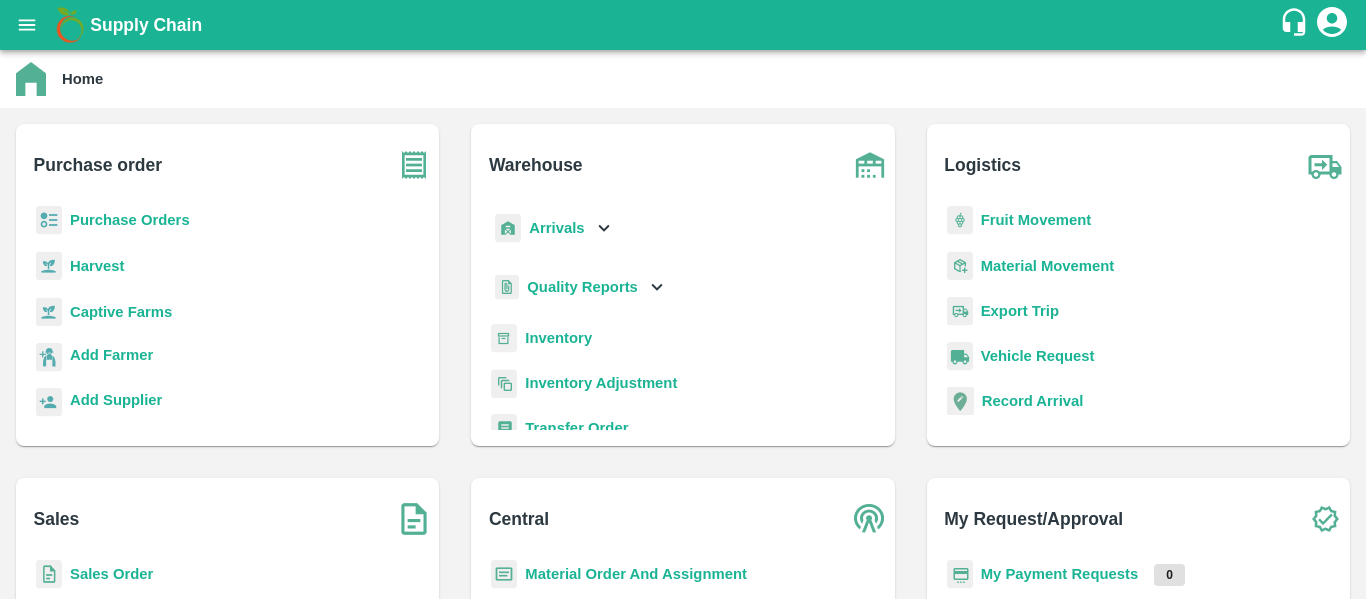 scroll, scrollTop: 0, scrollLeft: 0, axis: both 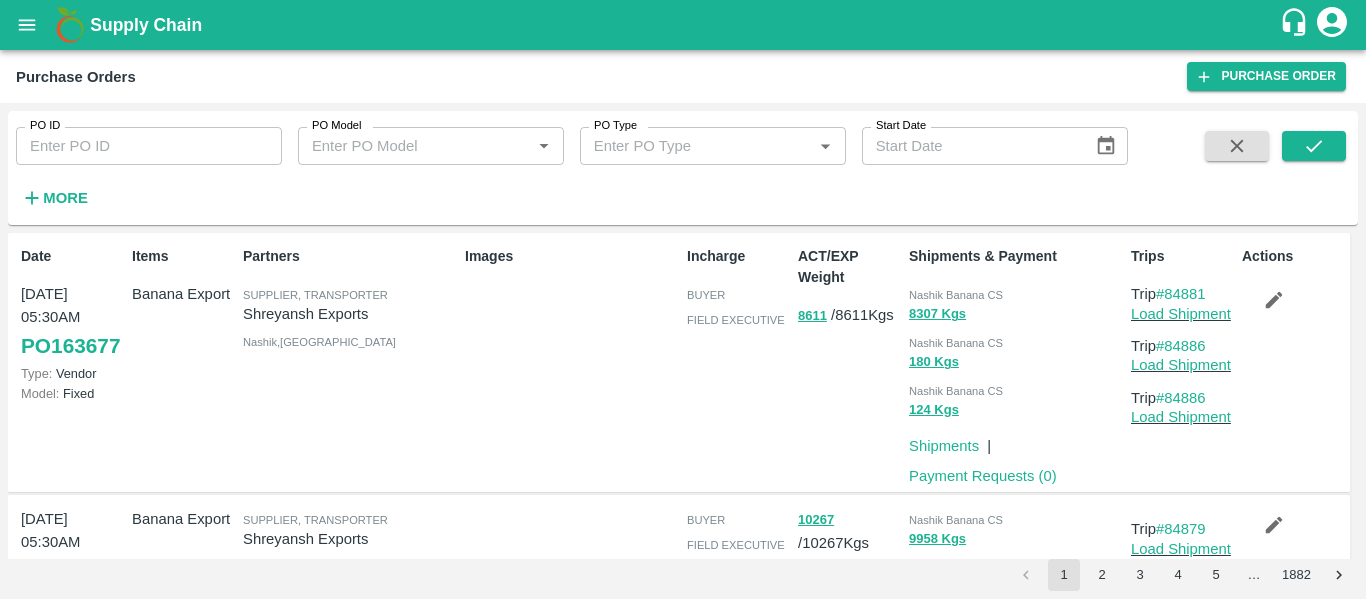 click on "PO ID" at bounding box center (149, 146) 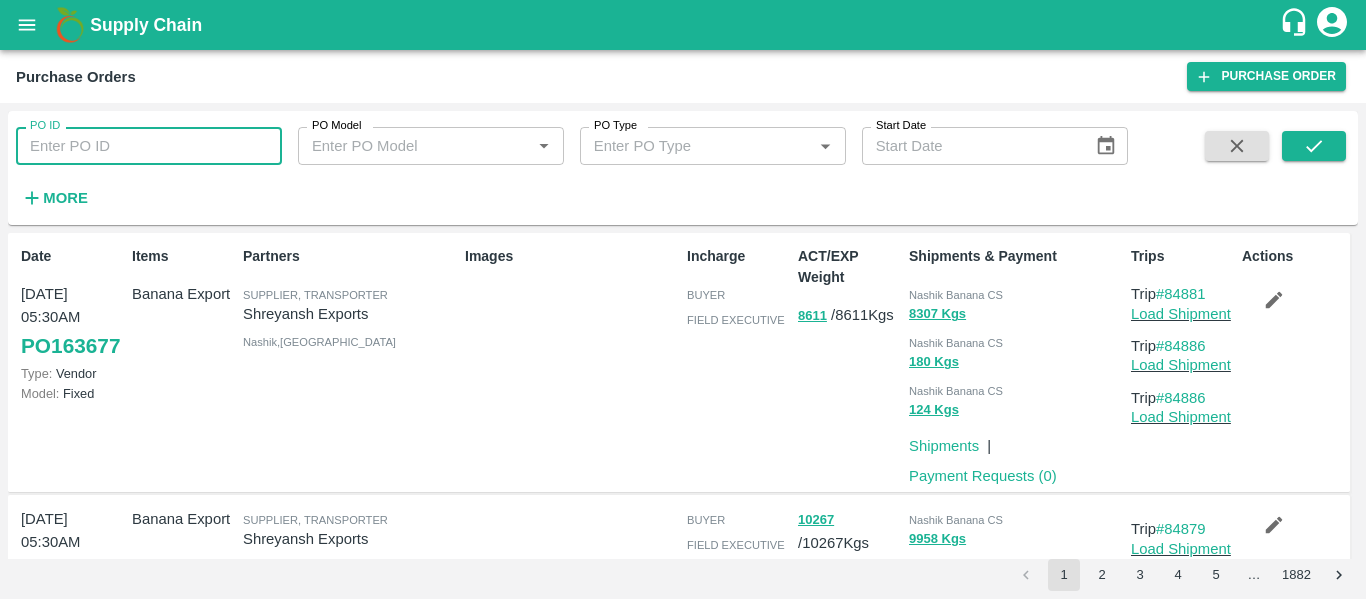 paste on "163052" 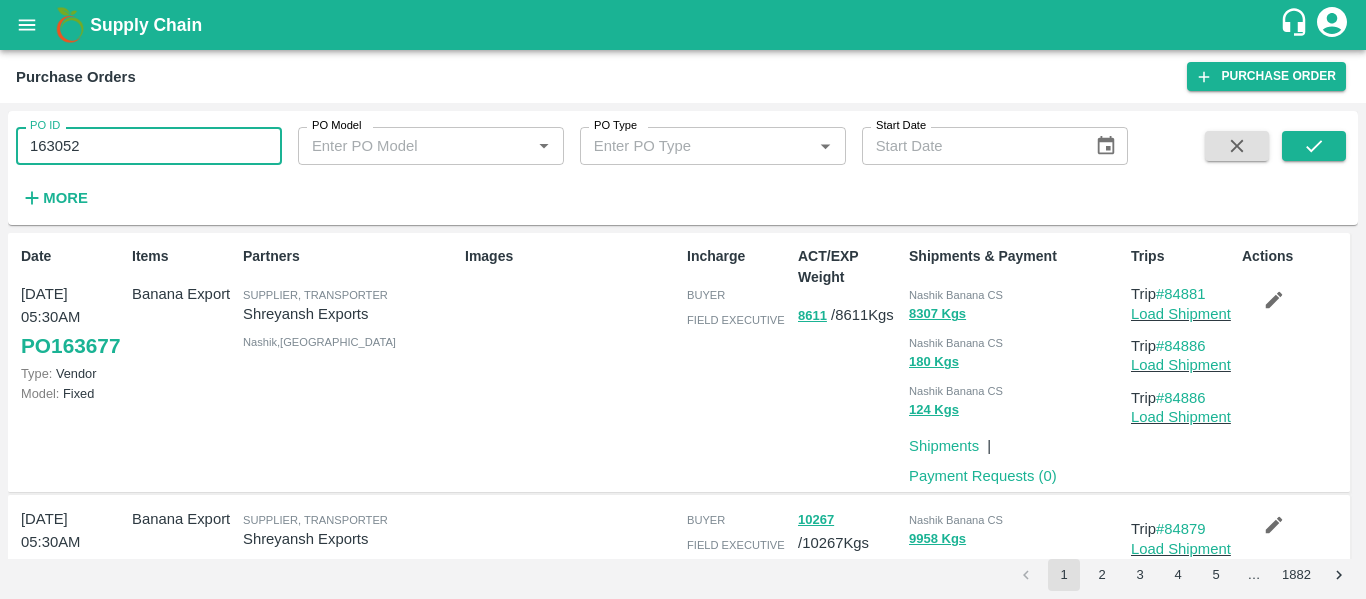 click on "163052" at bounding box center (149, 146) 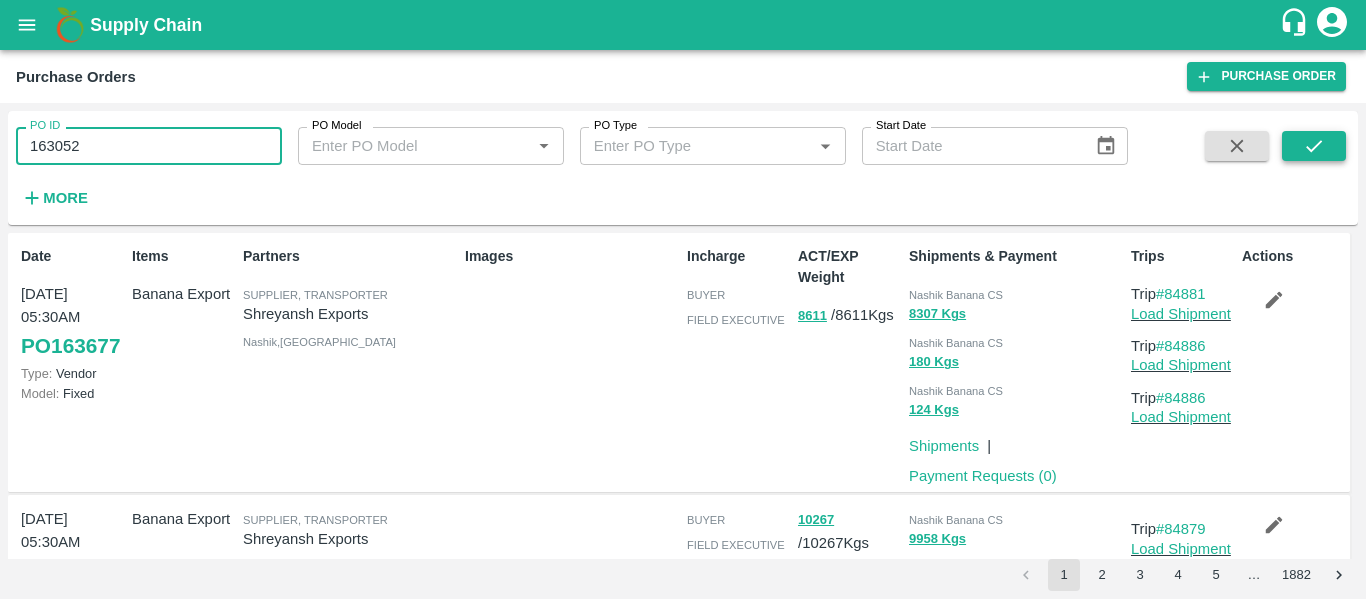 type on "163052" 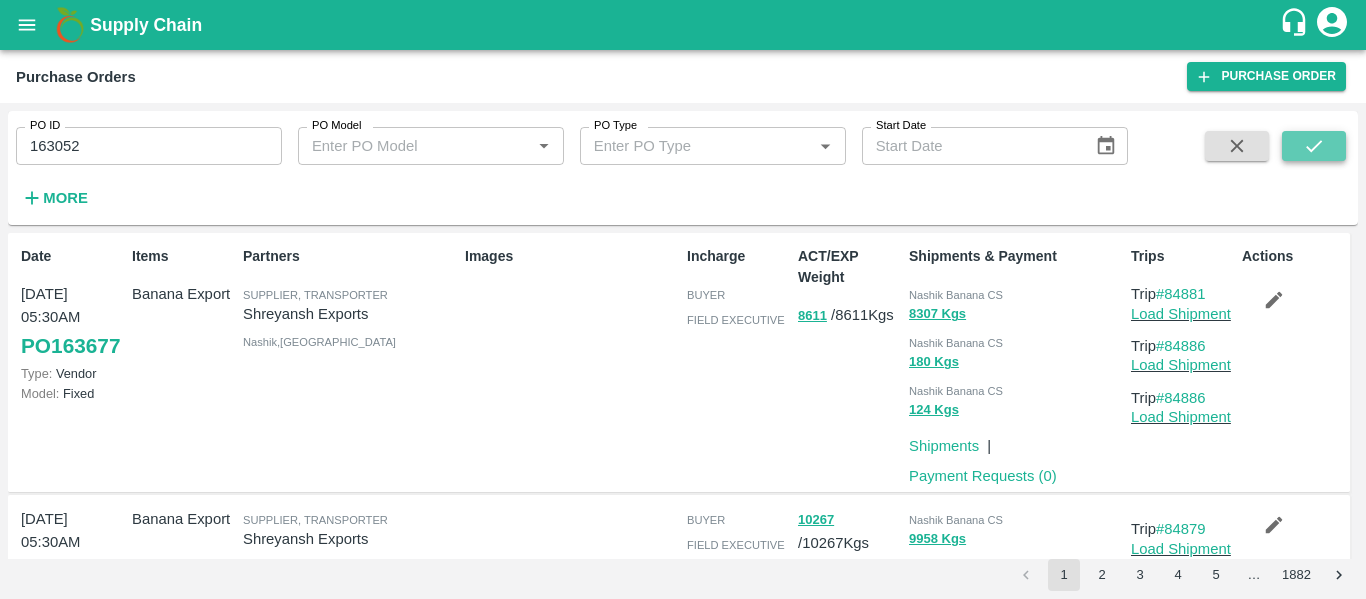 click at bounding box center (1314, 146) 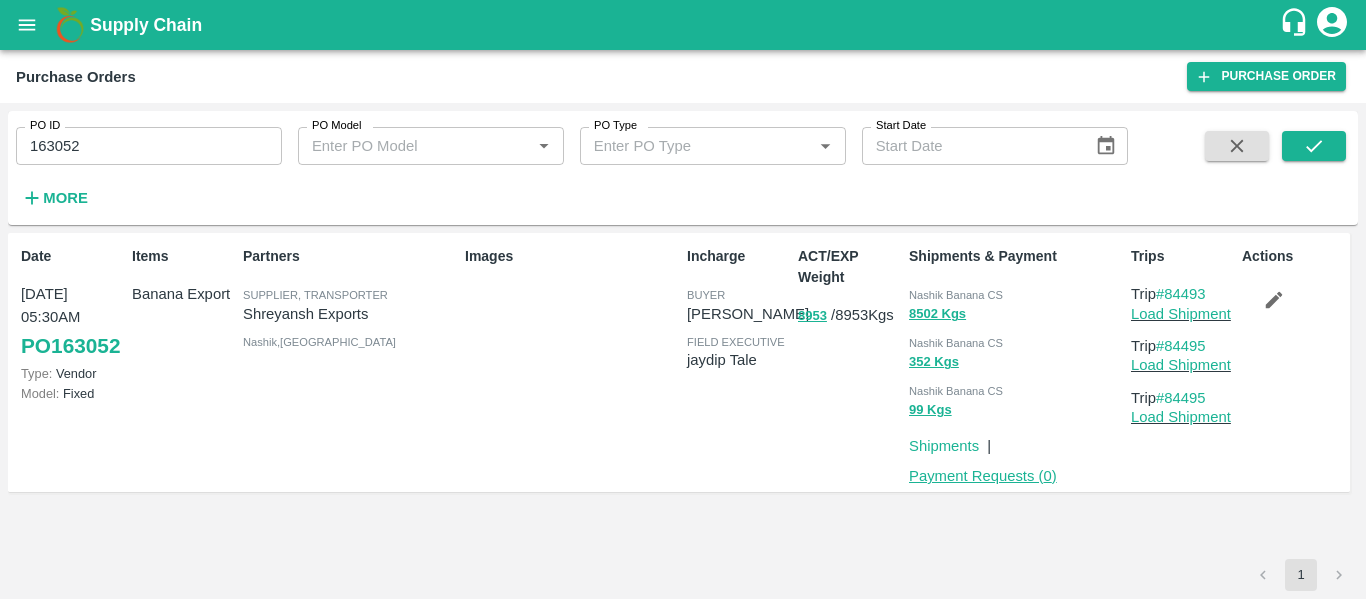 click on "Payment Requests ( 0 )" at bounding box center (983, 476) 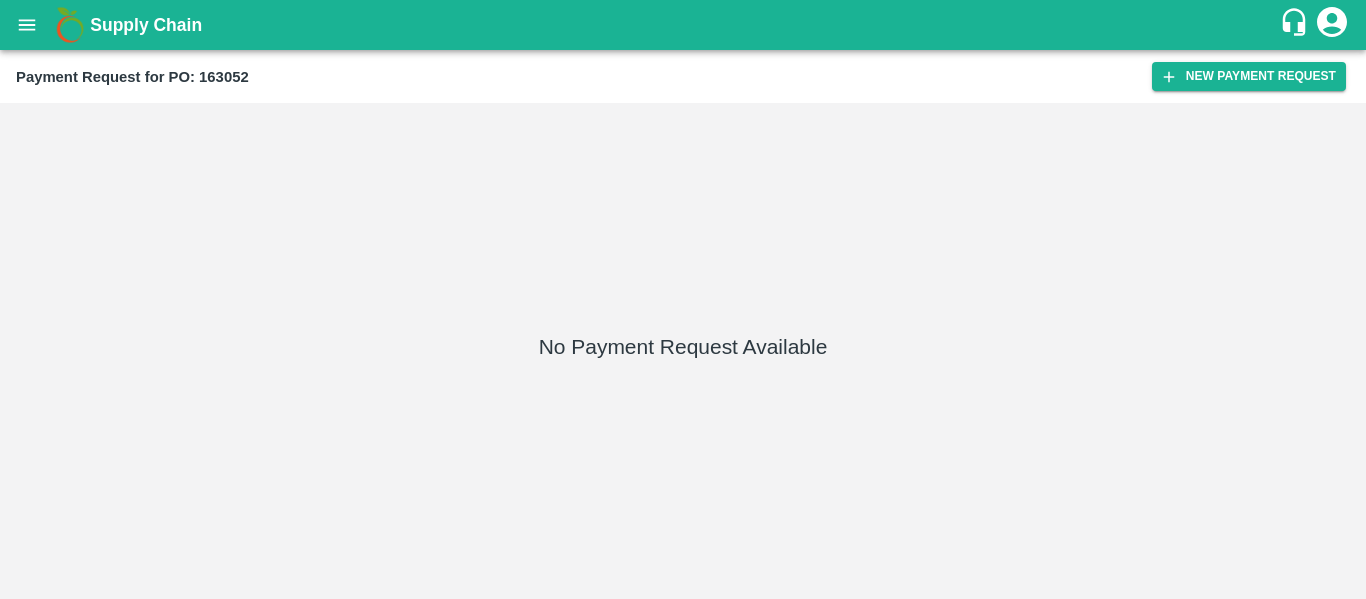 scroll, scrollTop: 0, scrollLeft: 0, axis: both 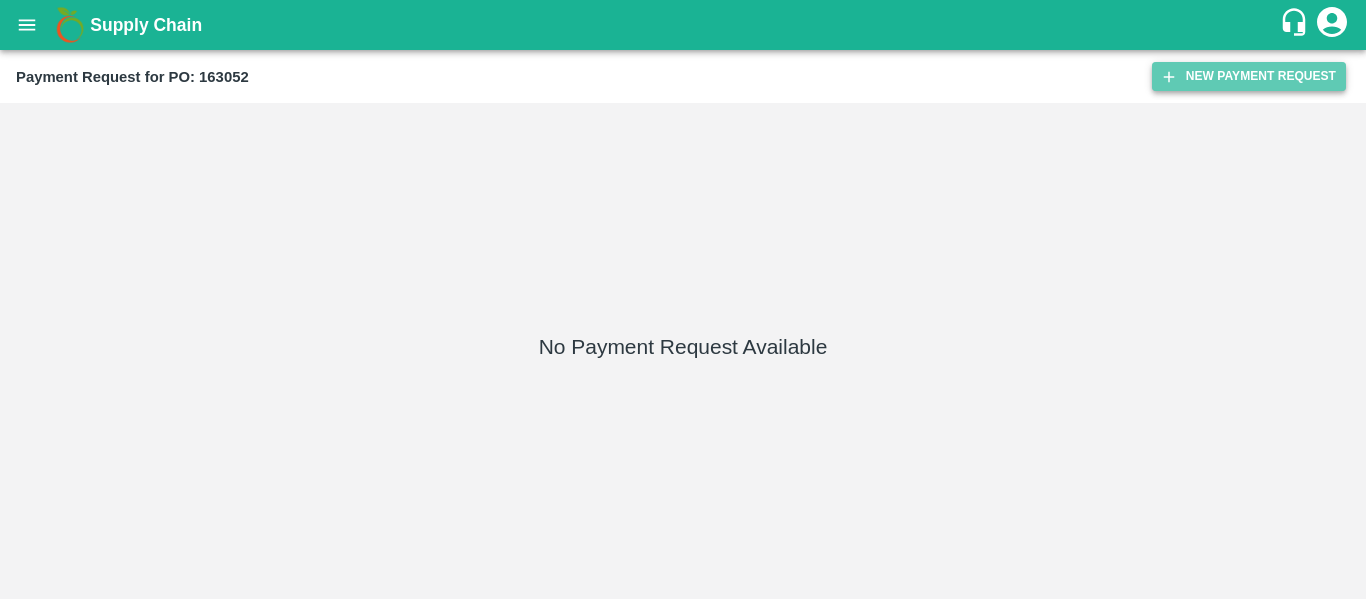 click on "New Payment Request" at bounding box center [1249, 76] 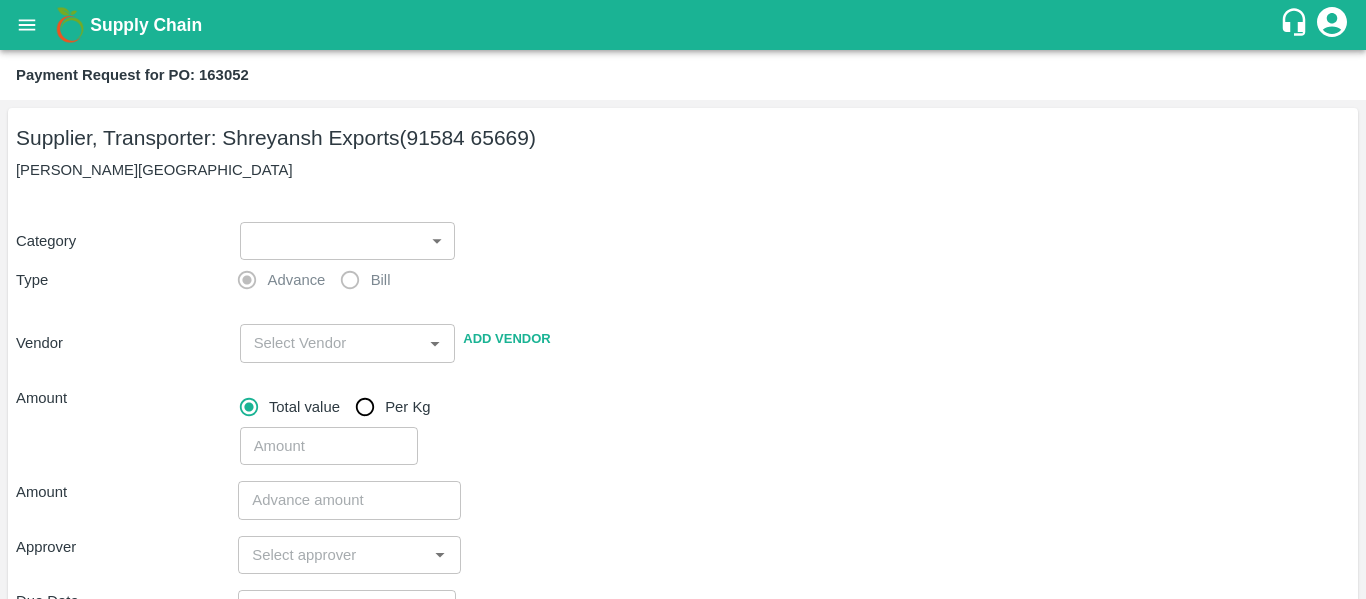 click on "Supply Chain Payment Request for PO: 163052 Supplier, Transporter:    Shreyansh Exports  (91584 65669) Nashik, Nashik Category ​ ​ Type Advance Bill Vendor ​ Add Vendor Amount Total value Per Kg ​ Amount ​ Approver ​ Due Date ​  Priority  Low  High Comment x ​ Attach bill Cancel Save Tembhurni PH Nashik CC Shahada Banana Export PH Savda Banana Export PH Nashik Banana CS Nikhil Subhash Mangvade Logout" at bounding box center [683, 299] 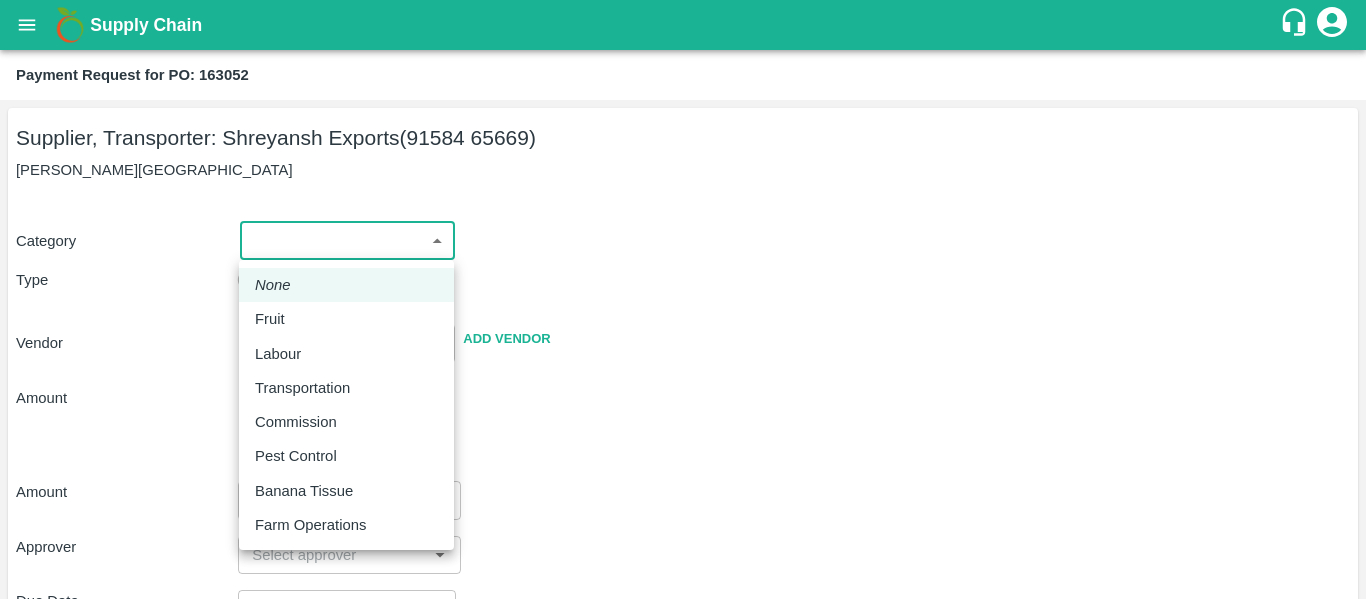 click on "Fruit" at bounding box center [346, 319] 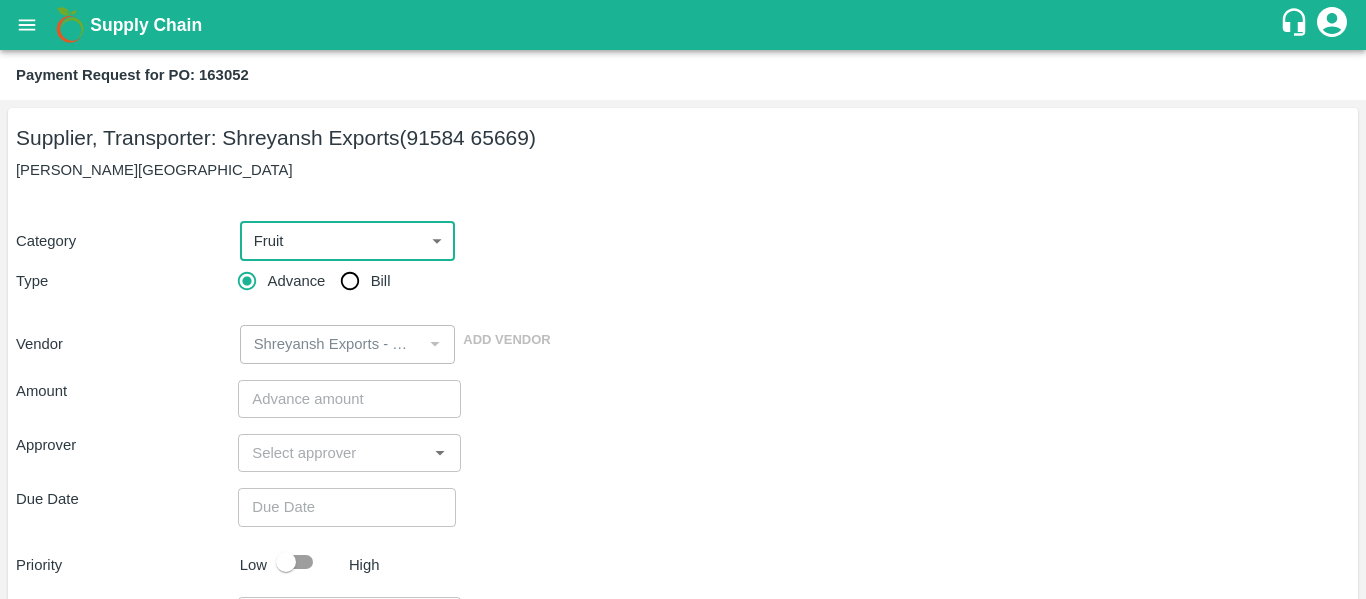 click on "Bill" at bounding box center (350, 281) 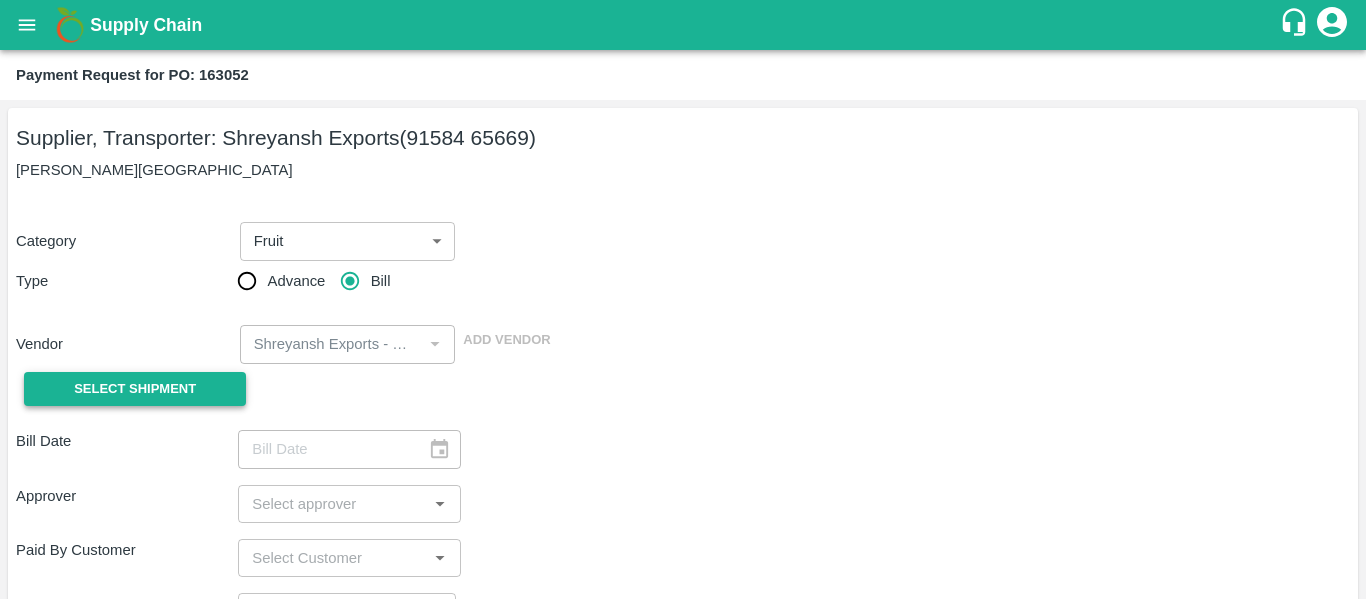 click on "Select Shipment" at bounding box center [135, 389] 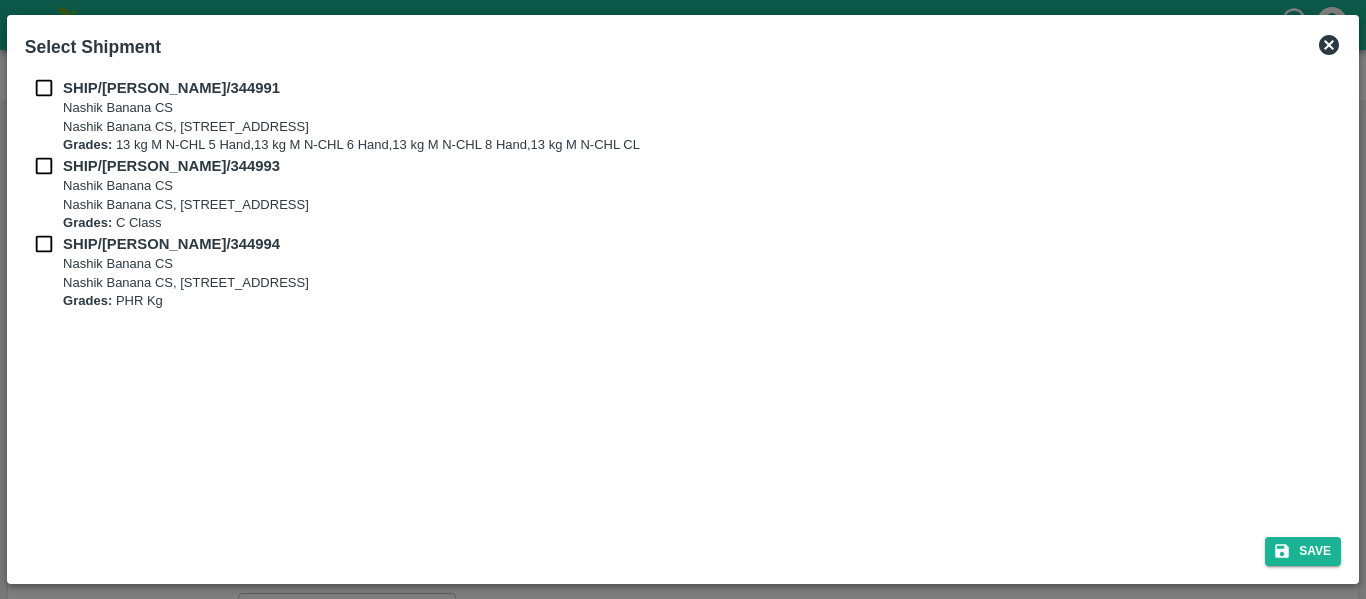 click on "SHIP/NASH/344991 Nashik Banana CS  Nashik Banana CS, Gat No. 314/2/1, A/p- Mohadi, Tal- Dindori, Dist- Nashik 422207, Maharashtra, India., India Grades:   13 kg M N-CHL 5 Hand,13 kg M N-CHL 6 Hand,13 kg M N-CHL 8 Hand,13 kg M N-CHL CL SHIP/NASH/344993 Nashik Banana CS  Nashik Banana CS, Gat No. 314/2/1, A/p- Mohadi, Tal- Dindori, Dist- Nashik 422207, Maharashtra, India., India Grades:   C Class SHIP/NASH/344994 Nashik Banana CS  Nashik Banana CS, Gat No. 314/2/1, A/p- Mohadi, Tal- Dindori, Dist- Nashik 422207, Maharashtra, India., India Grades:   PHR Kg" at bounding box center [683, 295] 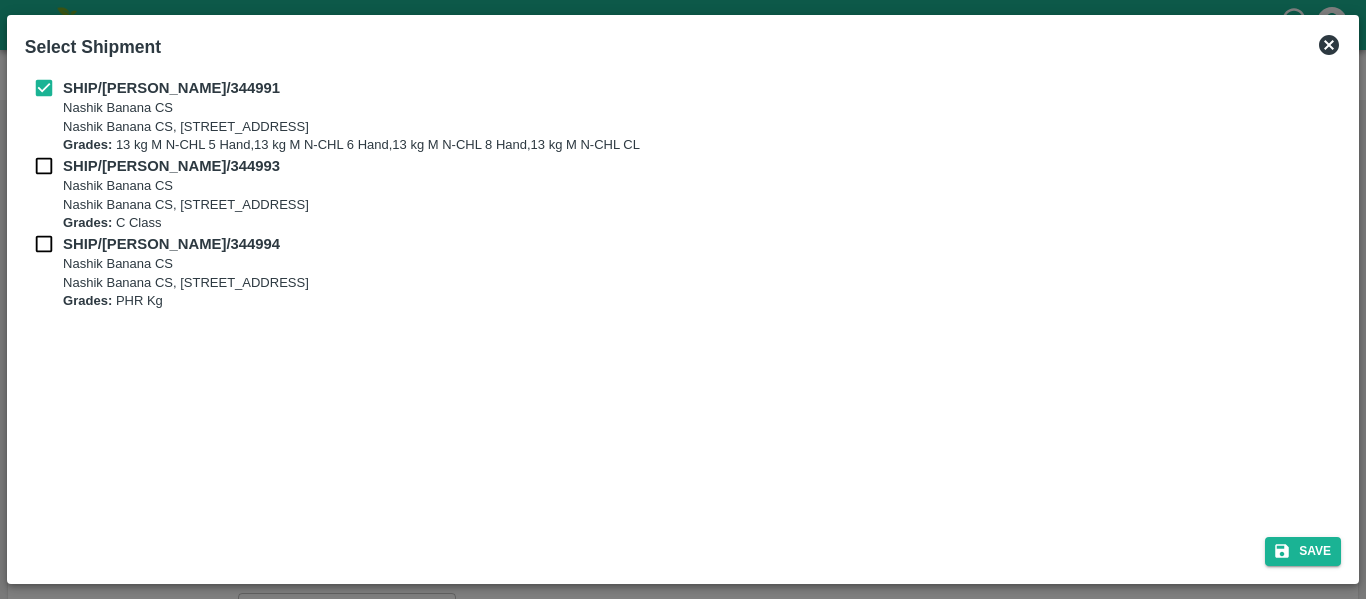 click on "SHIP/NASH/344993 Nashik Banana CS  Nashik Banana CS, Gat No. 314/2/1, A/p- Mohadi, Tal- Dindori, Dist- Nashik 422207, Maharashtra, India., India Grades:   C Class" at bounding box center [683, 194] 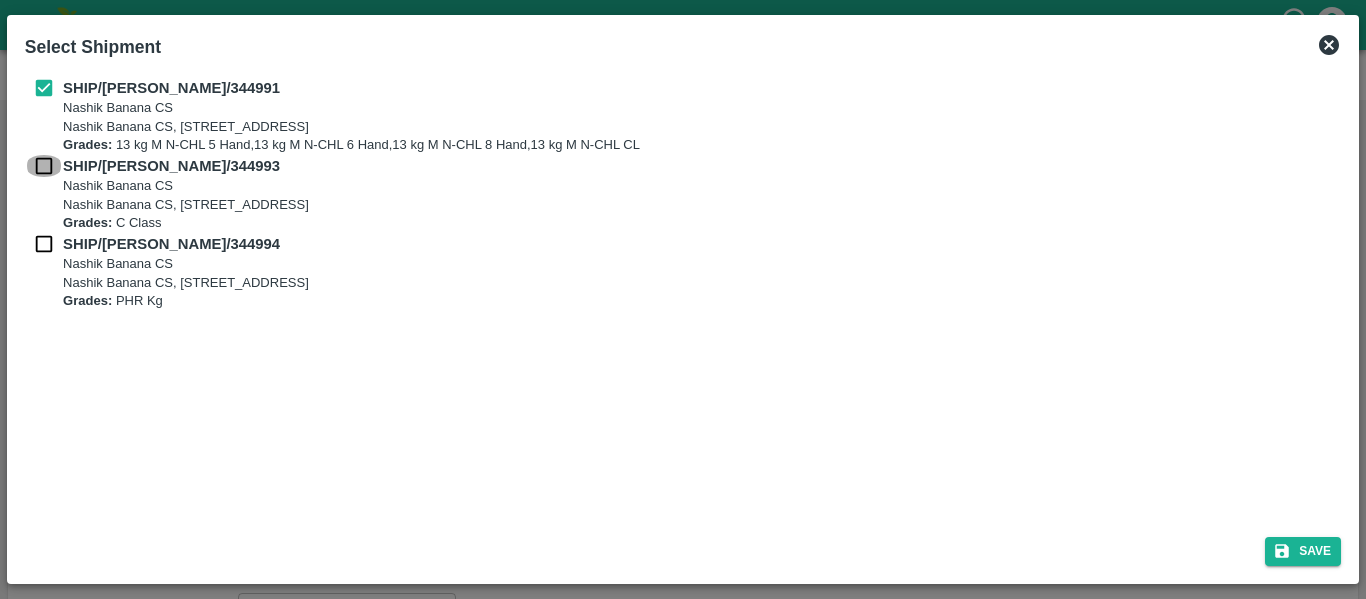 click at bounding box center (44, 166) 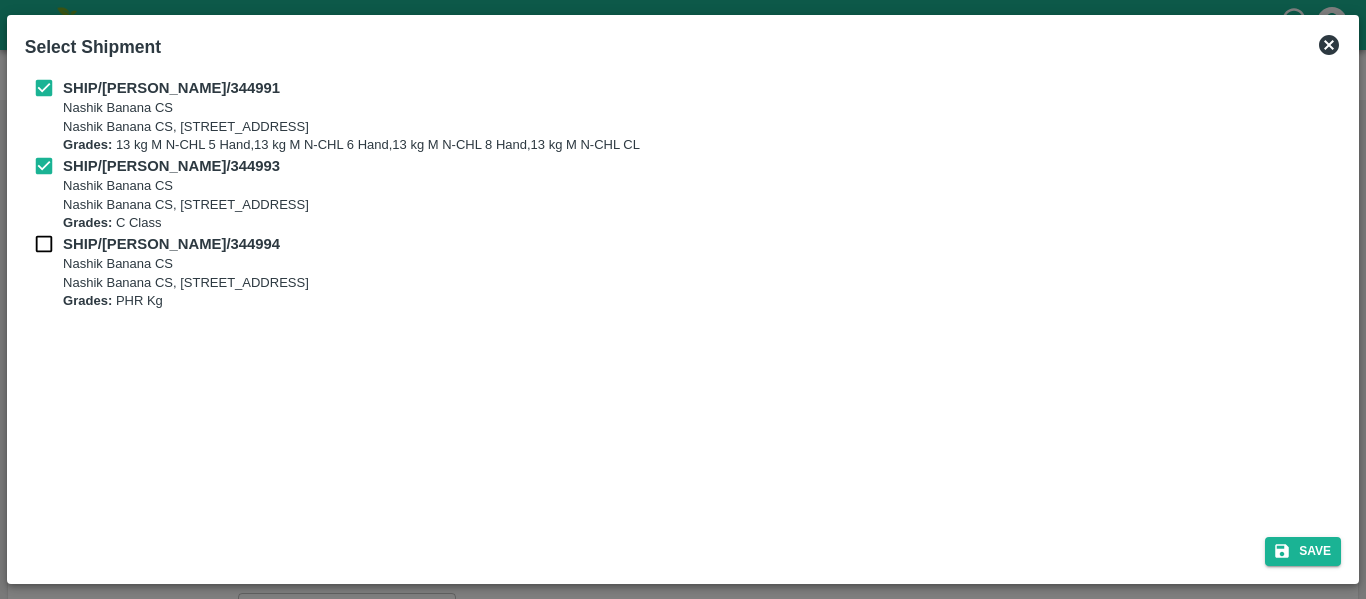 click at bounding box center [44, 244] 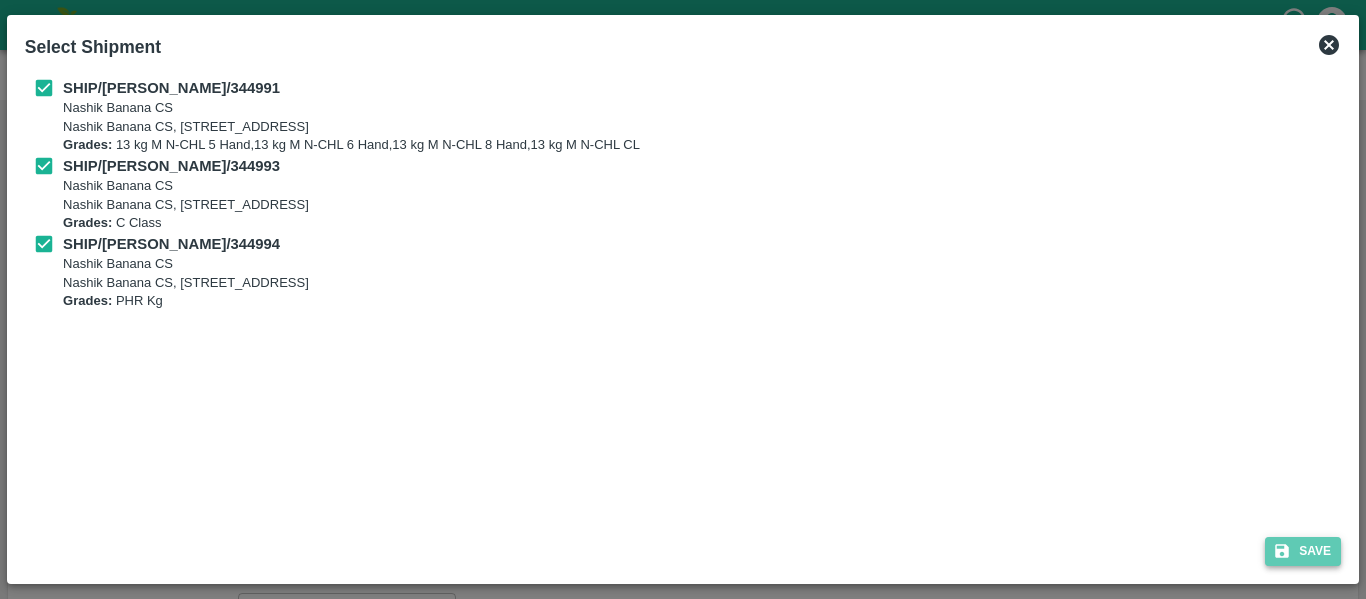 click on "Save" at bounding box center (1303, 551) 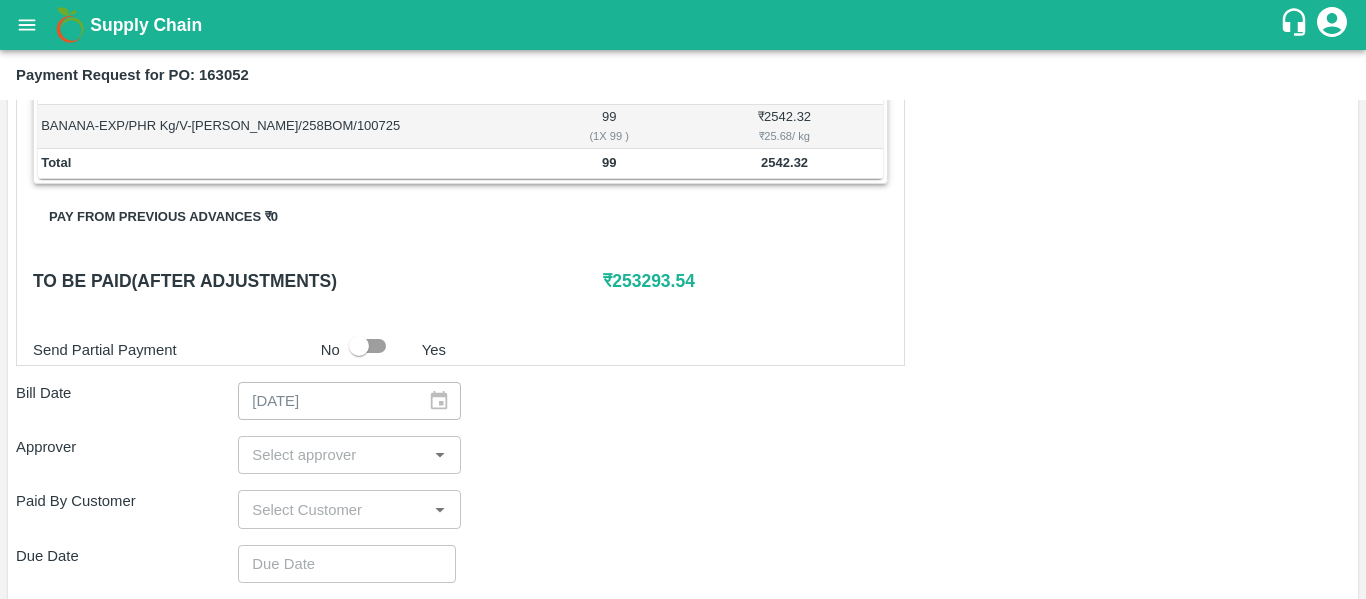 scroll, scrollTop: 817, scrollLeft: 0, axis: vertical 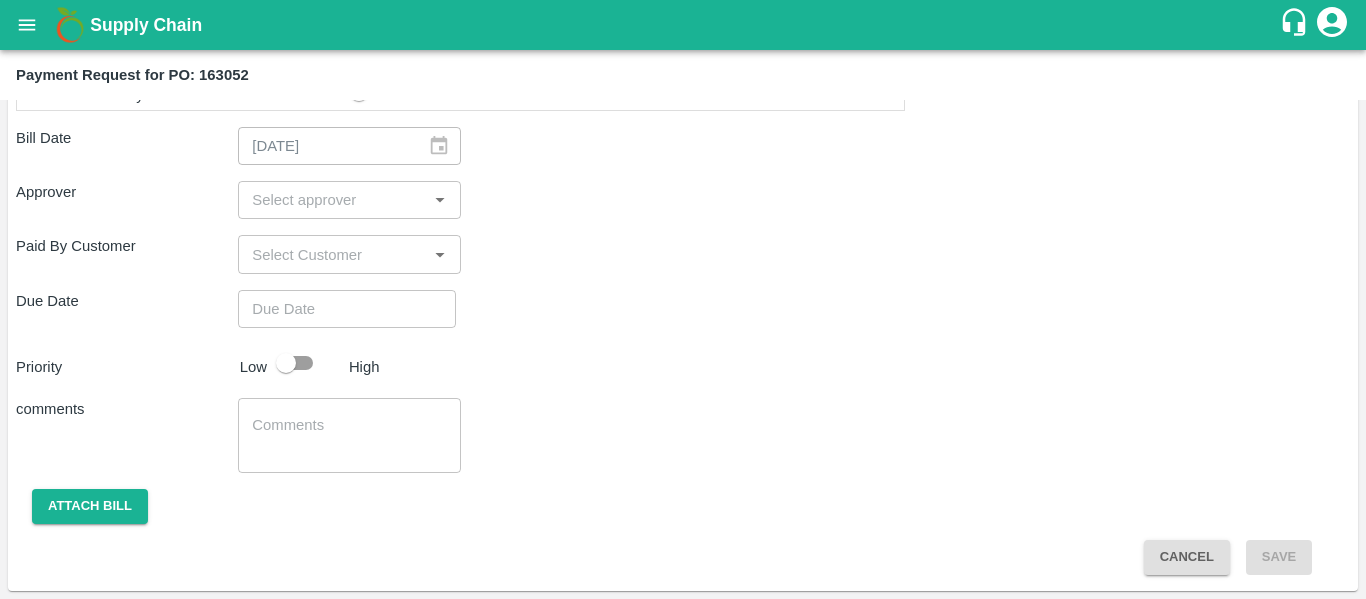 click at bounding box center [332, 200] 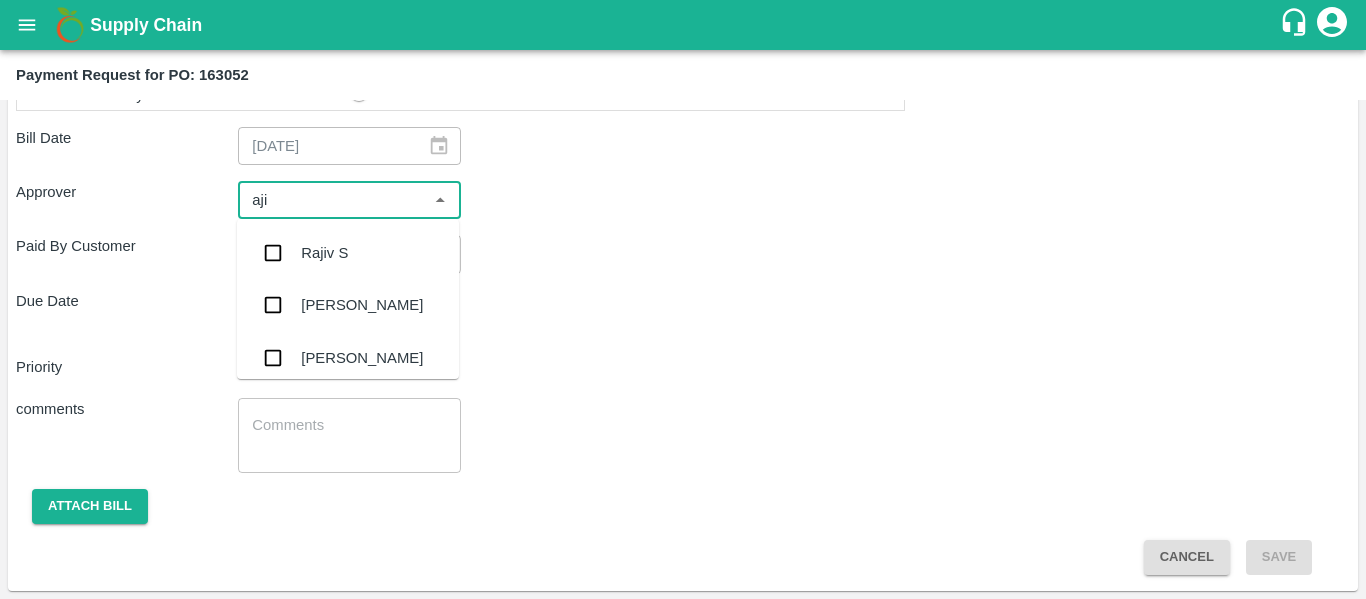 type on "ajit" 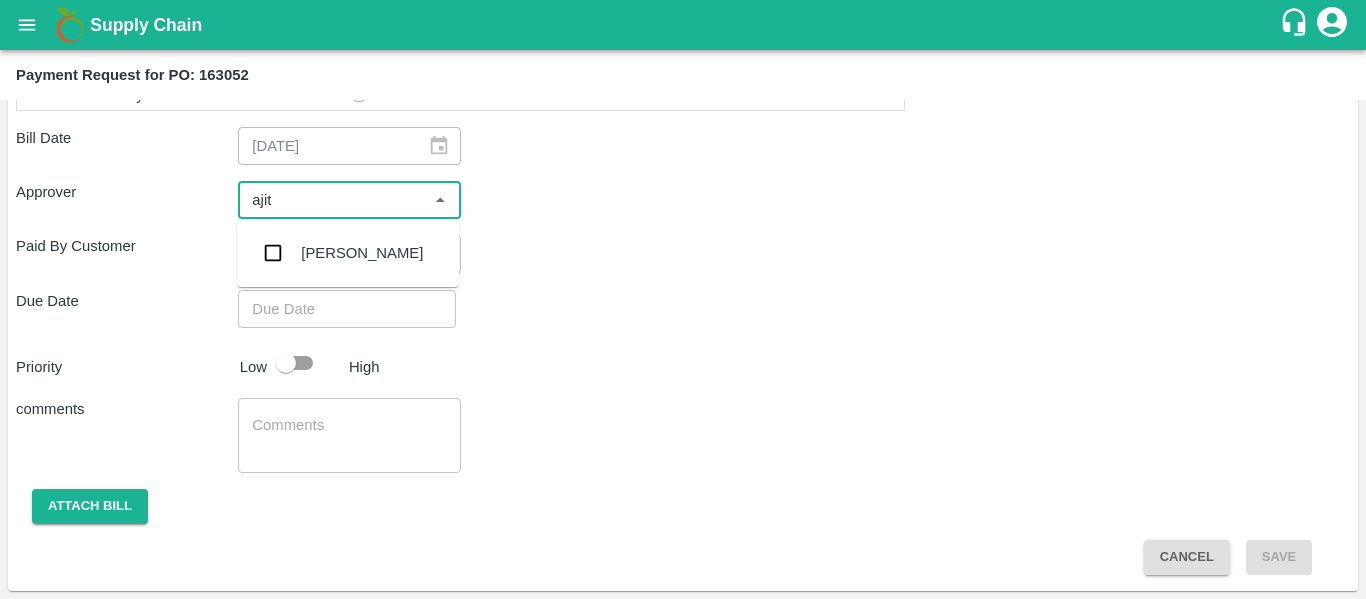 click on "[PERSON_NAME]" at bounding box center [362, 253] 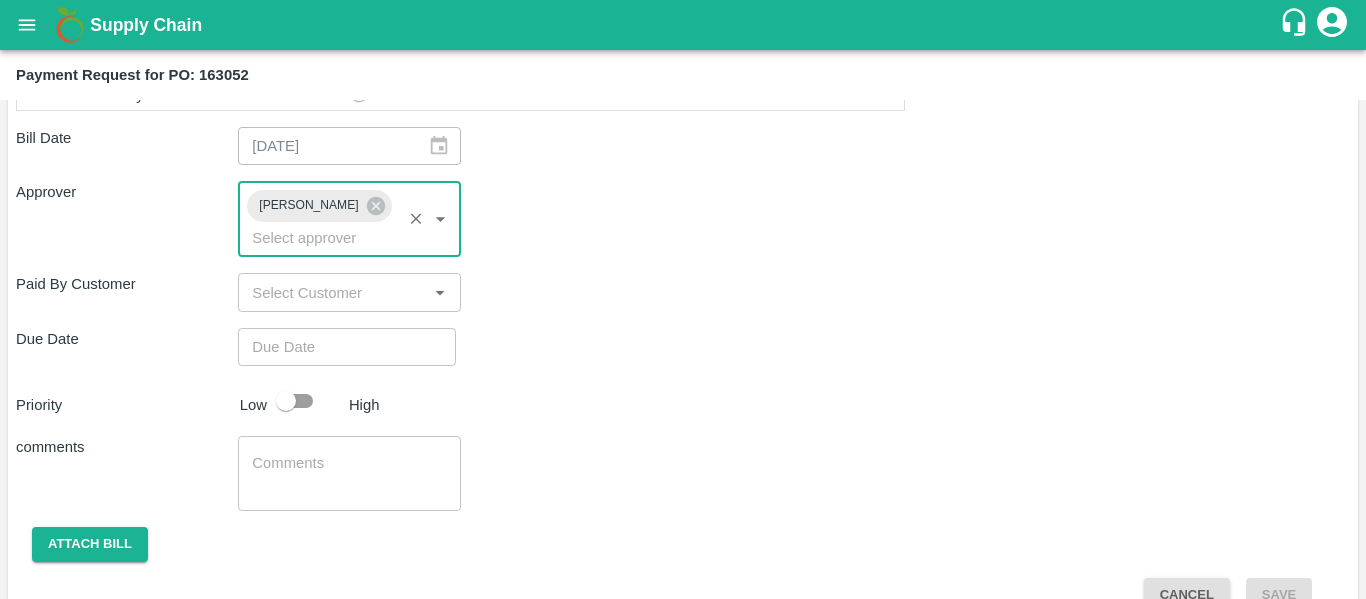 type on "DD/MM/YYYY hh:mm aa" 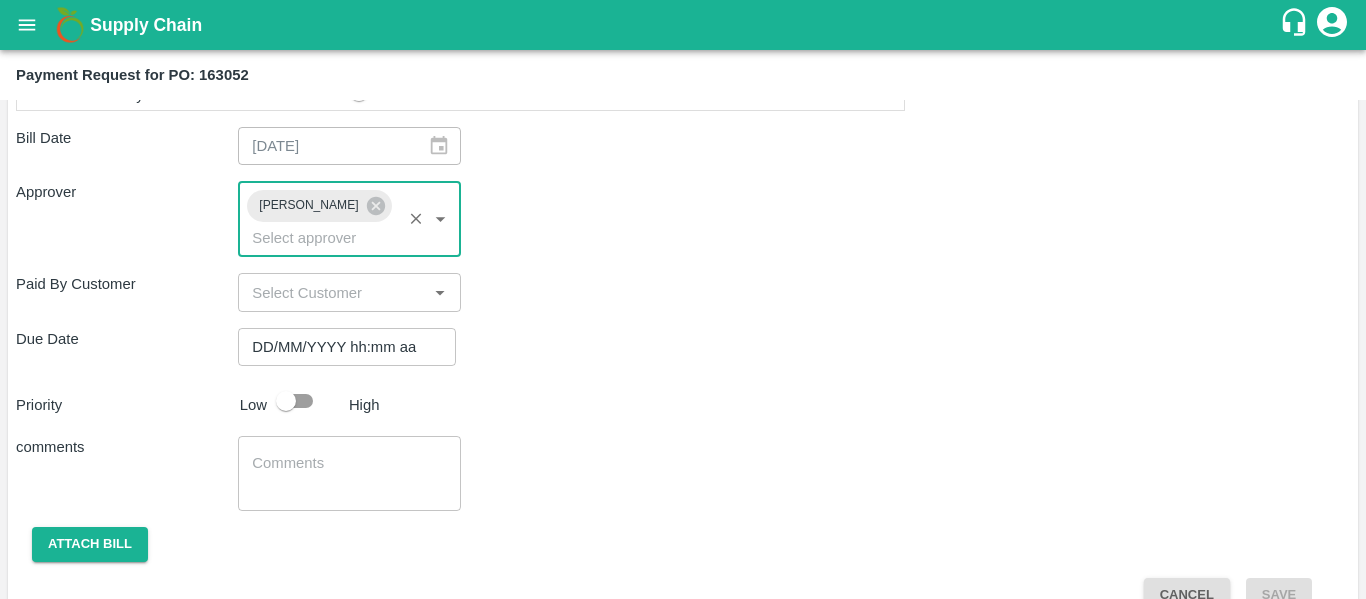 click on "DD/MM/YYYY hh:mm aa" at bounding box center (340, 347) 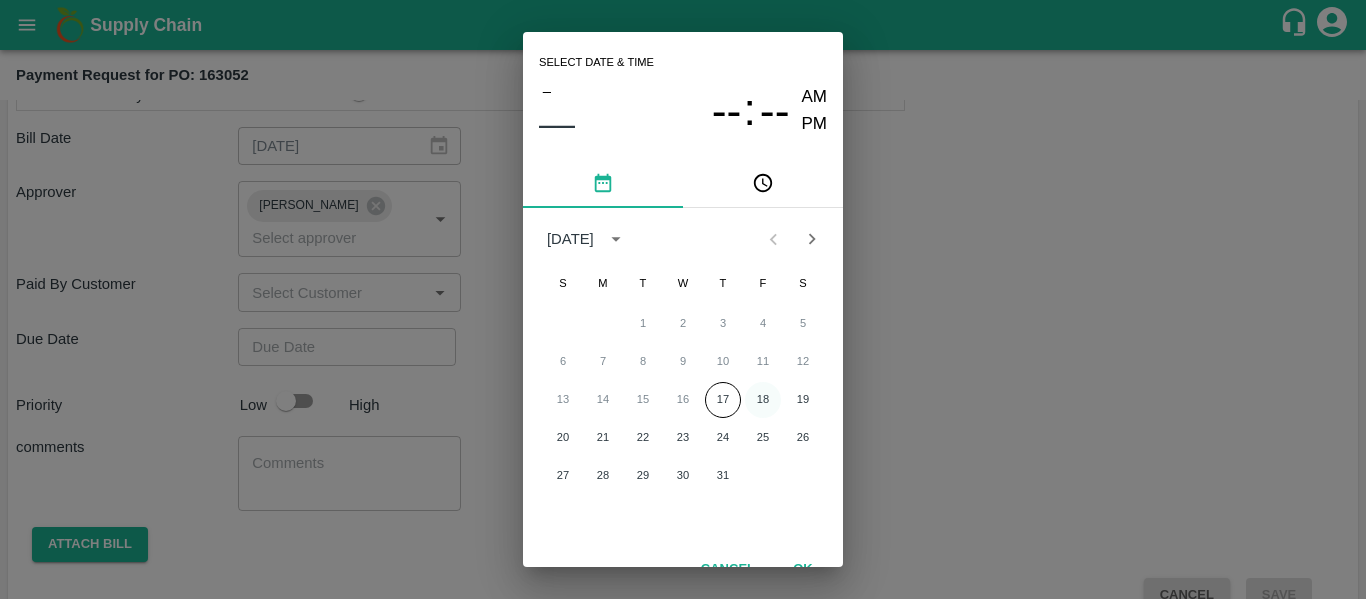 click on "18" at bounding box center [763, 400] 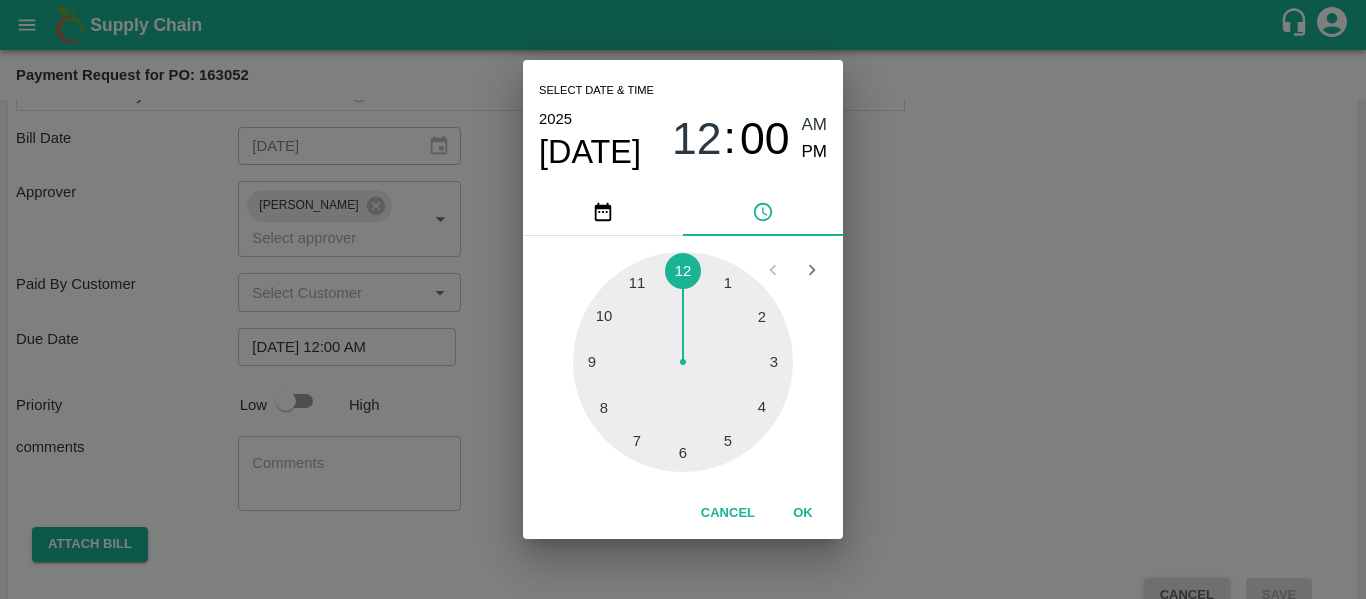 click on "Select date & time [DATE] 12 : 00 AM PM 1 2 3 4 5 6 7 8 9 10 11 12 Cancel OK" at bounding box center (683, 299) 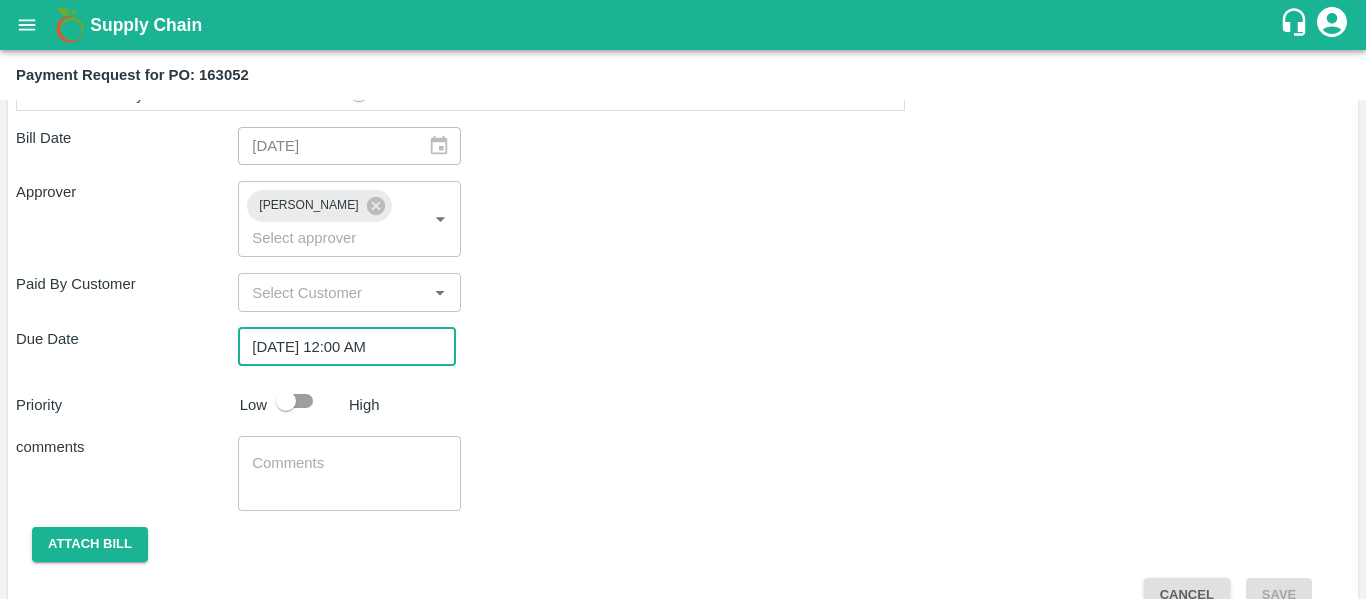 click at bounding box center [286, 401] 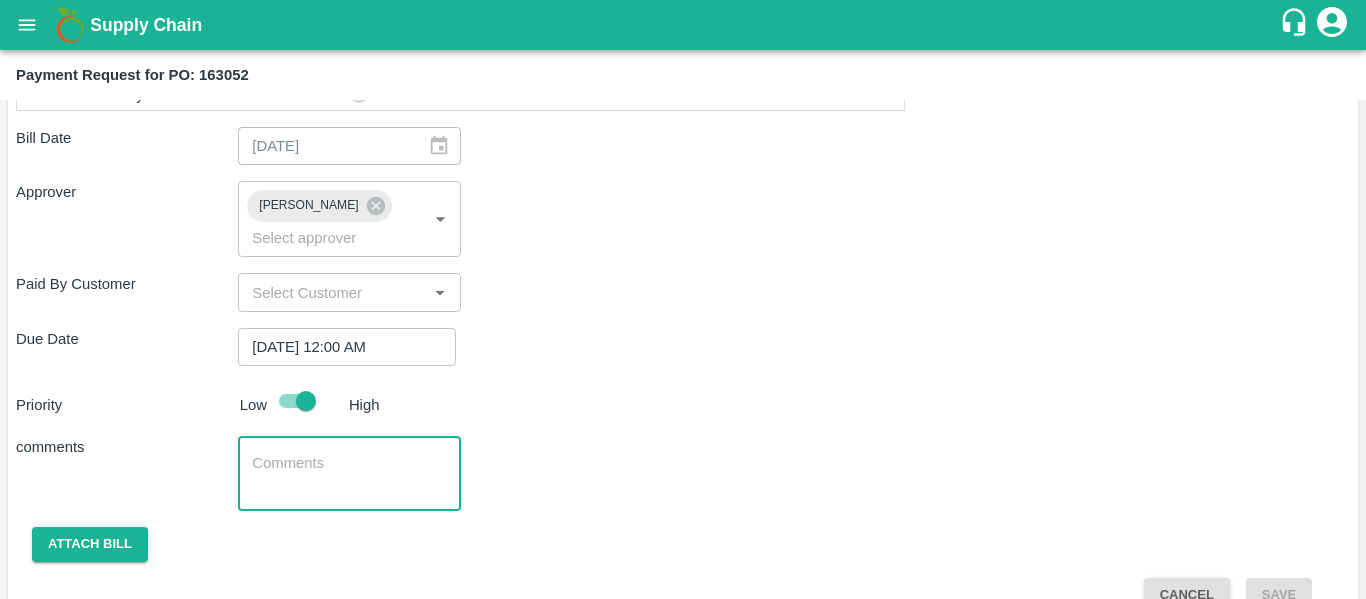 click at bounding box center (349, 474) 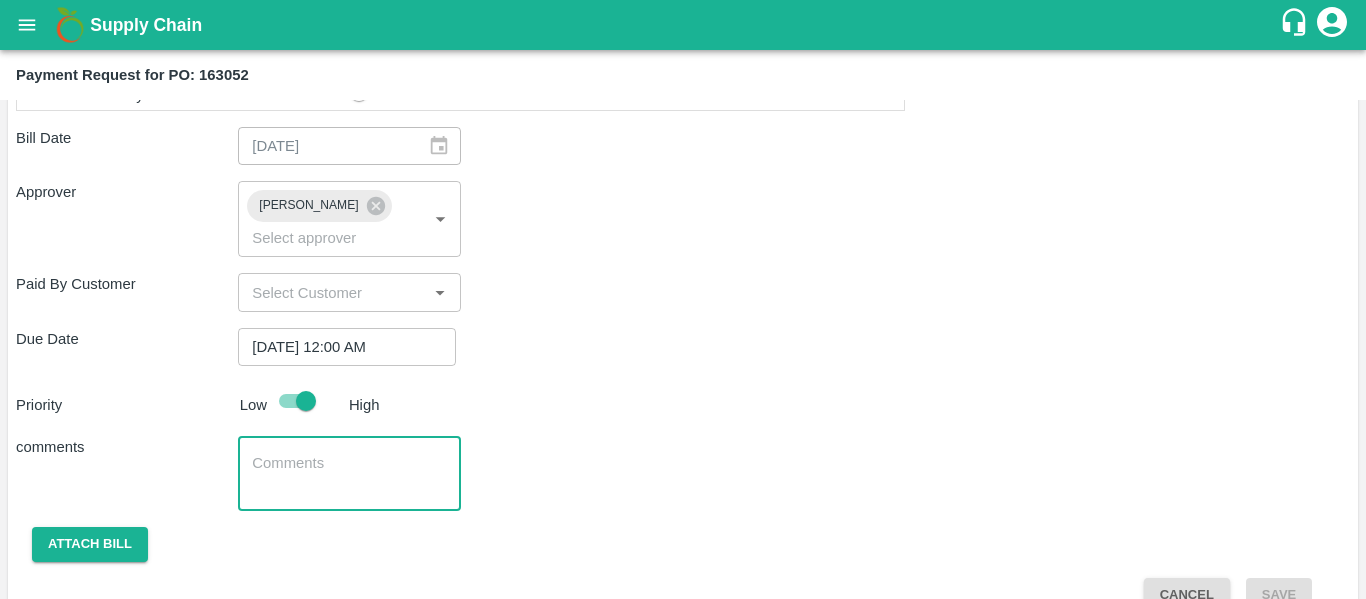 click at bounding box center [349, 474] 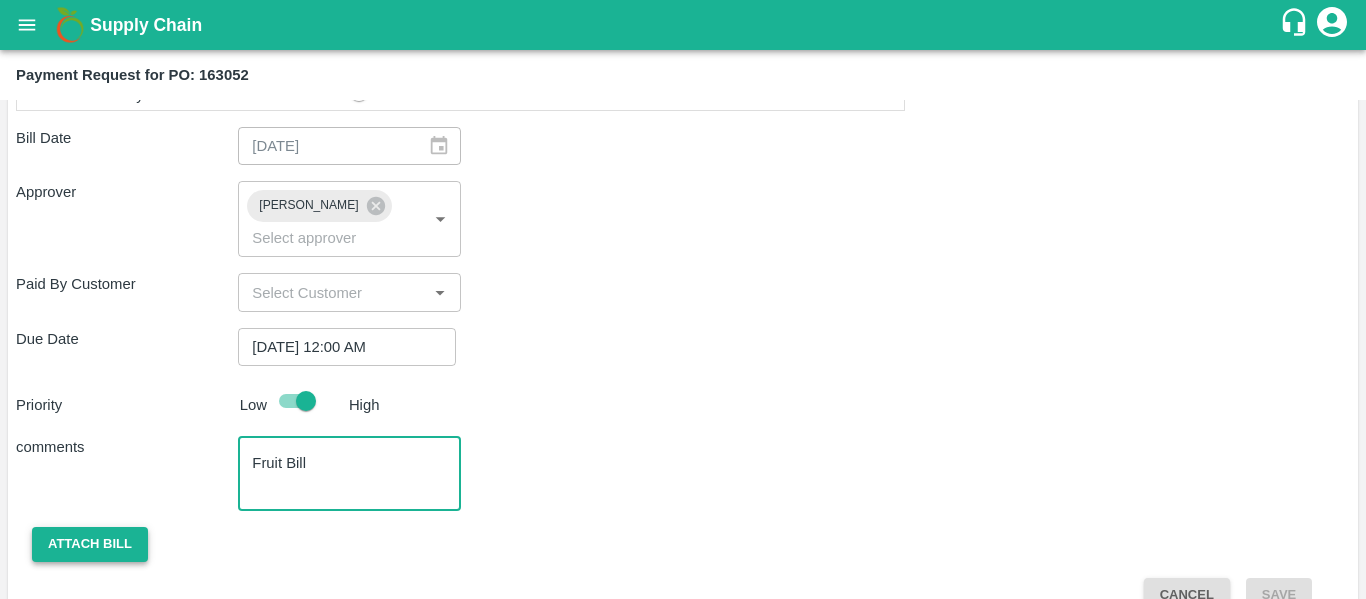 type on "Fruit Bill" 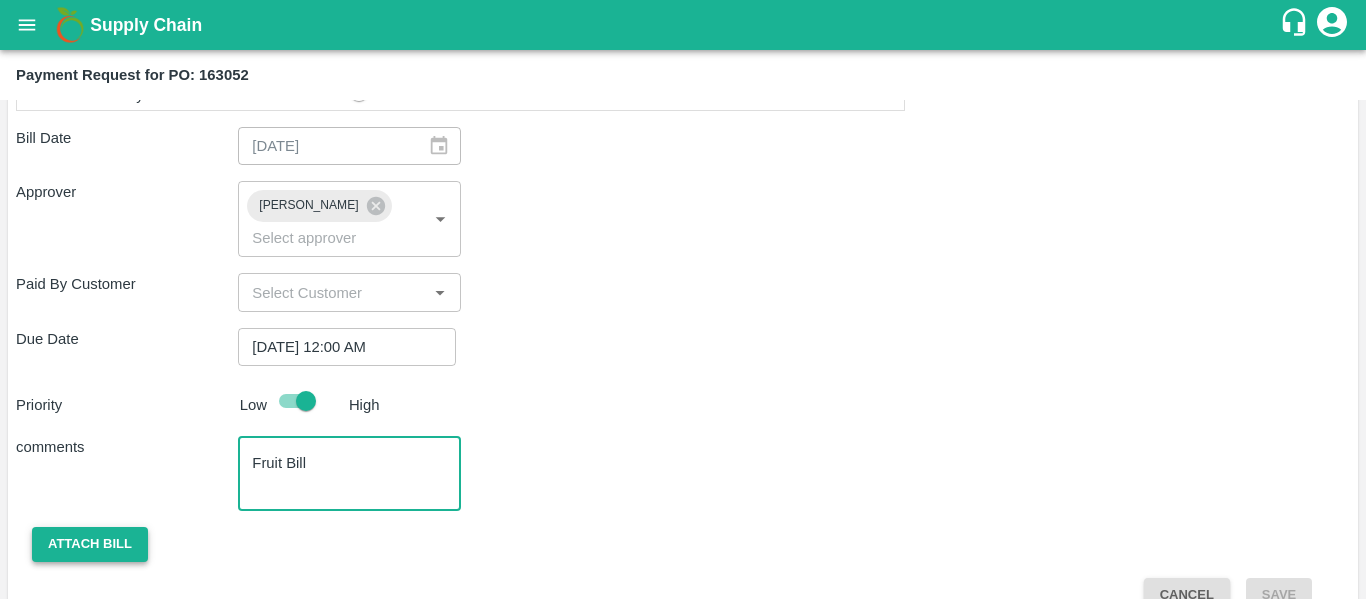 click on "Attach bill" at bounding box center [90, 544] 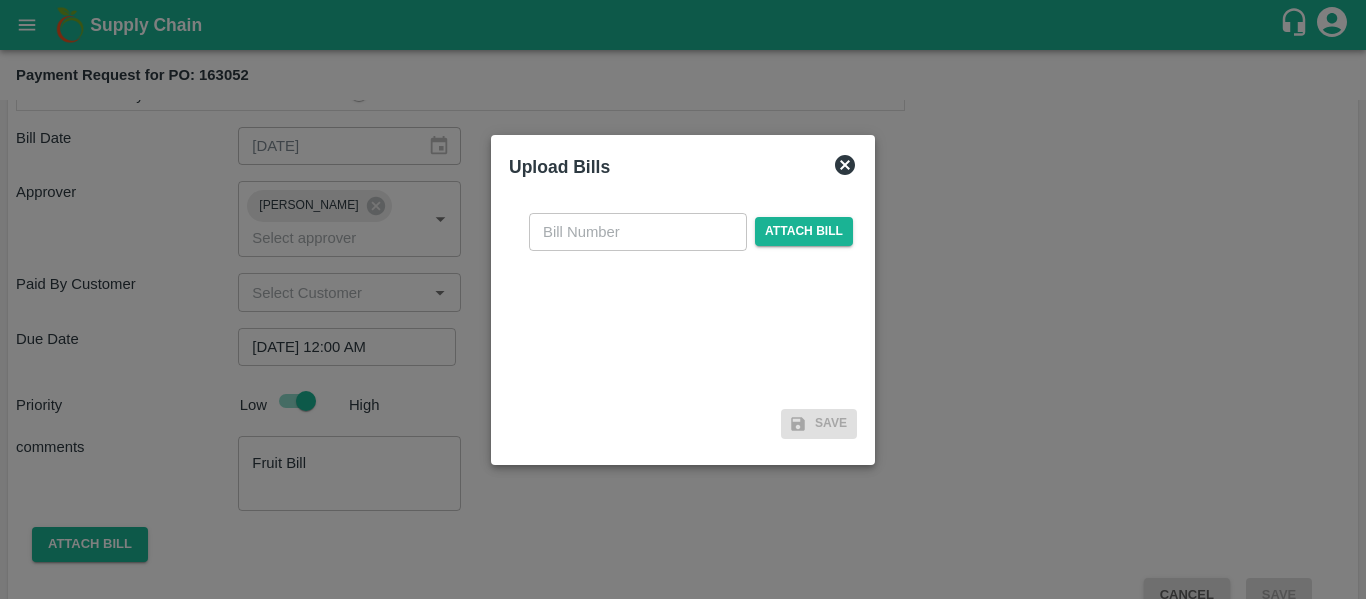 click on "​ Attach bill" at bounding box center (683, 299) 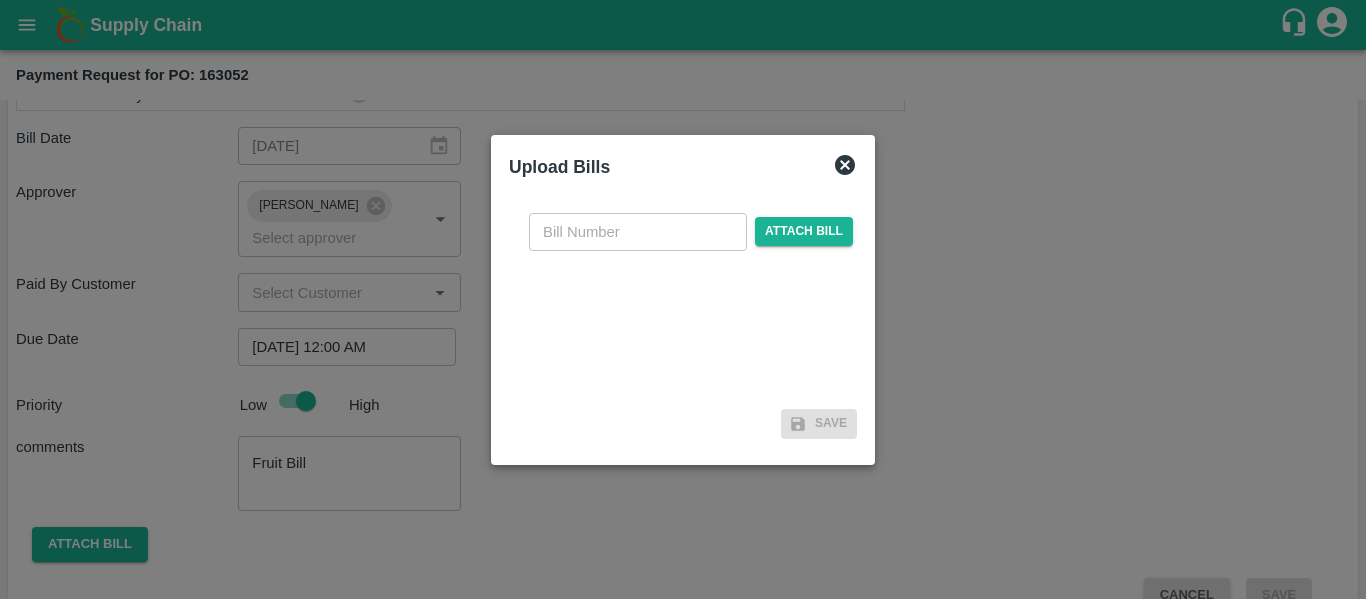 click at bounding box center [638, 232] 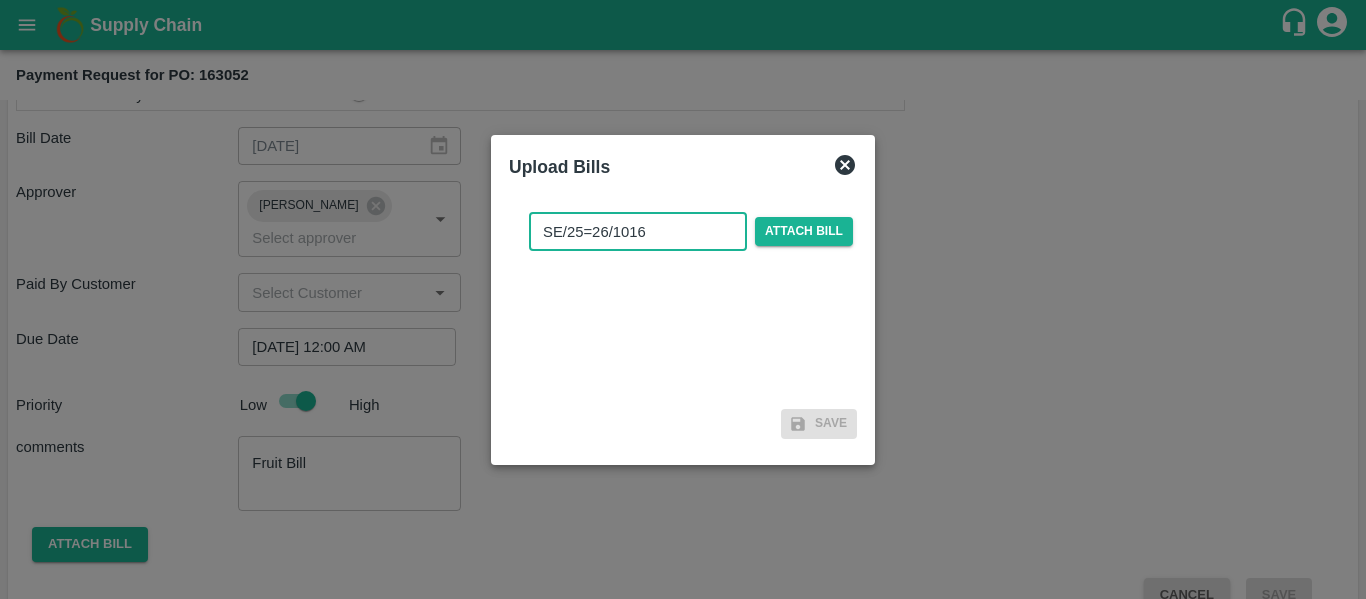 click on "SE/25=26/1016" at bounding box center (638, 232) 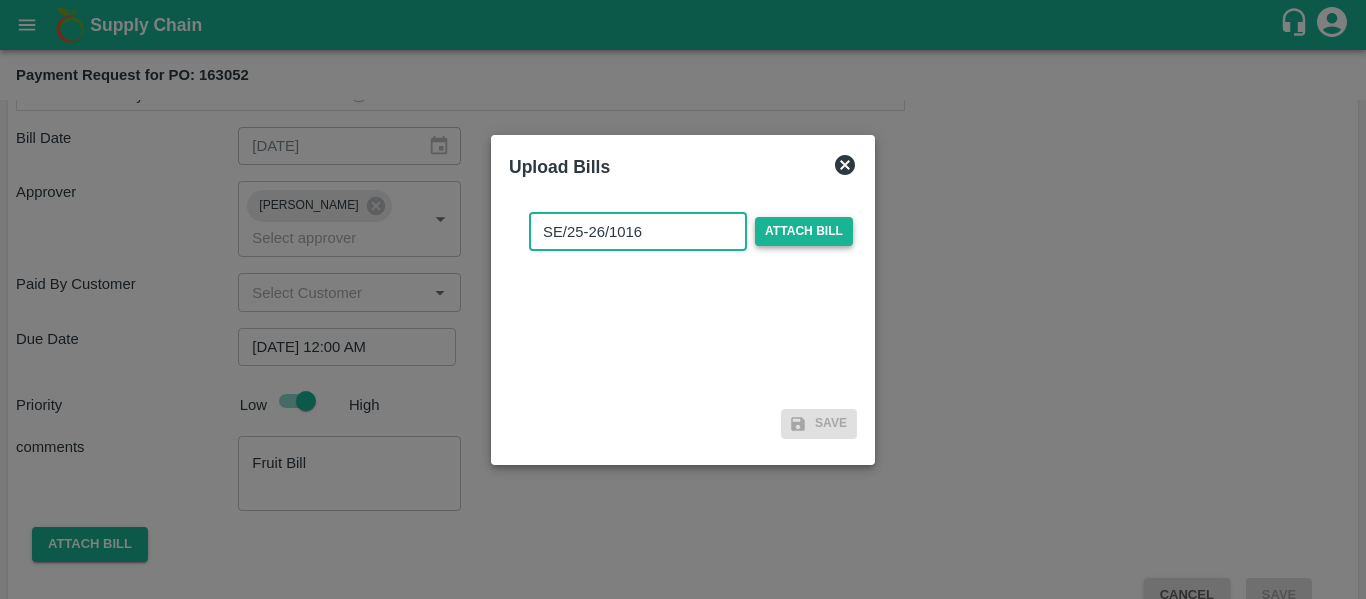 type on "SE/25-26/1016" 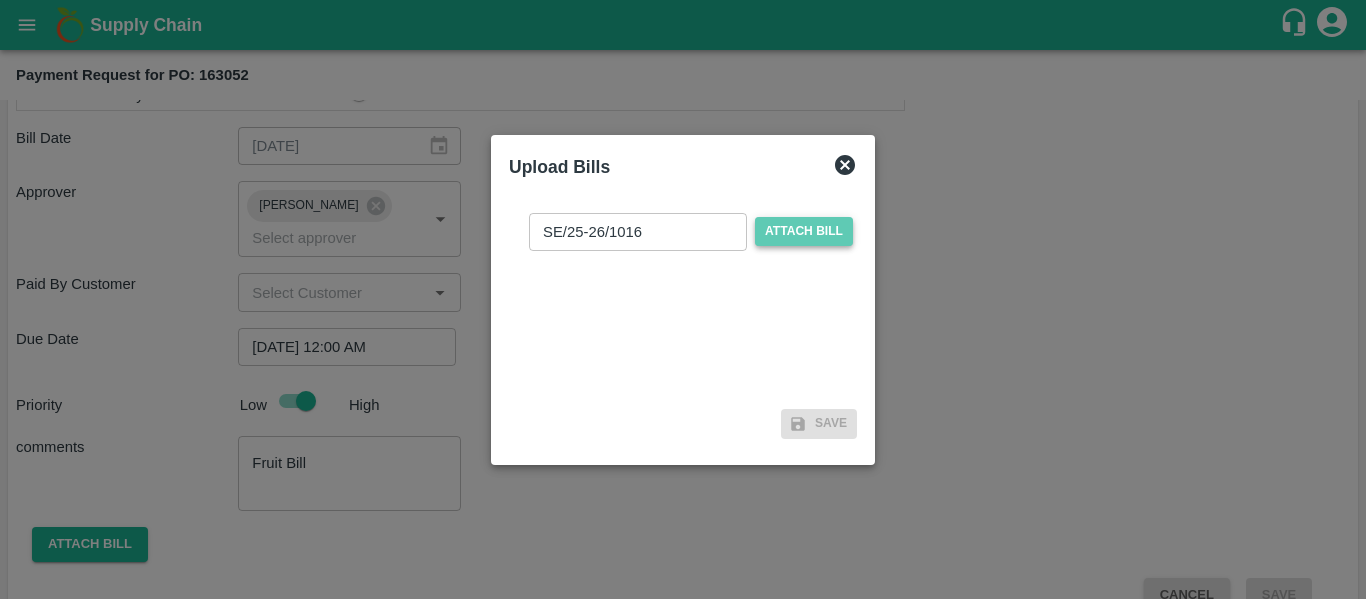 click on "Attach bill" at bounding box center (804, 231) 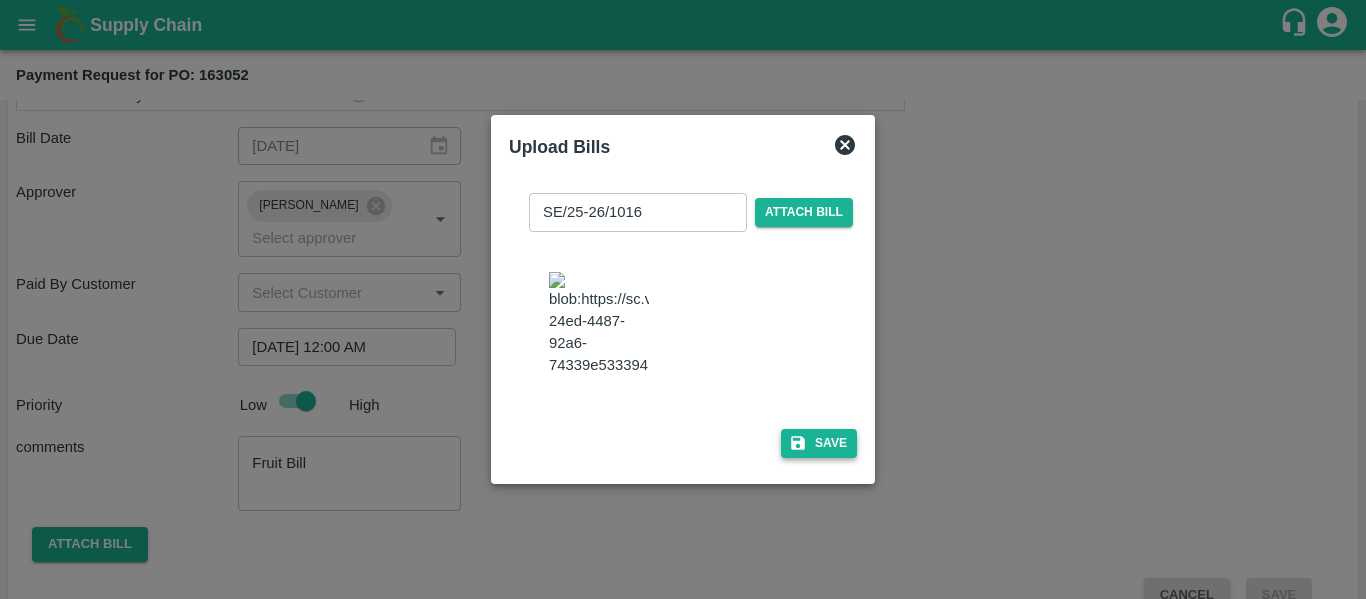 click on "Save" at bounding box center [819, 443] 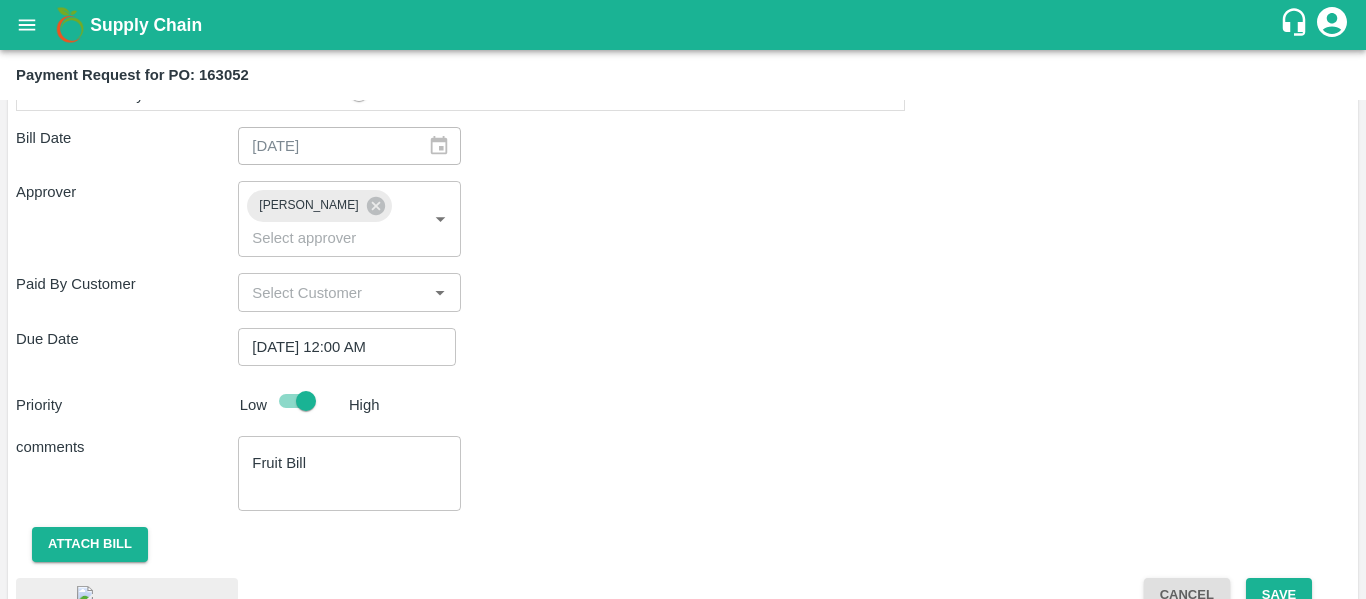 click on "Shipment -  SHIP/NASH/344991 Lots (Labels) Weight (Kgs) Total Price (₹) BANANA-EXP/13 kg M N-CHL 5 Hand/V-MH-Shreya/468FEX/100725   416 ( 32  X   13   ) ₹ 11826.88 ₹ 28.43  / kg BANANA-EXP/13 kg M N-CHL 6 Hand/V-MH-Shreya/468FEX/100725   4836 ( 372  X   13   ) ₹ 137487.48 ₹ 28.43  / kg BANANA-EXP/13 kg M N-CHL 8 Hand/V-MH-Shreya/468FEX/100725   2639 ( 203  X   13   ) ₹ 75026.77 ₹ 28.43  / kg BANANA-EXP/13 kg M N-CHL CL/V-MH-Shreya/468FEX/100725   611 ( 47  X   13   ) ₹ 17370.73 ₹ 28.43  / kg Total 8502 241711.86 Shipment -  SHIP/NASH/344993 Lots (Labels) Weight (Kgs) Total Price (₹) BANANA-EXP/C Class/V-MH-Shreya/258BOM/100725   352 ( 1  X   352   ) ₹ 9039.36 ₹ 25.68  / kg Total 352 9039.36 Shipment -  SHIP/NASH/344994 Lots (Labels) Weight (Kgs) Total Price (₹) BANANA-EXP/PHR Kg/V-MH-Shreya/258BOM/100725   99 ( 1  X   99   ) ₹ 2542.32 ₹ 25.68  / kg Total 99 2542.32 Pay from previous advances ₹  0 To be paid(After adjustments) ₹  253293.54 Send Partial Payment No Yes Bill Date" at bounding box center [683, 30] 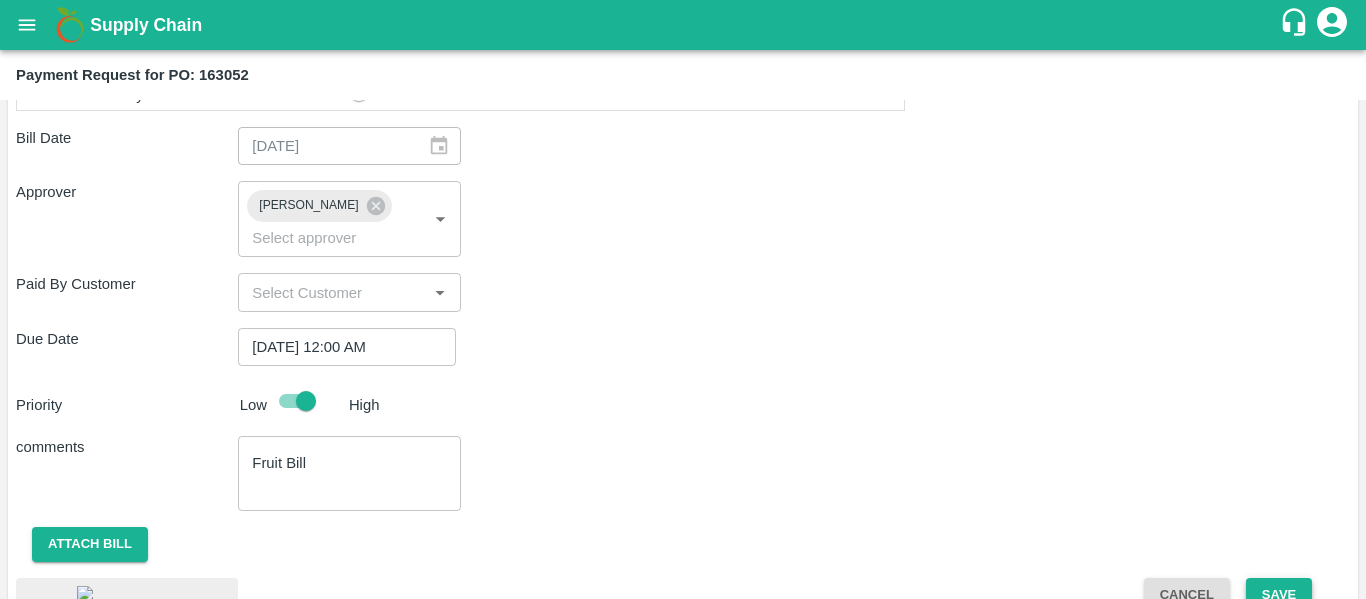 click on "Save" at bounding box center [1279, 595] 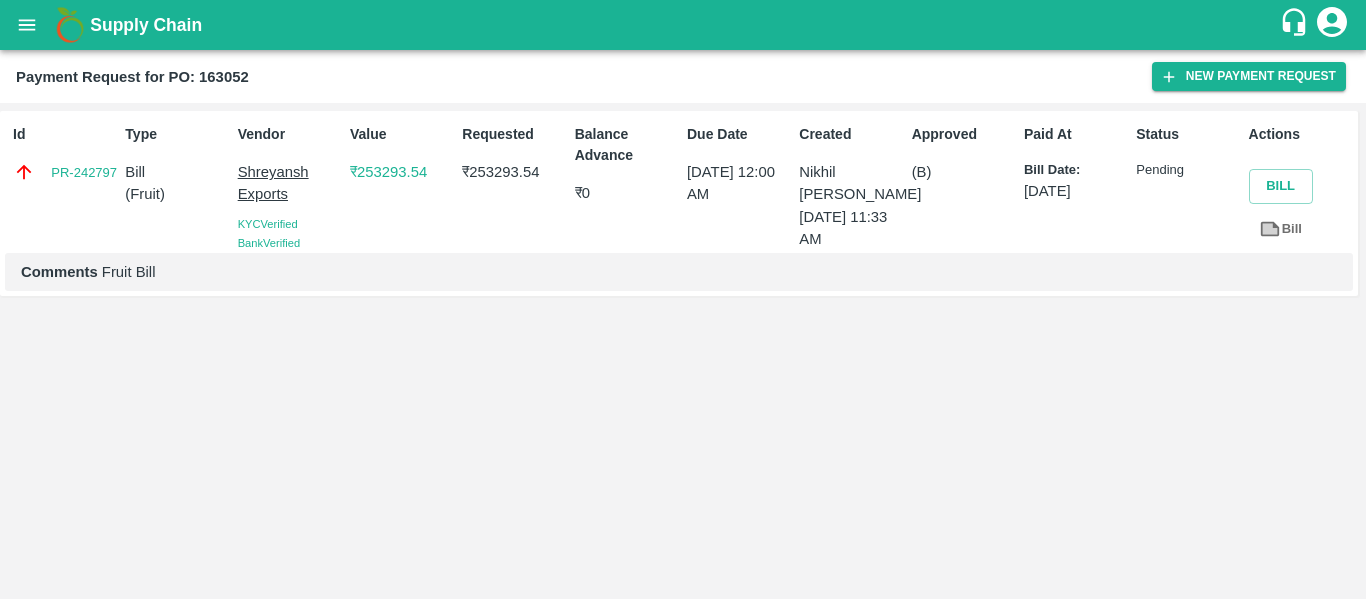 click at bounding box center [27, 25] 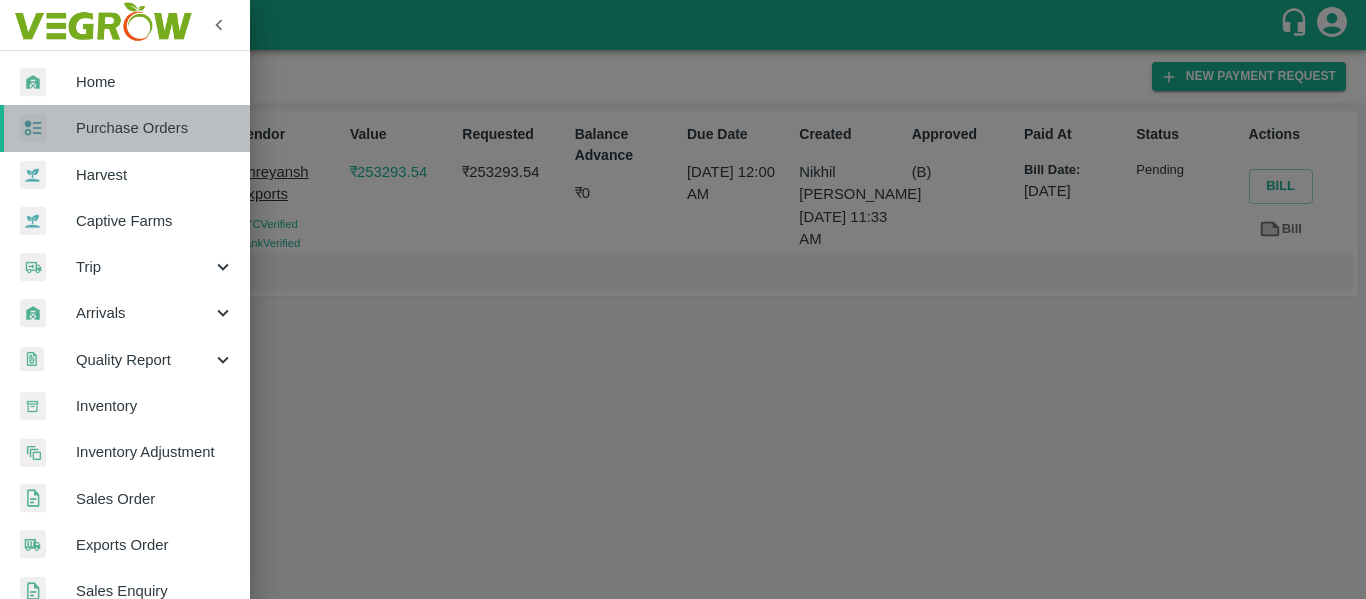 click on "Purchase Orders" at bounding box center [125, 128] 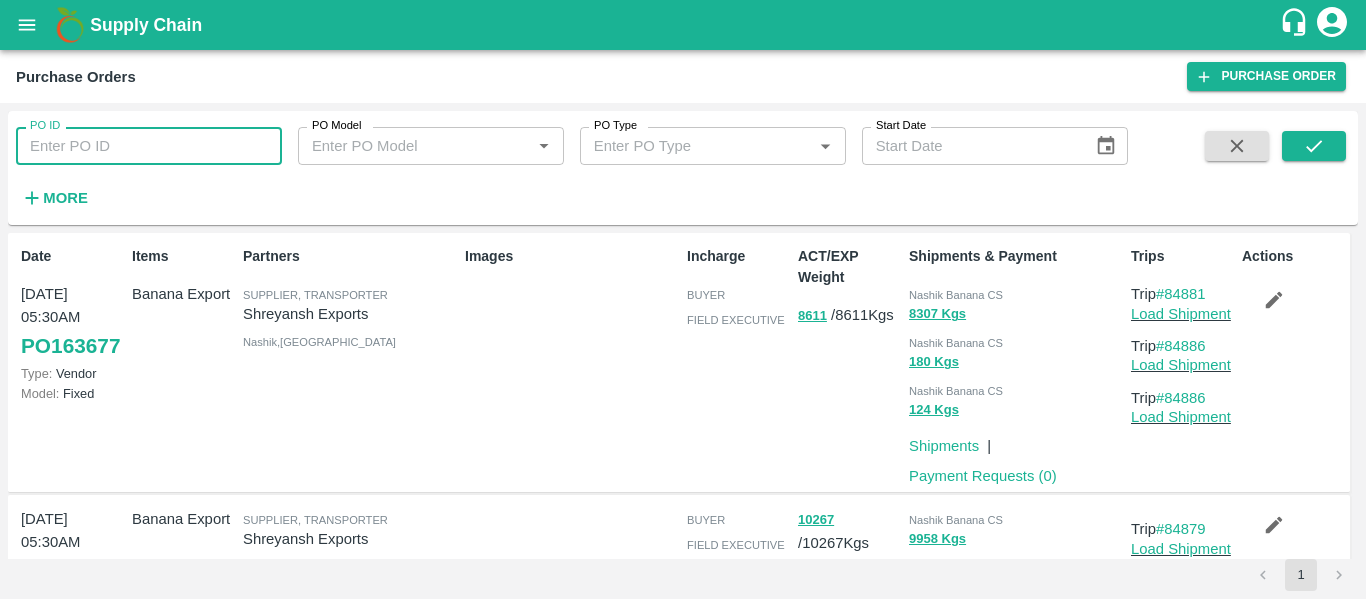click on "PO ID" at bounding box center (149, 146) 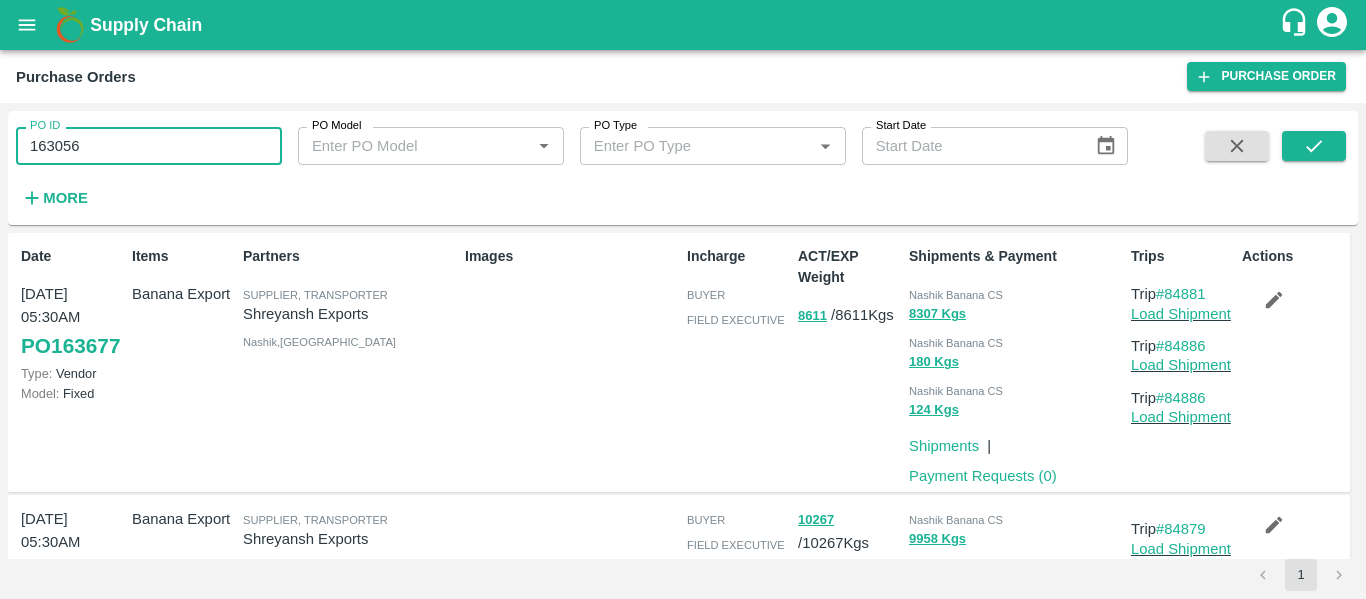 type on "163056" 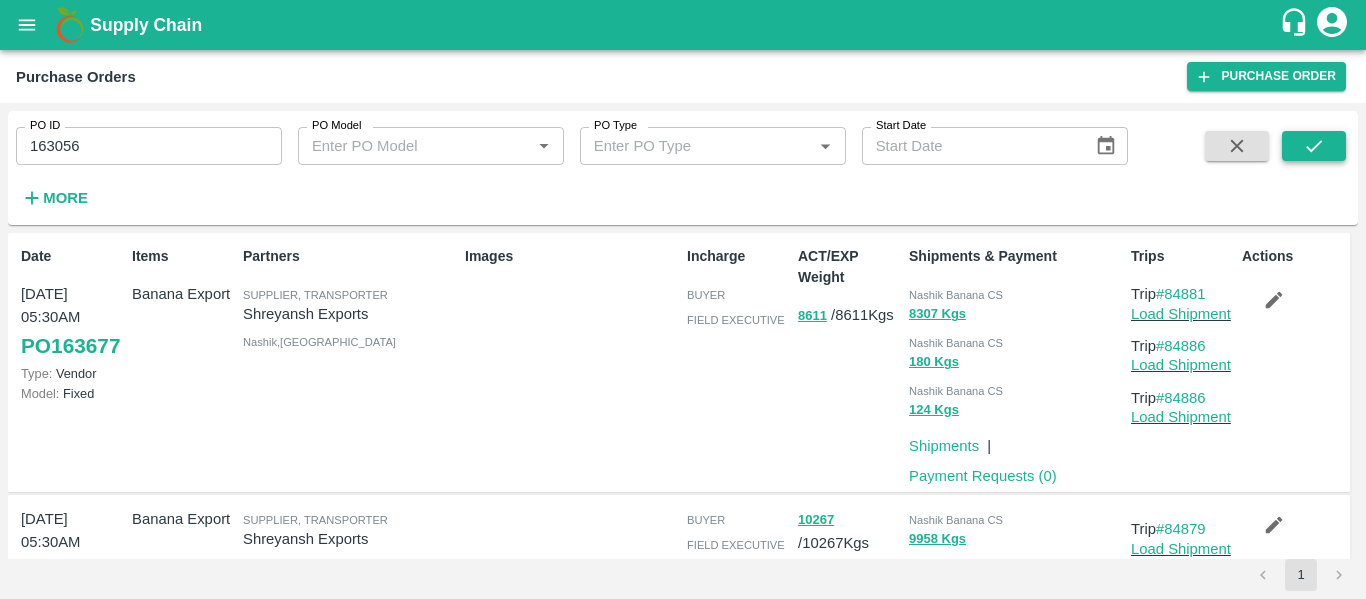 click at bounding box center [1314, 146] 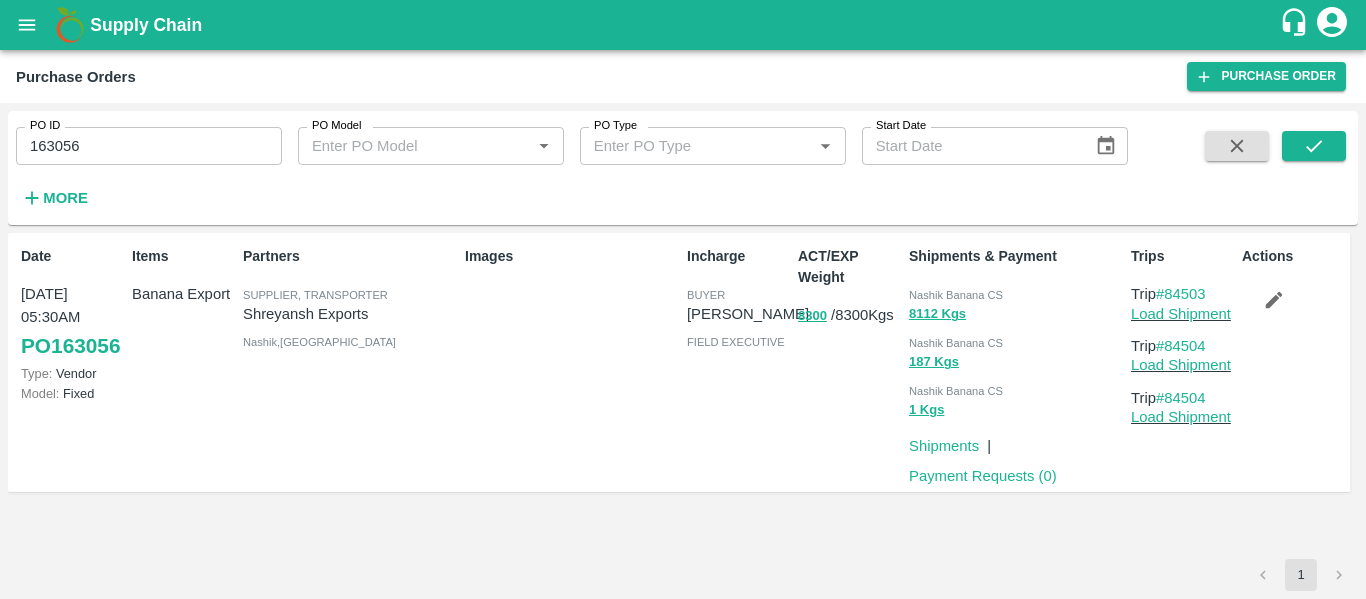 click on "Date 10 Jul, 05:30AM PO  163056 Type:    Vendor Model:    Fixed Items   Banana Export   Partners Supplier, Transporter   Shreyansh Exports Nashik , Maharashtra Images Incharge buyer Ajit Otari   field executive ACT/EXP Weight 8300   /  8300  Kgs Shipments & Payment   Nashik Banana CS 8112  Kgs Nashik Banana CS 187  Kgs Nashik Banana CS 1  Kgs   Shipments | Payment Requests ( 0 ) Trips Trip  #84503     Load Shipment Trip  #84504     Load Shipment Trip  #84504     Load Shipment Actions" at bounding box center (679, 363) 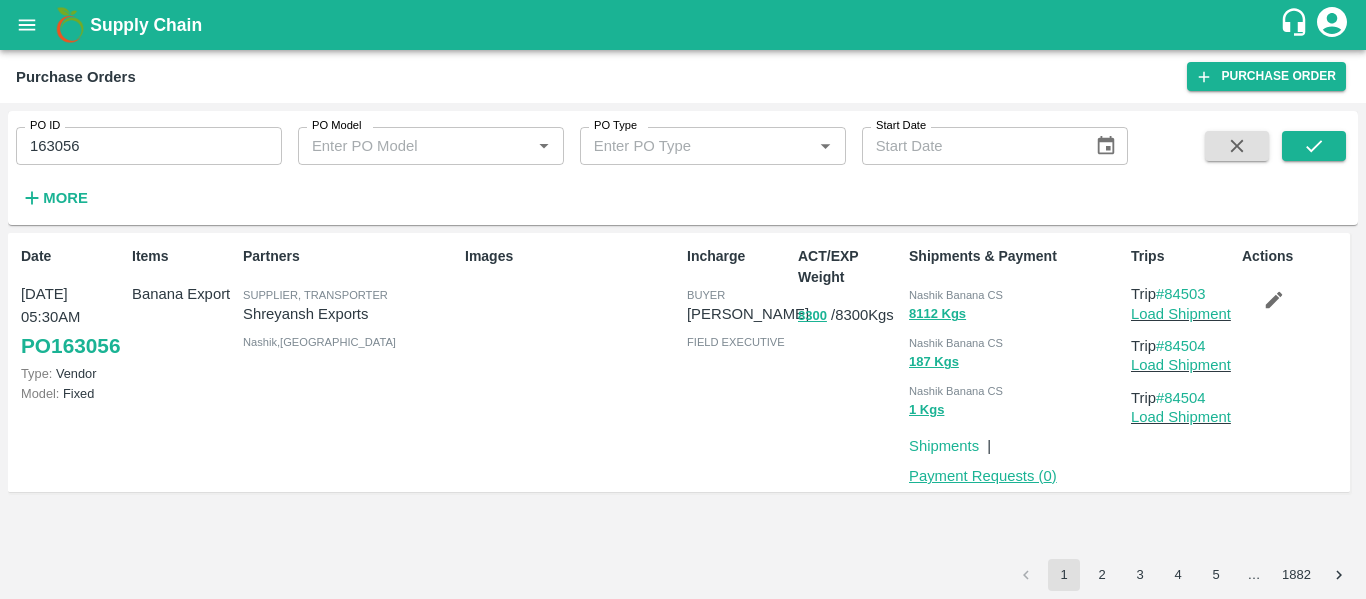 click on "Payment Requests ( 0 )" at bounding box center [983, 476] 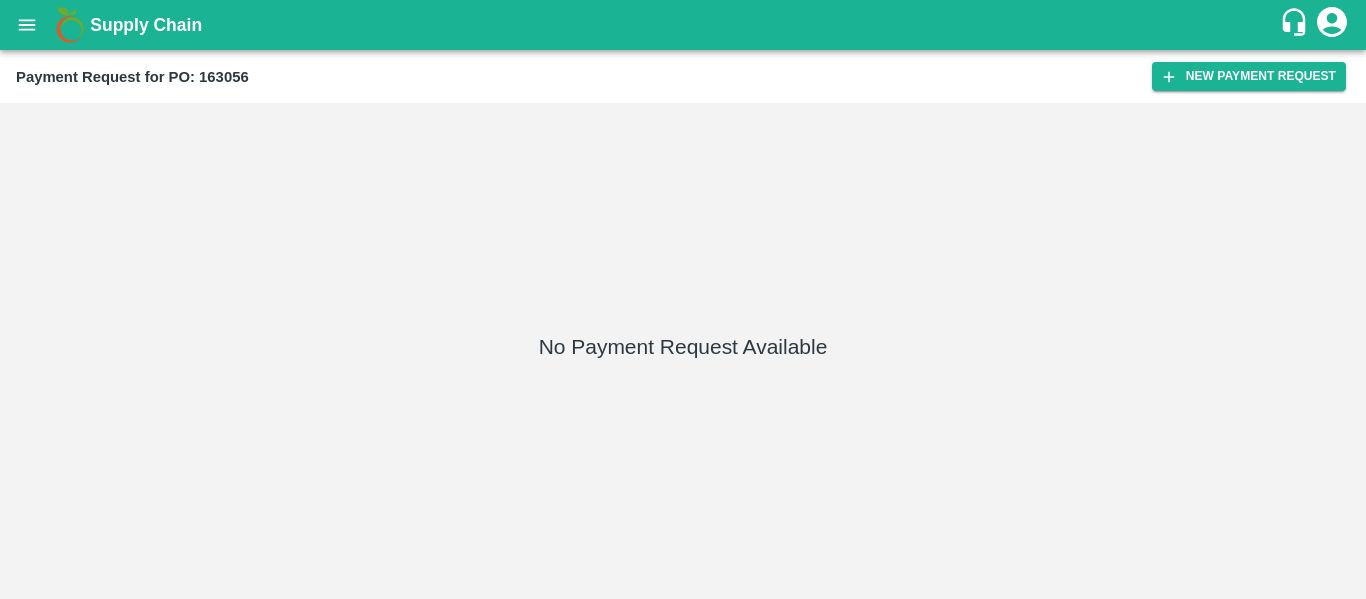 scroll, scrollTop: 0, scrollLeft: 0, axis: both 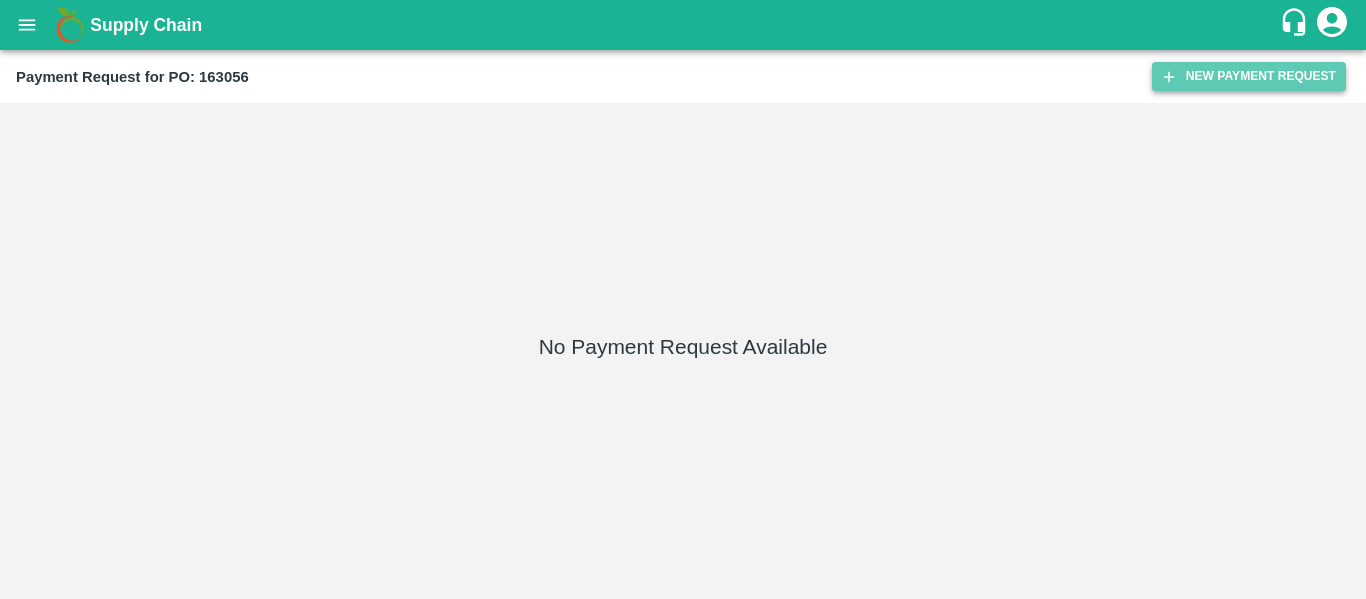 click on "New Payment Request" at bounding box center [1249, 76] 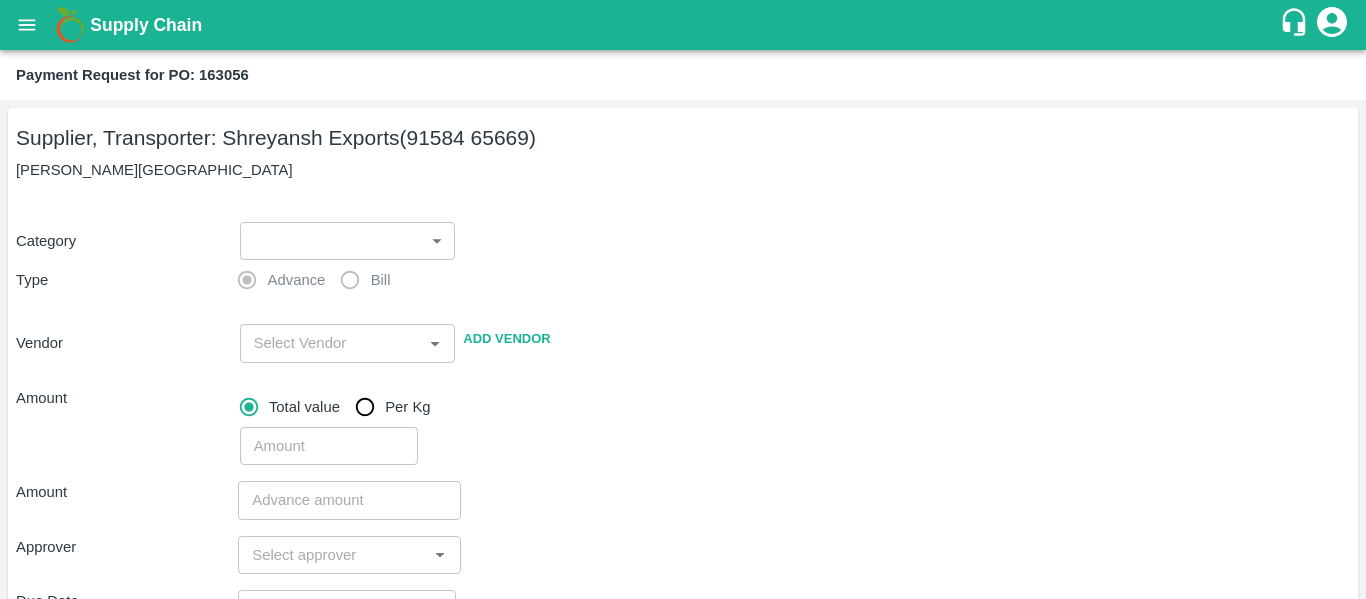 click on "Supply Chain Payment Request for PO: 163056 Supplier, Transporter:    Shreyansh Exports  (91584 65669) Nashik, Nashik Category ​ ​ Type Advance Bill Vendor ​ Add Vendor Amount Total value Per Kg ​ Amount ​ Approver ​ Due Date ​  Priority  Low  High Comment x ​ Attach bill Cancel Save Tembhurni PH Nashik CC Shahada Banana Export PH Savda Banana Export PH Nashik Banana CS Nikhil Subhash Mangvade Logout" at bounding box center (683, 299) 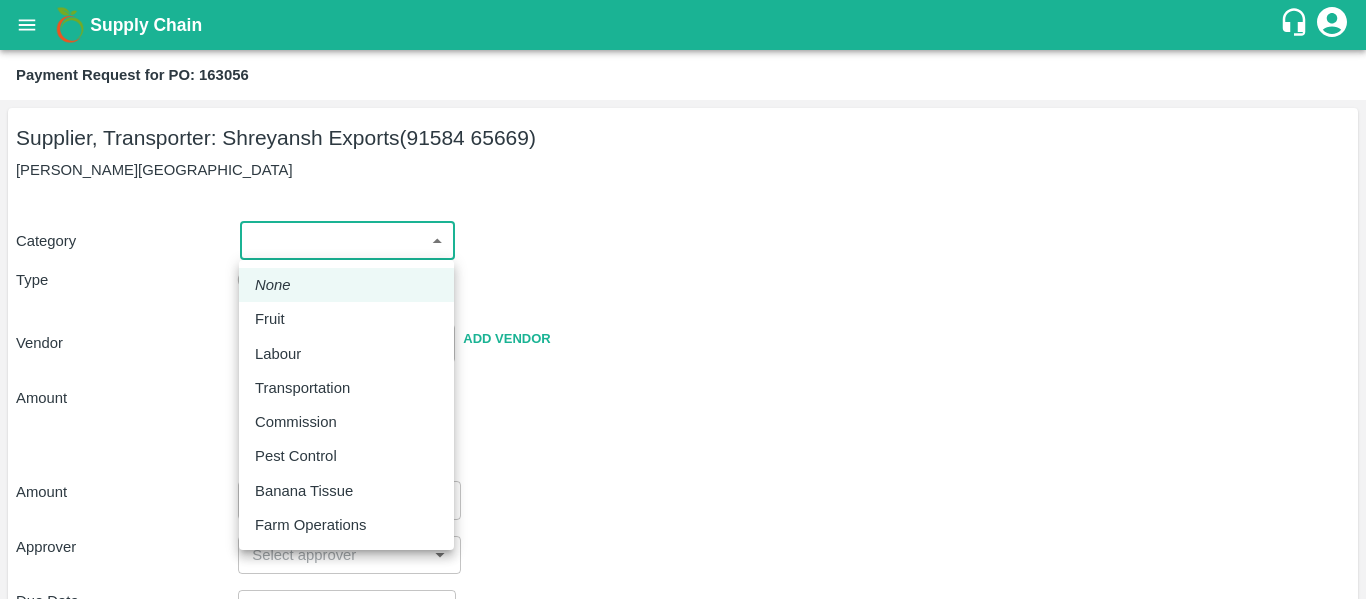 click on "Fruit" at bounding box center [346, 319] 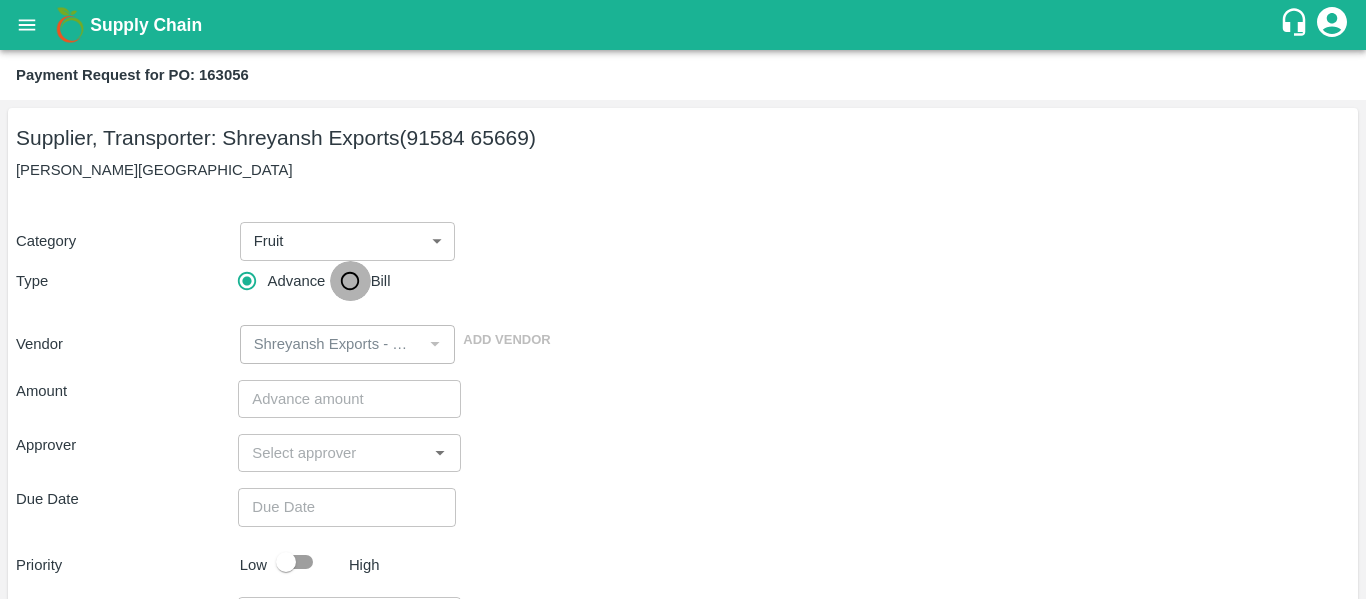 click on "Bill" at bounding box center [350, 281] 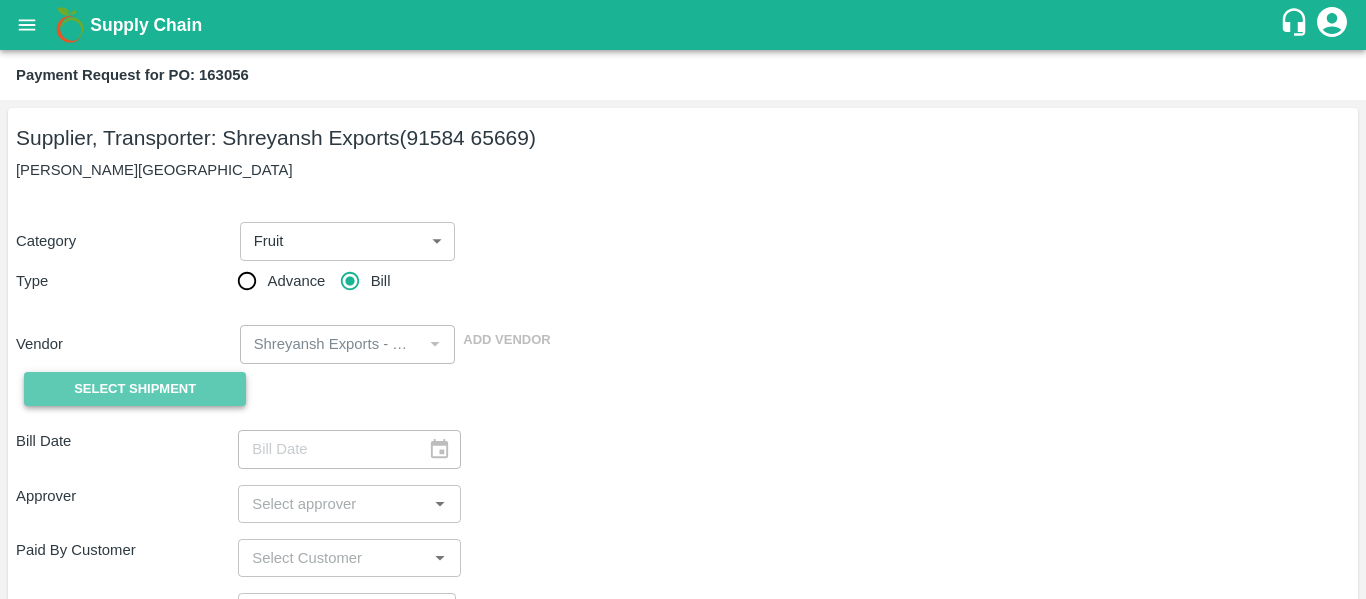 click on "Select Shipment" at bounding box center (135, 389) 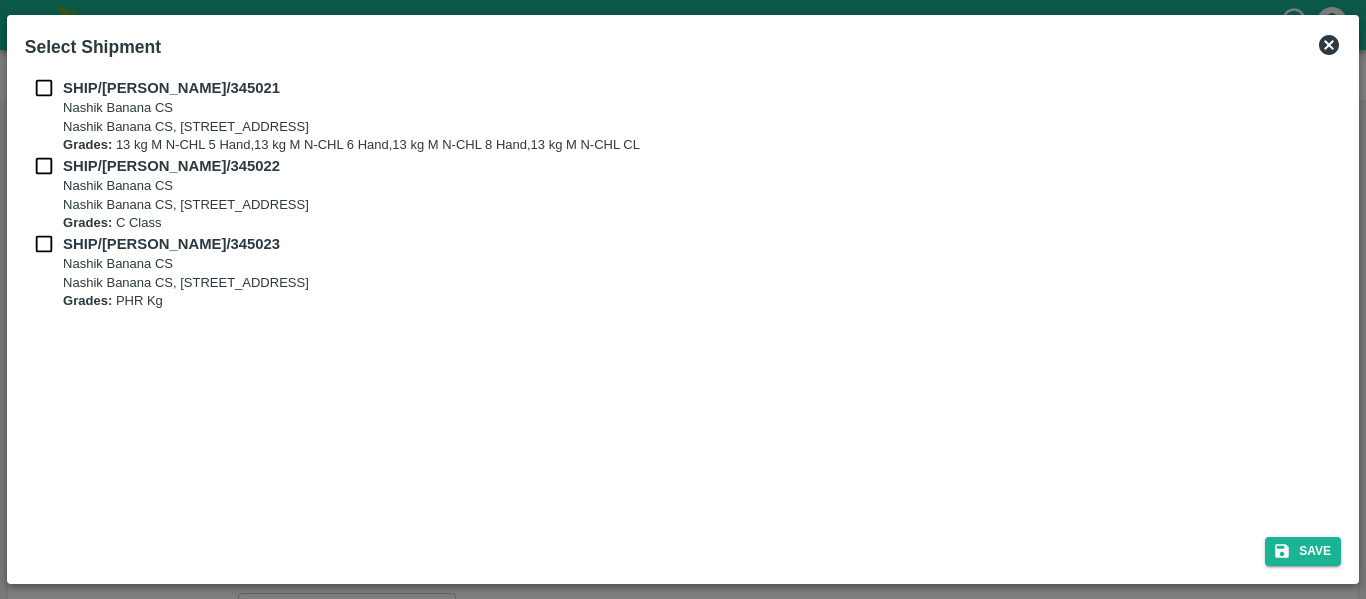 click at bounding box center (44, 88) 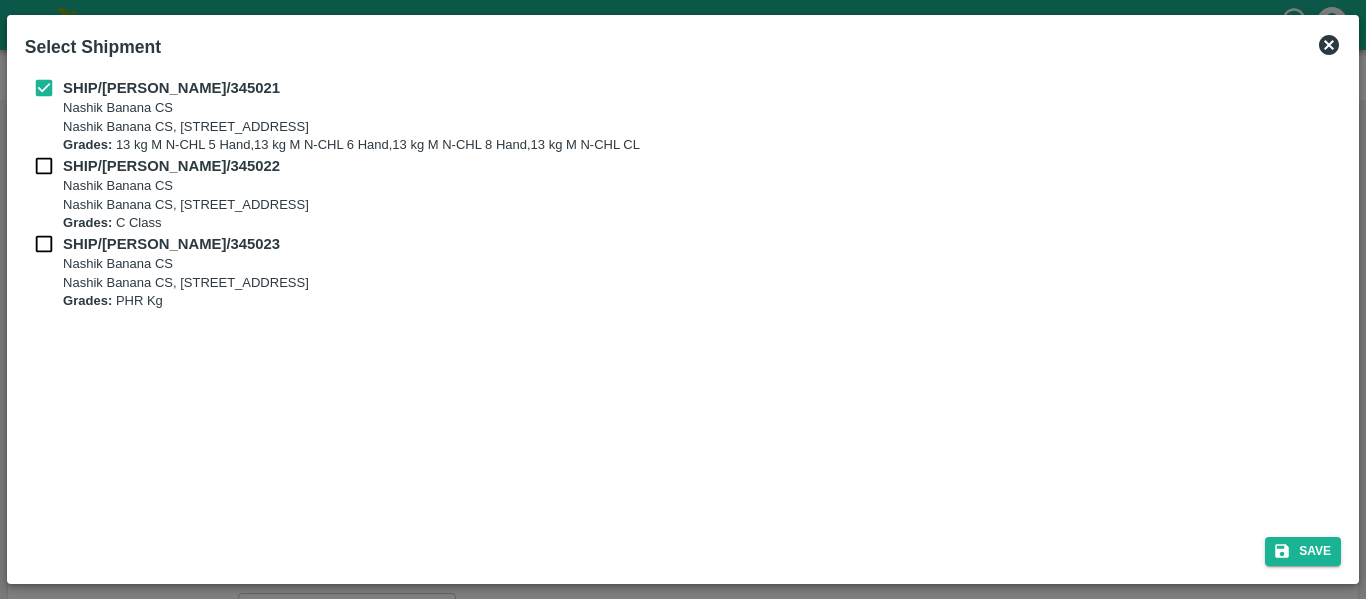 click on "SHIP/NASH/345022 Nashik Banana CS  Nashik Banana CS, Gat No. 314/2/1, A/p- Mohadi, Tal- Dindori, Dist- Nashik 422207, Maharashtra, India., India Grades:   C Class" at bounding box center [683, 194] 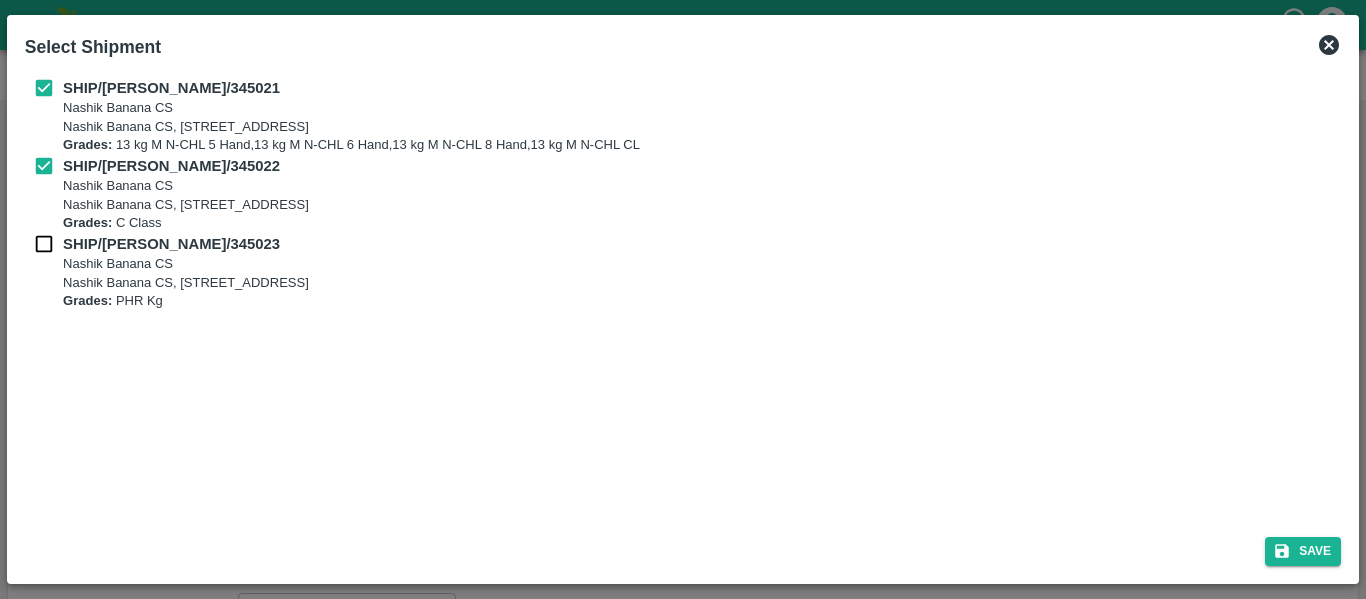 click at bounding box center (44, 244) 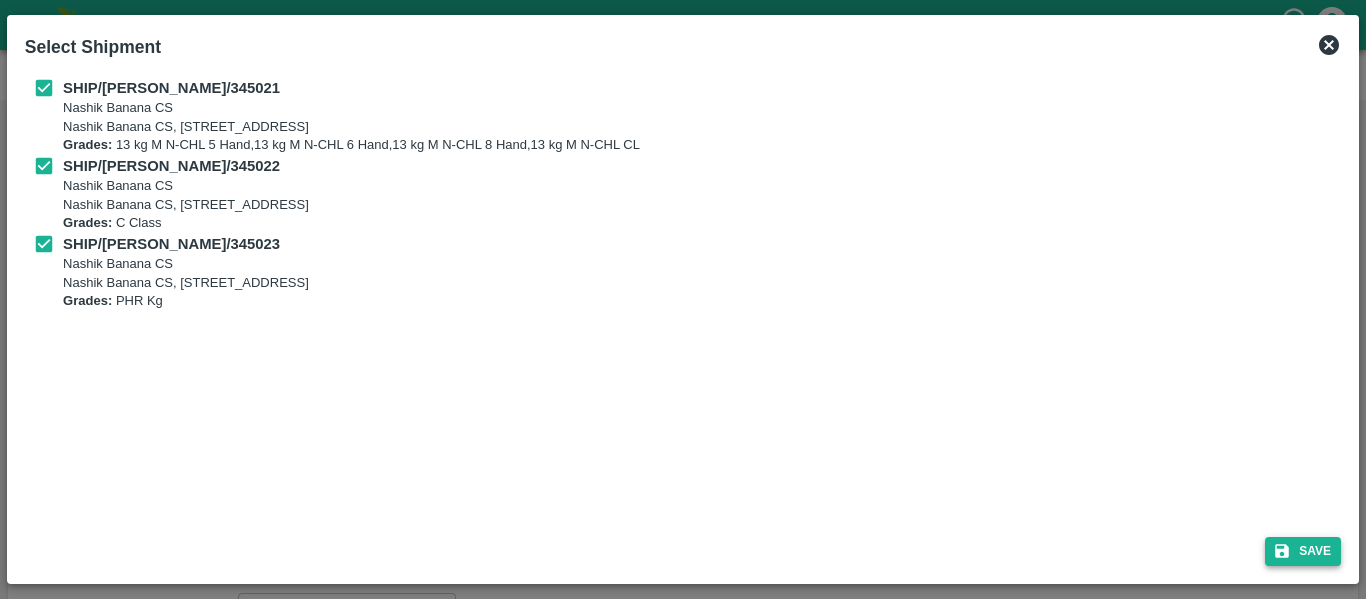 click on "Save" at bounding box center (1303, 551) 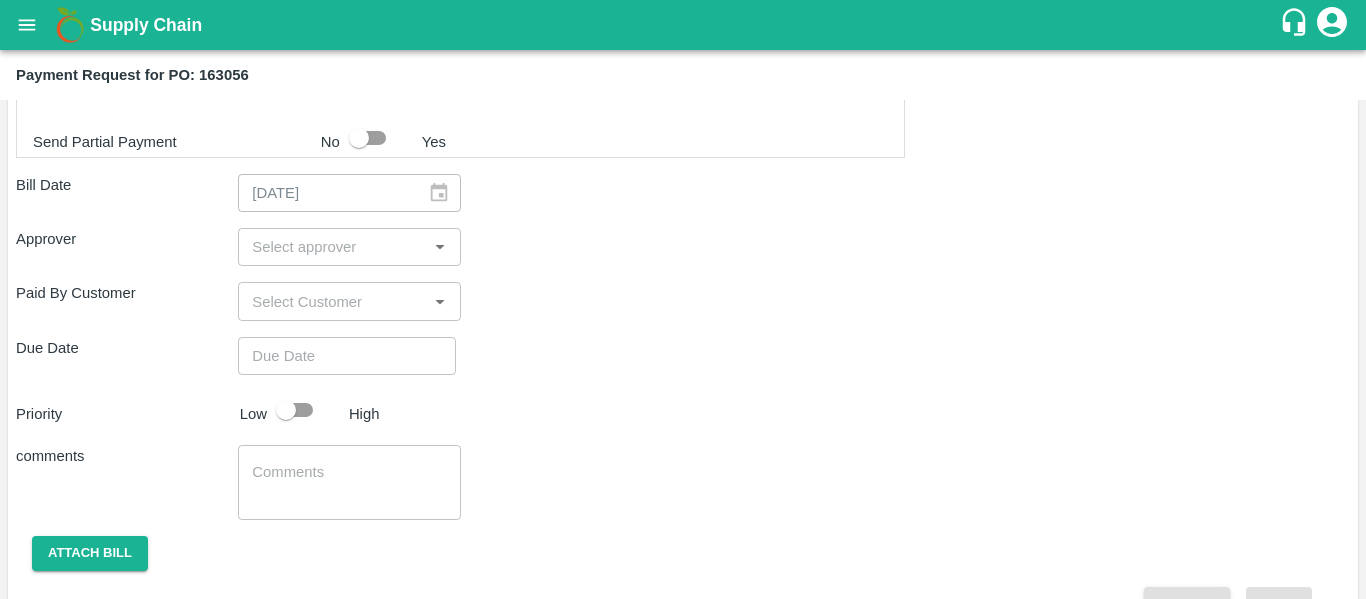 scroll, scrollTop: 1024, scrollLeft: 0, axis: vertical 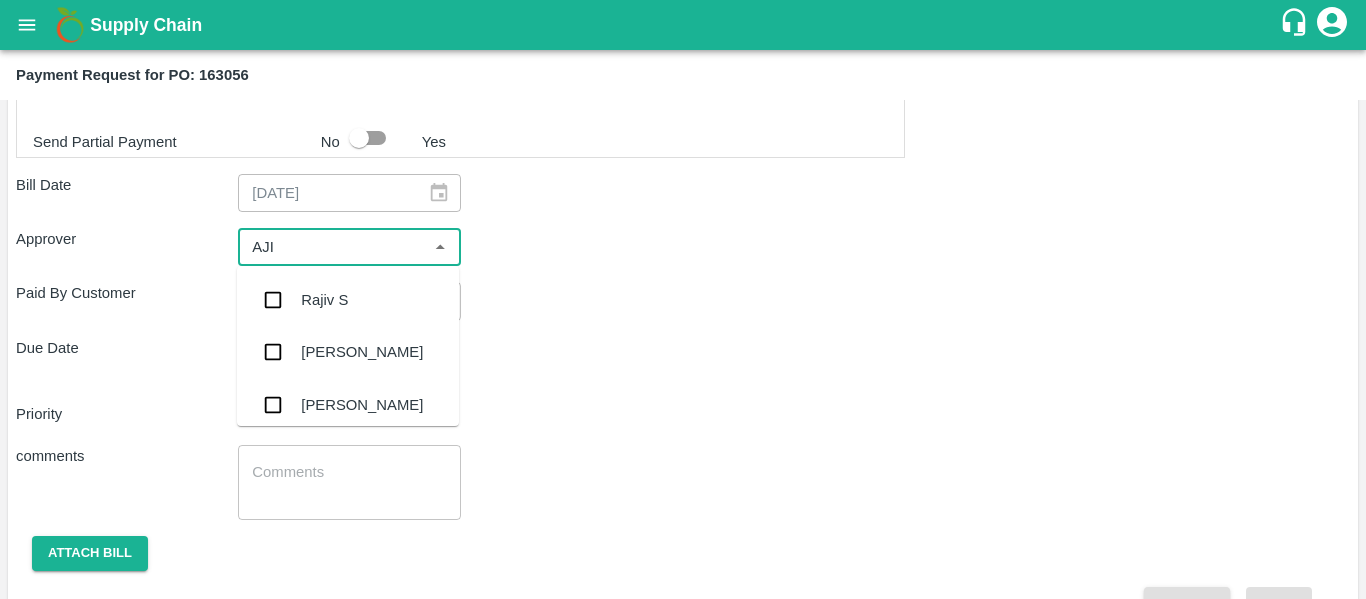 type on "AJIT" 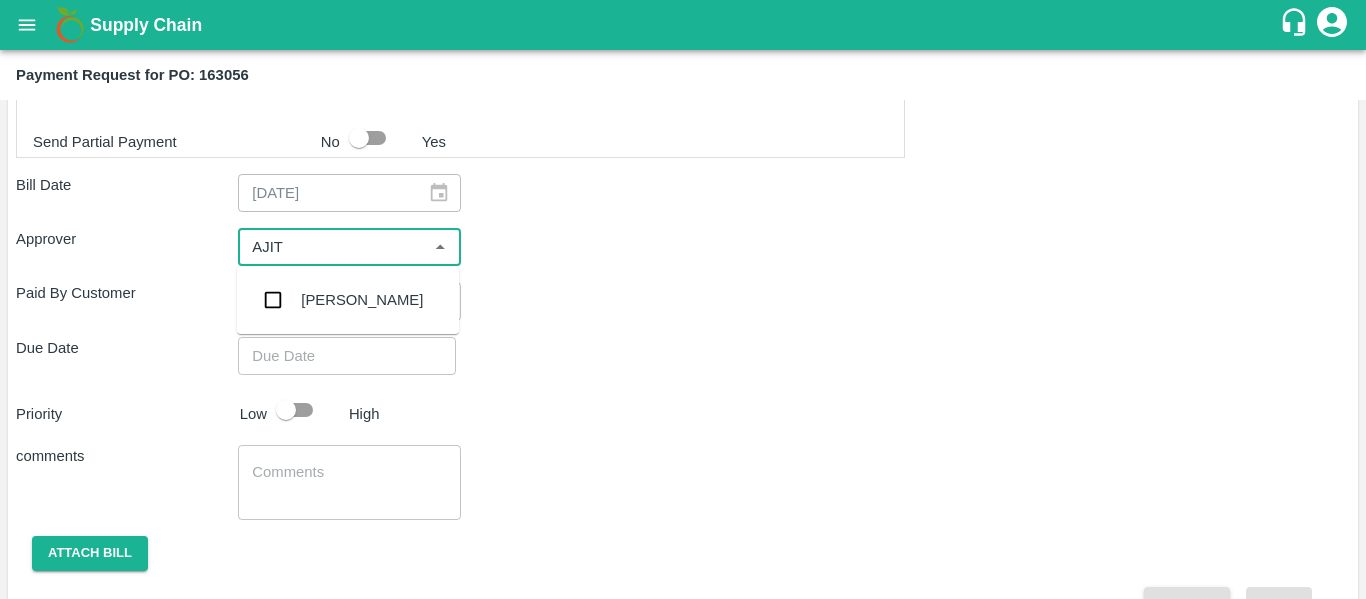 click on "[PERSON_NAME]" at bounding box center (348, 300) 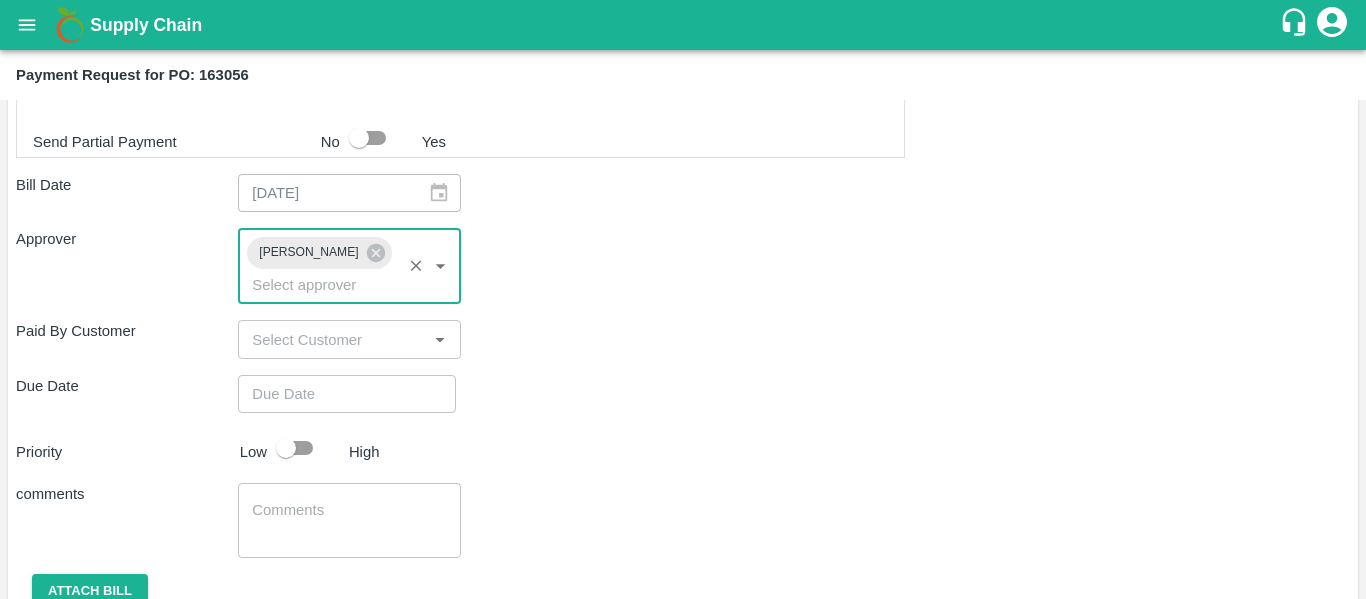 type on "DD/MM/YYYY hh:mm aa" 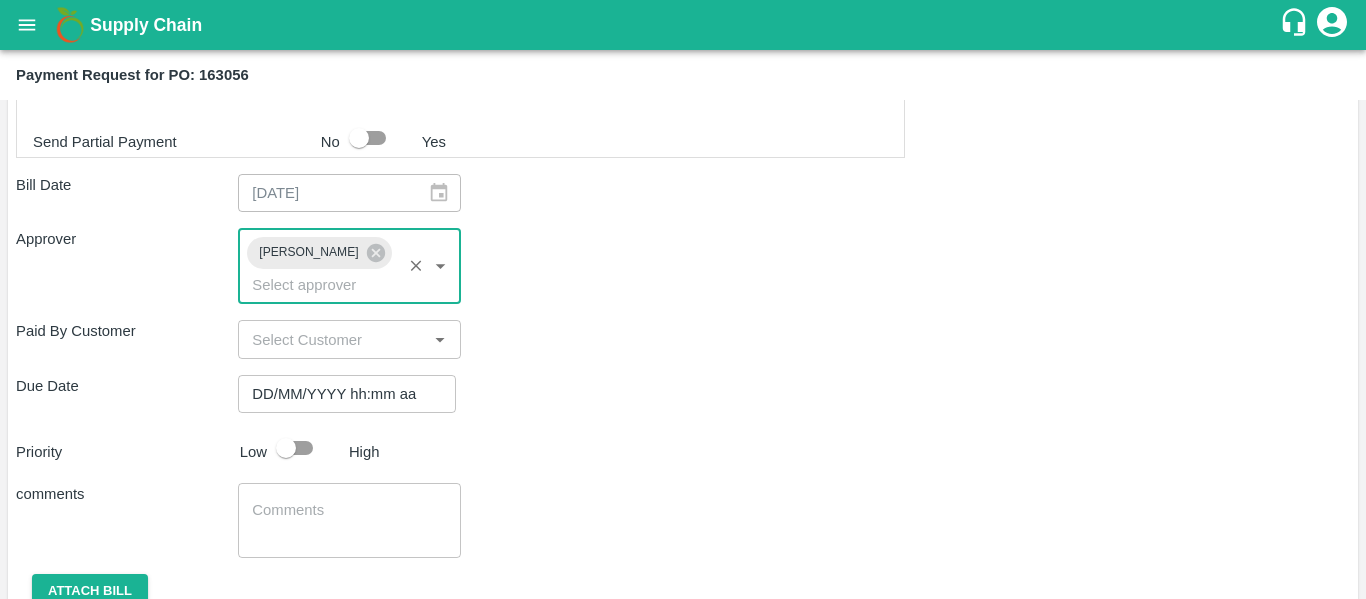 click on "DD/MM/YYYY hh:mm aa" at bounding box center [340, 394] 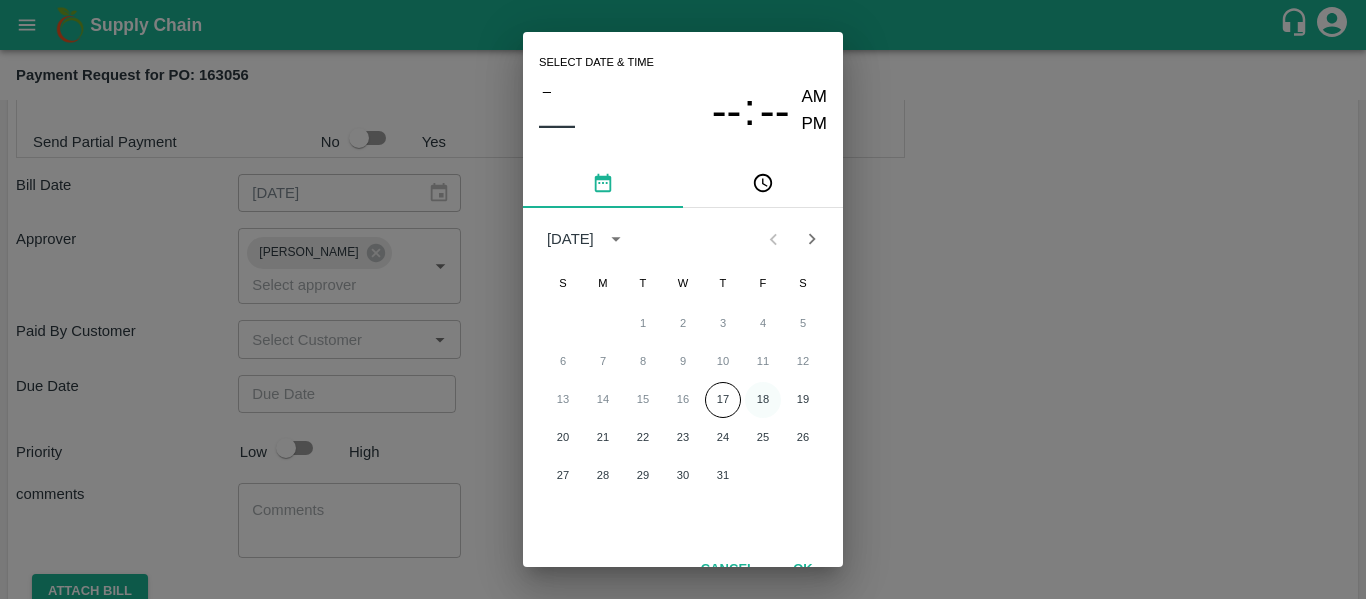 click on "18" at bounding box center (763, 400) 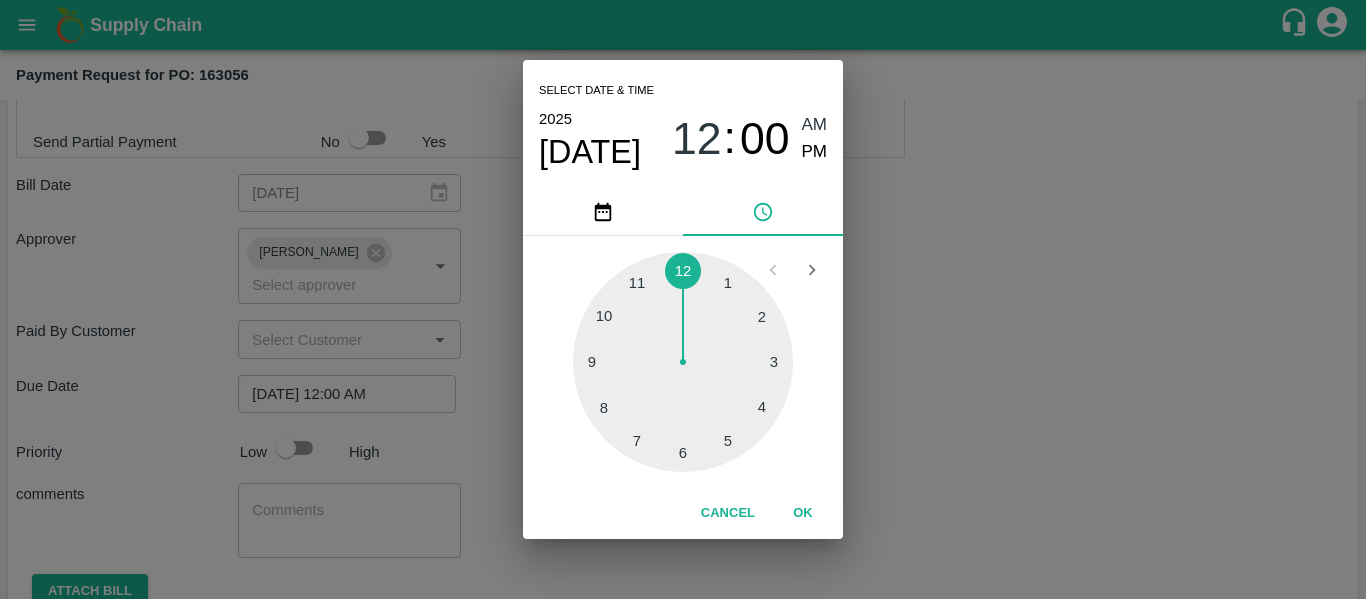 click on "Select date & time [DATE] 12 : 00 AM PM 1 2 3 4 5 6 7 8 9 10 11 12 Cancel OK" at bounding box center (683, 299) 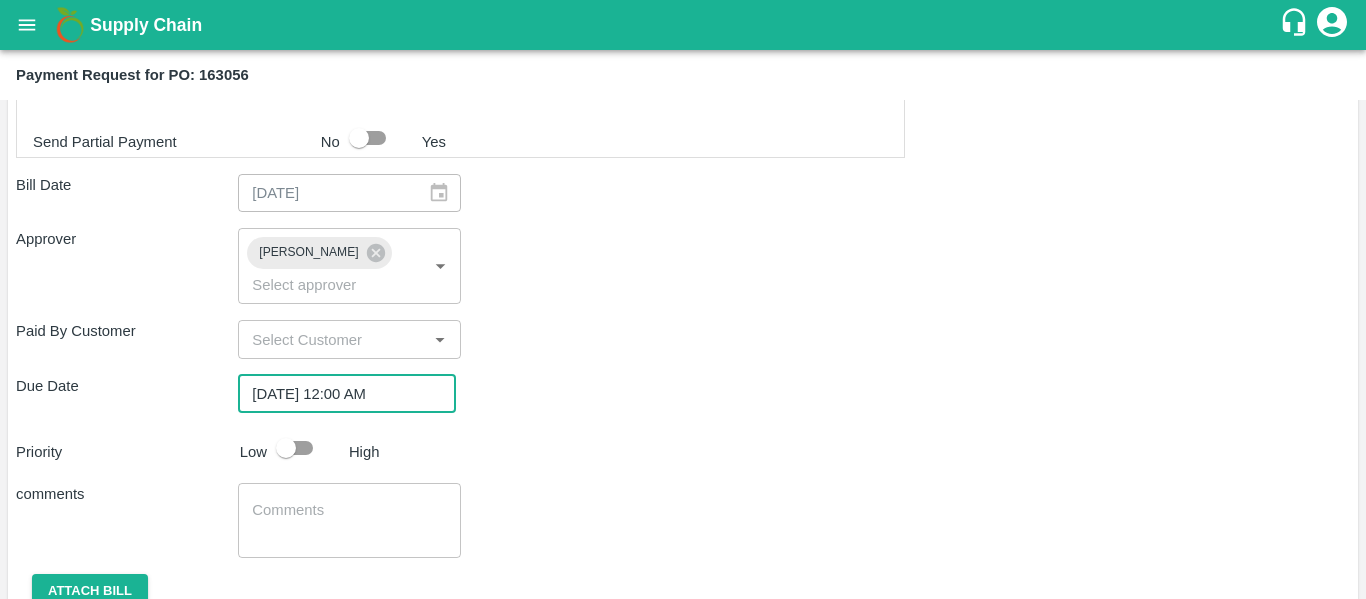 click at bounding box center [286, 448] 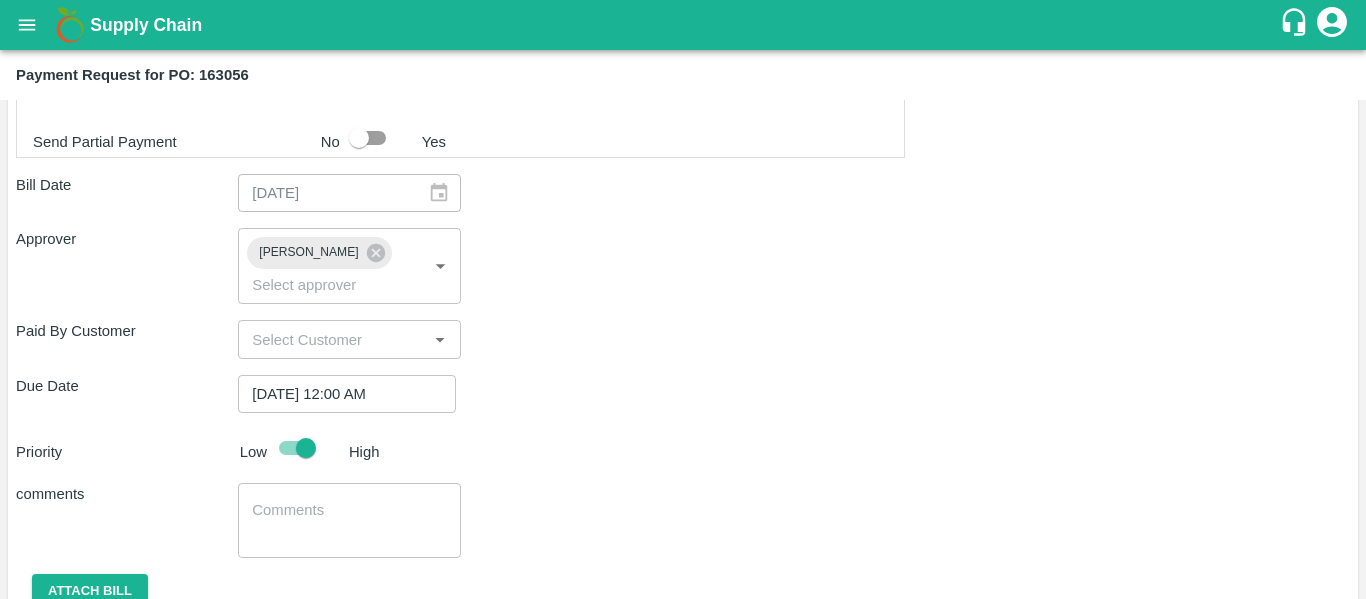click at bounding box center [349, 521] 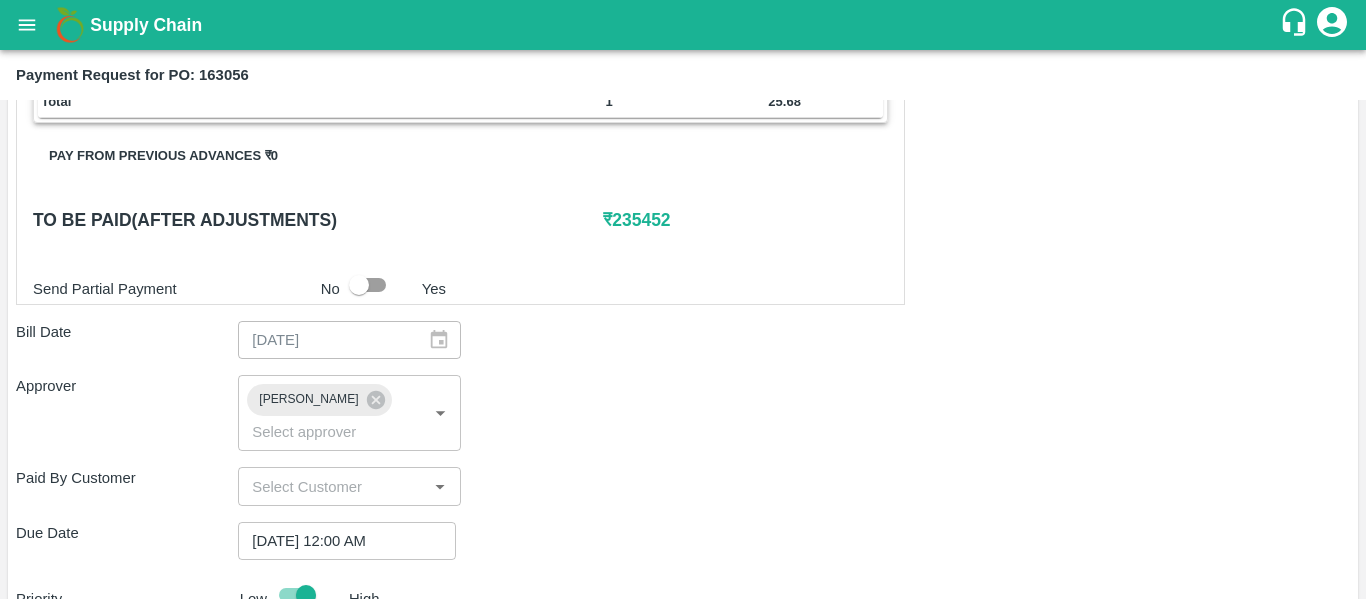 scroll, scrollTop: 876, scrollLeft: 0, axis: vertical 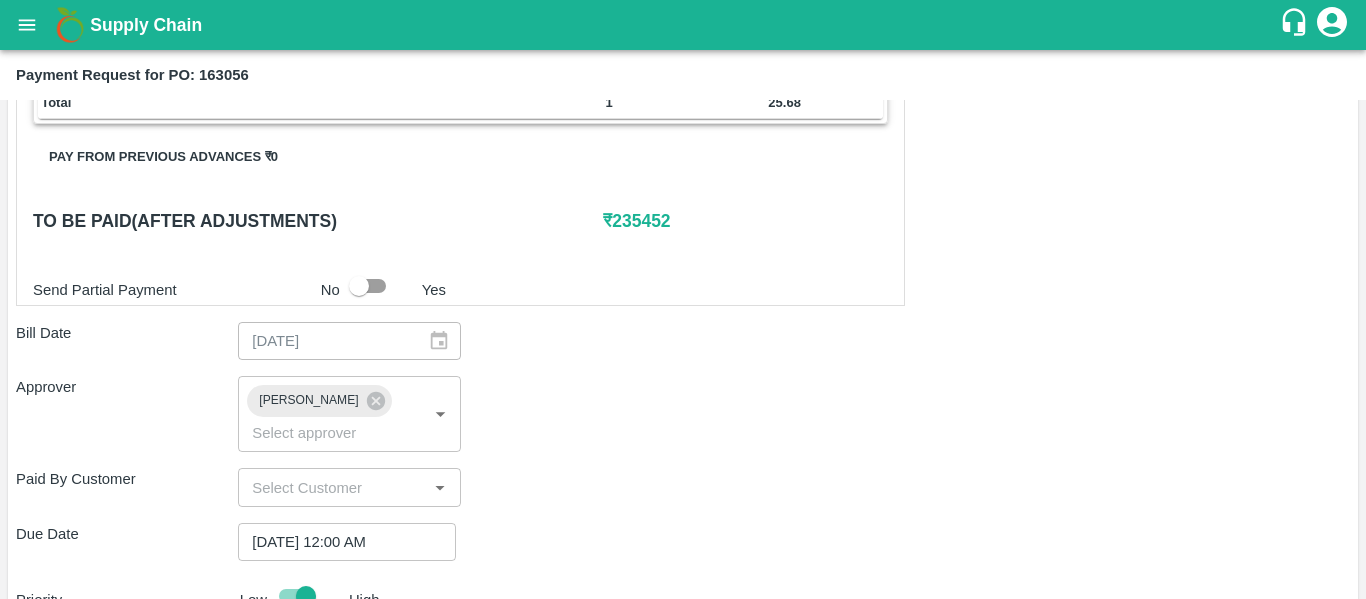 type on "Fruit Bill" 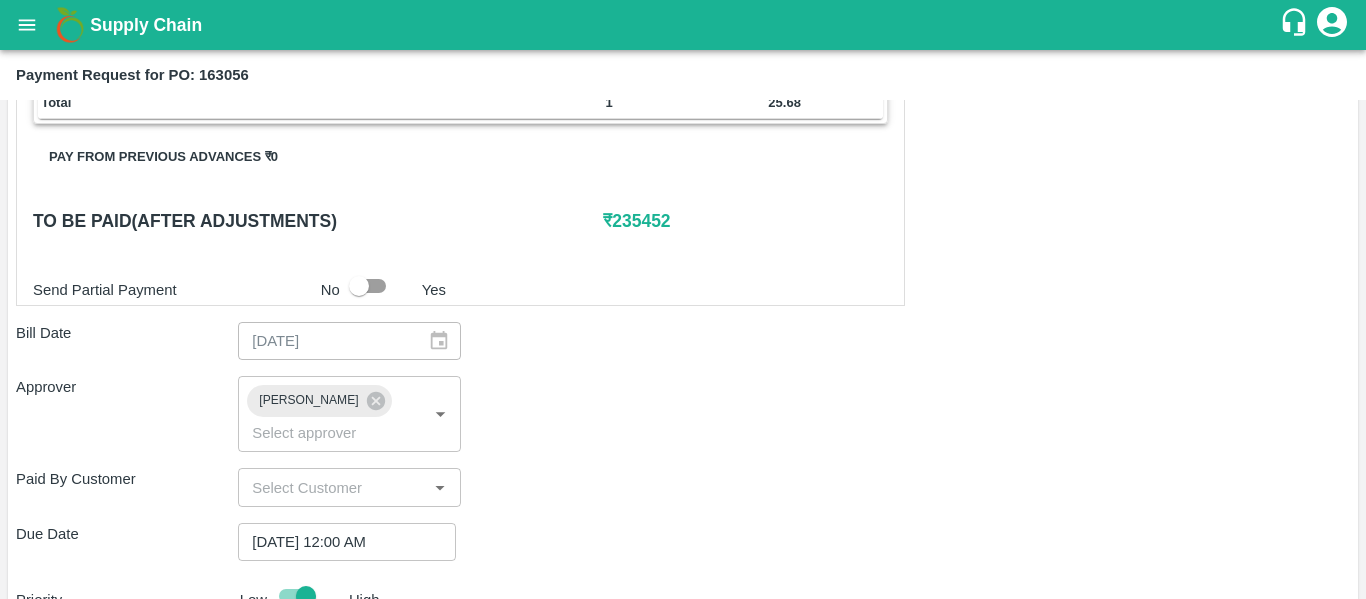 scroll, scrollTop: 1082, scrollLeft: 0, axis: vertical 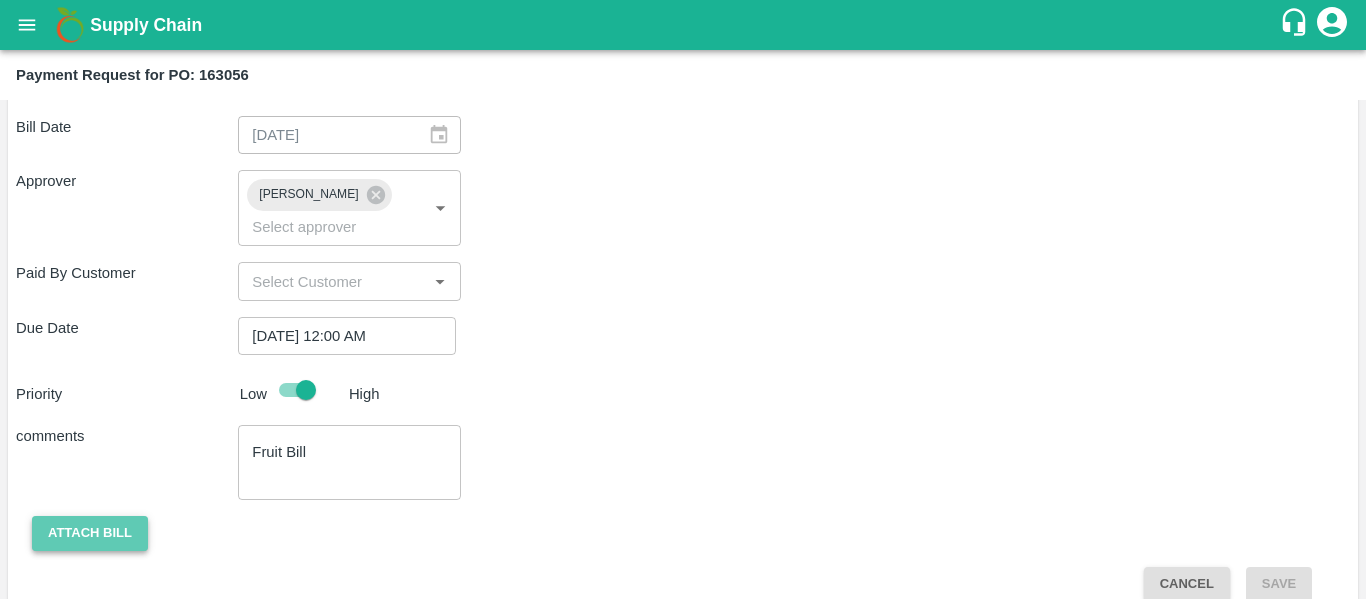click on "Attach bill" at bounding box center [90, 533] 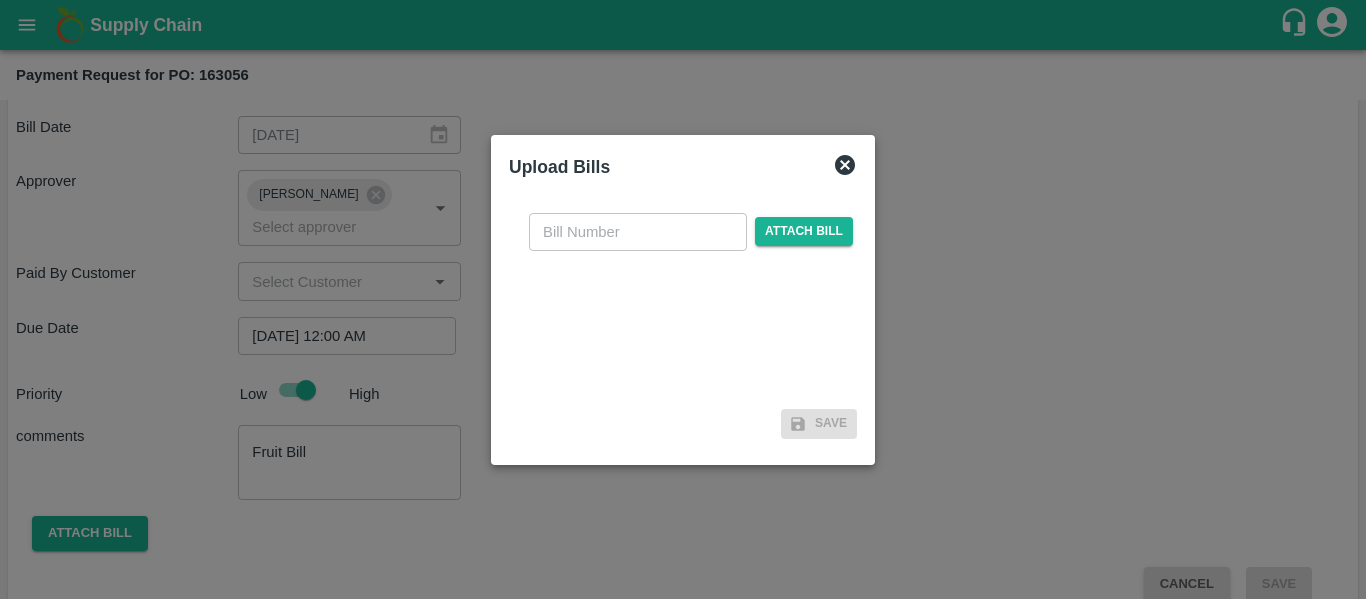 click on "​ Attach bill" at bounding box center [683, 299] 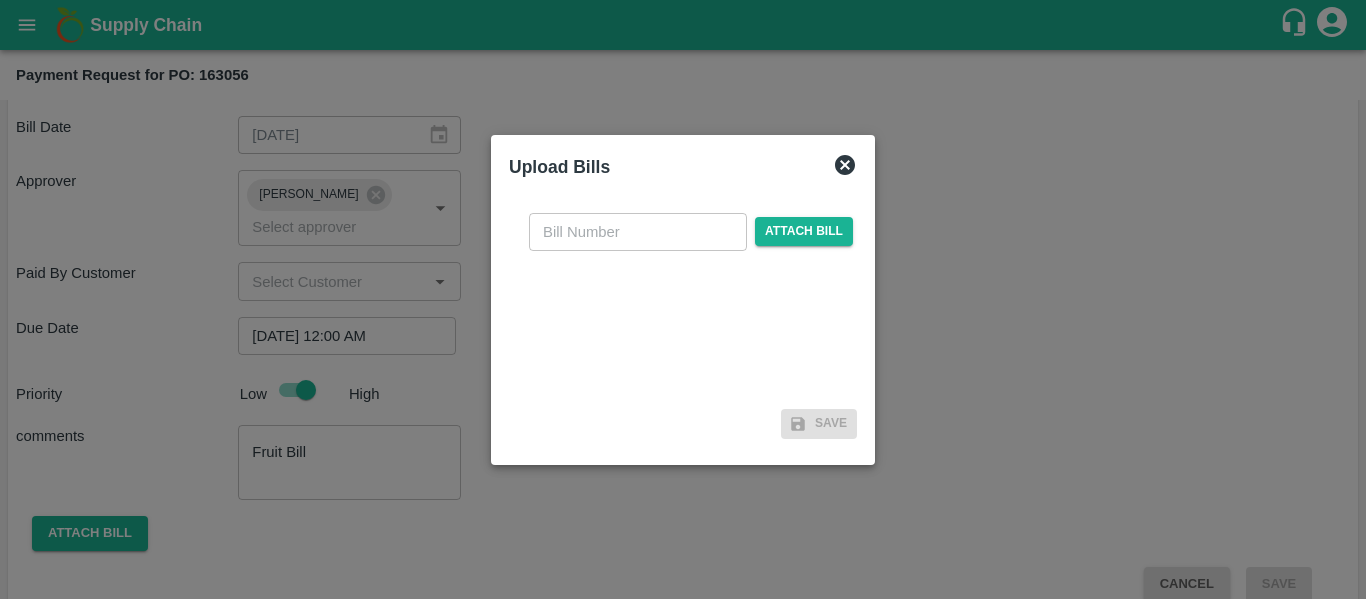 click at bounding box center [638, 232] 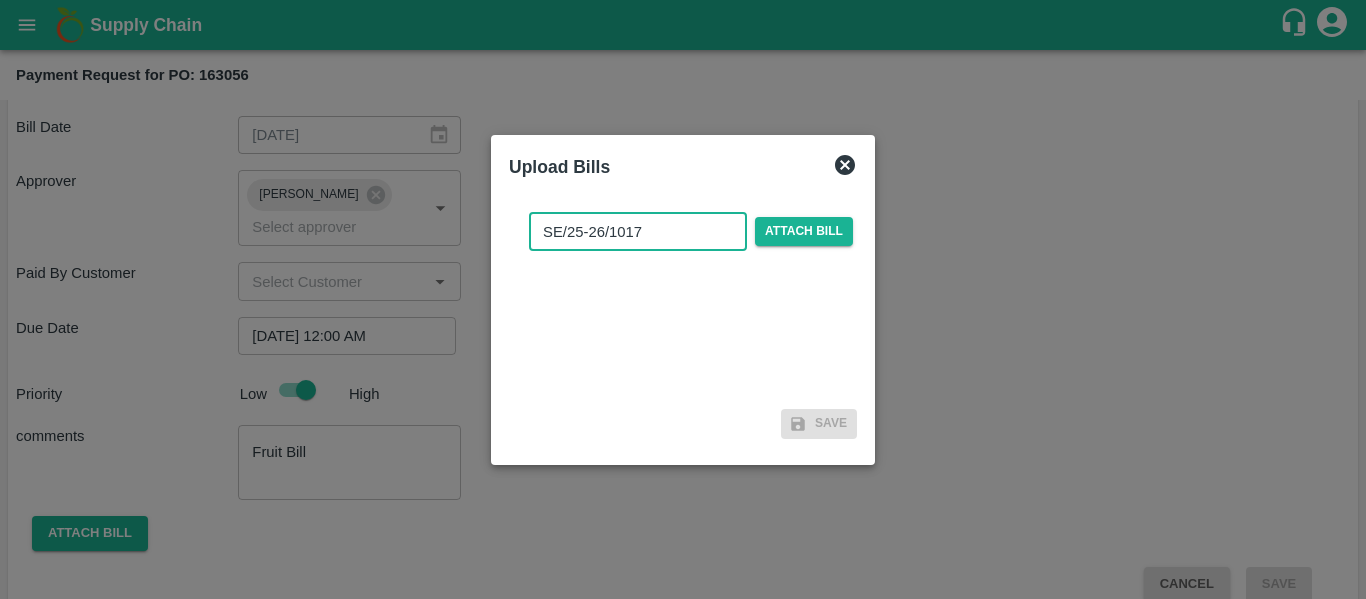 type on "SE/25-26/1017" 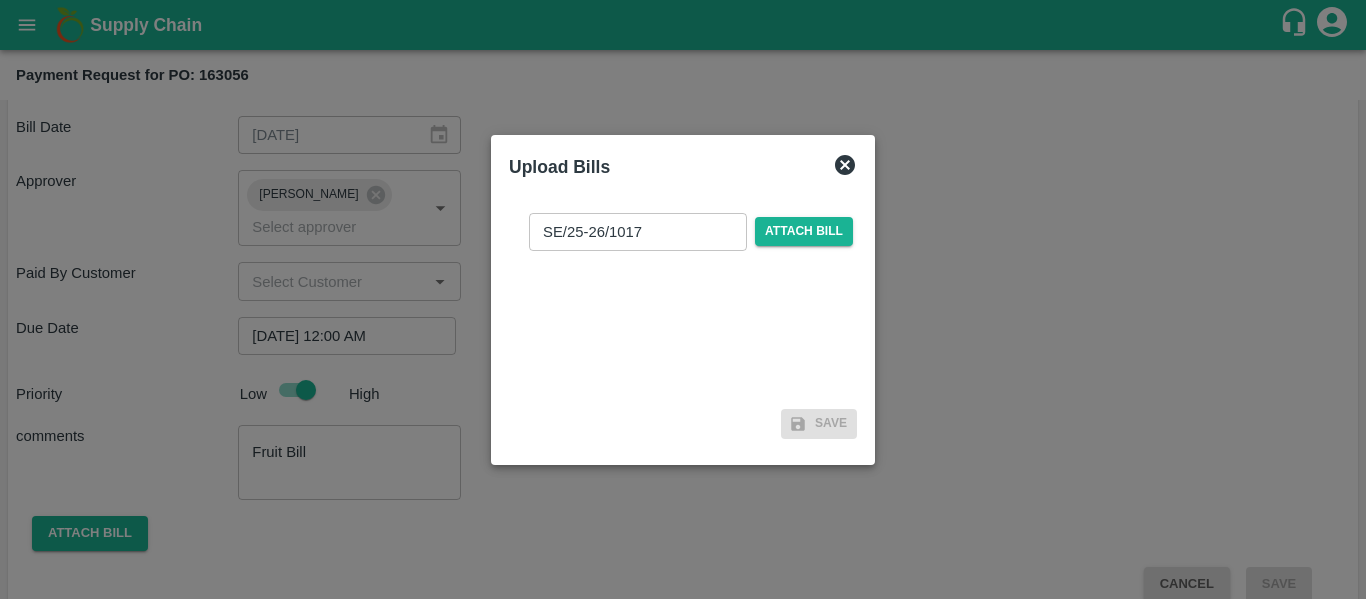click on "SE/25-26/1017 ​ Attach bill" at bounding box center (691, 232) 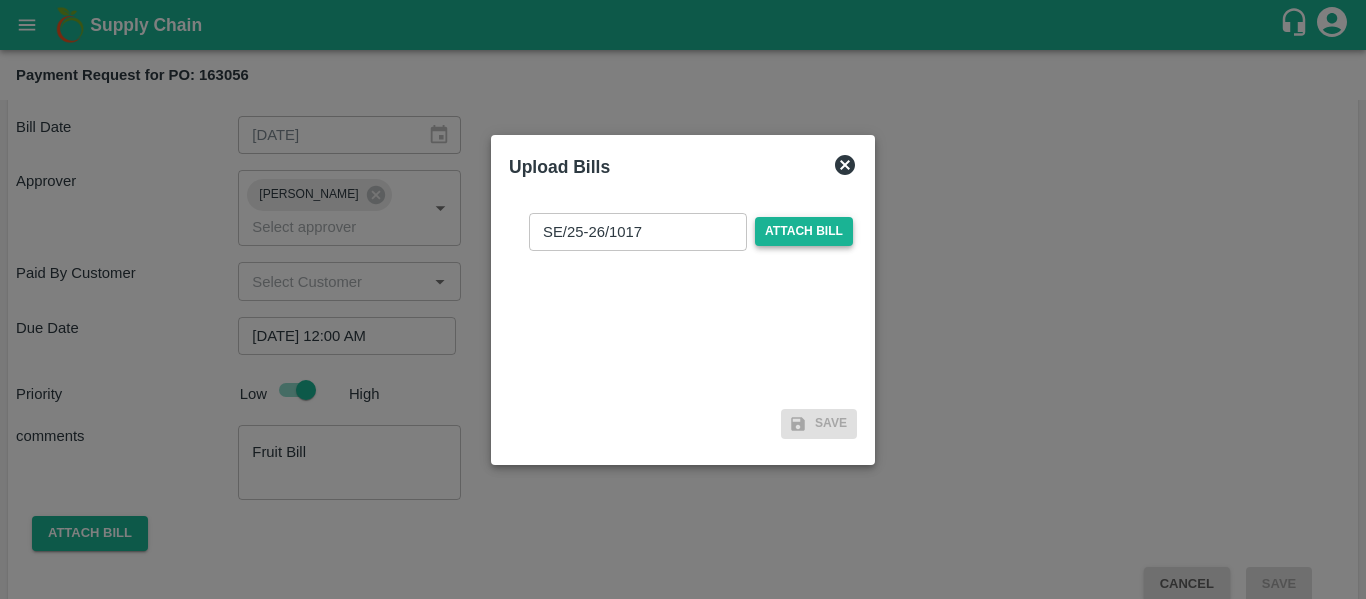 click on "Attach bill" at bounding box center (804, 231) 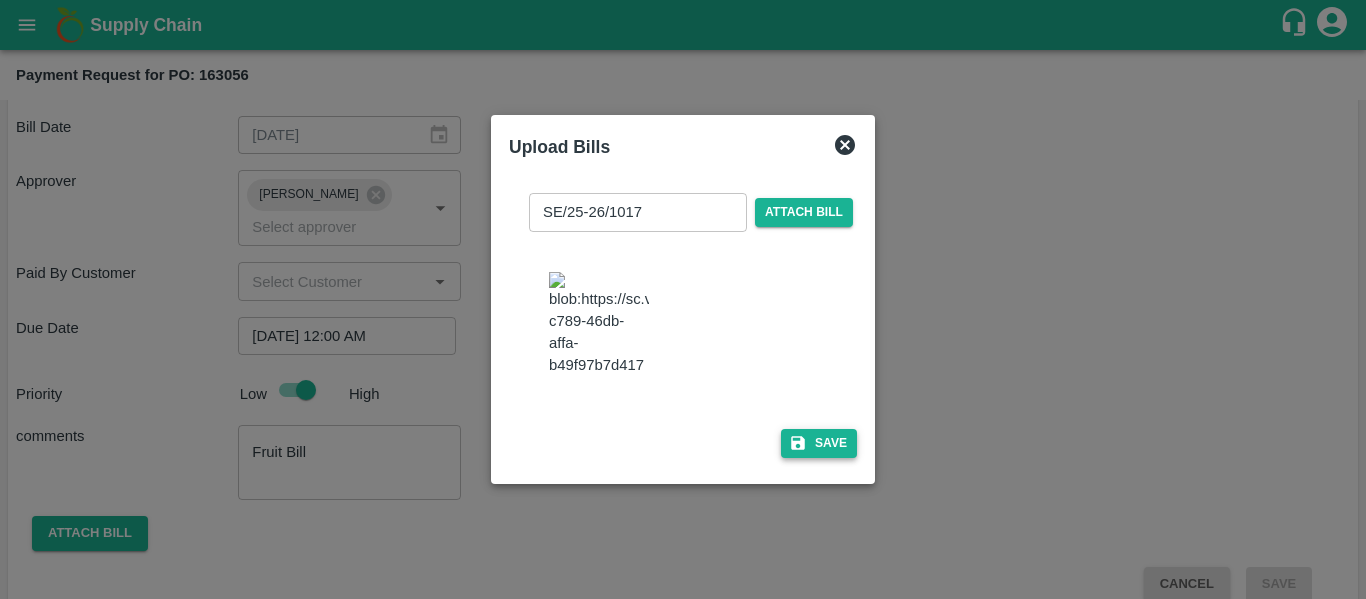 click on "Save" at bounding box center (819, 443) 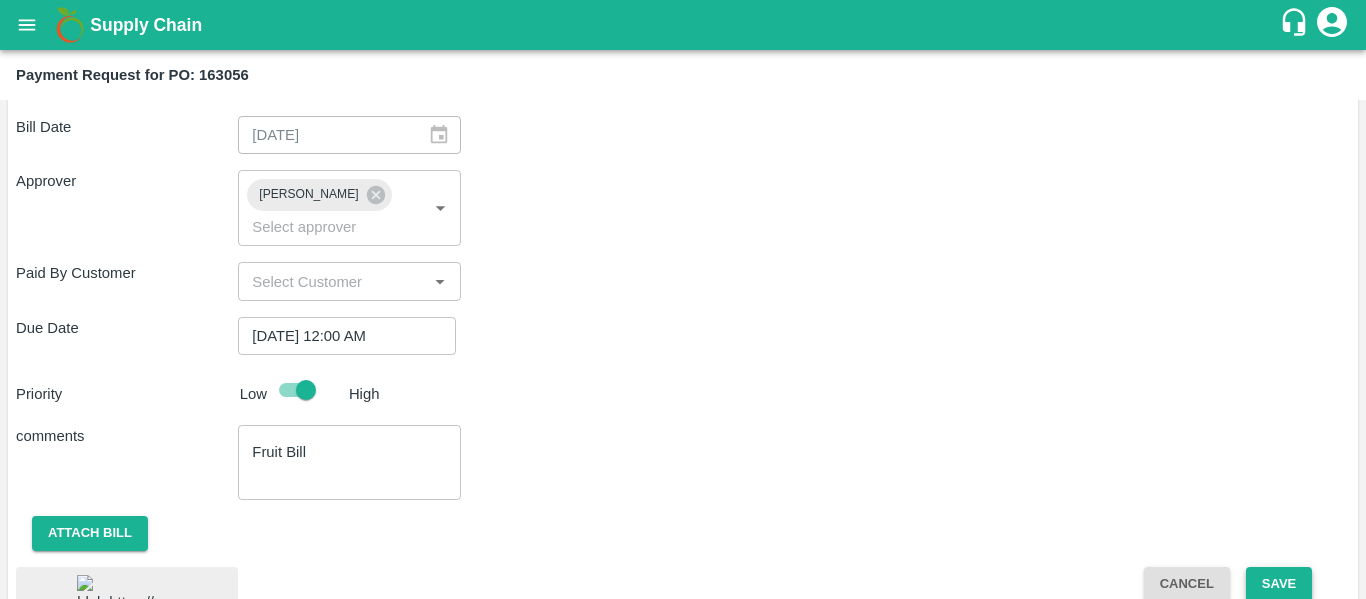 click on "Save" at bounding box center [1279, 584] 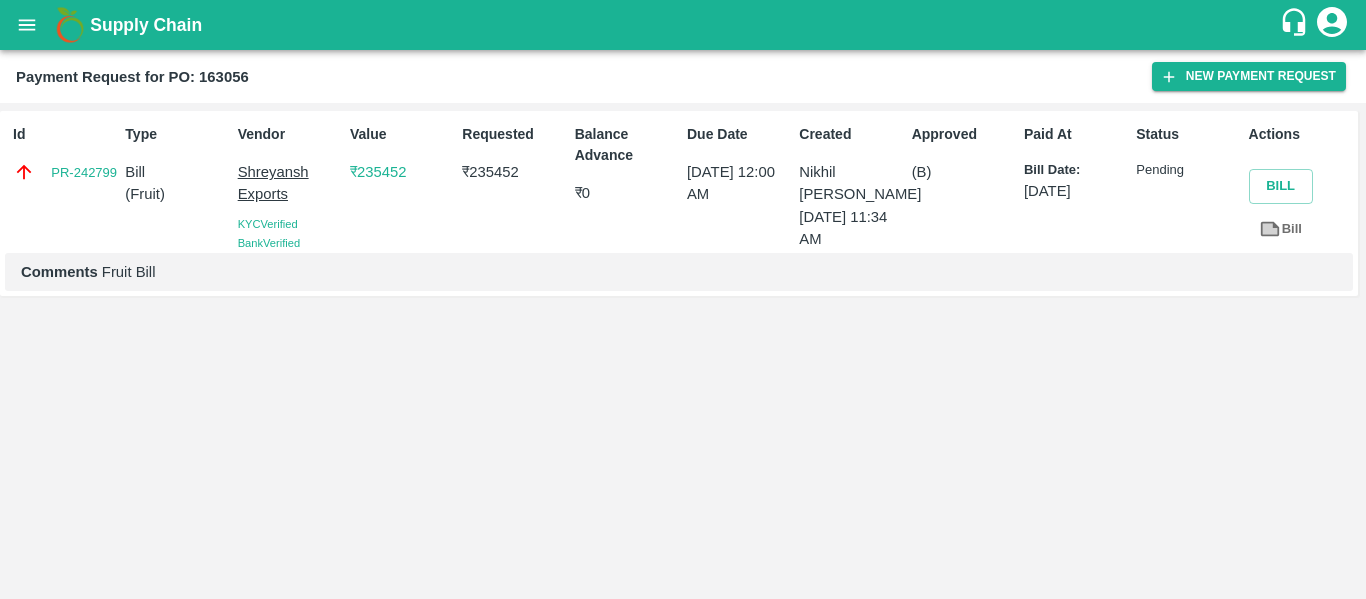 click at bounding box center (27, 25) 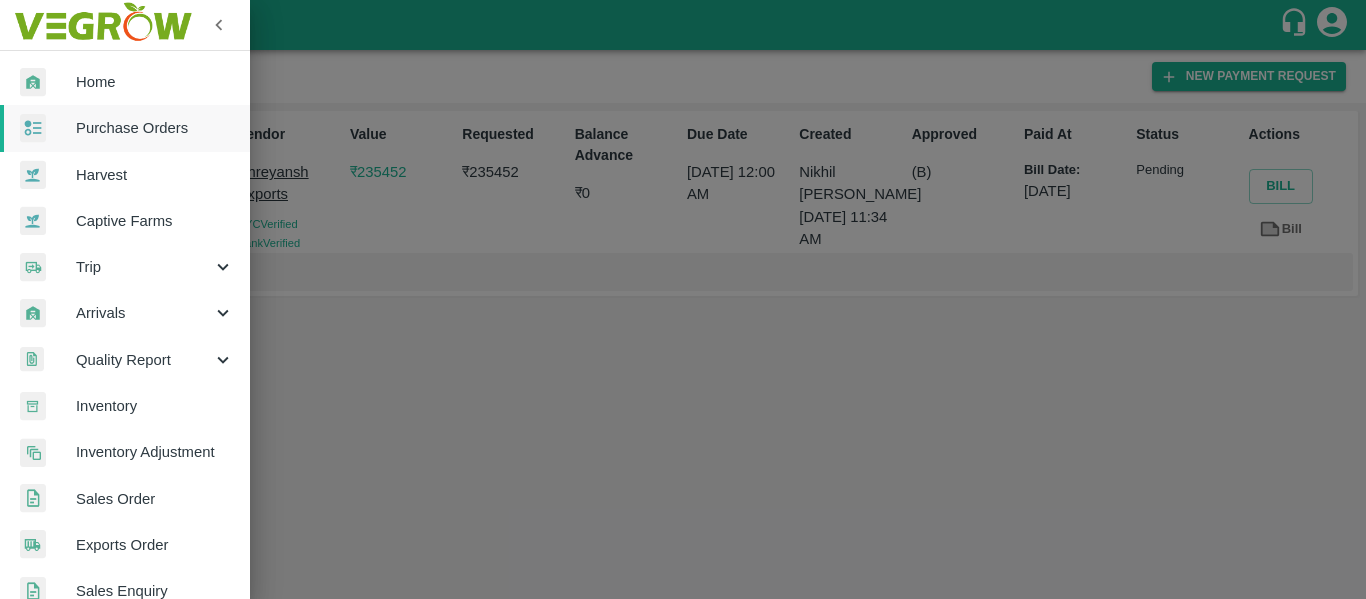click on "Purchase Orders" at bounding box center [155, 128] 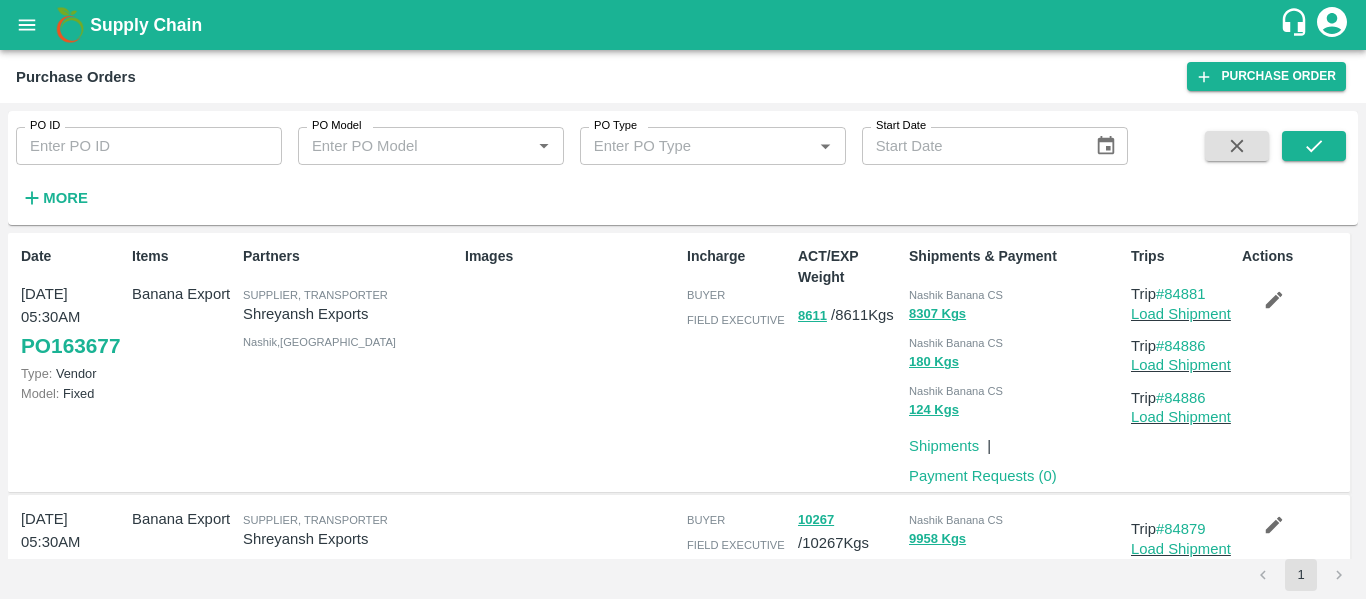 click on "PO ID" at bounding box center (149, 146) 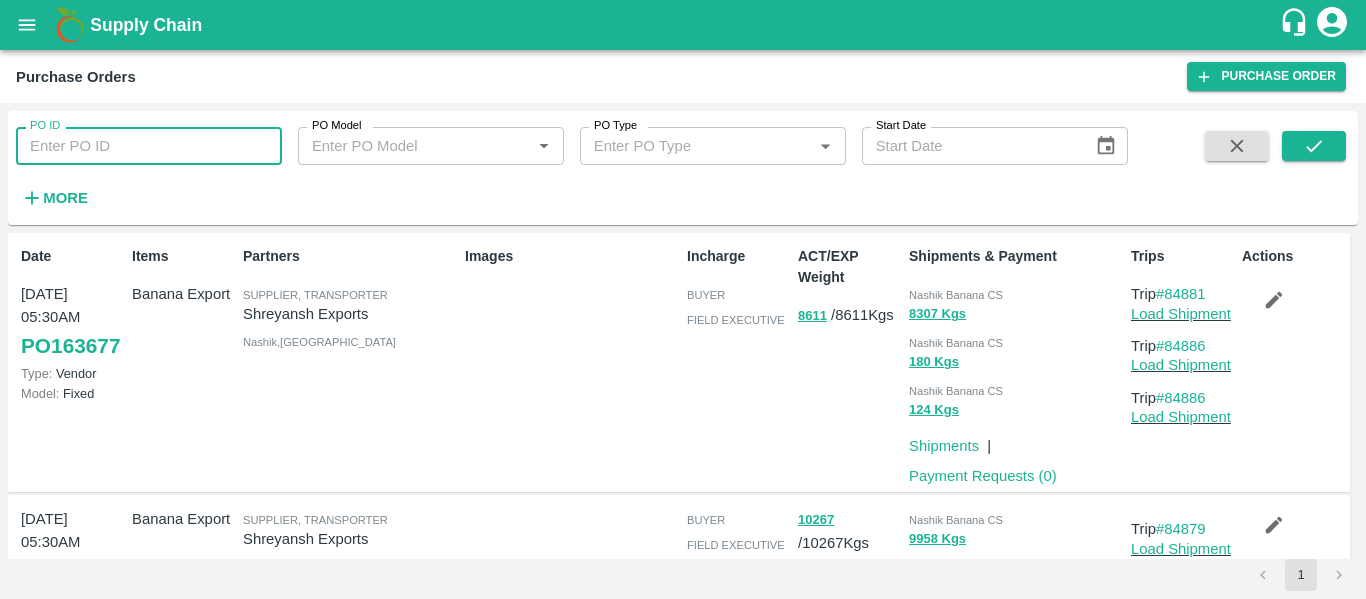 paste on "163050" 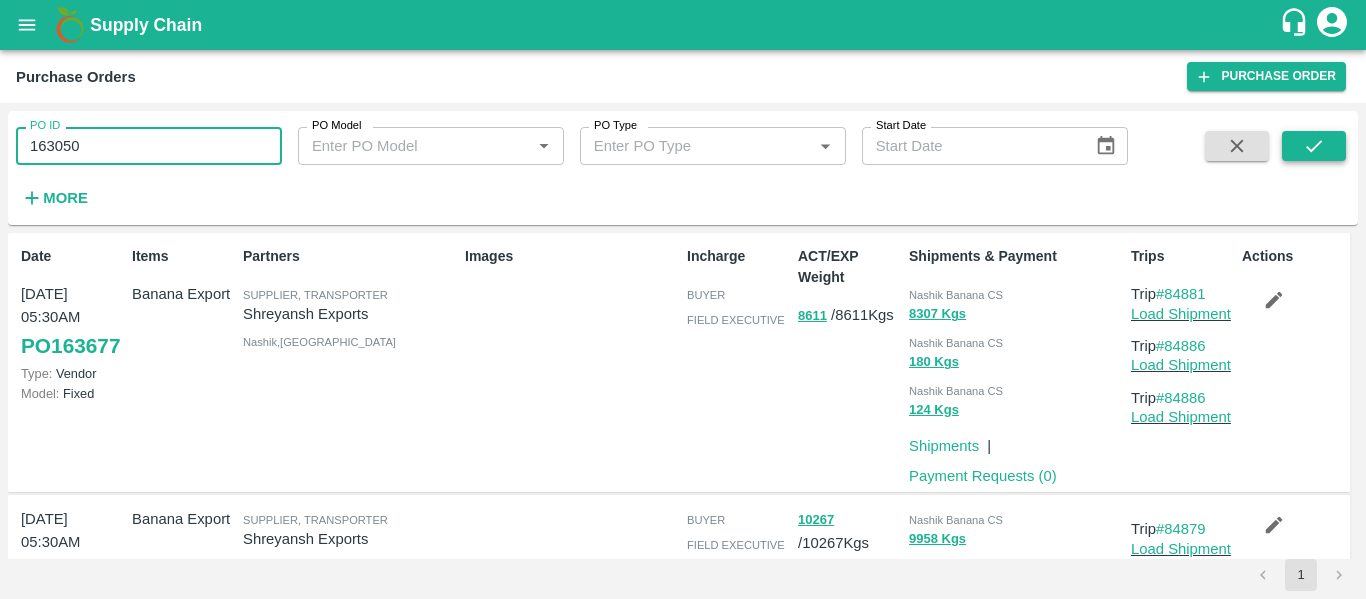 type on "163050" 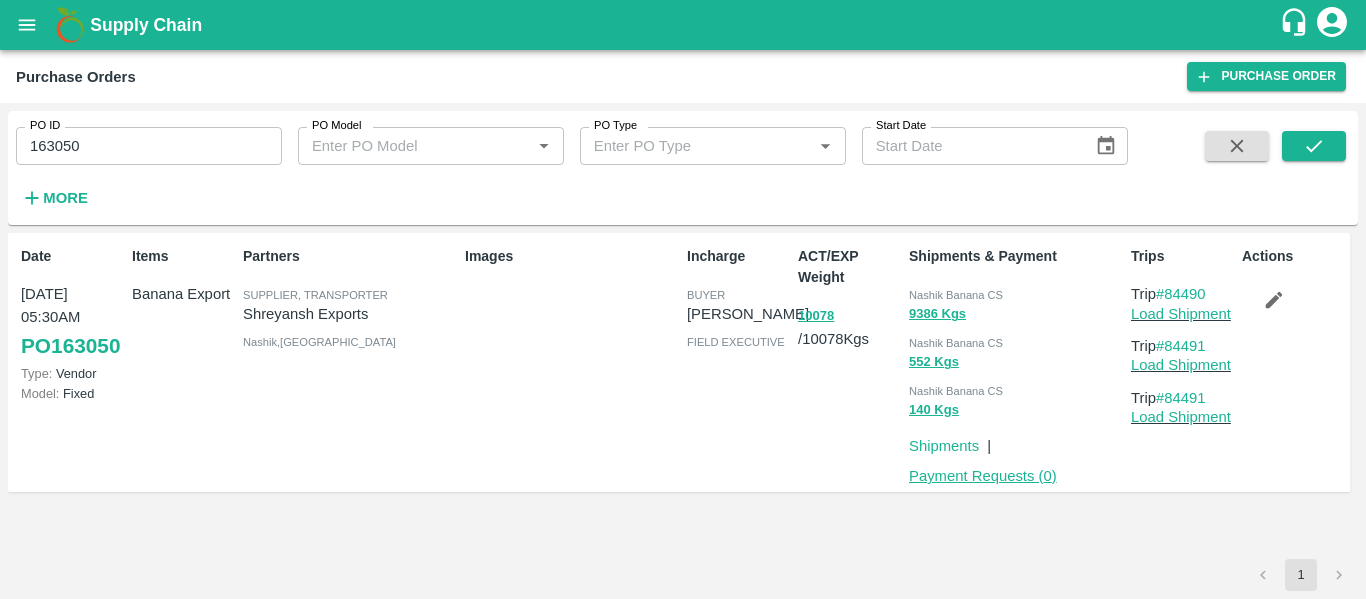 click on "Payment Requests ( 0 )" at bounding box center (983, 476) 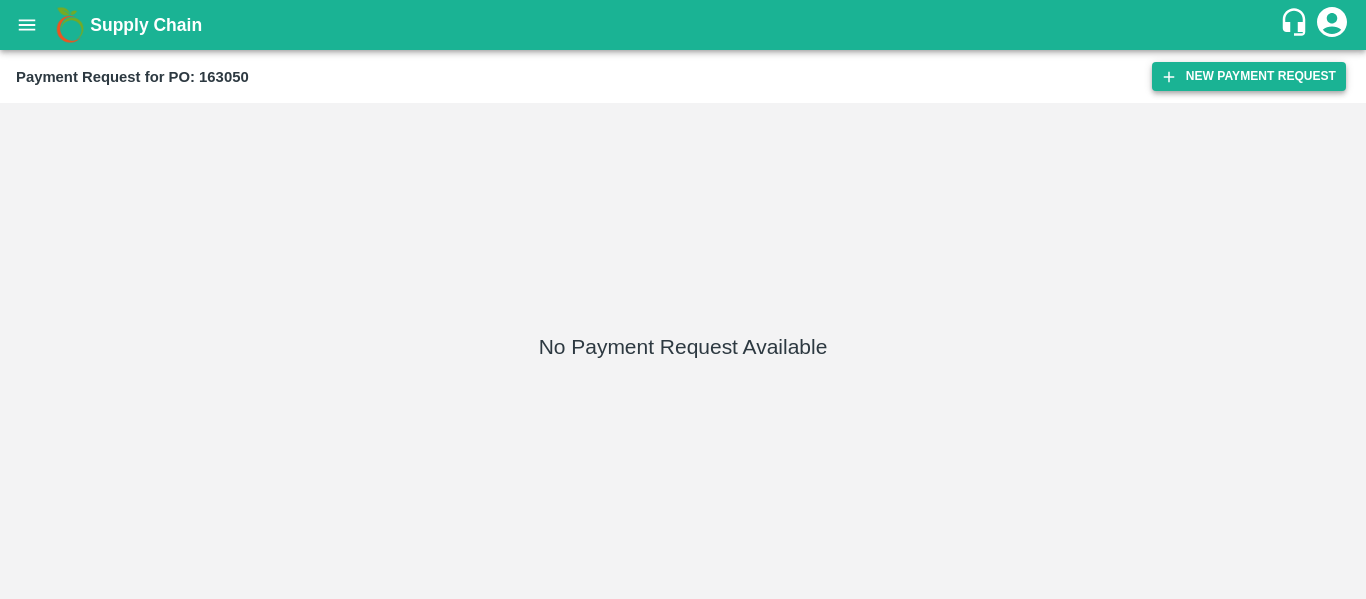 scroll, scrollTop: 0, scrollLeft: 0, axis: both 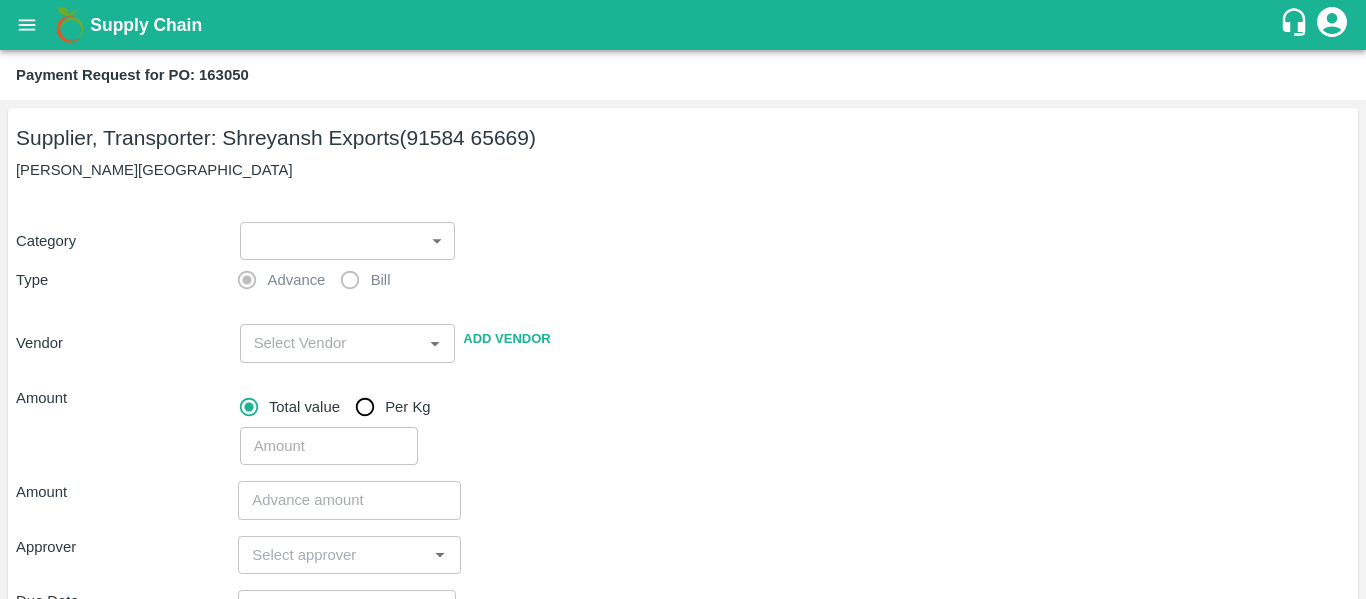click on "Supply Chain Payment Request for PO: 163050 Supplier, Transporter:    Shreyansh Exports  (91584 65669) Nashik, Nashik Category ​ ​ Type Advance Bill Vendor ​ Add Vendor Amount Total value Per Kg ​ Amount ​ Approver ​ Due Date ​  Priority  Low  High Comment x ​ Attach bill Cancel Save Tembhurni PH Nashik CC Shahada Banana Export PH Savda Banana Export PH Nashik Banana CS Nikhil Subhash Mangvade Logout" at bounding box center [683, 299] 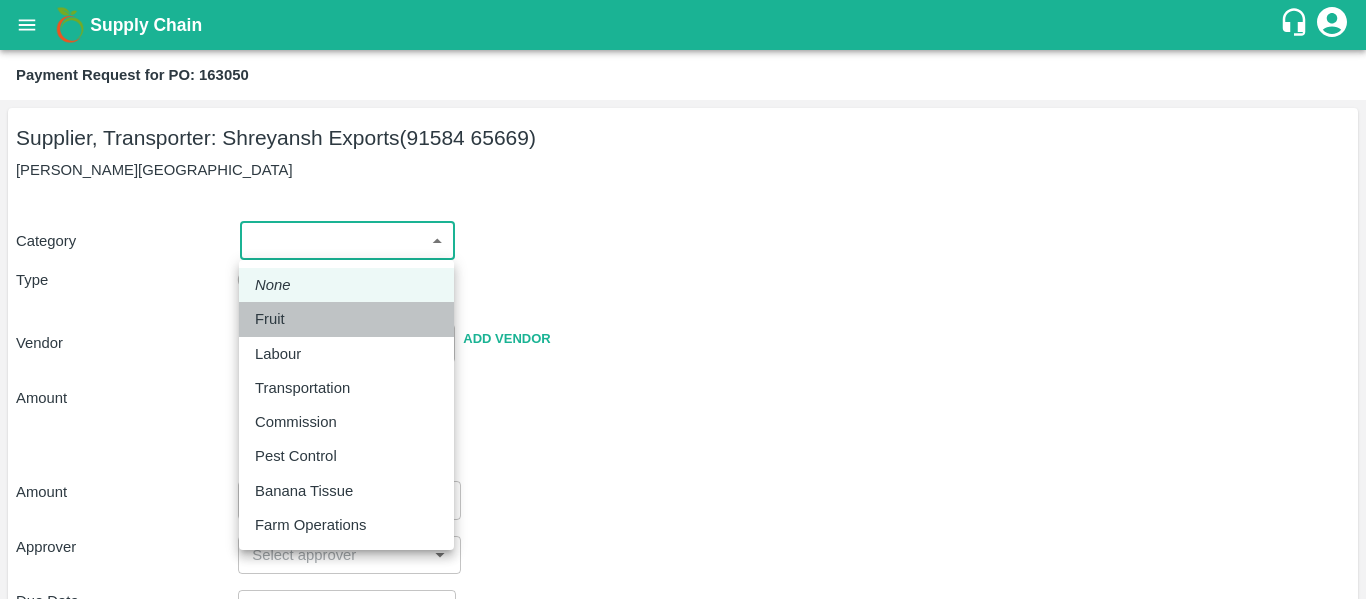 click on "Fruit" at bounding box center (270, 319) 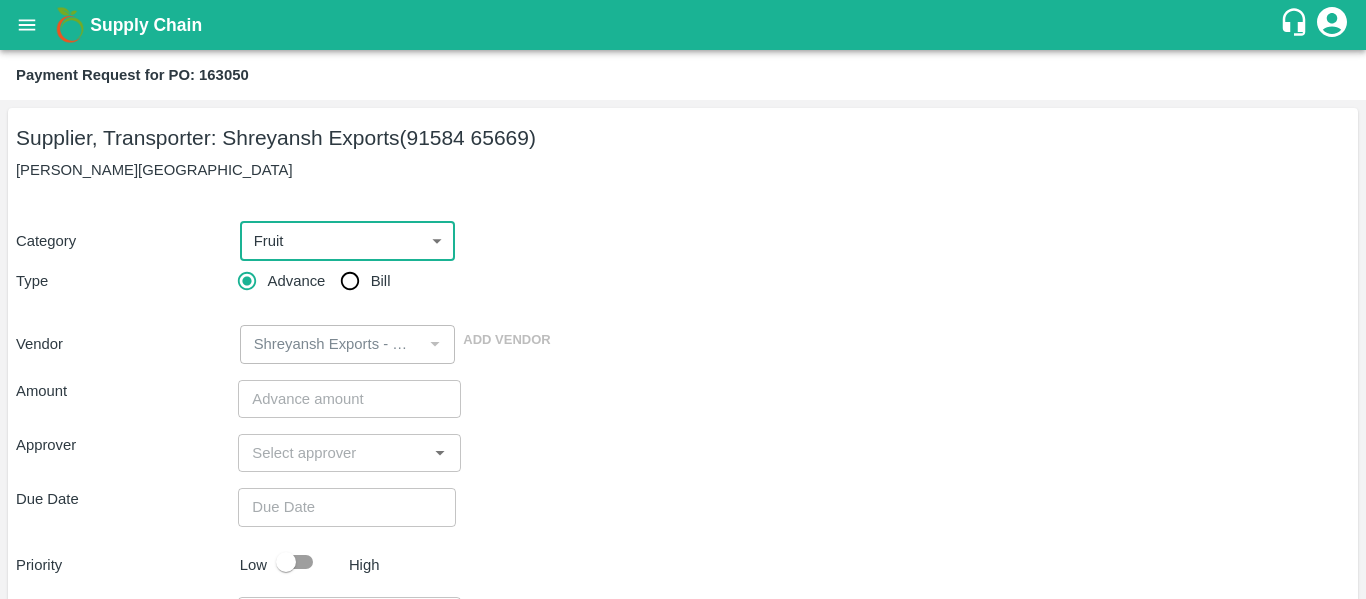 click on "Bill" at bounding box center (350, 281) 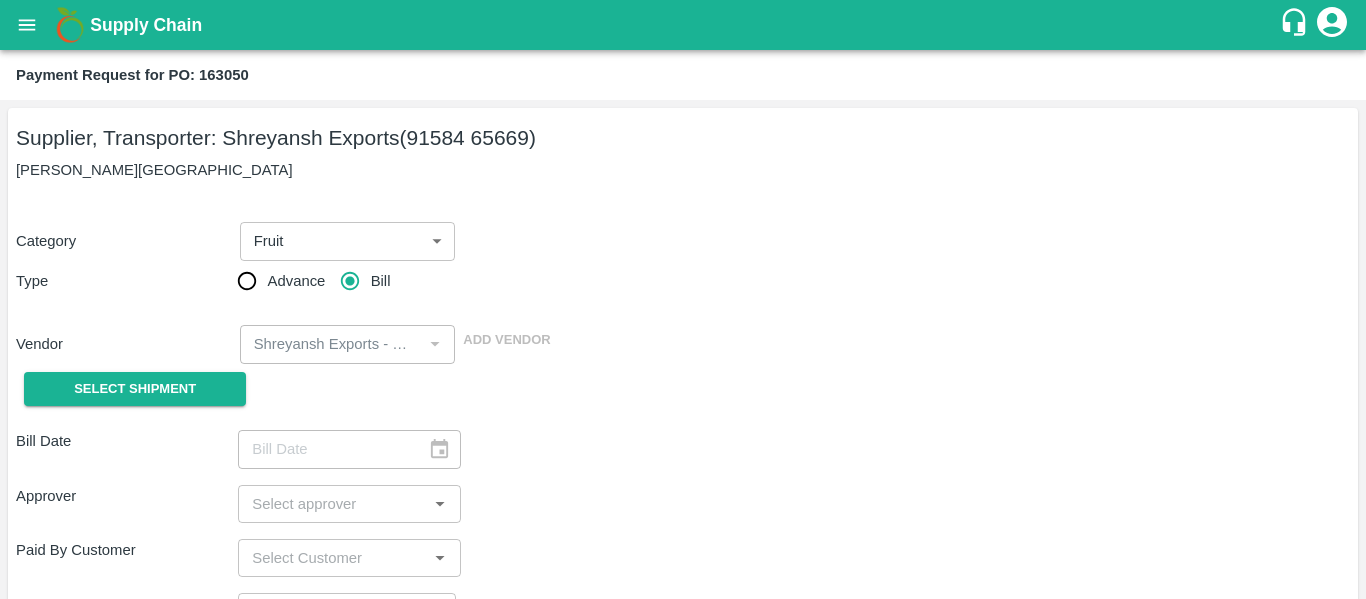 click on "Bill Date ​ Approver ​ Paid By Customer ​ Due Date ​  Priority  Low  High comments x ​ Attach bill Cancel Save" at bounding box center [683, 646] 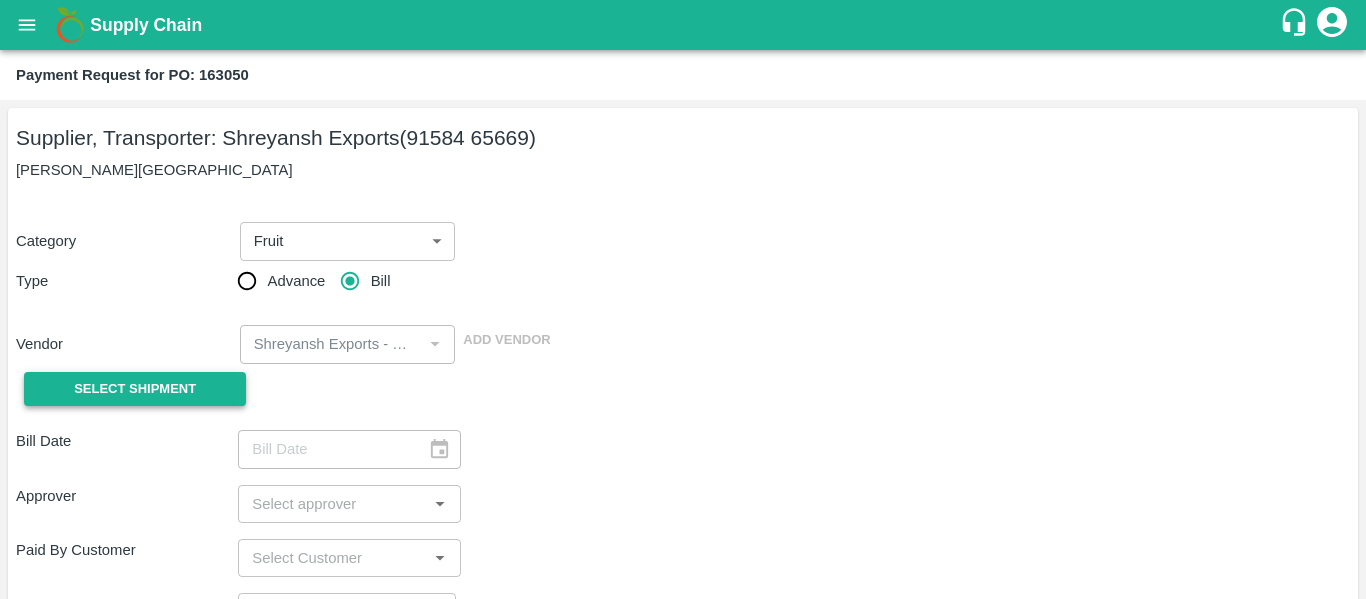 click on "Select Shipment" at bounding box center (135, 389) 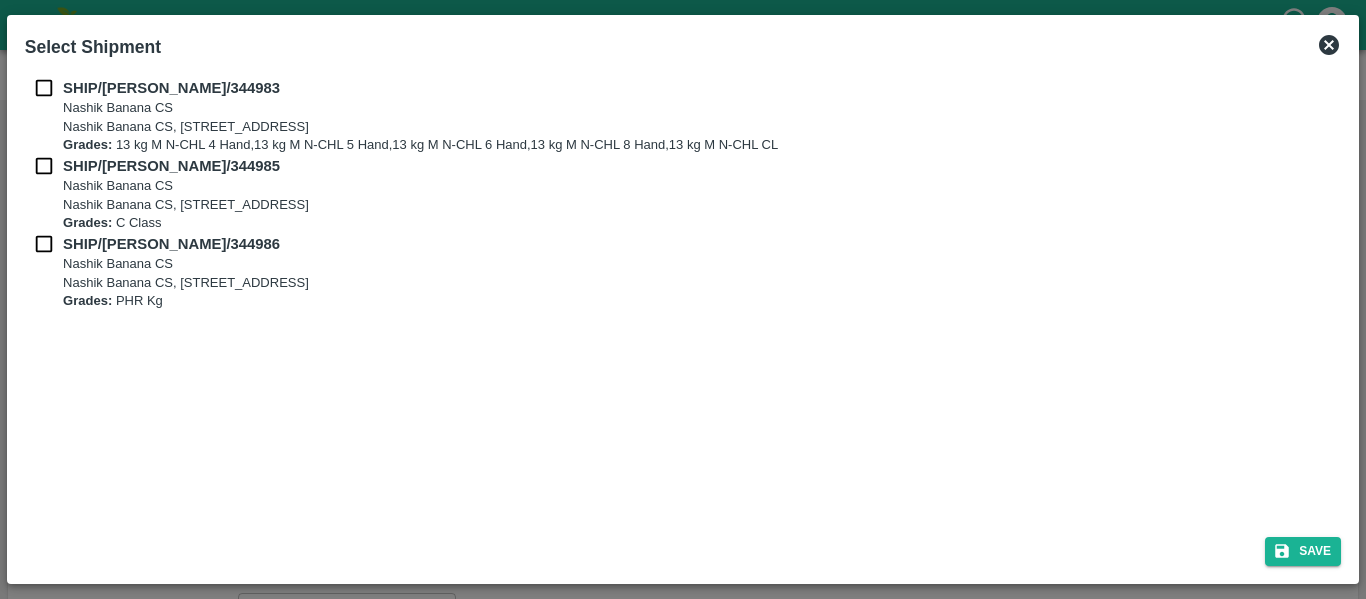 click on "SHIP/NASH/344983 Nashik Banana CS  Nashik Banana CS, Gat No. 314/2/1, A/p- Mohadi, Tal- Dindori, Dist- Nashik 422207, Maharashtra, India., India Grades:   13 kg M N-CHL 4 Hand,13 kg M N-CHL 5 Hand,13 kg M N-CHL 6 Hand,13 kg M N-CHL 8 Hand,13 kg M N-CHL CL" at bounding box center [683, 116] 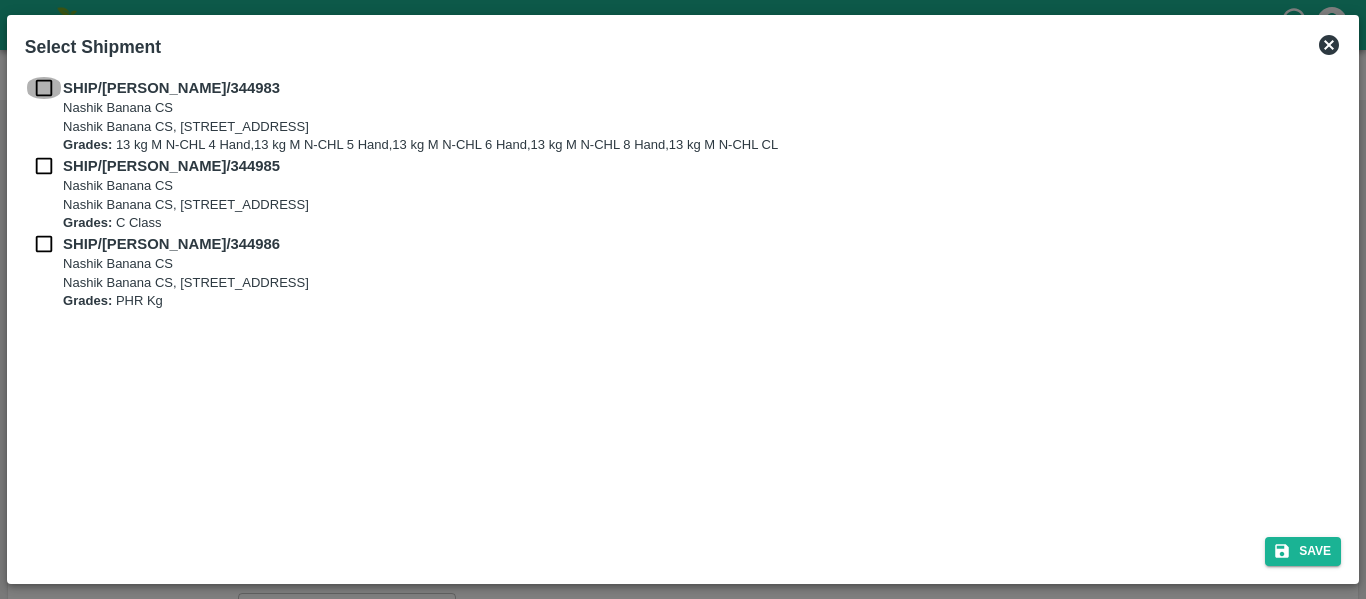 click at bounding box center [44, 88] 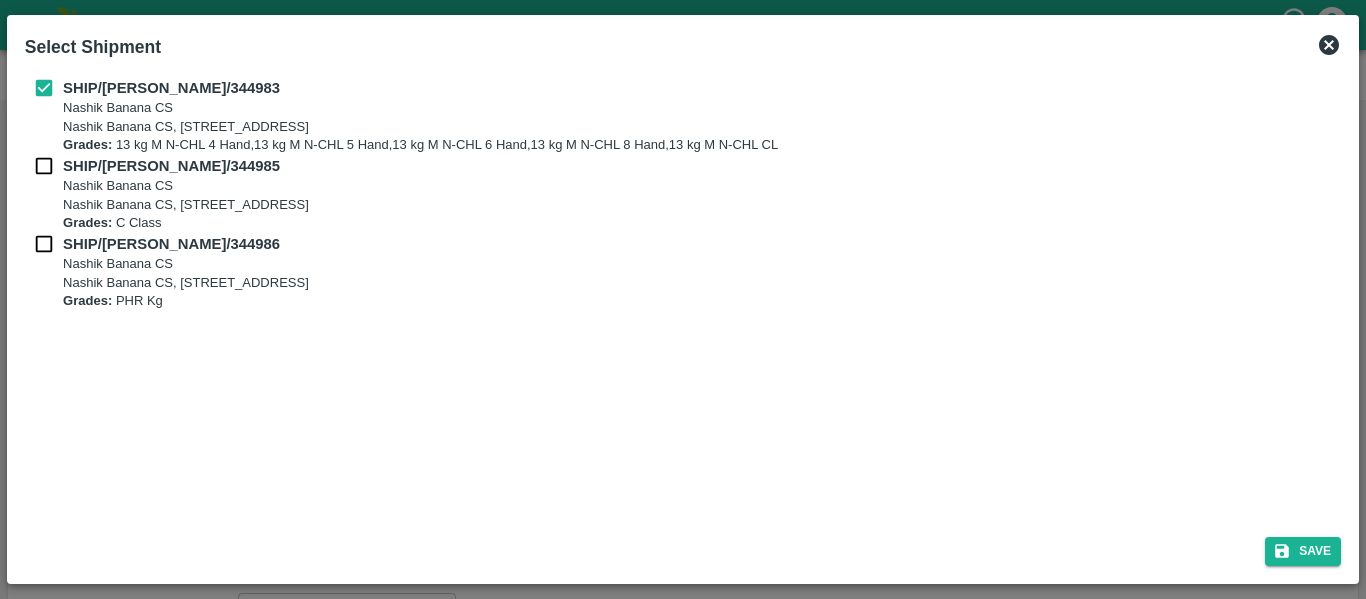 click at bounding box center (44, 166) 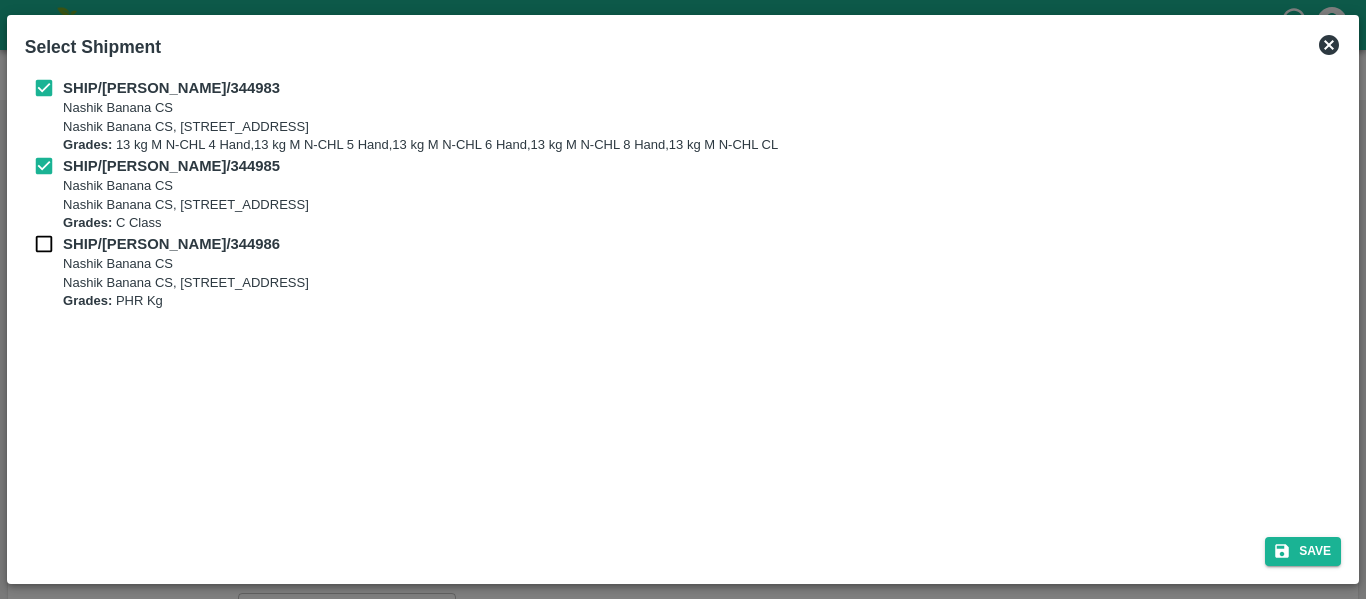 click at bounding box center [44, 244] 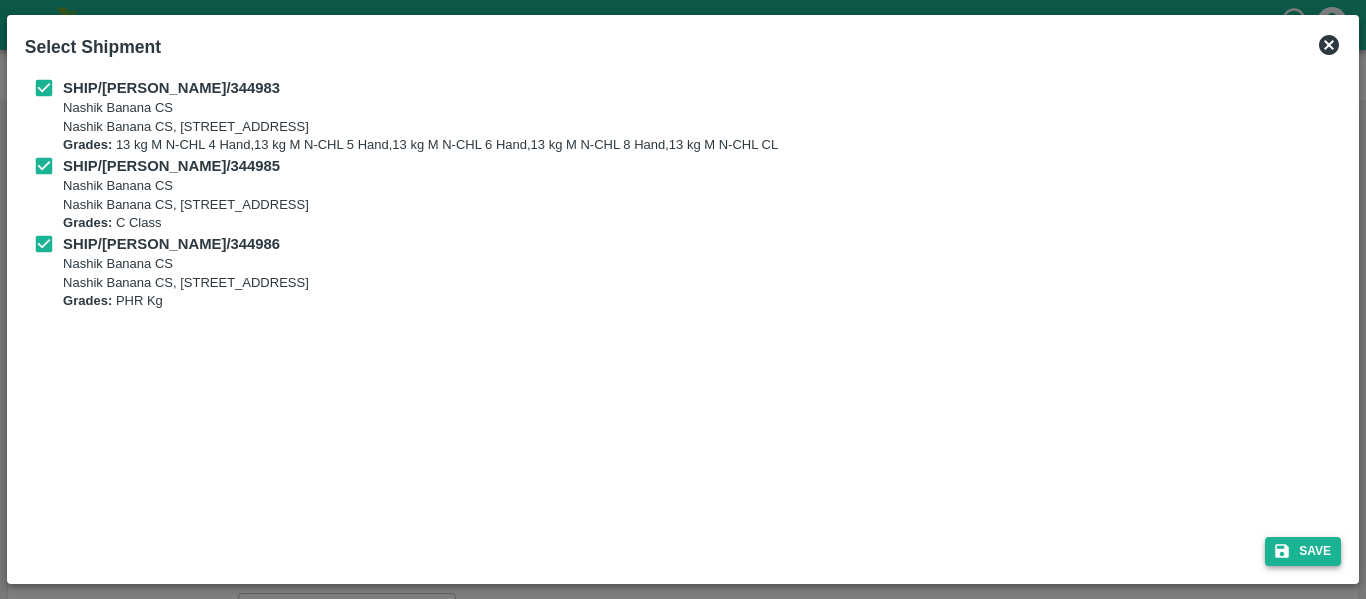 click on "Save" at bounding box center (1303, 551) 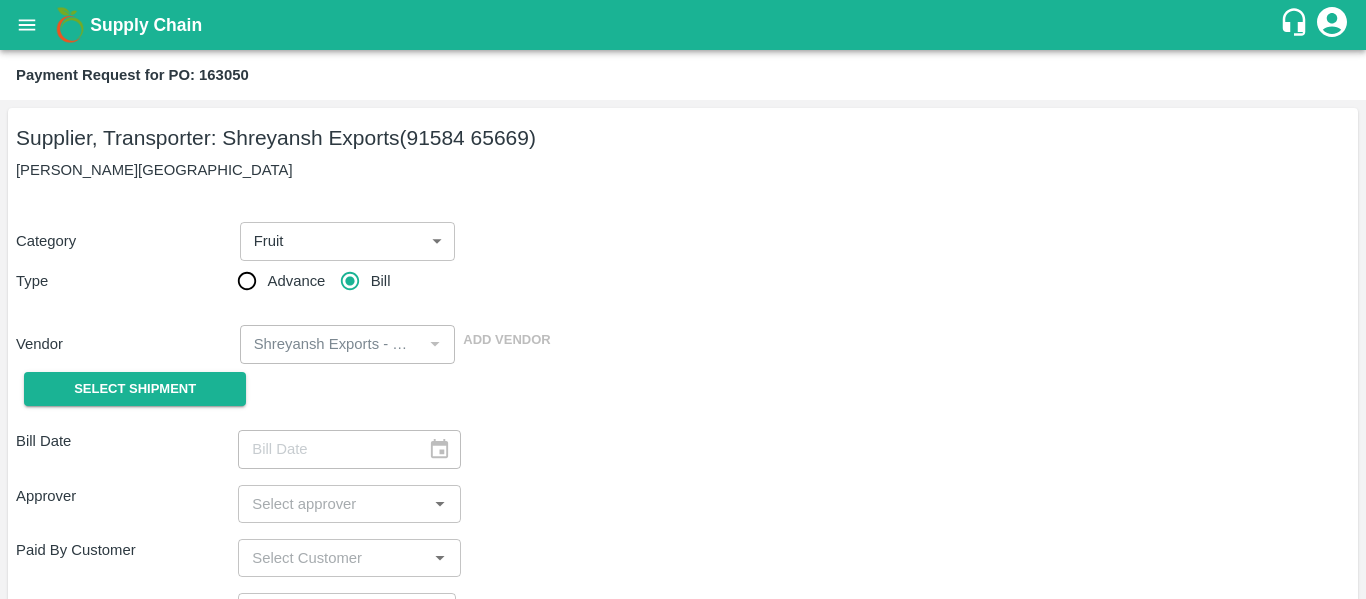 type on "10/07/2025" 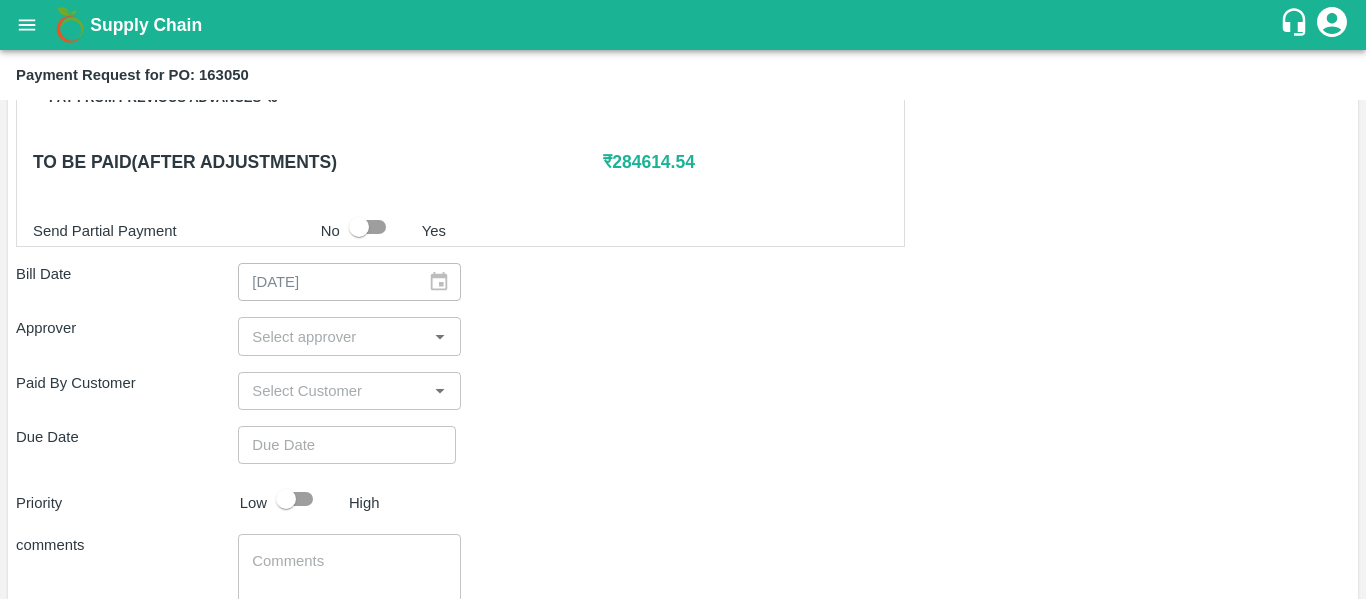 scroll, scrollTop: 980, scrollLeft: 0, axis: vertical 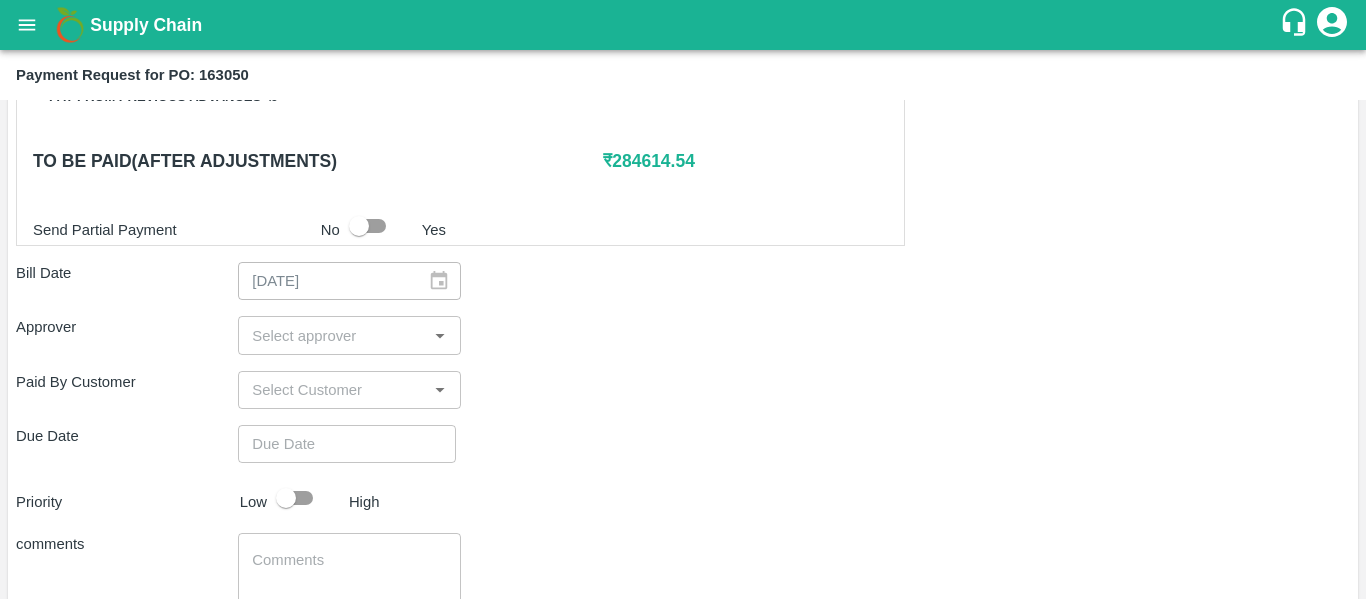 click at bounding box center (332, 335) 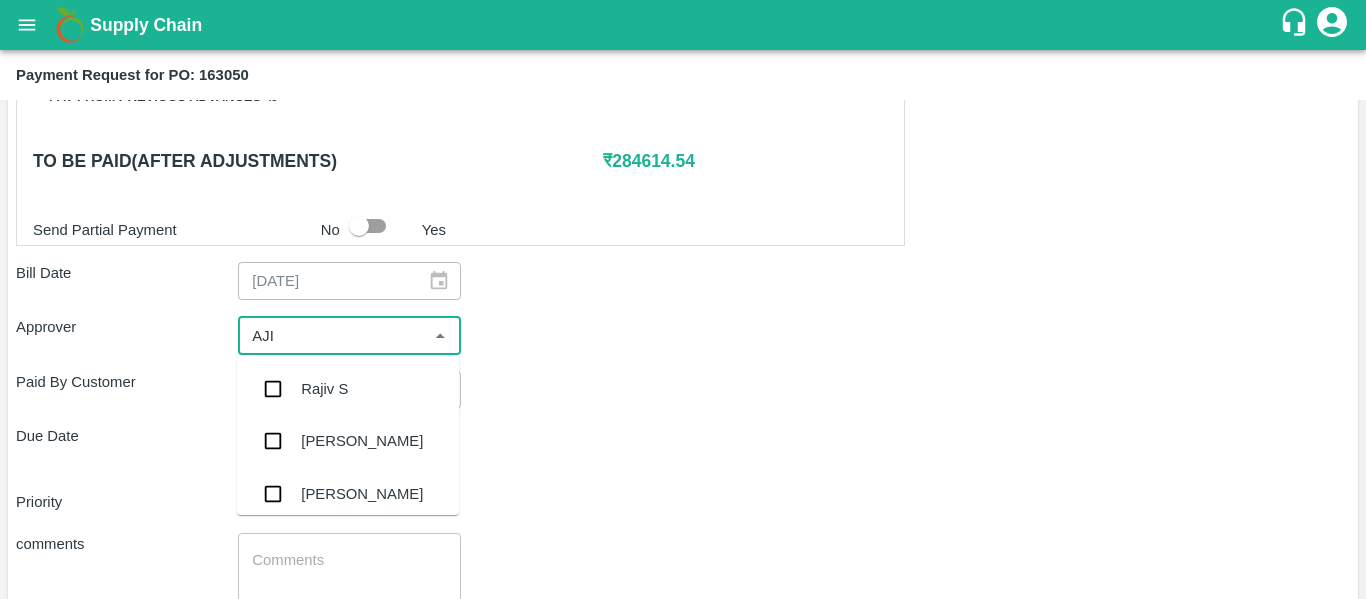 type on "AJIT" 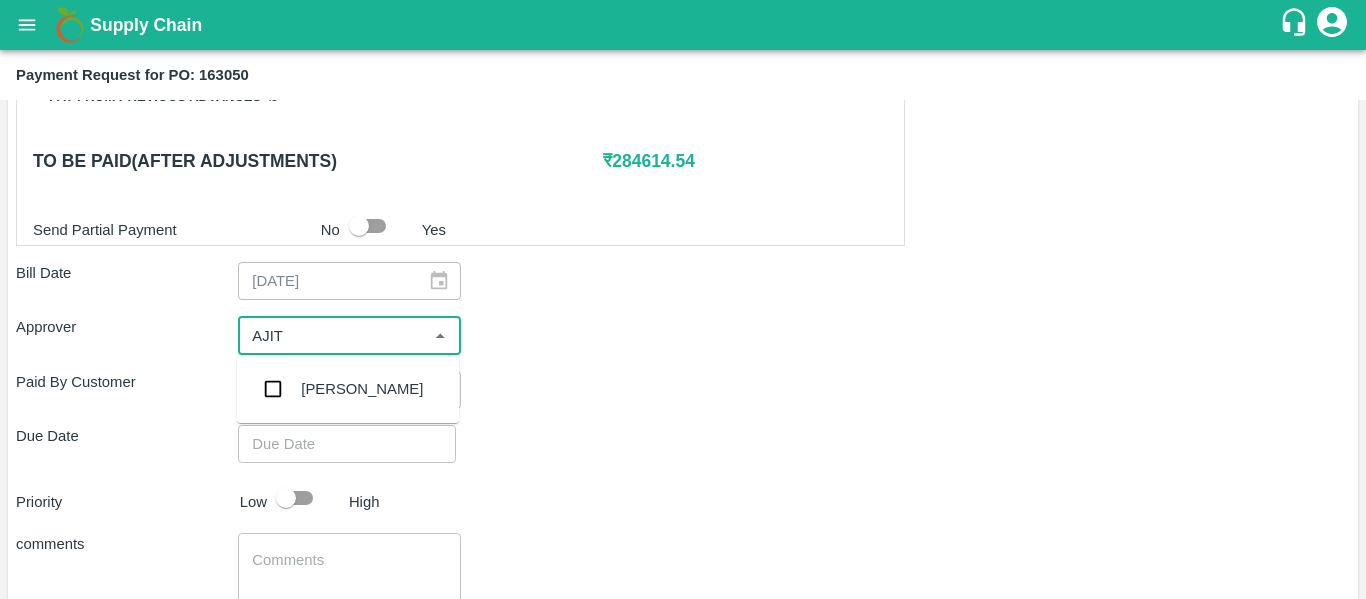 click on "[PERSON_NAME]" at bounding box center [348, 389] 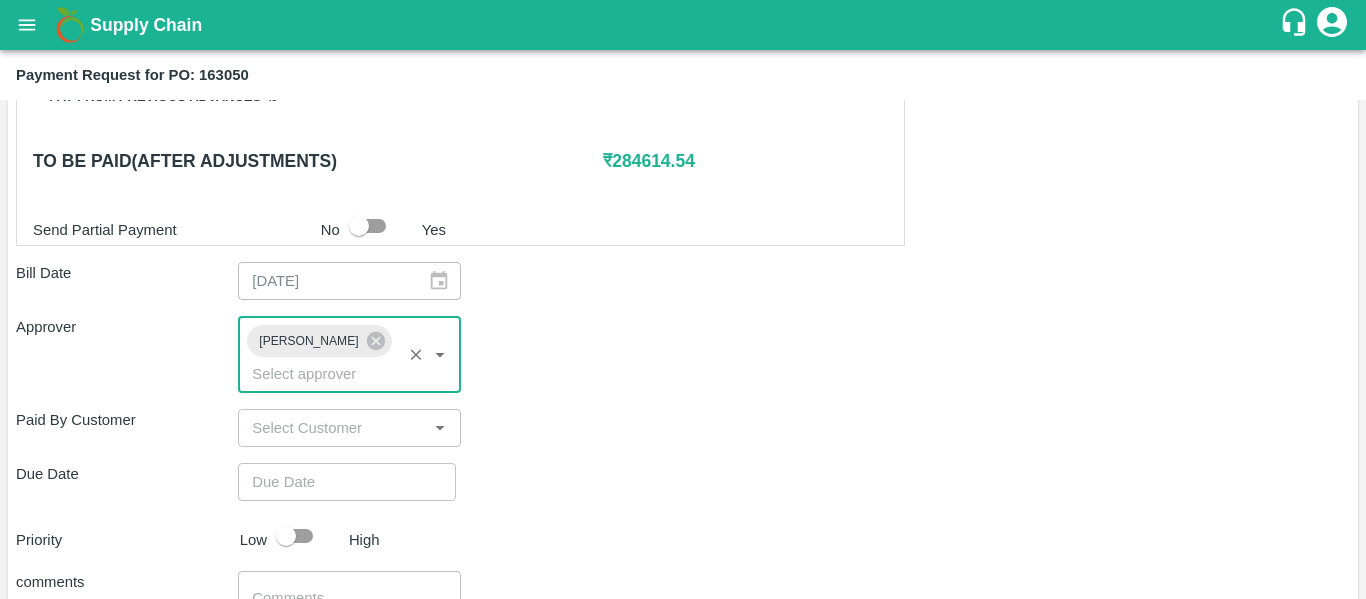 click on "Shipment -  SHIP/NASH/344983 Lots (Labels) Weight (Kgs) Total Price (₹) BANANA-EXP/13 kg M N-CHL 4 Hand/V-MH-Shreya/468FEX/100725   13 ( 1  X   13   ) ₹ 369.59 ₹ 28.43  / kg BANANA-EXP/13 kg M N-CHL 5 Hand/V-MH-Shreya/468FEX/100725   689 ( 53  X   13   ) ₹ 19588.27 ₹ 28.43  / kg BANANA-EXP/13 kg M N-CHL 6 Hand/V-MH-Shreya/468FEX/100725   5018 ( 386  X   13   ) ₹ 142661.74 ₹ 28.43  / kg BANANA-EXP/13 kg M N-CHL 8 Hand/V-MH-Shreya/468FEX/100725   3146 ( 242  X   13   ) ₹ 89440.78 ₹ 28.43  / kg BANANA-EXP/13 kg M N-CHL CL/V-MH-Shreya/468FEX/100725   520 ( 40  X   13   ) ₹ 14783.6 ₹ 28.43  / kg Total 9386 266843.98 Shipment -  SHIP/NASH/344985 Lots (Labels) Weight (Kgs) Total Price (₹) BANANA-EXP/C Class/V-MH-Shreya/258BOM/100725   552 ( 1  X   552   ) ₹ 14175.36 ₹ 25.68  / kg Total 552 14175.36 Shipment -  SHIP/NASH/344986 Lots (Labels) Weight (Kgs) Total Price (₹) BANANA-EXP/PHR Kg/V-MH-Shreya/258BOM/100725   140 ( 1  X   140   ) ₹ 3595.2 ₹ 25.68  / kg Total 140 3595.2 0 ₹  x" at bounding box center (683, 91) 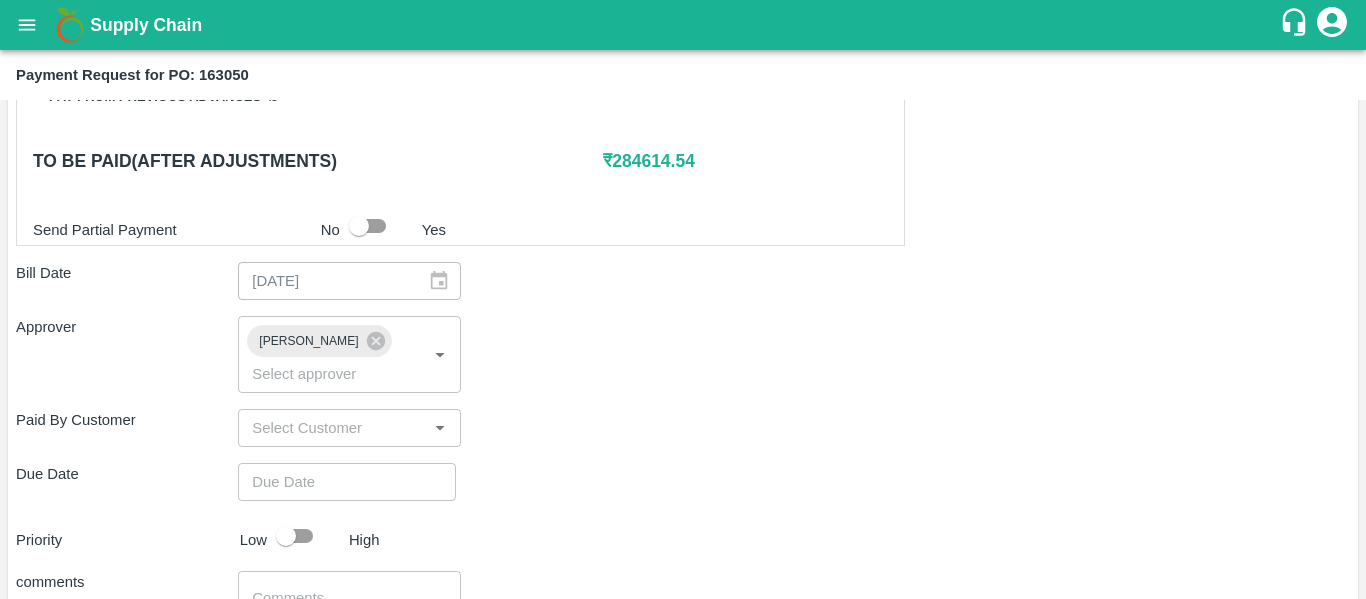 type on "DD/MM/YYYY hh:mm aa" 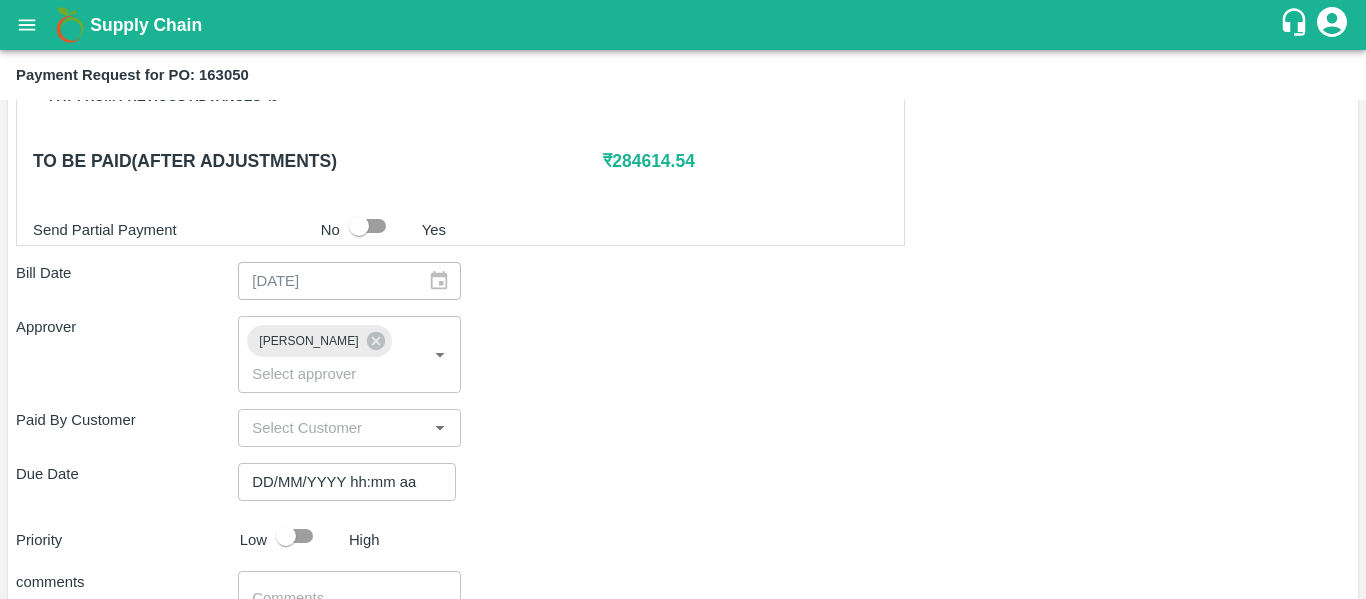 click on "DD/MM/YYYY hh:mm aa" at bounding box center [340, 482] 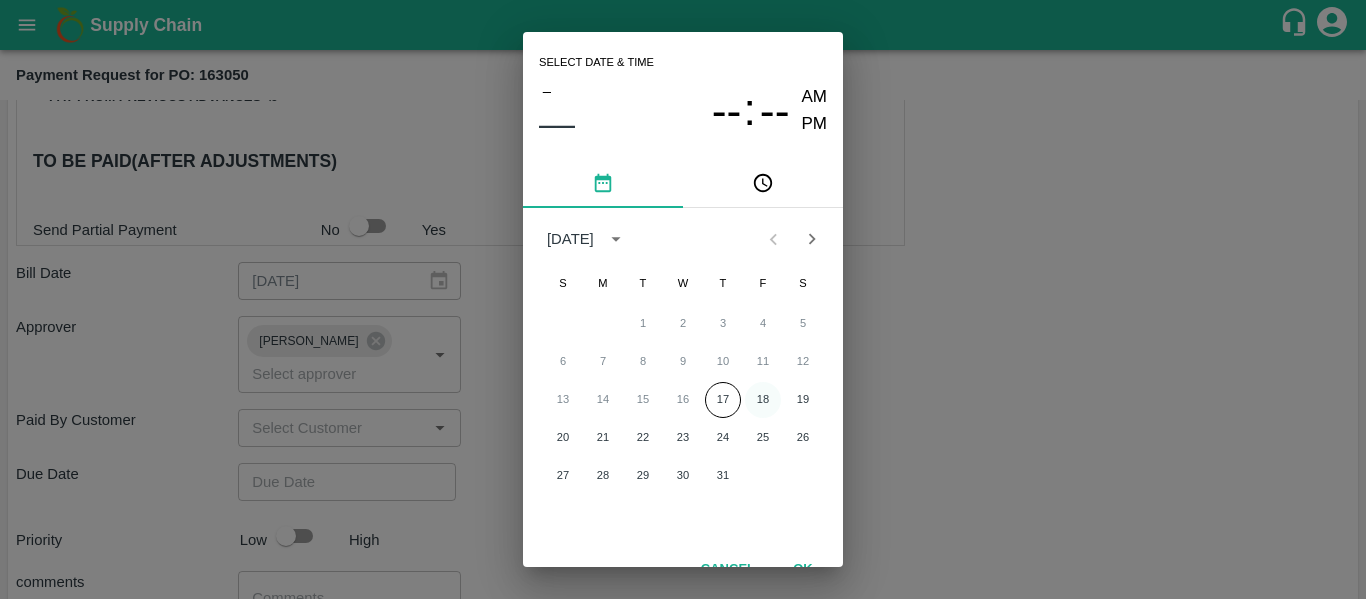 click on "18" at bounding box center (763, 400) 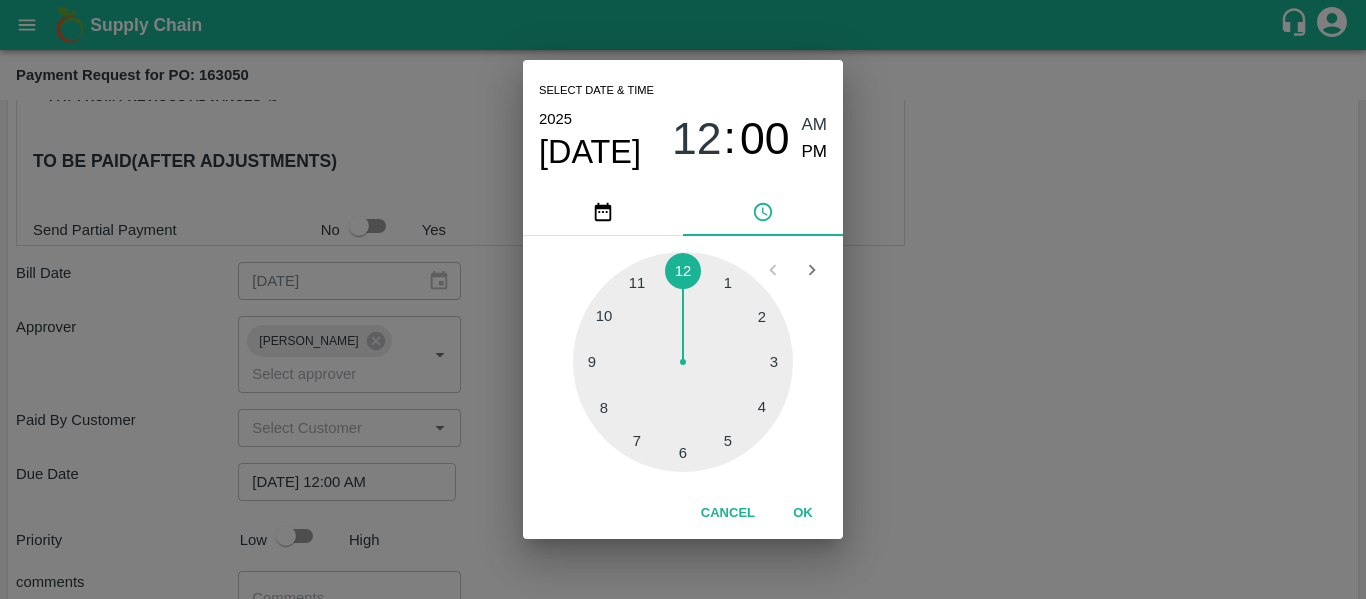 click on "Select date & time [DATE] 12 : 00 AM PM 1 2 3 4 5 6 7 8 9 10 11 12 Cancel OK" at bounding box center (683, 299) 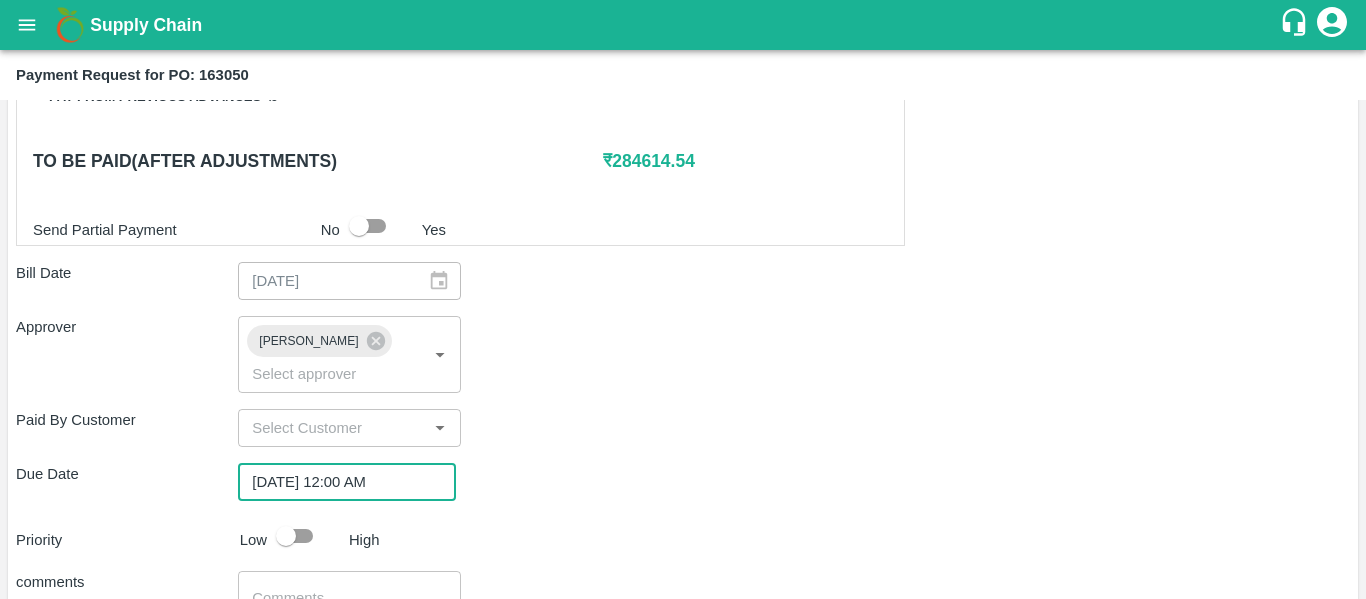click at bounding box center (286, 536) 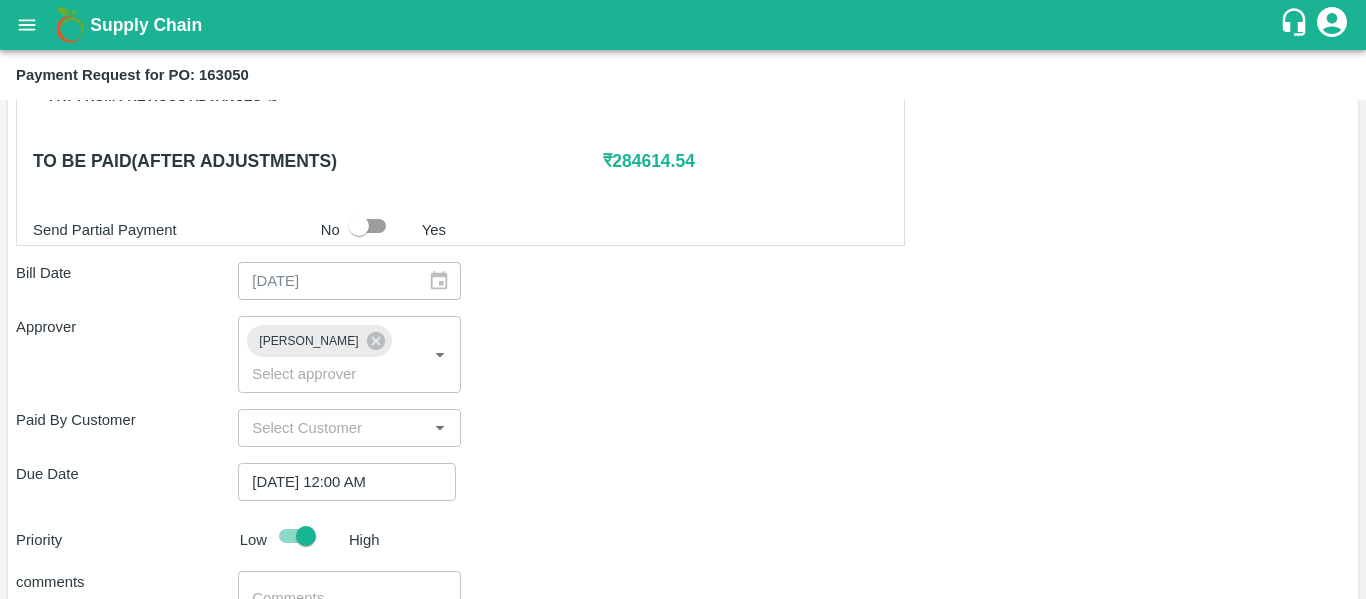 click at bounding box center [349, 609] 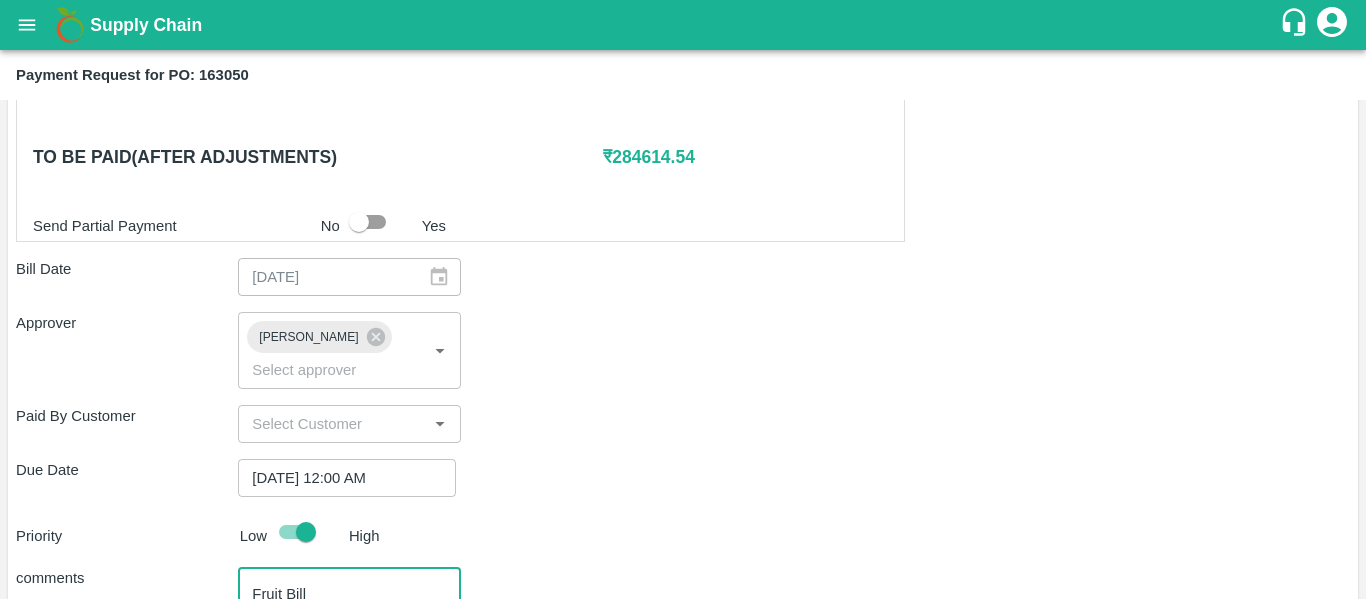 scroll, scrollTop: 984, scrollLeft: 0, axis: vertical 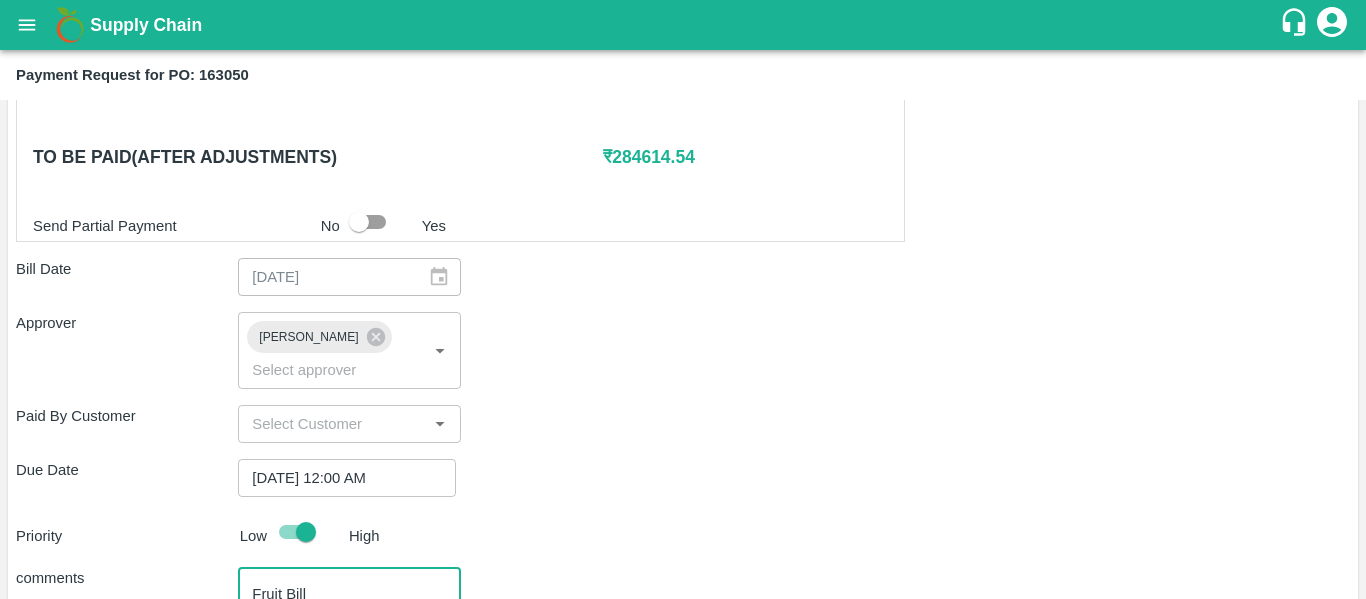 type on "Fruit Bill" 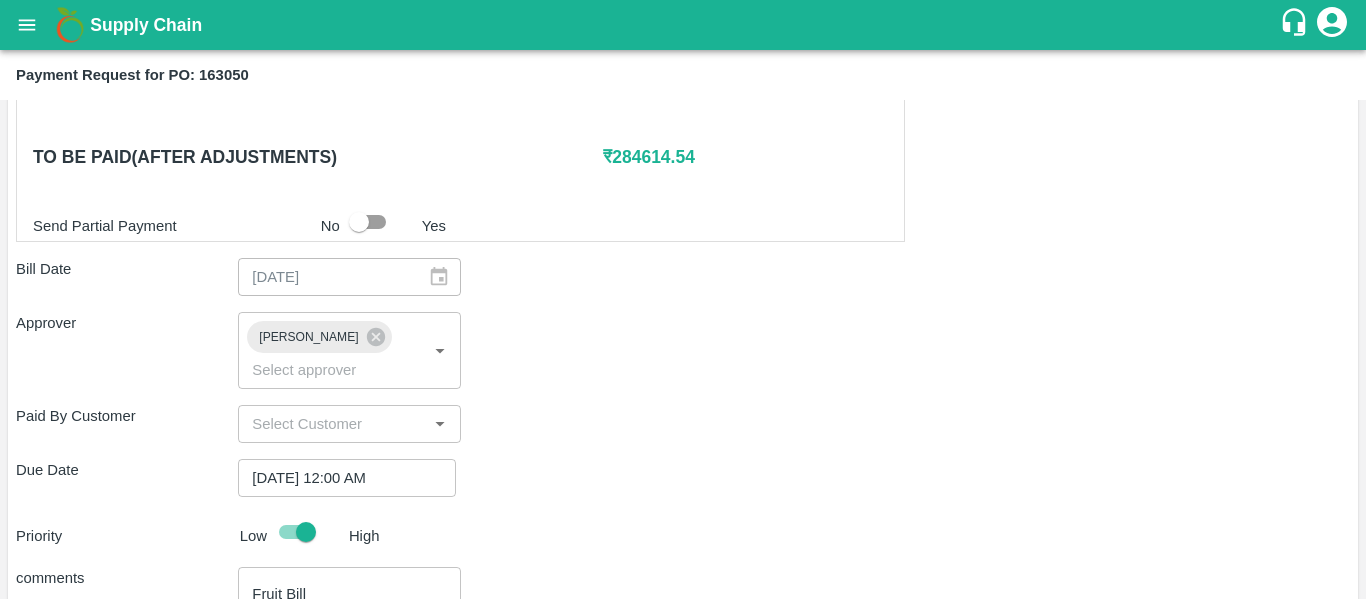 click on "Due Date 18/07/2025 12:00 AM ​" at bounding box center [683, 478] 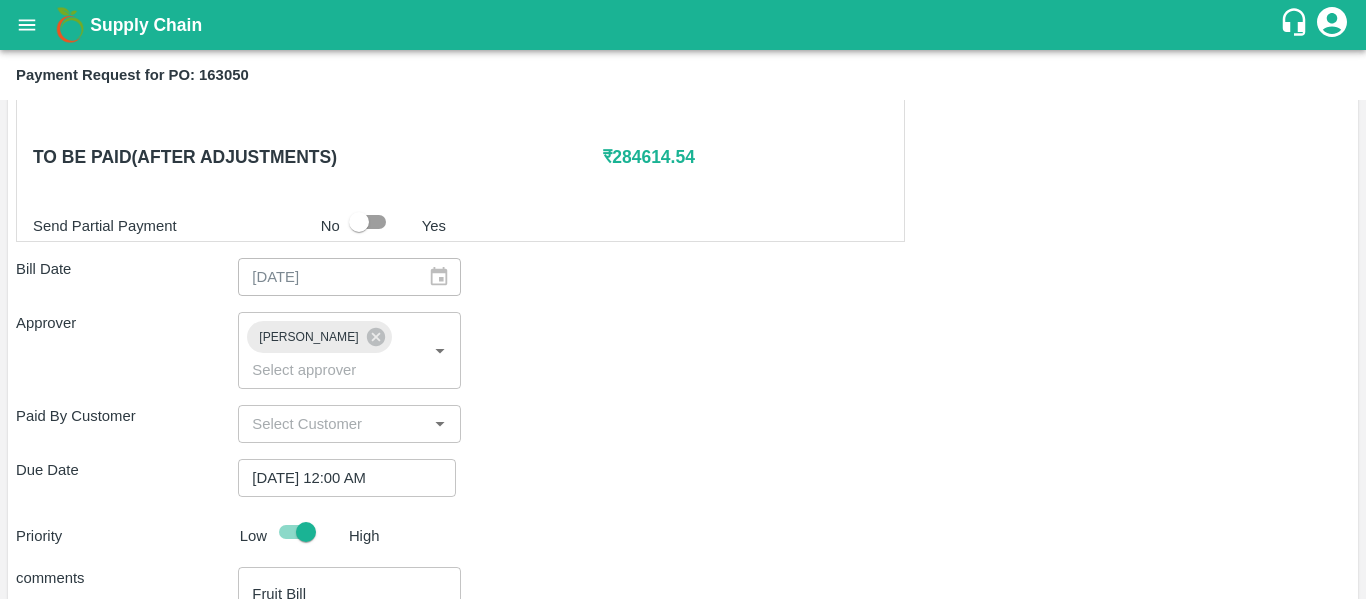 scroll, scrollTop: 1127, scrollLeft: 0, axis: vertical 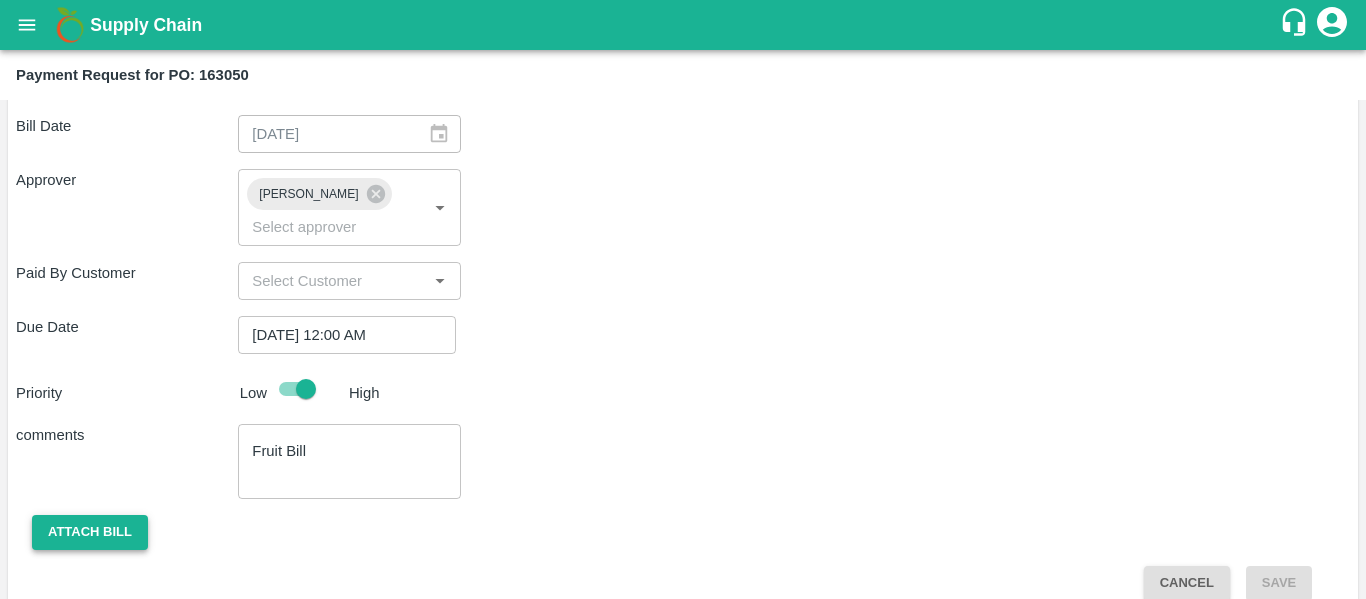 click on "Attach bill" at bounding box center (90, 532) 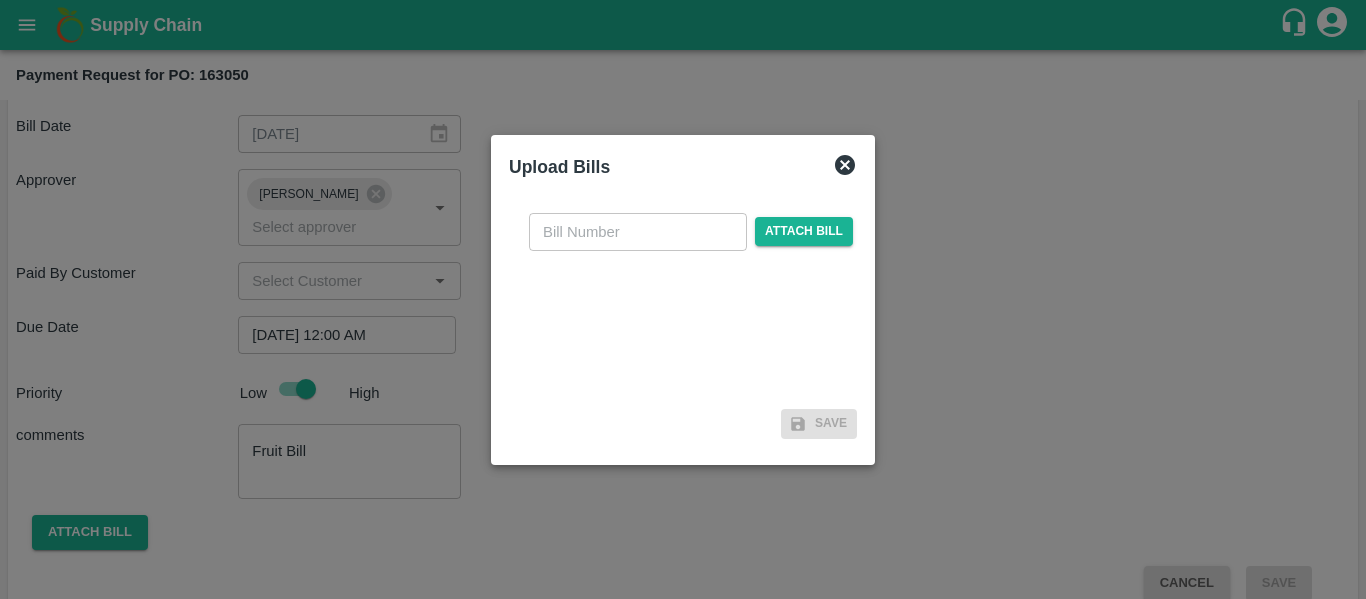 click at bounding box center (638, 232) 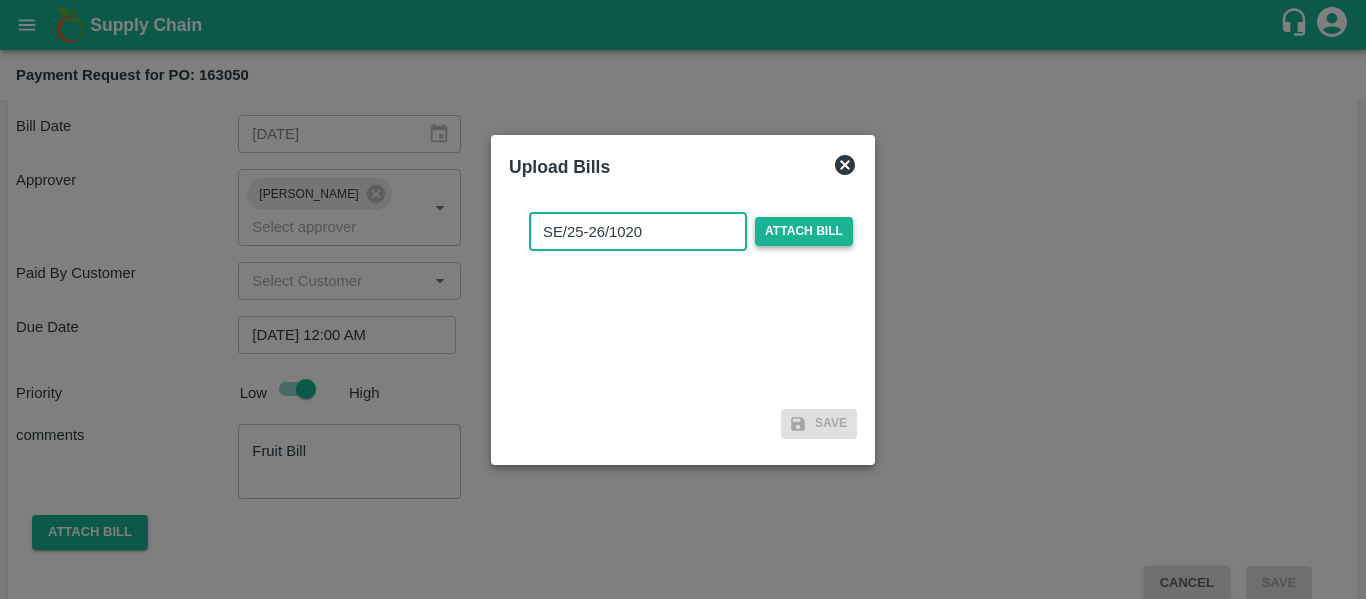 type on "SE/25-26/1020" 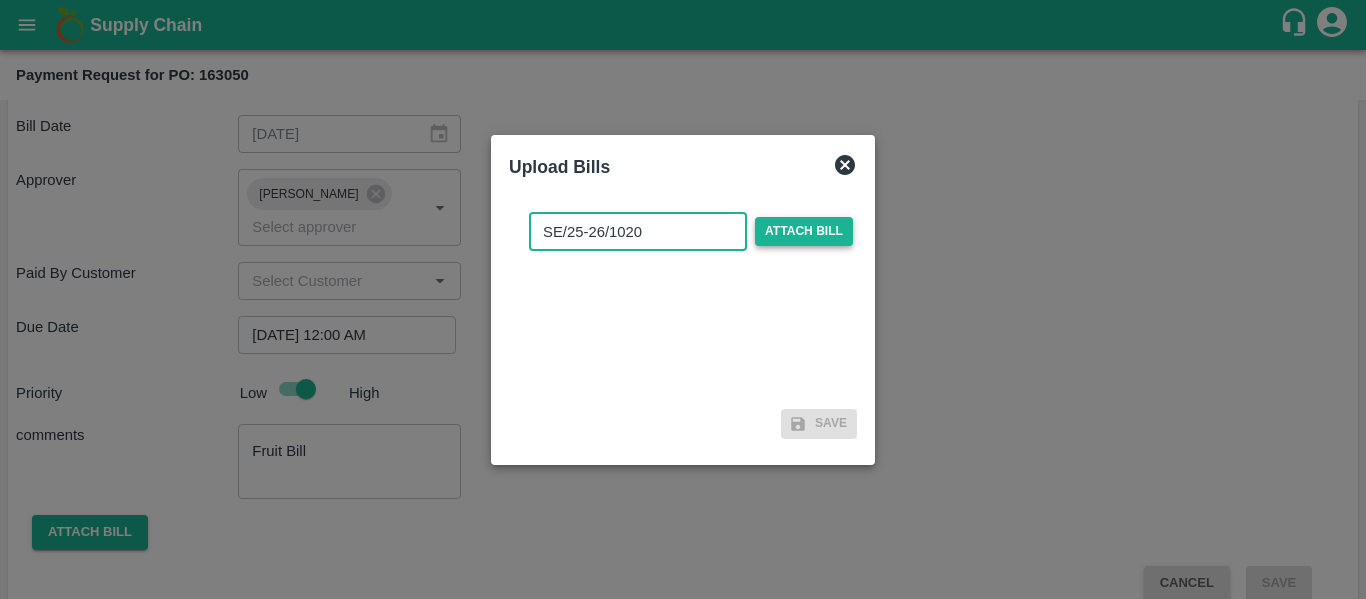 click on "Attach bill" at bounding box center [804, 231] 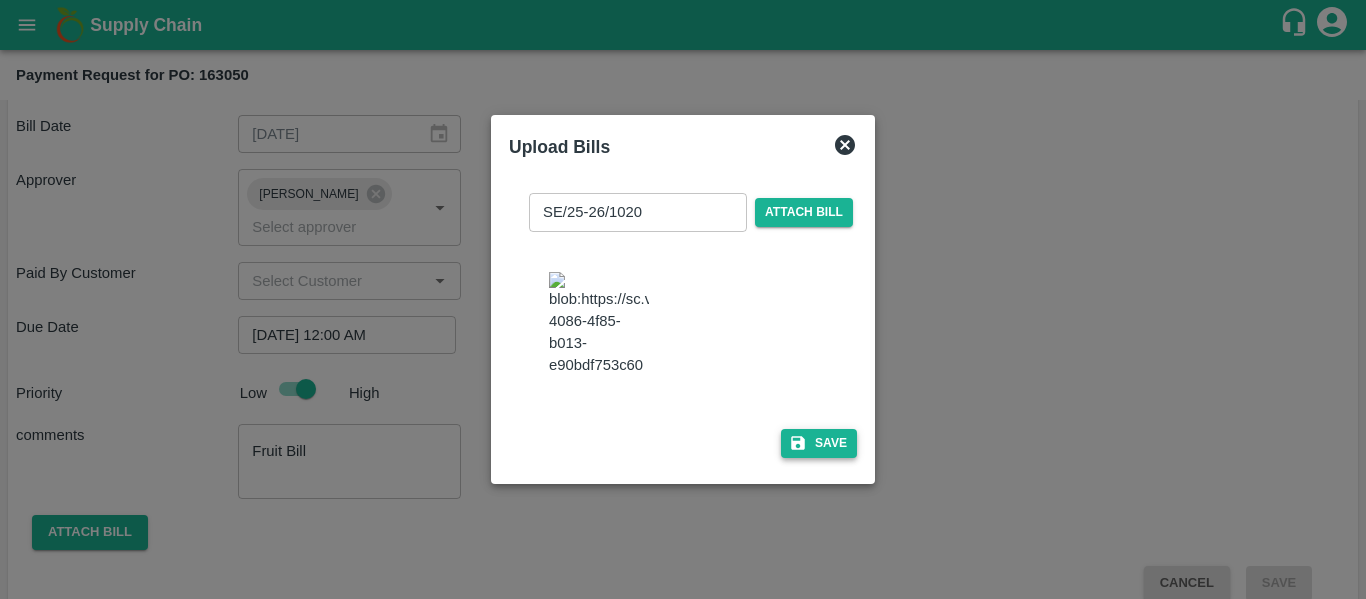 click on "Save" at bounding box center [819, 443] 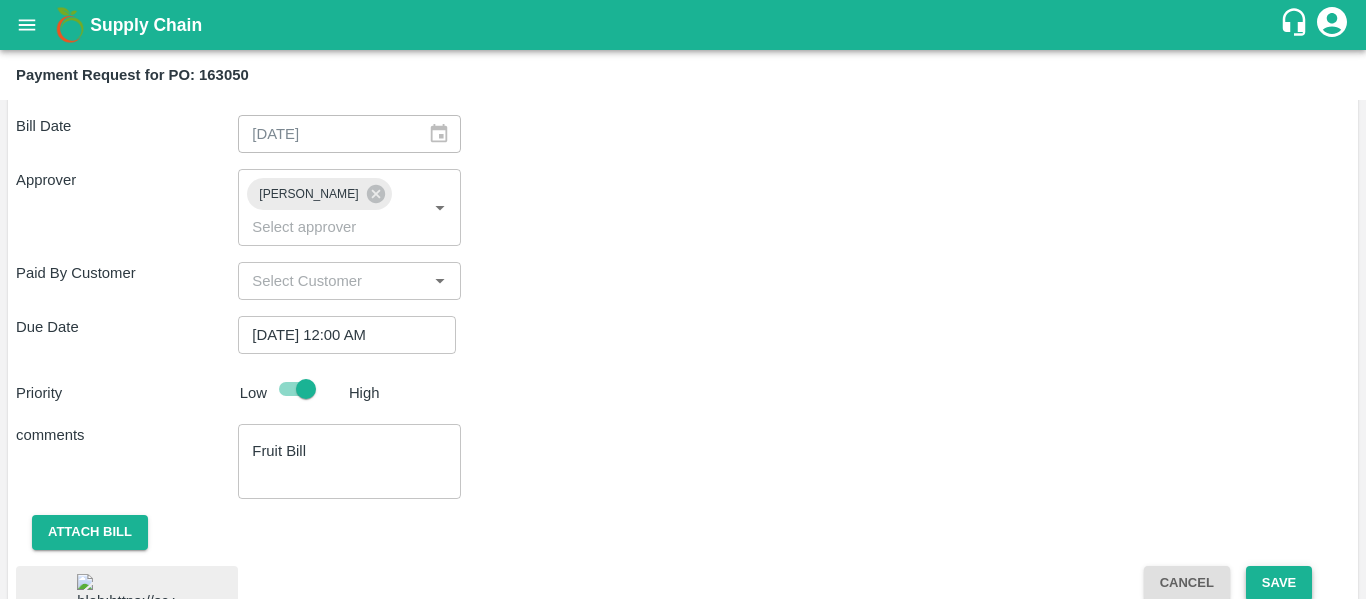 click on "Save" at bounding box center [1279, 583] 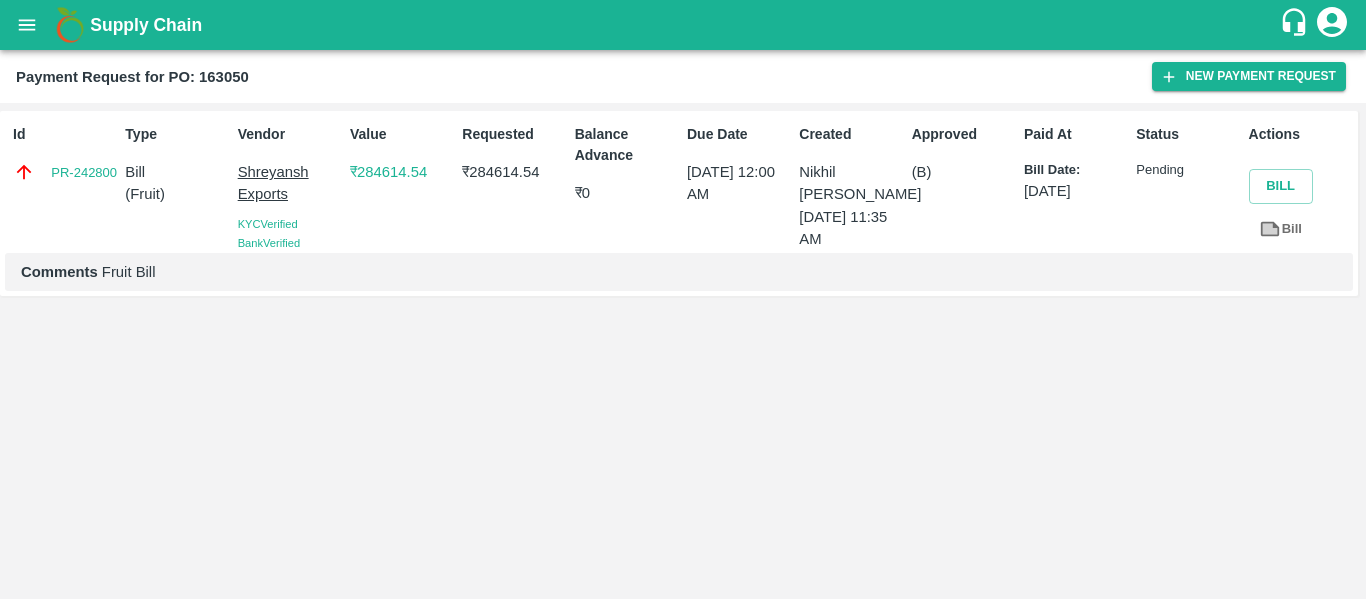 click at bounding box center [27, 25] 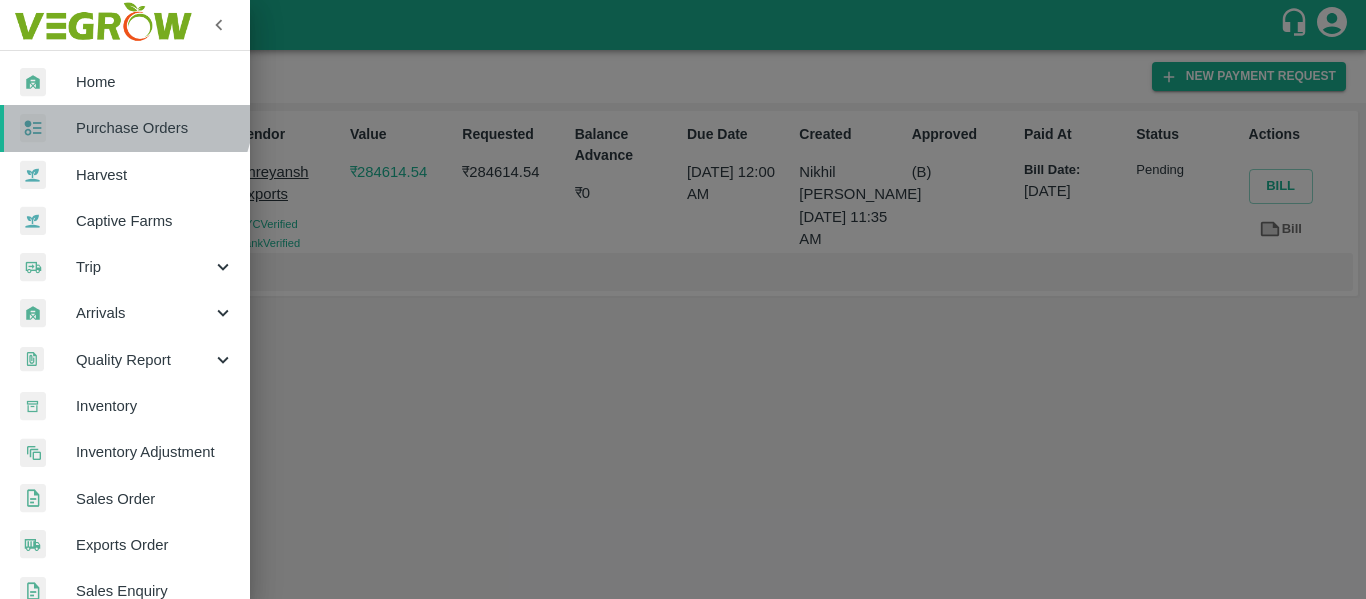 click on "Purchase Orders" at bounding box center (125, 128) 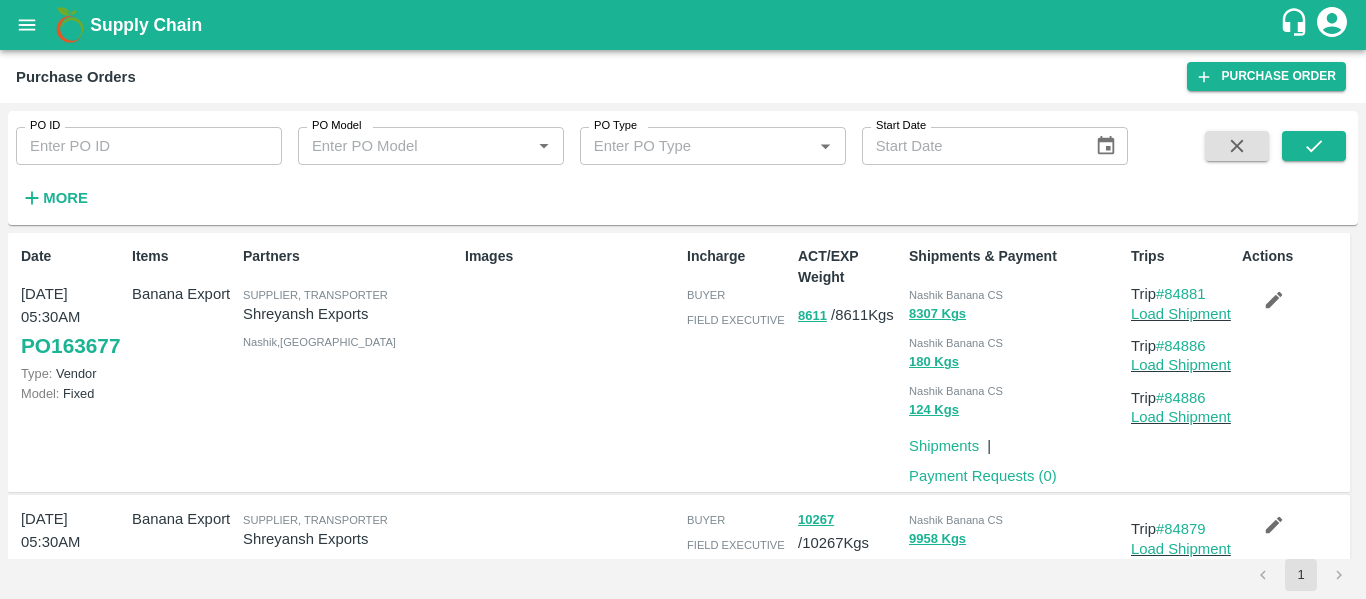 click on "PO ID" at bounding box center (149, 146) 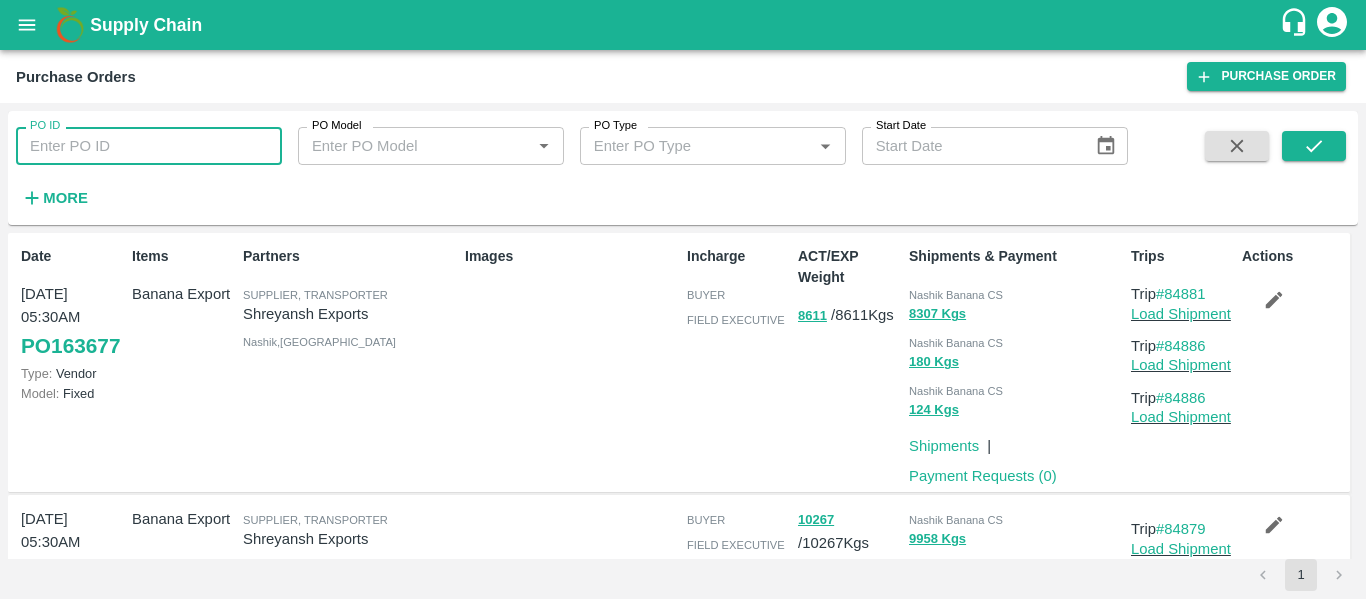 paste on "163051" 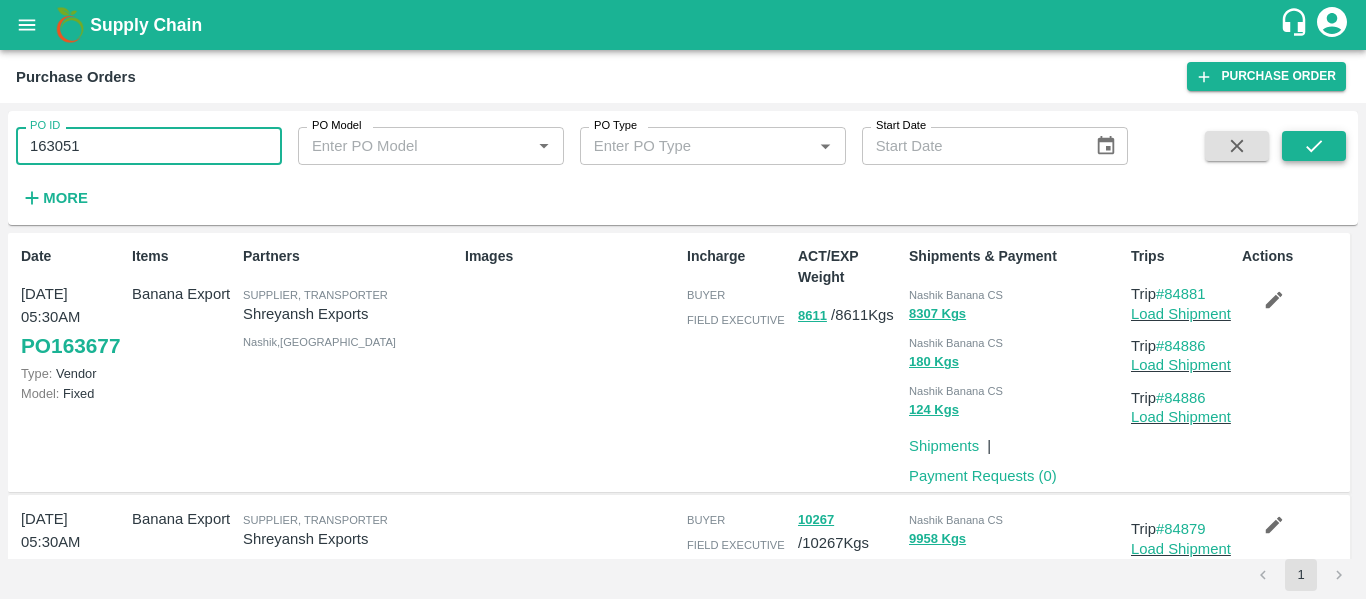 type on "163051" 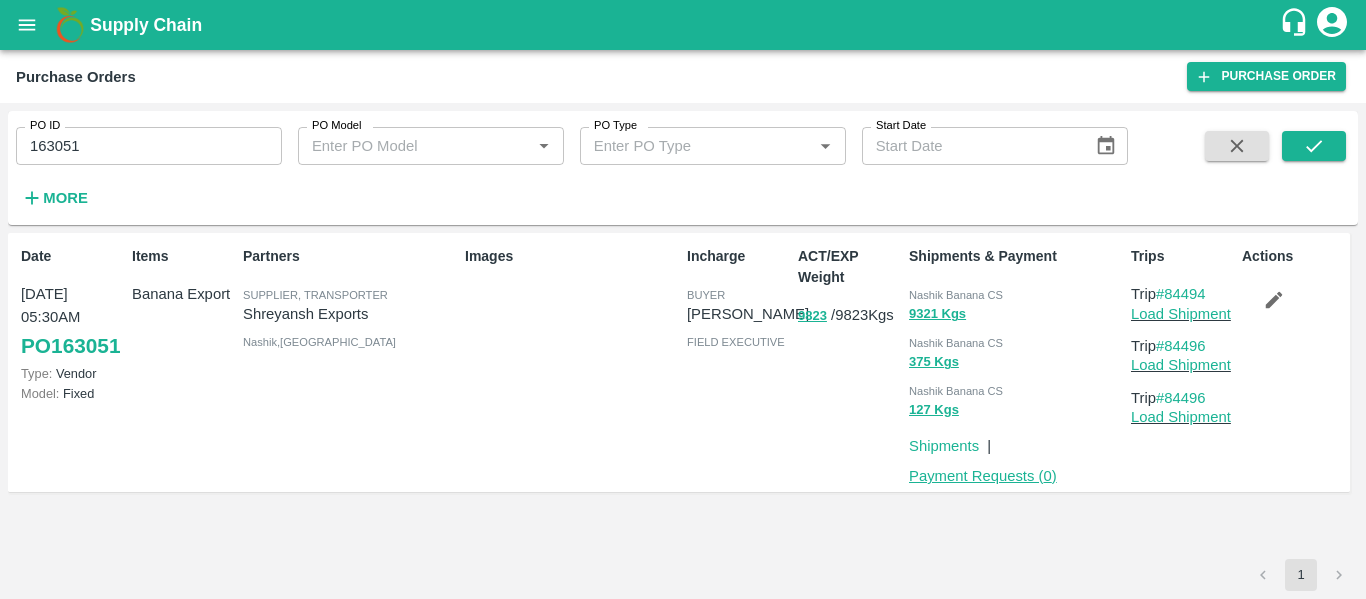 click on "Payment Requests ( 0 )" at bounding box center (983, 476) 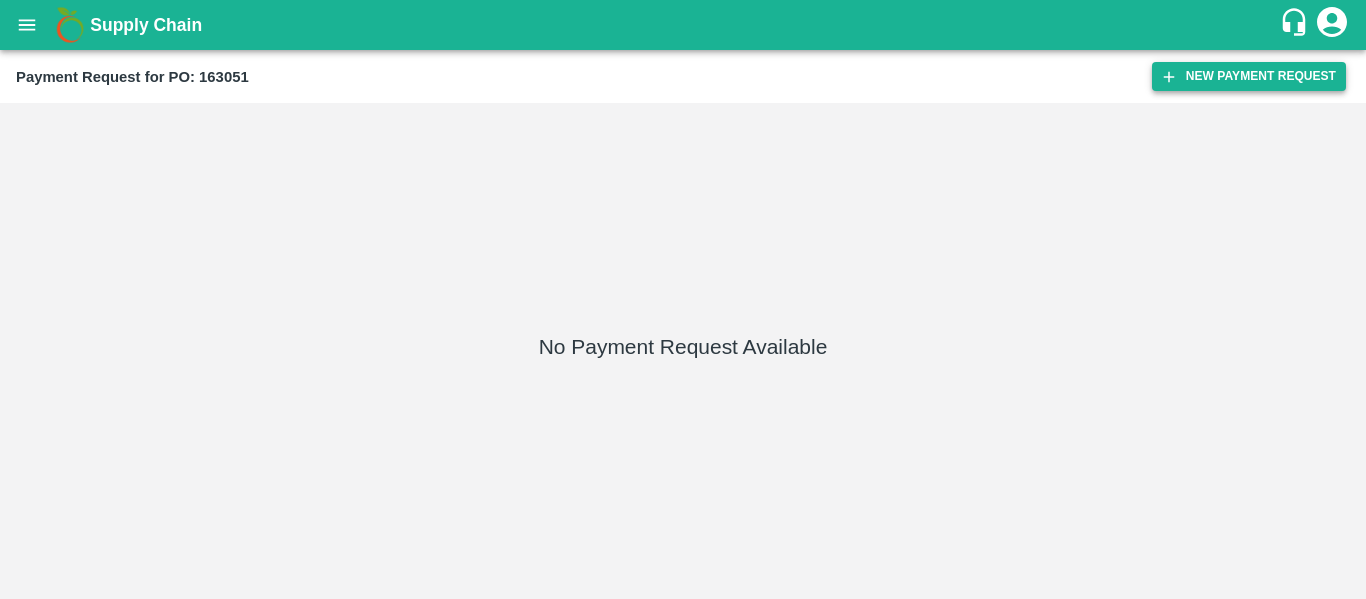 scroll, scrollTop: 0, scrollLeft: 0, axis: both 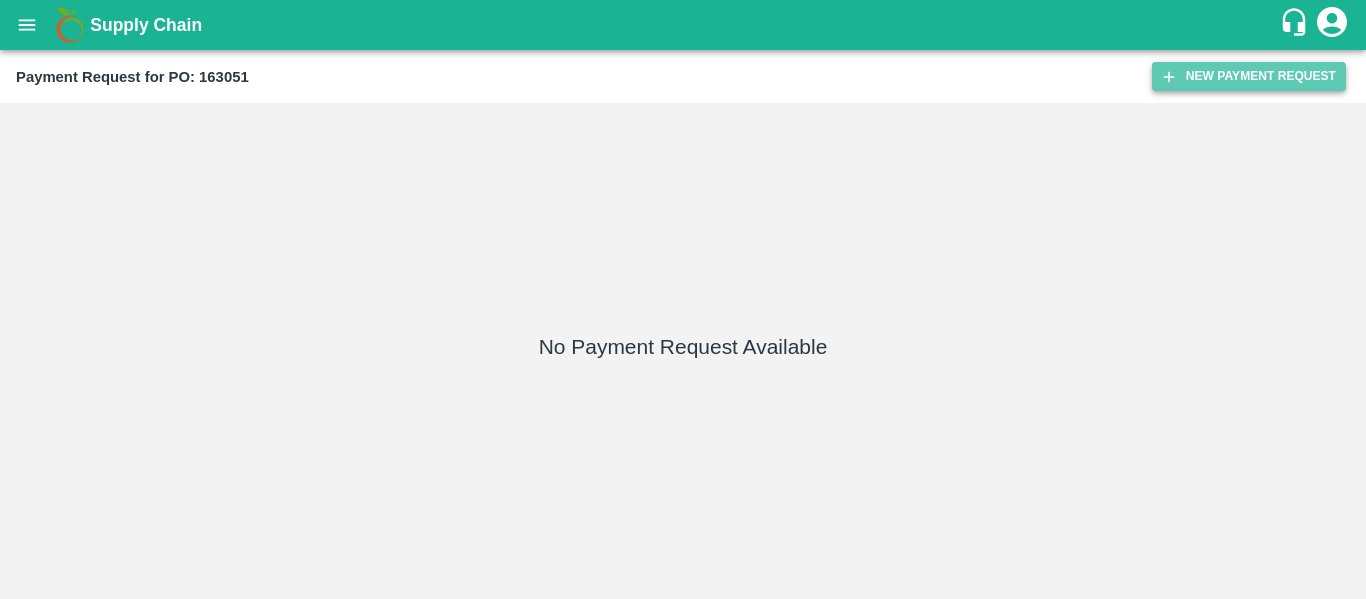 click on "New Payment Request" at bounding box center (1249, 76) 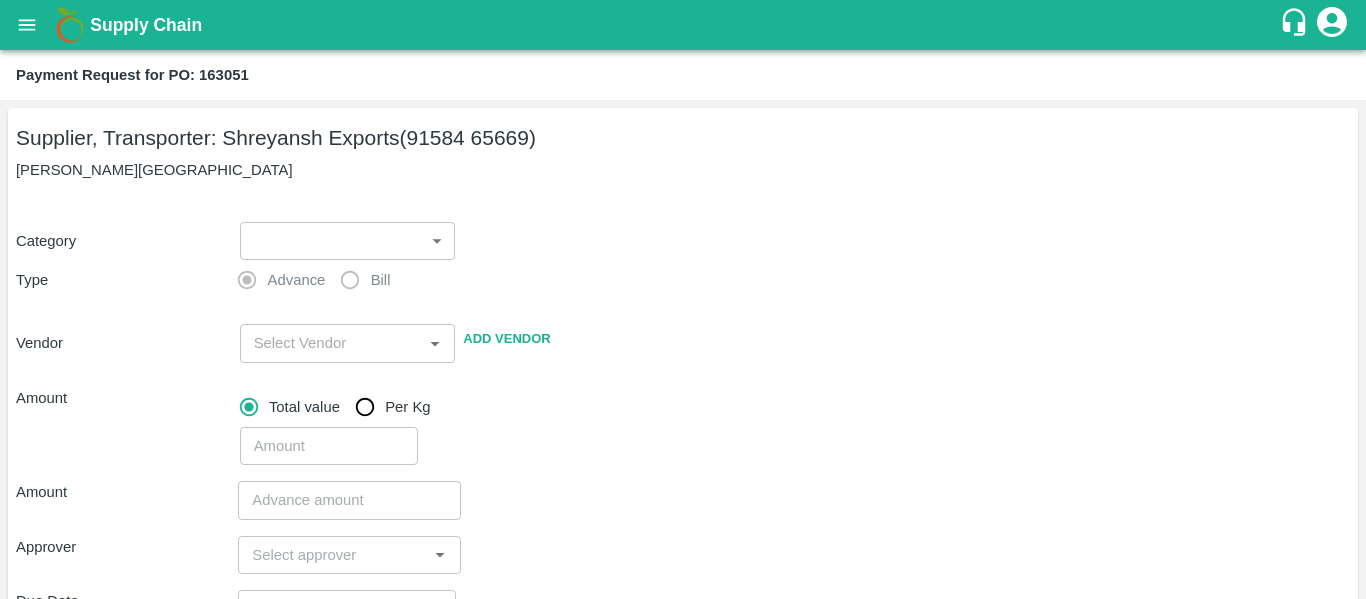 click on "Supply Chain Payment Request for PO: 163051 Supplier, Transporter:    [PERSON_NAME] Exports  (91584 65669) Nashik, [GEOGRAPHIC_DATA] Category ​ ​ Type Advance Bill Vendor ​ Add Vendor Amount Total value Per Kg ​ Amount ​ Approver ​ Due Date ​  Priority  Low  High Comment x ​ Attach bill Cancel Save Tembhurni PH Nashik CC Shahada Banana Export PH Savda Banana Export PH Nashik Banana CS Nikhil Subhash Mangvade Logout" at bounding box center (683, 299) 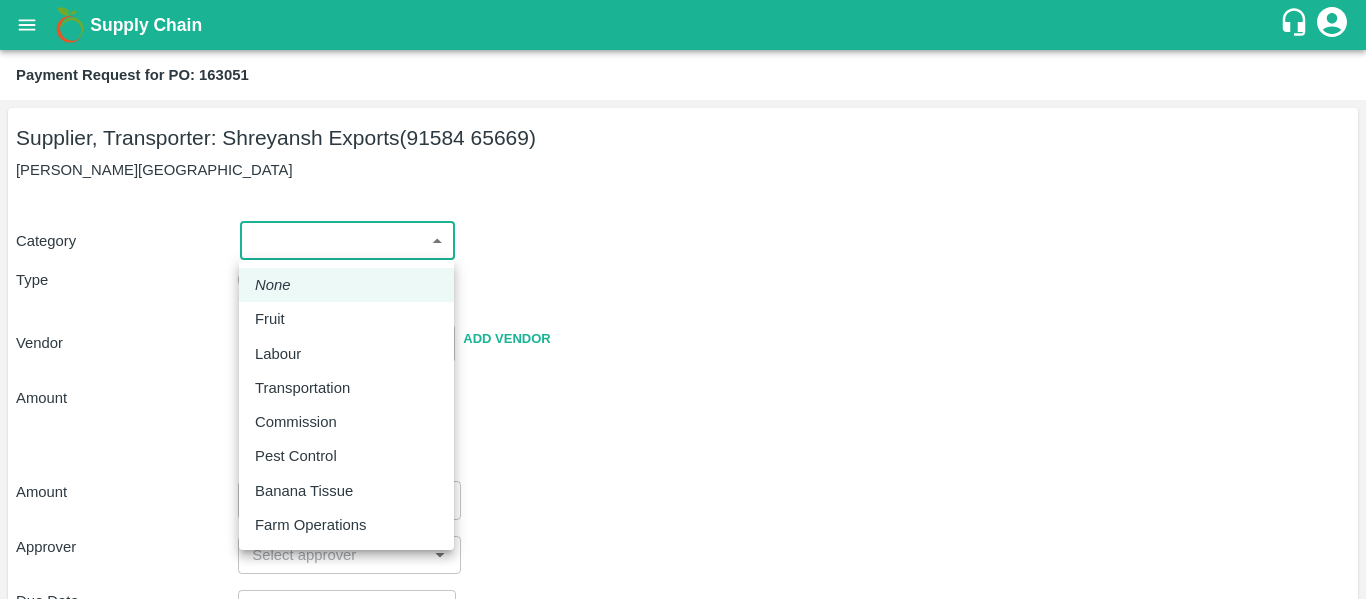 click on "Fruit" at bounding box center [275, 319] 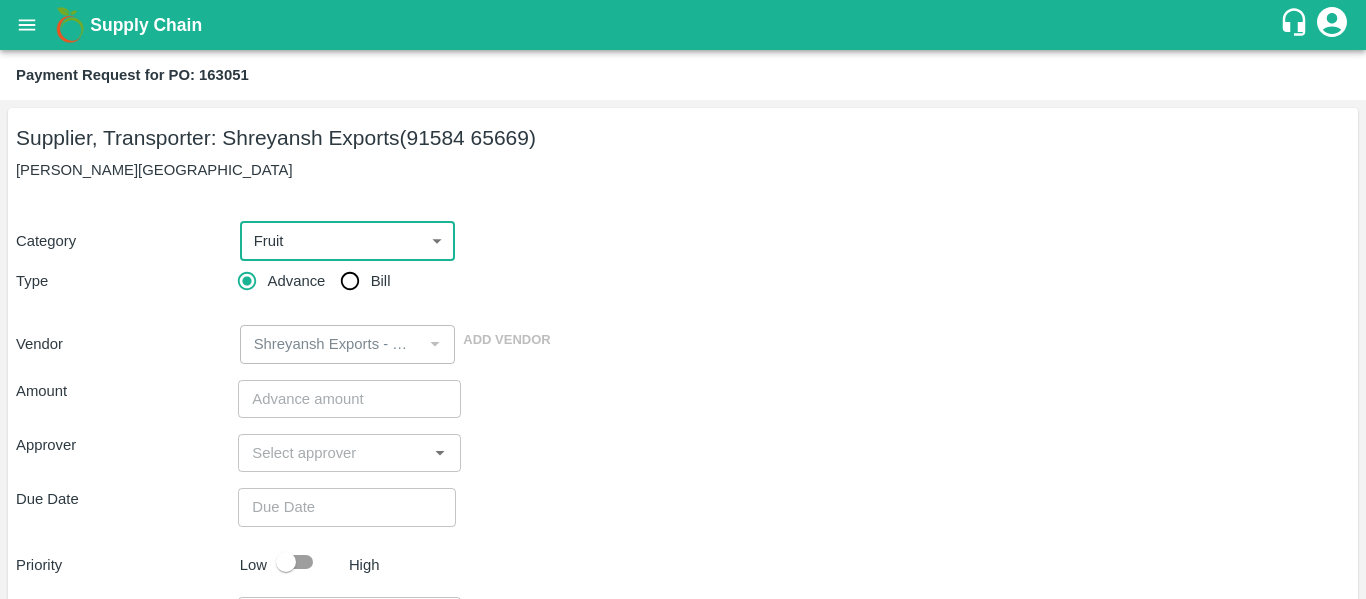 click on "Bill" at bounding box center [350, 281] 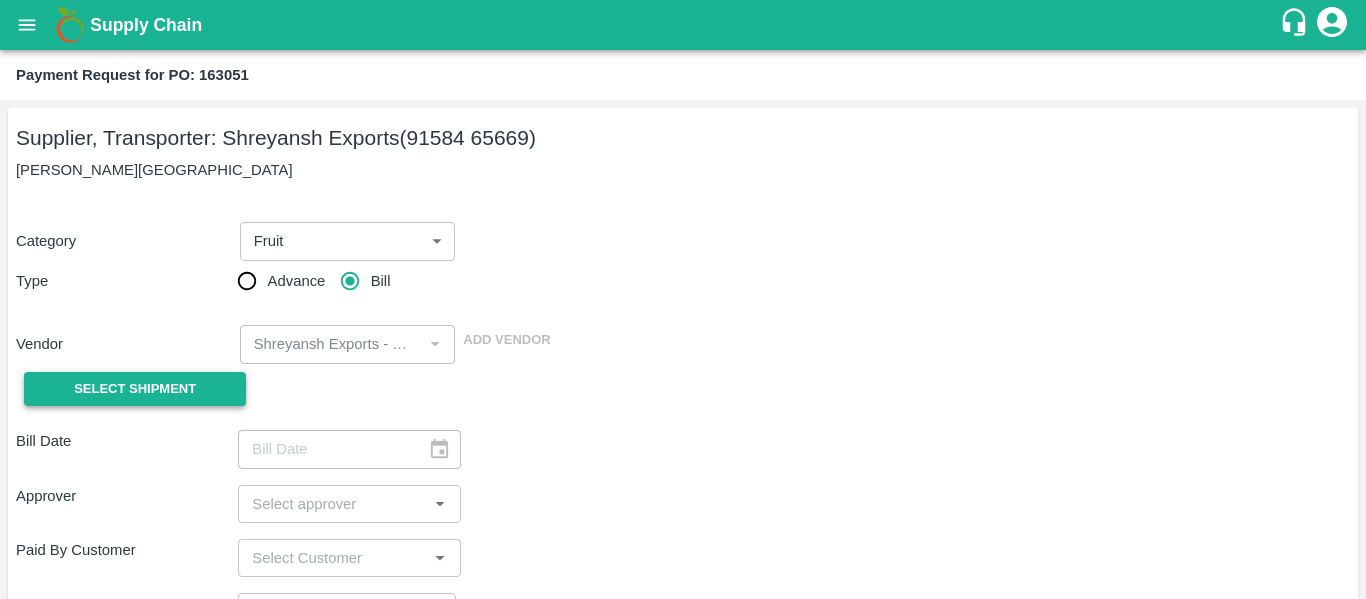 click on "Select Shipment" at bounding box center (135, 389) 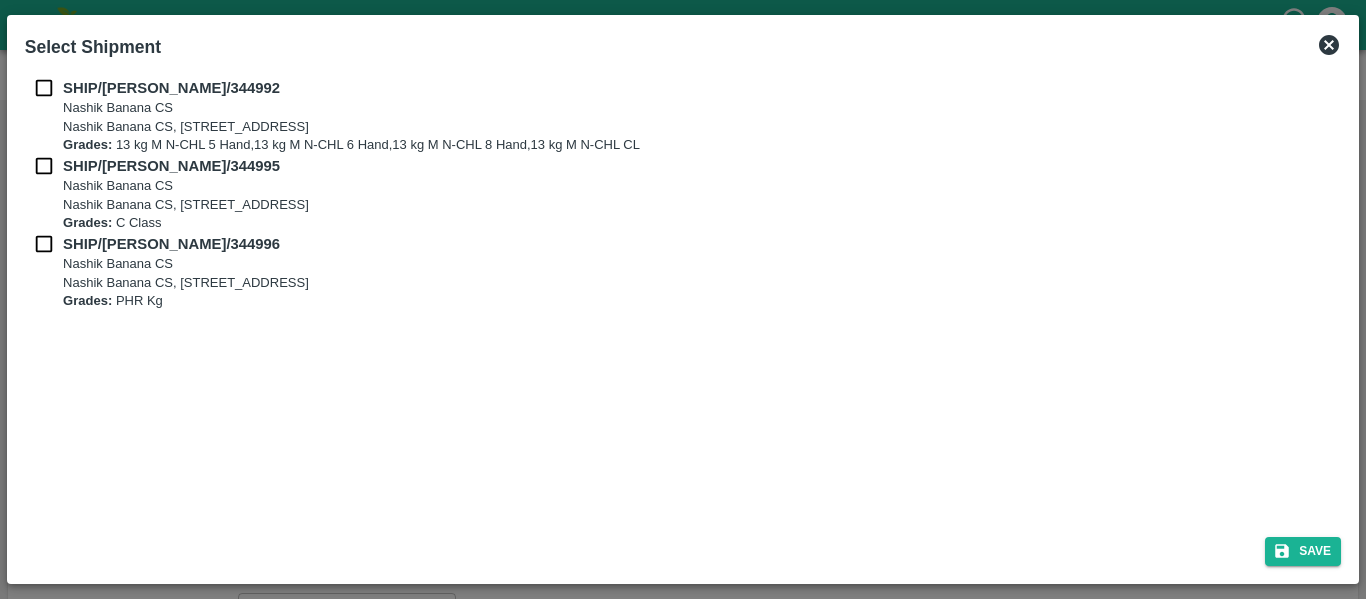 click at bounding box center [44, 88] 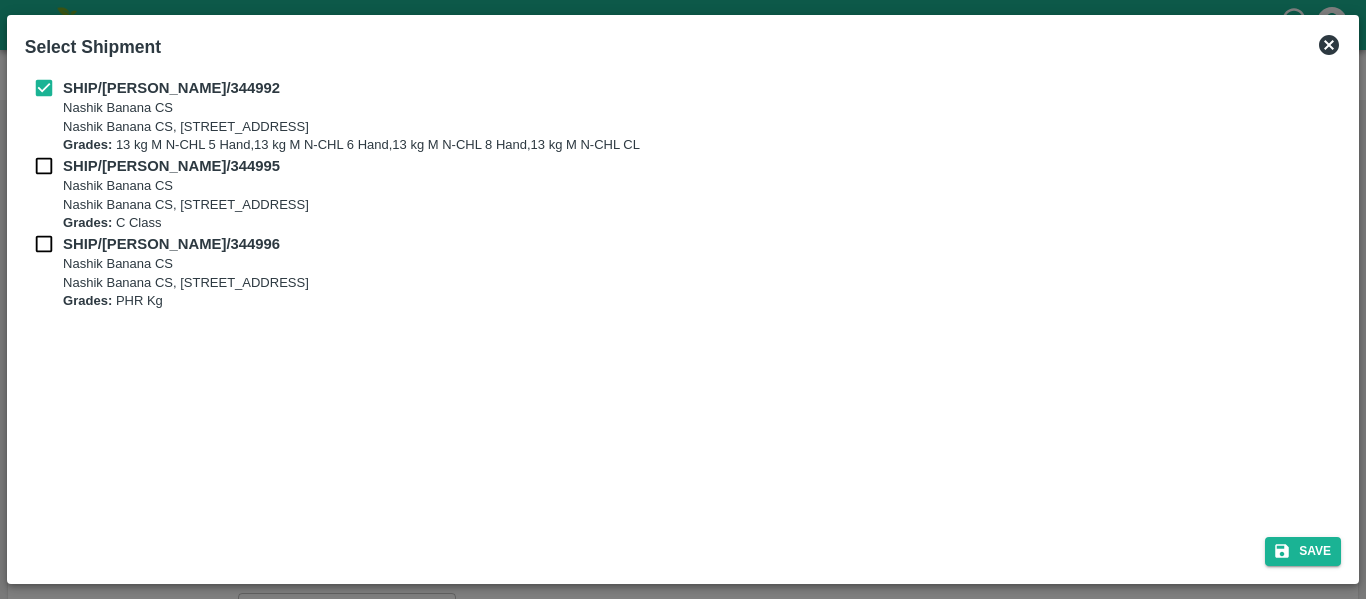click on "SHIP/[PERSON_NAME]/344992 Nashik Banana CS  Nashik Banana CS, Gat No. 314/2/1, A/p- Mohadi, [PERSON_NAME], Dist- Nashik 422207, [GEOGRAPHIC_DATA], [GEOGRAPHIC_DATA], [GEOGRAPHIC_DATA] Grades:   13 kg M N-CHL 5 Hand,13 kg M N-CHL 6 Hand,13 kg M N-CHL 8 Hand,13 kg M N-CHL CL" at bounding box center (683, 116) 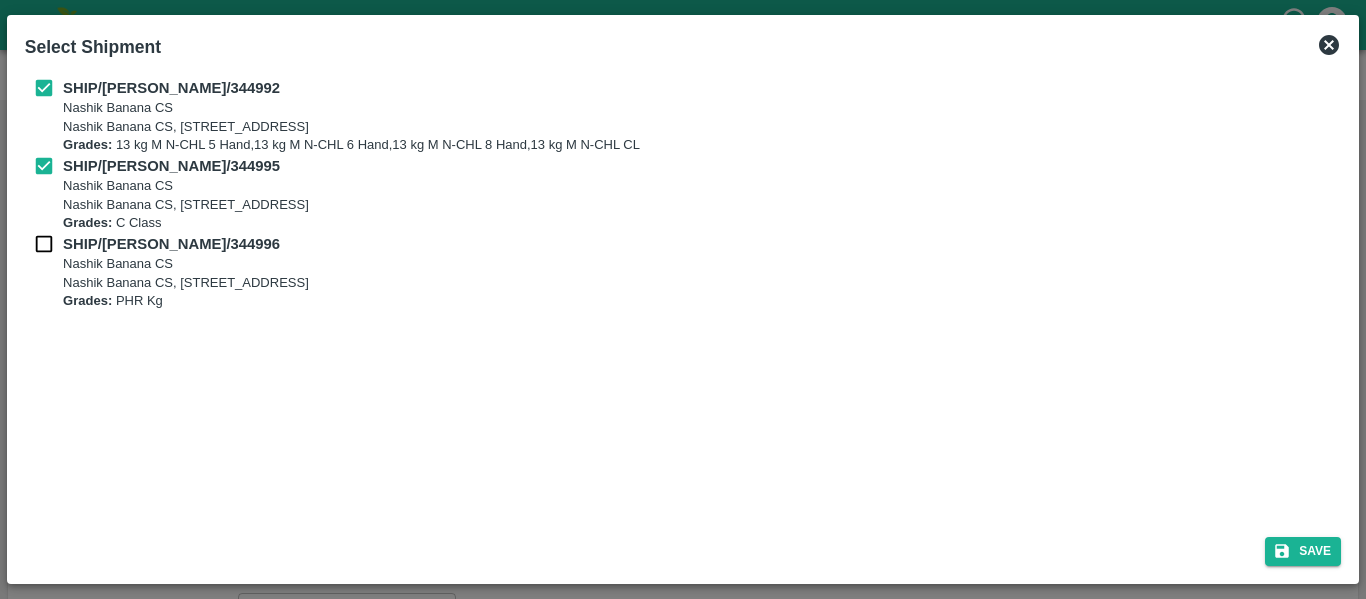 click on "SHIP/[PERSON_NAME]/344996" at bounding box center [171, 244] 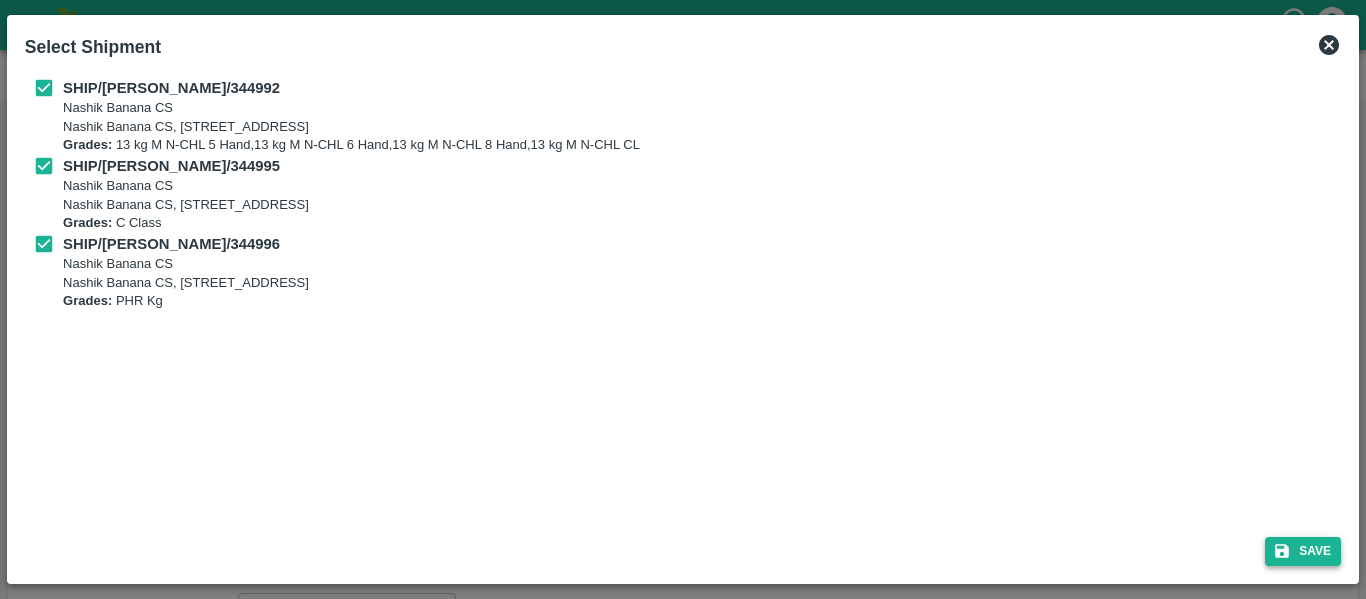 click on "Save" at bounding box center [1303, 551] 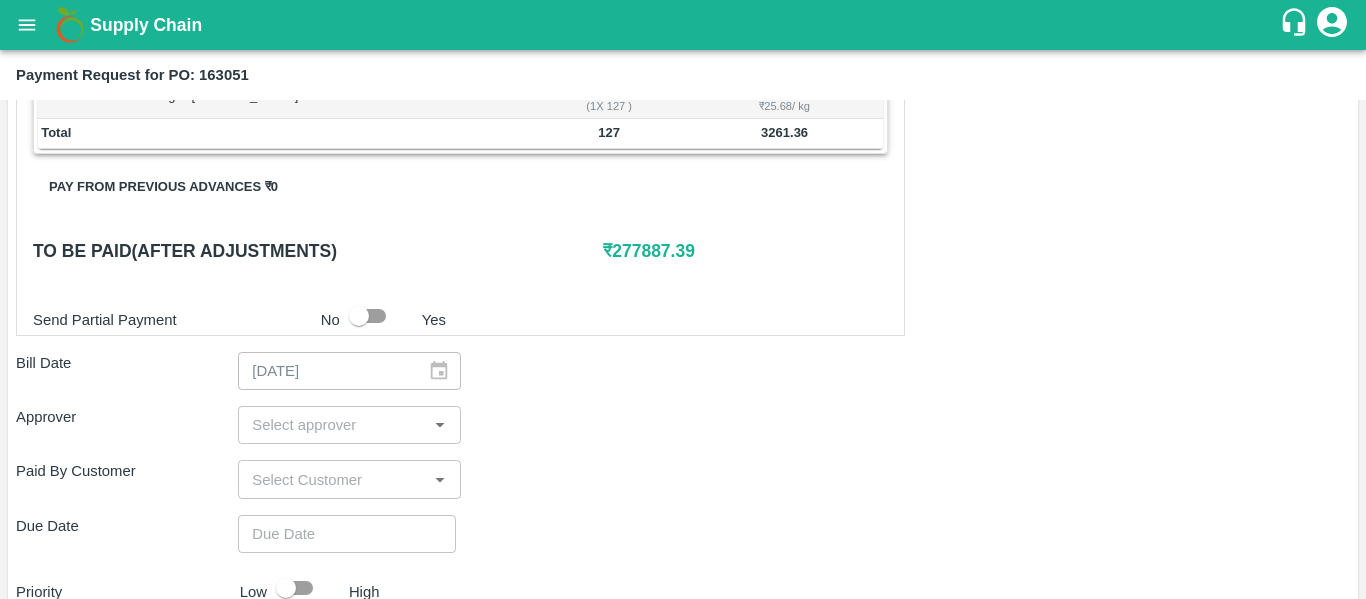 scroll, scrollTop: 847, scrollLeft: 0, axis: vertical 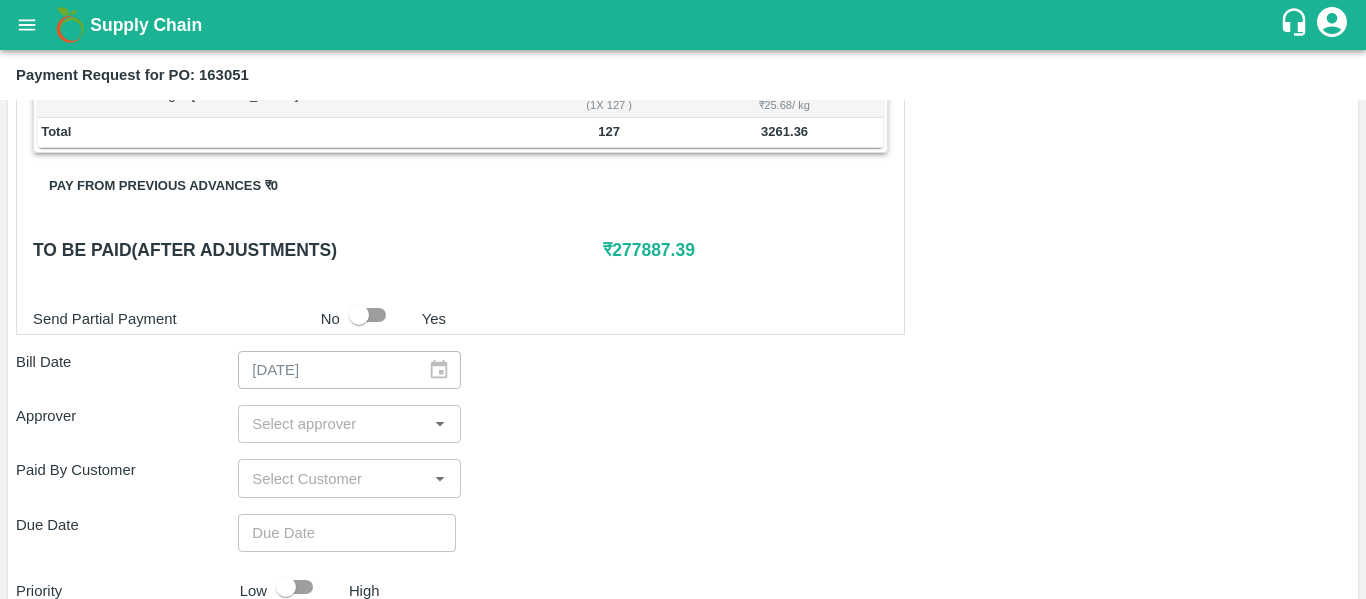click at bounding box center [332, 424] 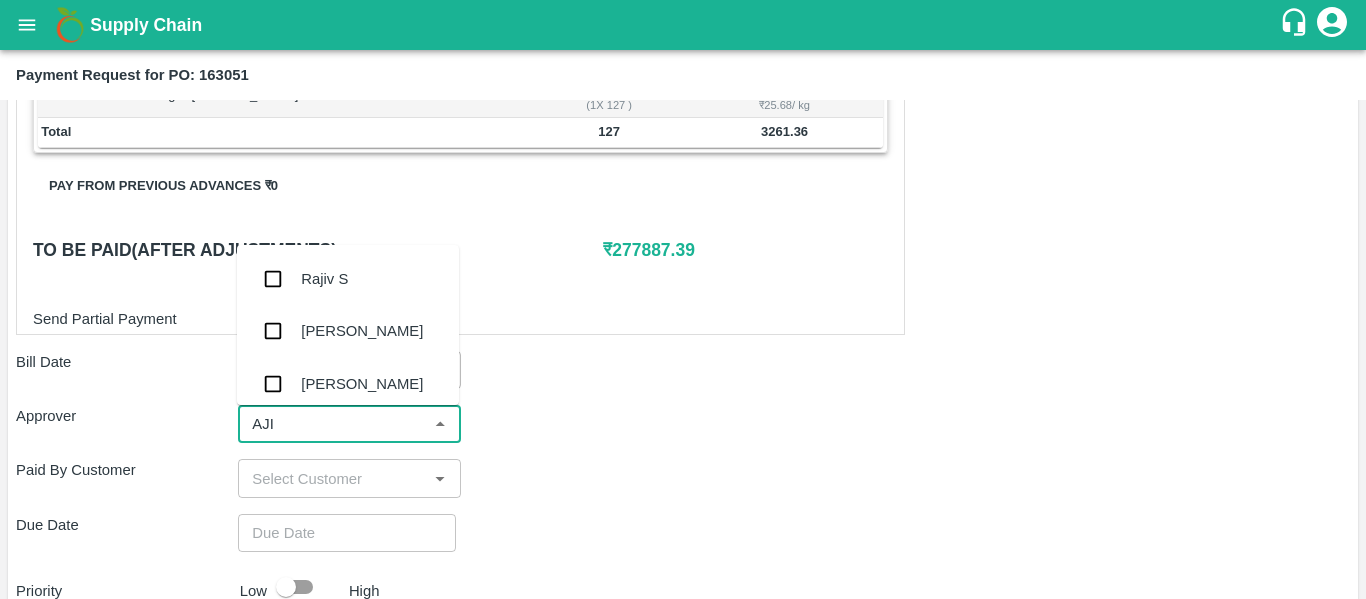 type on "AJIT" 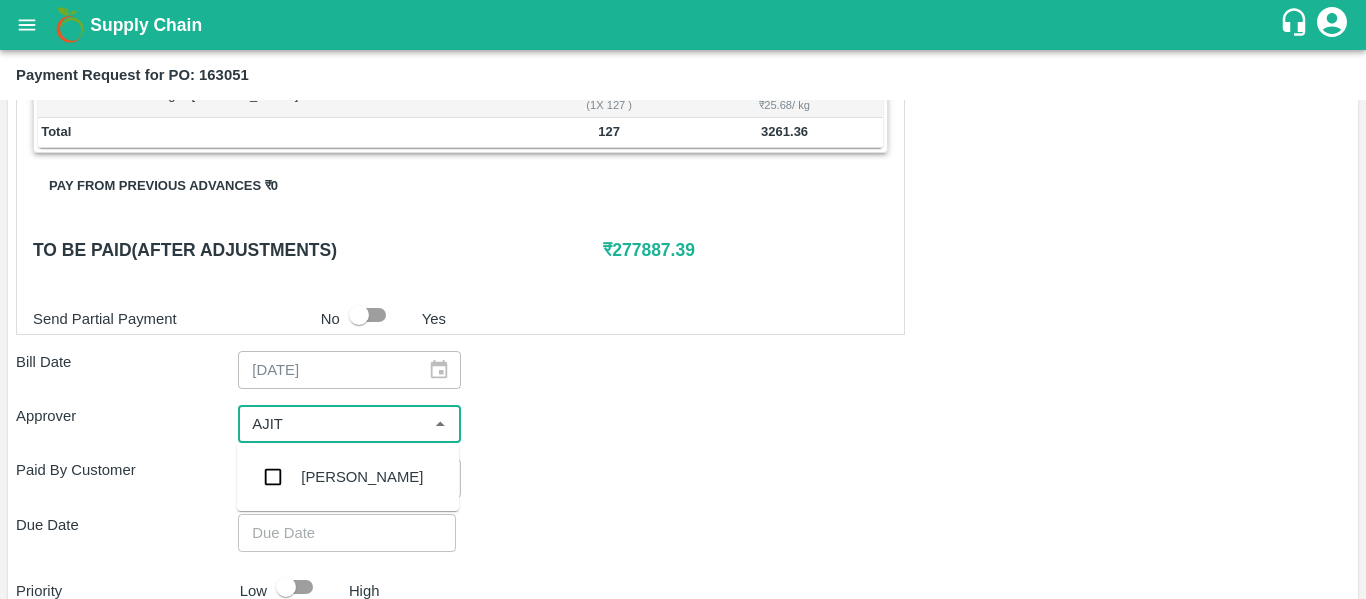 click on "[PERSON_NAME]" at bounding box center (362, 477) 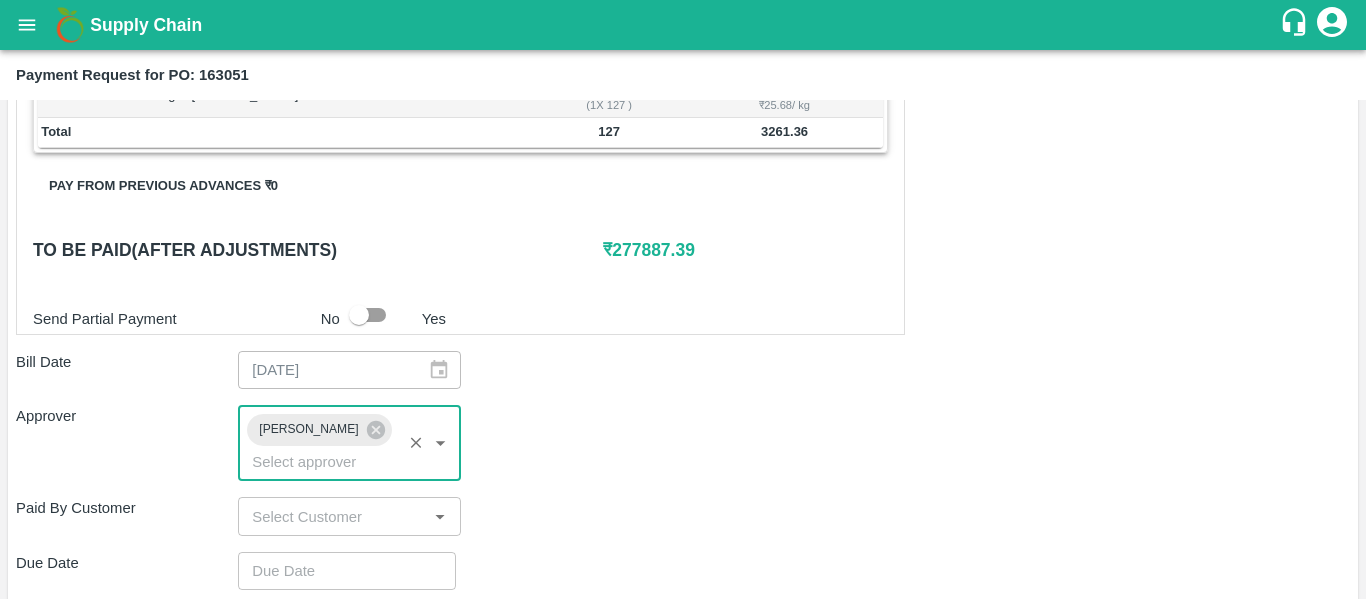 type on "DD/MM/YYYY hh:mm aa" 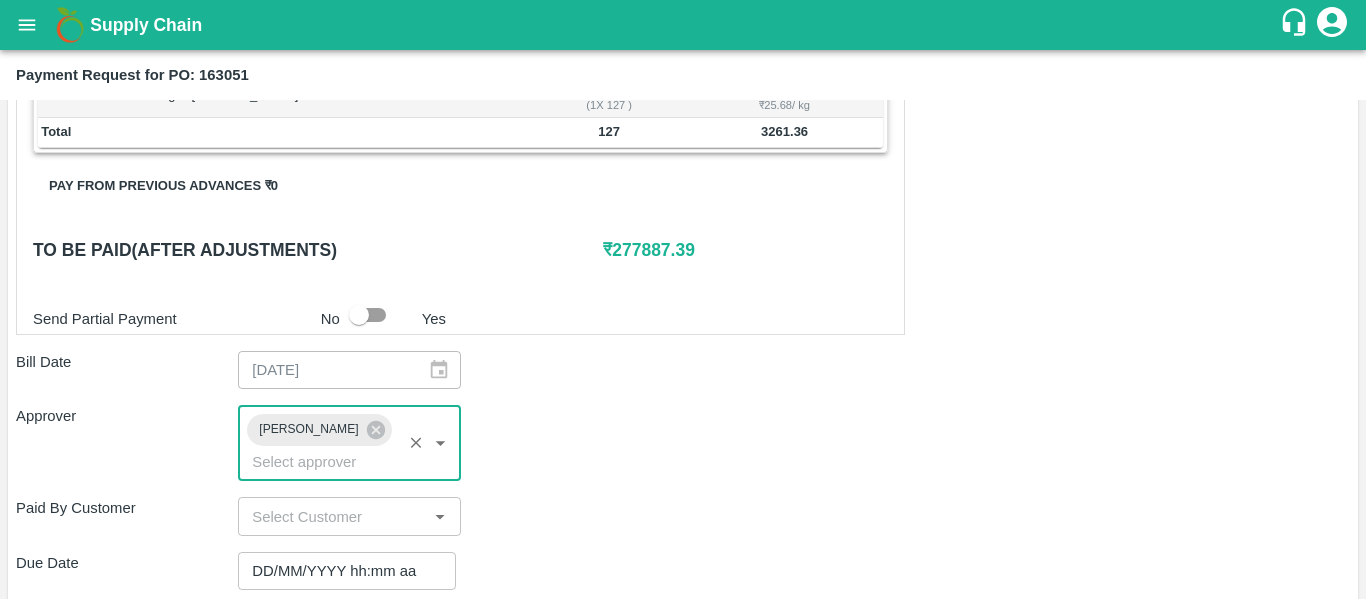 click on "DD/MM/YYYY hh:mm aa" at bounding box center [340, 571] 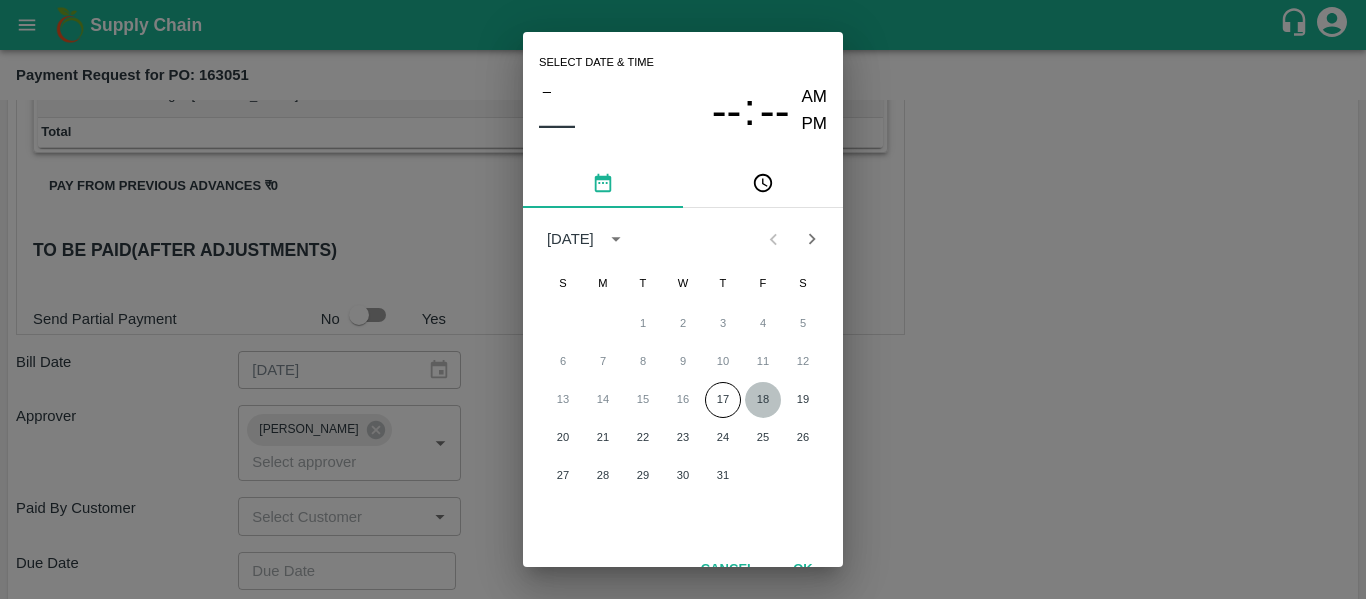 click on "18" at bounding box center [763, 400] 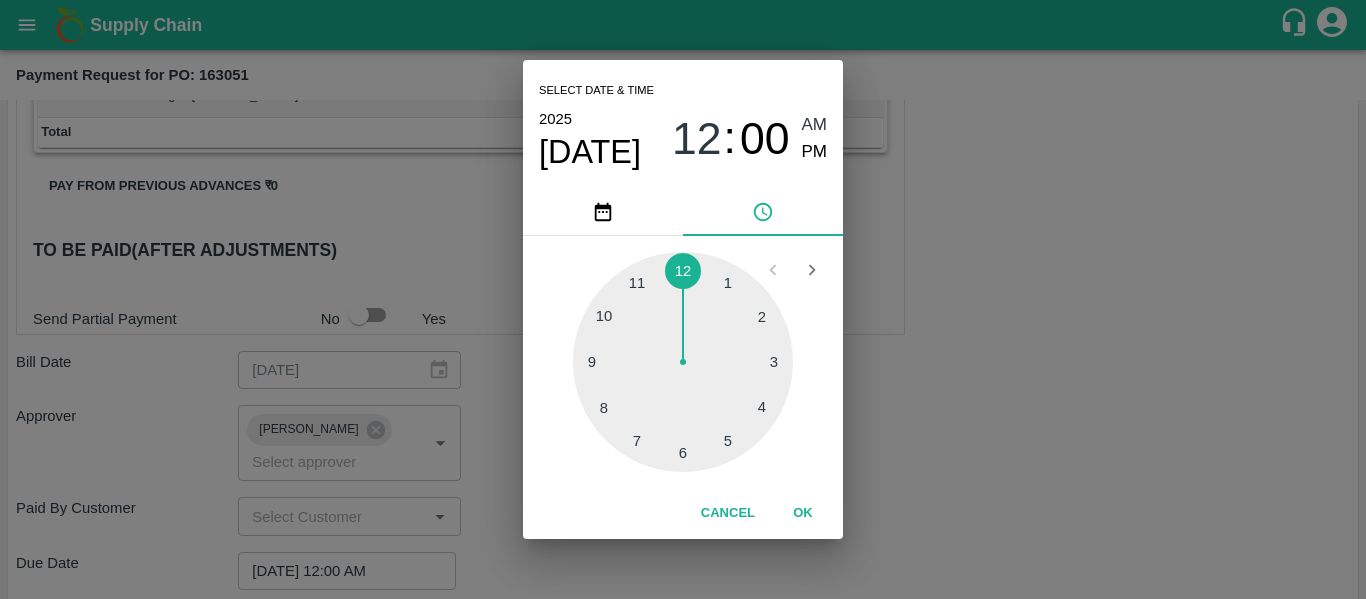 click on "Select date & time [DATE] 12 : 00 AM PM 1 2 3 4 5 6 7 8 9 10 11 12 Cancel OK" at bounding box center (683, 299) 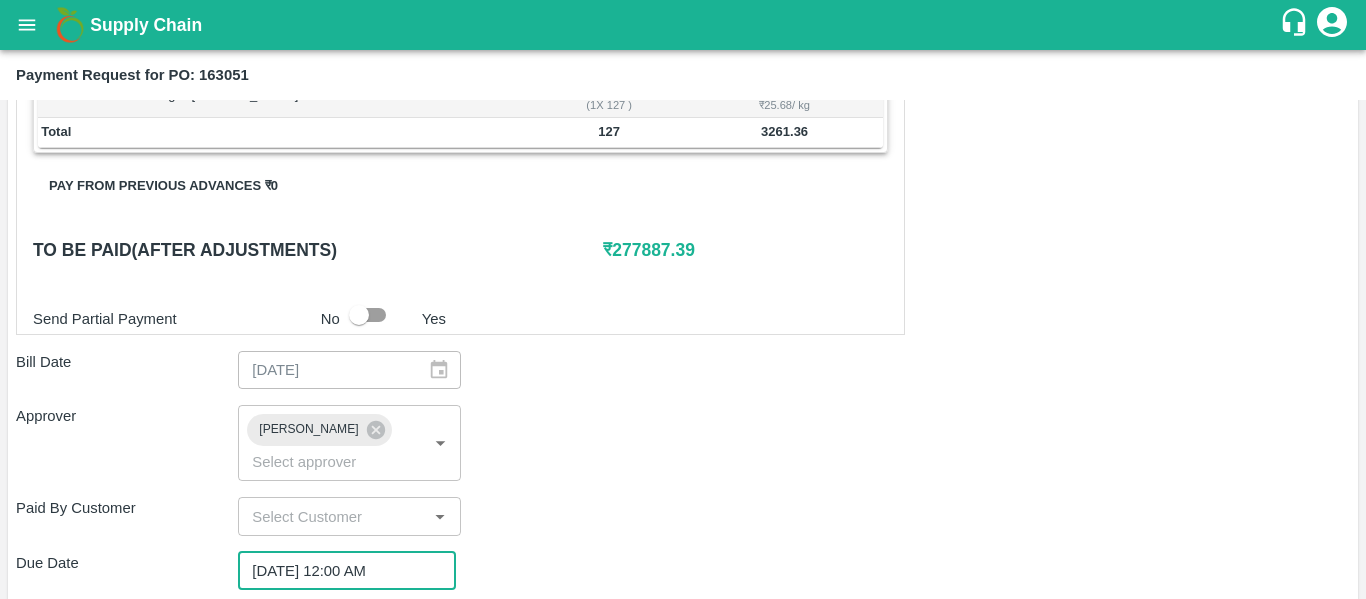 scroll, scrollTop: 1082, scrollLeft: 0, axis: vertical 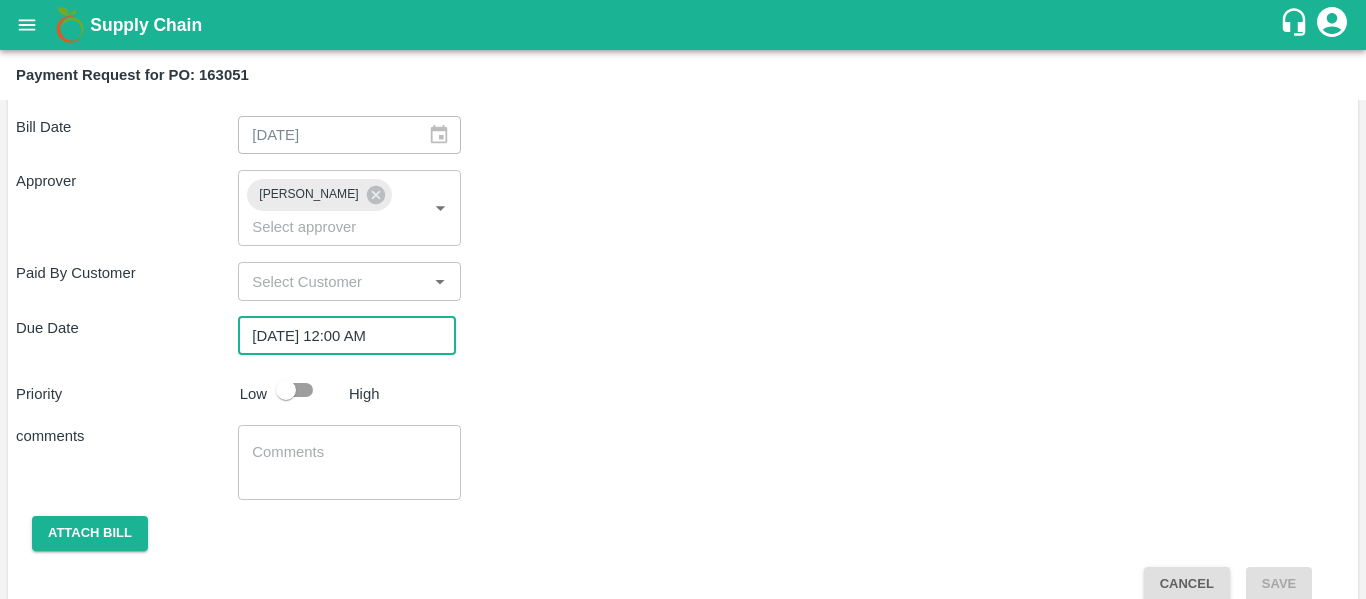 click at bounding box center (286, 390) 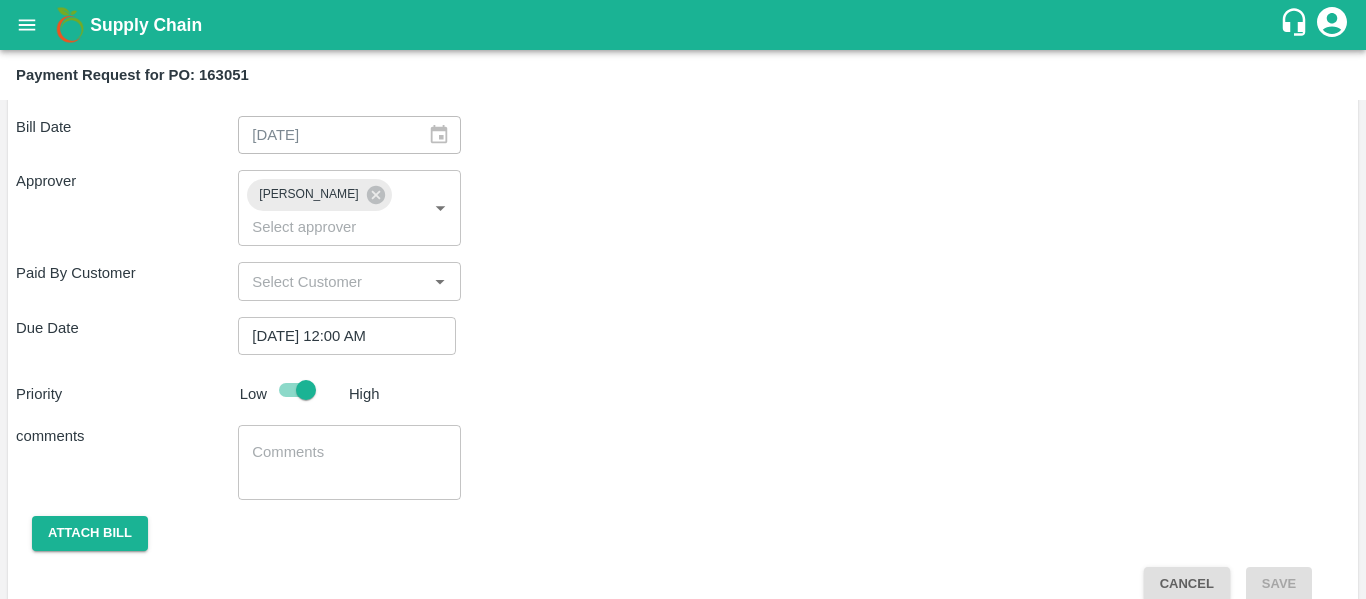 click on "x ​" at bounding box center [349, 462] 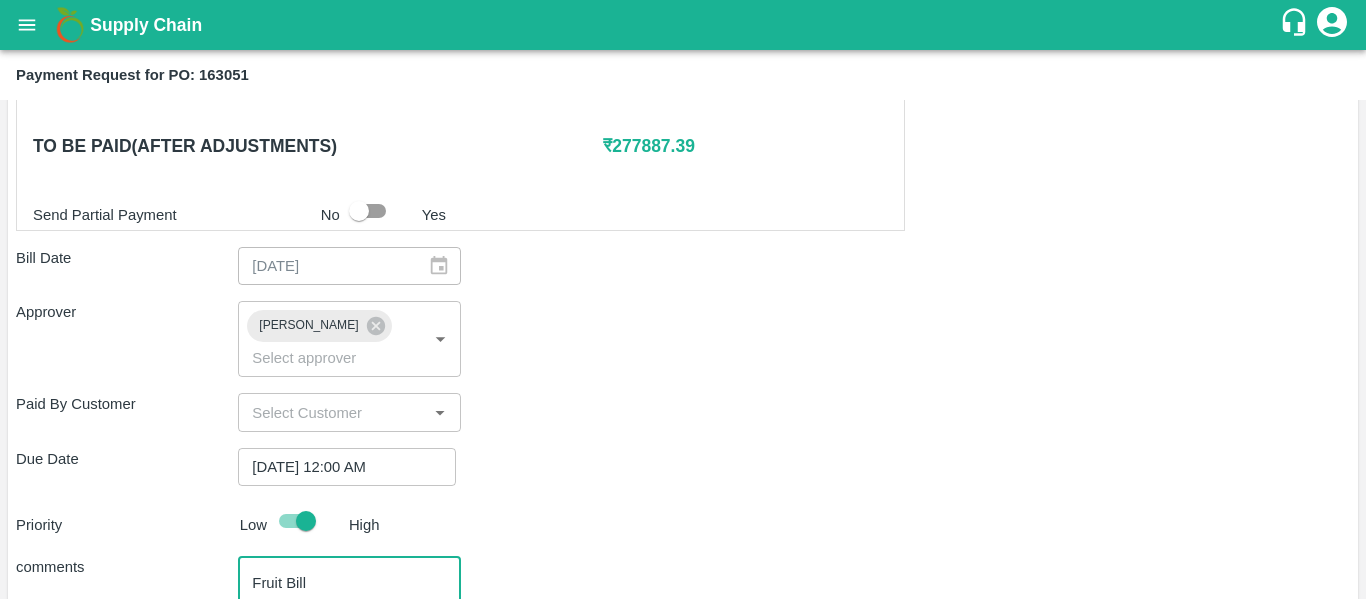 scroll, scrollTop: 950, scrollLeft: 0, axis: vertical 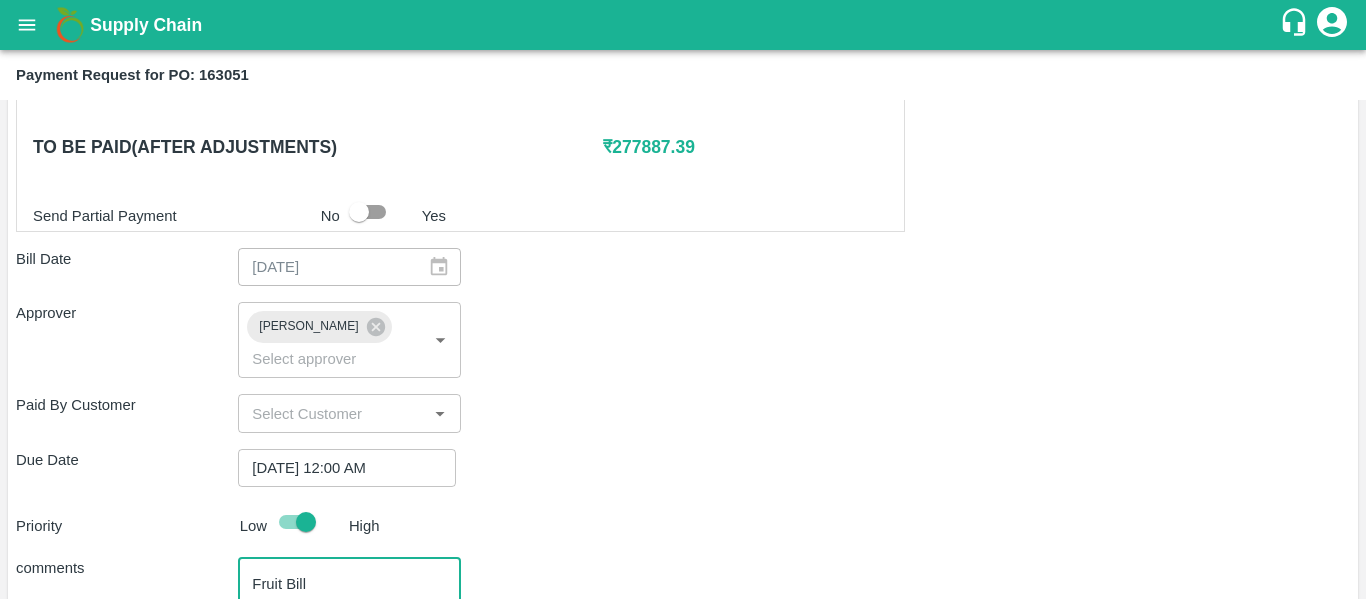 type on "Fruit Bill" 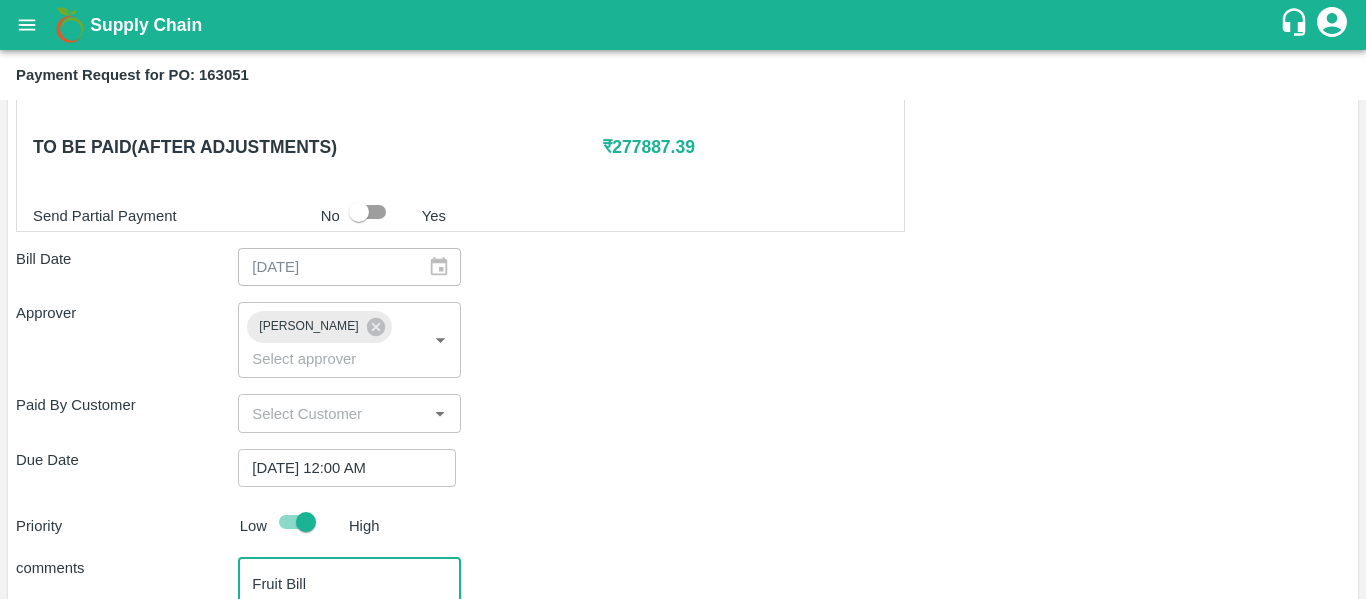 scroll, scrollTop: 1082, scrollLeft: 0, axis: vertical 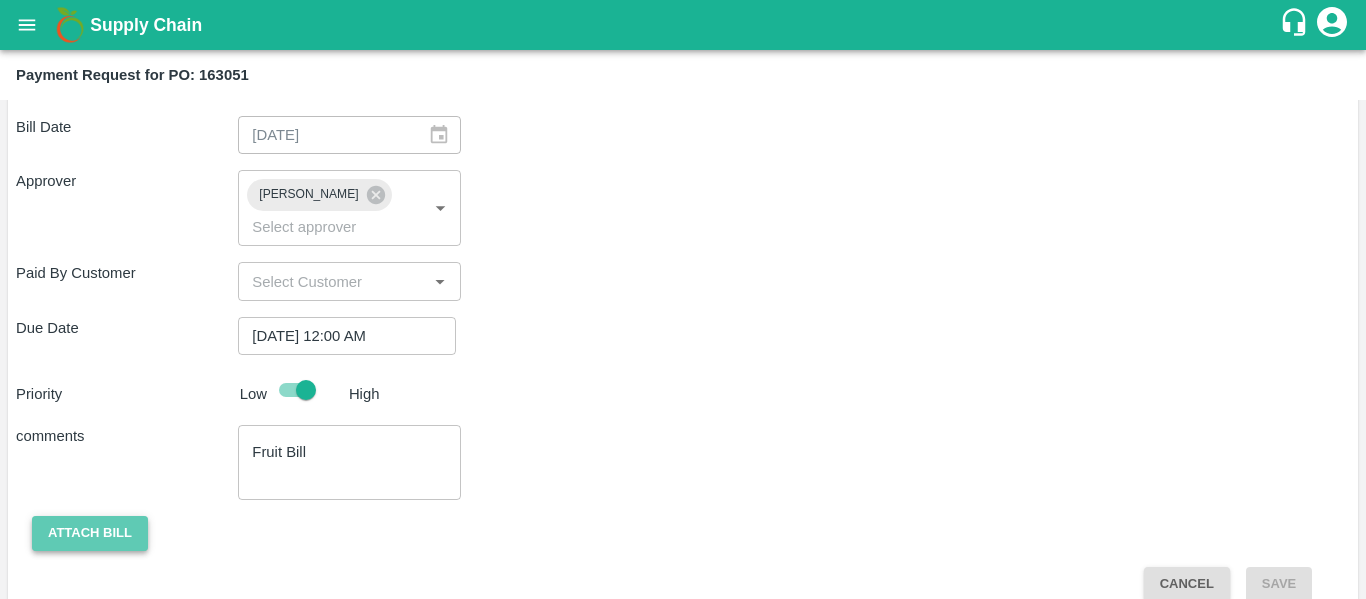 click on "Attach bill" at bounding box center [90, 533] 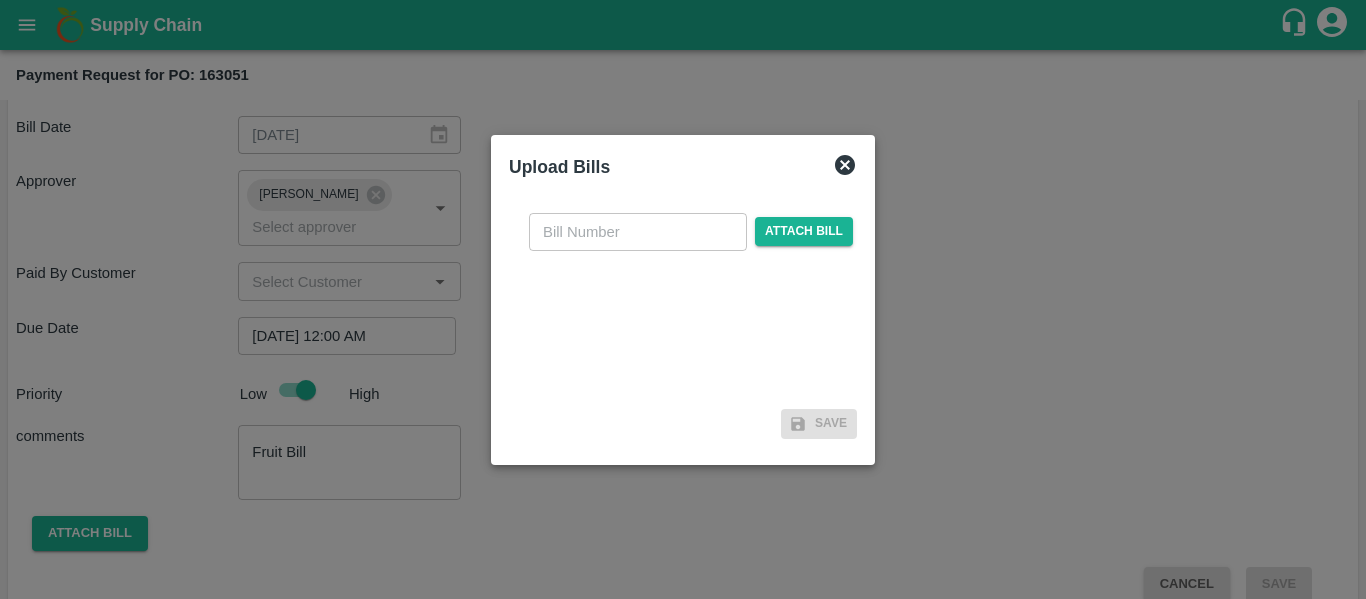 click at bounding box center [638, 232] 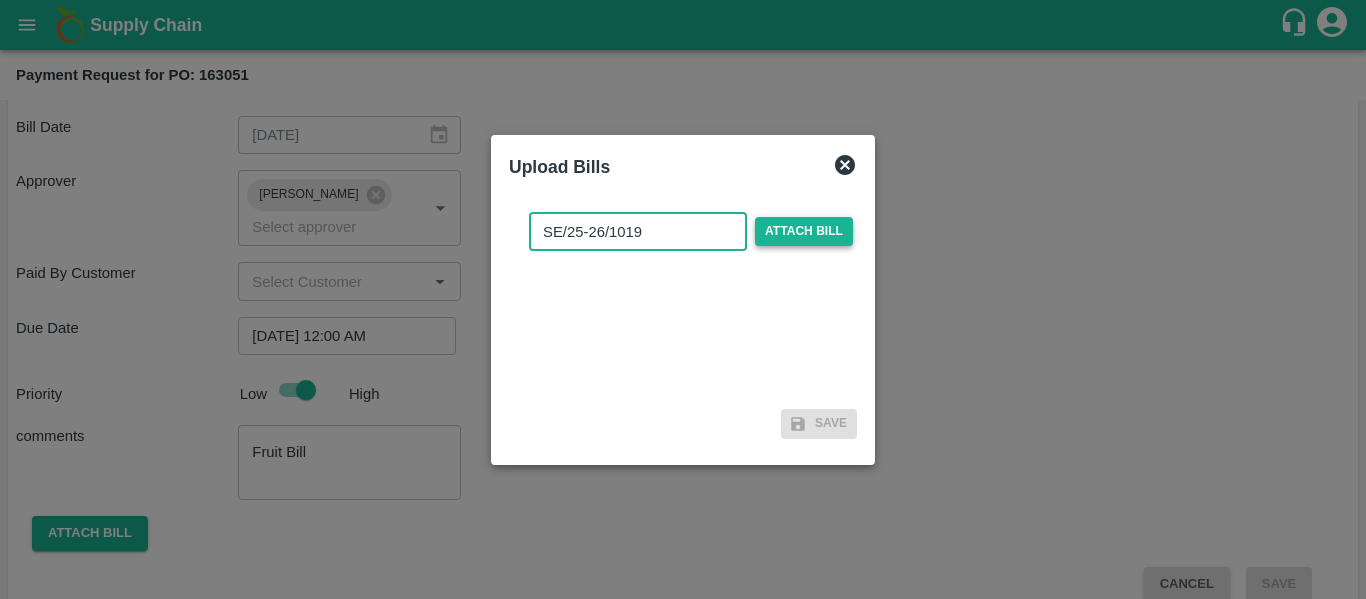type on "SE/25-26/1019" 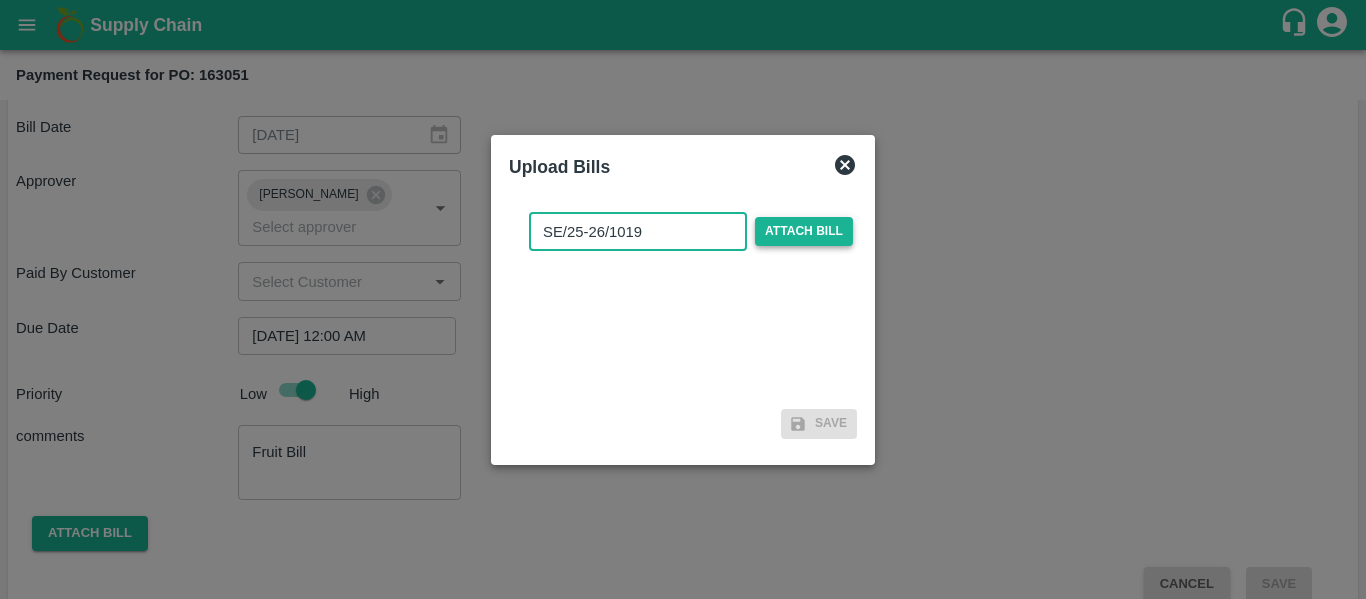 click on "Attach bill" at bounding box center (804, 231) 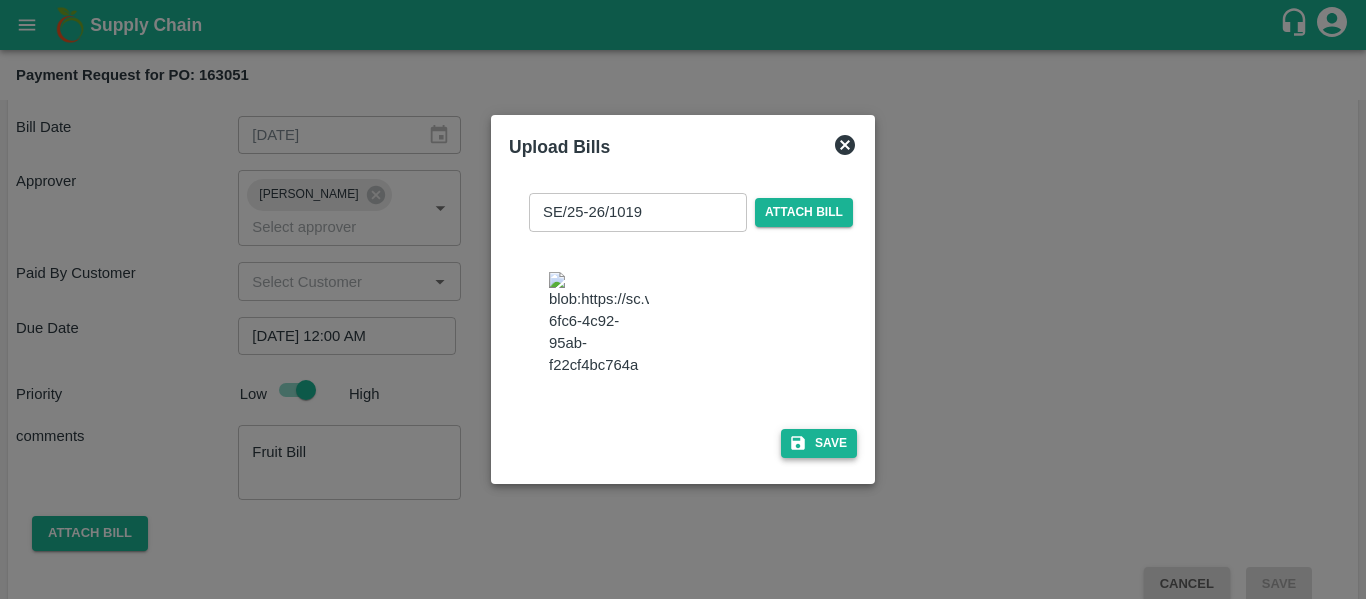 click on "Save" at bounding box center (819, 443) 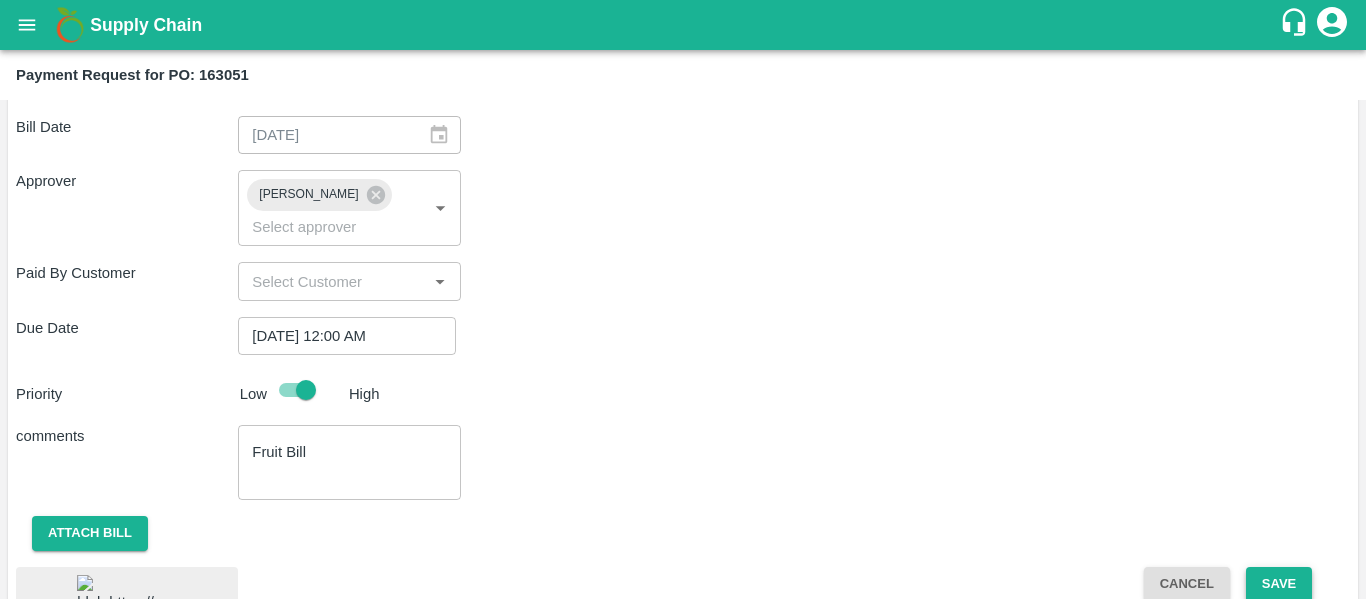 click on "Save" at bounding box center (1279, 584) 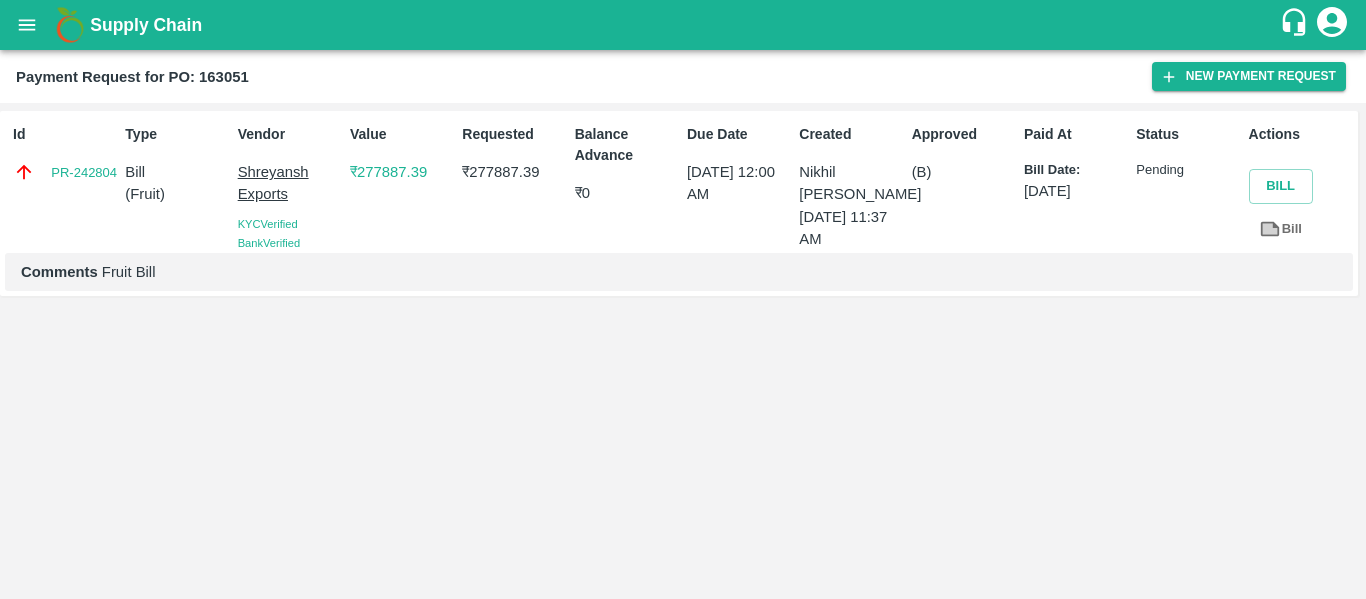 click 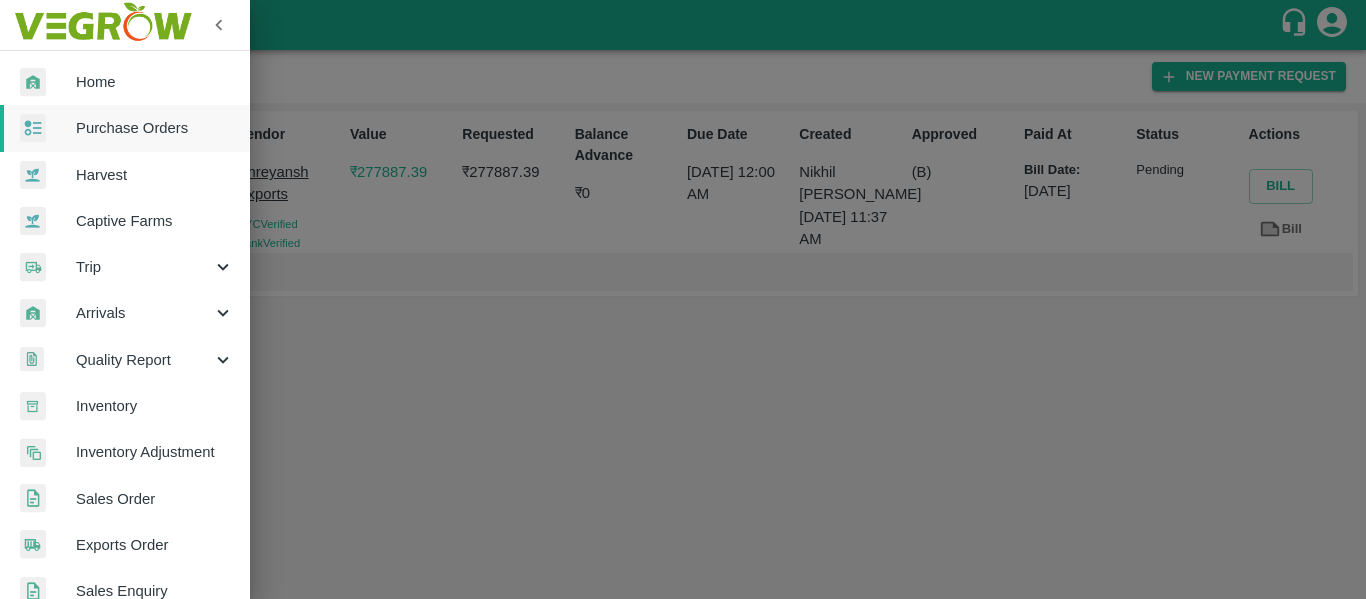 click on "Purchase Orders" at bounding box center [155, 128] 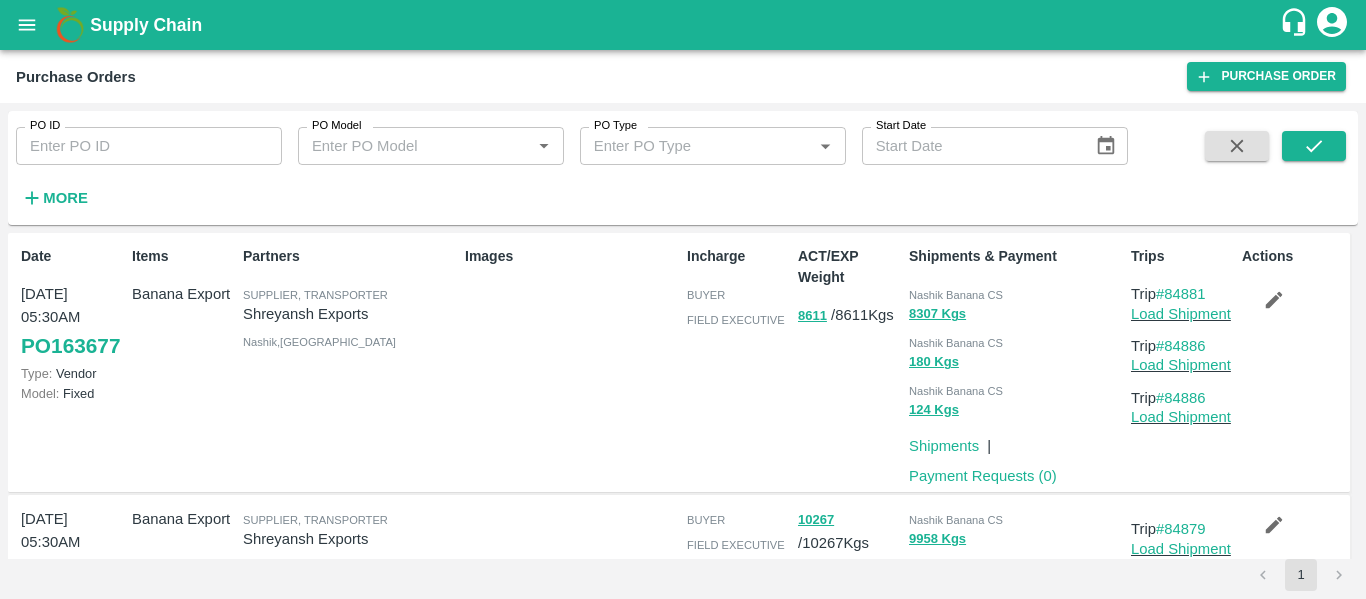 click on "PO ID" at bounding box center [149, 146] 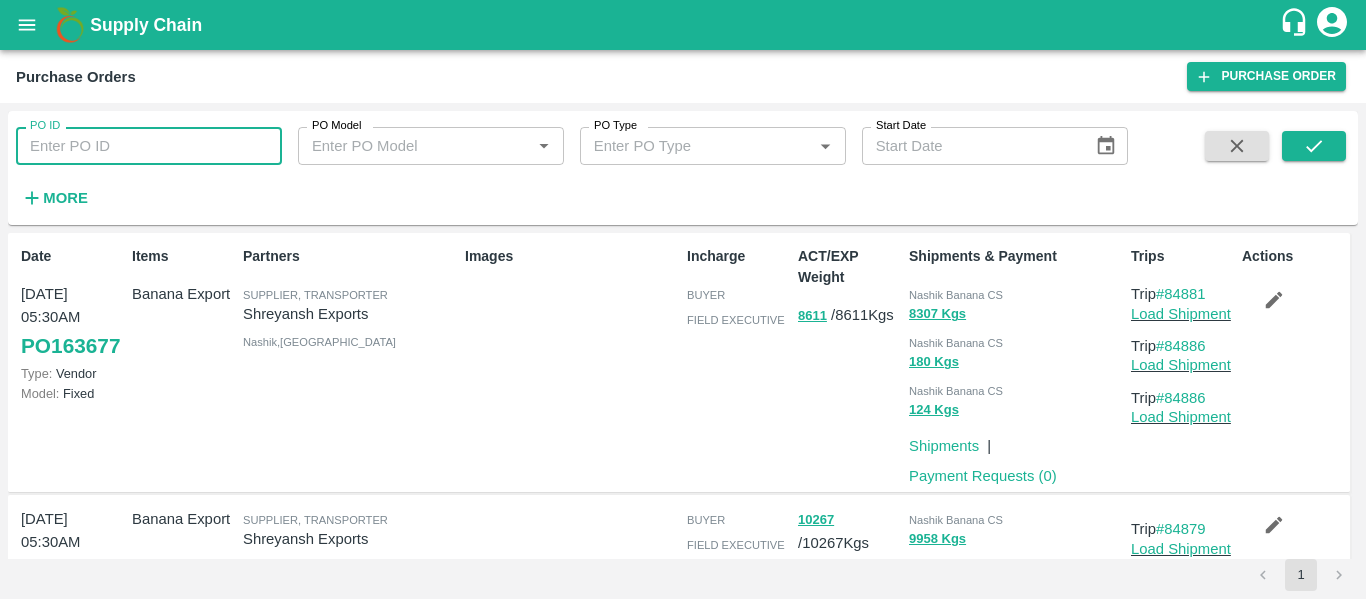 paste on "163154" 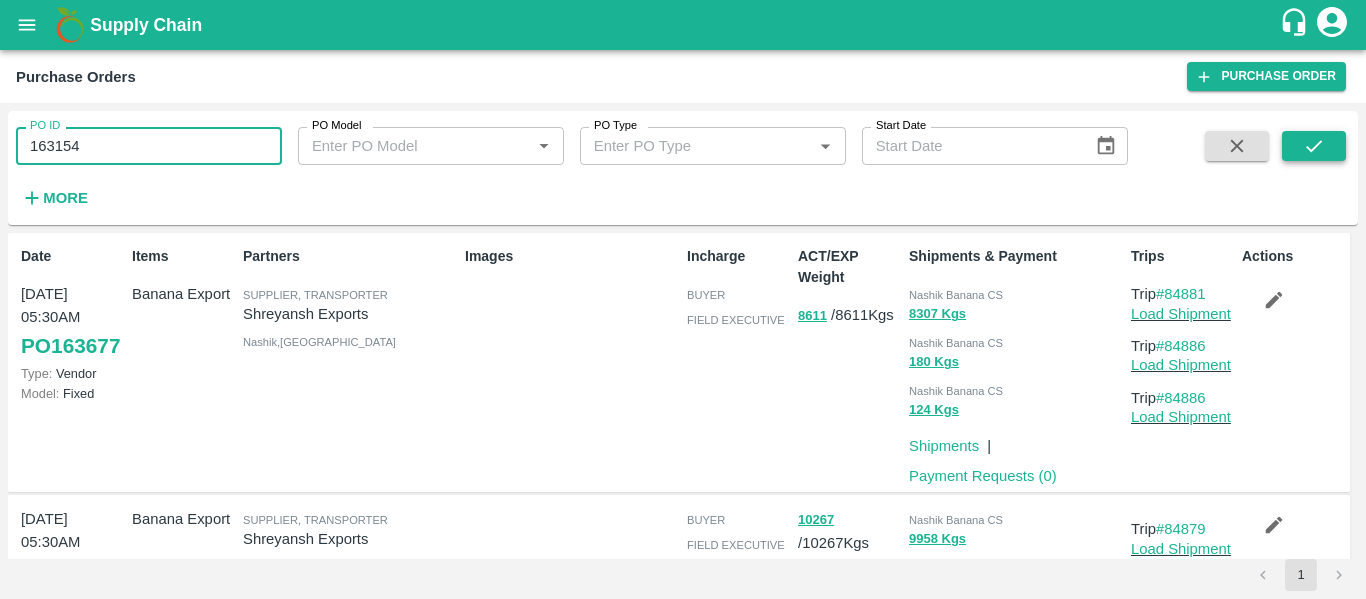 type on "163154" 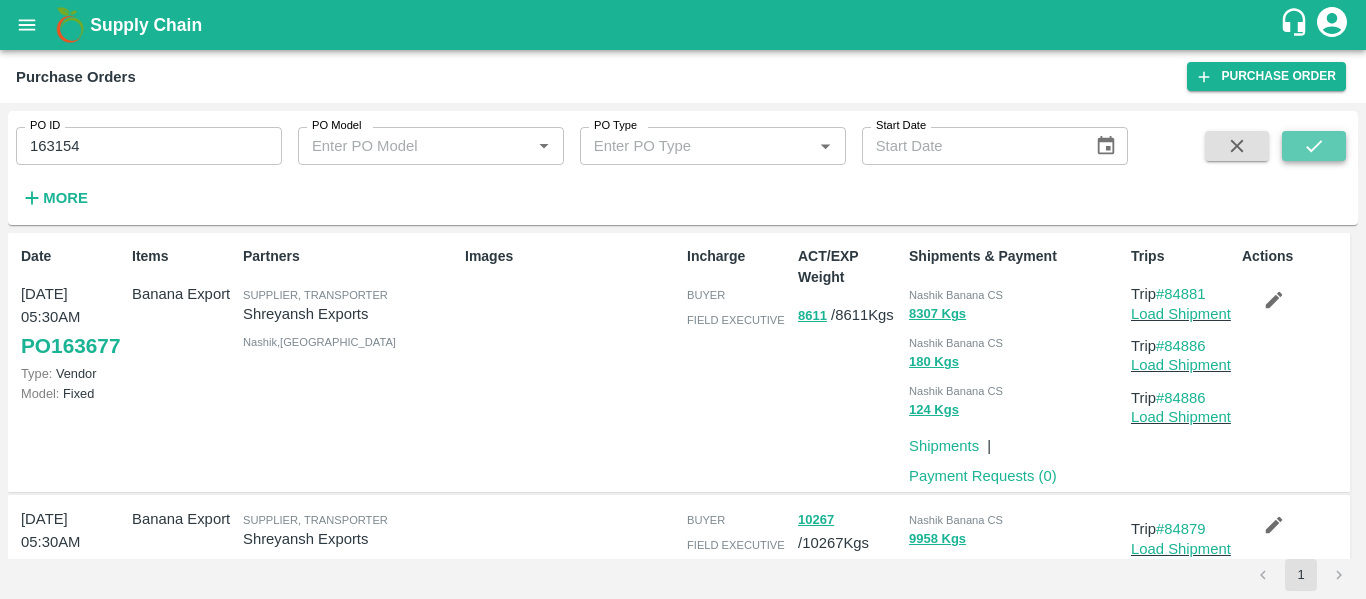 click at bounding box center (1314, 146) 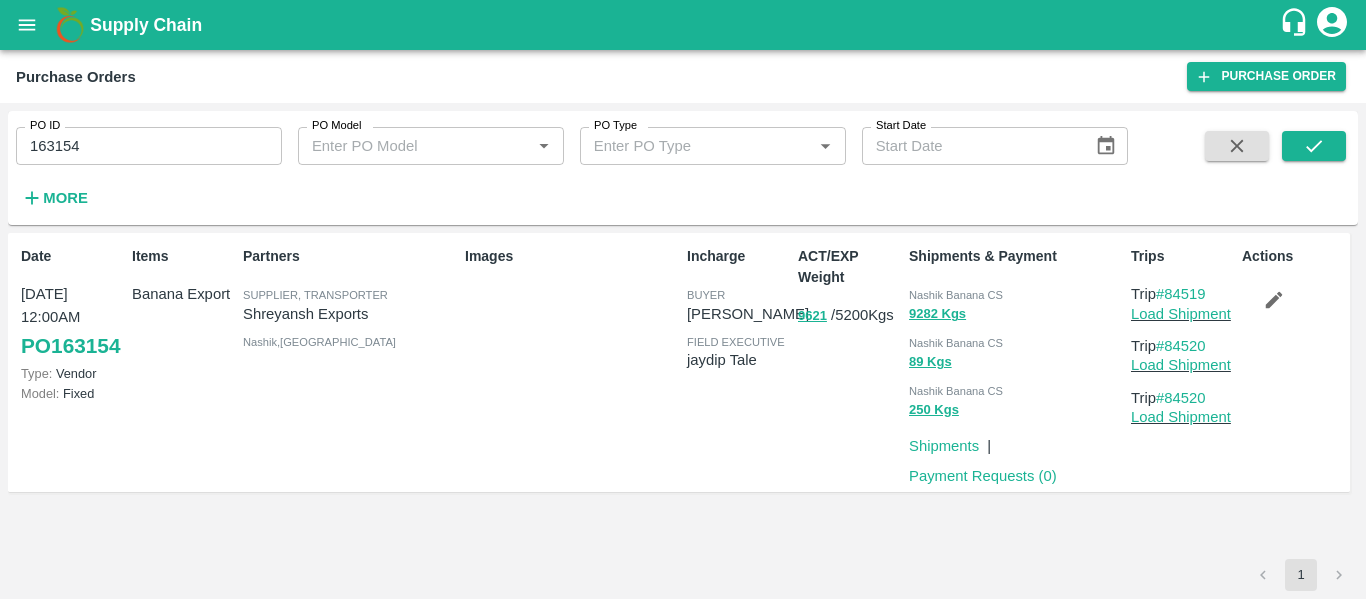 click on "Payment Requests ( 0 )" at bounding box center (983, 476) 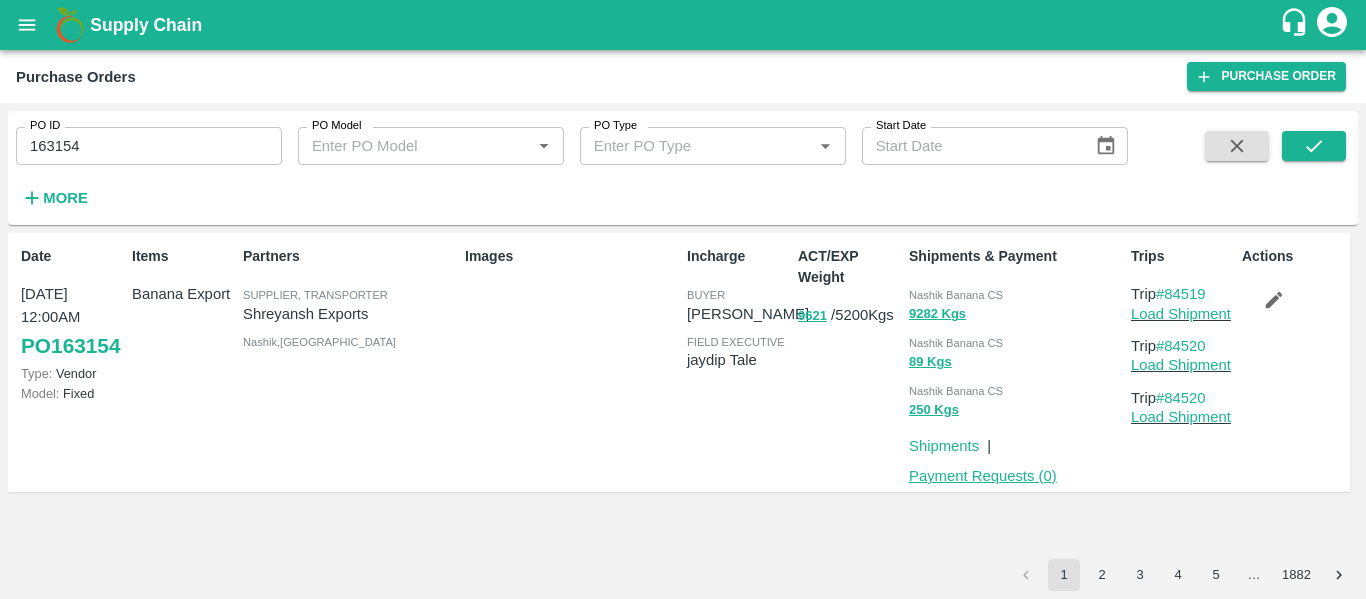 click on "Payment Requests ( 0 )" at bounding box center [983, 476] 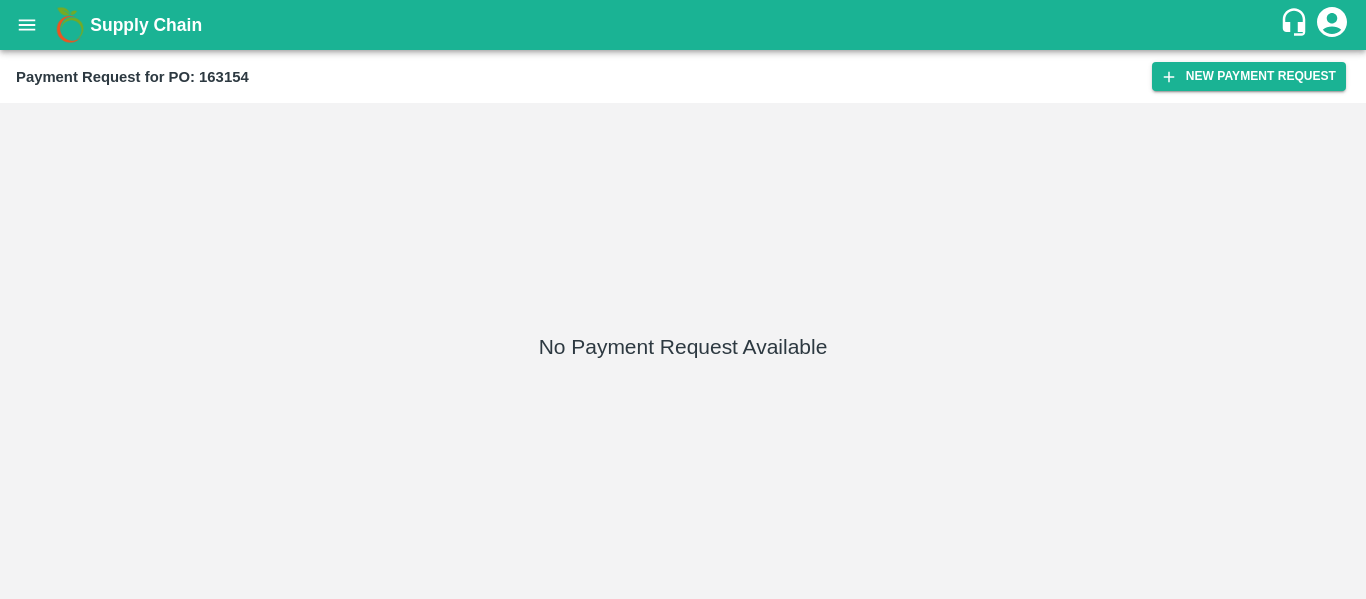 scroll, scrollTop: 0, scrollLeft: 0, axis: both 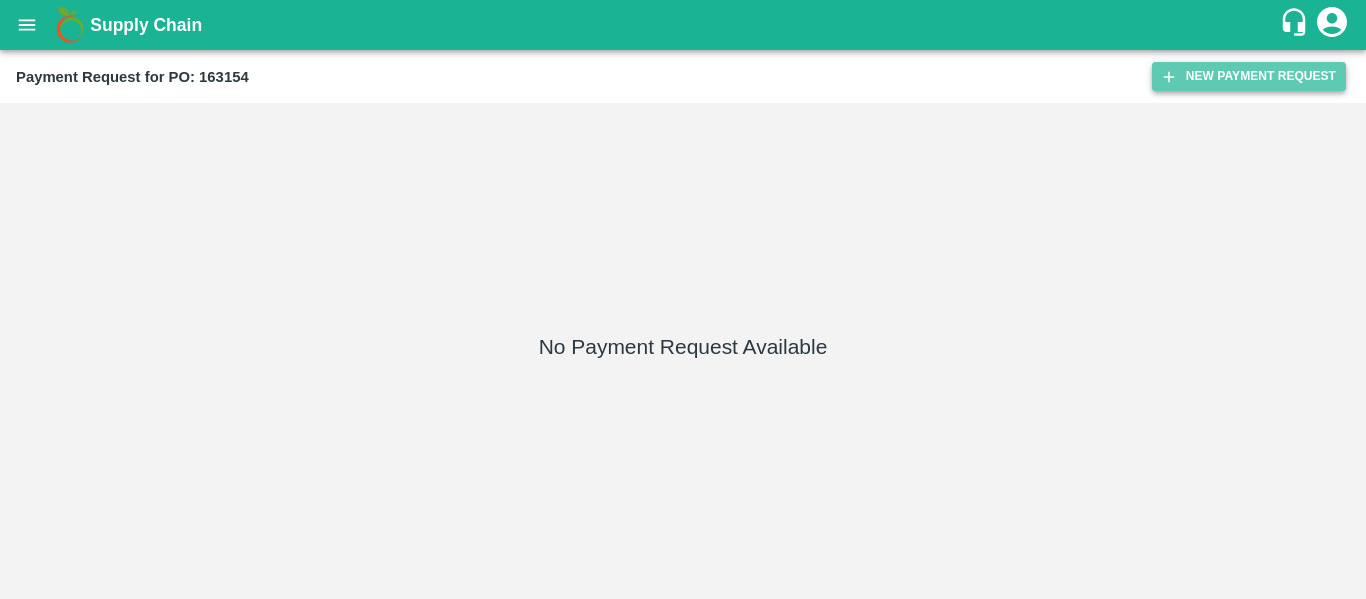 click on "New Payment Request" at bounding box center [1249, 76] 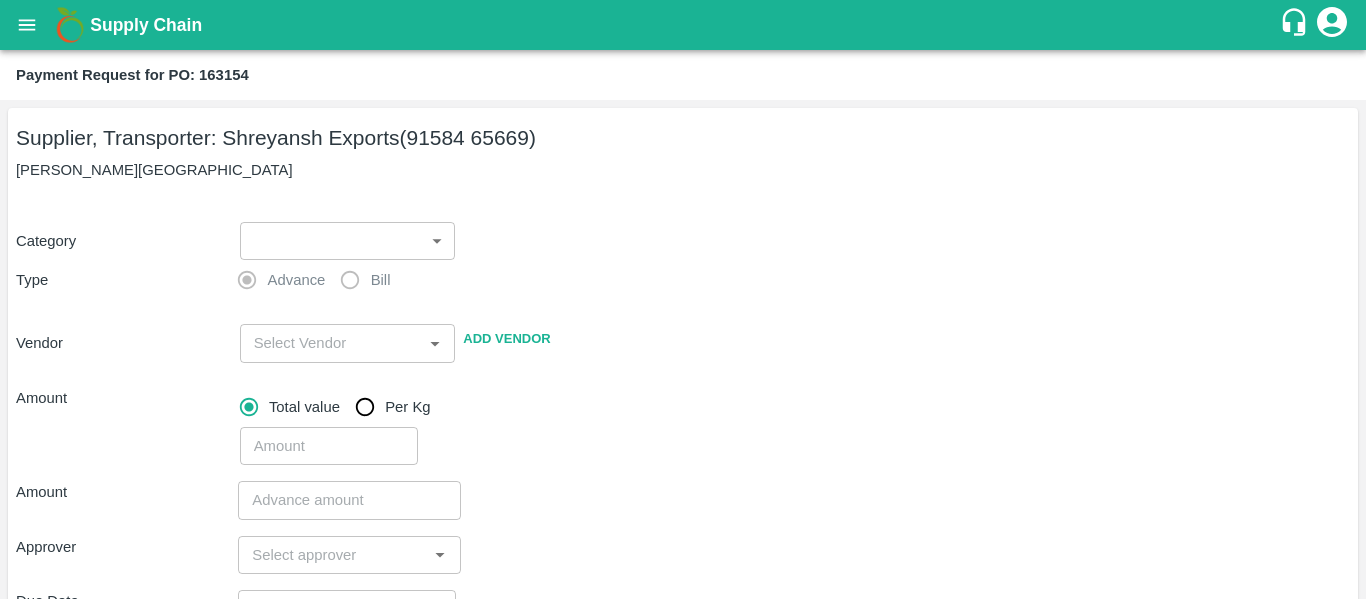 click on "Supply Chain Payment Request for PO: 163154 Supplier, Transporter:    [PERSON_NAME] Exports  (91584 65669) Nashik, [GEOGRAPHIC_DATA] Category ​ ​ Type Advance Bill Vendor ​ Add Vendor Amount Total value Per Kg ​ Amount ​ Approver ​ Due Date ​  Priority  Low  High Comment x ​ Attach bill Cancel Save Tembhurni PH Nashik CC Shahada Banana Export PH Savda Banana Export PH Nashik Banana CS Nikhil Subhash Mangvade Logout" at bounding box center (683, 299) 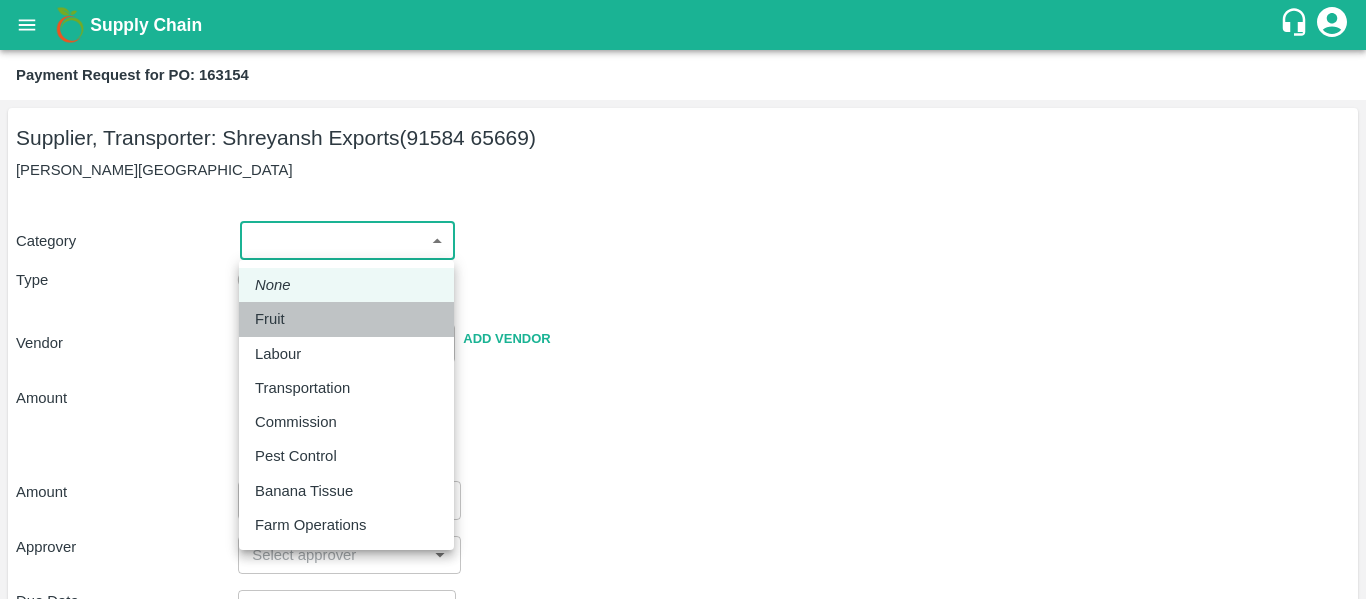 click on "Fruit" at bounding box center (346, 319) 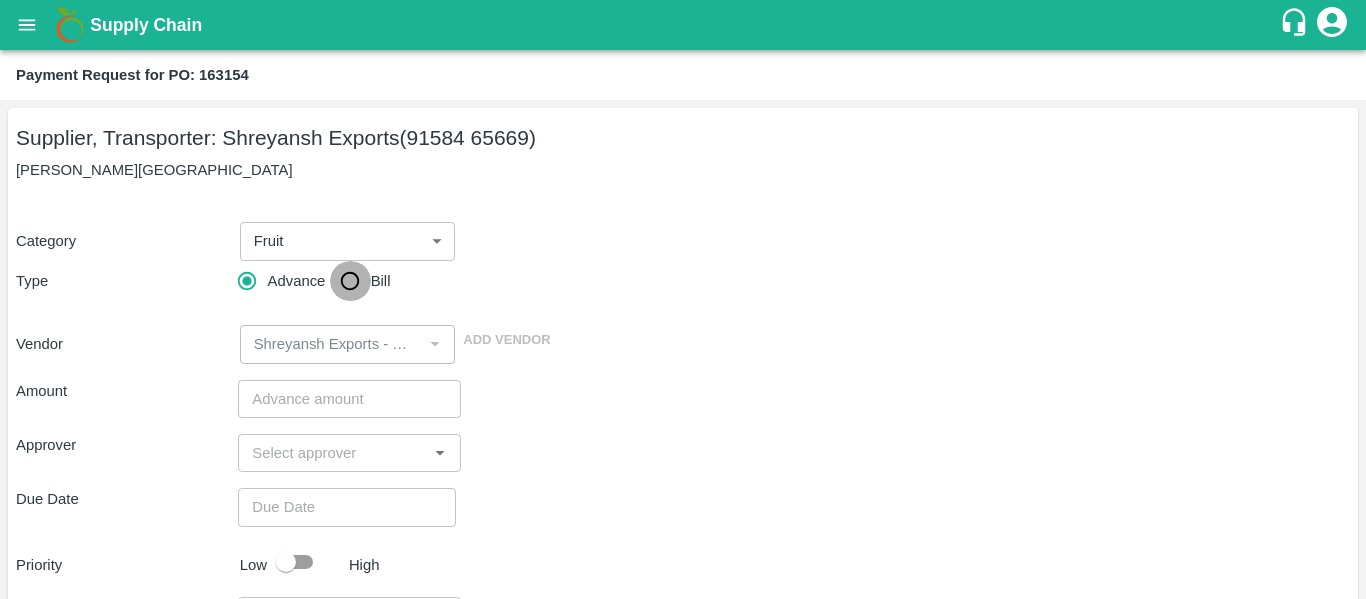 click on "Bill" at bounding box center [350, 281] 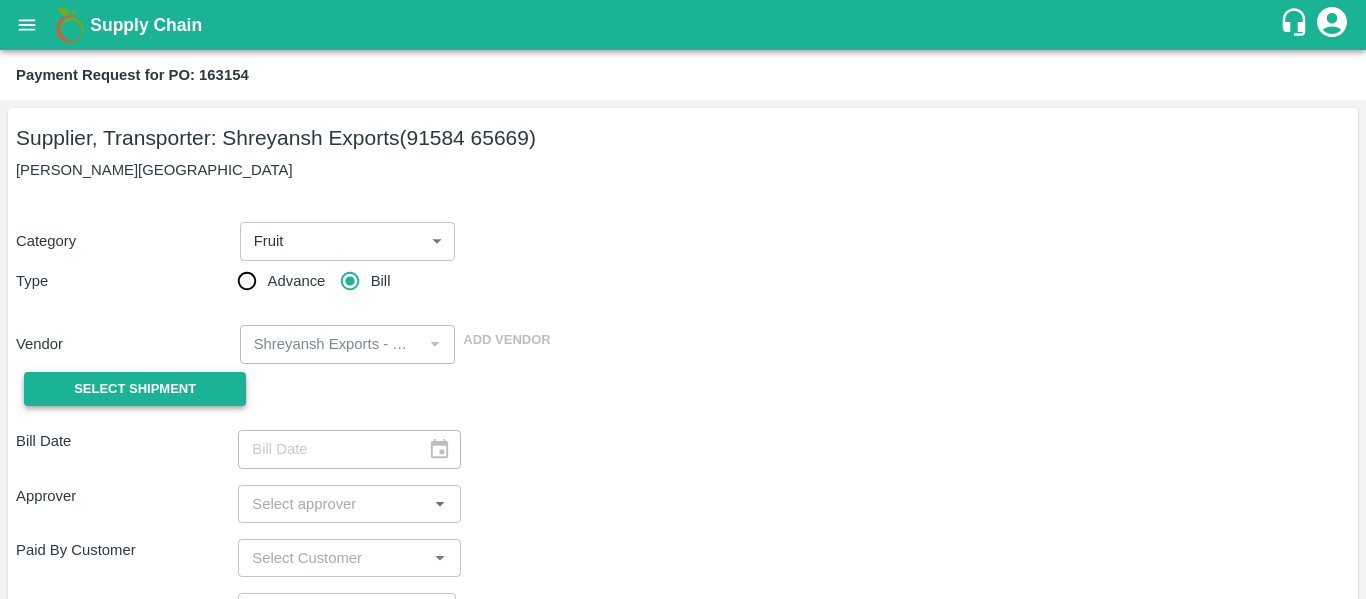 click on "Select Shipment" at bounding box center (135, 389) 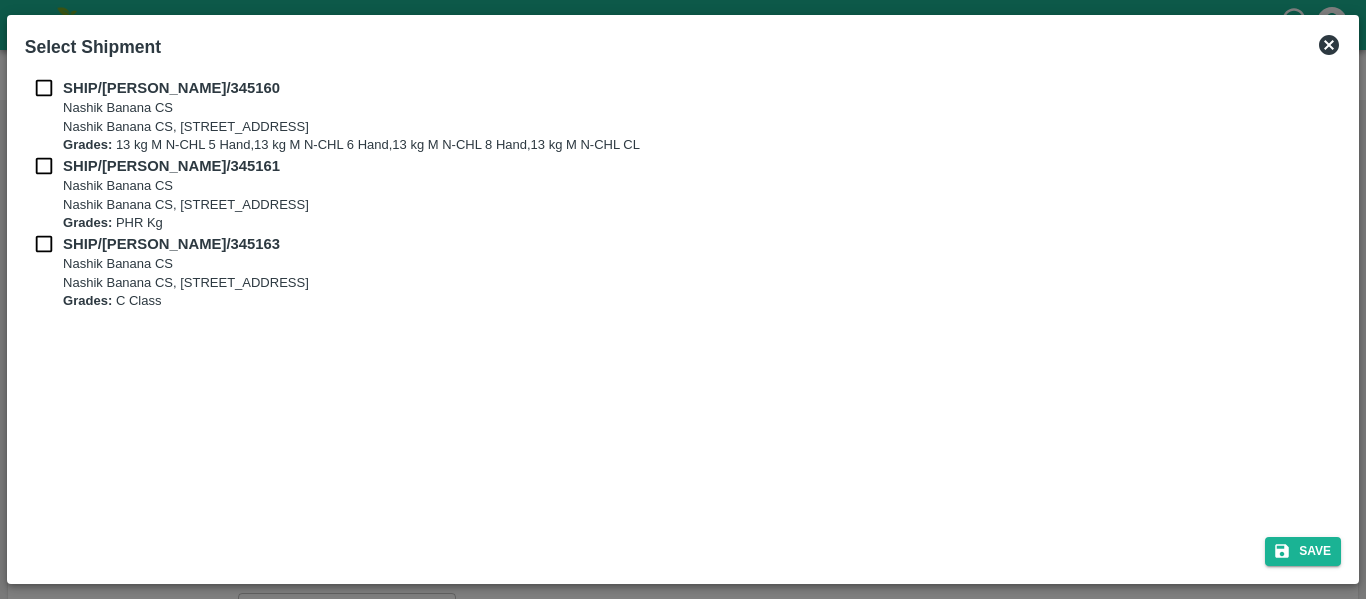 click at bounding box center (44, 88) 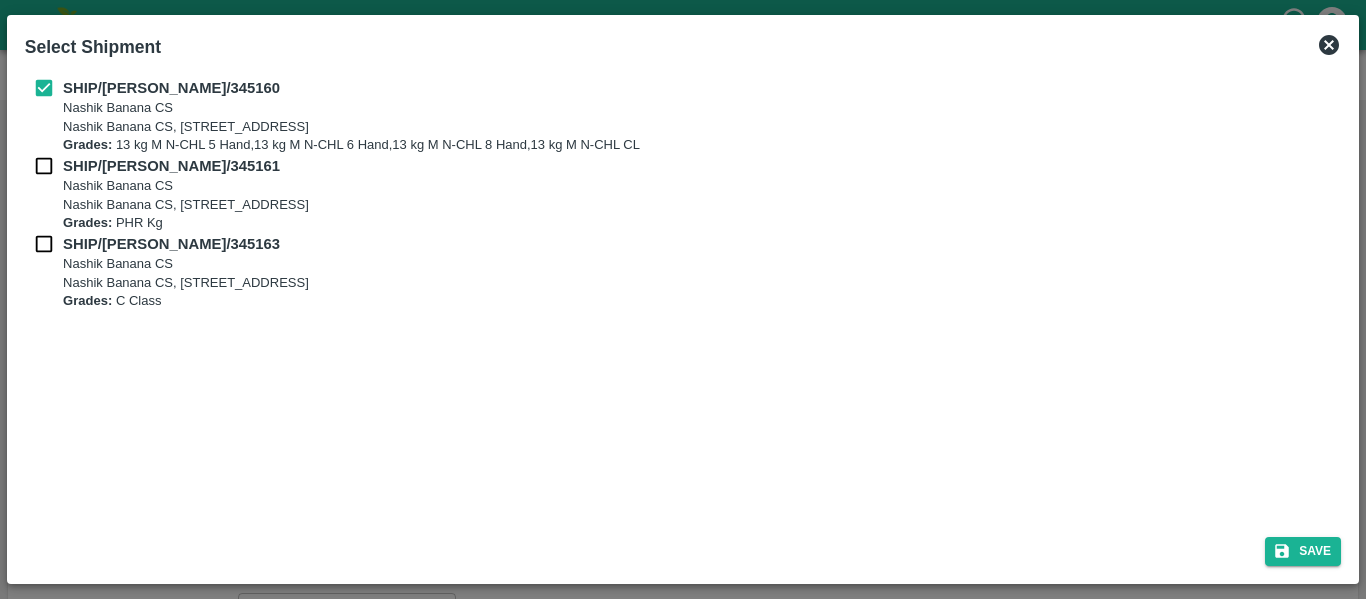 click at bounding box center [44, 166] 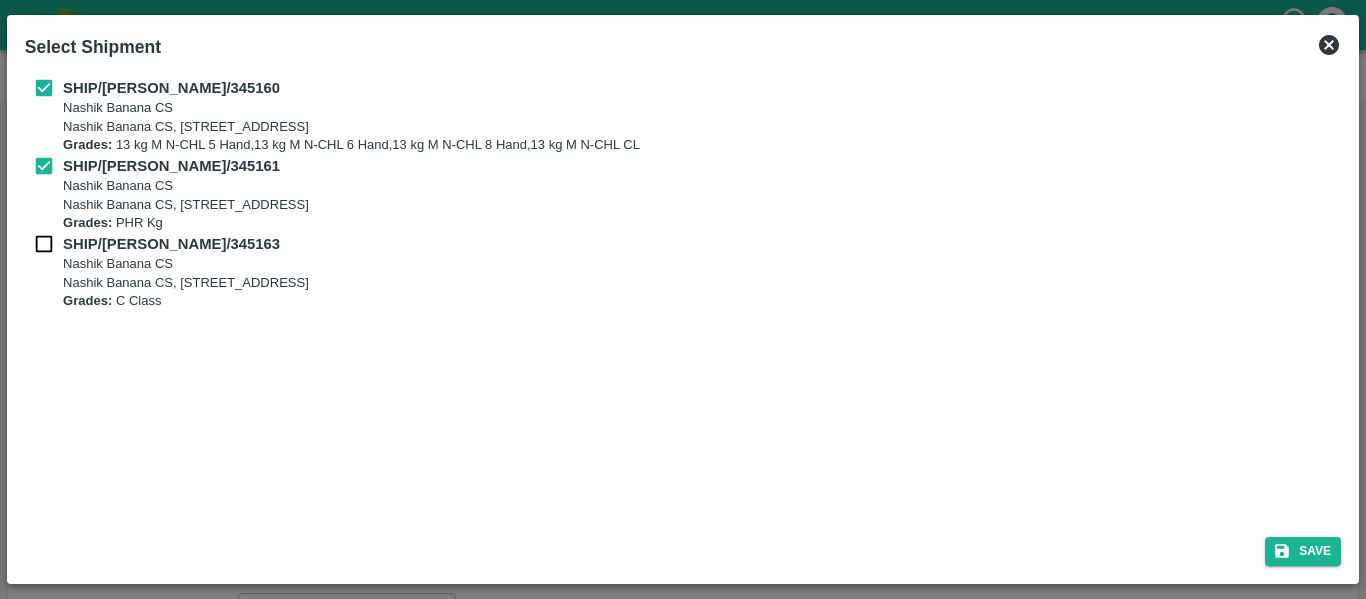 click at bounding box center (44, 244) 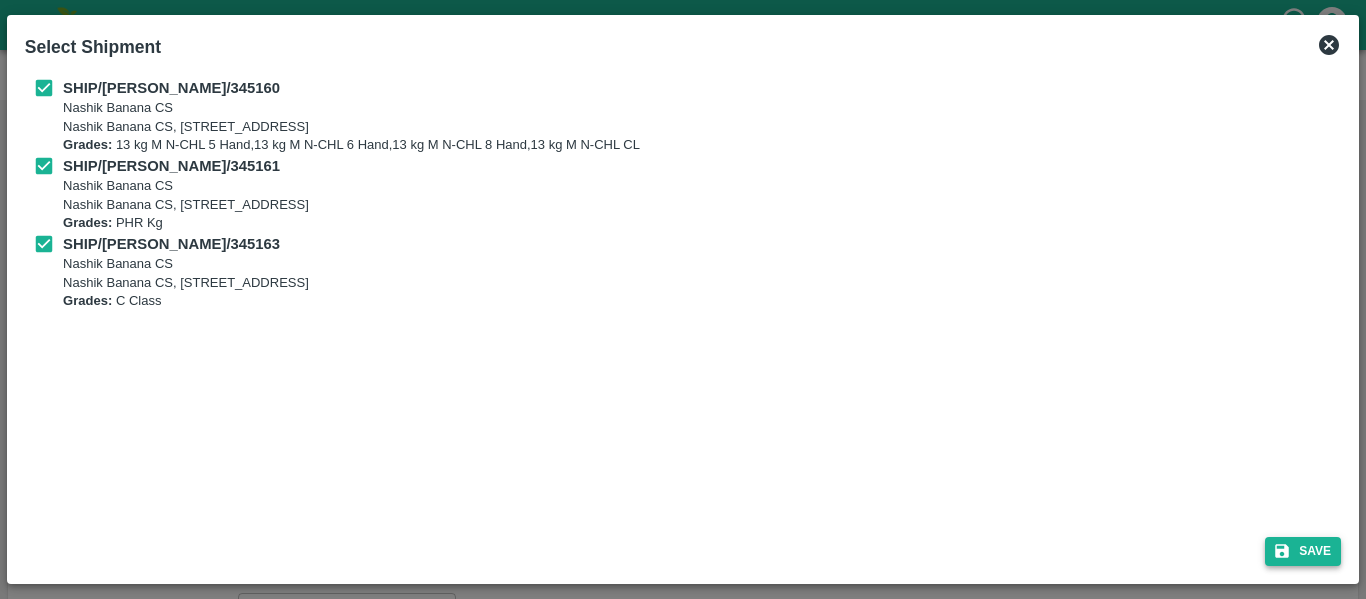 click on "Save" at bounding box center (1303, 551) 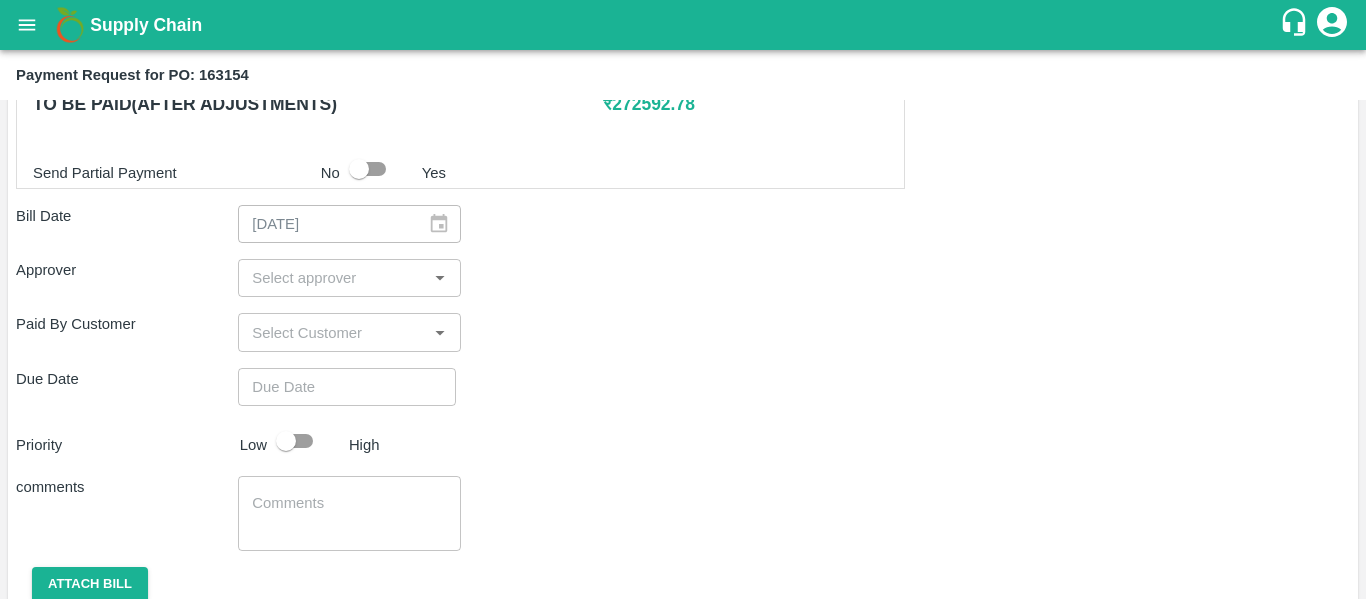 scroll, scrollTop: 995, scrollLeft: 0, axis: vertical 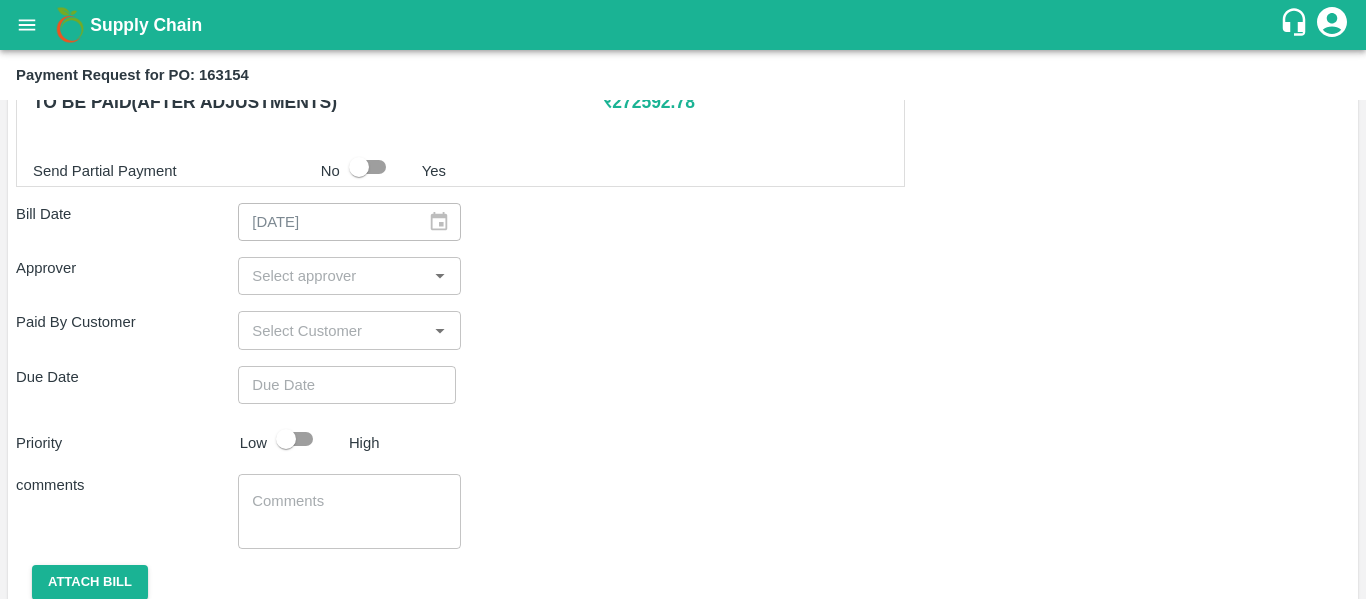 click at bounding box center [332, 276] 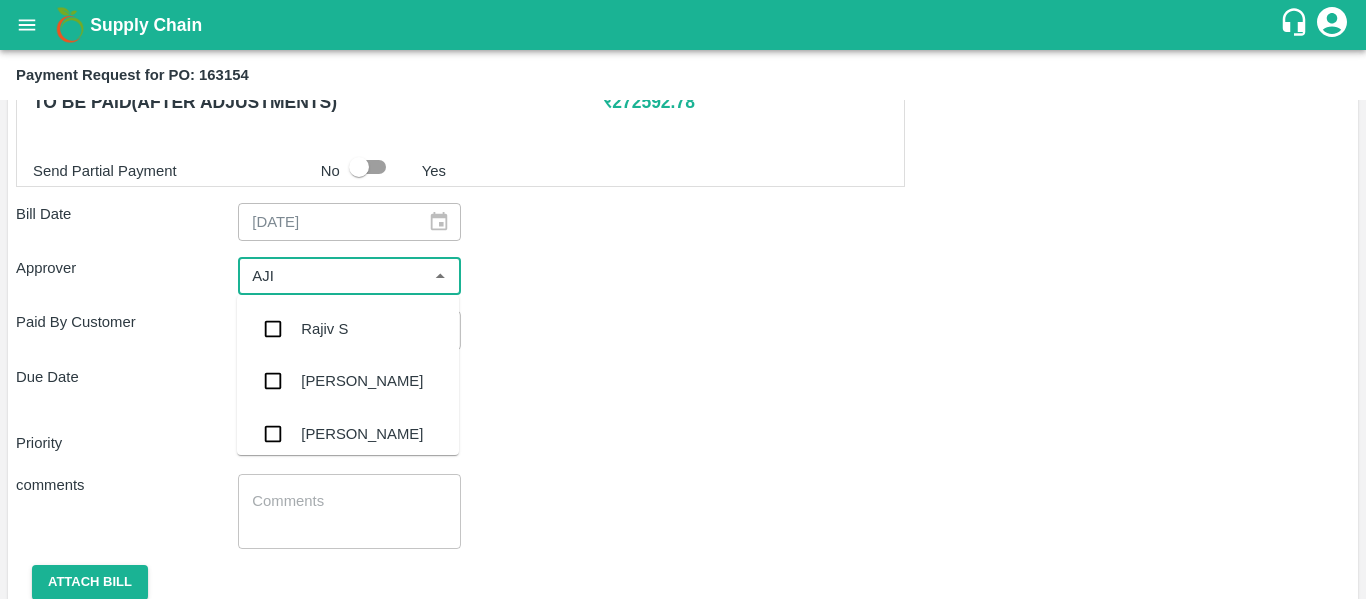 type on "AJIT" 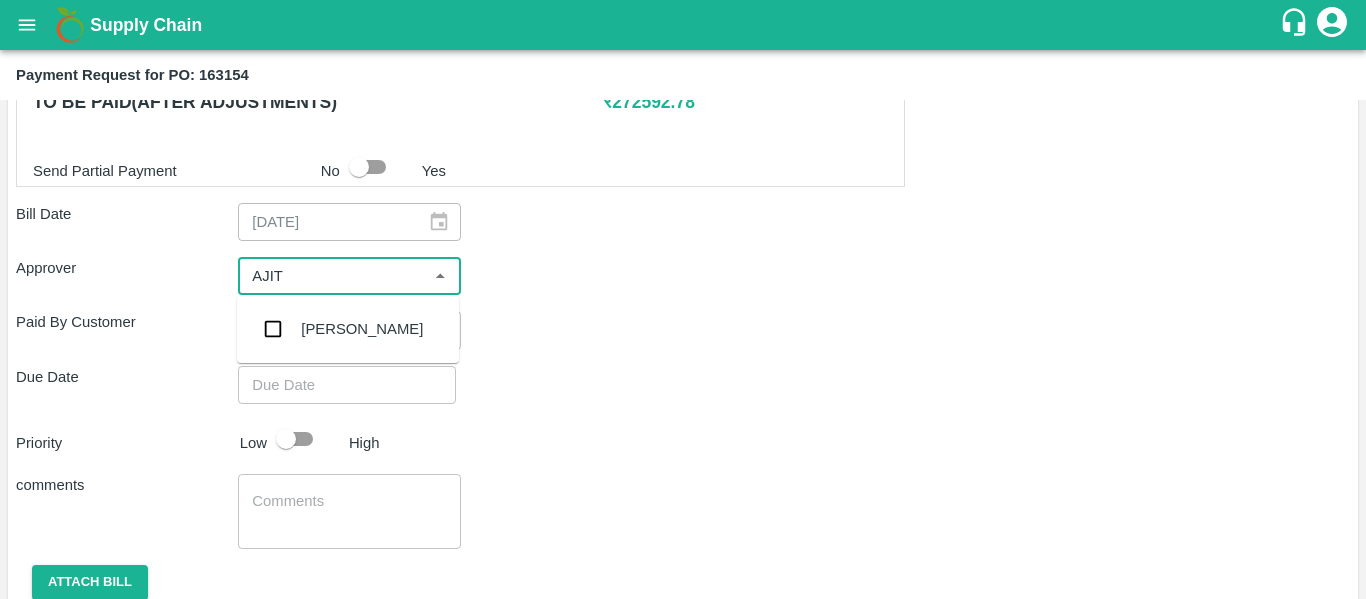click on "[PERSON_NAME]" at bounding box center (348, 329) 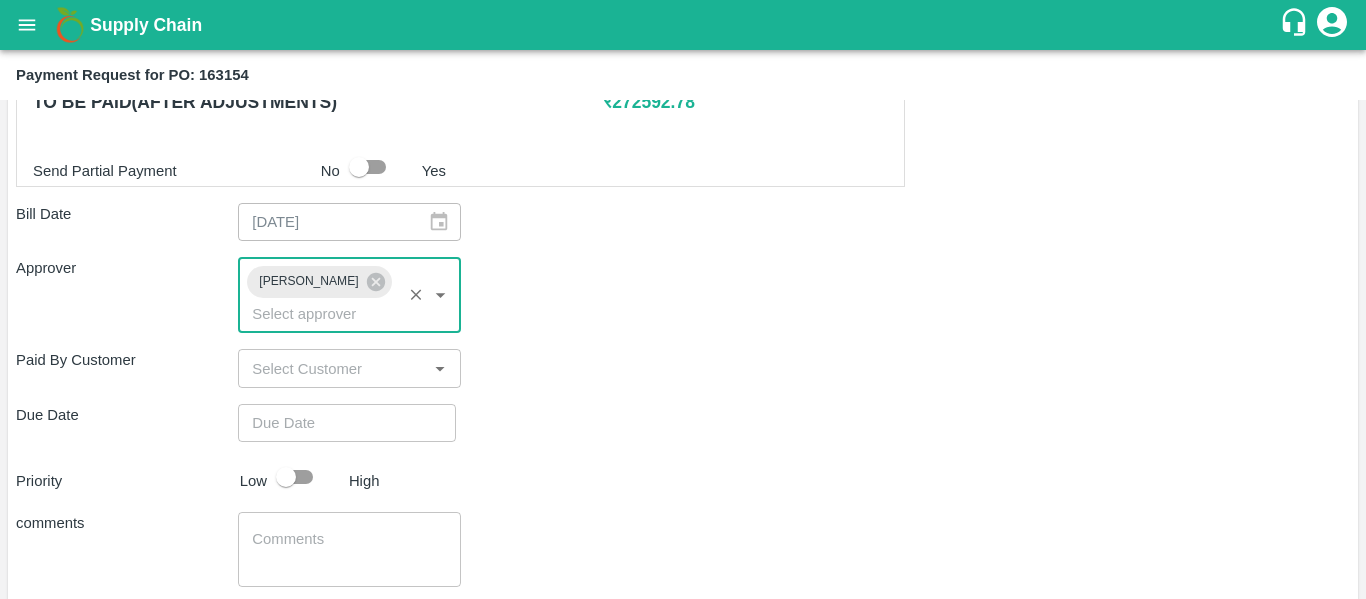 type on "DD/MM/YYYY hh:mm aa" 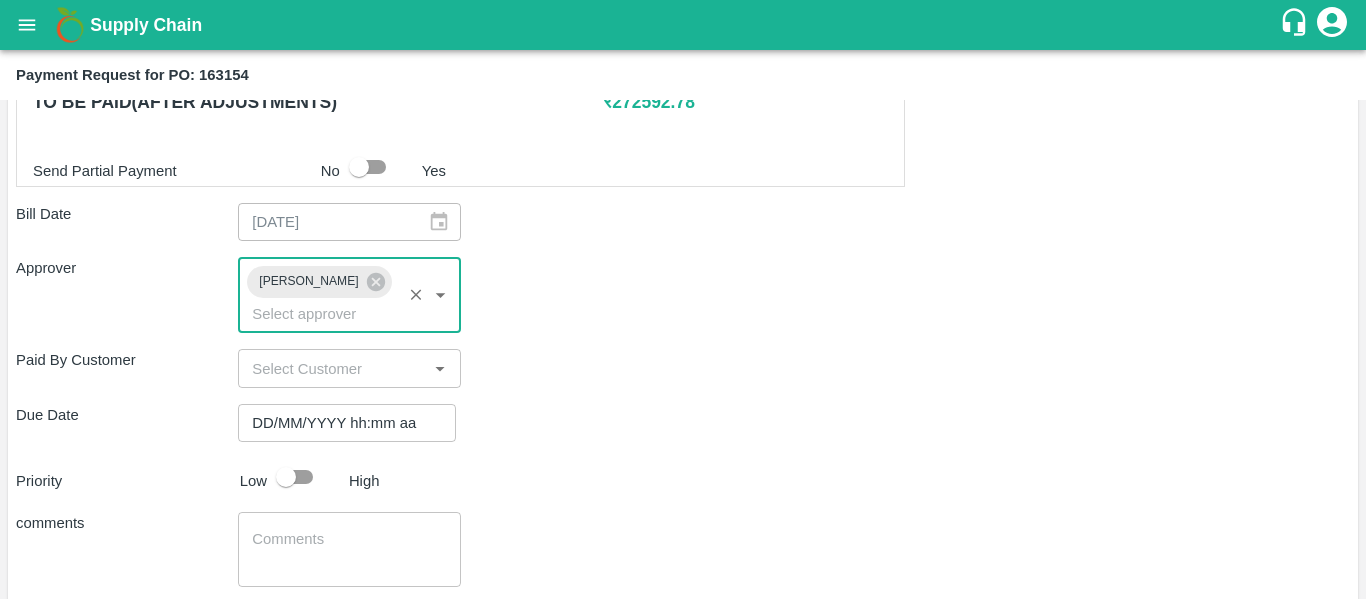 click on "DD/MM/YYYY hh:mm aa" at bounding box center (340, 423) 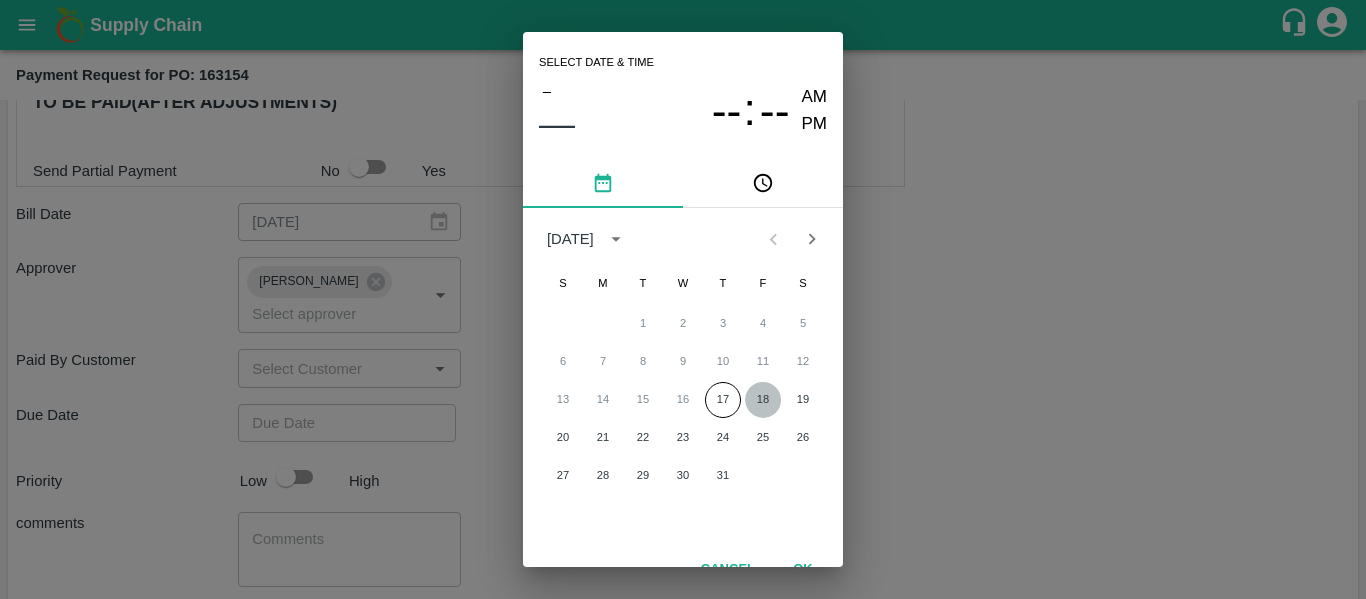 click on "18" at bounding box center (763, 400) 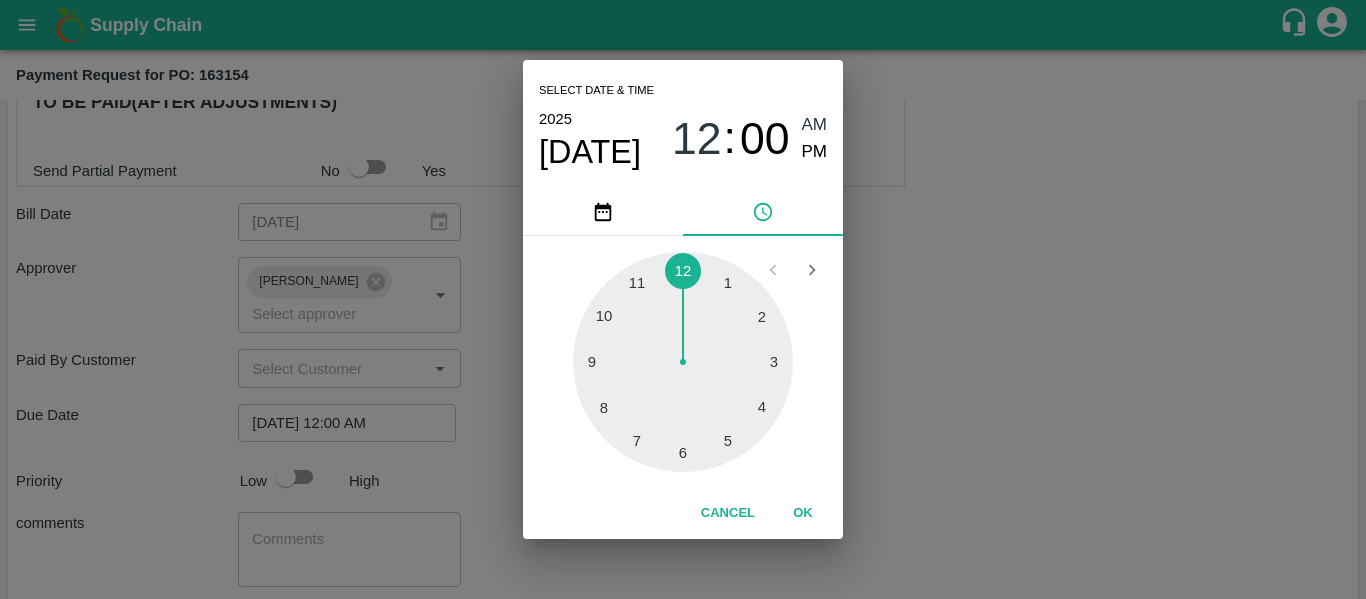 click on "Select date & time [DATE] 12 : 00 AM PM 1 2 3 4 5 6 7 8 9 10 11 12 Cancel OK" at bounding box center [683, 299] 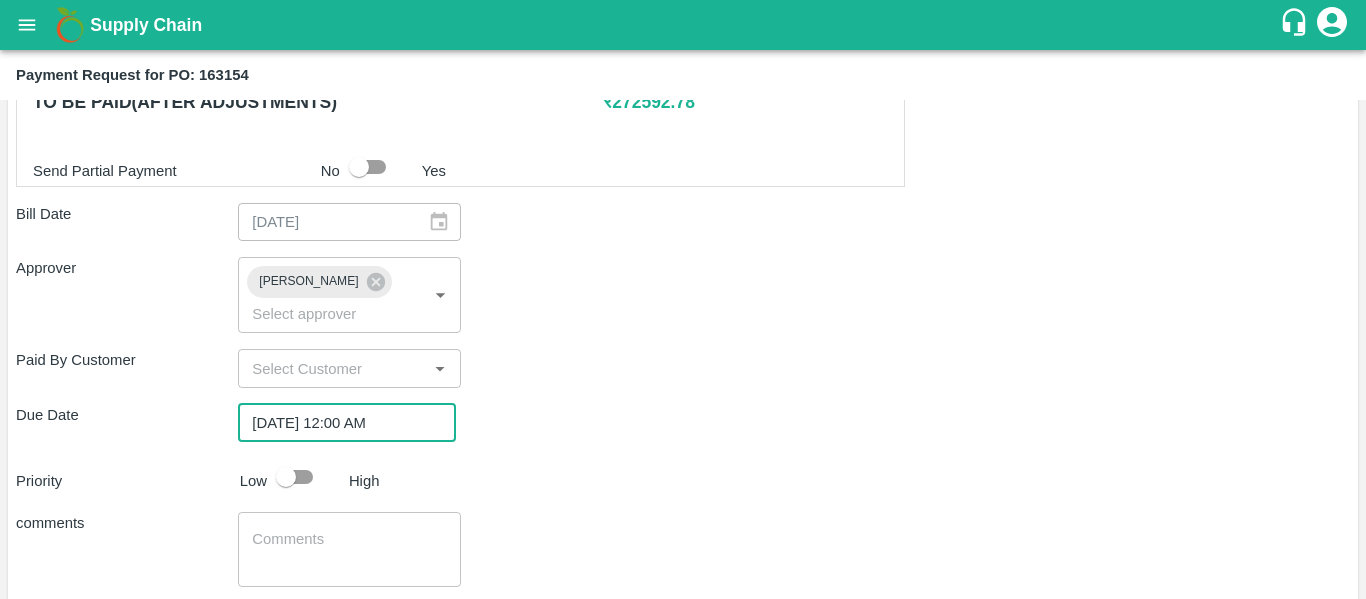 click at bounding box center (286, 477) 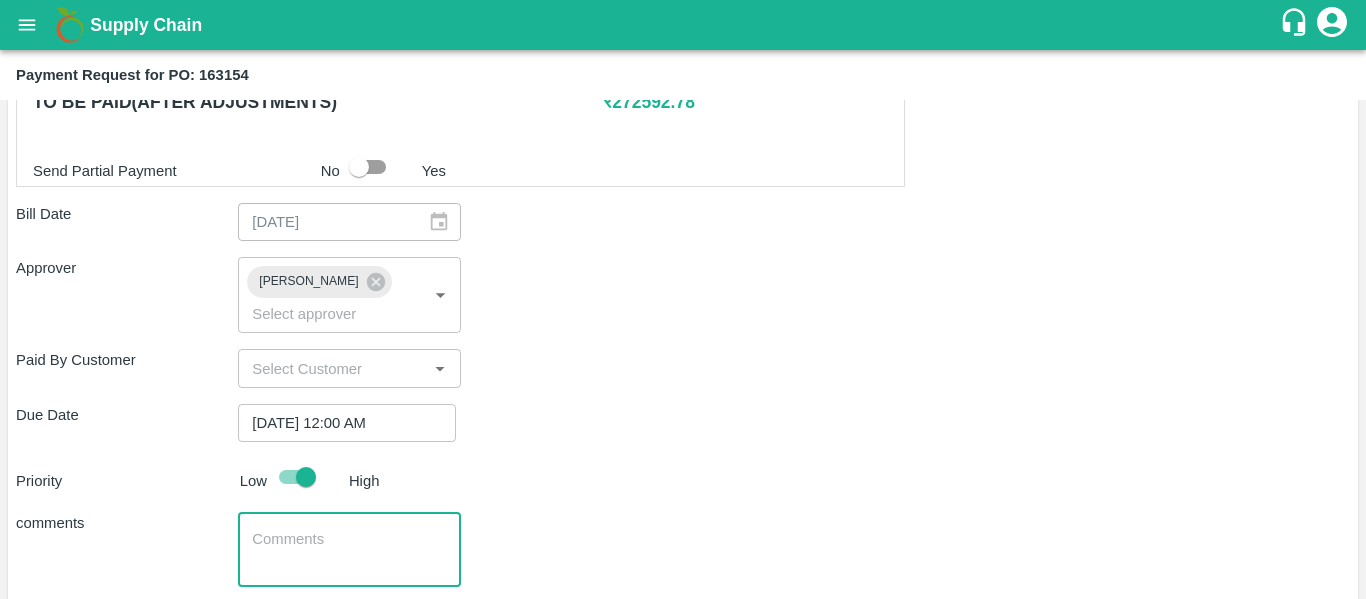click at bounding box center [349, 550] 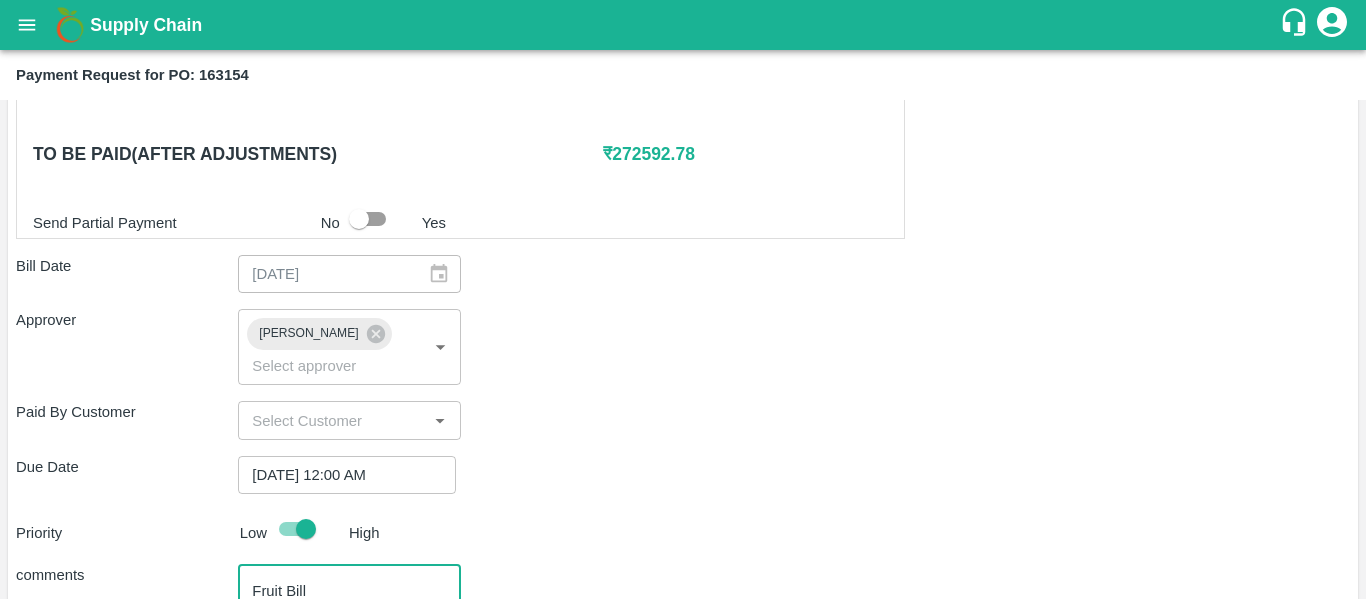 scroll, scrollTop: 941, scrollLeft: 0, axis: vertical 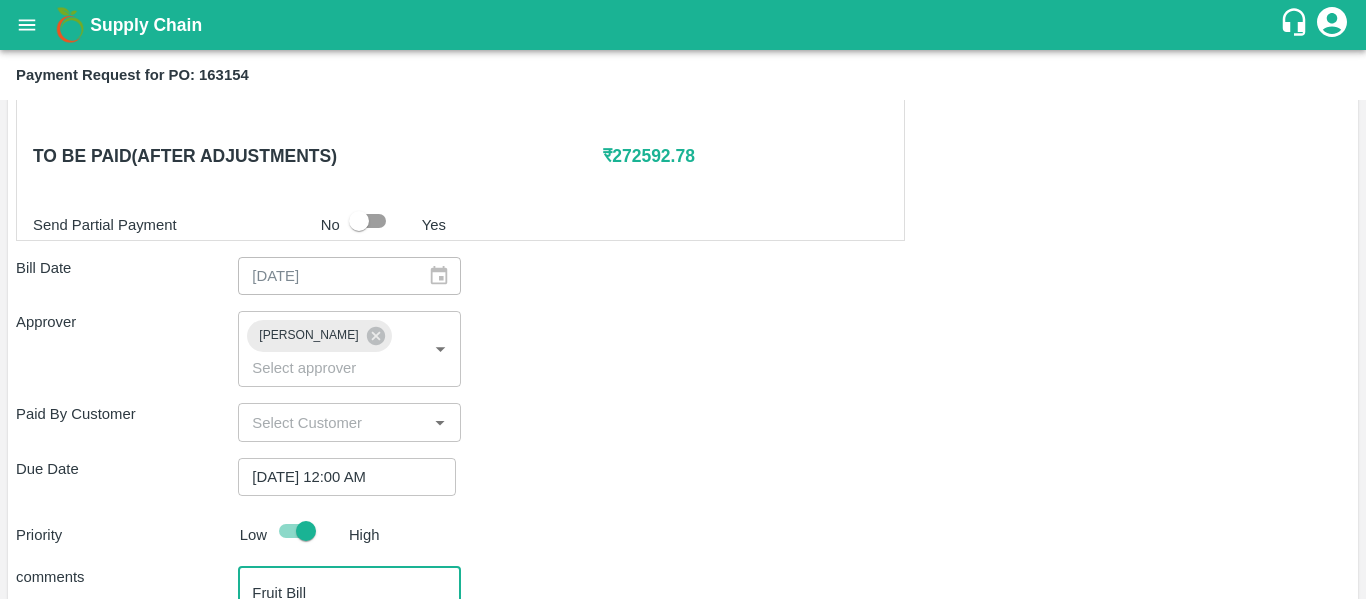 type on "Fruit Bill" 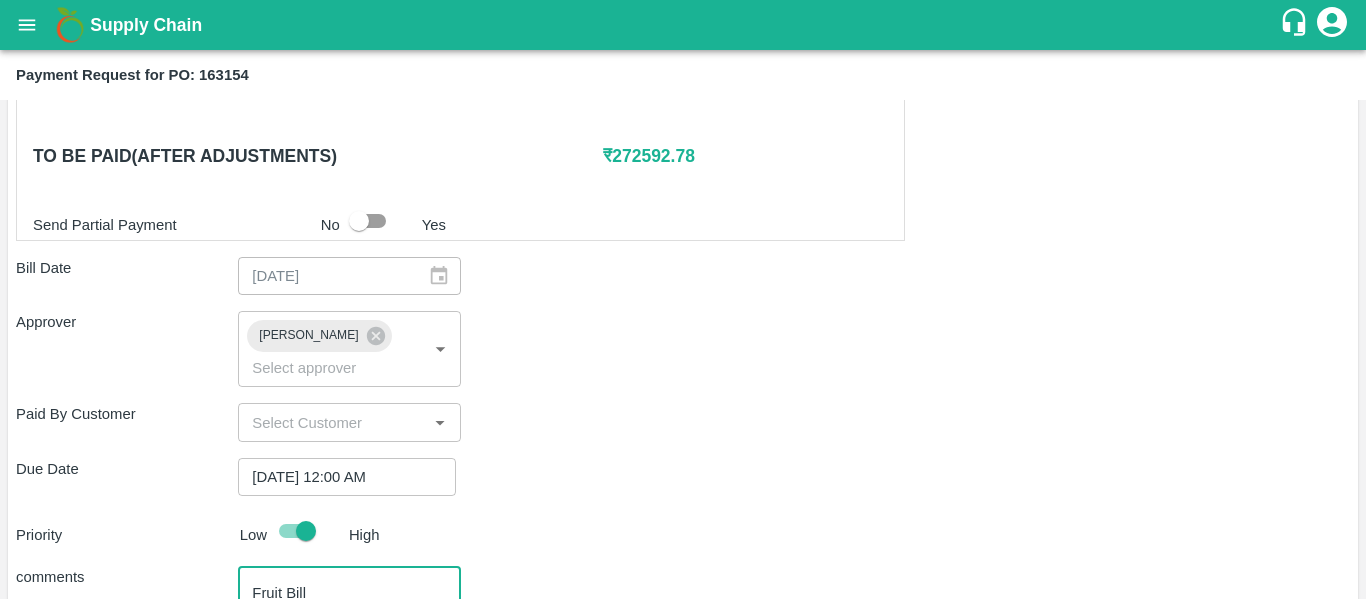 scroll, scrollTop: 1082, scrollLeft: 0, axis: vertical 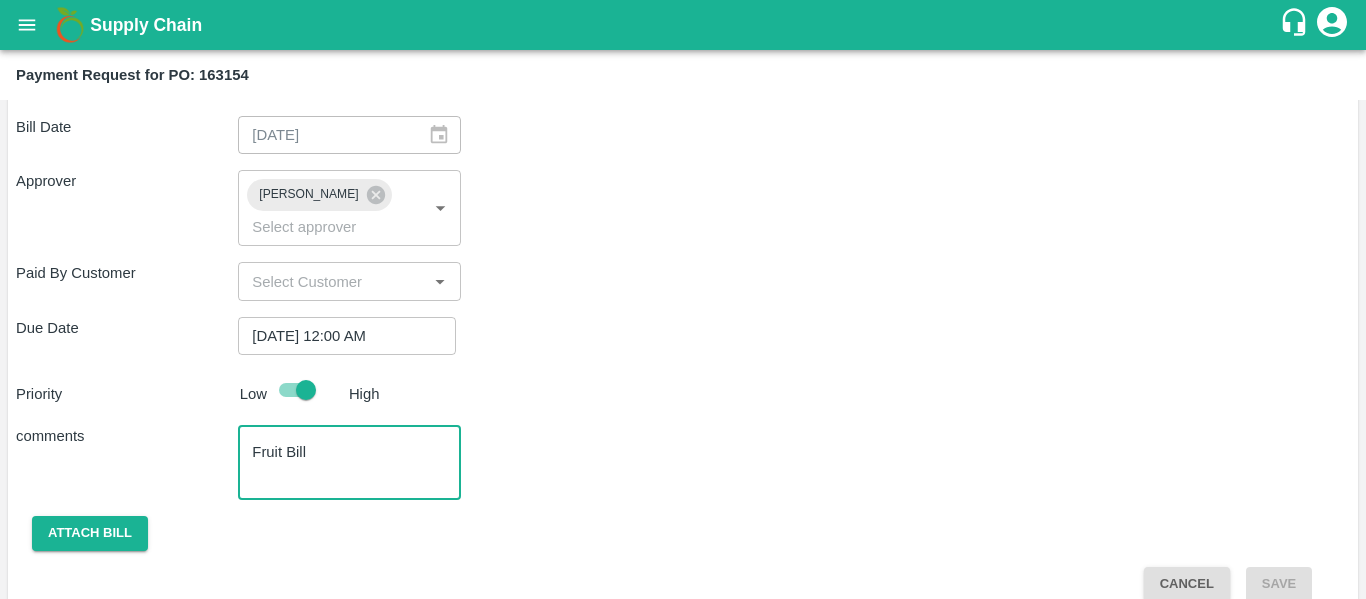 click on "Shipment -  SHIP/NASH/345160 Lots (Labels) Weight (Kgs) Total Price (₹) BANANA-EXP/13 kg M N-CHL 5 Hand/V-MH-Shreya/468FEX/100725   923 ( 71  X   13   ) ₹ 26240.89 ₹ 28.43  / kg BANANA-EXP/13 kg M N-CHL 6 Hand/V-MH-Shreya/468FEX/100725   6656 ( 512  X   13   ) ₹ 189230.08 ₹ 28.43  / kg BANANA-EXP/13 kg M N-CHL 8 Hand/V-MH-Shreya/468FEX/100725   1651 ( 127  X   13   ) ₹ 46937.93 ₹ 28.43  / kg BANANA-EXP/13 kg M N-CHL CL/V-MH-Shreya/468FEX/100725   52 ( 4  X   13   ) ₹ 1478.36 ₹ 28.43  / kg Total 9282 263887.26 Shipment -  SHIP/NASH/345161 Lots (Labels) Weight (Kgs) Total Price (₹) BANANA-EXP/PHR Kg/V-MH-Shreya/258BOM/100725   89 ( 1  X   89   ) ₹ 2285.52 ₹ 25.68  / kg Total 89 2285.52 Shipment -  SHIP/NASH/345163 Lots (Labels) Weight (Kgs) Total Price (₹) BANANA-EXP/C Class/V-MH-Shreya/258BOM/100725   250 ( 1  X   250   ) ₹ 6420 ₹ 25.68  / kg Total 250 6420 Pay from previous advances ₹  0 To be paid(After adjustments) ₹  272592.78 Send Partial Payment No Yes Bill Date ​ ​" at bounding box center [683, -34] 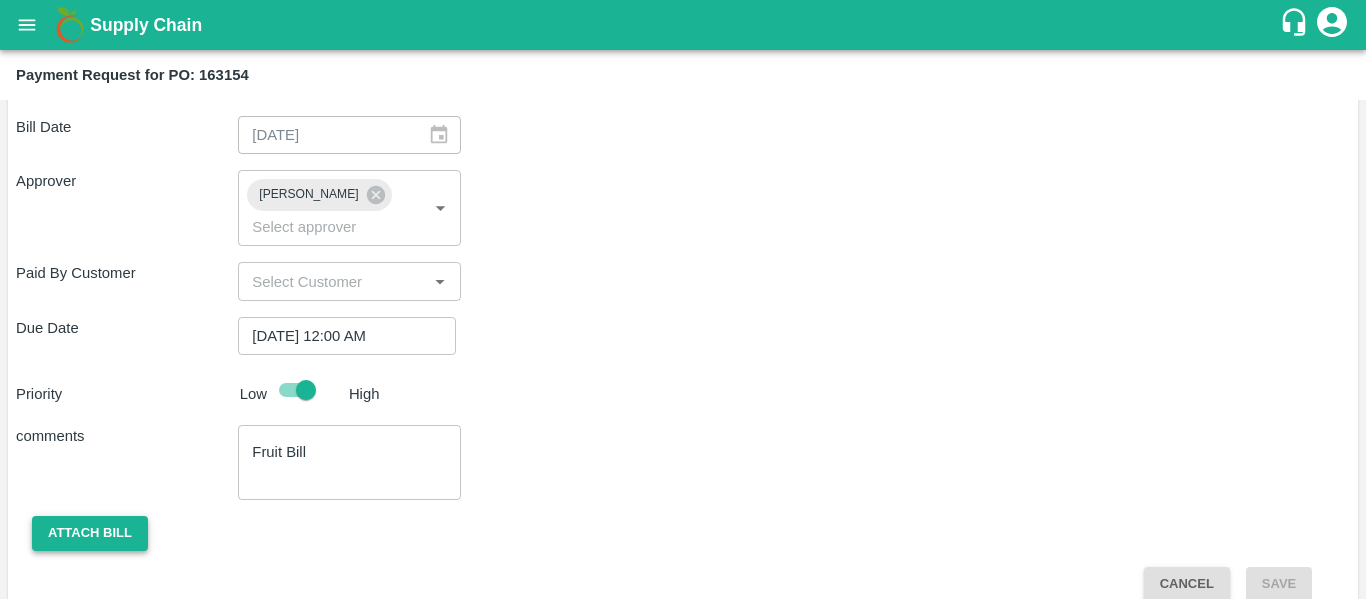 click on "Attach bill" at bounding box center (90, 533) 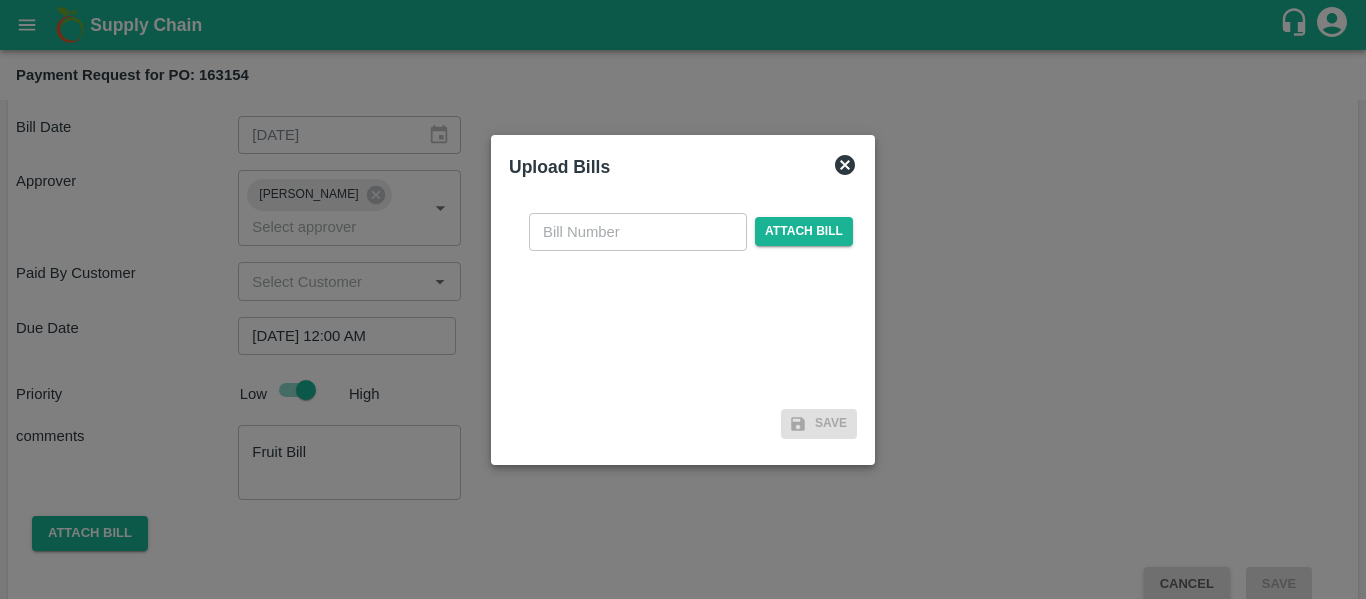 click at bounding box center (638, 232) 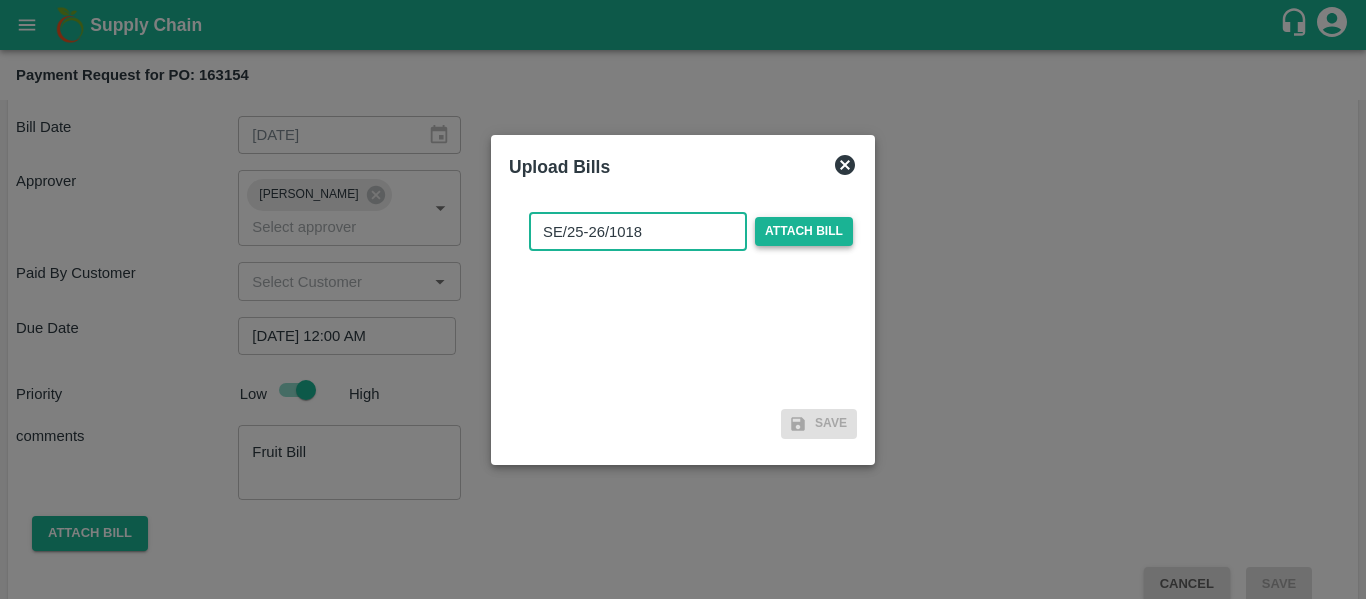 type on "SE/25-26/1018" 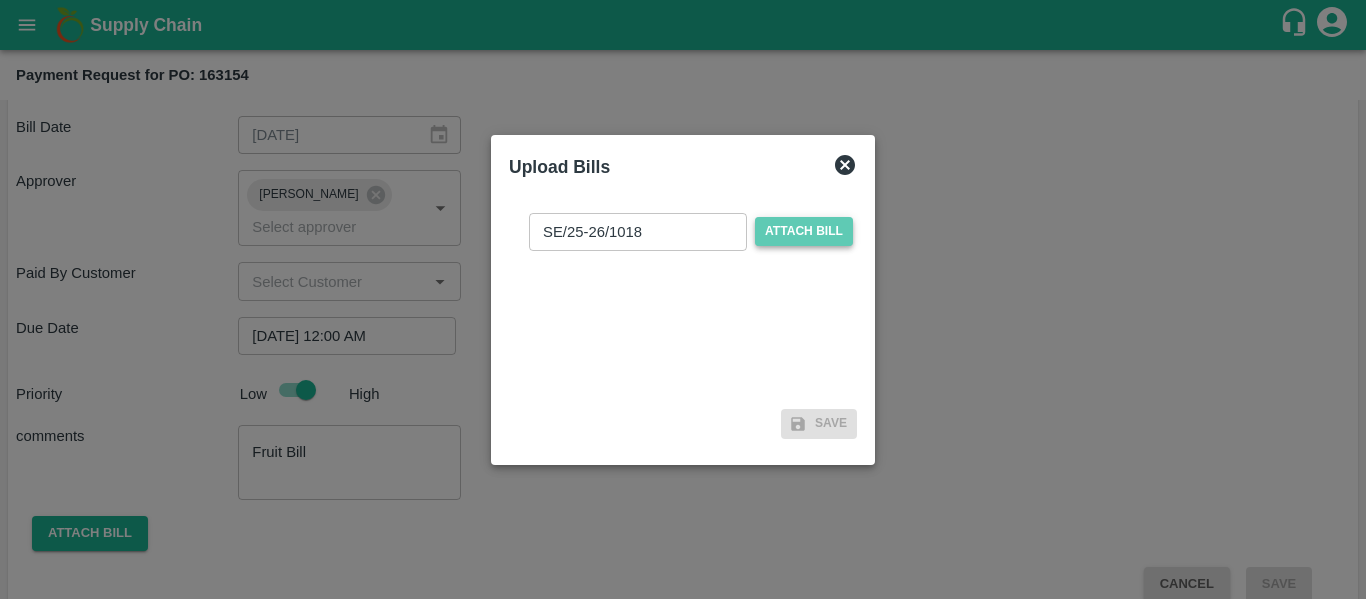 click on "Attach bill" at bounding box center (804, 231) 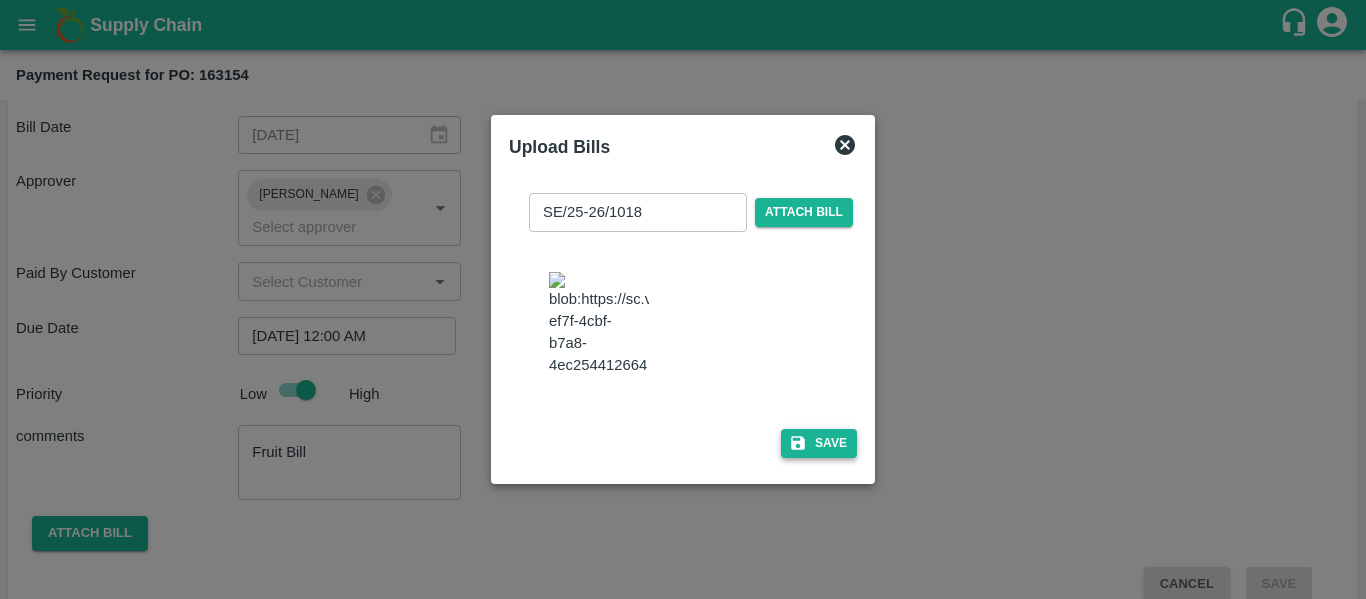 click on "Save" at bounding box center [819, 443] 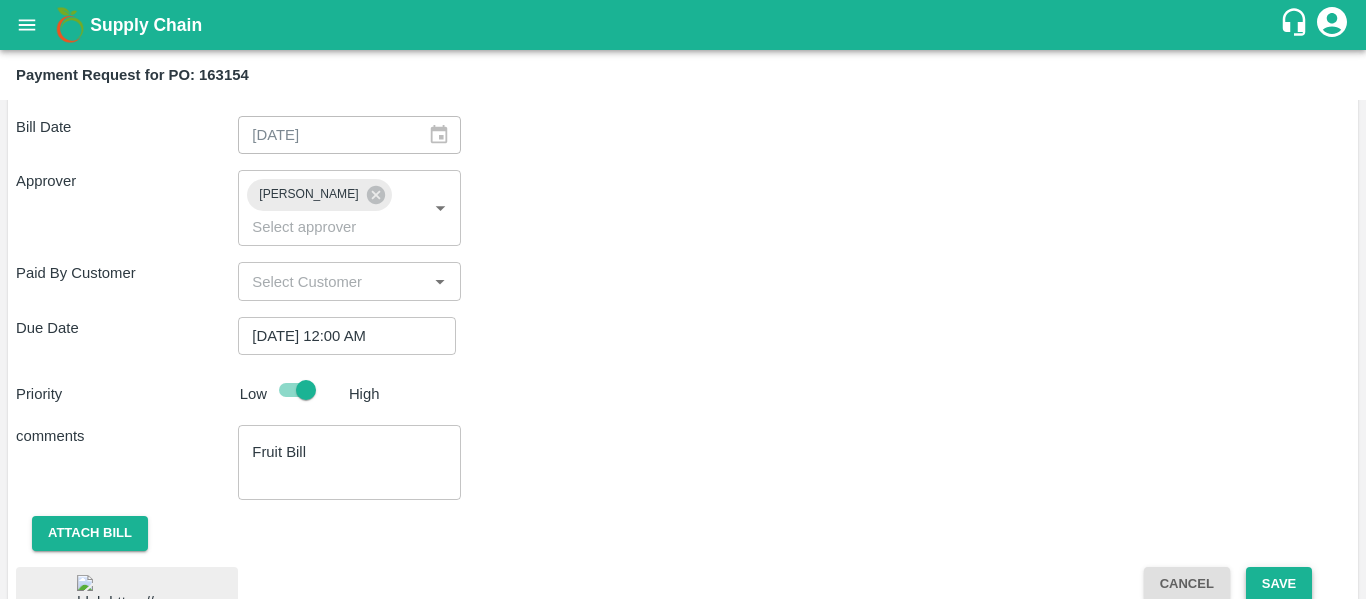 click on "Save" at bounding box center [1279, 584] 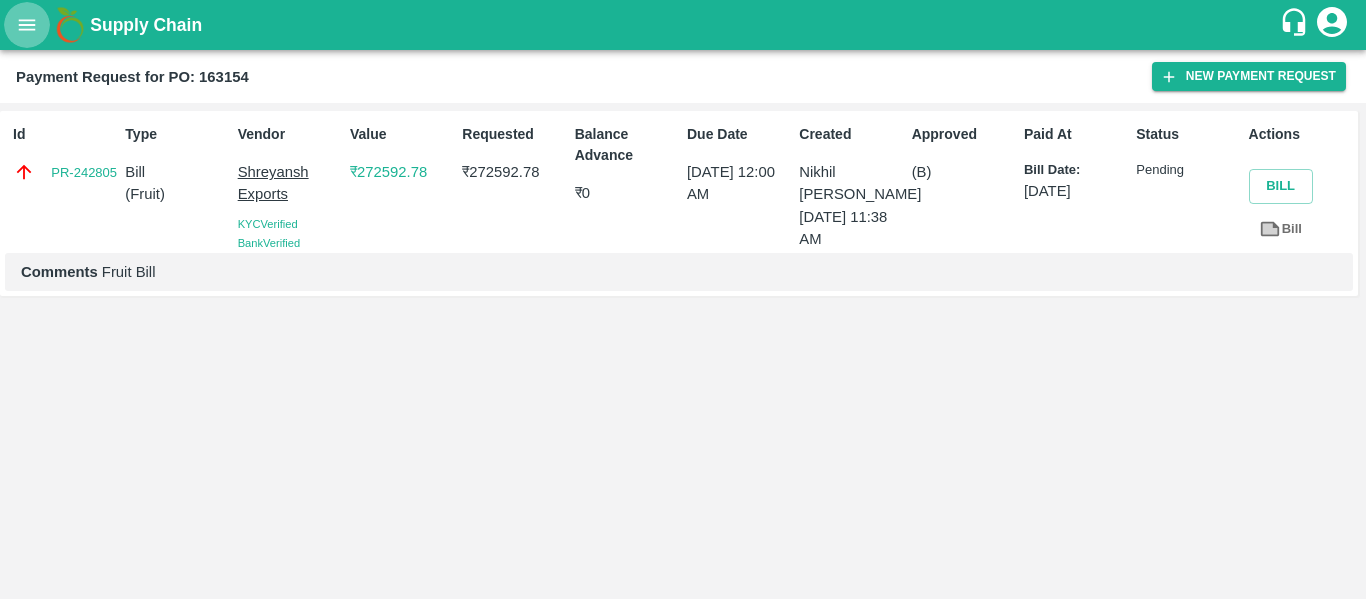 click at bounding box center [27, 25] 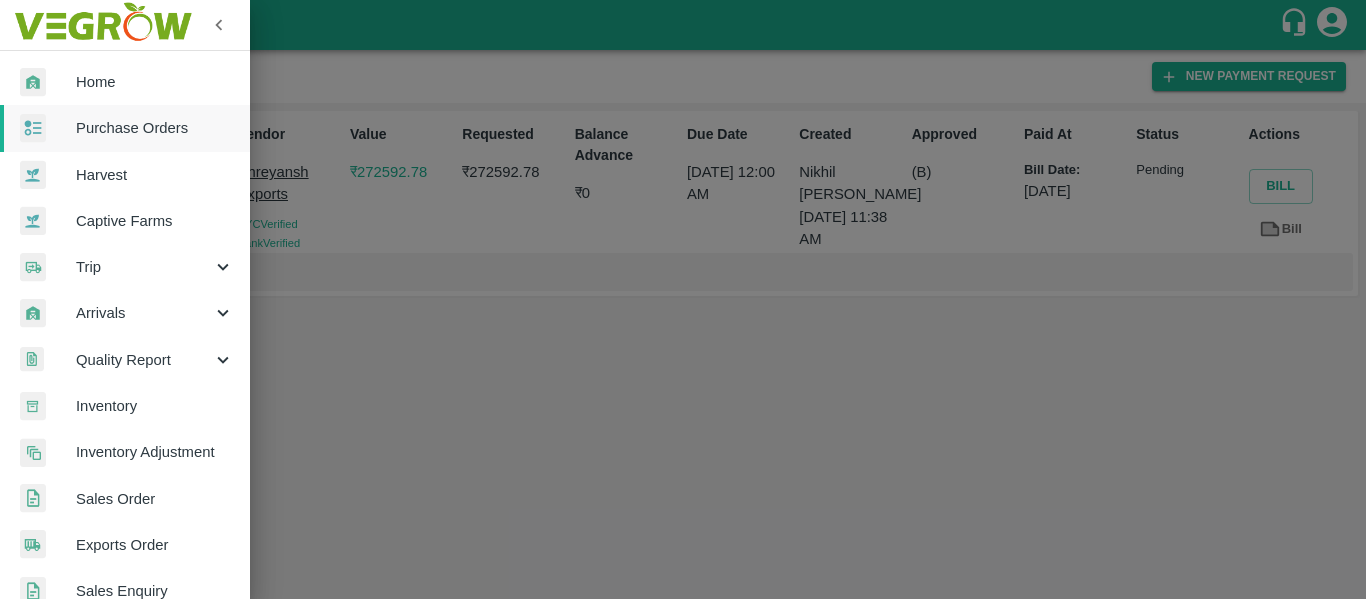 click on "Purchase Orders" at bounding box center [155, 128] 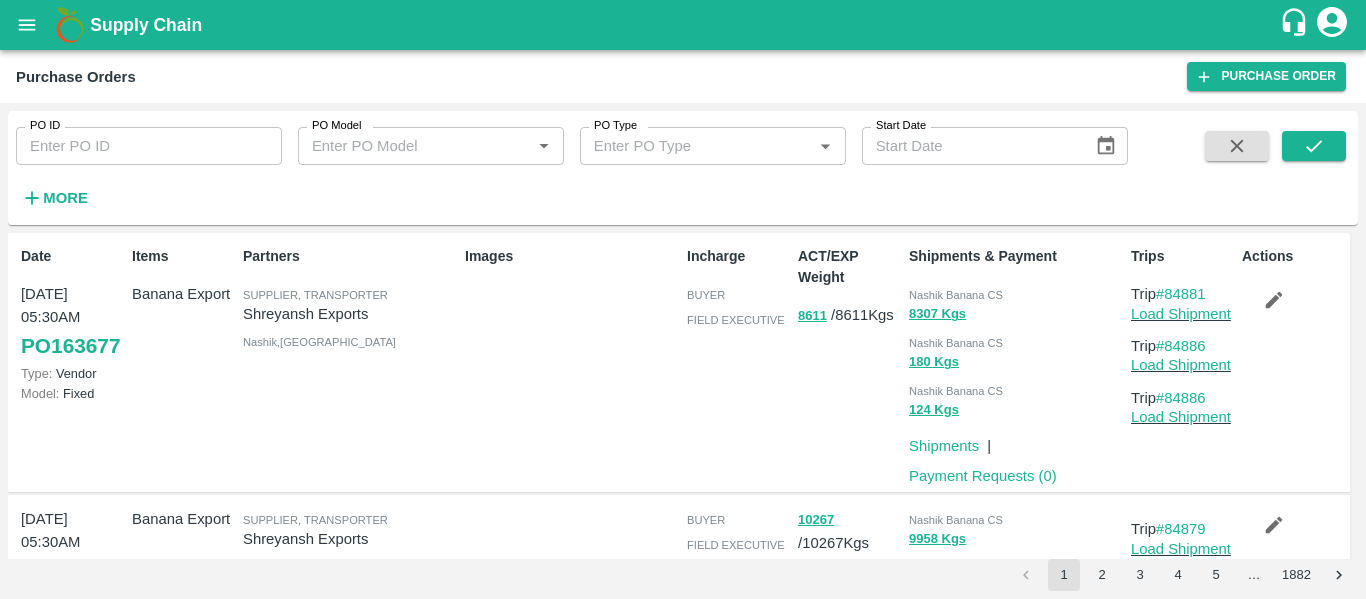 click on "PO ID" at bounding box center [149, 146] 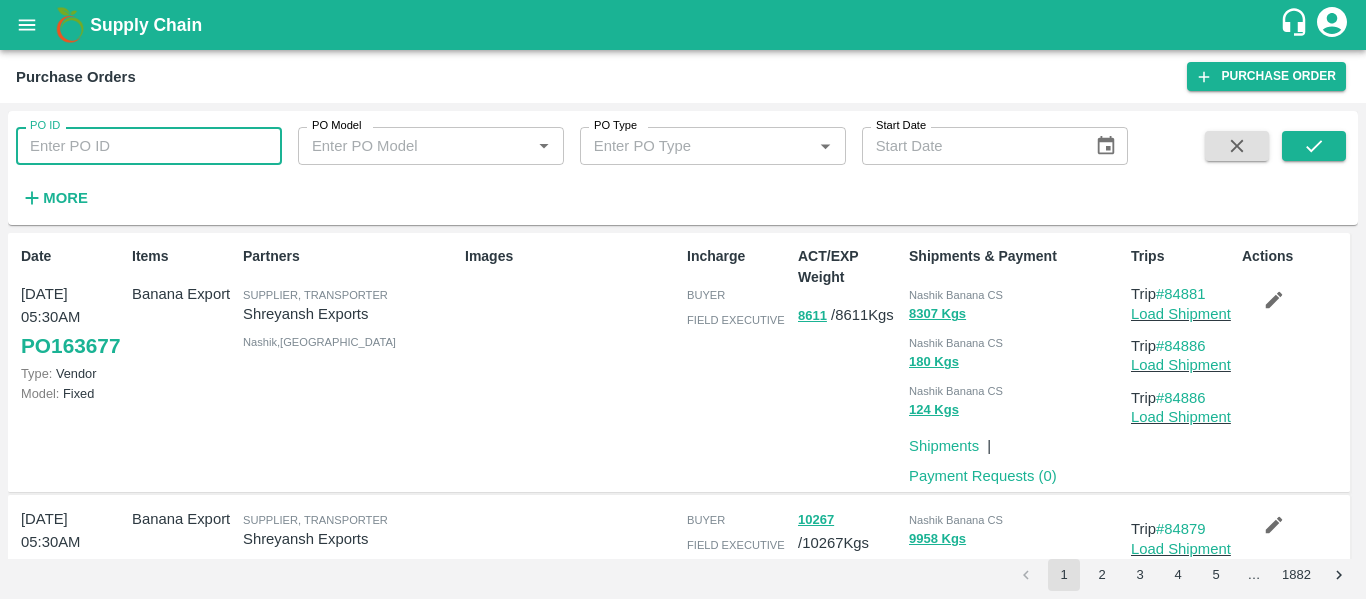 paste on "163058" 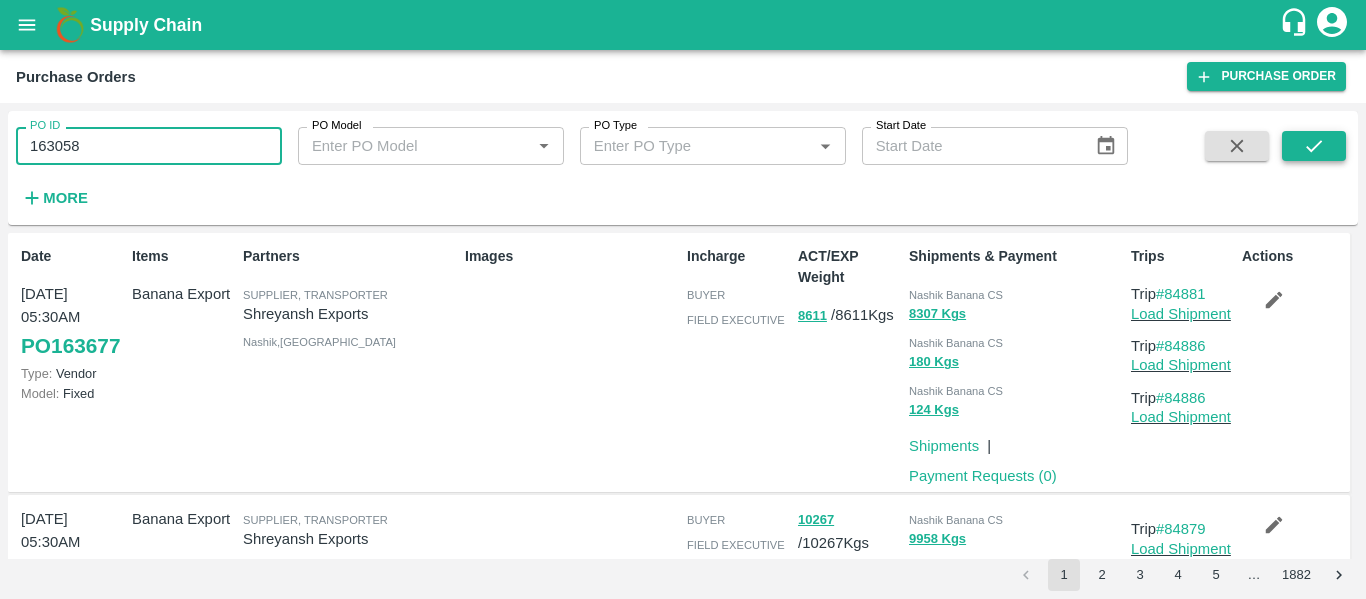 type on "163058" 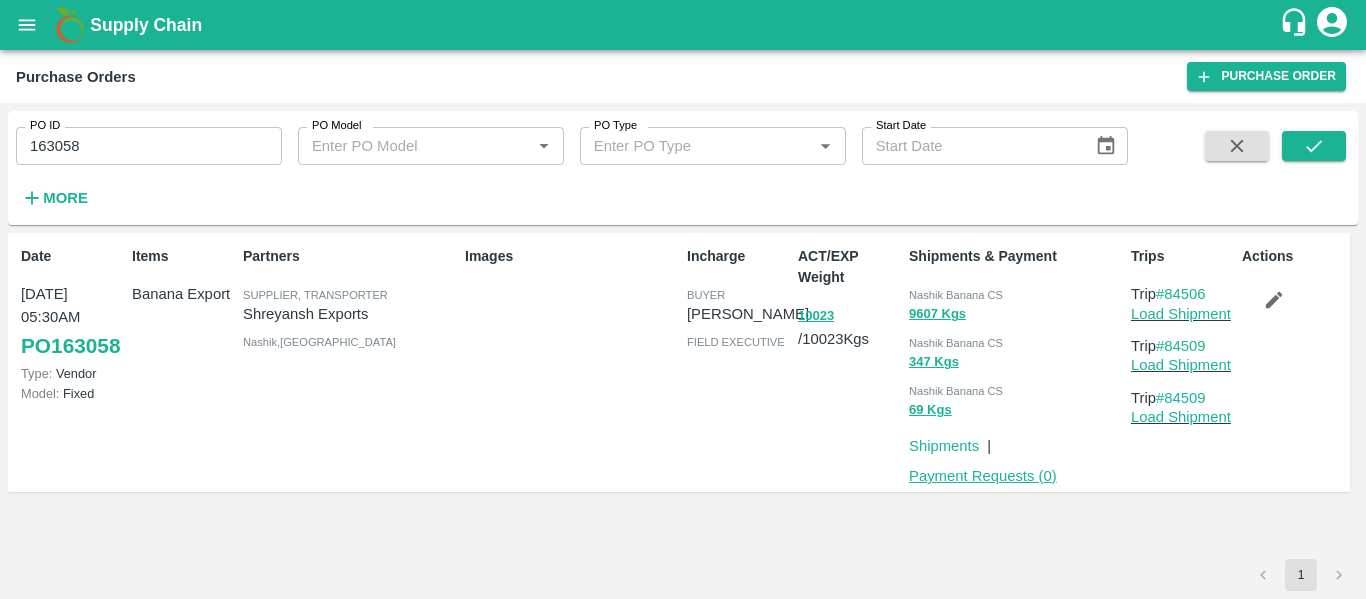 click on "Payment Requests ( 0 )" at bounding box center (983, 476) 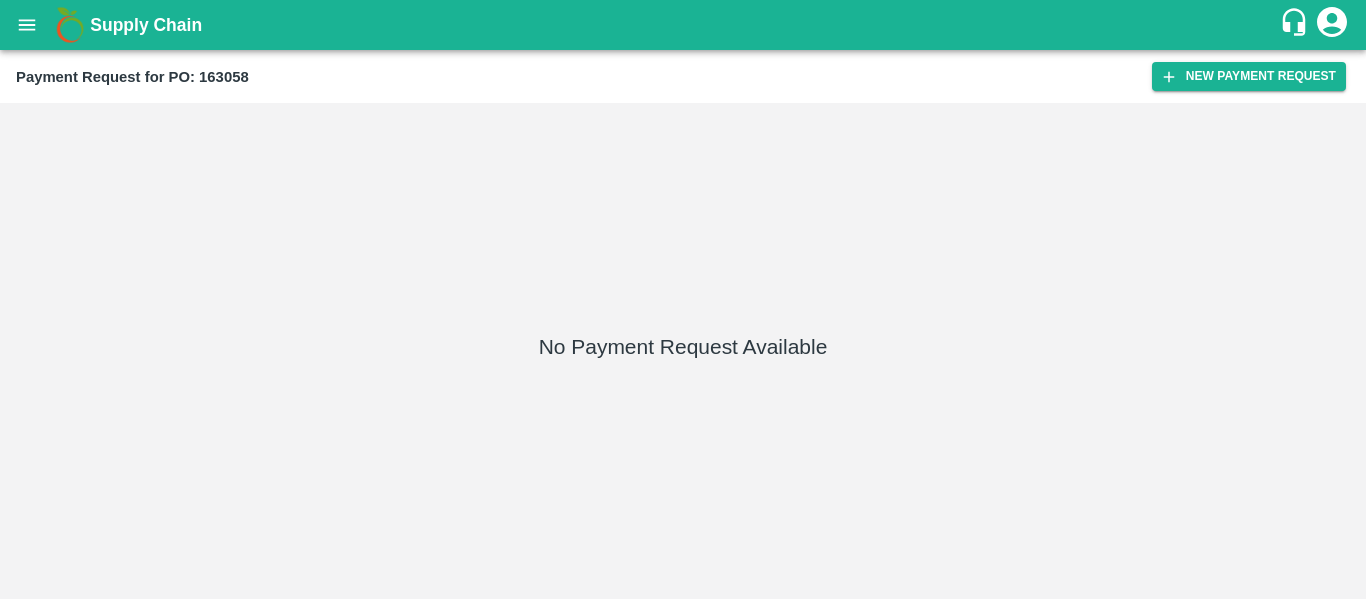 scroll, scrollTop: 0, scrollLeft: 0, axis: both 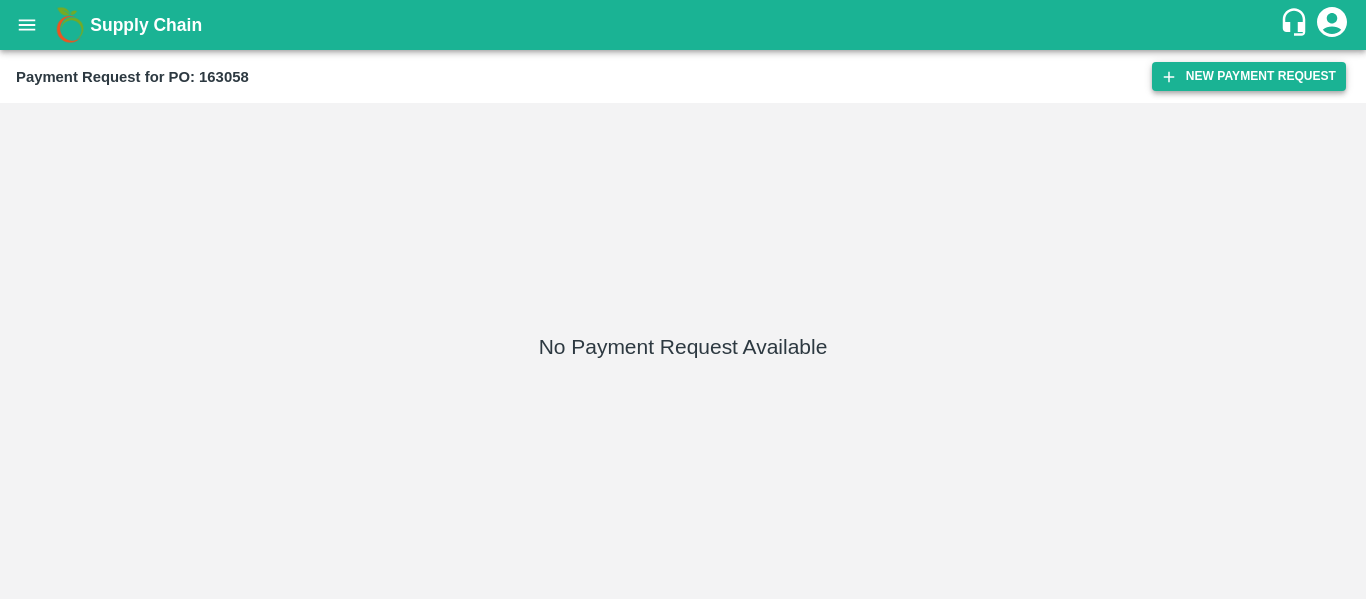 click on "New Payment Request" at bounding box center [1249, 76] 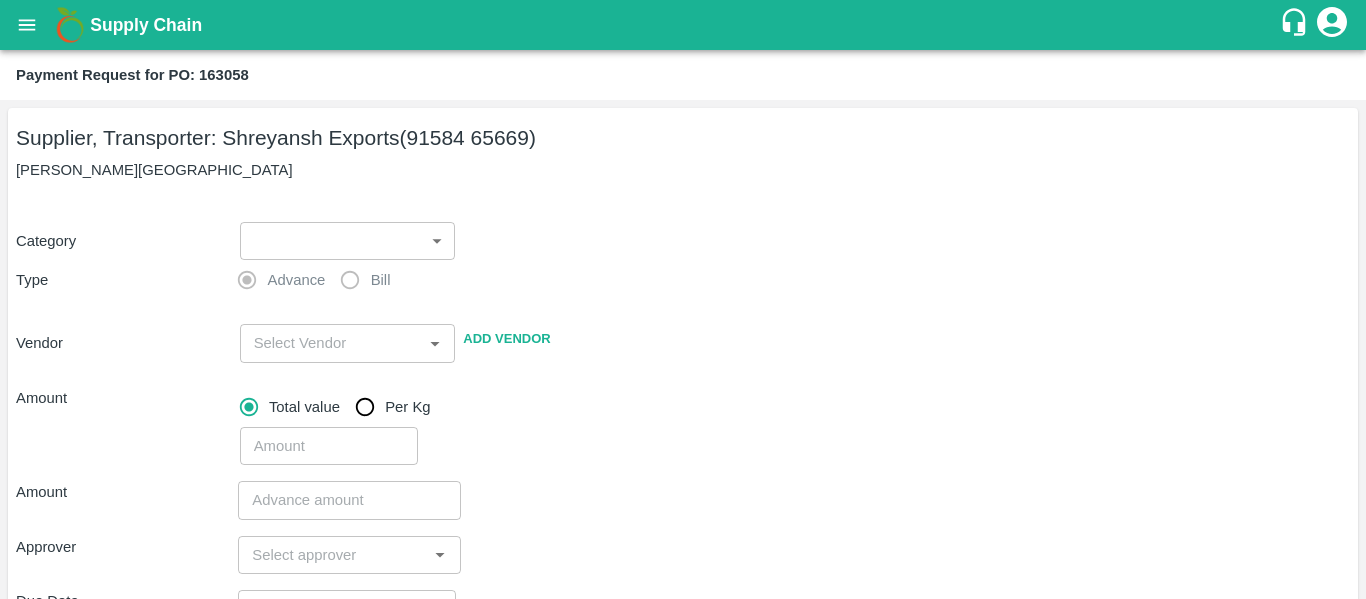 click on "Supply Chain Payment Request for PO: 163058 Supplier, Transporter:    [PERSON_NAME] Exports  (91584 65669) Nashik, [GEOGRAPHIC_DATA] Category ​ ​ Type Advance Bill Vendor ​ Add Vendor Amount Total value Per Kg ​ Amount ​ Approver ​ Due Date ​  Priority  Low  High Comment x ​ Attach bill Cancel Save Tembhurni PH Nashik CC Shahada Banana Export PH Savda Banana Export PH Nashik Banana CS Nikhil Subhash Mangvade Logout" at bounding box center (683, 299) 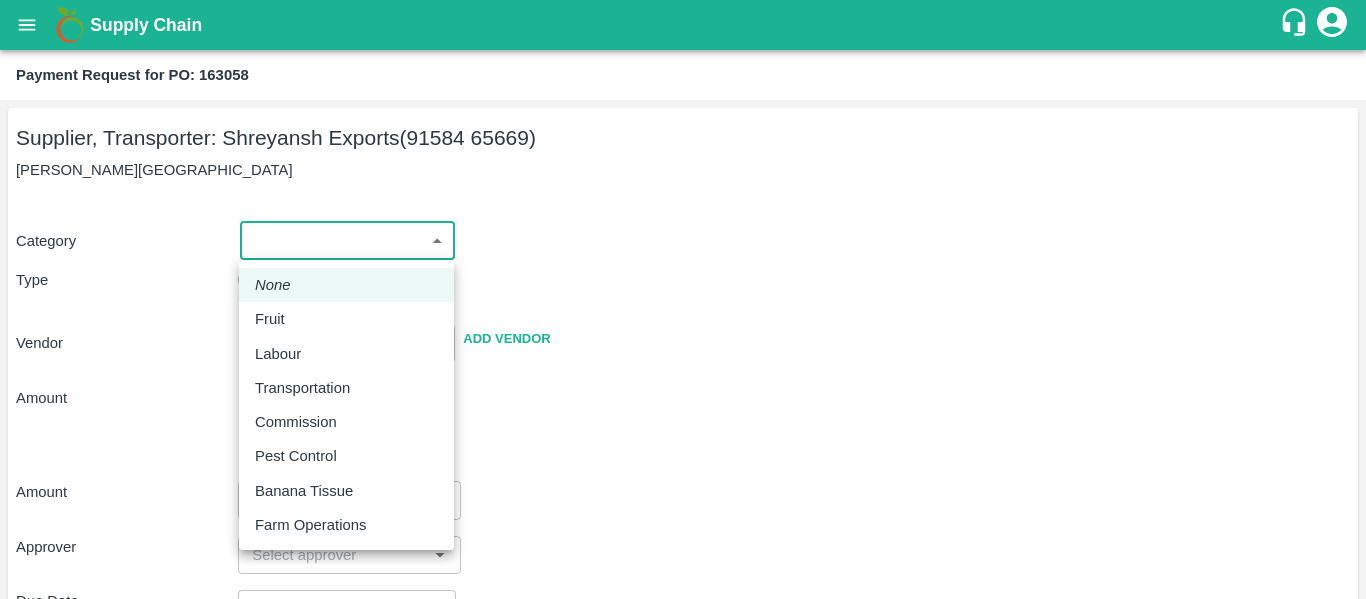 click on "Fruit" at bounding box center (275, 319) 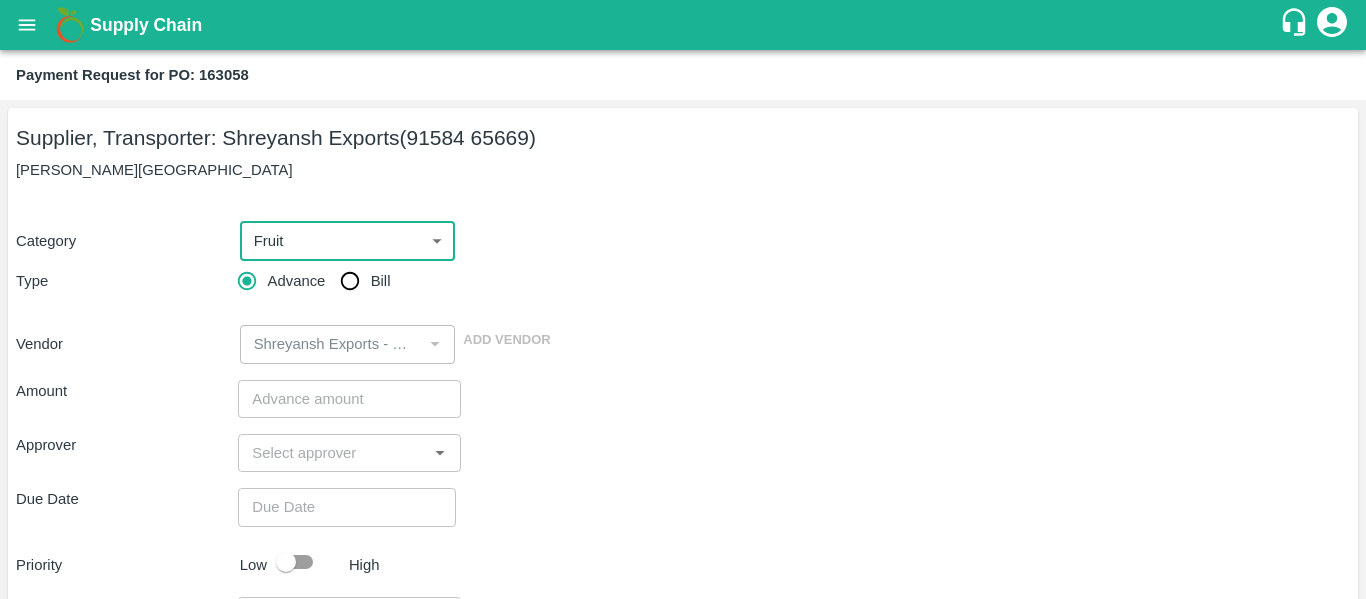 click on "Bill" at bounding box center (350, 281) 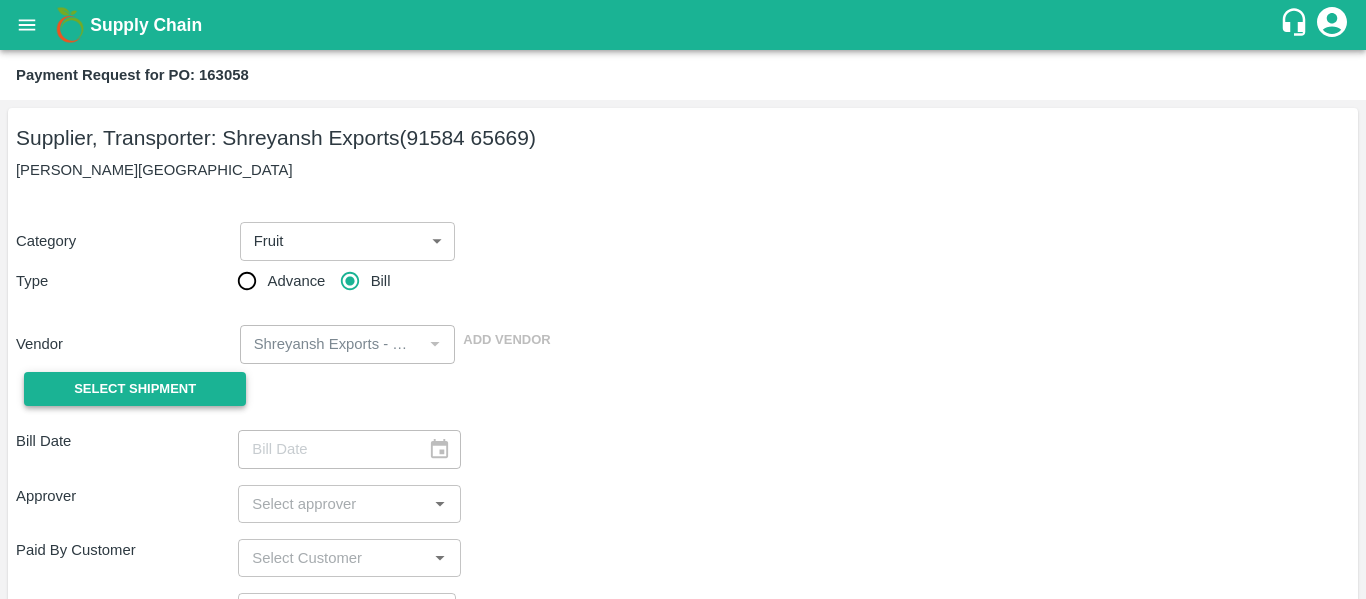 click on "Select Shipment" at bounding box center (135, 389) 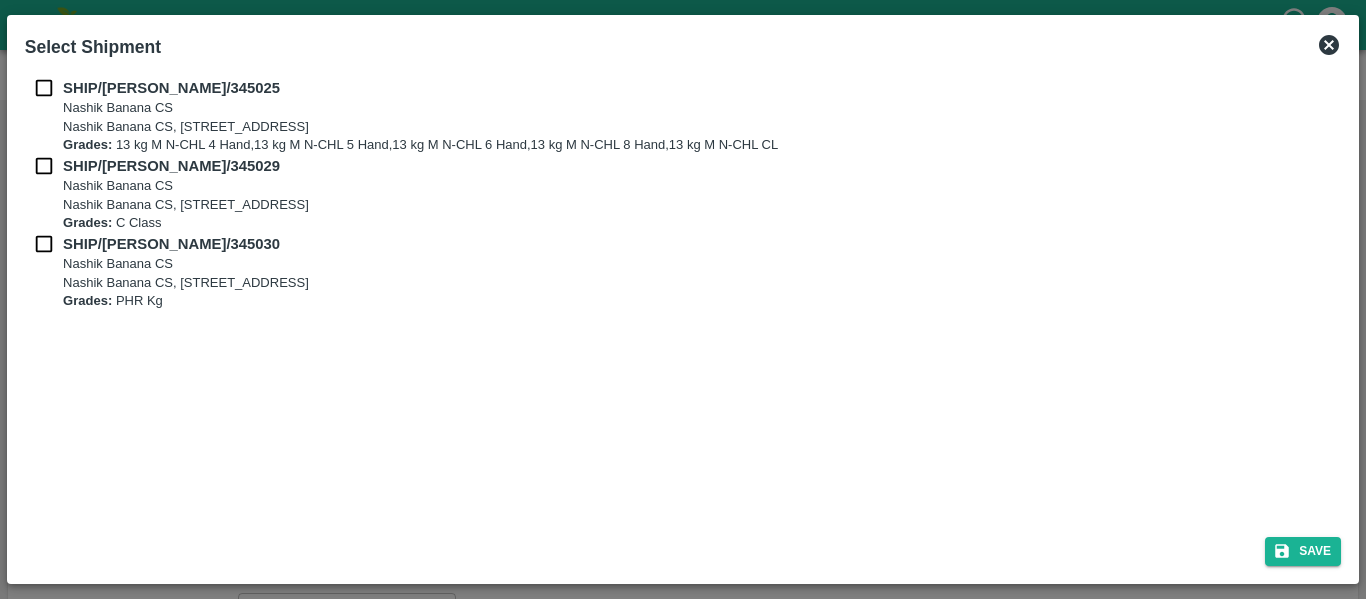 click on "SHIP/[PERSON_NAME]/345025 Nashik Banana CS  Nashik Banana CS, Gat No. 314/2/1, A/p- Mohadi, Tal- Dindori, Dist- Nashik 422207, [GEOGRAPHIC_DATA], [GEOGRAPHIC_DATA], [GEOGRAPHIC_DATA] Grades:   13 kg M N-CHL 4 Hand,13 kg M N-CHL 5 Hand,13 kg M N-CHL 6 Hand,13 kg M N-CHL 8 Hand,13 kg M N-CHL CL" at bounding box center [683, 116] 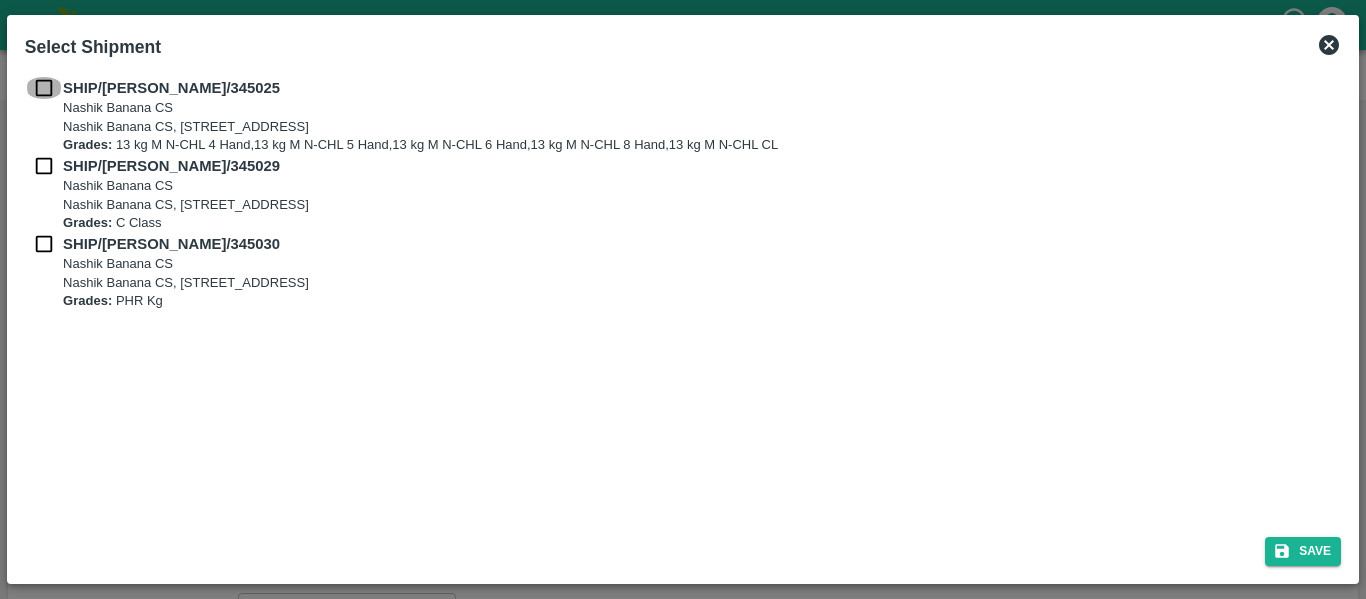 click at bounding box center (44, 88) 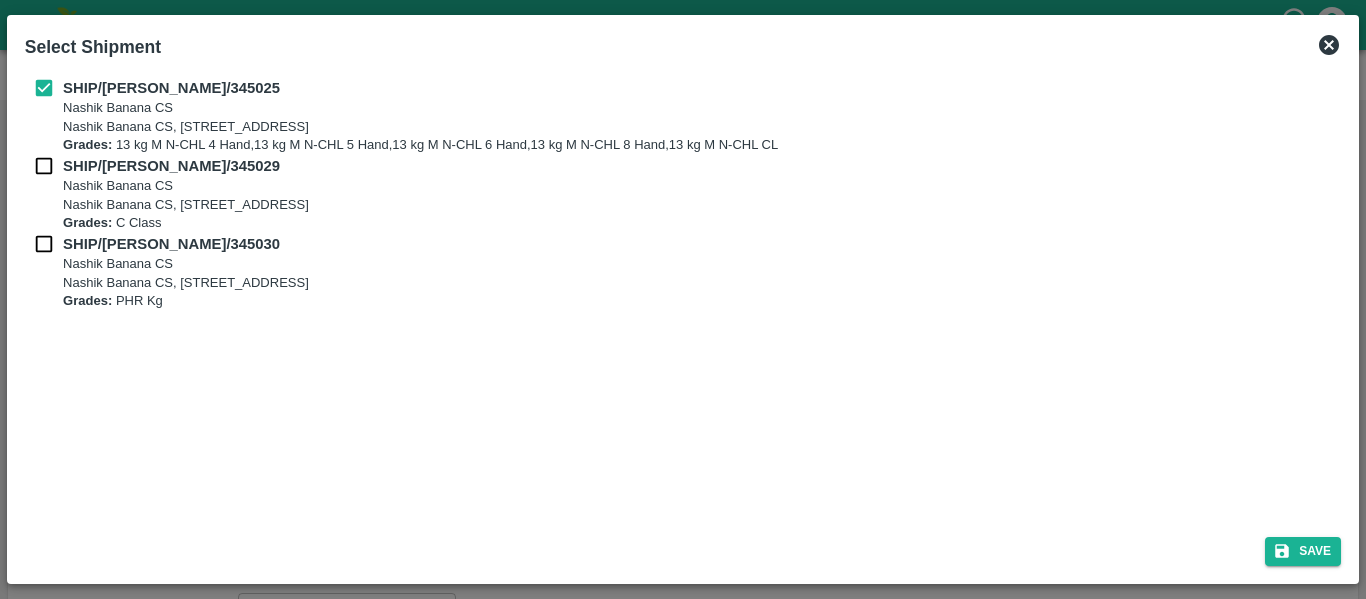 click at bounding box center [44, 166] 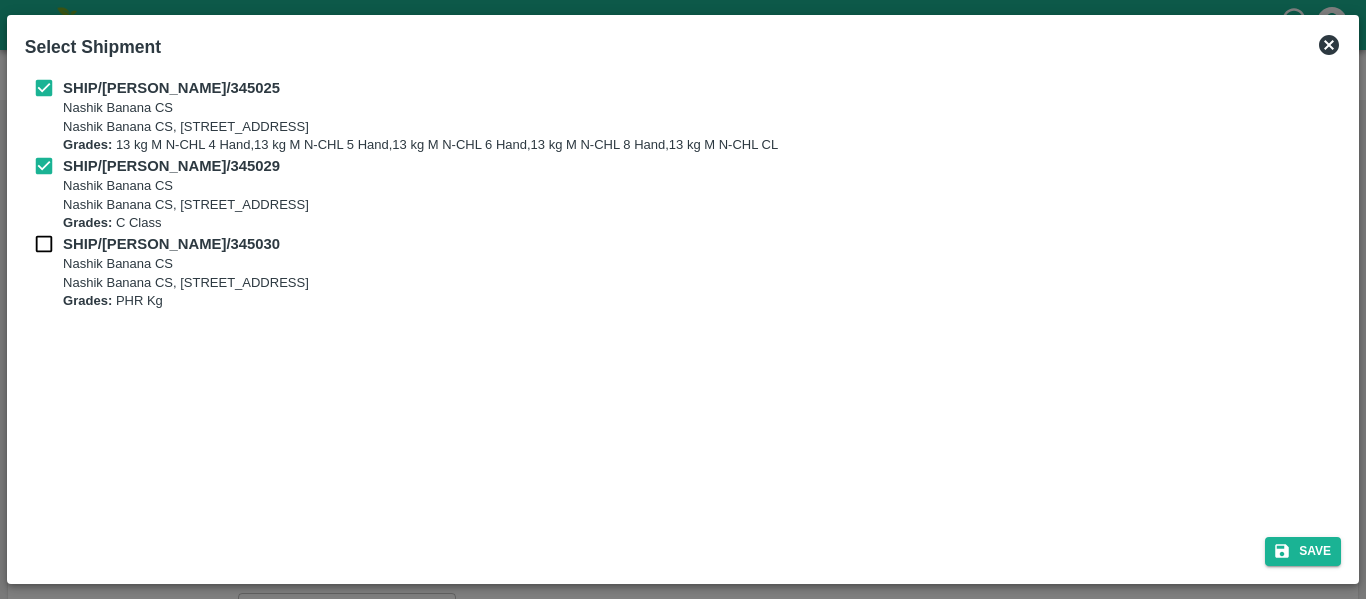click at bounding box center [44, 244] 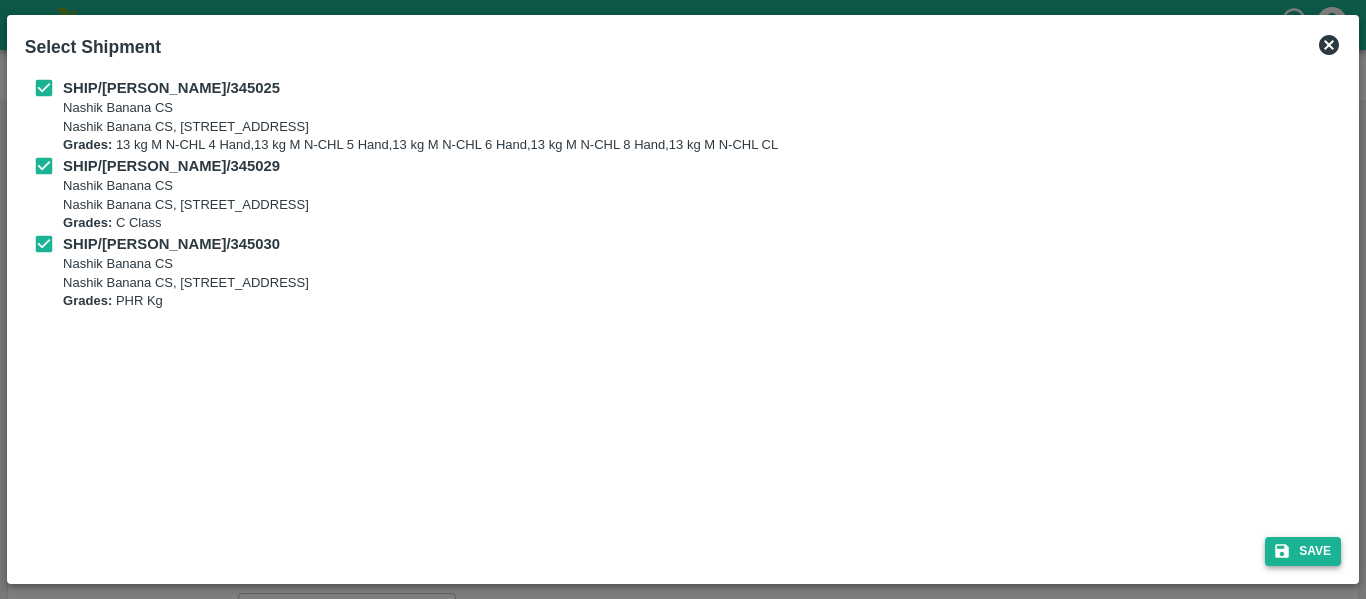 click on "Save" at bounding box center (1303, 551) 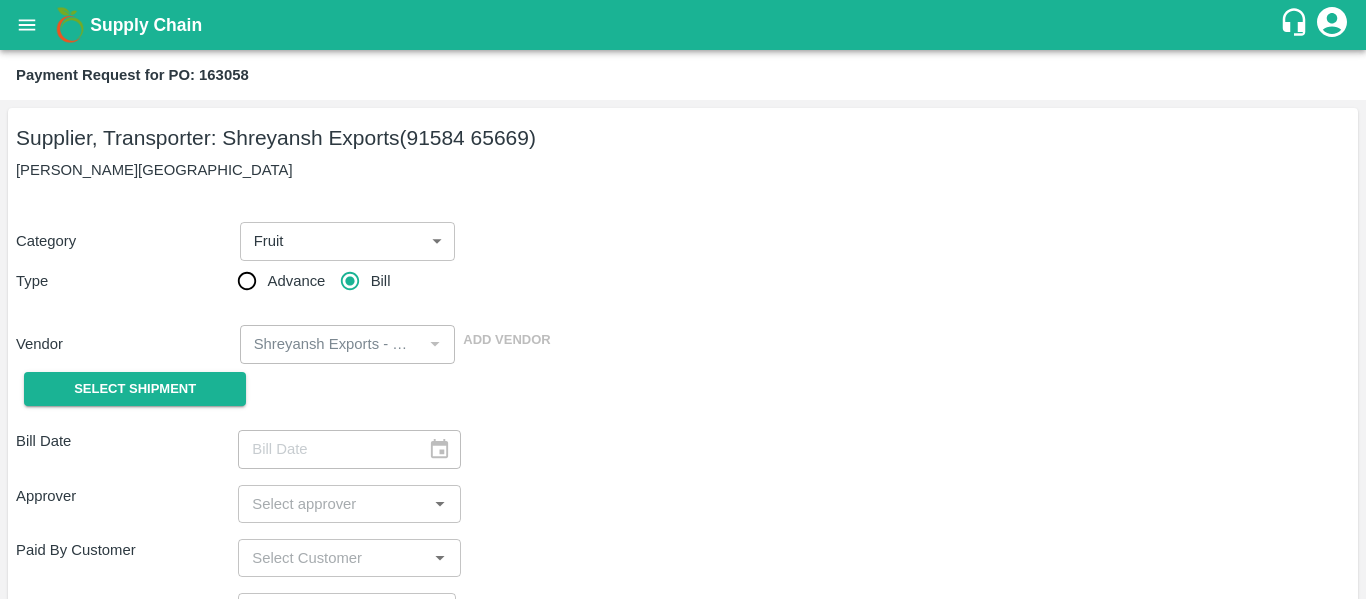 type on "[DATE]" 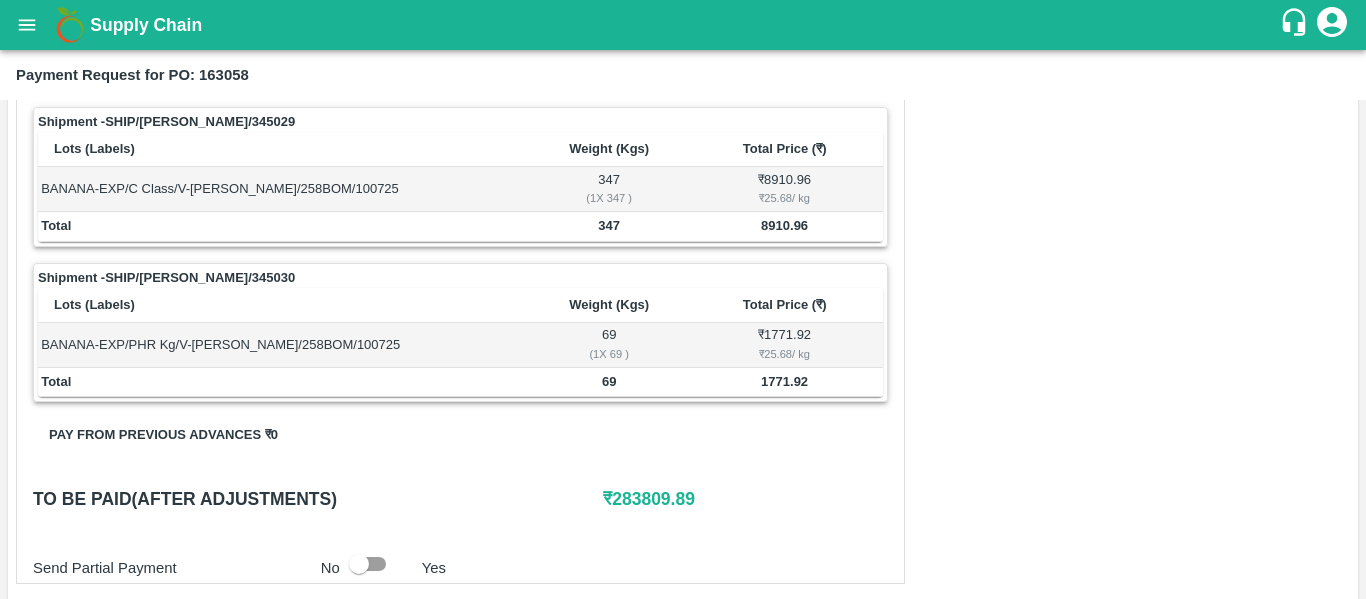 scroll, scrollTop: 926, scrollLeft: 0, axis: vertical 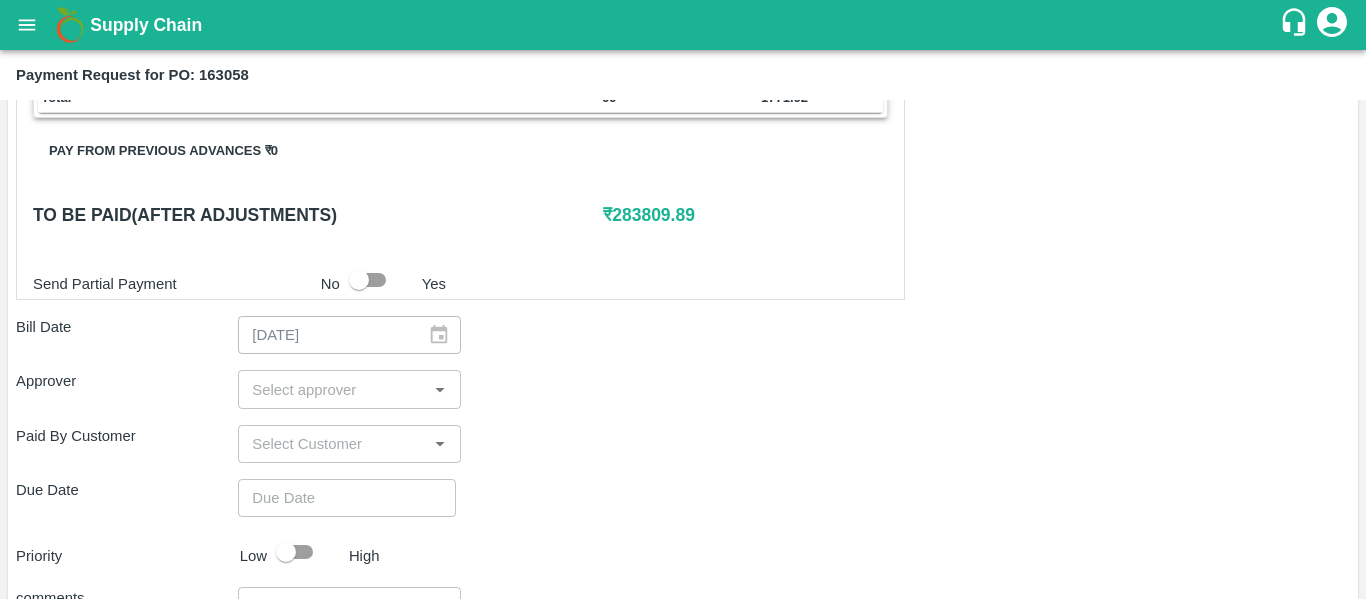 click at bounding box center (332, 389) 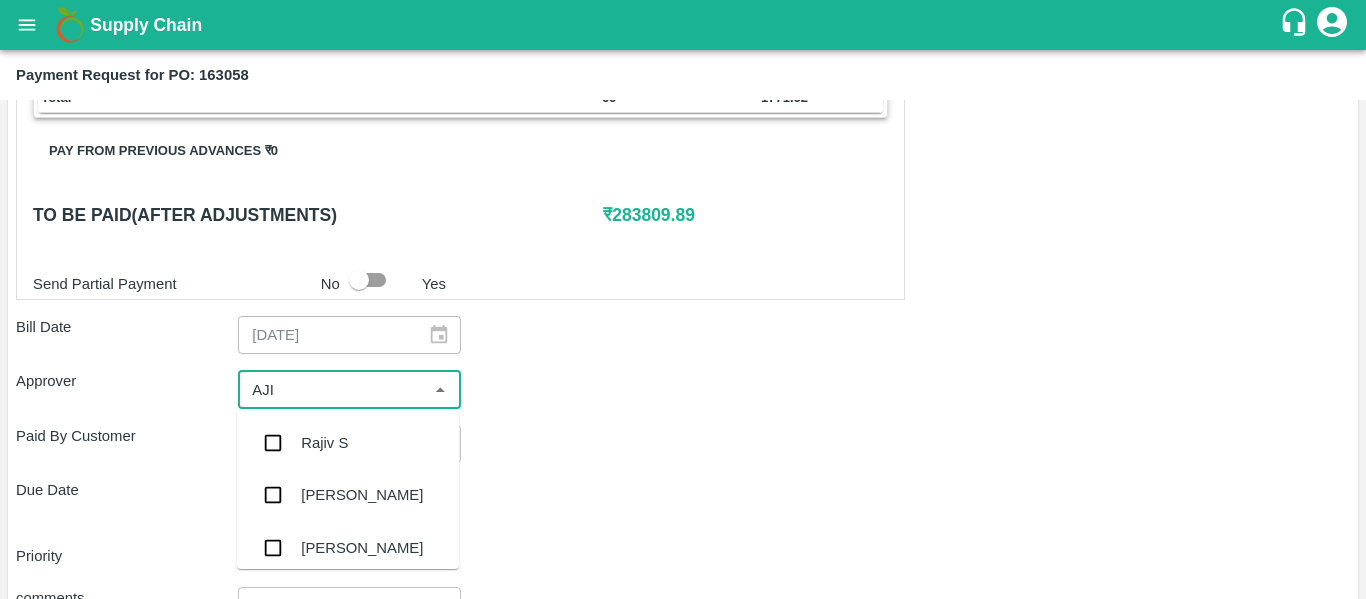 type on "AJIT" 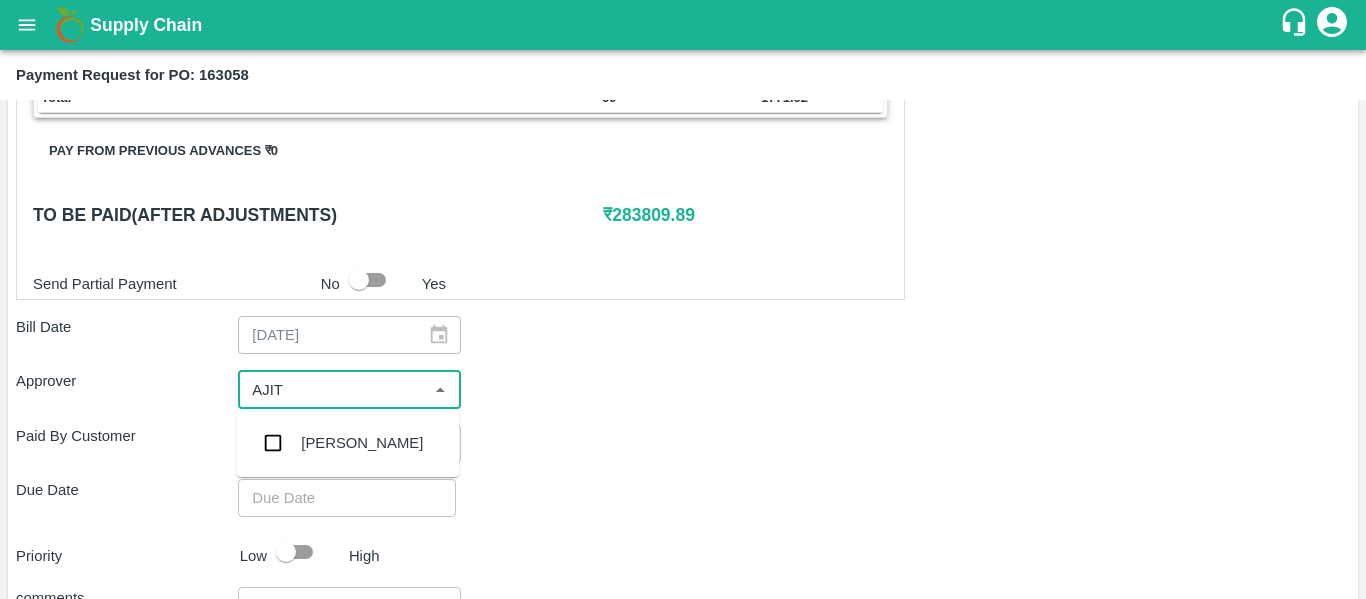 click on "[PERSON_NAME]" at bounding box center [348, 443] 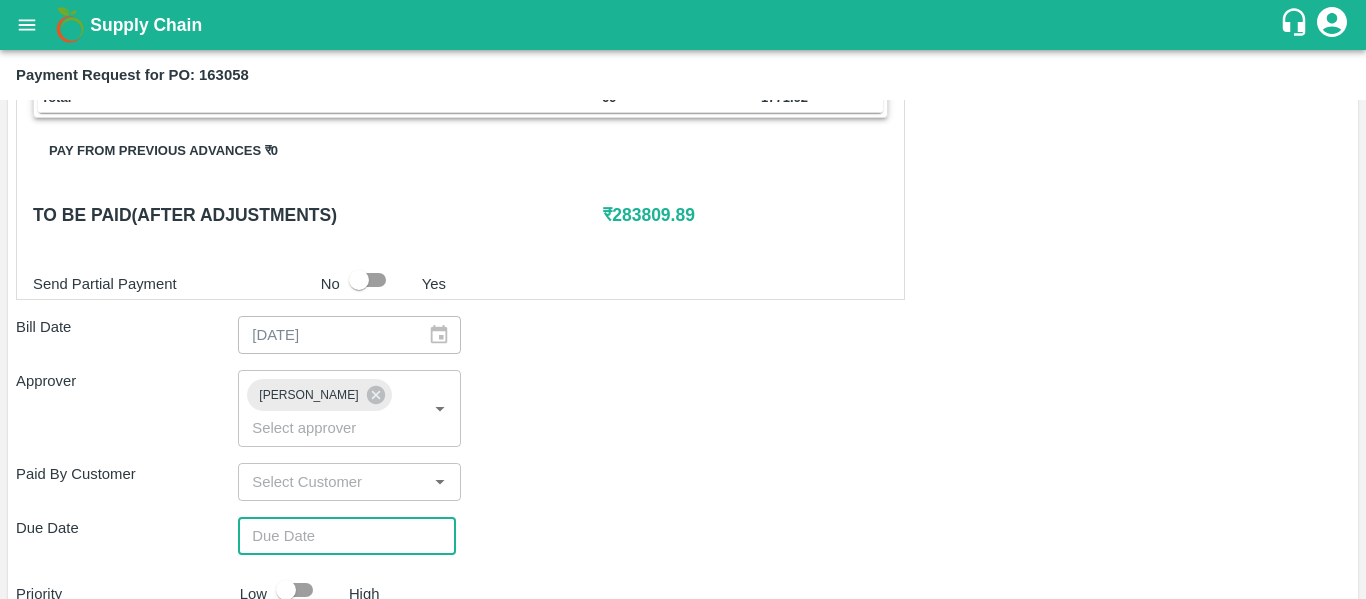 type on "DD/MM/YYYY hh:mm aa" 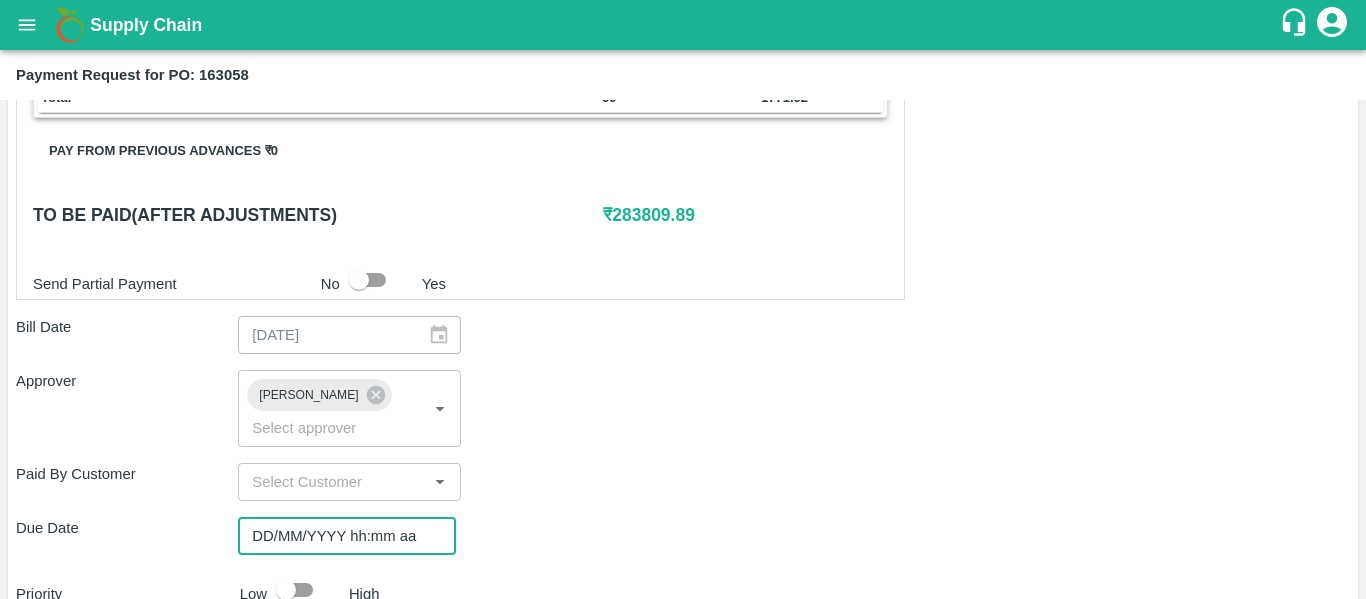 click on "DD/MM/YYYY hh:mm aa" at bounding box center (340, 536) 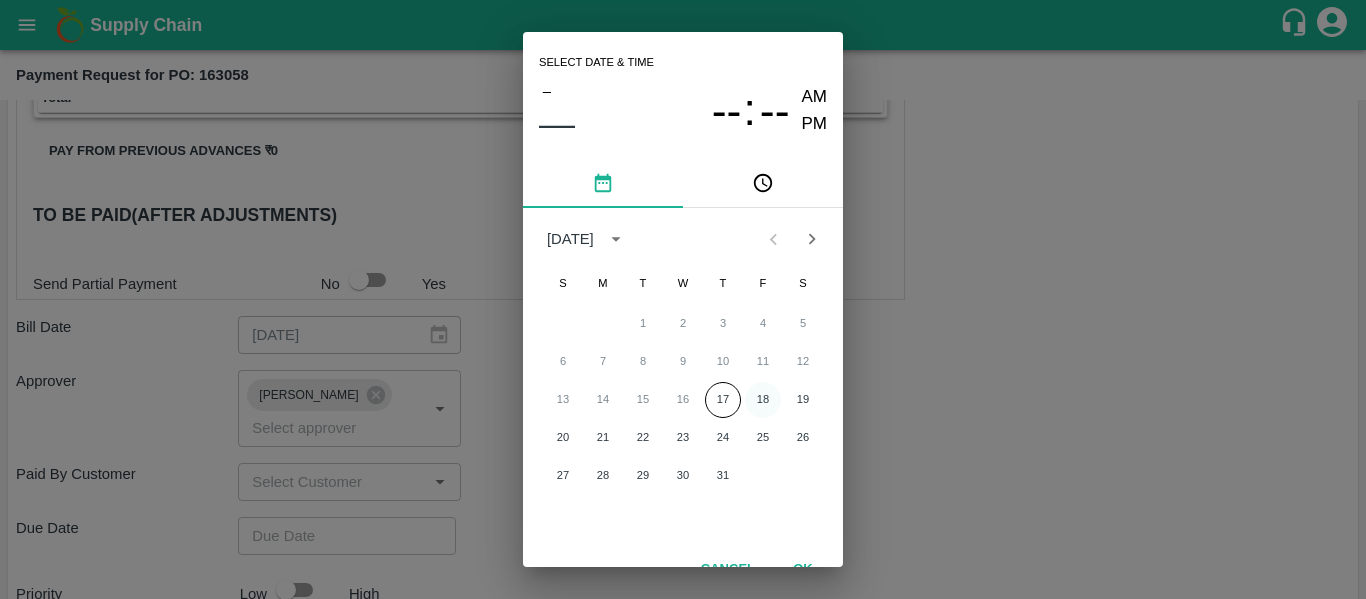 click on "18" at bounding box center [763, 400] 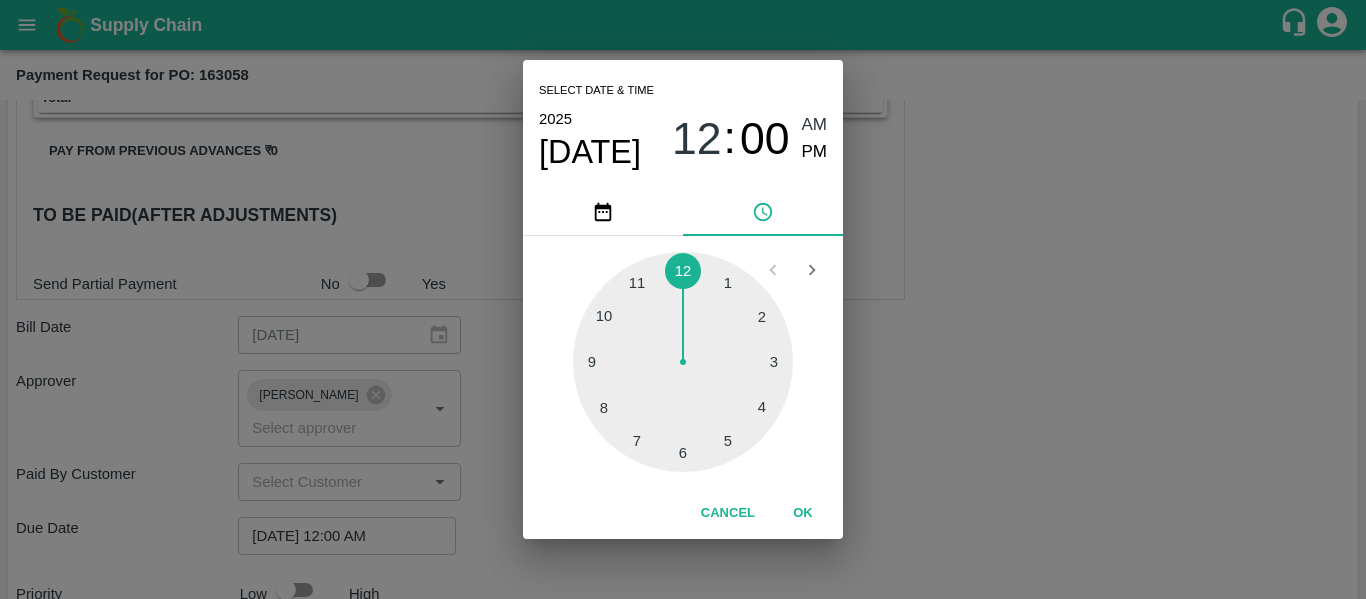 click on "Select date & time [DATE] 12 : 00 AM PM 1 2 3 4 5 6 7 8 9 10 11 12 Cancel OK" at bounding box center (683, 299) 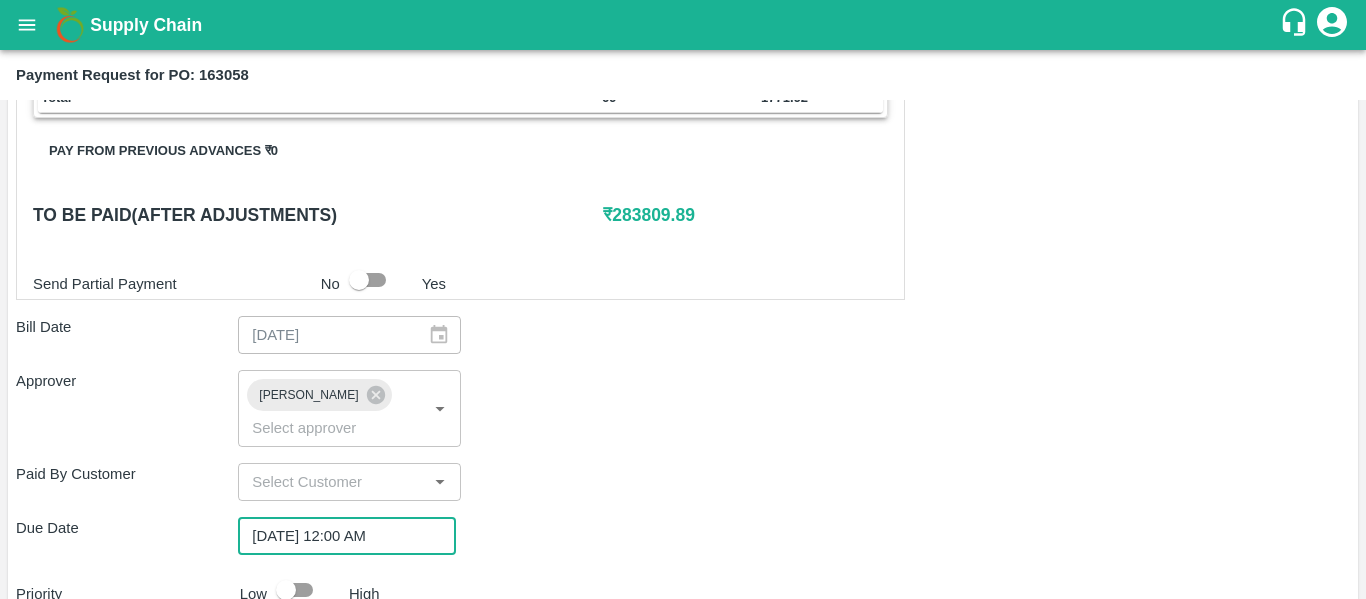 scroll, scrollTop: 1127, scrollLeft: 0, axis: vertical 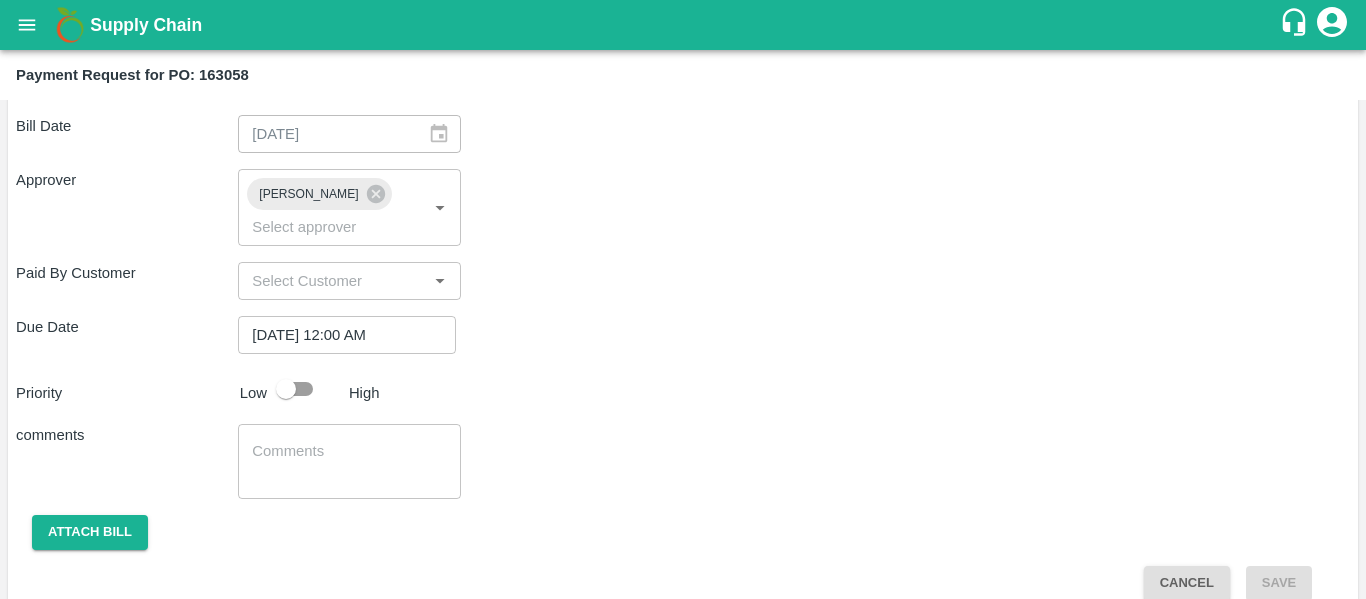 click on "Shipment -  SHIP/NASH/345025 Lots (Labels) Weight (Kgs) Total Price (₹) BANANA-EXP/13 kg M N-CHL 4 Hand/V-MH-Shreya/468FEX/100725   13 ( 1  X   13   ) ₹ 369.59 ₹ 28.43  / kg BANANA-EXP/13 kg M N-CHL 5 Hand/V-MH-Shreya/468FEX/100725   1443 ( 111  X   13   ) ₹ 41024.49 ₹ 28.43  / kg BANANA-EXP/13 kg M N-CHL 6 Hand/V-MH-Shreya/468FEX/100725   5473 ( 421  X   13   ) ₹ 155597.39 ₹ 28.43  / kg BANANA-EXP/13 kg M N-CHL 8 Hand/V-MH-Shreya/468FEX/100725   2444 ( 188  X   13   ) ₹ 69482.92 ₹ 28.43  / kg BANANA-EXP/13 kg M N-CHL CL/V-MH-Shreya/468FEX/100725   234 ( 18  X   13   ) ₹ 6652.62 ₹ 28.43  / kg Total 9607 273127.01 Shipment -  SHIP/NASH/345029 Lots (Labels) Weight (Kgs) Total Price (₹) BANANA-EXP/C Class/V-MH-Shreya/258BOM/100725   347 ( 1  X   347   ) ₹ 8910.96 ₹ 25.68  / kg Total 347 8910.96 Shipment -  SHIP/NASH/345030 Lots (Labels) Weight (Kgs) Total Price (₹) BANANA-EXP/PHR Kg/V-MH-Shreya/258BOM/100725   69 ( 1  X   69   ) ₹ 1771.92 ₹ 25.68  / kg Total 69 1771.92 0 ₹  No" at bounding box center (683, -56) 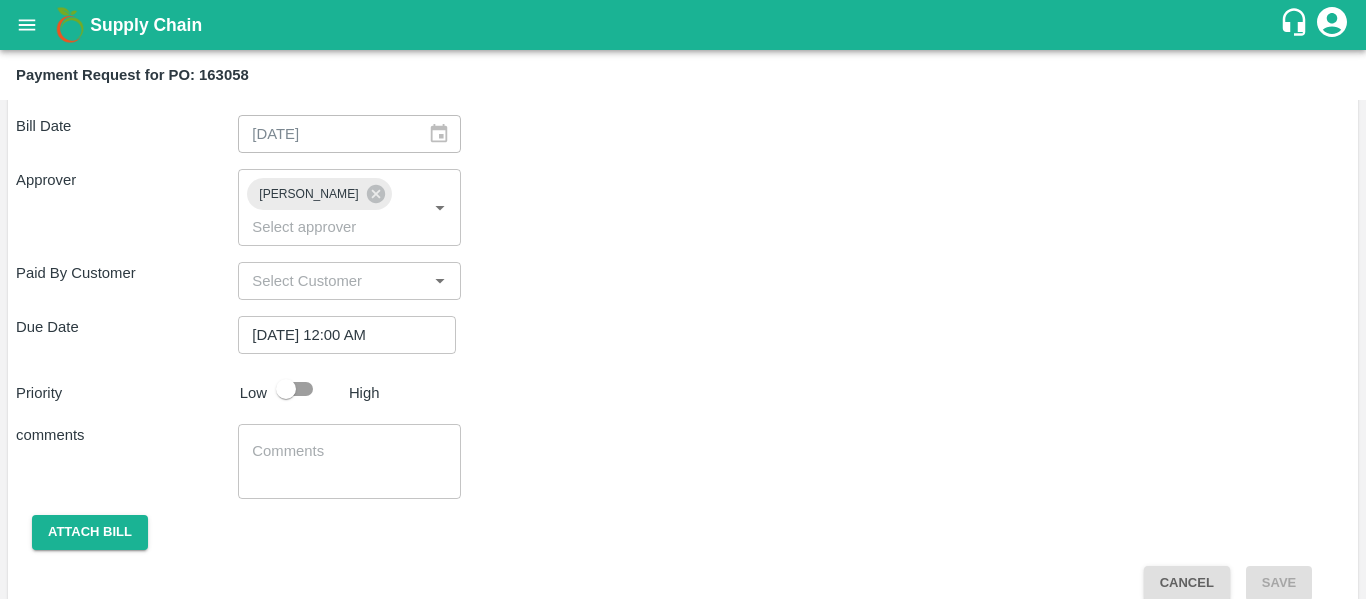 click at bounding box center (286, 389) 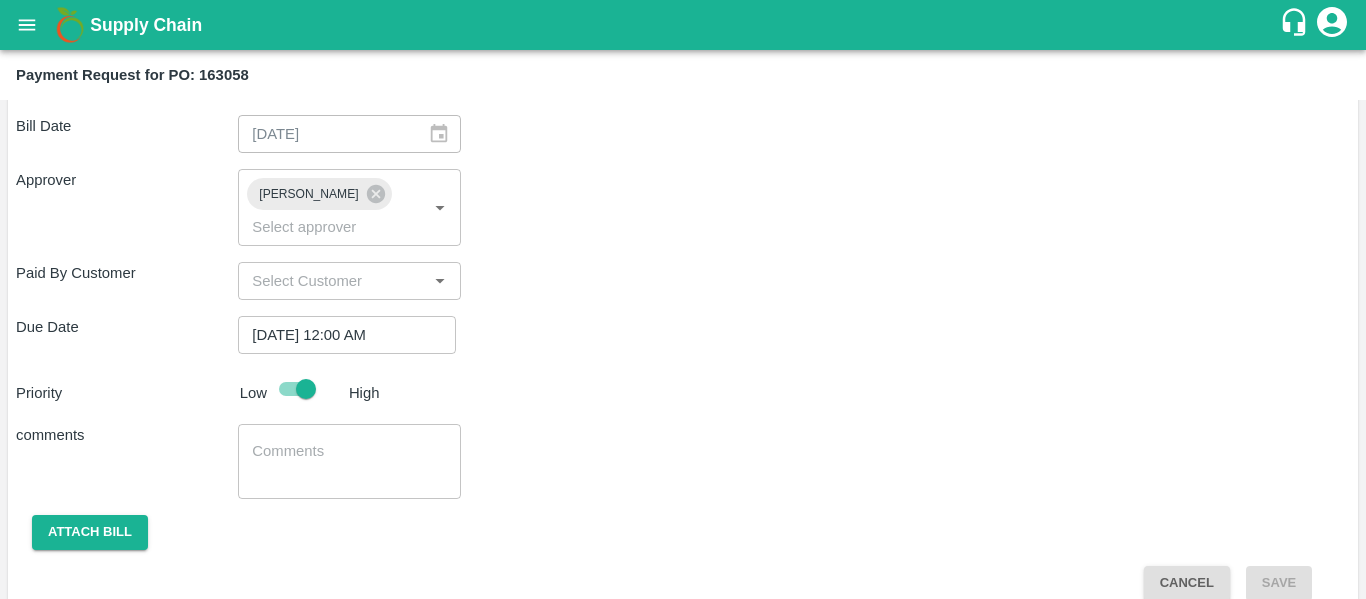 click at bounding box center [349, 462] 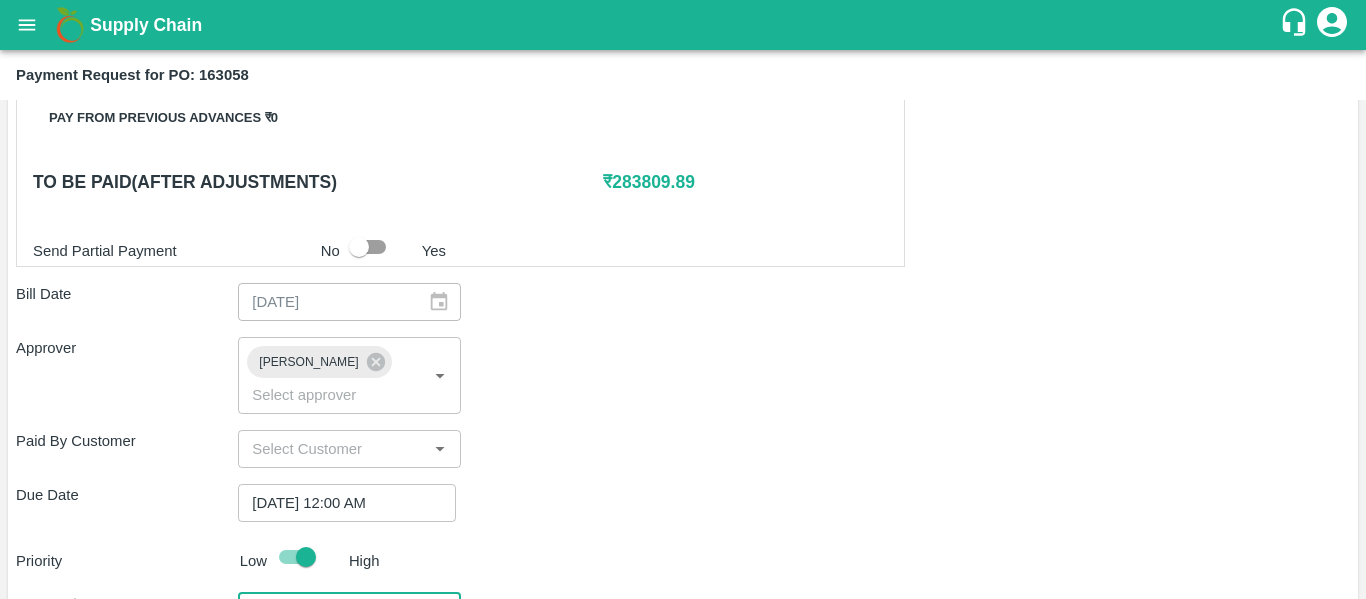 scroll, scrollTop: 958, scrollLeft: 0, axis: vertical 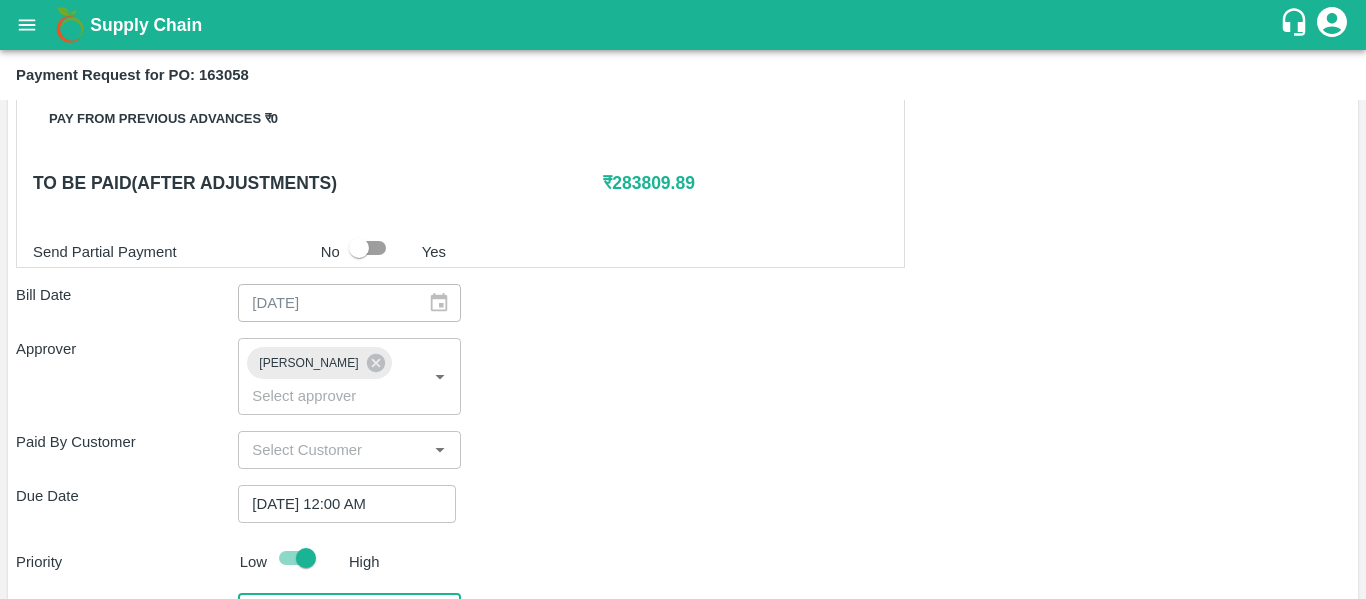 type on "Fruit Bill" 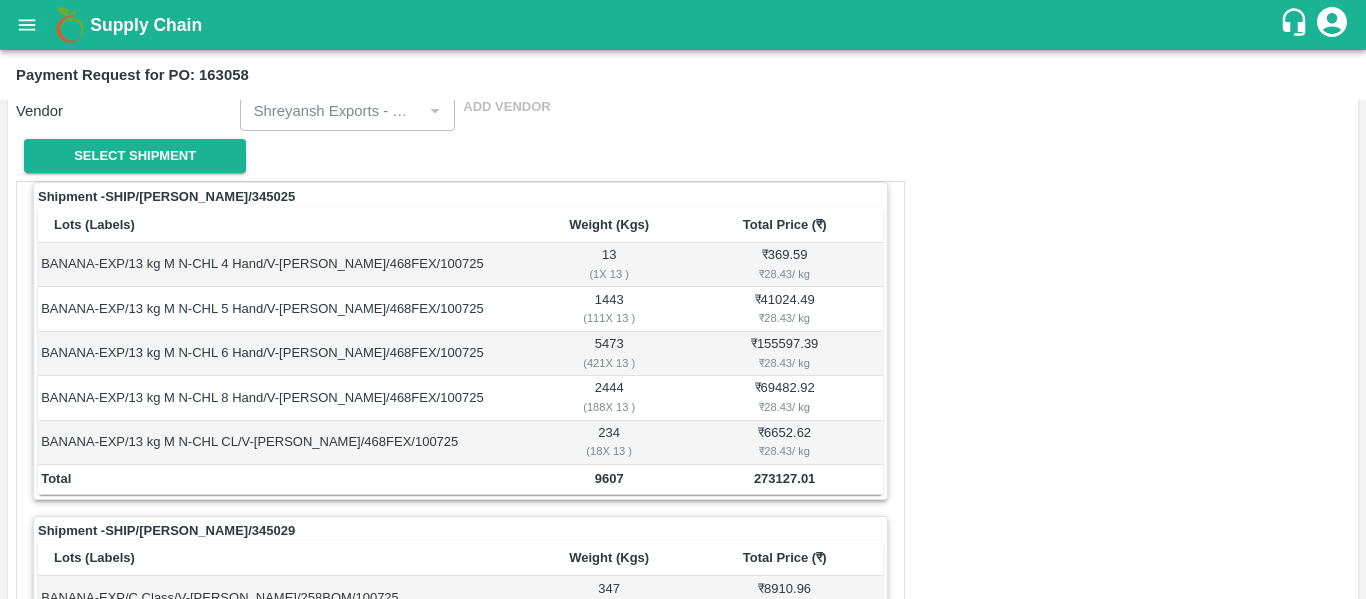 scroll, scrollTop: 0, scrollLeft: 0, axis: both 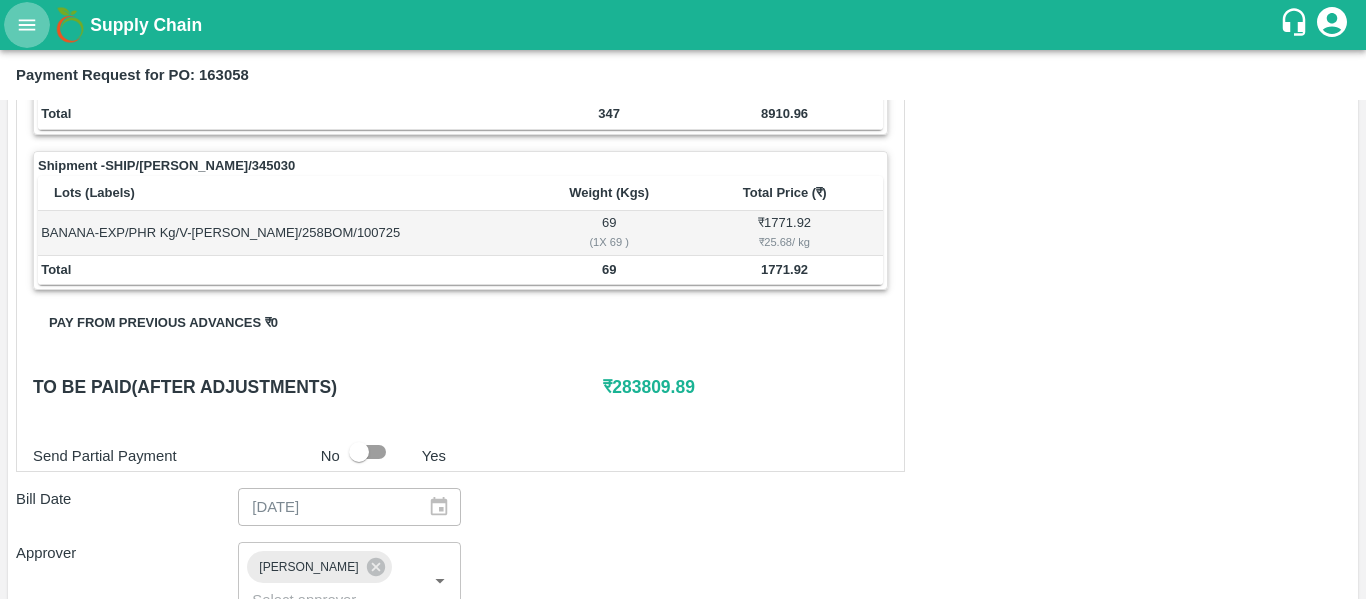 click 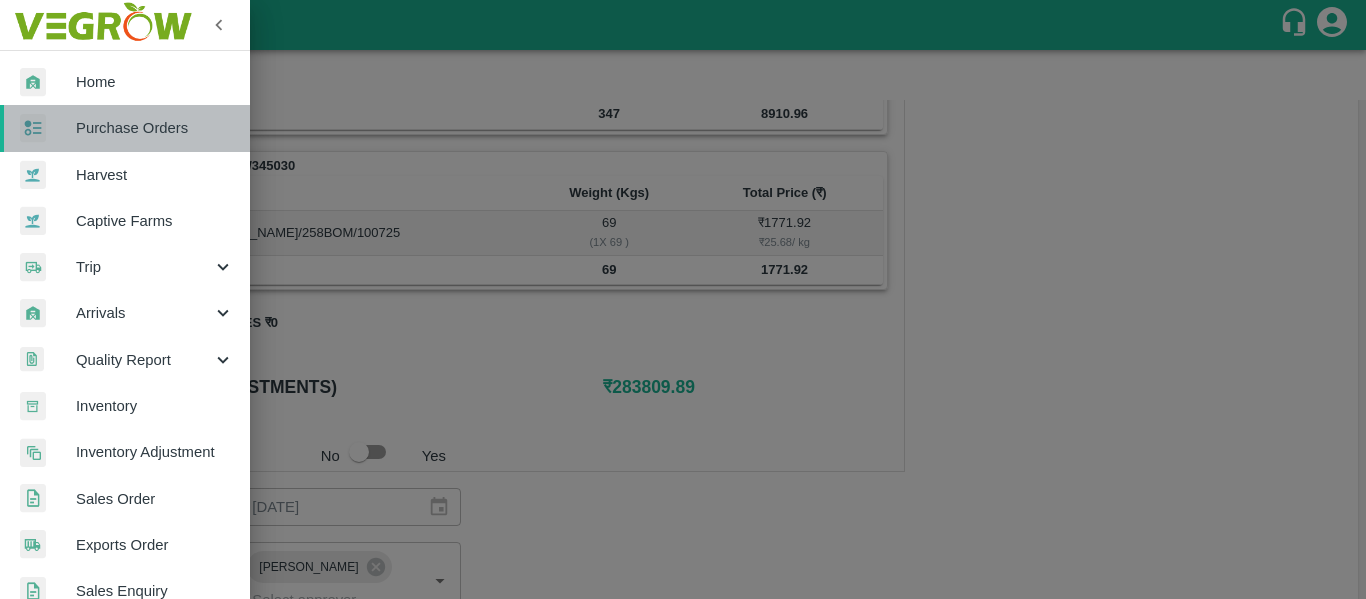 click on "Purchase Orders" at bounding box center (155, 128) 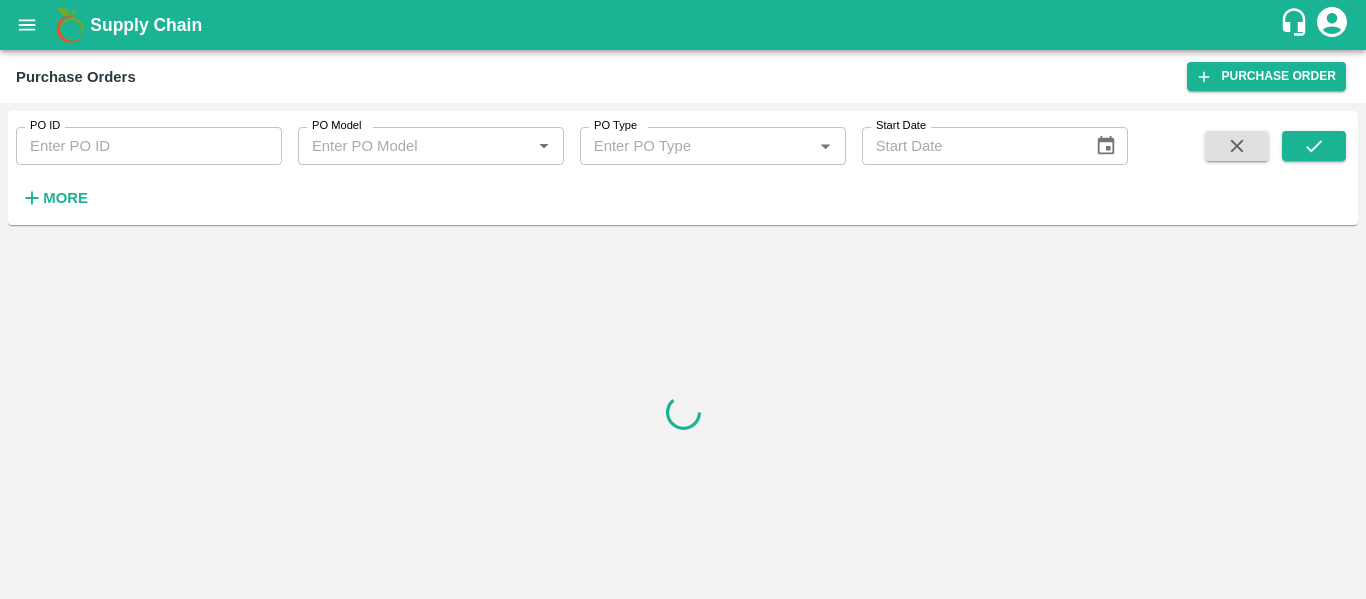click on "PO ID PO ID PO Model PO Model   * PO Type PO Type   * Start Date Start Date More" at bounding box center [564, 163] 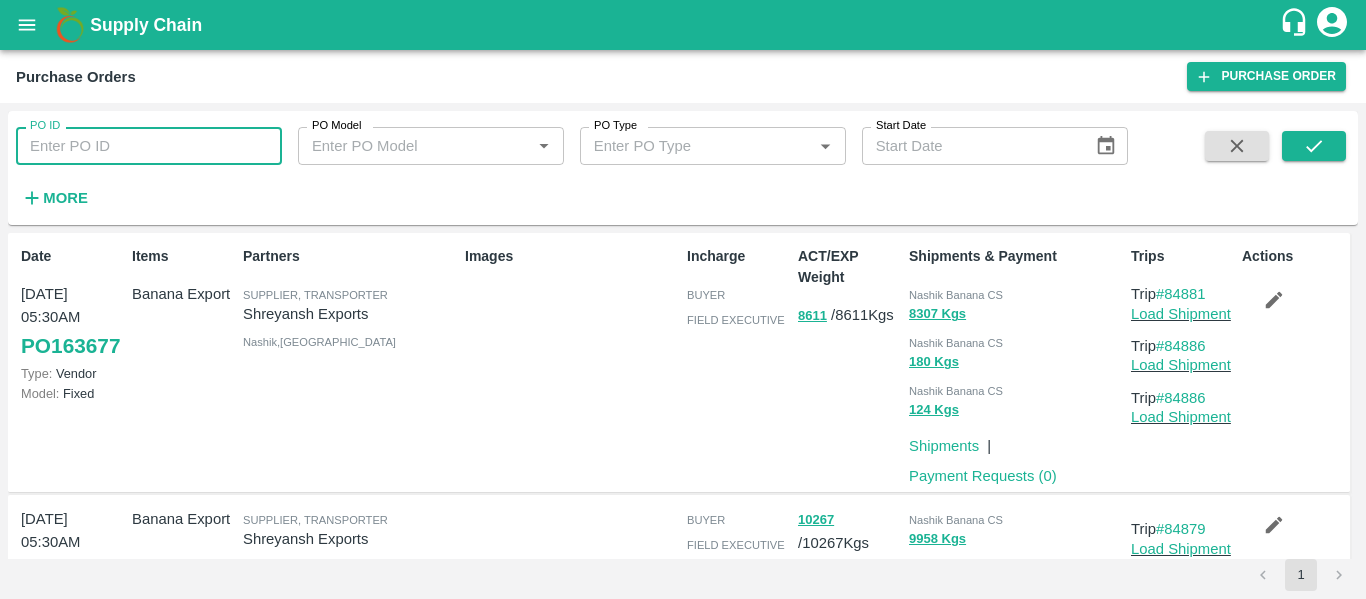 paste on "163058" 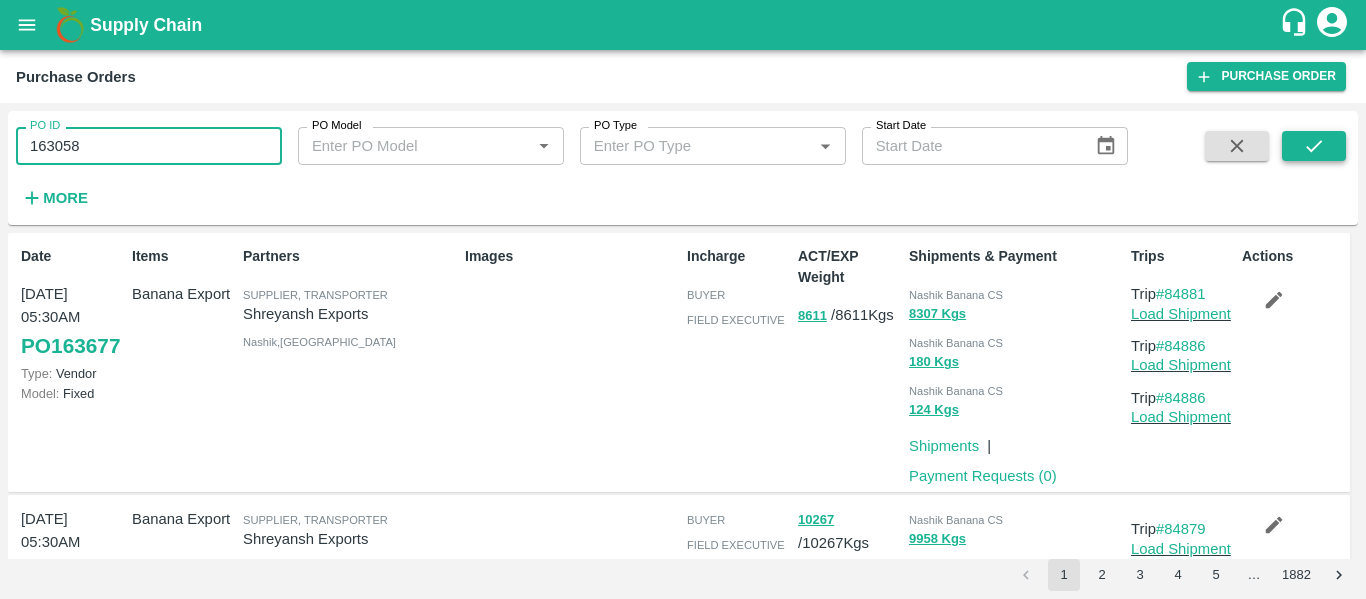 type on "163058" 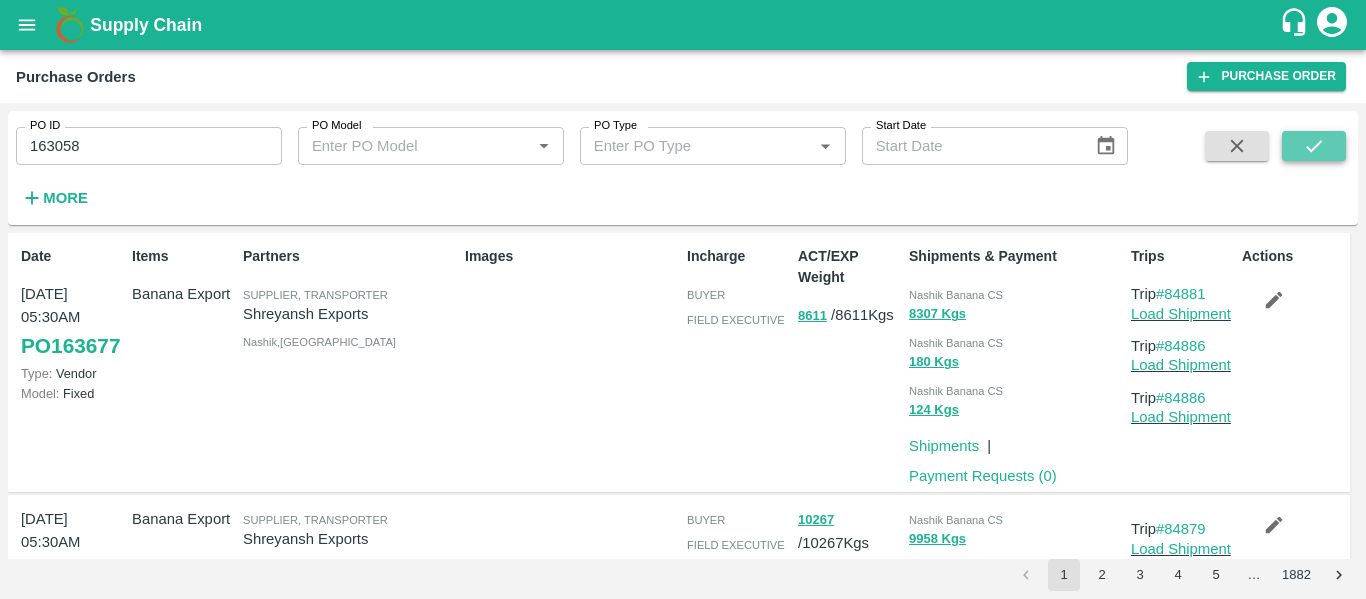 click 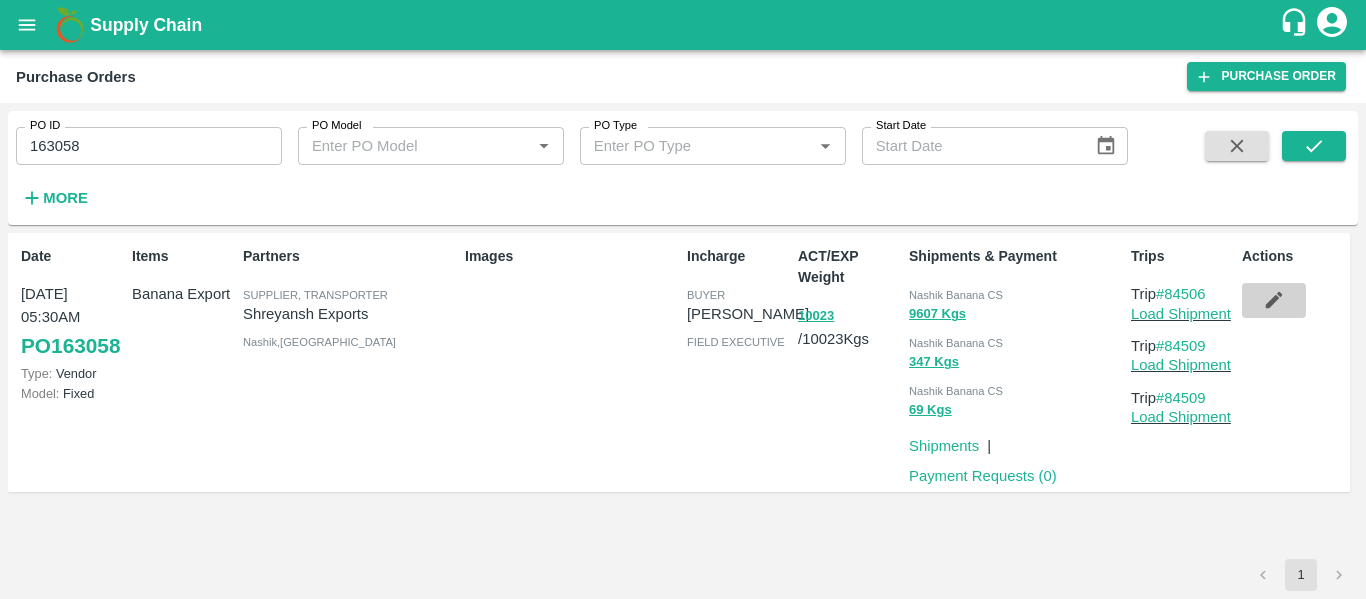 click at bounding box center [1274, 300] 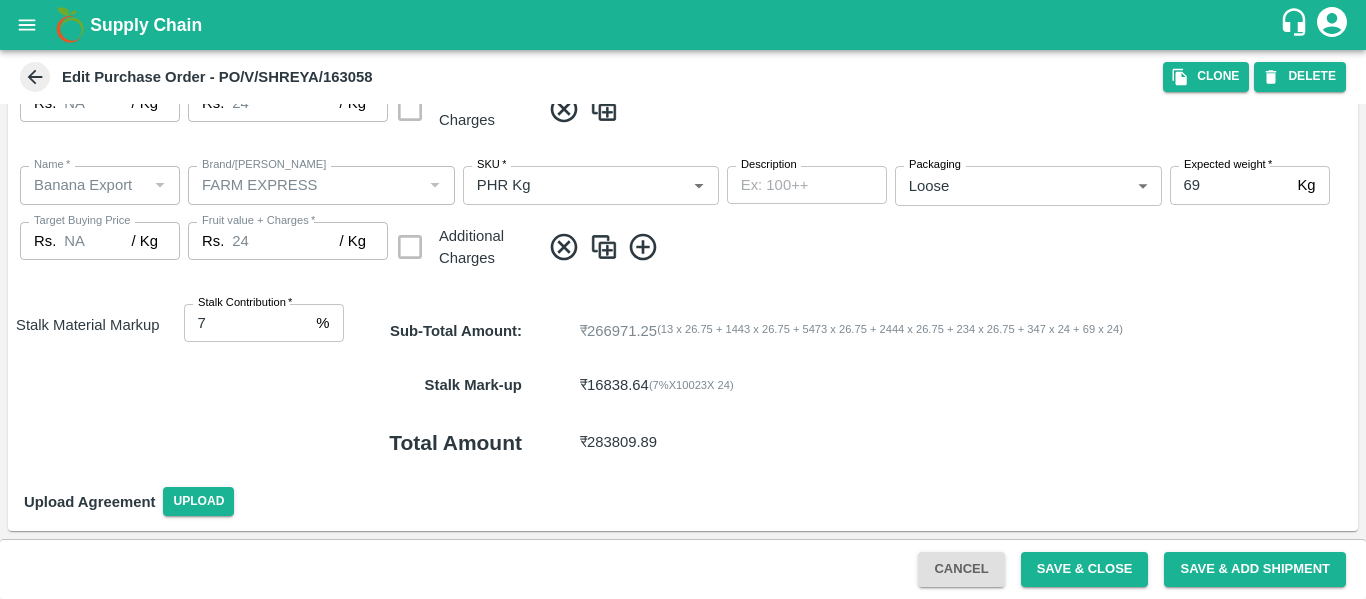 scroll, scrollTop: 1180, scrollLeft: 0, axis: vertical 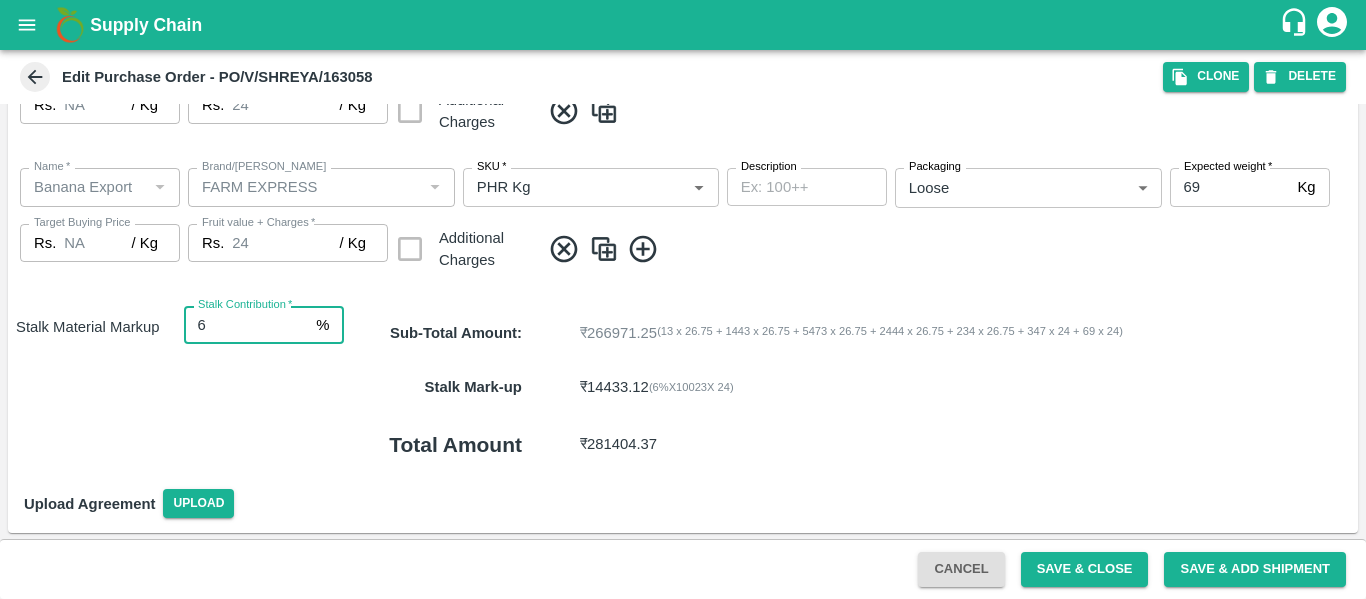 click on "6" at bounding box center [246, 325] 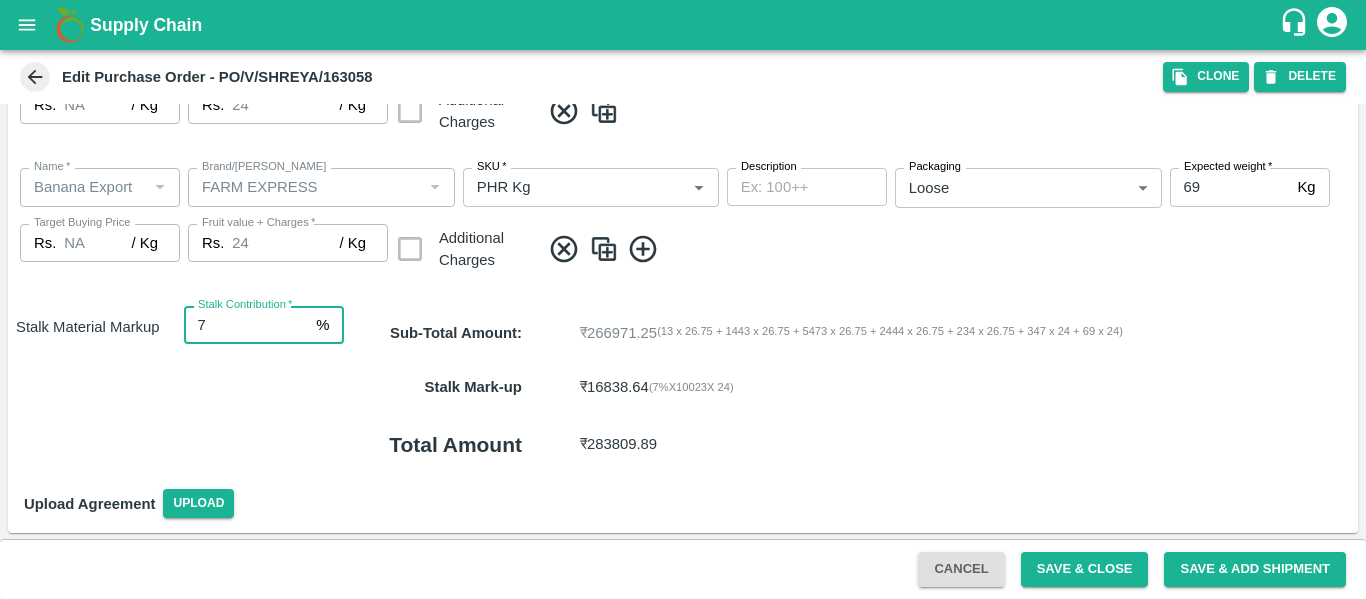 click on "Cancel Save & Close Save & Add Shipment" at bounding box center (683, 569) 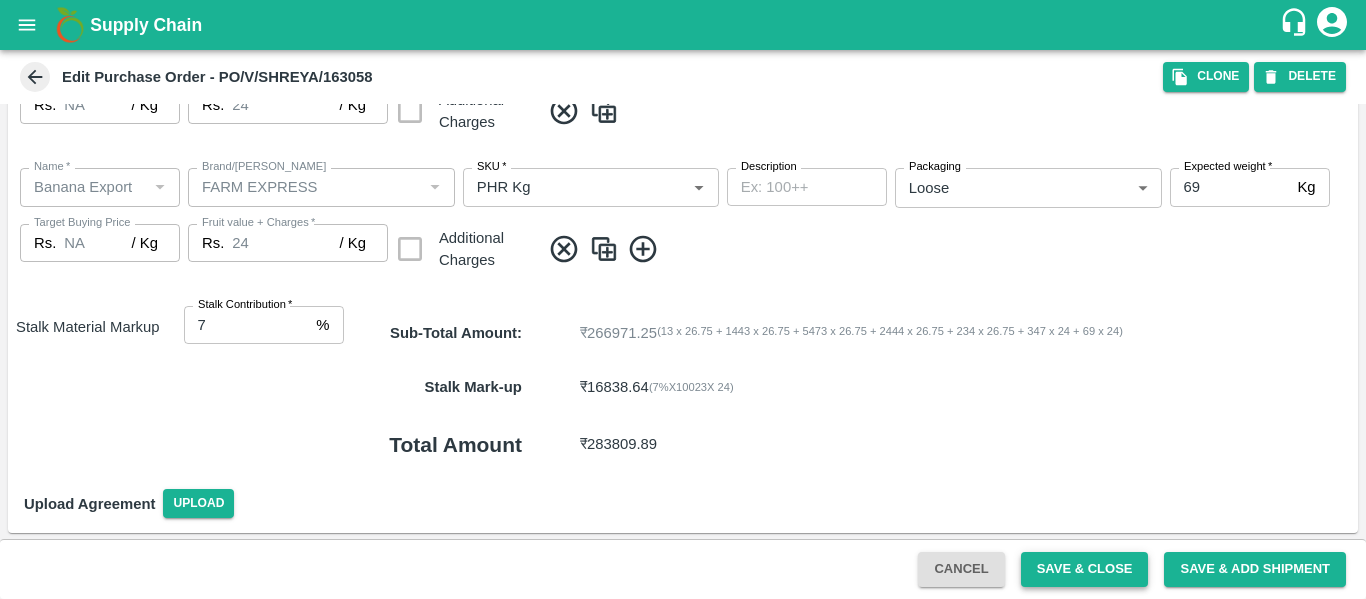 click on "Save & Close" at bounding box center [1085, 569] 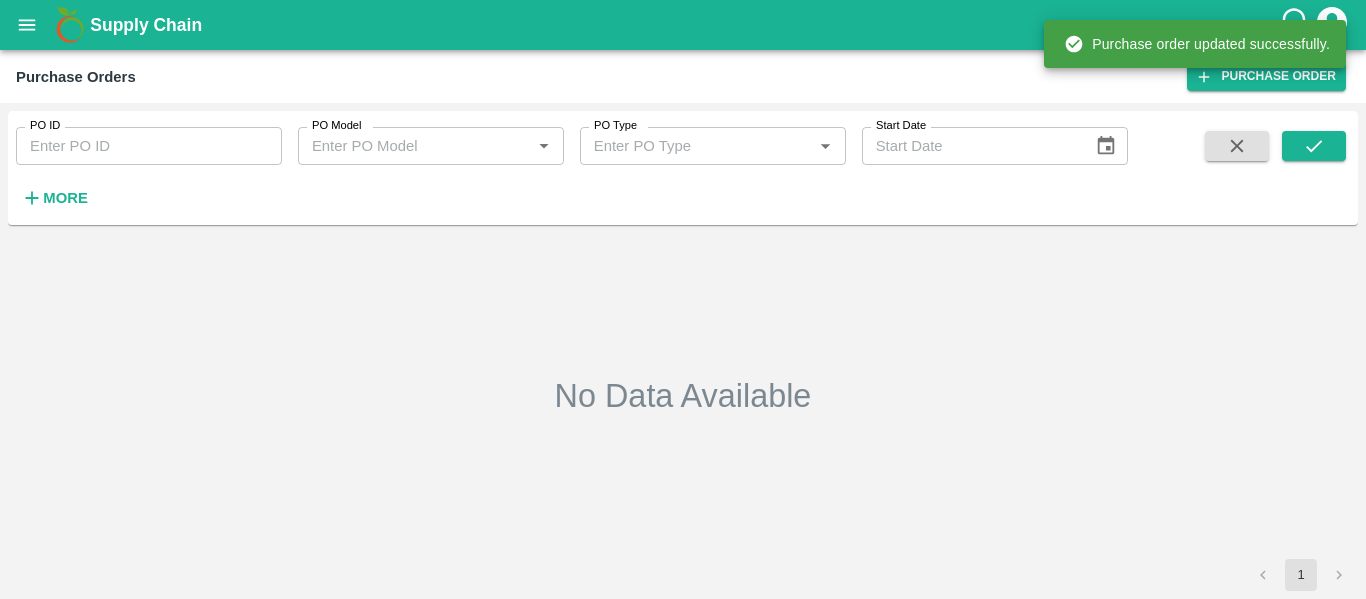 type on "163058" 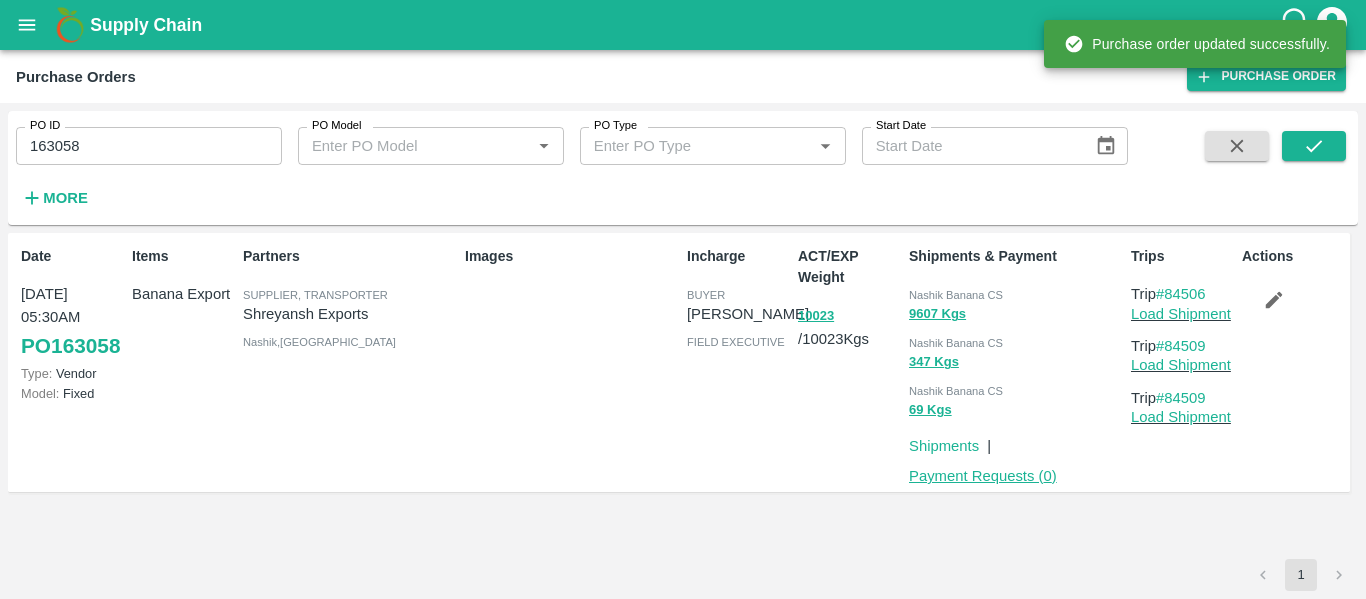 click on "Payment Requests ( 0 )" at bounding box center [983, 476] 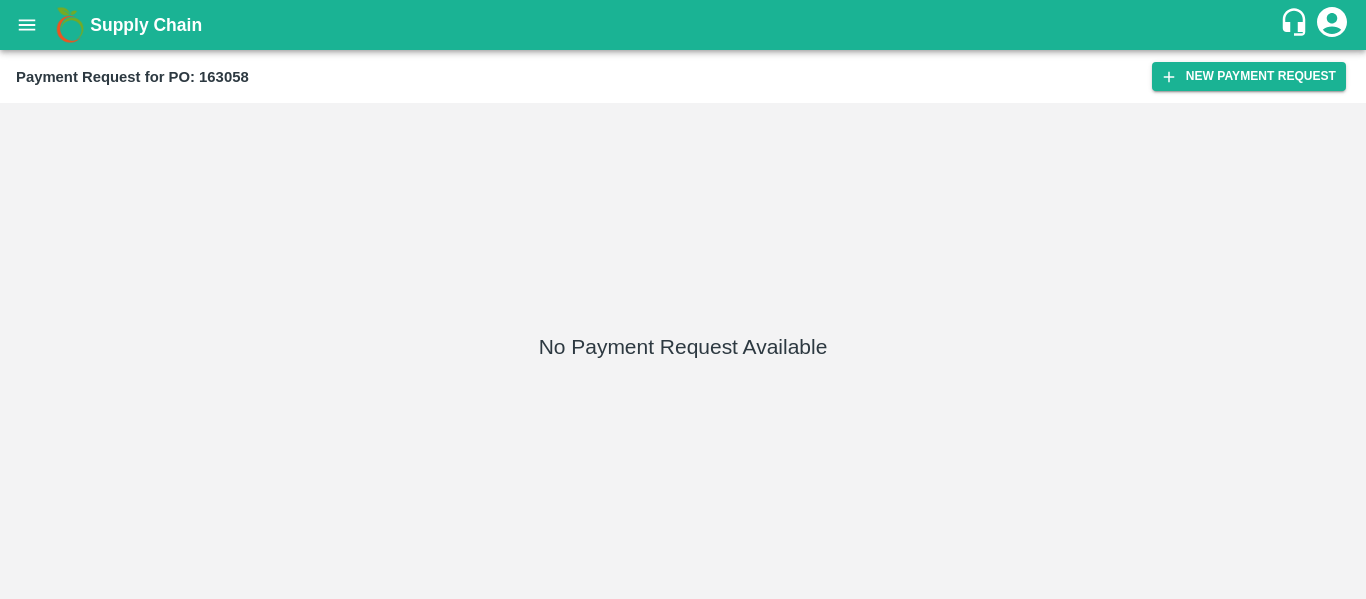 scroll, scrollTop: 0, scrollLeft: 0, axis: both 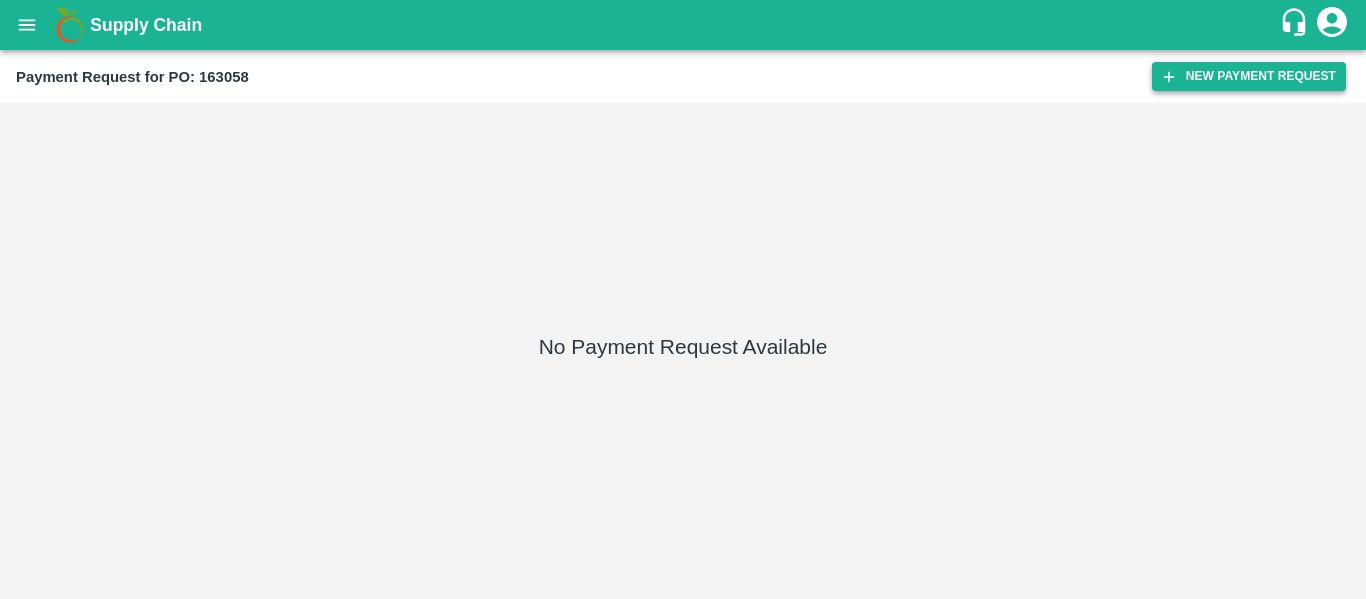 click on "New Payment Request" at bounding box center (1249, 76) 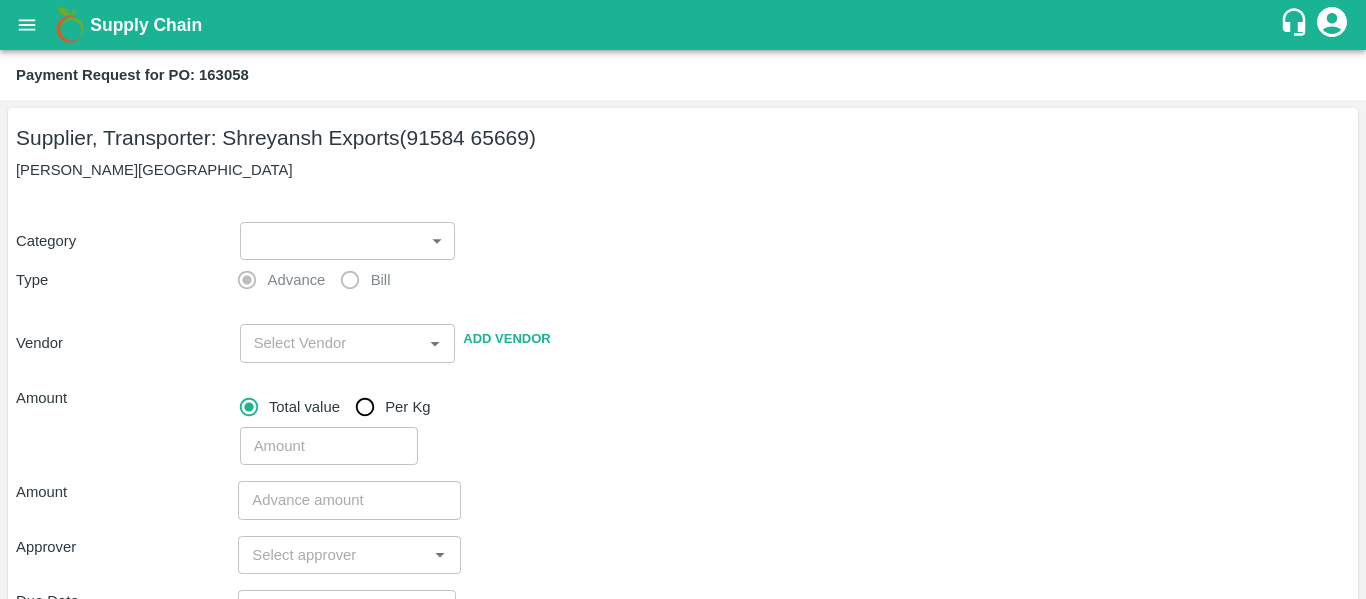 click on "Supply Chain Payment Request for PO: 163058 Supplier, Transporter:    [PERSON_NAME] Exports  (91584 65669) Nashik, [GEOGRAPHIC_DATA] Category ​ ​ Type Advance Bill Vendor ​ Add Vendor Amount Total value Per Kg ​ Amount ​ Approver ​ Due Date ​  Priority  Low  High Comment x ​ Attach bill Cancel Save Tembhurni PH Nashik CC Shahada Banana Export PH Savda Banana Export PH Nashik Banana CS Nikhil Subhash Mangvade Logout" at bounding box center [683, 299] 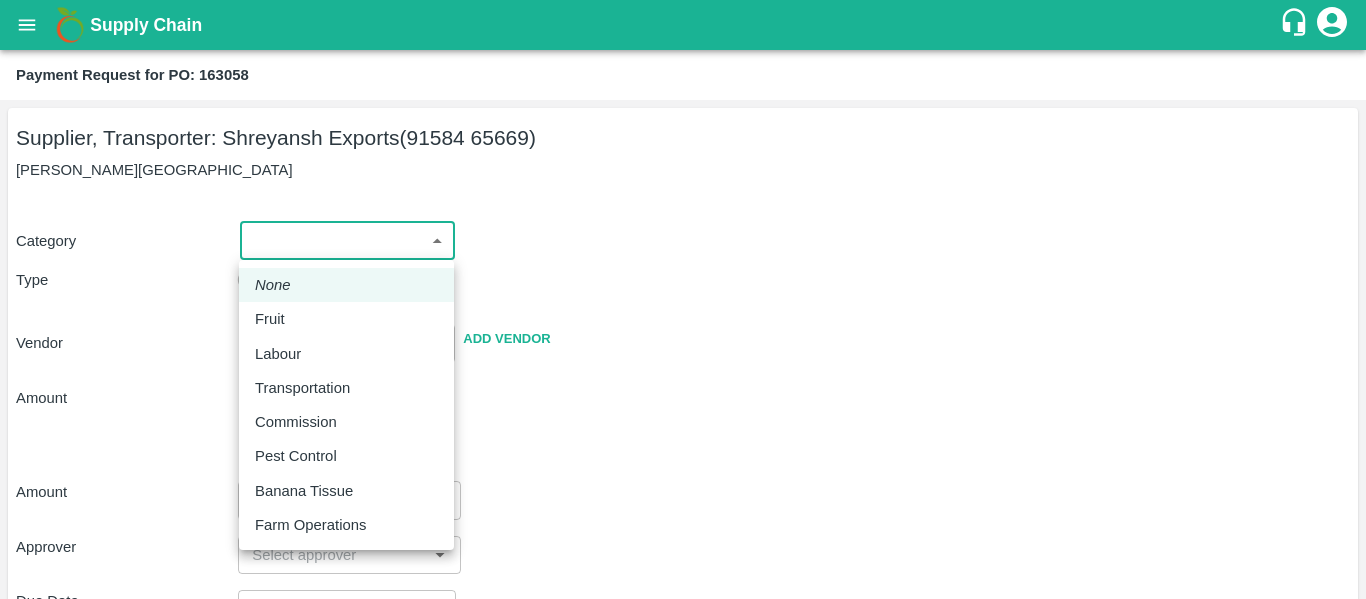 click on "Fruit" at bounding box center [346, 319] 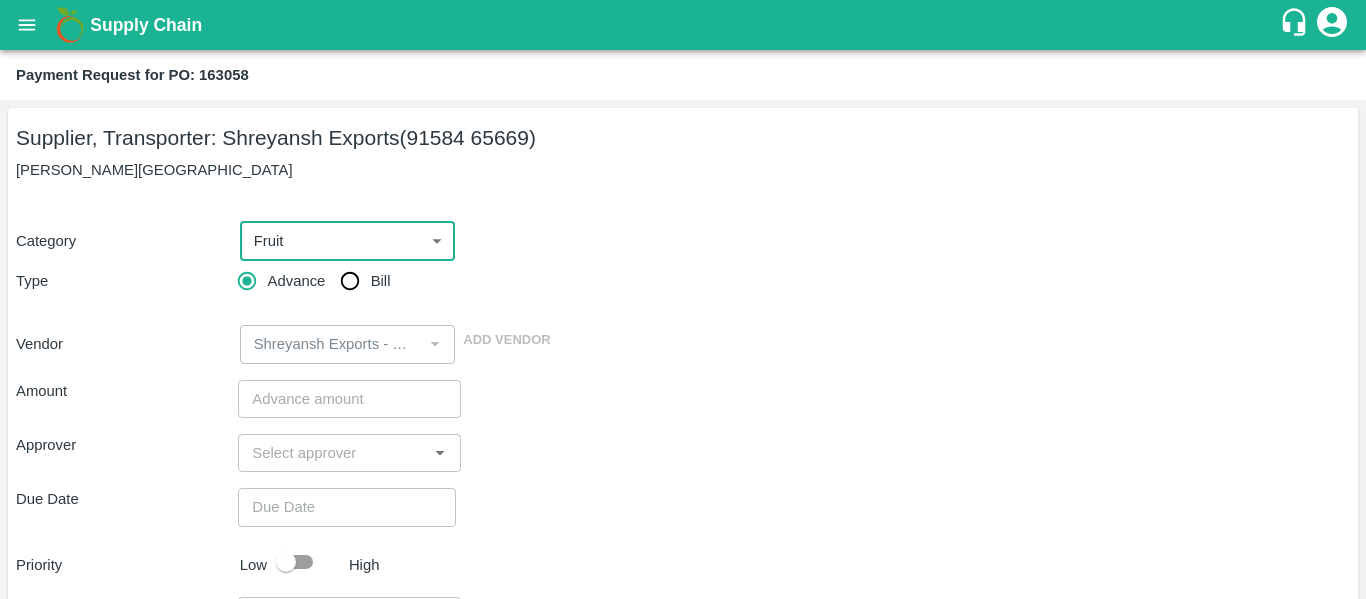 click on "Bill" at bounding box center (350, 281) 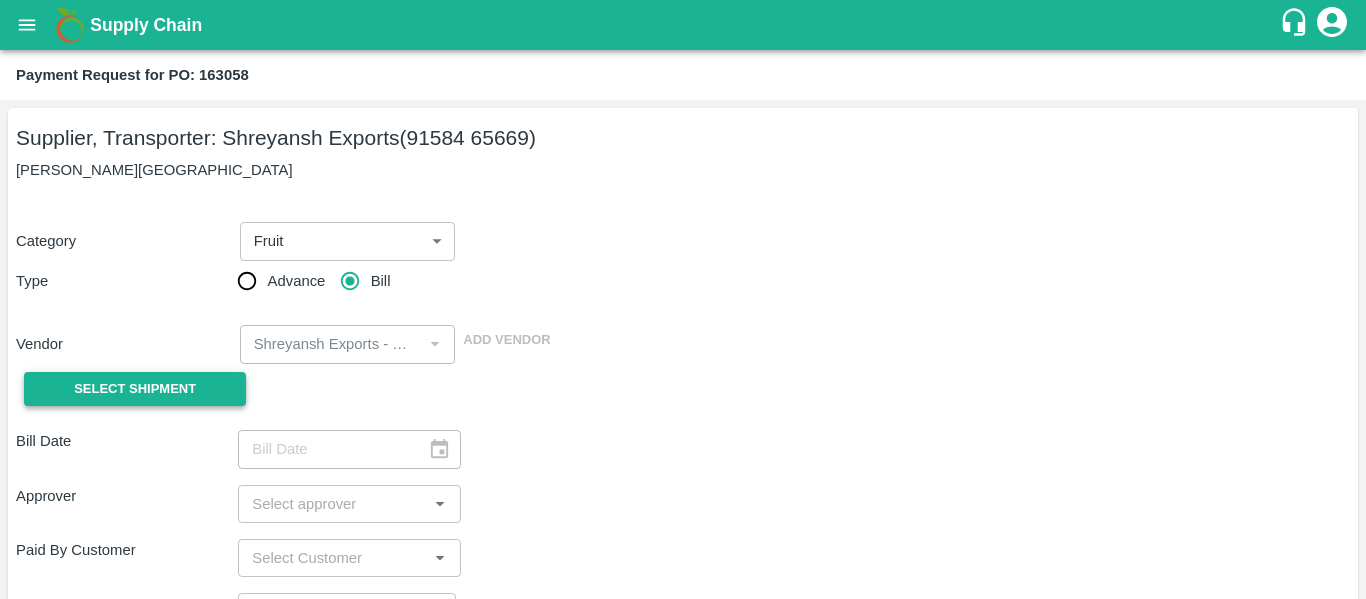click on "Select Shipment" at bounding box center [135, 389] 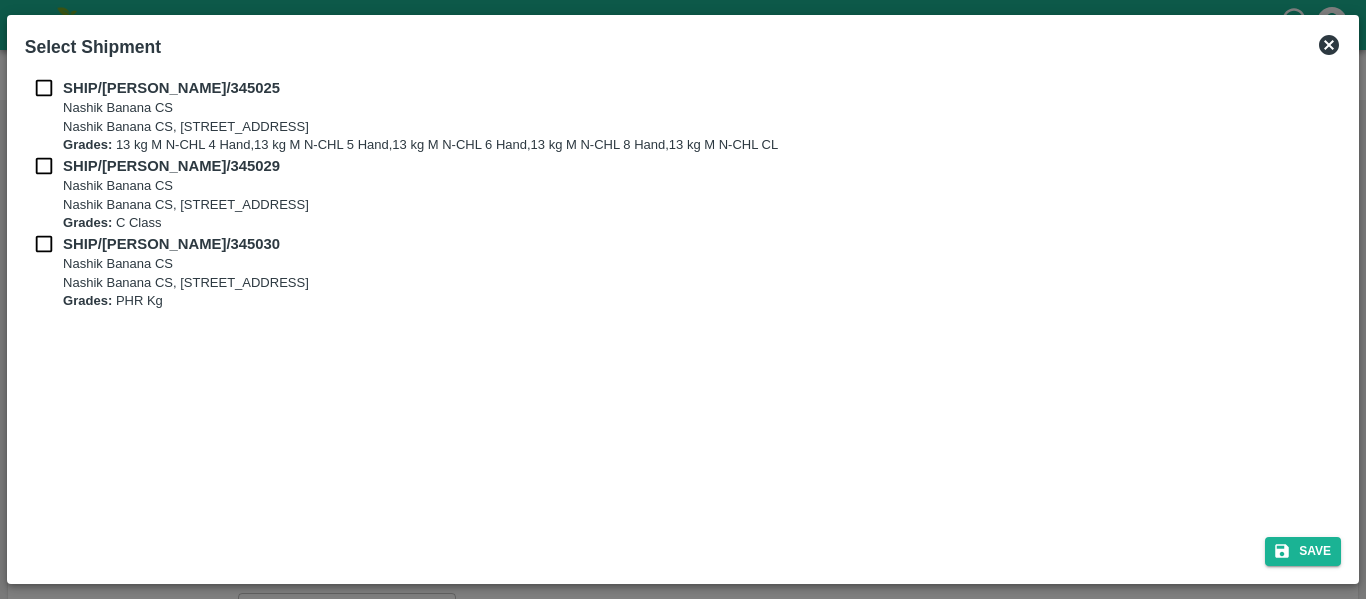 click on "SHIP/[PERSON_NAME]/345025 Nashik Banana CS  Nashik Banana CS, Gat No. 314/2/1, A/p- Mohadi, Tal- Dindori, Dist- Nashik 422207, [GEOGRAPHIC_DATA], [GEOGRAPHIC_DATA], [GEOGRAPHIC_DATA] Grades:   13 kg M N-CHL 4 Hand,13 kg M N-CHL 5 Hand,13 kg M N-CHL 6 Hand,13 kg M N-CHL 8 Hand,13 kg M N-CHL CL" at bounding box center (683, 116) 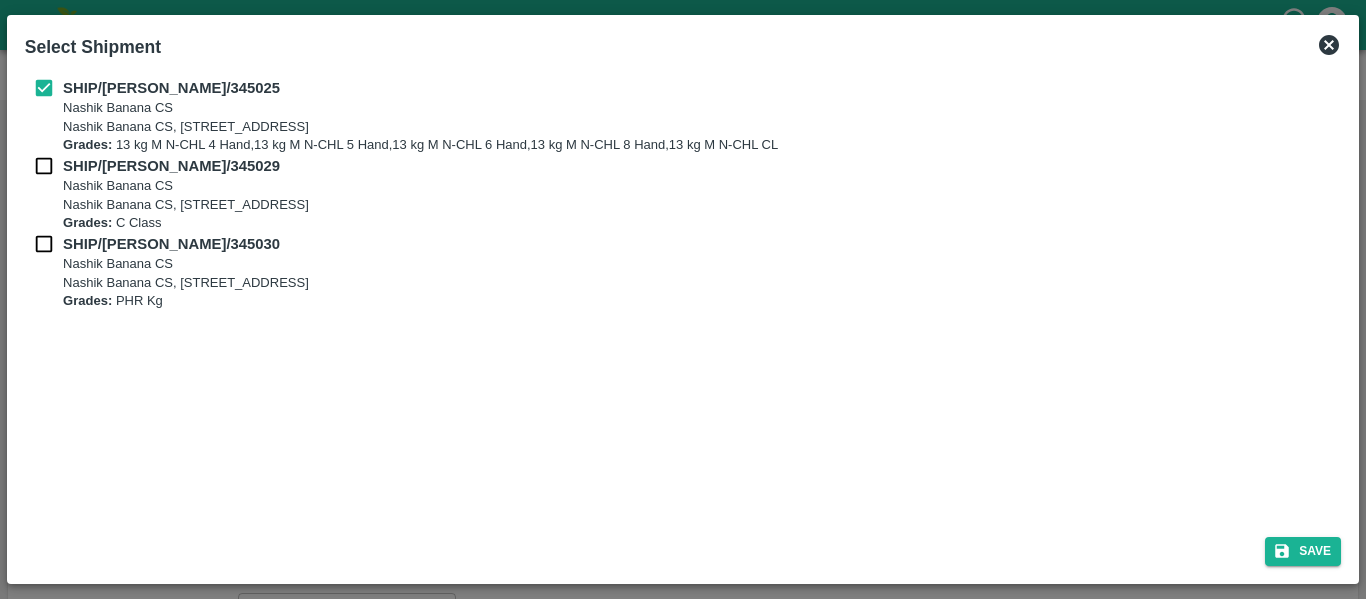 click at bounding box center (44, 166) 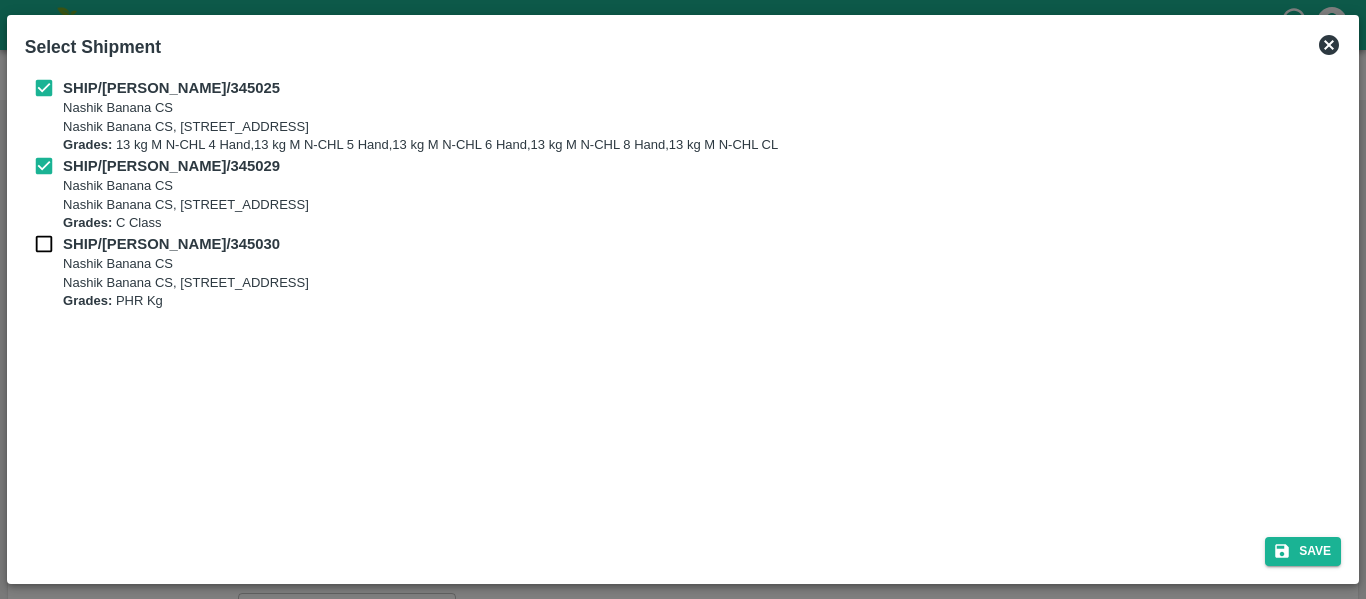 click at bounding box center (44, 244) 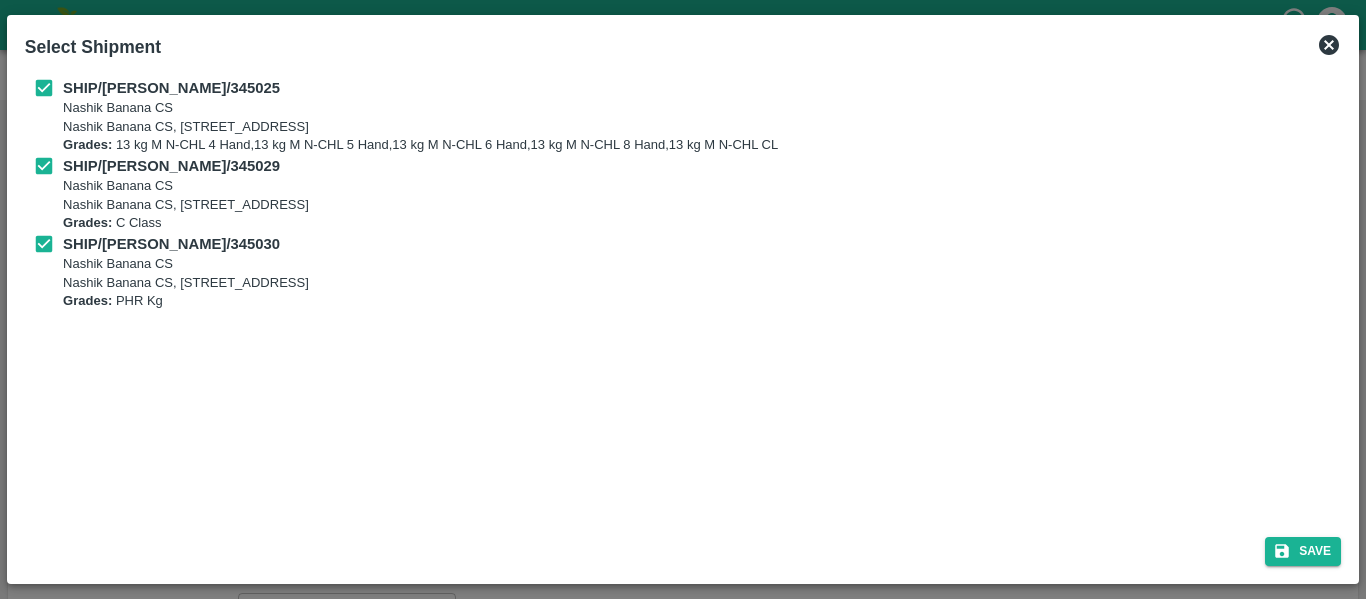 click on "Save" at bounding box center [683, 547] 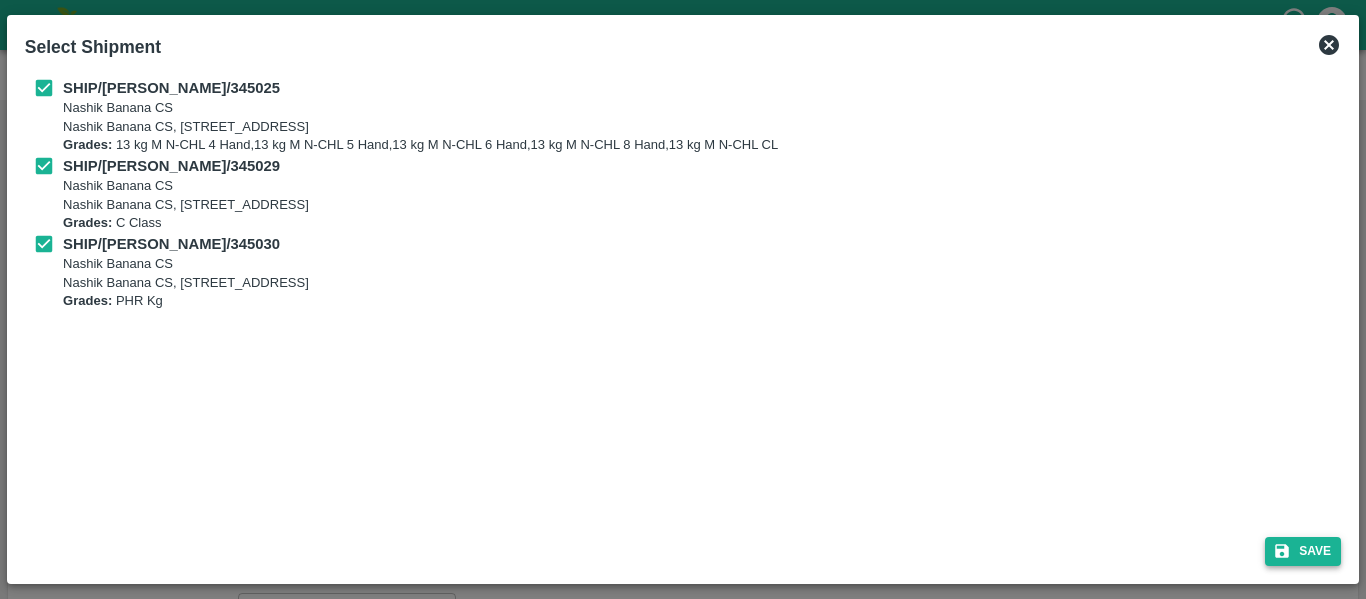 click 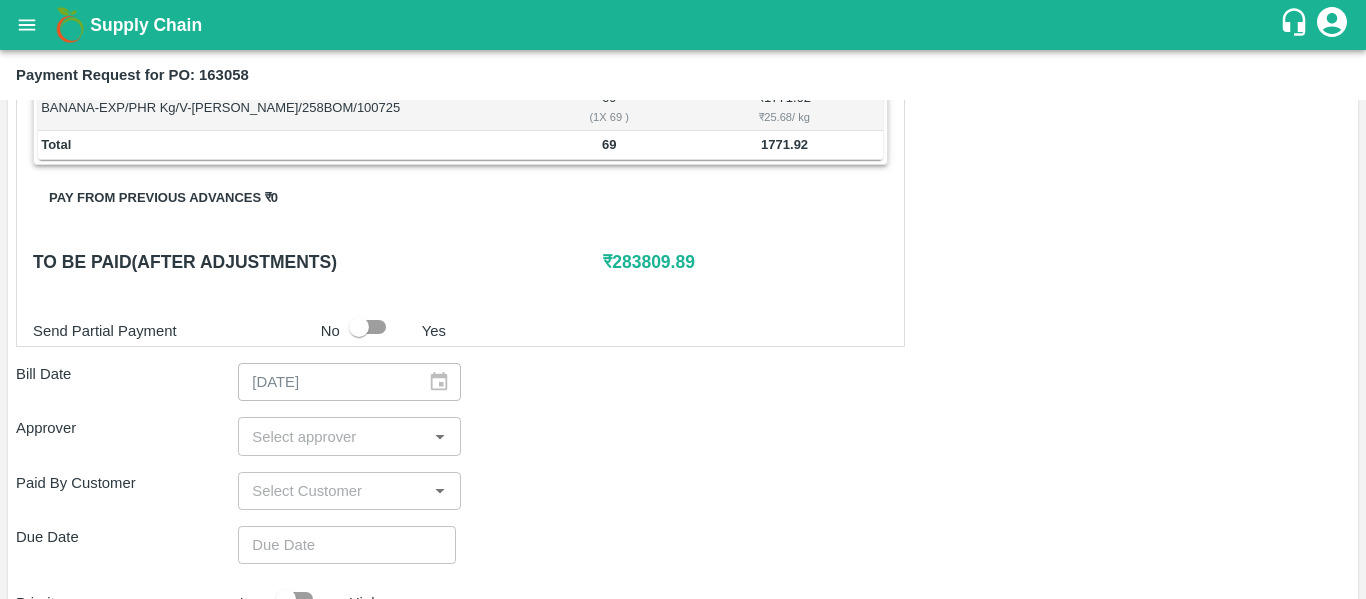 scroll, scrollTop: 878, scrollLeft: 0, axis: vertical 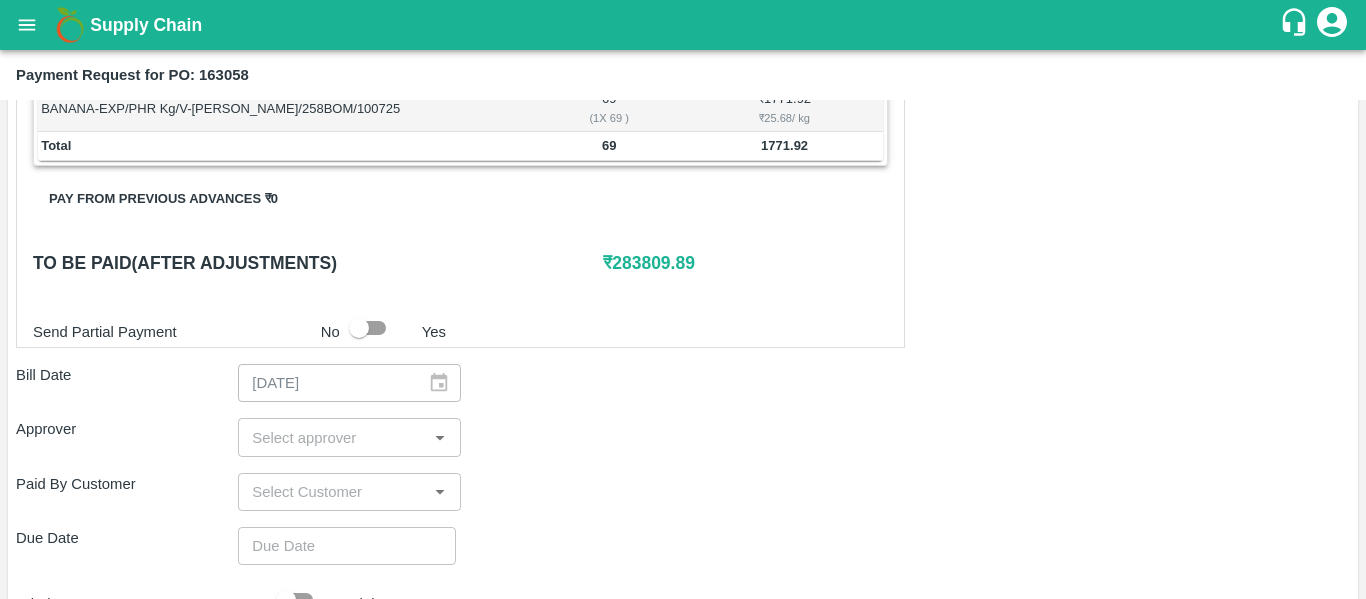 click at bounding box center [332, 437] 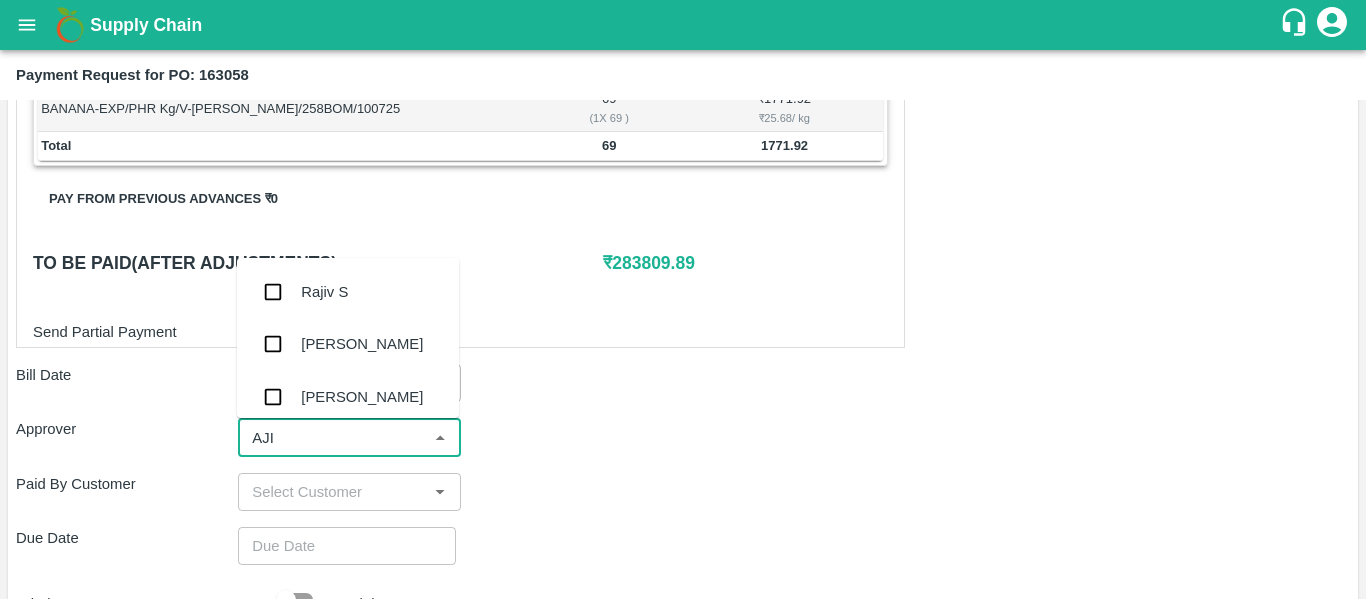 type on "AJIT" 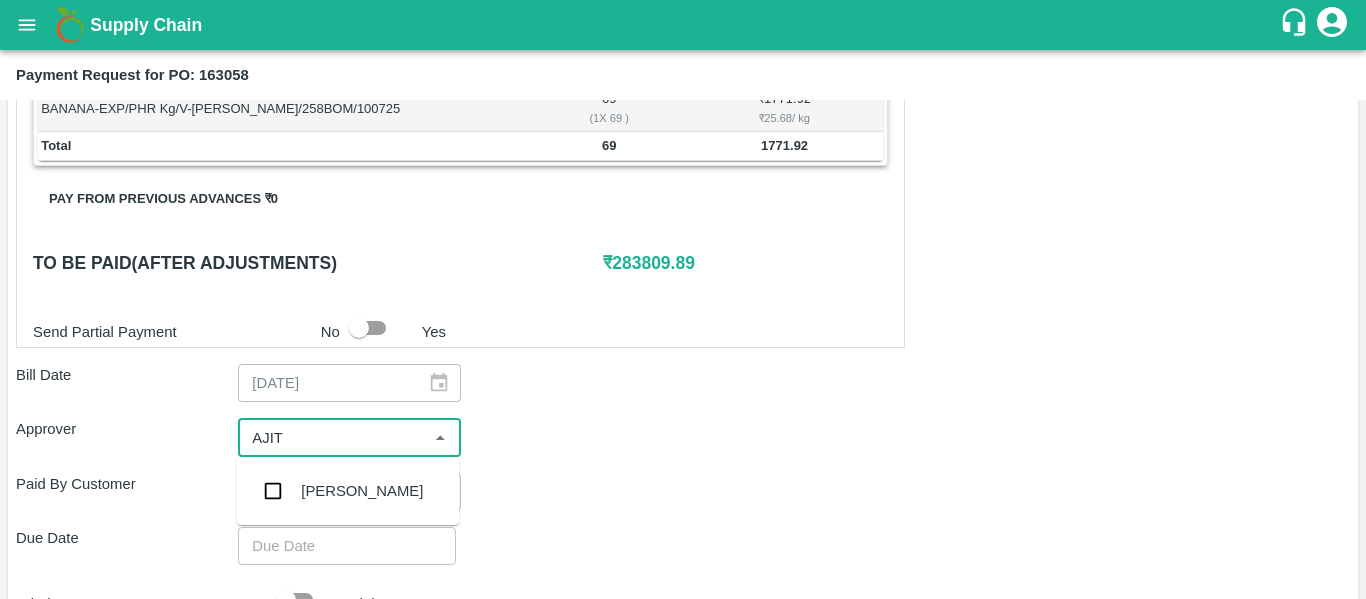 click on "[PERSON_NAME]" at bounding box center [348, 491] 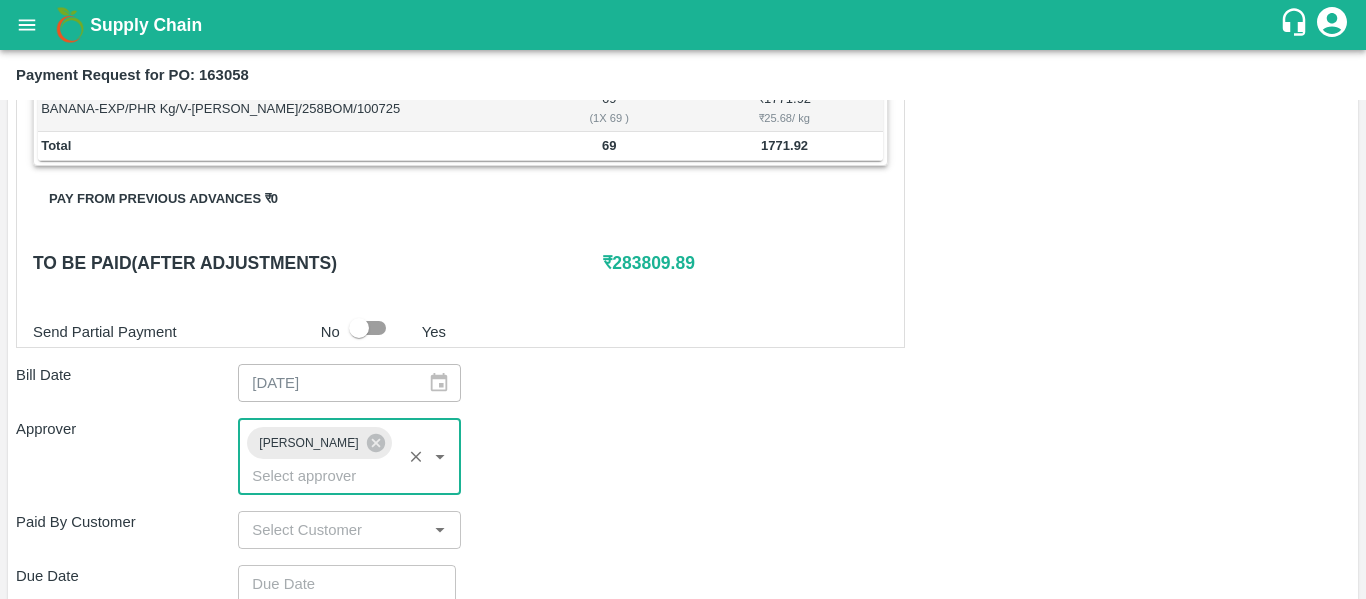 type on "DD/MM/YYYY hh:mm aa" 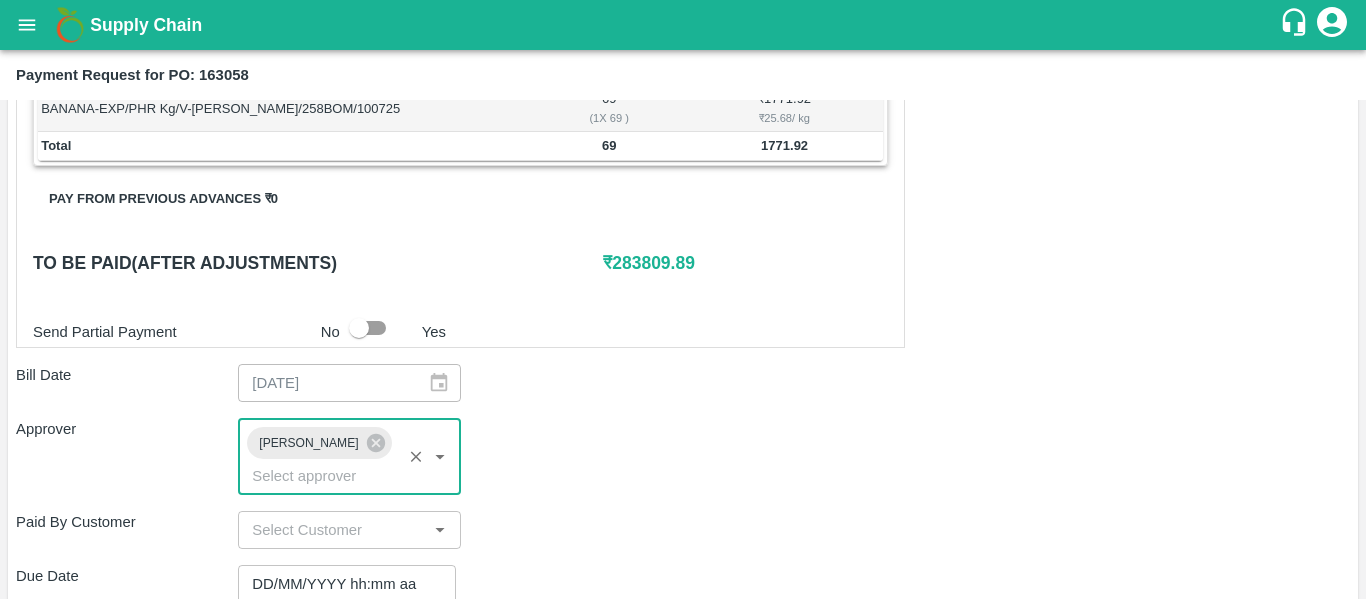 click on "DD/MM/YYYY hh:mm aa" at bounding box center [340, 584] 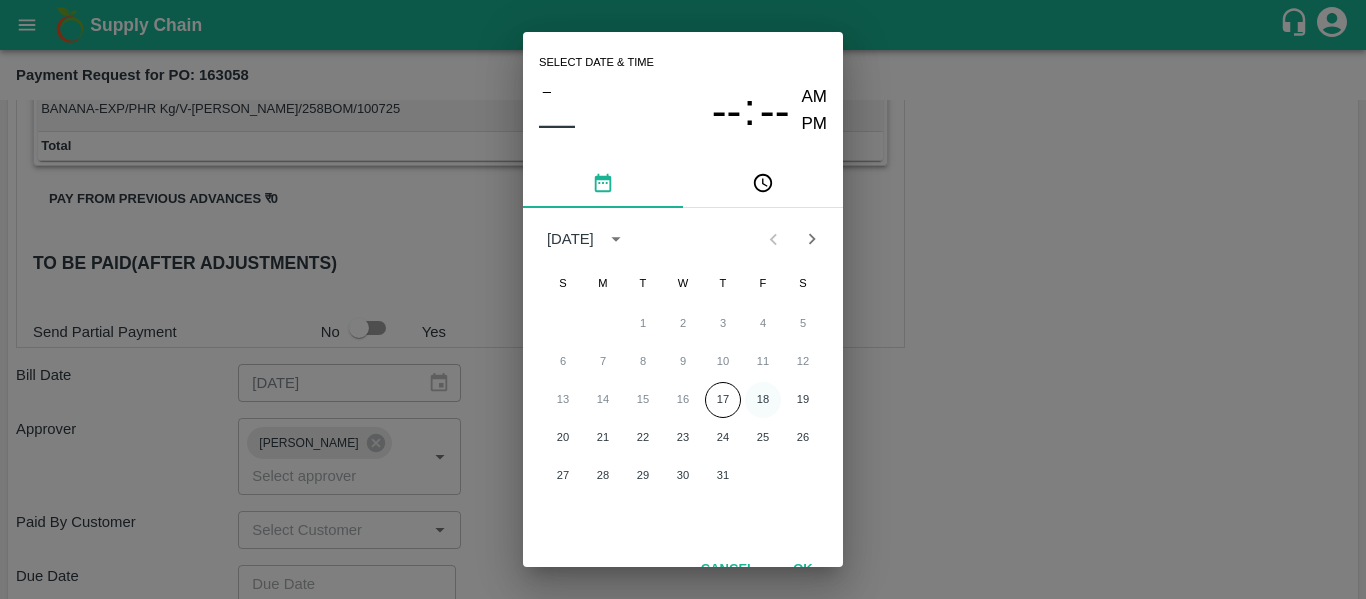 click on "18" at bounding box center [763, 400] 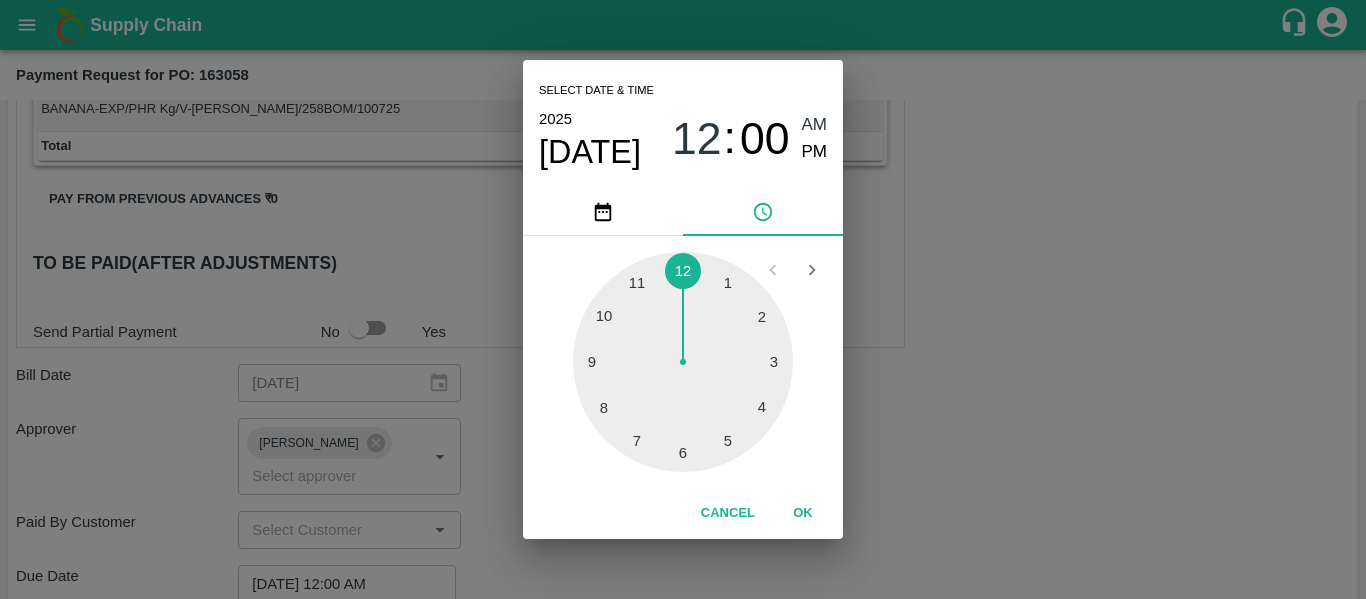 click on "Select date & time [DATE] 12 : 00 AM PM 1 2 3 4 5 6 7 8 9 10 11 12 Cancel OK" at bounding box center (683, 299) 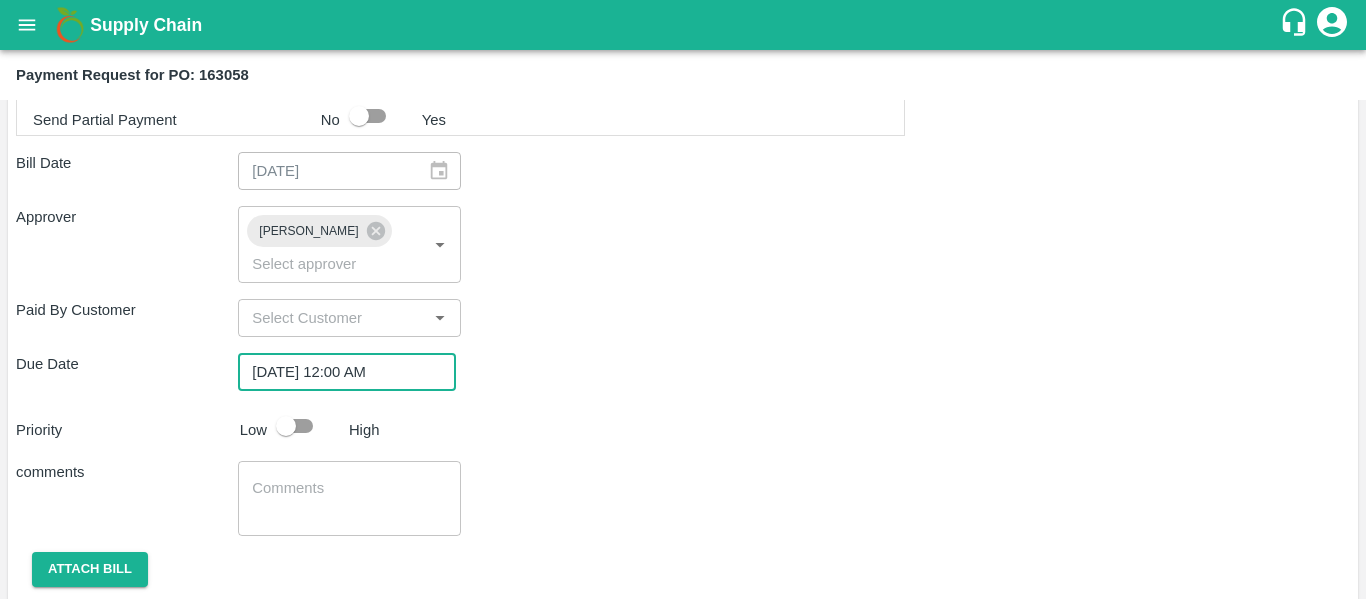 scroll, scrollTop: 1091, scrollLeft: 0, axis: vertical 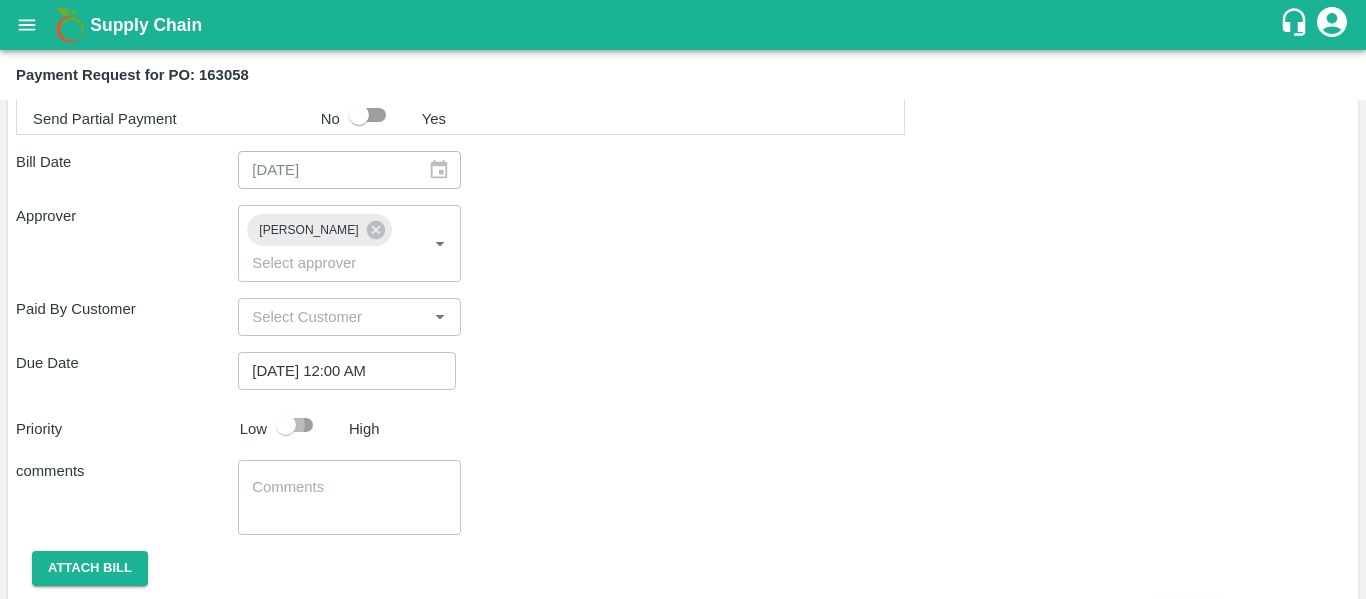 click at bounding box center [286, 425] 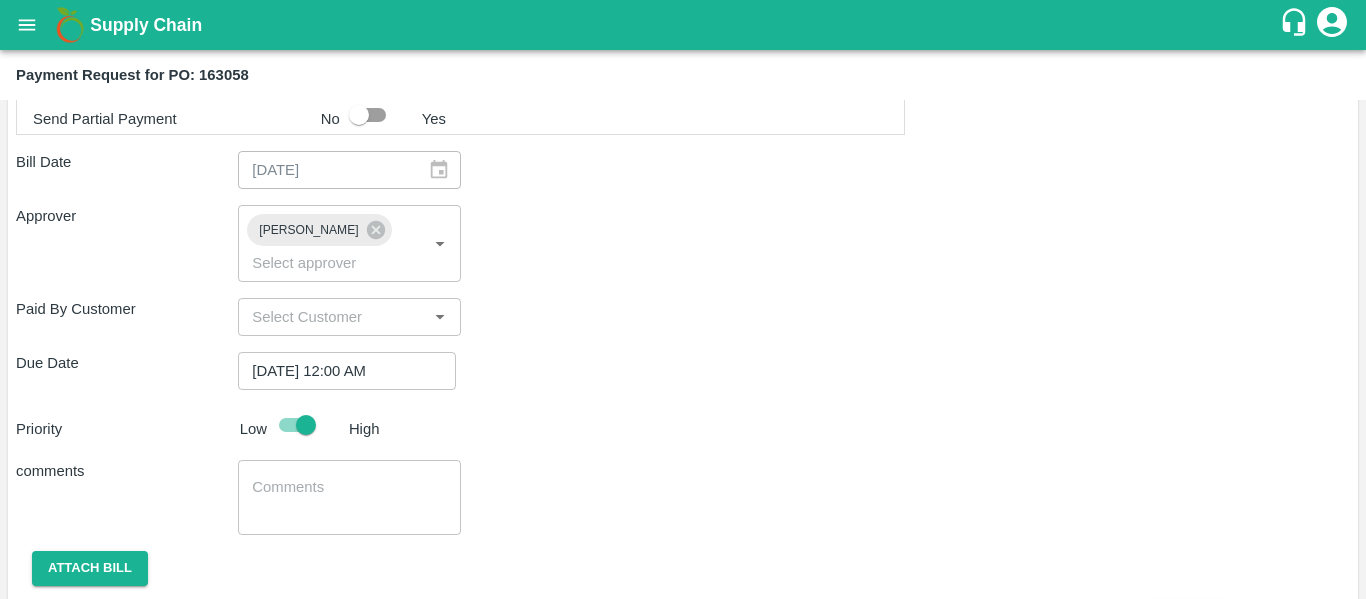 click at bounding box center [349, 498] 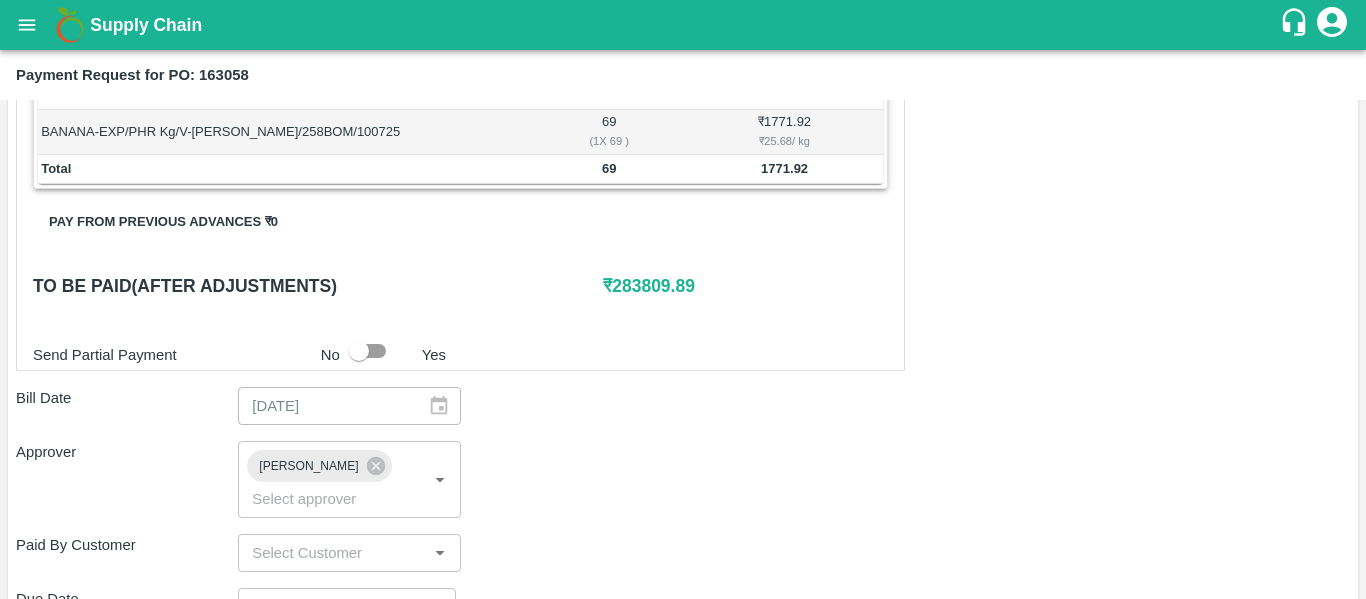 scroll, scrollTop: 854, scrollLeft: 0, axis: vertical 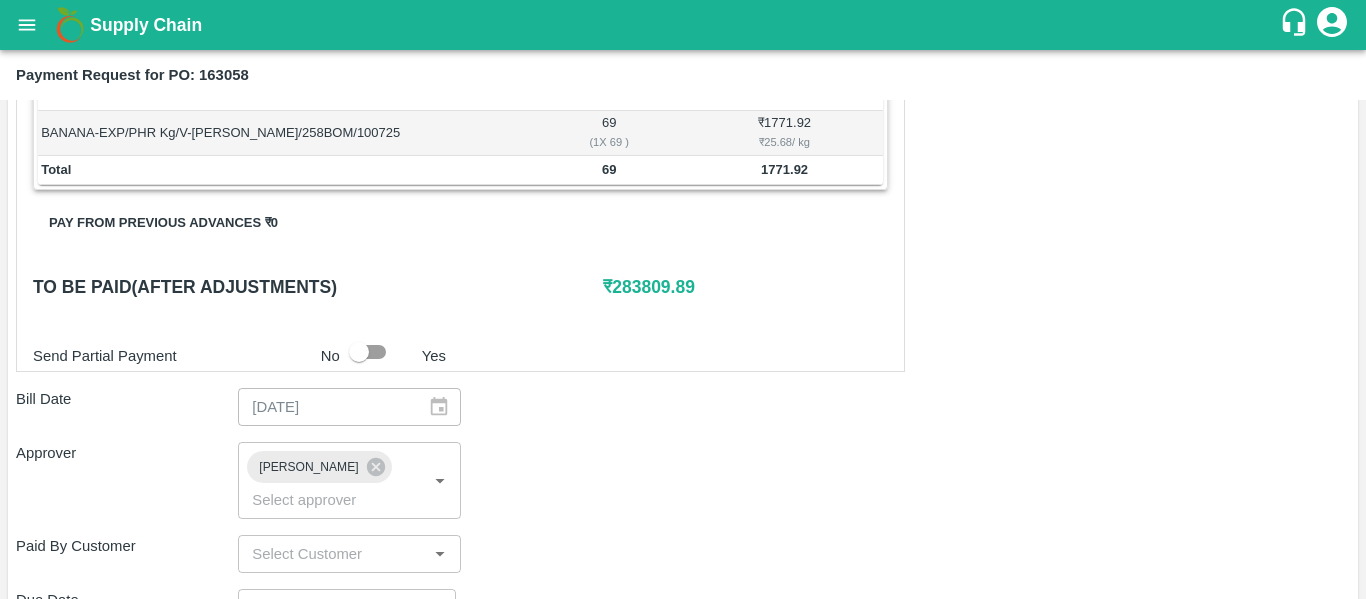 type on "Fruit Bill" 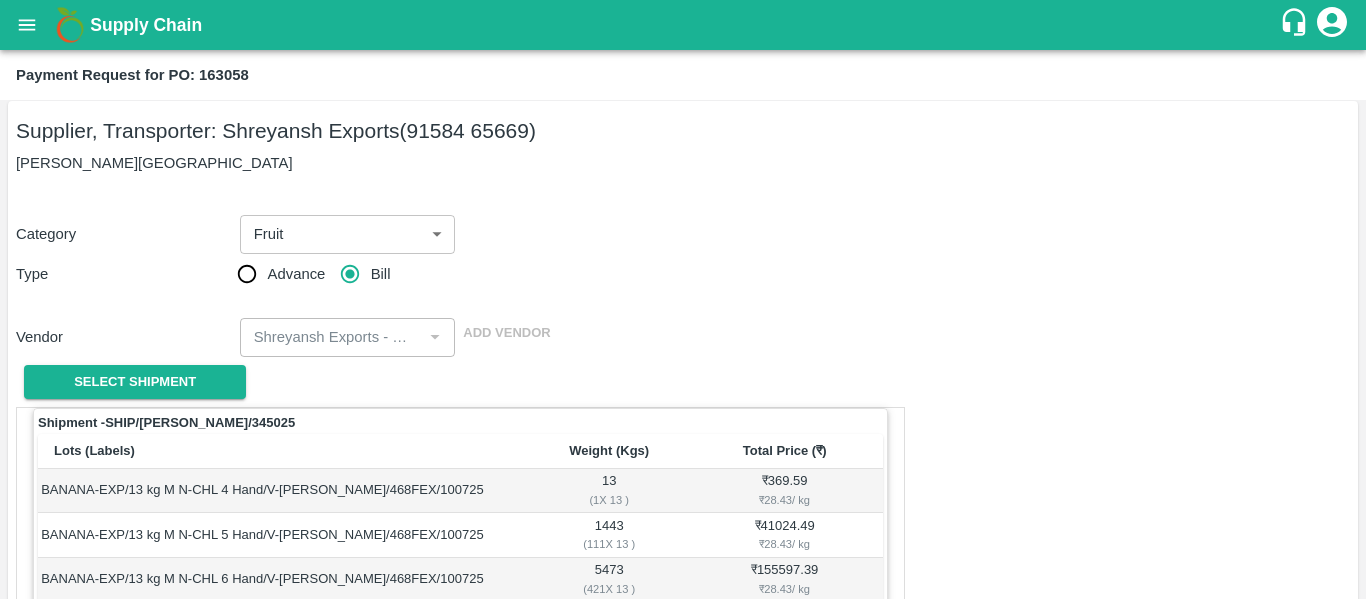 scroll, scrollTop: 0, scrollLeft: 0, axis: both 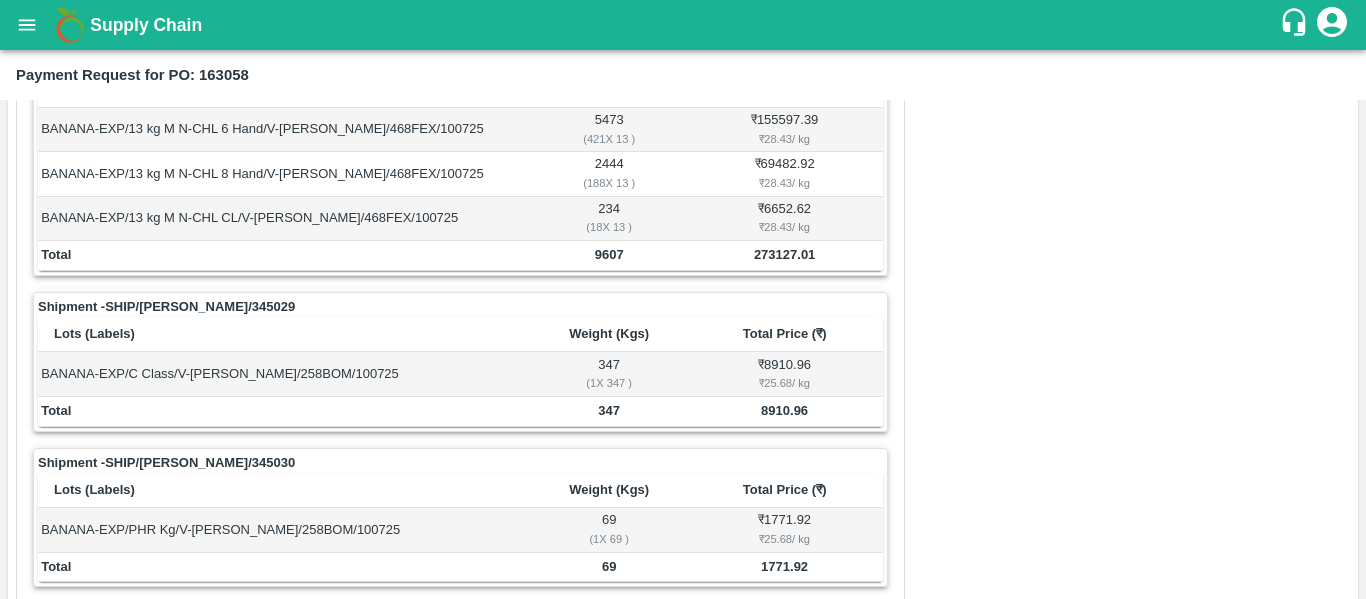 click 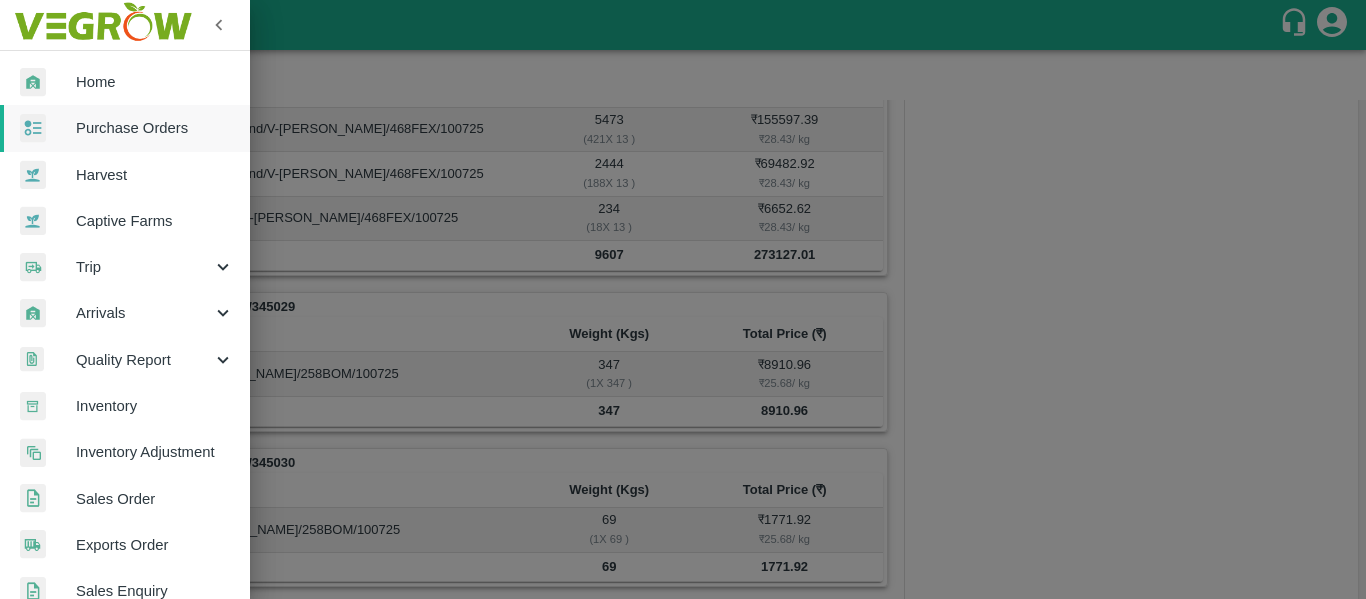 click on "Purchase Orders" at bounding box center (155, 128) 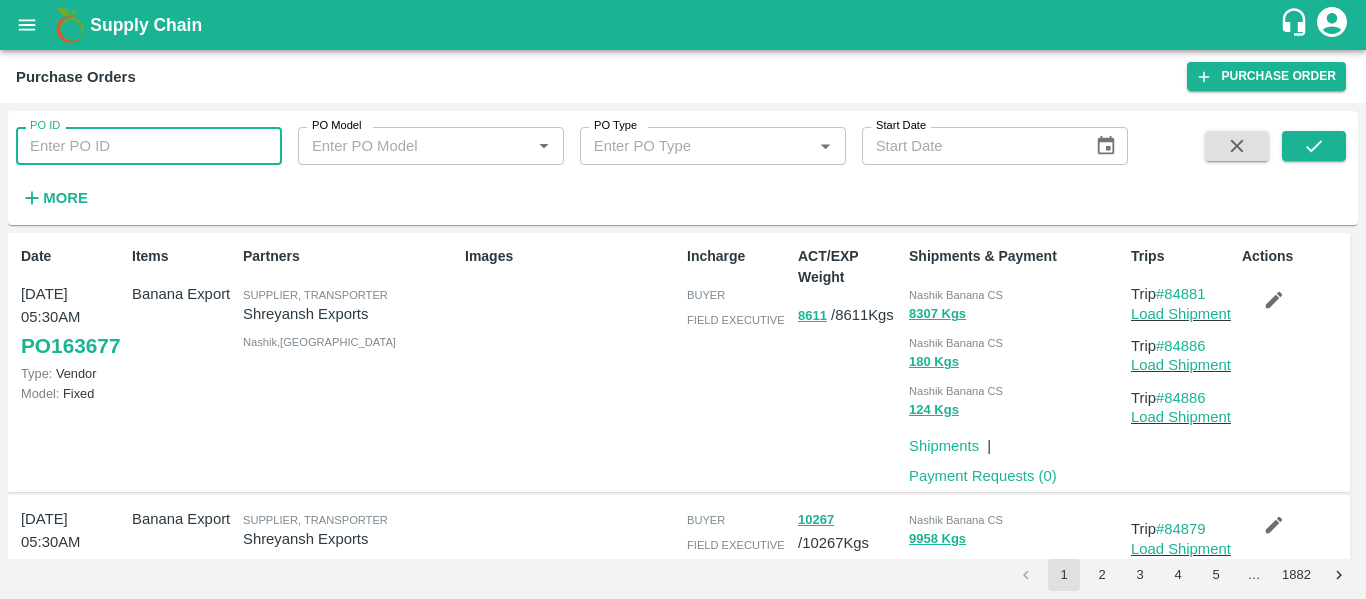 click on "PO ID" at bounding box center [149, 146] 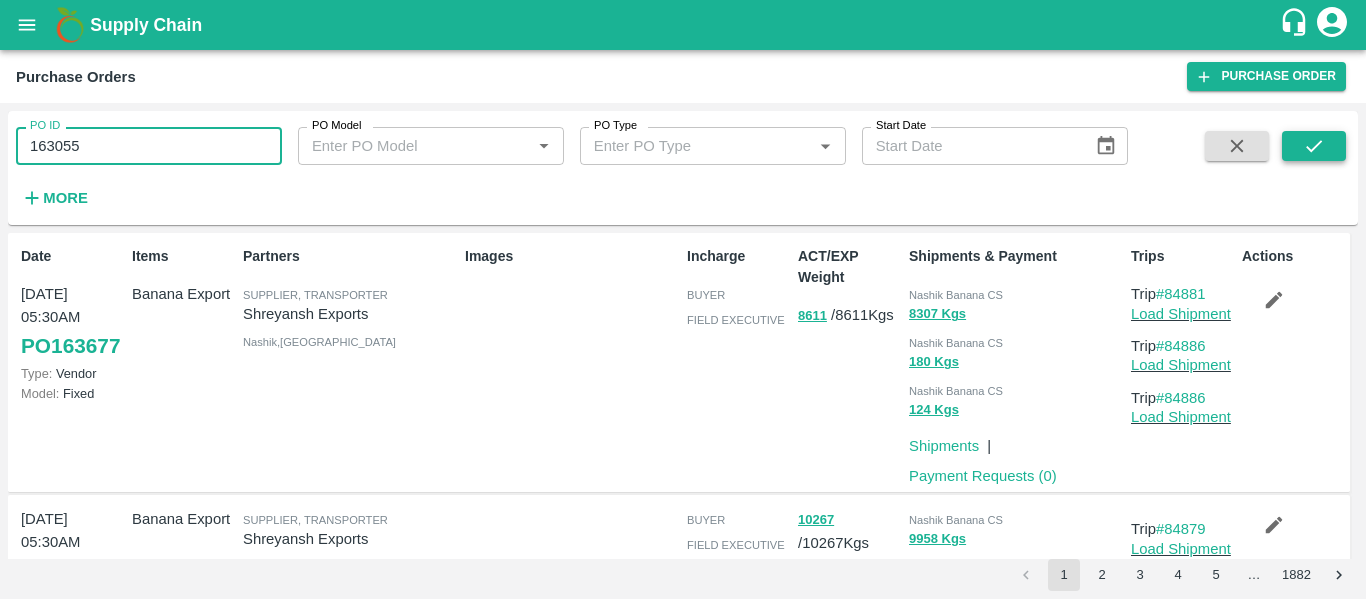type on "163055" 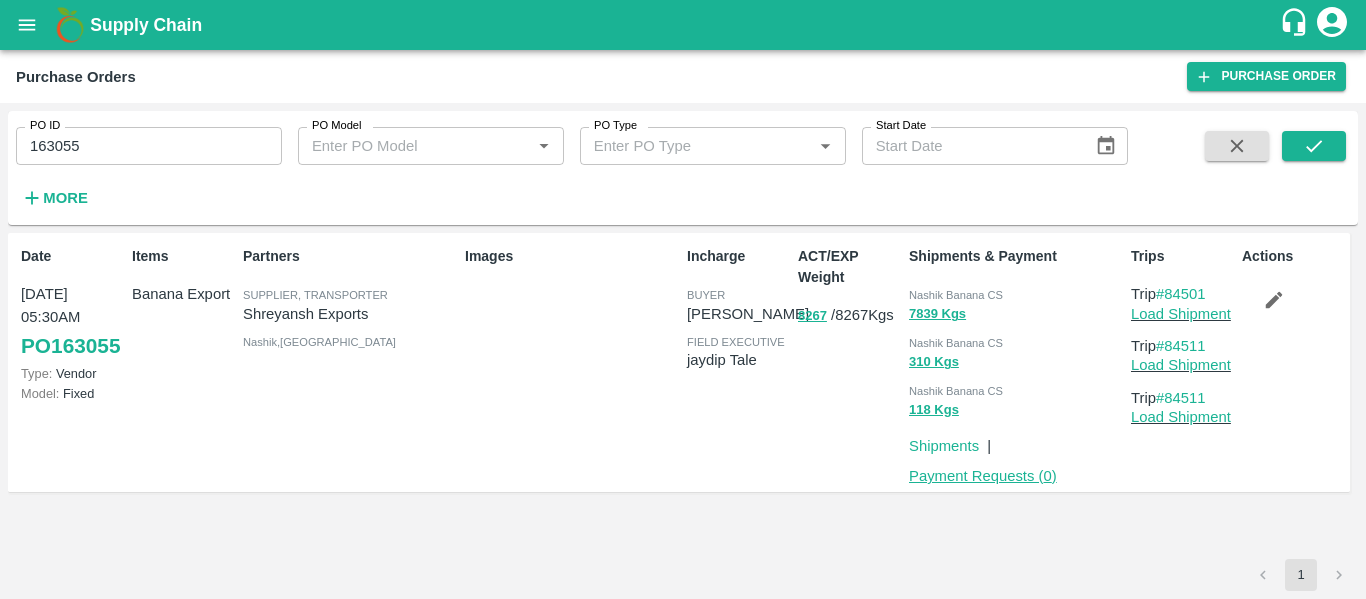click on "Payment Requests ( 0 )" at bounding box center [983, 476] 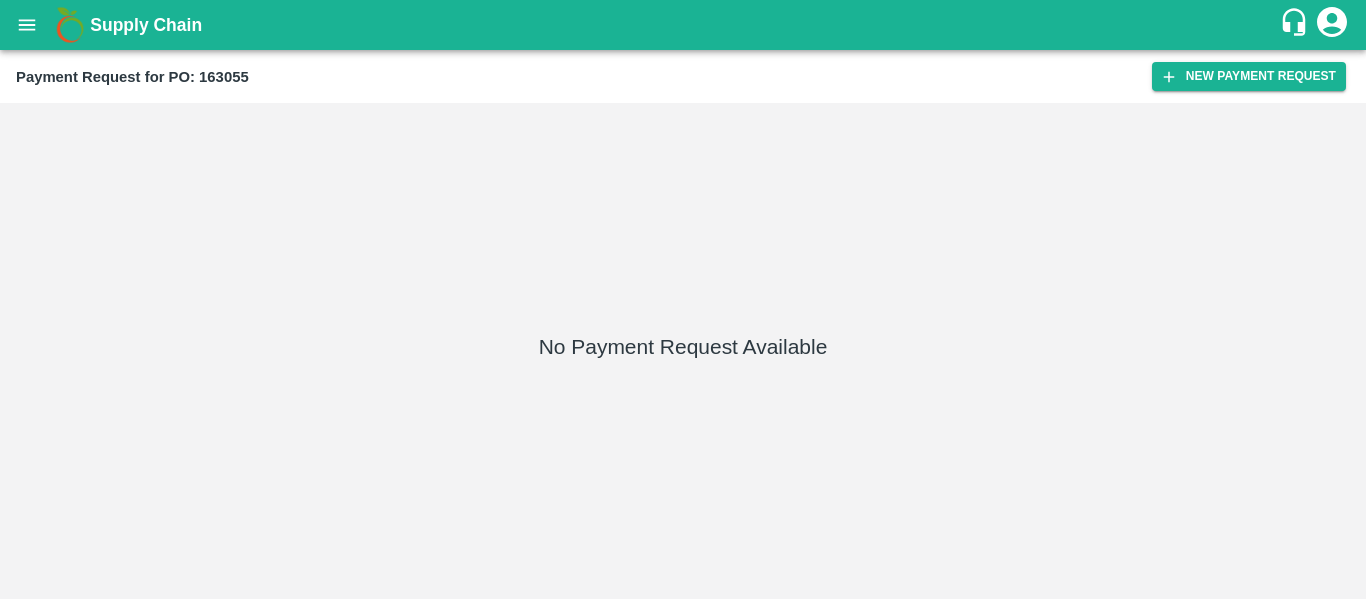 scroll, scrollTop: 0, scrollLeft: 0, axis: both 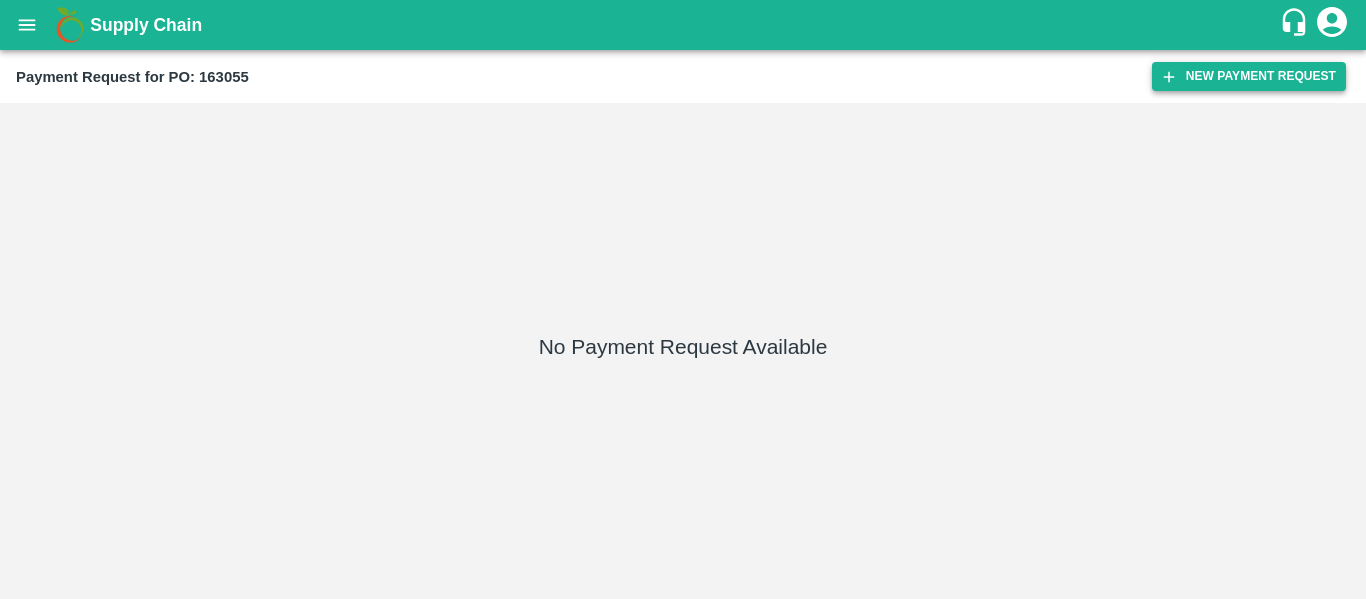 click on "New Payment Request" at bounding box center [1249, 76] 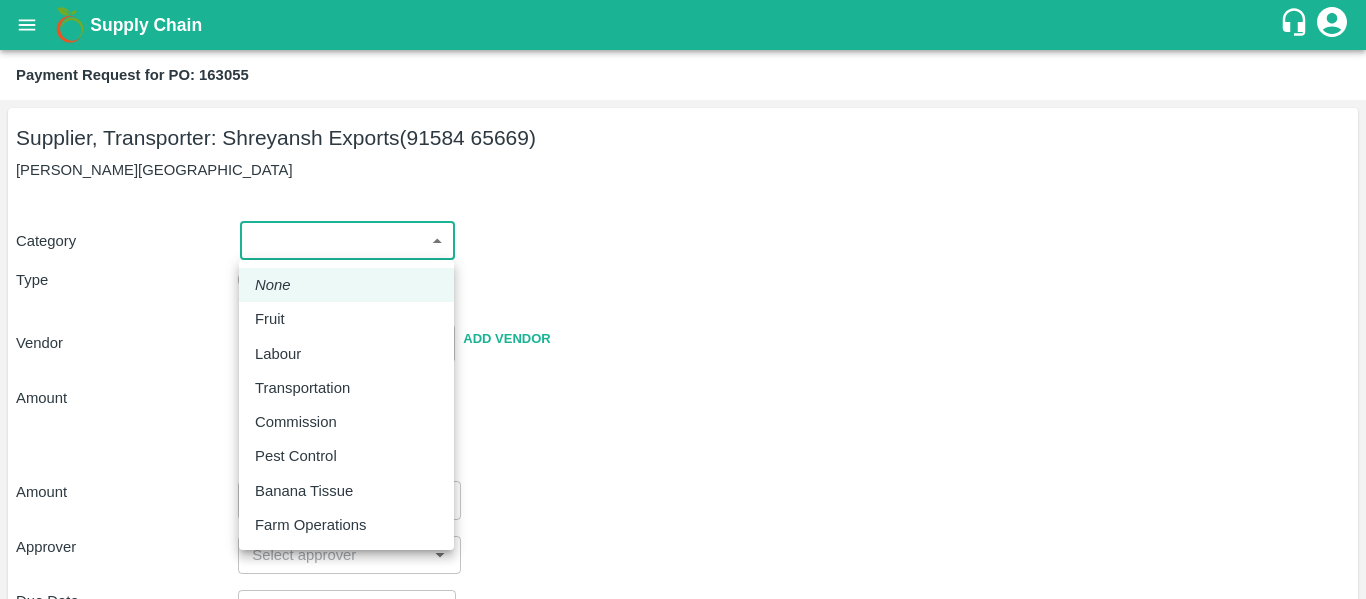 click on "Supply Chain Payment Request for PO: 163055 Supplier, Transporter:    [PERSON_NAME] Exports  (91584 65669) [GEOGRAPHIC_DATA], [GEOGRAPHIC_DATA] Category ​ ​ Type Advance Bill Vendor ​ Add Vendor Amount Total value Per Kg ​ Amount ​ Approver ​ Due Date ​  Priority  Low  High Comment x ​ Attach bill Cancel Save Tembhurni PH Nashik CC Shahada Banana Export PH Savda Banana Export PH Nashik Banana CS Nikhil Subhash Mangvade Logout None Fruit Labour Transportation Commission Pest Control Banana Tissue Farm Operations" at bounding box center [683, 299] 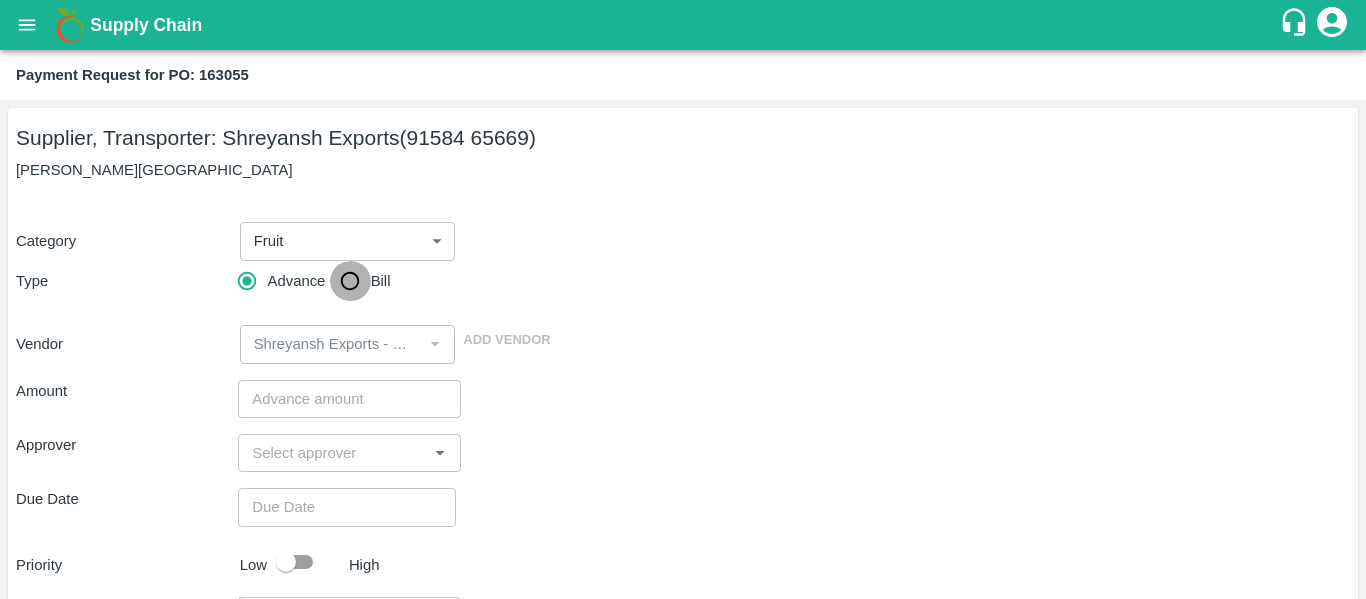 click on "Bill" at bounding box center [350, 281] 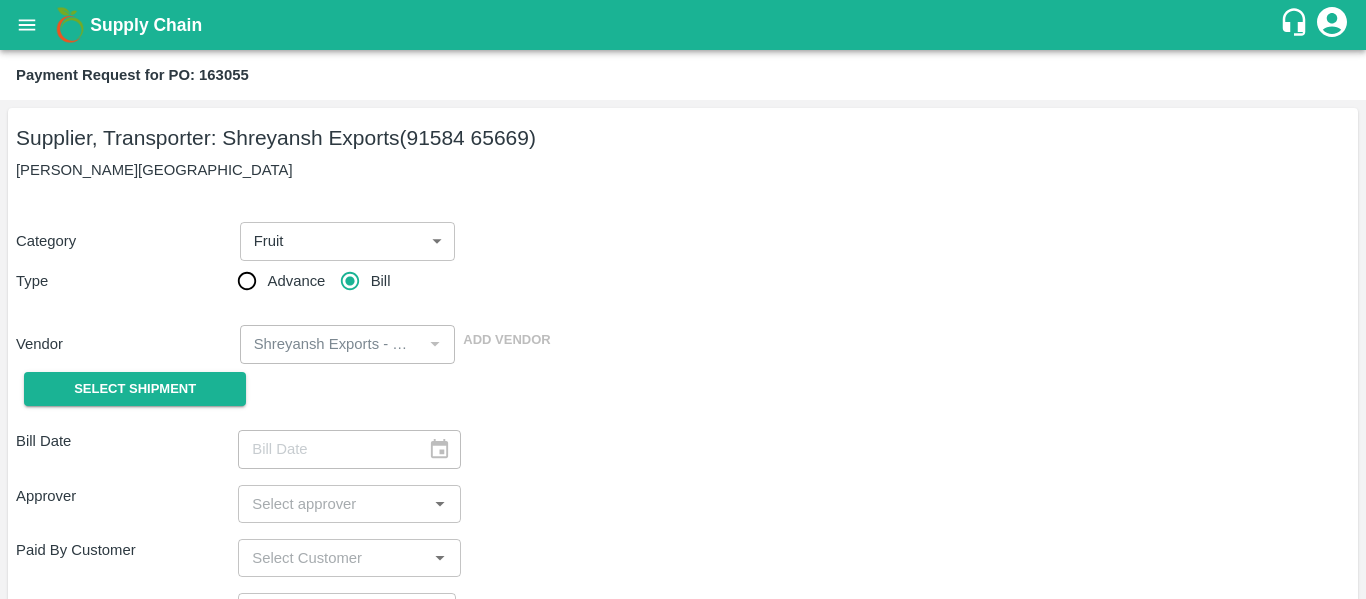 click on "Select Shipment" at bounding box center (127, 389) 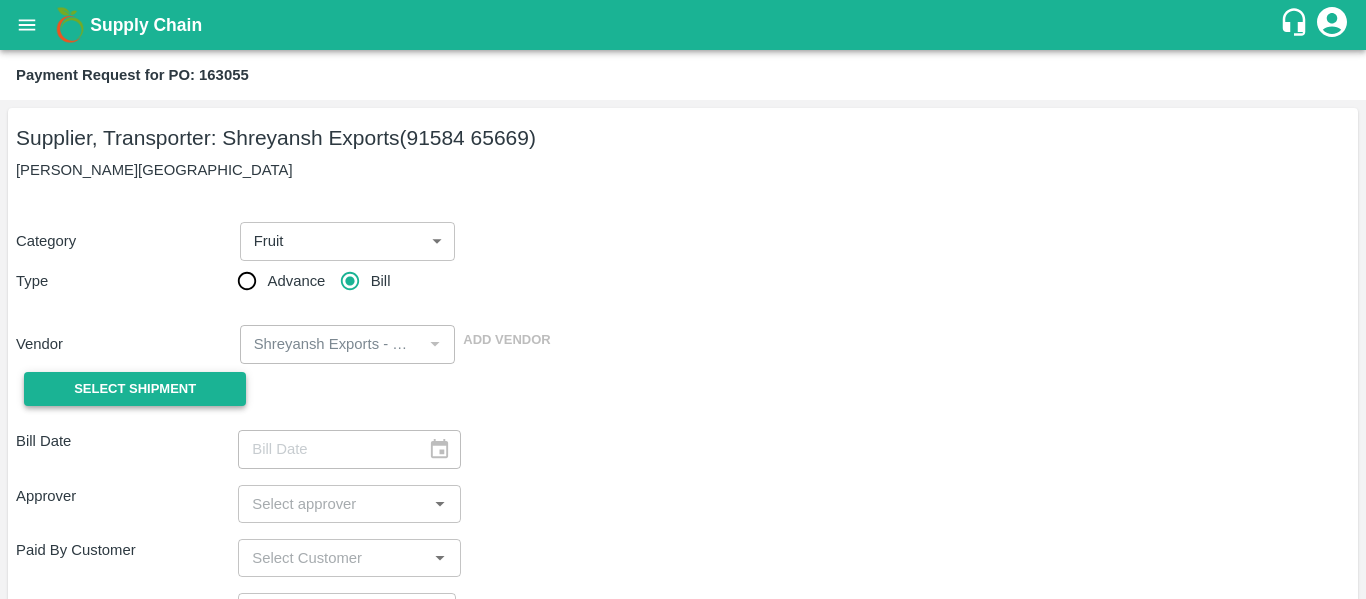 click on "Select Shipment" at bounding box center [135, 389] 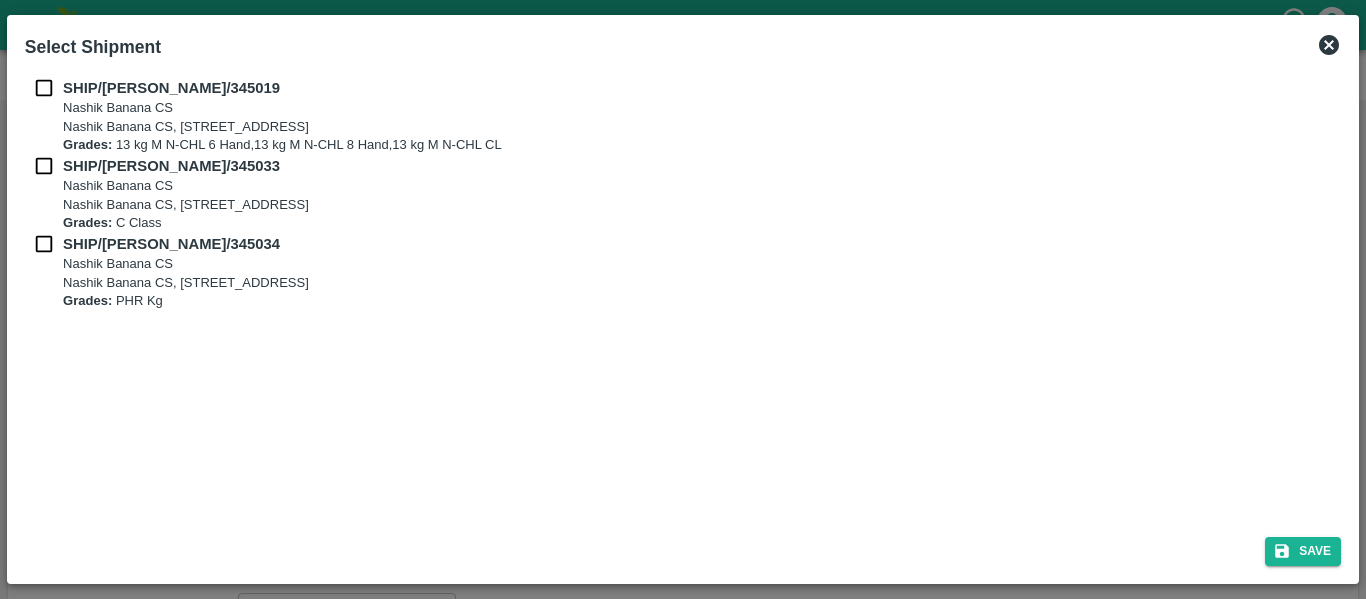 click at bounding box center (44, 88) 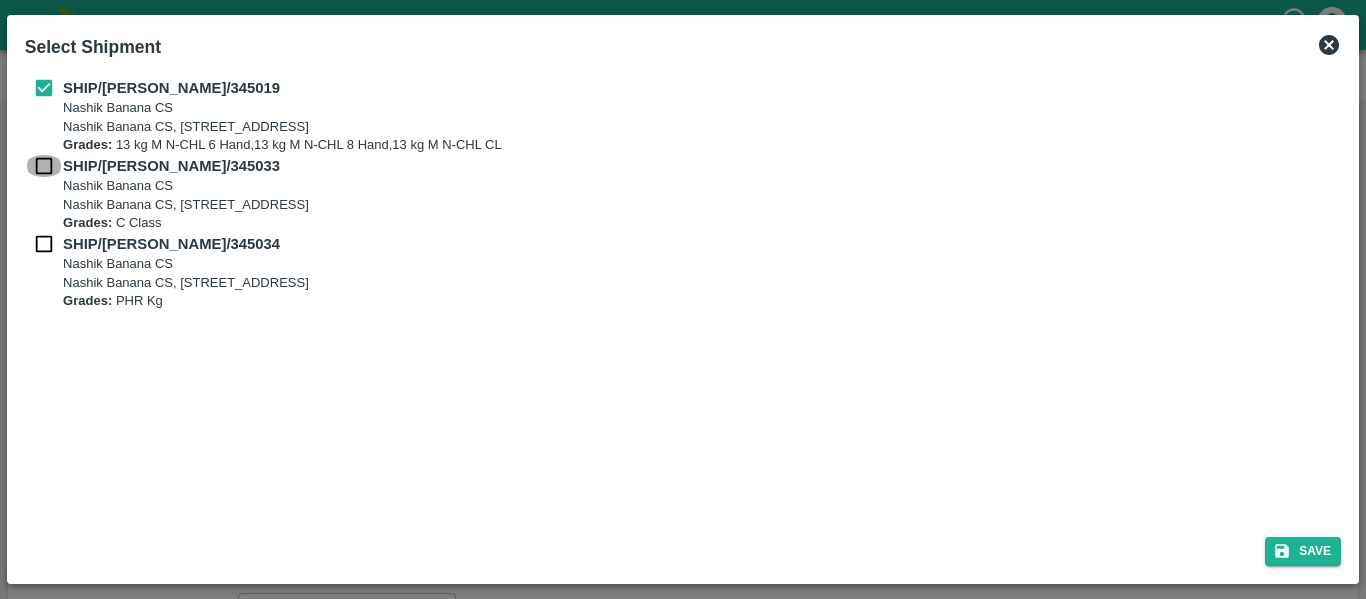 click at bounding box center (44, 166) 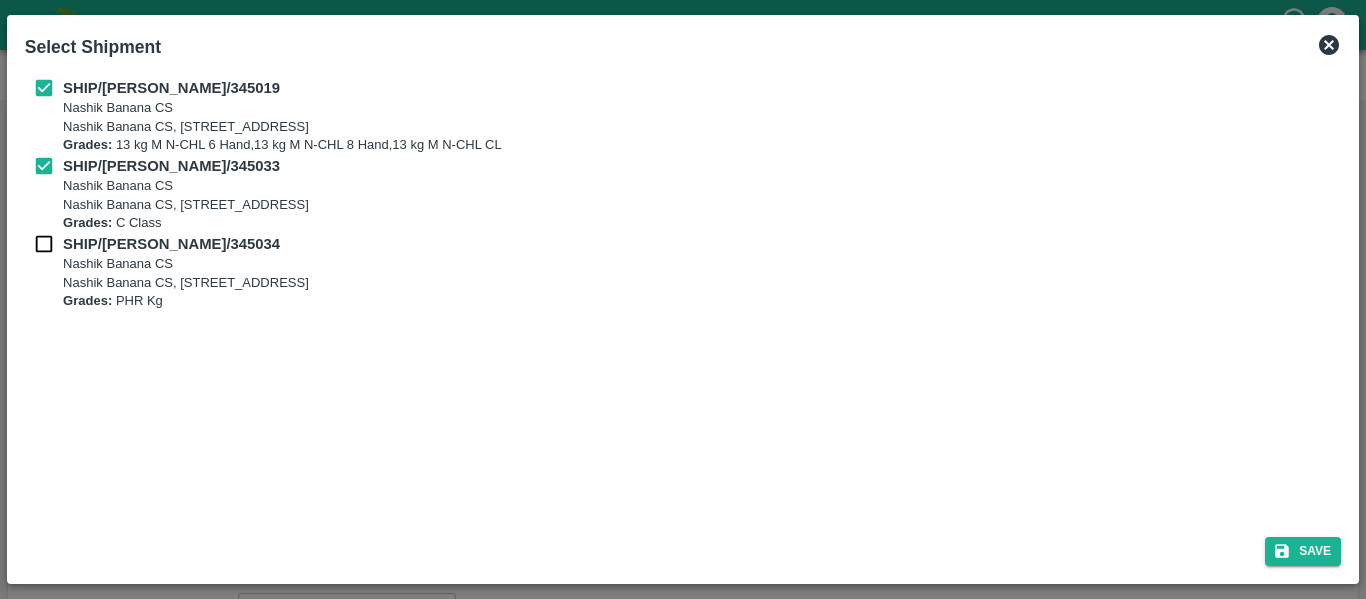 click at bounding box center (44, 244) 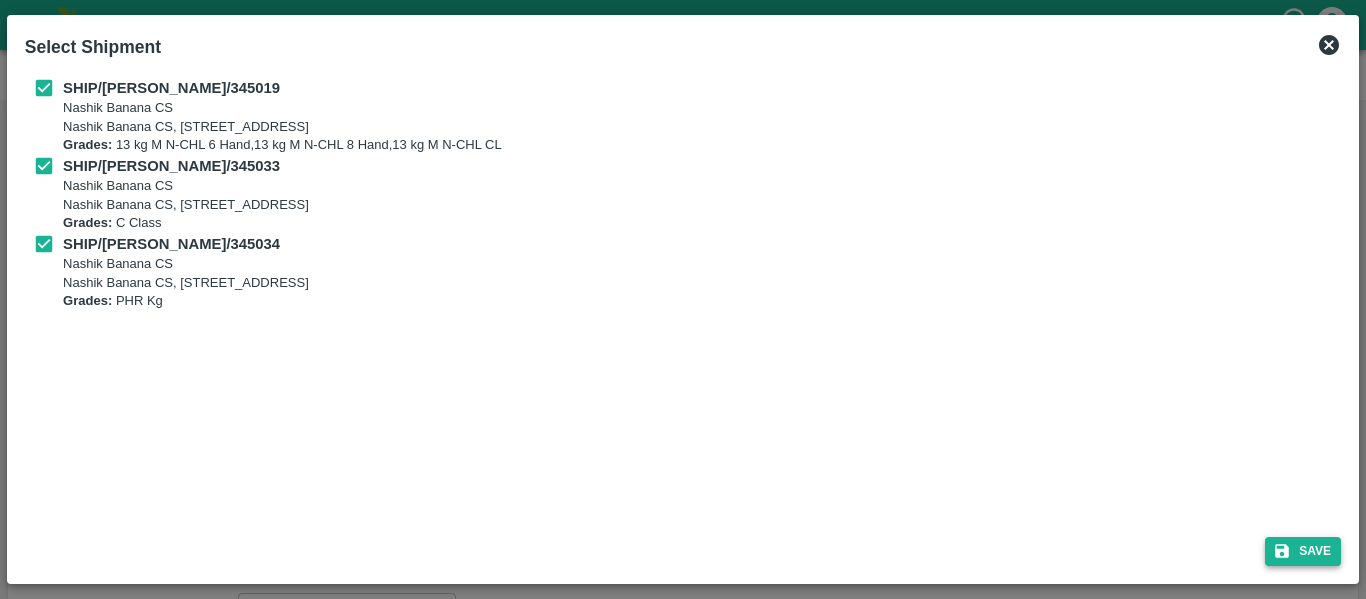 click on "Save" at bounding box center (1303, 551) 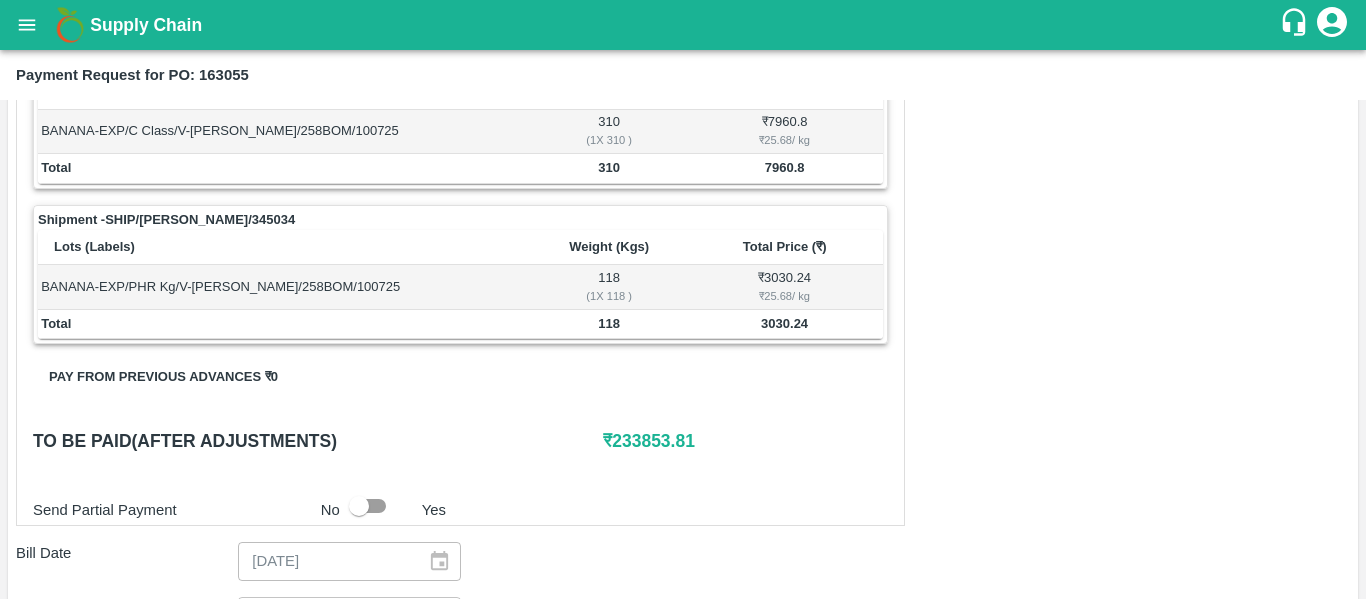 scroll, scrollTop: 1026, scrollLeft: 0, axis: vertical 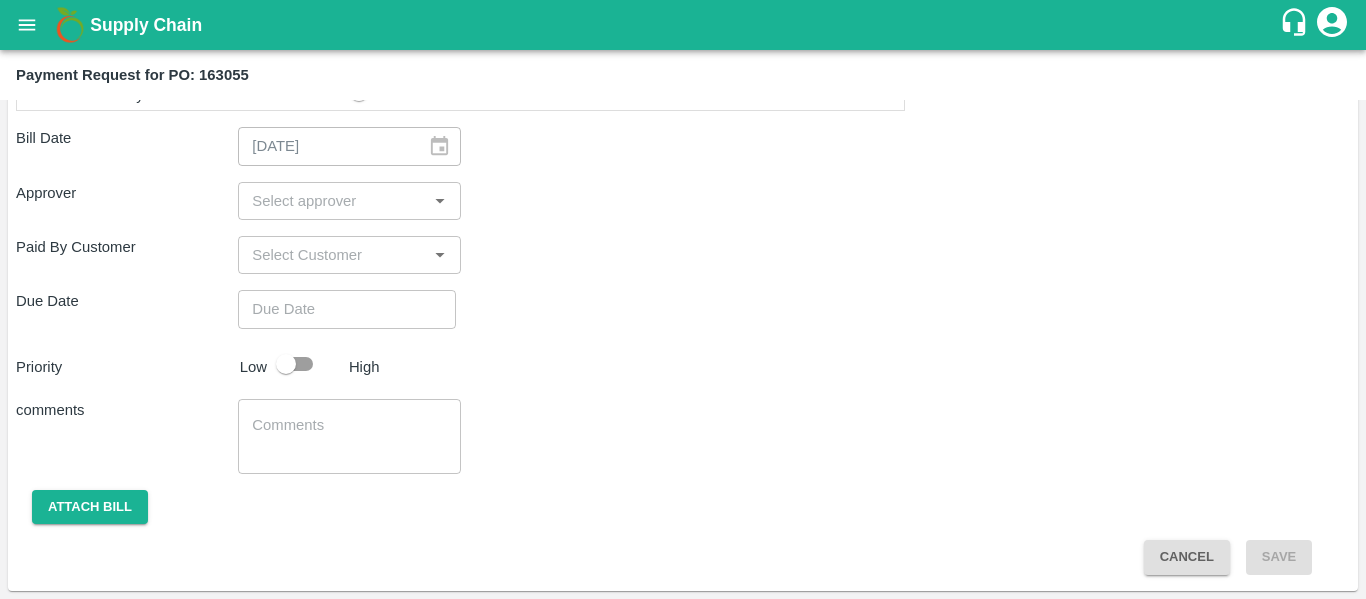 click at bounding box center (332, 201) 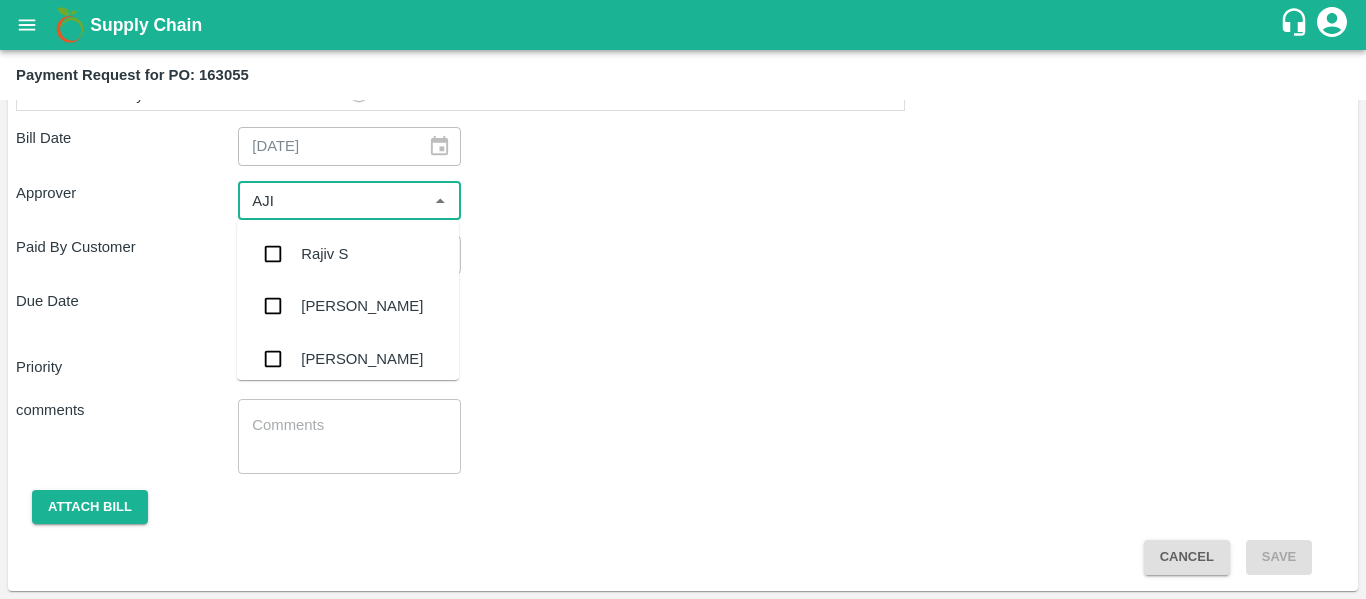 type on "AJIT" 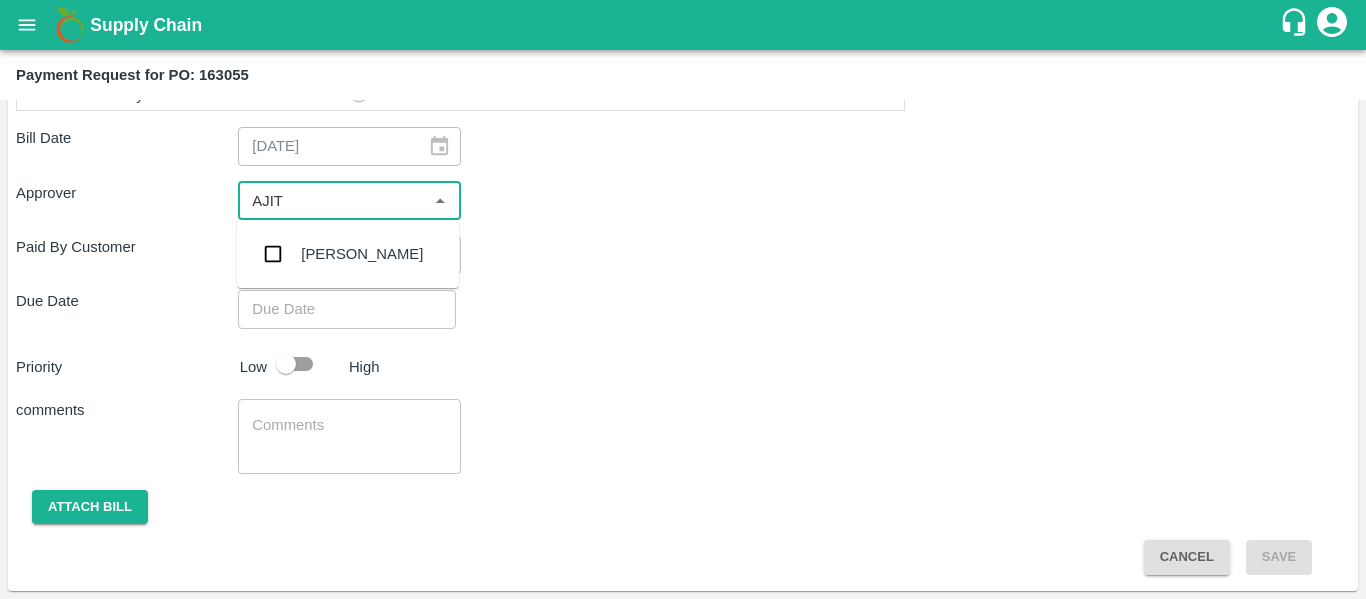 click on "[PERSON_NAME]" at bounding box center (362, 254) 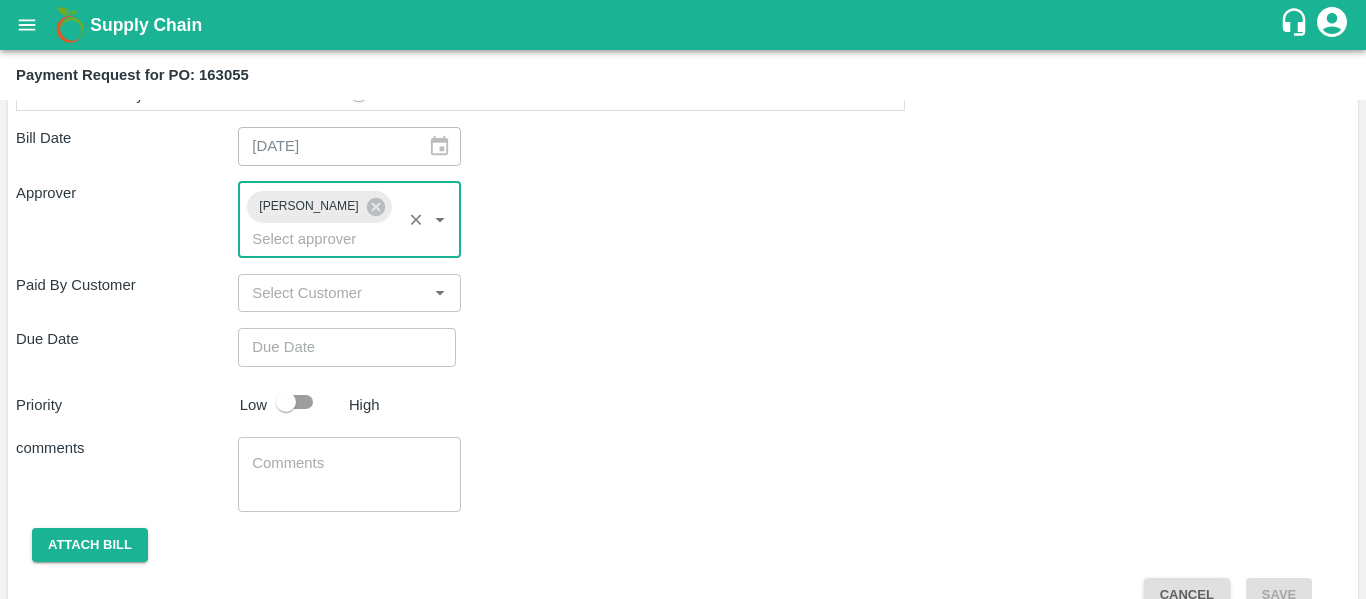 type on "DD/MM/YYYY hh:mm aa" 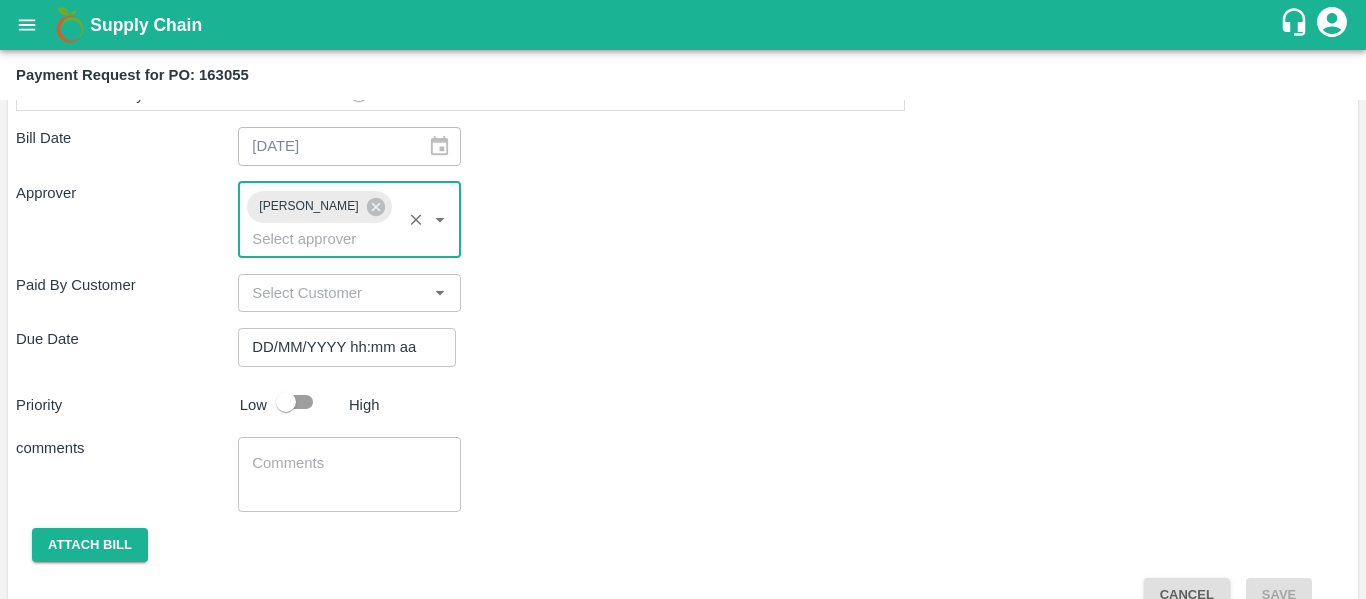click on "DD/MM/YYYY hh:mm aa" at bounding box center [340, 347] 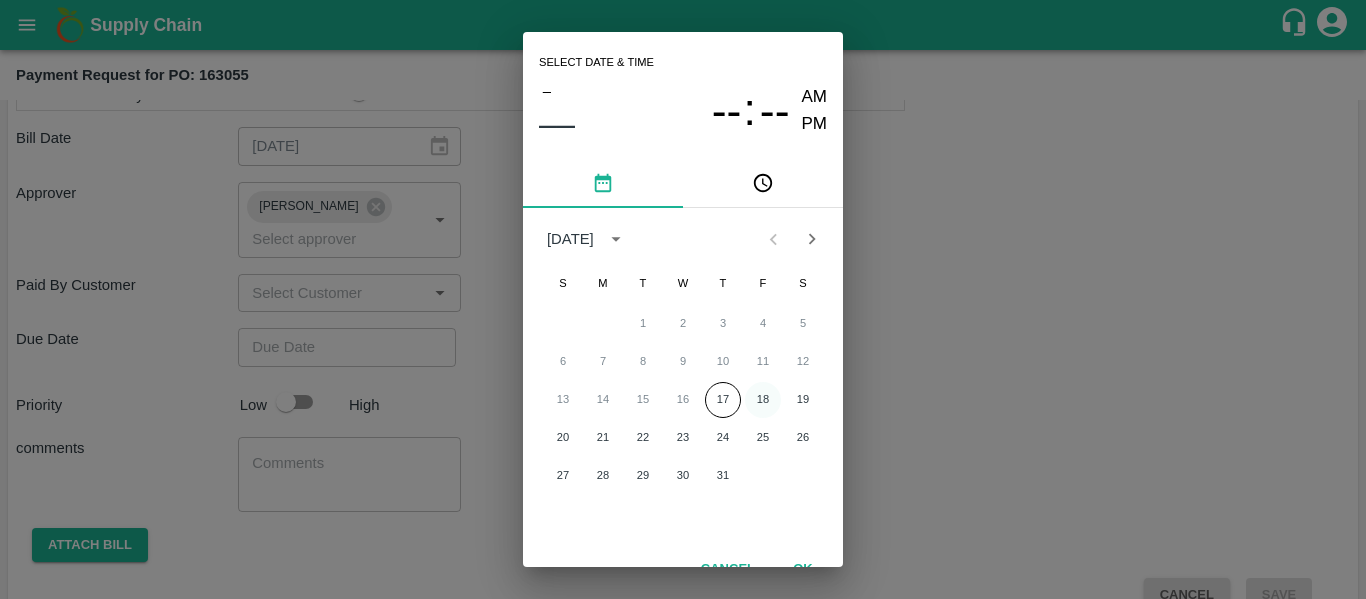 click on "18" at bounding box center (763, 400) 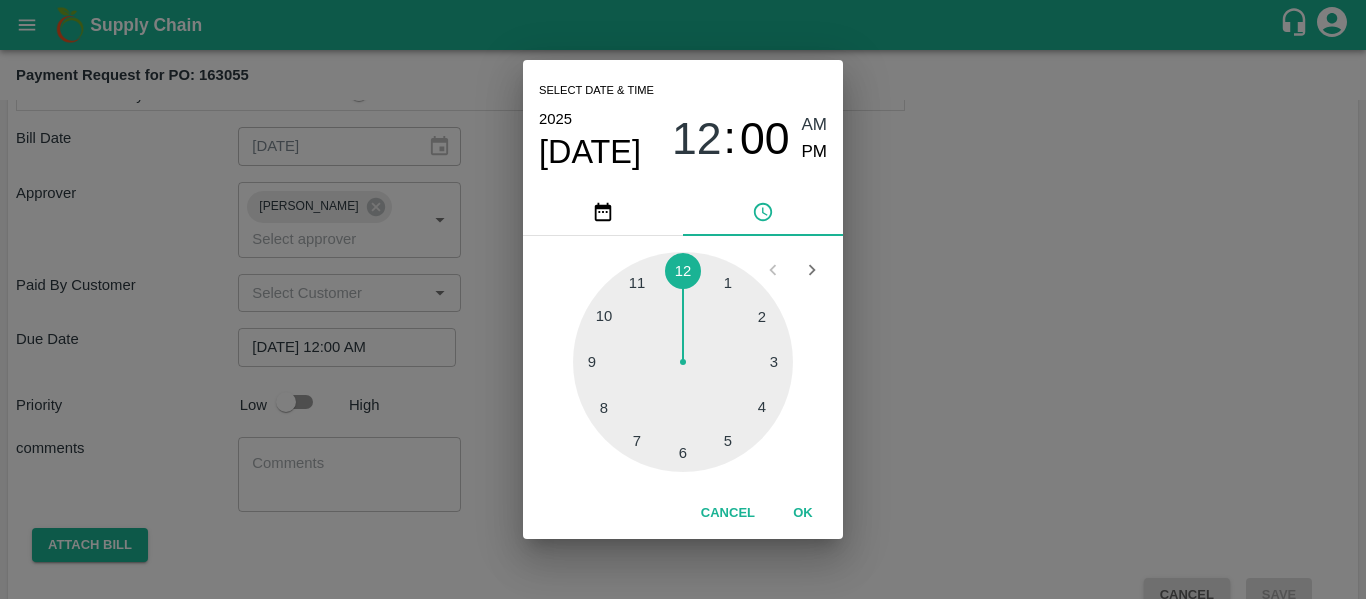 click on "Select date & time [DATE] 12 : 00 AM PM 1 2 3 4 5 6 7 8 9 10 11 12 Cancel OK" at bounding box center (683, 299) 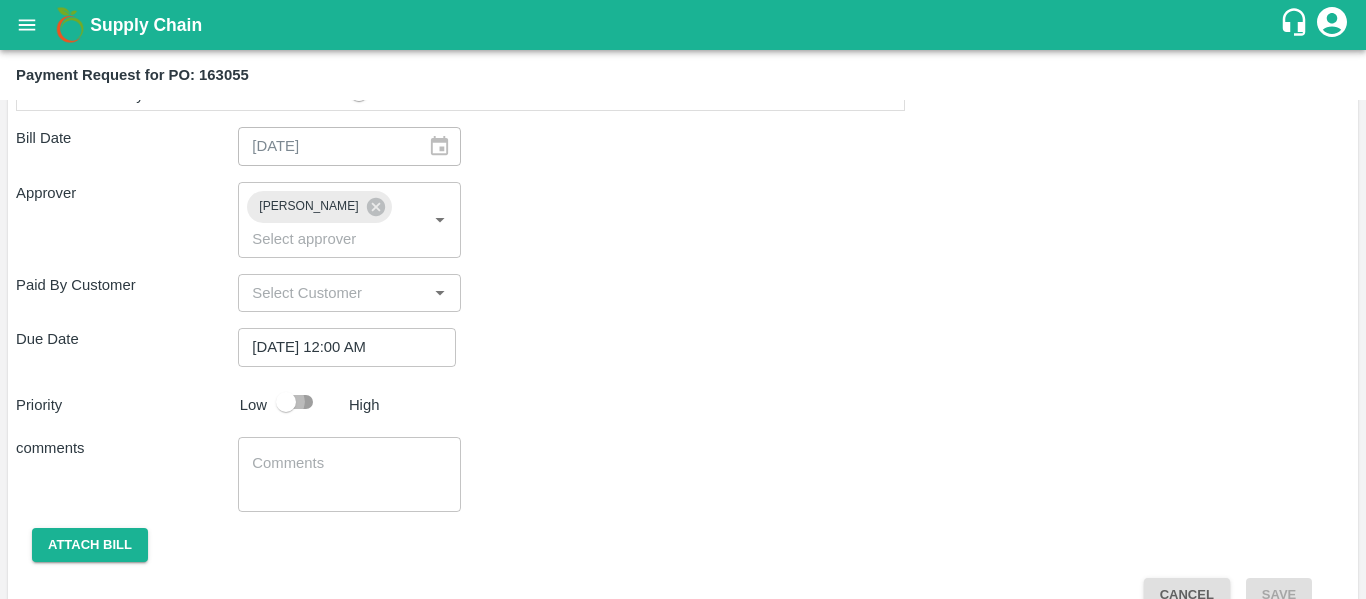 click at bounding box center [286, 402] 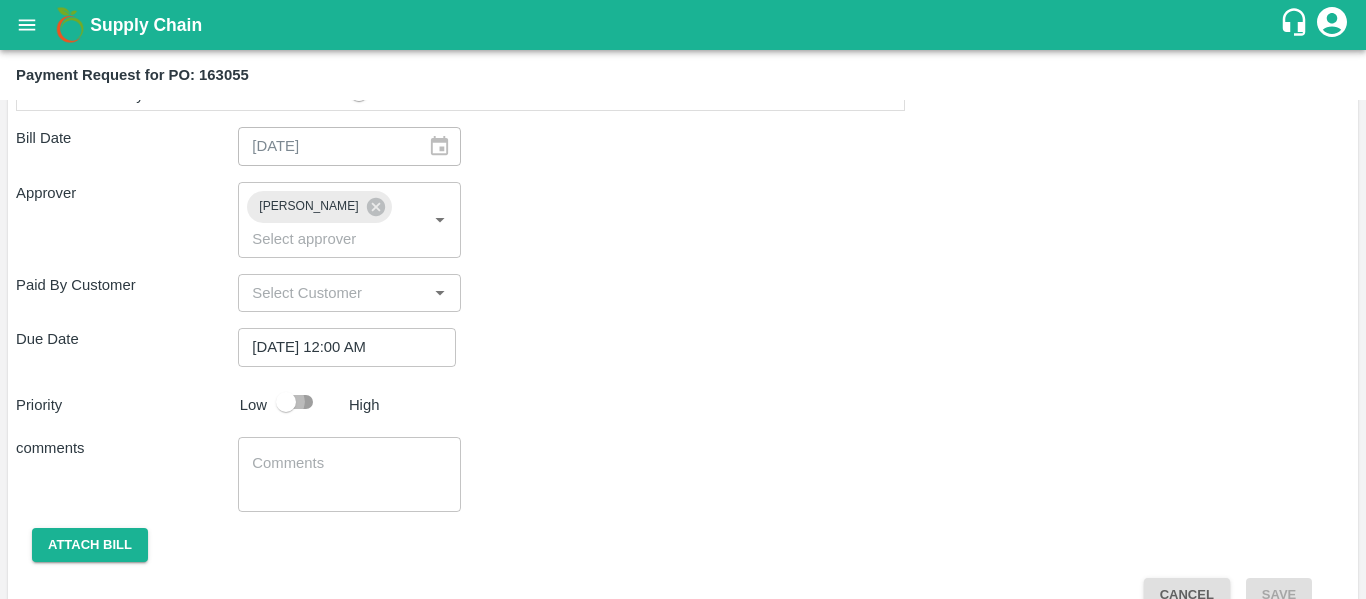 checkbox on "true" 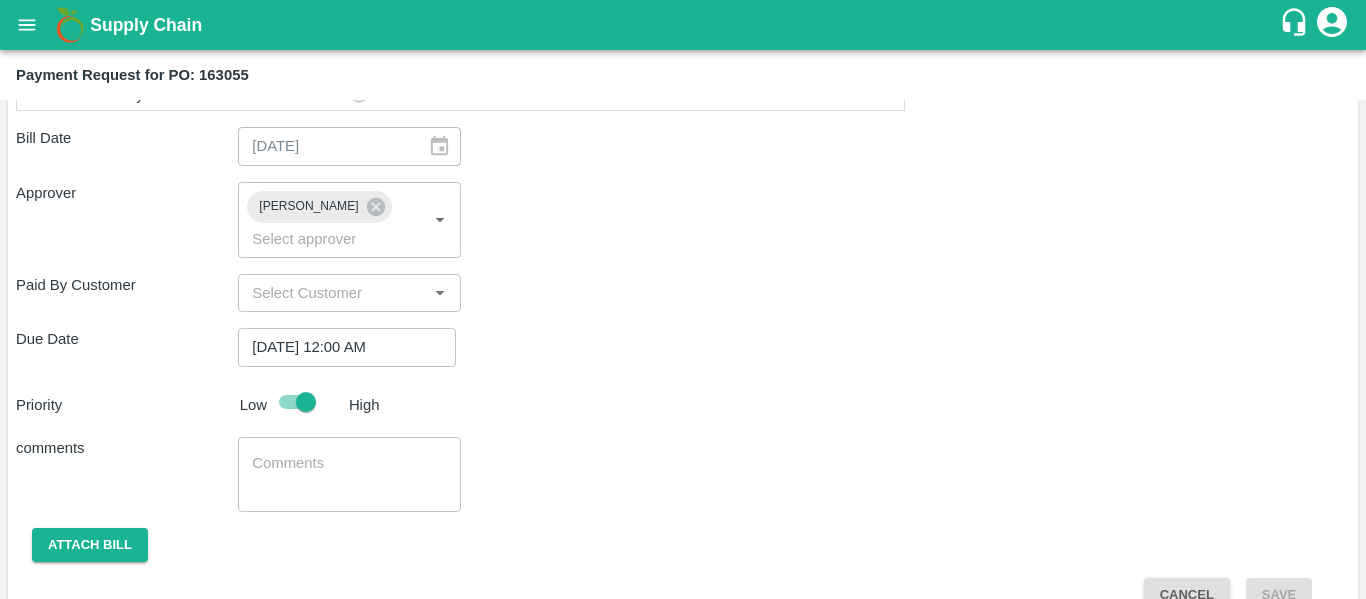 click at bounding box center (349, 474) 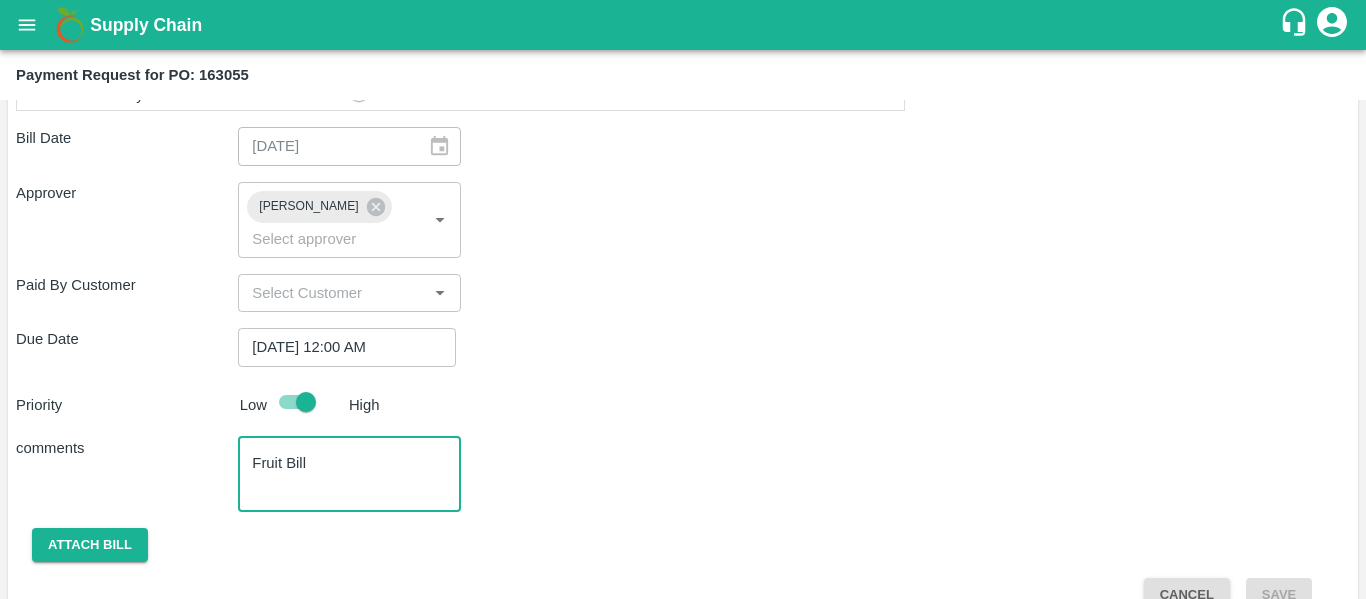 scroll, scrollTop: 807, scrollLeft: 0, axis: vertical 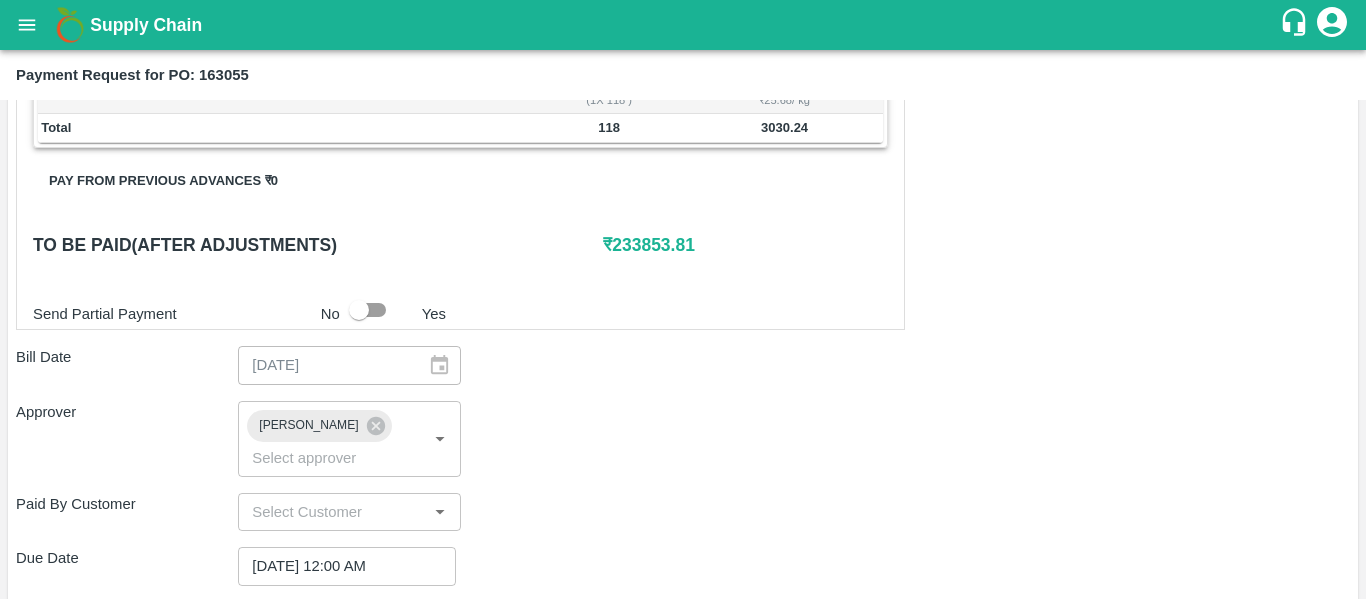 type on "Fruit Bill" 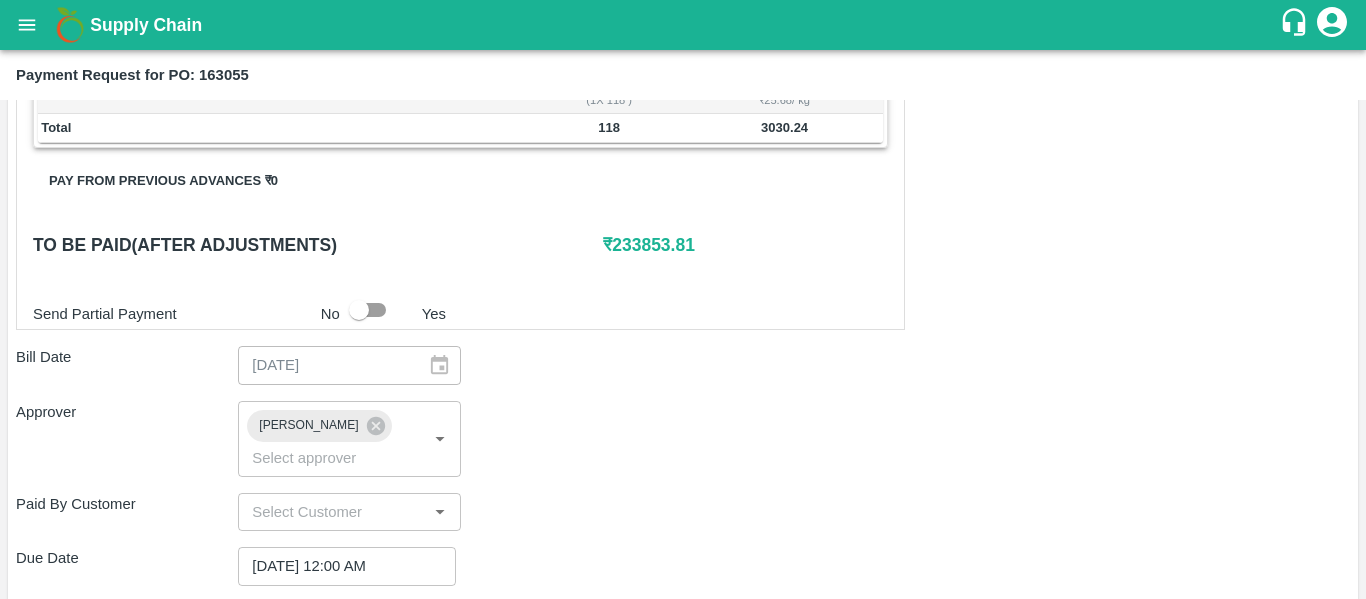 scroll, scrollTop: 1038, scrollLeft: 0, axis: vertical 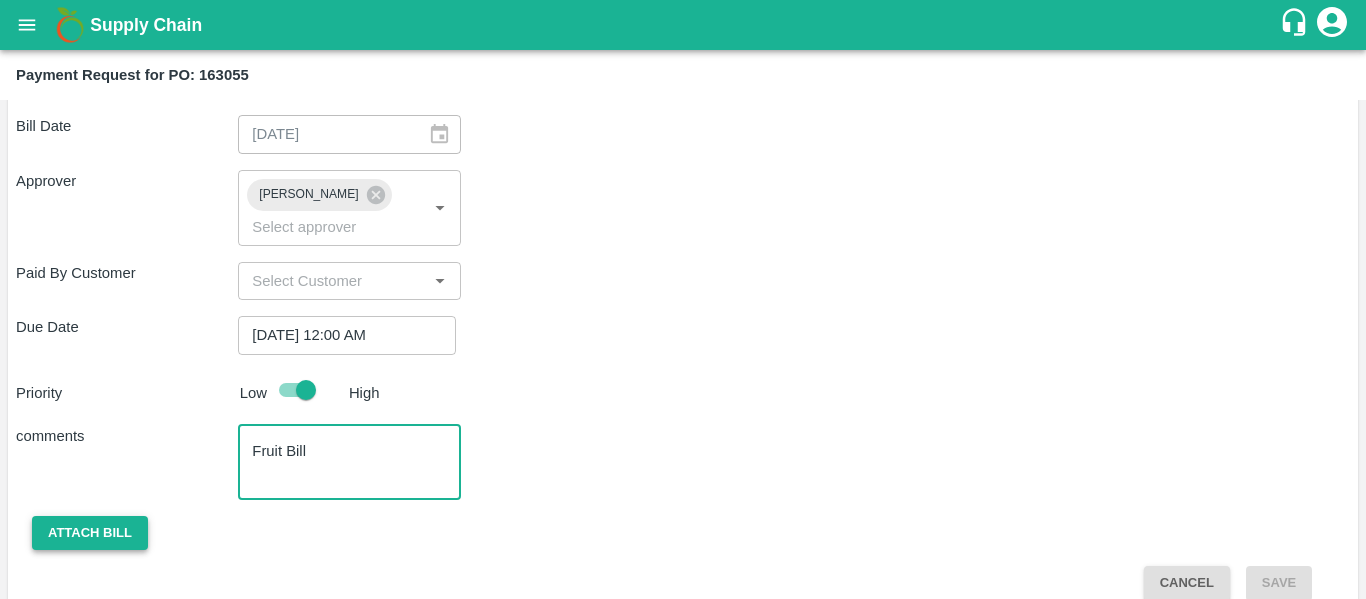 click on "Attach bill" at bounding box center (90, 533) 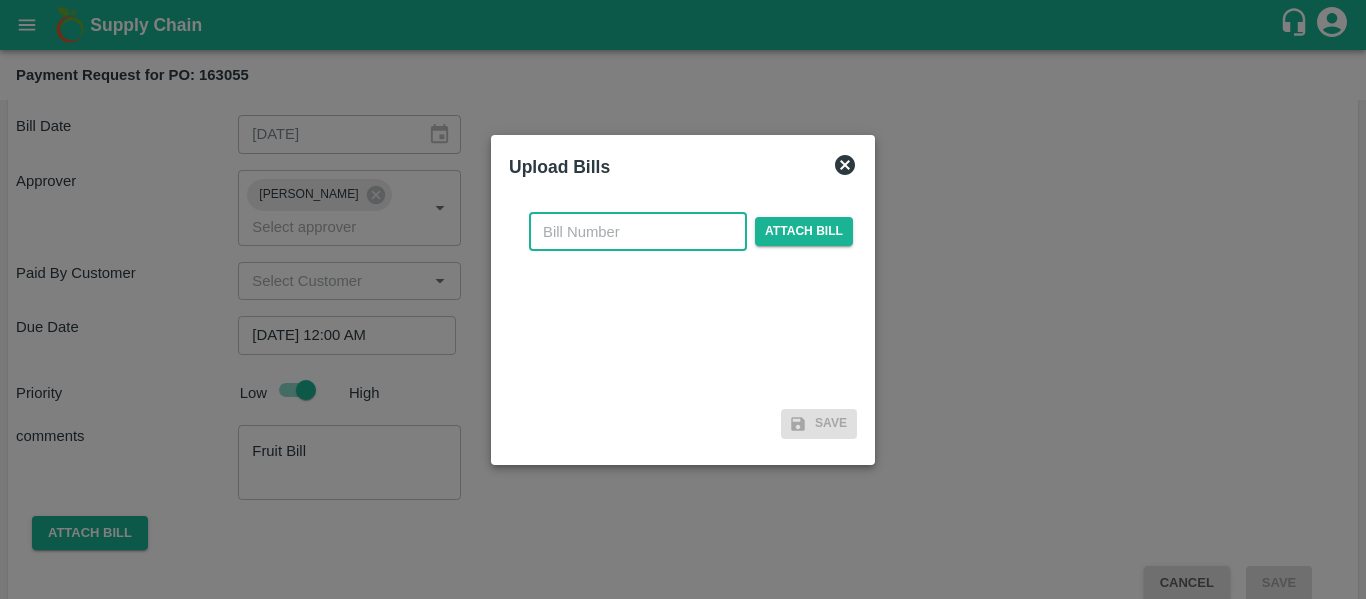 click at bounding box center (638, 232) 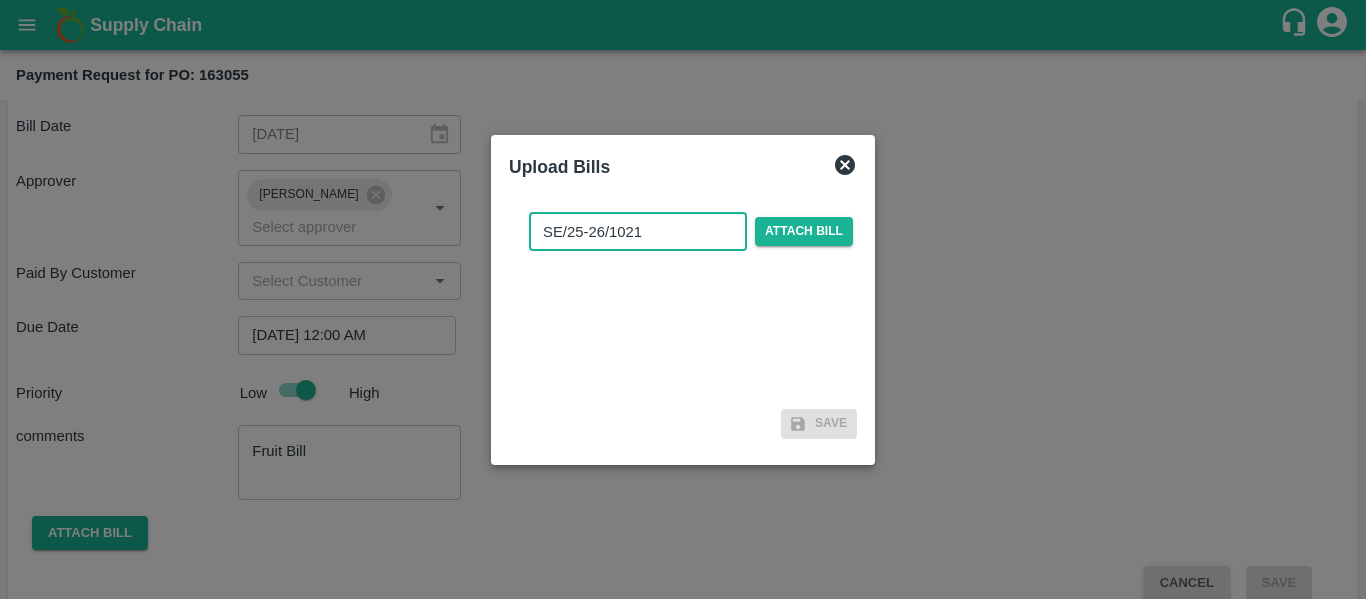 type on "SE/25-26/1021" 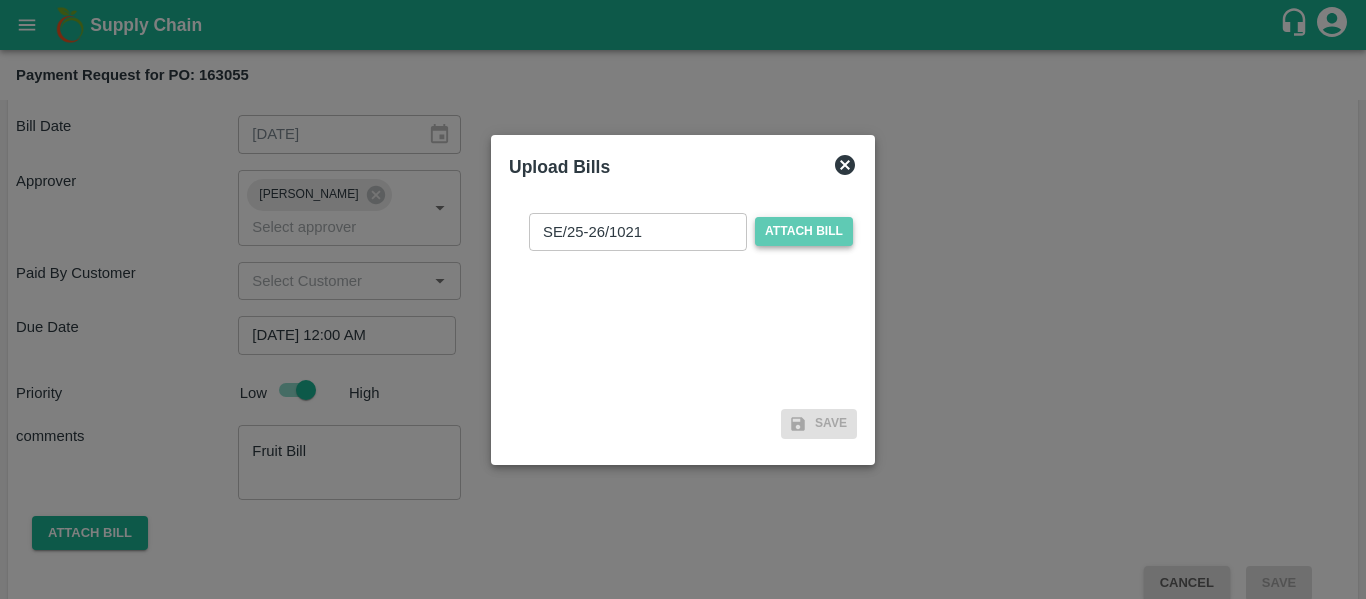 click on "Attach bill" at bounding box center (804, 231) 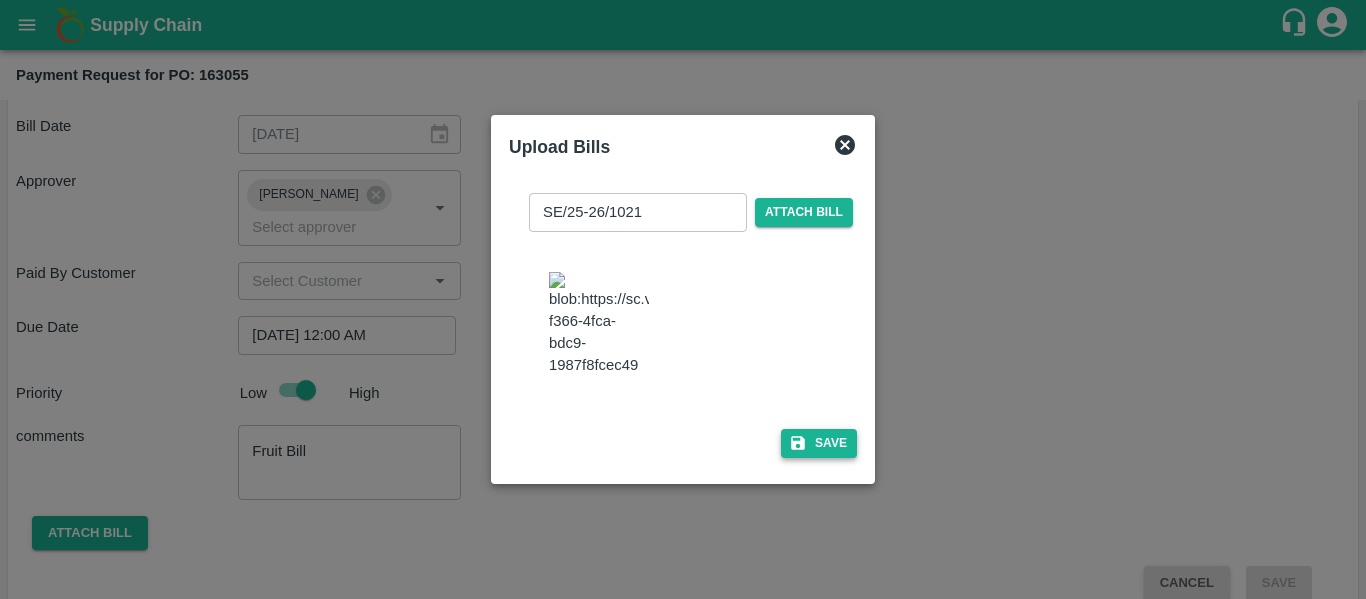click on "Save" at bounding box center [819, 443] 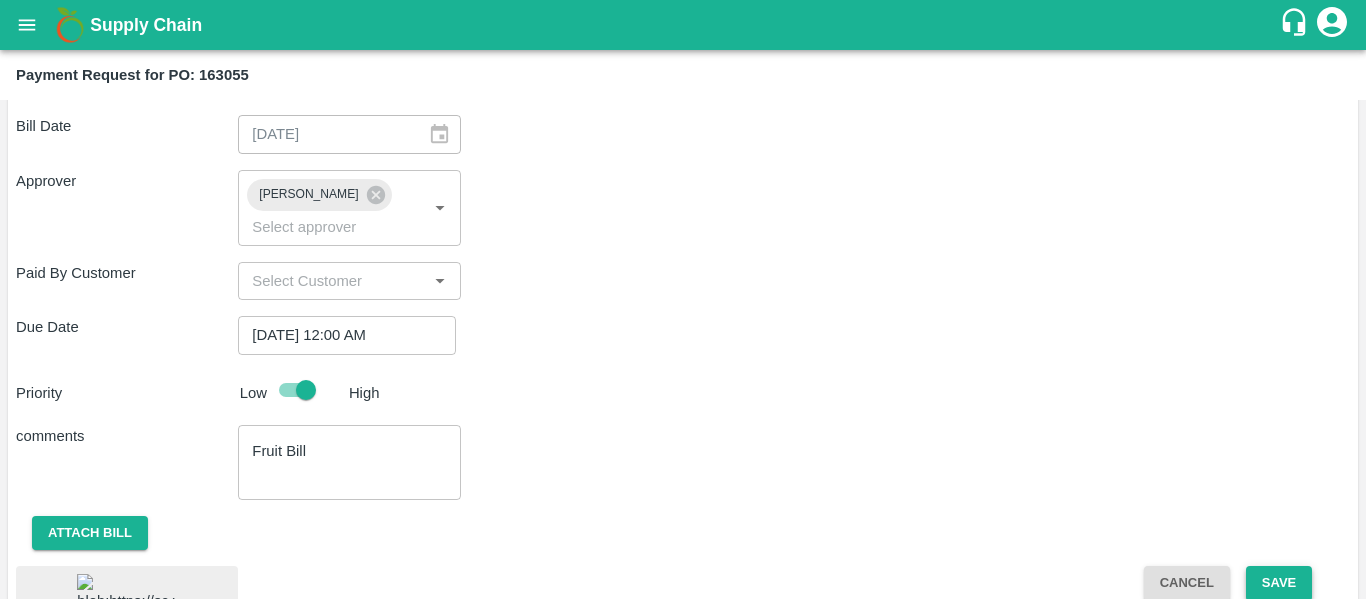 click on "Save" at bounding box center (1279, 583) 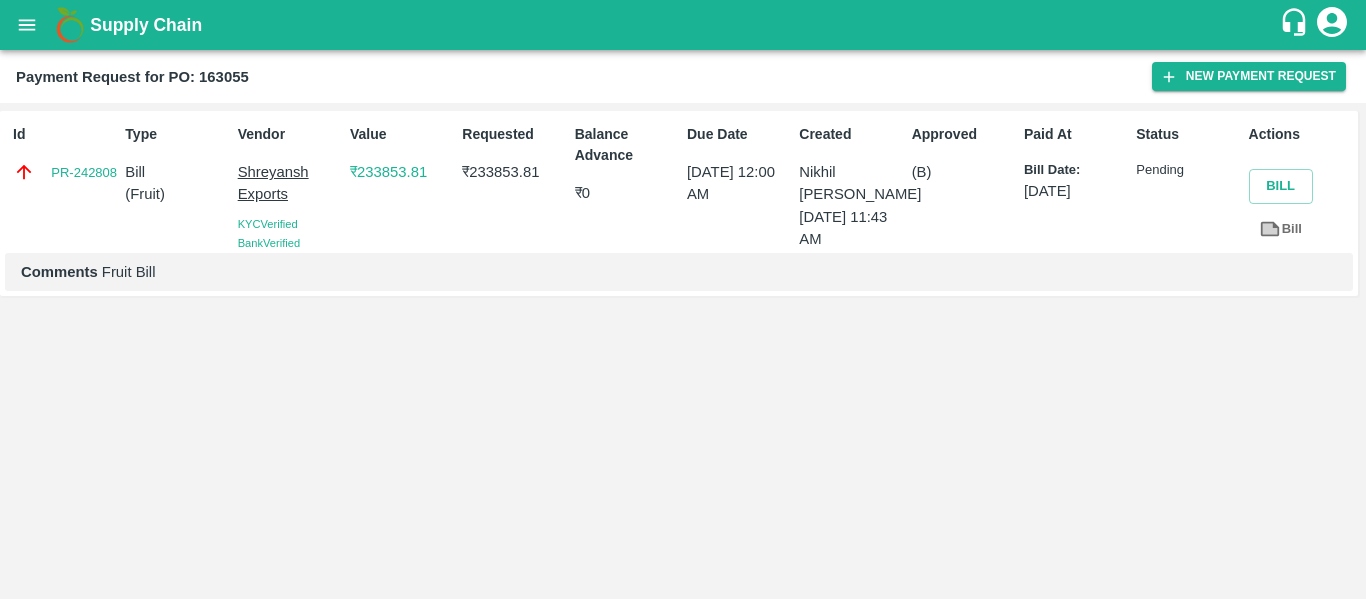 click 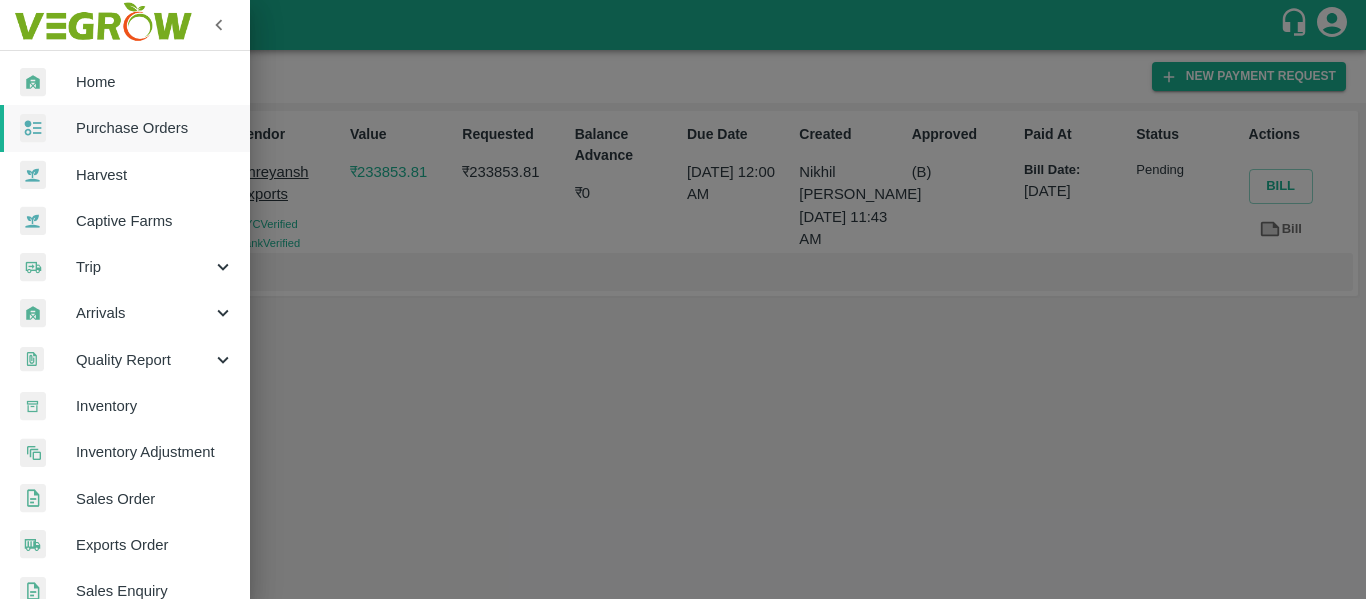 click on "Purchase Orders" at bounding box center [125, 128] 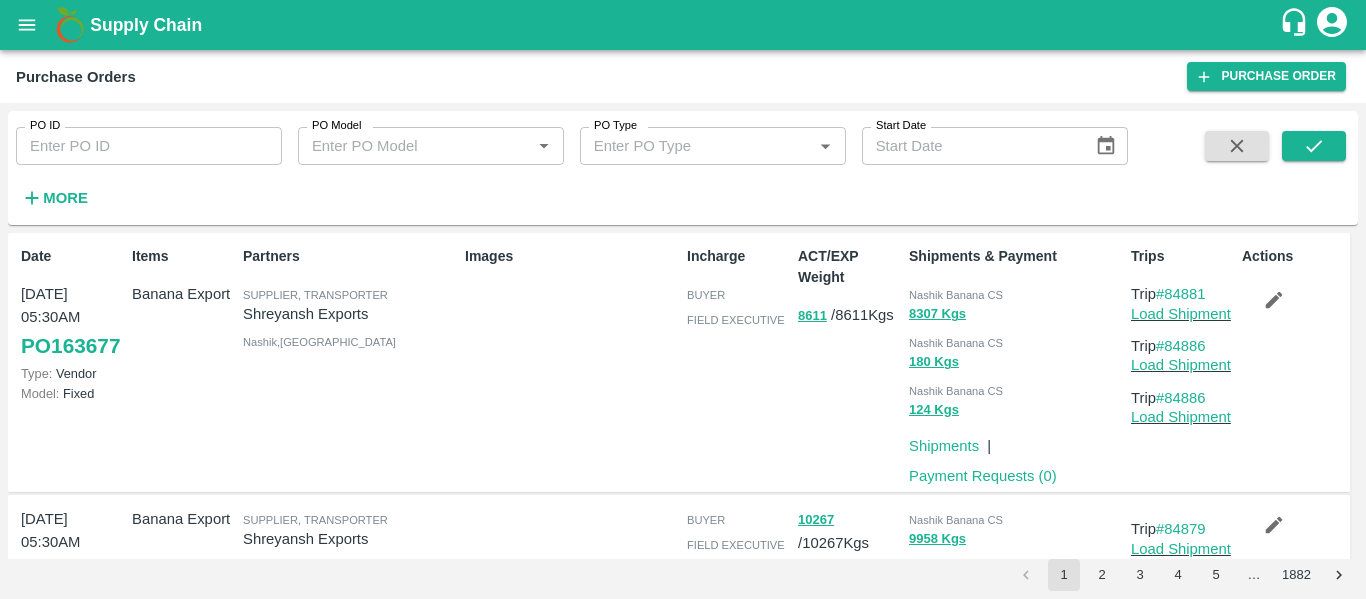 click on "PO ID" at bounding box center [149, 146] 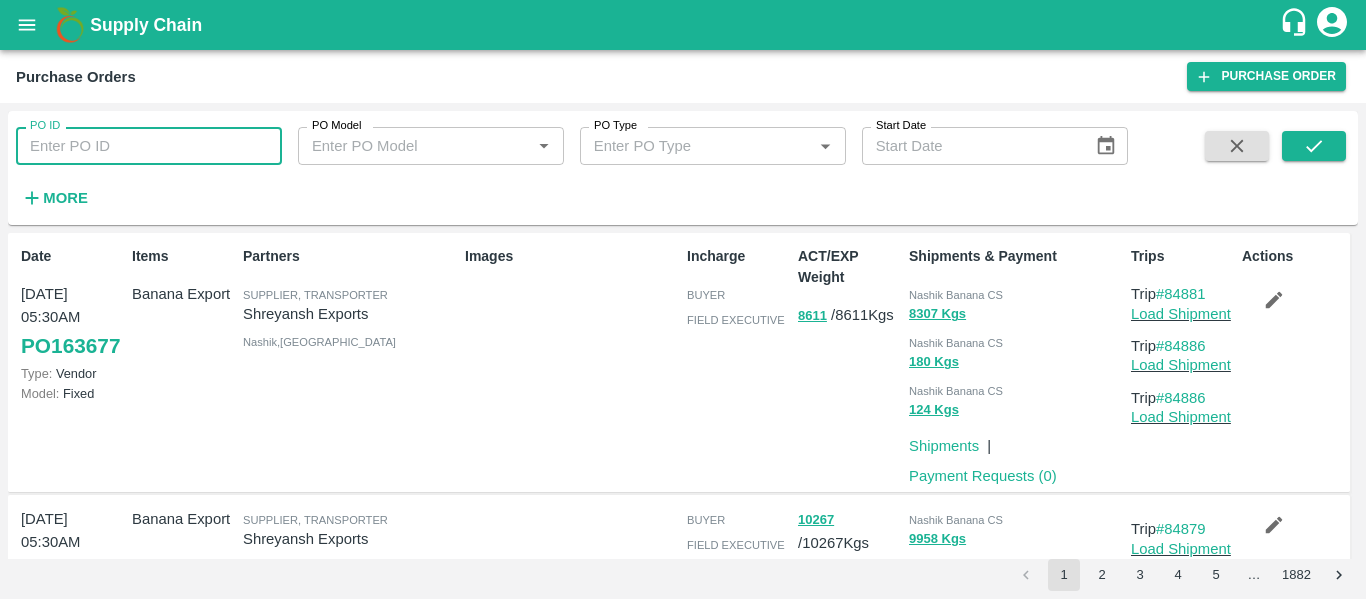 paste on "163059" 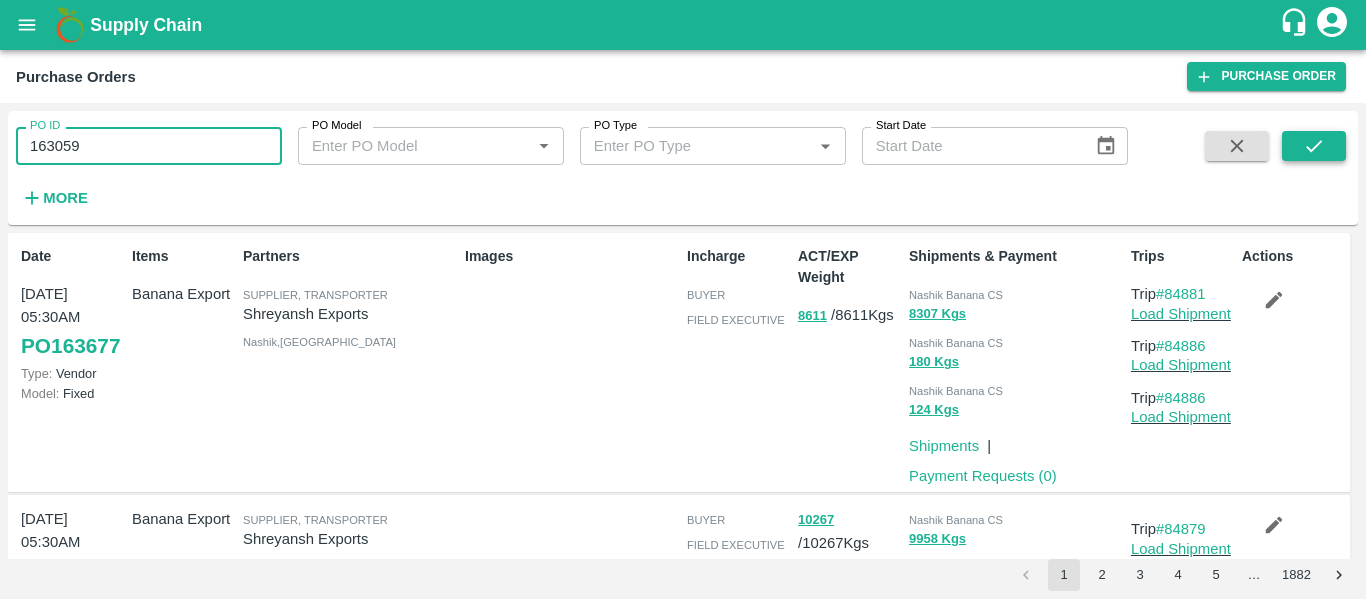 type on "163059" 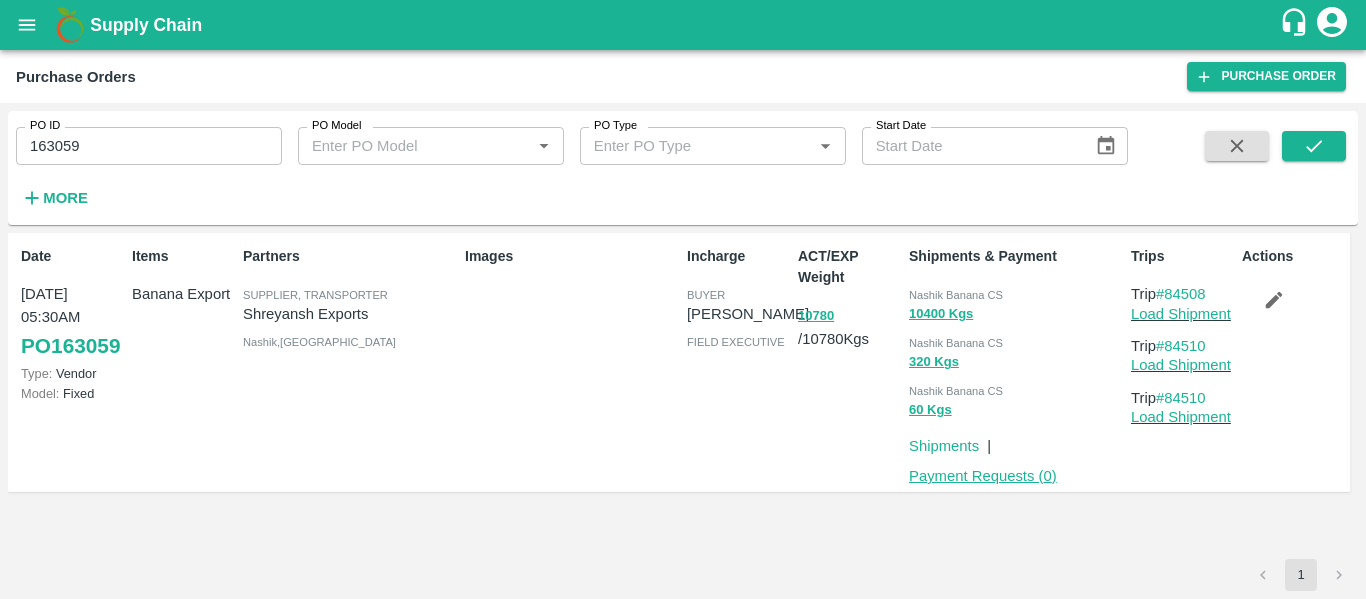 click on "Payment Requests ( 0 )" at bounding box center [983, 476] 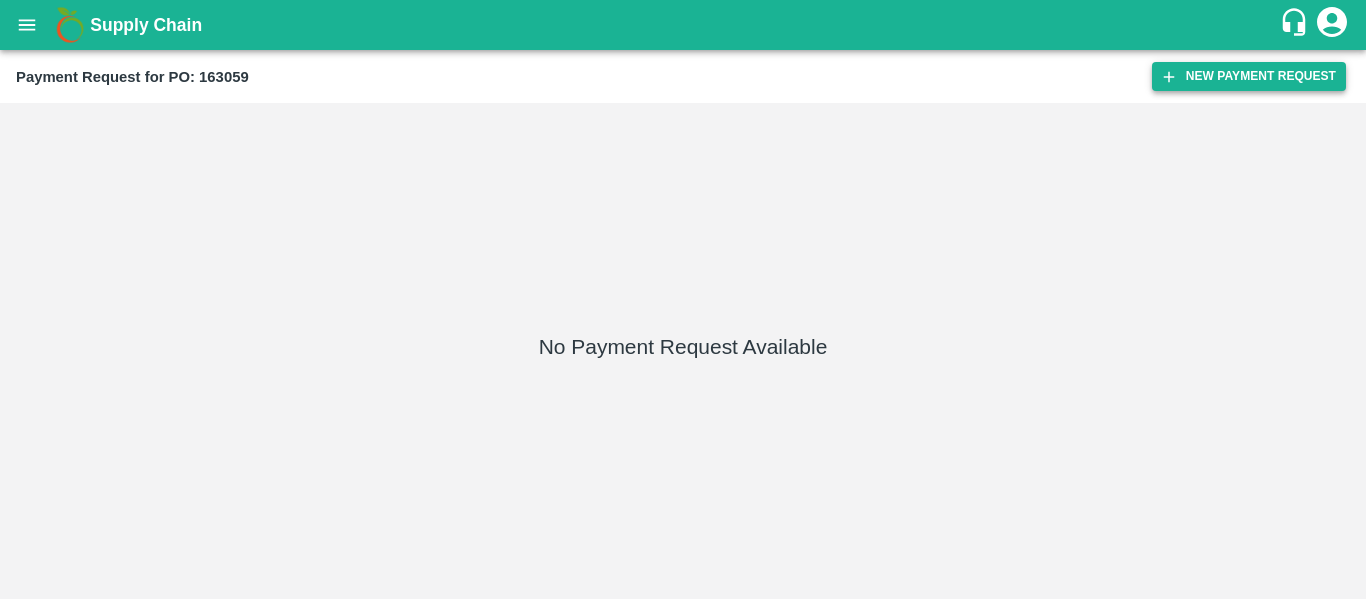 scroll, scrollTop: 0, scrollLeft: 0, axis: both 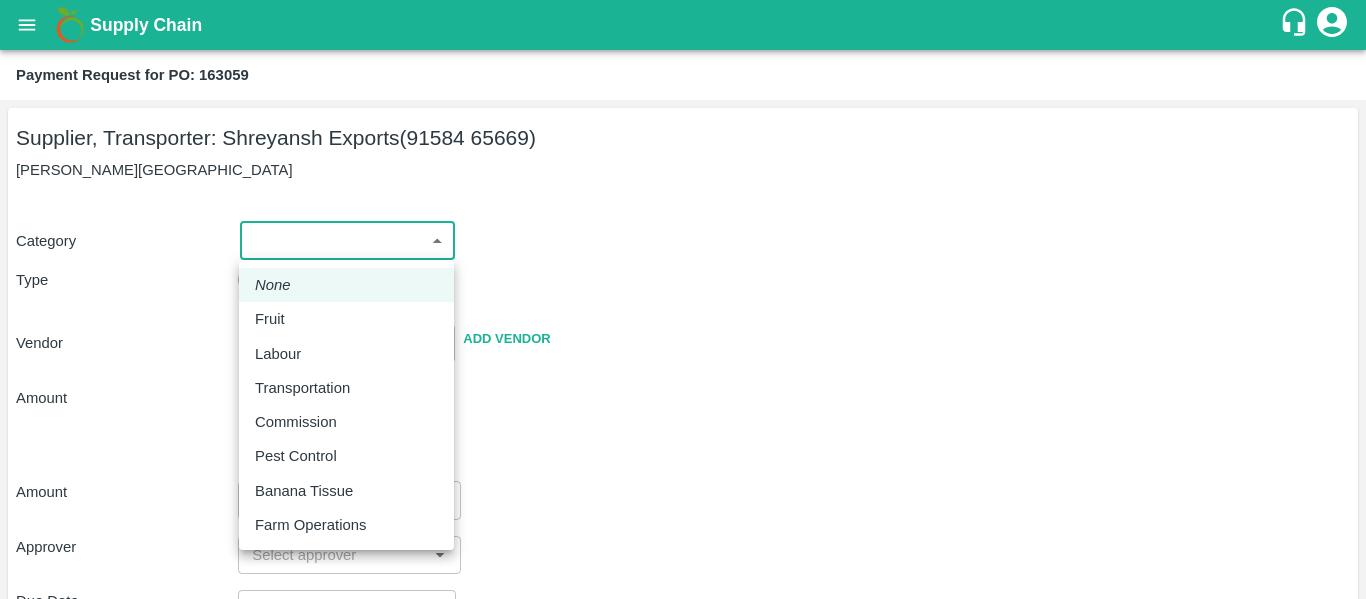 click on "Supply Chain Payment Request for PO: 163059 Supplier, Transporter:    [PERSON_NAME] Exports  (91584 65669) [GEOGRAPHIC_DATA], [GEOGRAPHIC_DATA] Category ​ ​ Type Advance Bill Vendor ​ Add Vendor Amount Total value Per Kg ​ Amount ​ Approver ​ Due Date ​  Priority  Low  High Comment x ​ Attach bill Cancel Save Tembhurni PH Nashik CC Shahada Banana Export PH Savda Banana Export PH Nashik Banana CS Nikhil Subhash Mangvade Logout None Fruit Labour Transportation Commission Pest Control Banana Tissue Farm Operations" at bounding box center [683, 299] 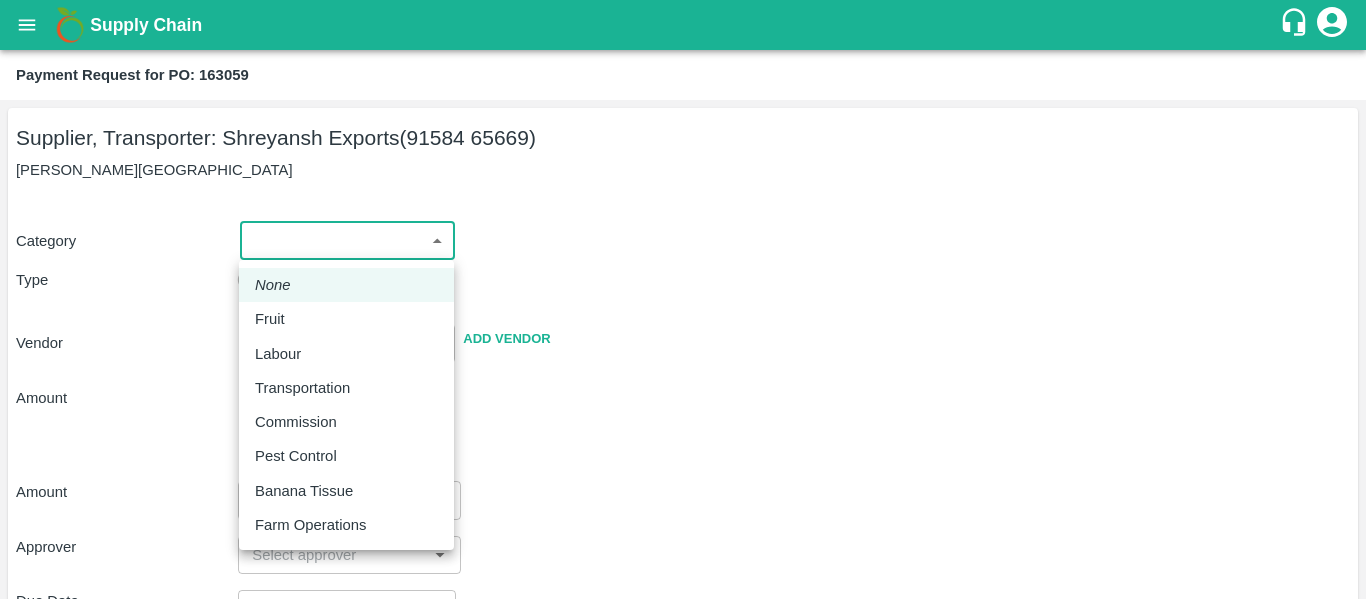 click on "Fruit" at bounding box center (275, 319) 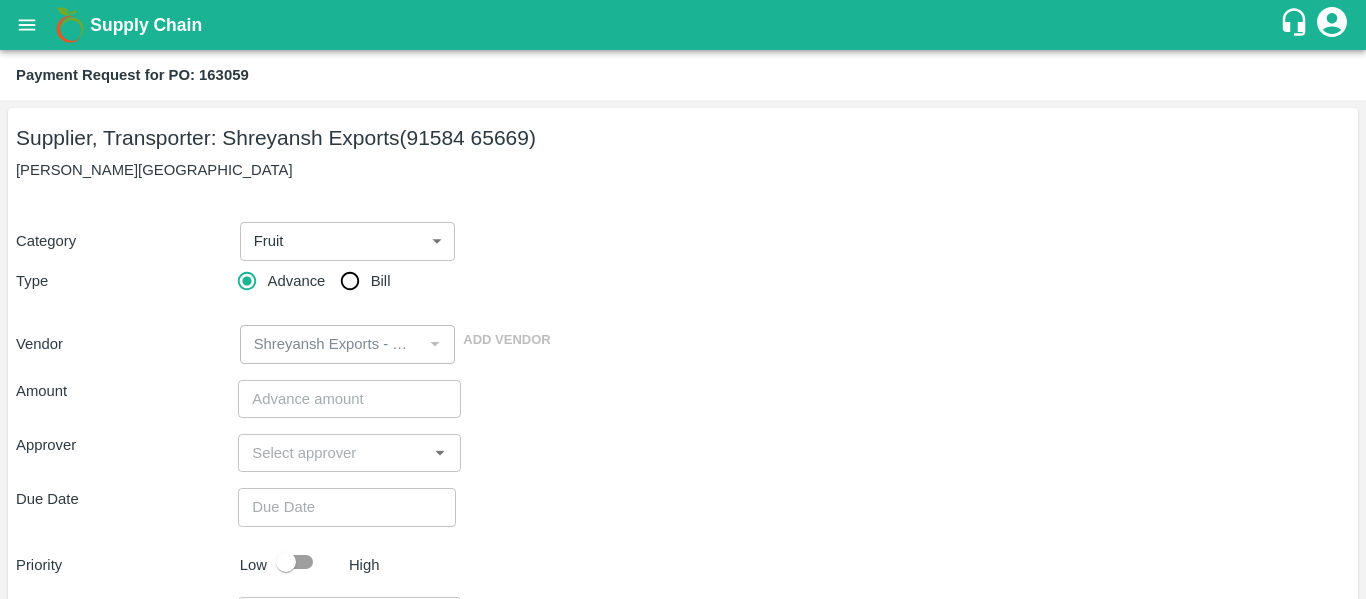 click on "Advance Bill" at bounding box center [349, 281] 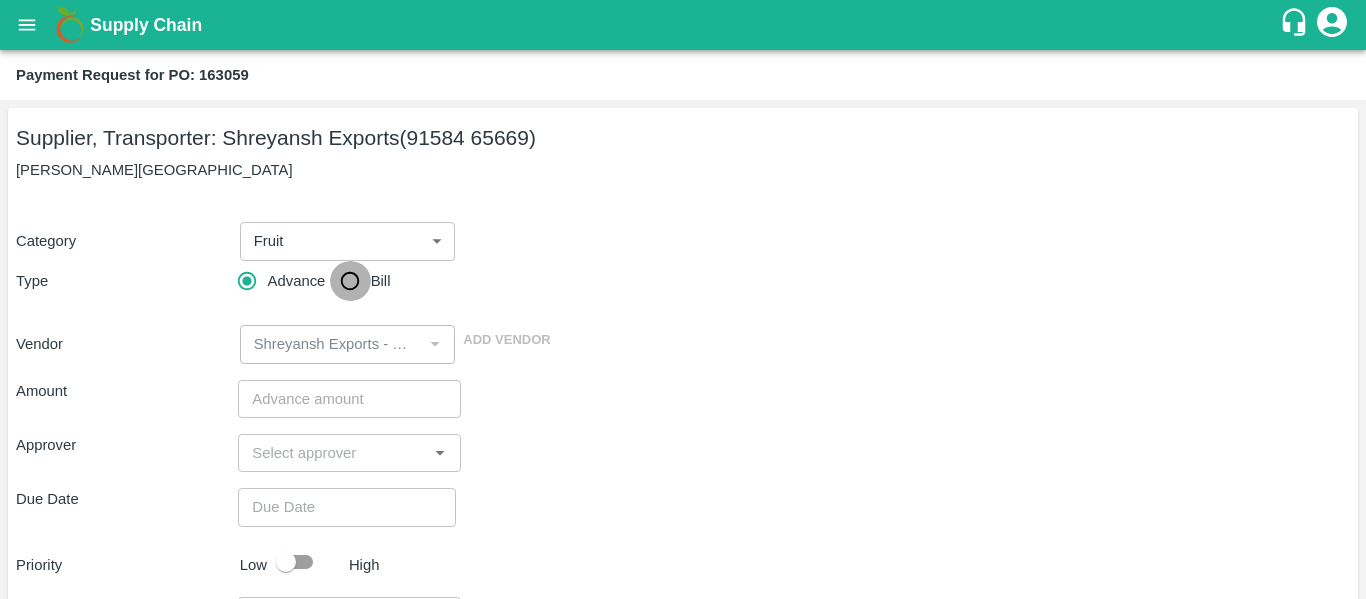 click on "Bill" at bounding box center [350, 281] 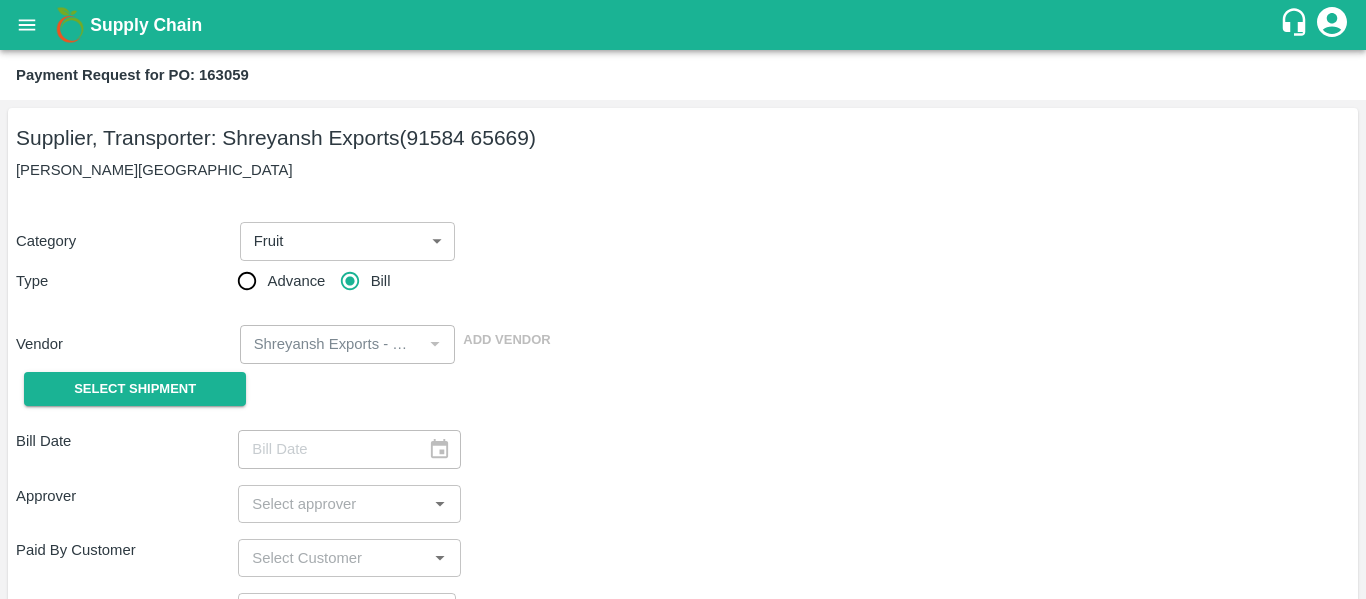 click on "Select Shipment" at bounding box center [127, 389] 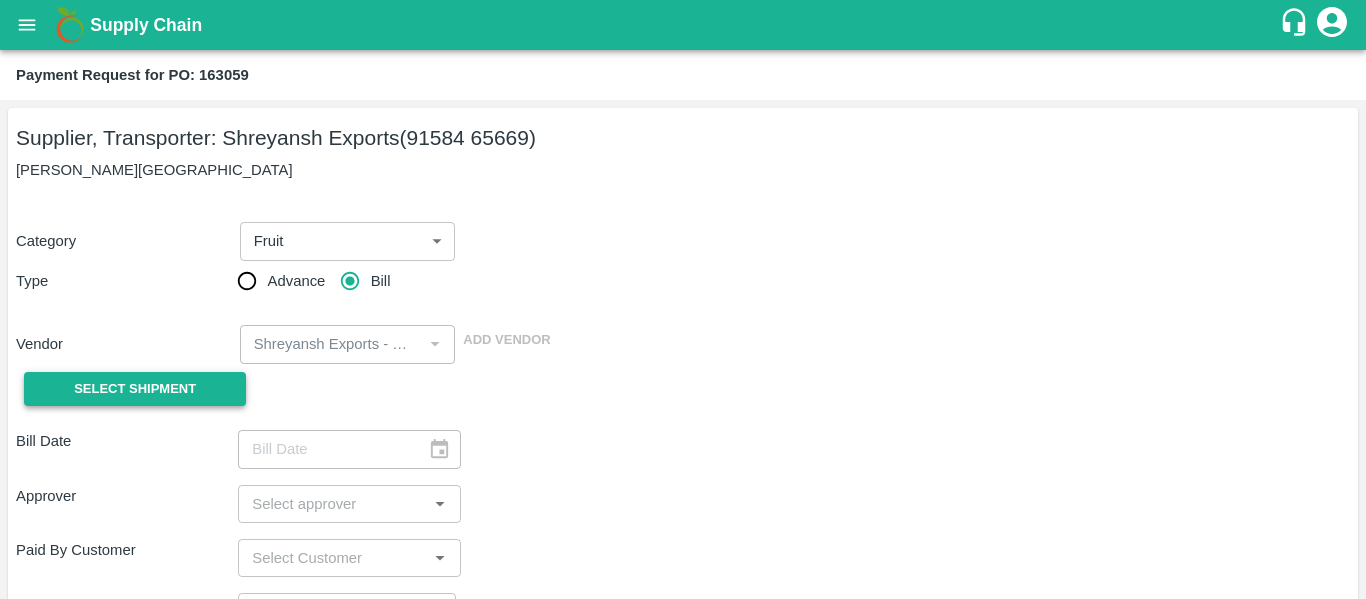 click on "Select Shipment" at bounding box center [135, 389] 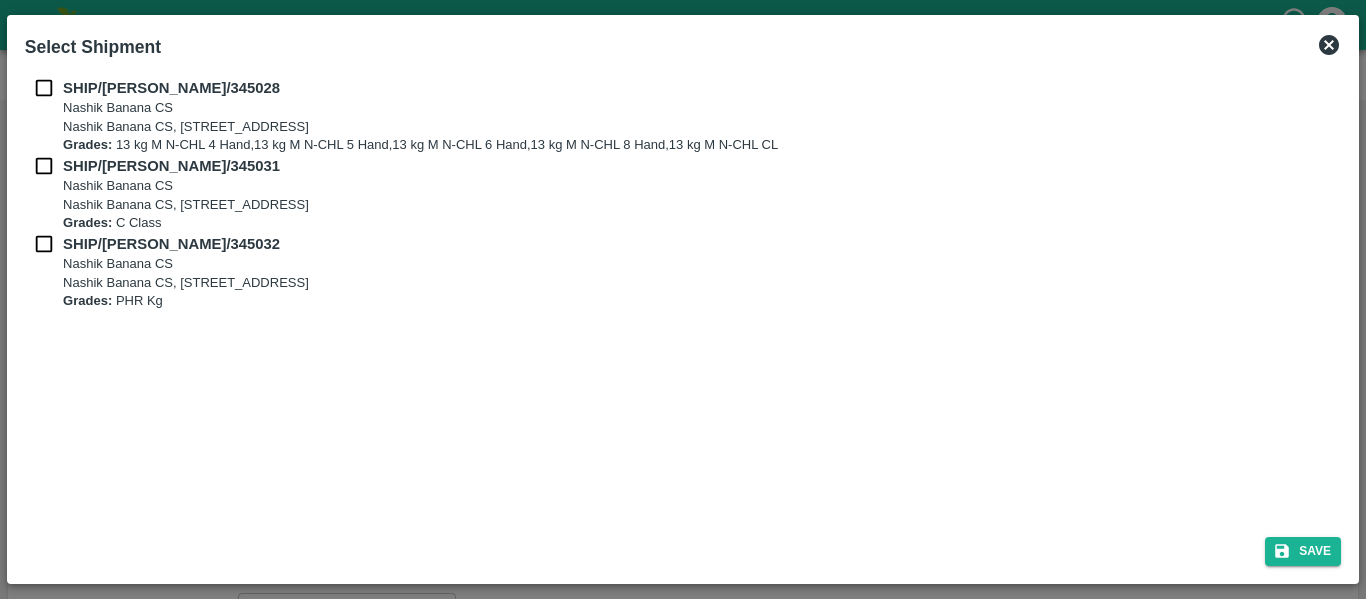 click on "SHIP/[PERSON_NAME]/345028 Nashik Banana CS  Nashik Banana CS, Gat No. 314/2/1, A/p- Mohadi, Tal- Dindori, Dist- Nashik 422207, [GEOGRAPHIC_DATA], [GEOGRAPHIC_DATA], [GEOGRAPHIC_DATA] Grades:   13 kg M N-CHL 4 Hand,13 kg M N-CHL 5 Hand,13 kg M N-CHL 6 Hand,13 kg M N-CHL 8 Hand,13 kg M N-CHL CL" at bounding box center [683, 116] 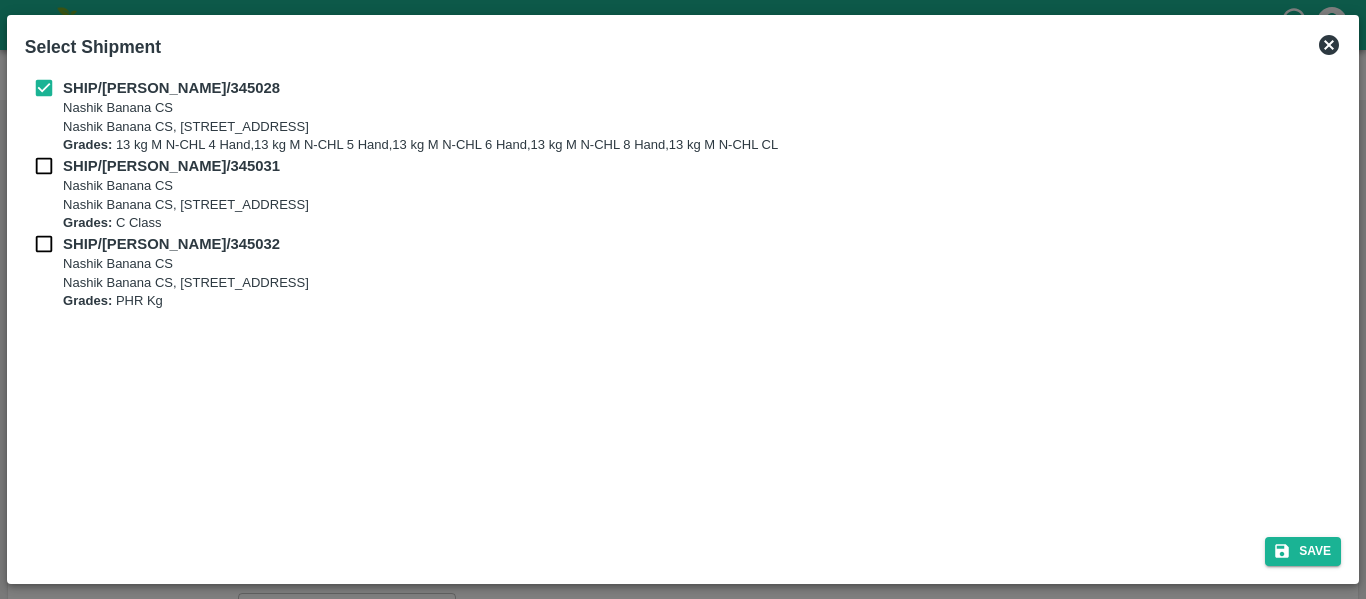 click at bounding box center [44, 166] 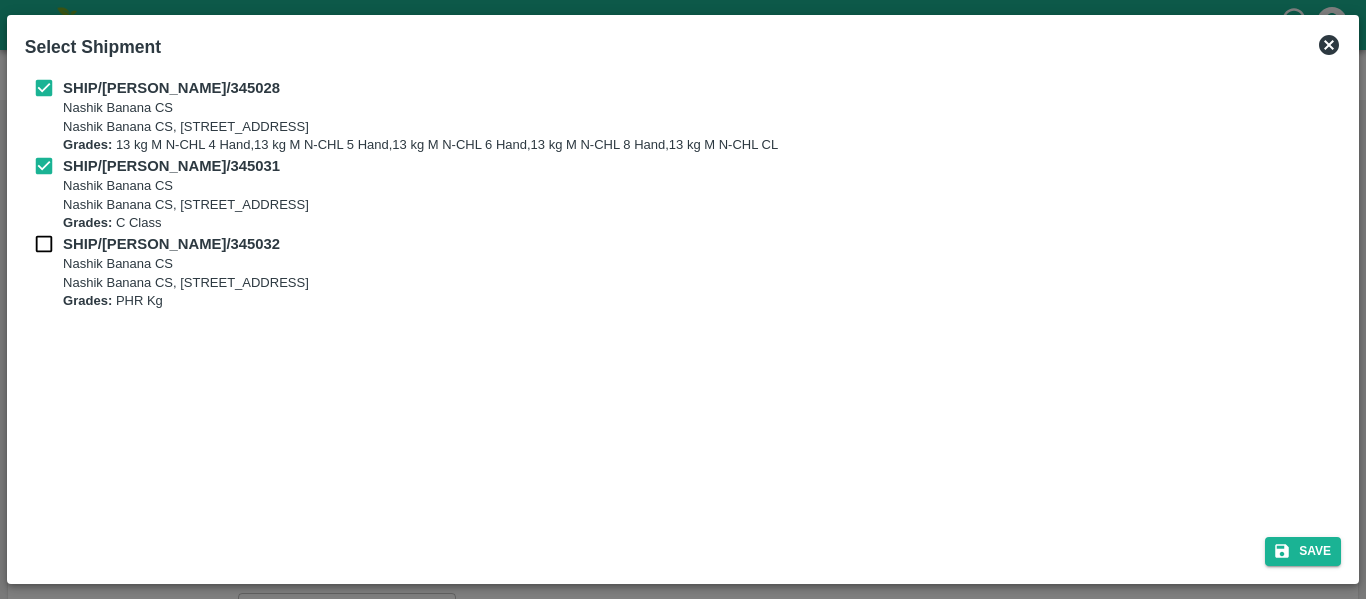 click on "Nashik Banana CS" at bounding box center [186, 264] 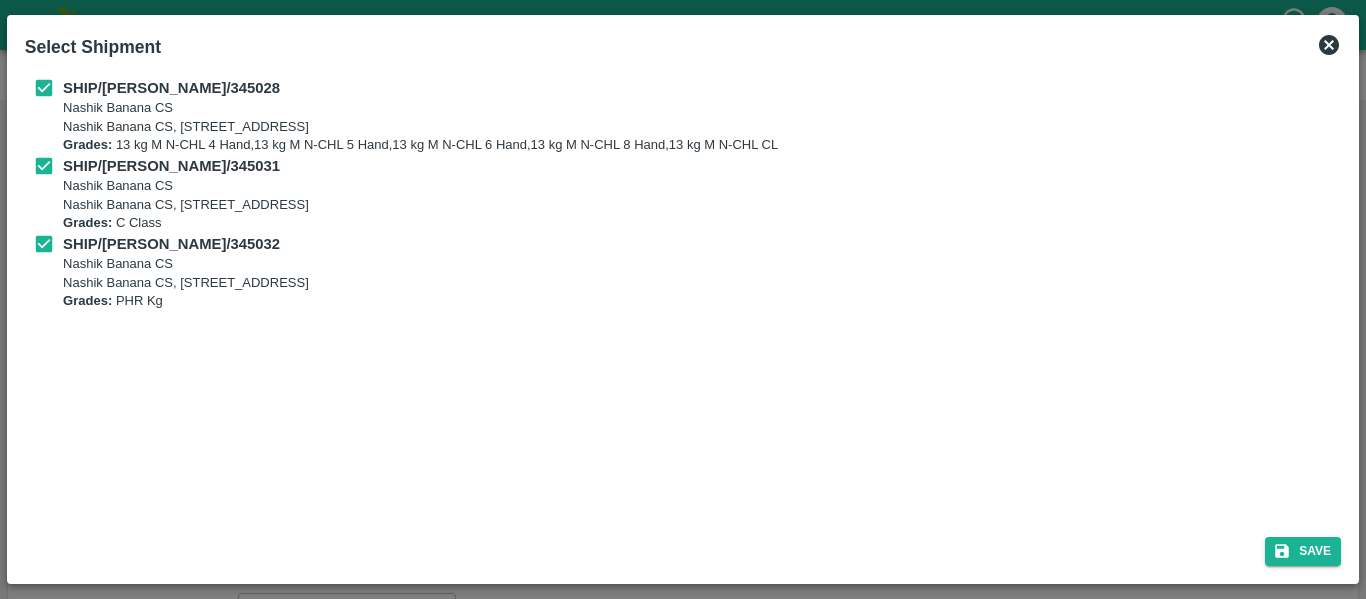 click on "Save" at bounding box center (683, 547) 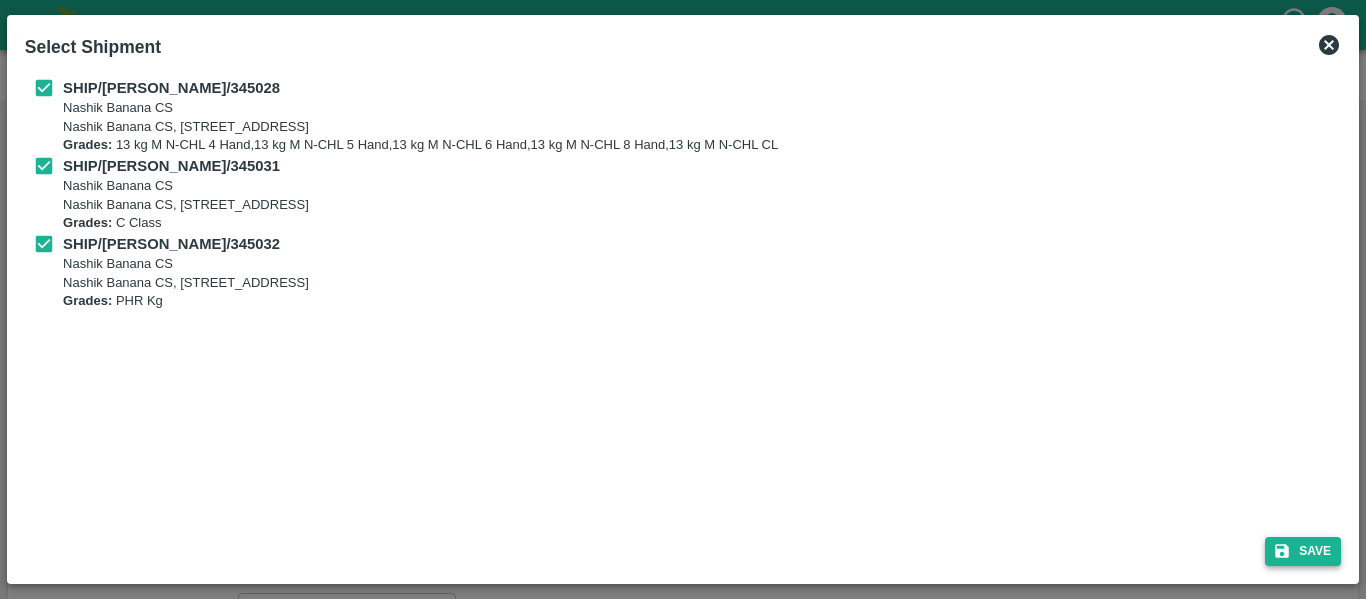 click on "Save" at bounding box center [1303, 551] 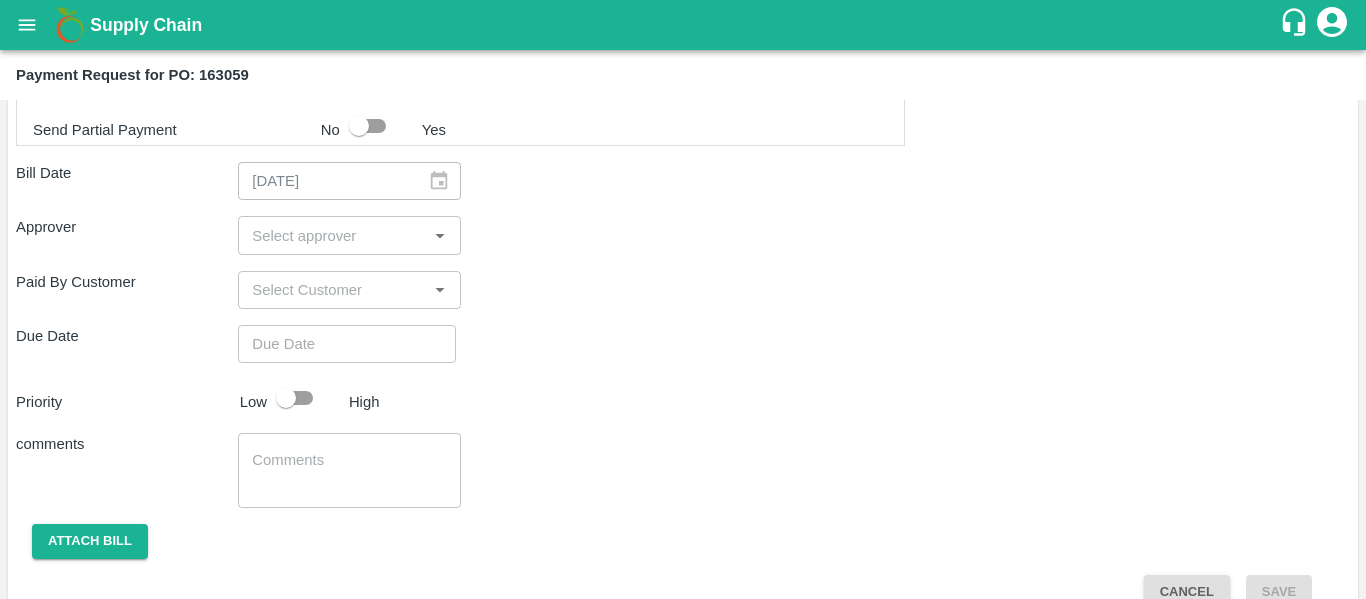 scroll, scrollTop: 1081, scrollLeft: 0, axis: vertical 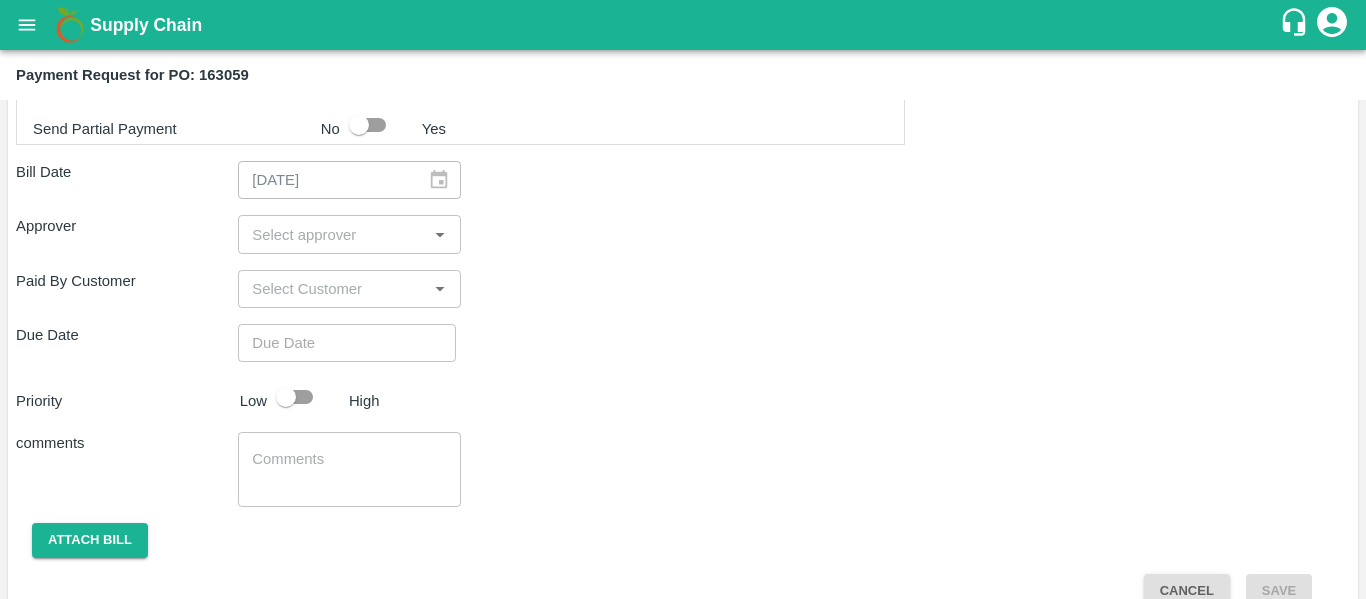 click on "Shipment -  SHIP/NASH/345028 Lots (Labels) Weight (Kgs) Total Price (₹) BANANA-EXP/13 kg M N-CHL 4 Hand/V-MH-Shreya/468FEX/100725   143 ( 11  X   13   ) ₹ 4065.49 ₹ 28.43  / kg BANANA-EXP/13 kg M N-CHL 5 Hand/V-MH-Shreya/468FEX/100725   2808 ( 216  X   13   ) ₹ 79831.44 ₹ 28.43  / kg BANANA-EXP/13 kg M N-CHL 6 Hand/V-MH-Shreya/468FEX/100725   6175 ( 475  X   13   ) ₹ 175555.25 ₹ 28.43  / kg BANANA-EXP/13 kg M N-CHL 8 Hand/V-MH-Shreya/468FEX/100725   1027 ( 79  X   13   ) ₹ 29197.61 ₹ 28.43  / kg BANANA-EXP/13 kg M N-CHL CL/V-MH-Shreya/468FEX/100725   247 ( 19  X   13   ) ₹ 7022.21 ₹ 28.43  / kg Total 10400 295672 Shipment -  SHIP/NASH/345031 Lots (Labels) Weight (Kgs) Total Price (₹) BANANA-EXP/C Class/V-MH-Shreya/258BOM/100725   320 ( 1  X   320   ) ₹ 8217.6 ₹ 25.68  / kg Total 320 8217.6 Shipment -  SHIP/NASH/345032 Lots (Labels) Weight (Kgs) Total Price (₹) BANANA-EXP/PHR Kg/V-MH-Shreya/258BOM/100725   60 ( 1  X   60   ) ₹ 1540.8 ₹ 25.68  / kg Total 60 1540.8 0 ₹  No Yes" at bounding box center (683, -29) 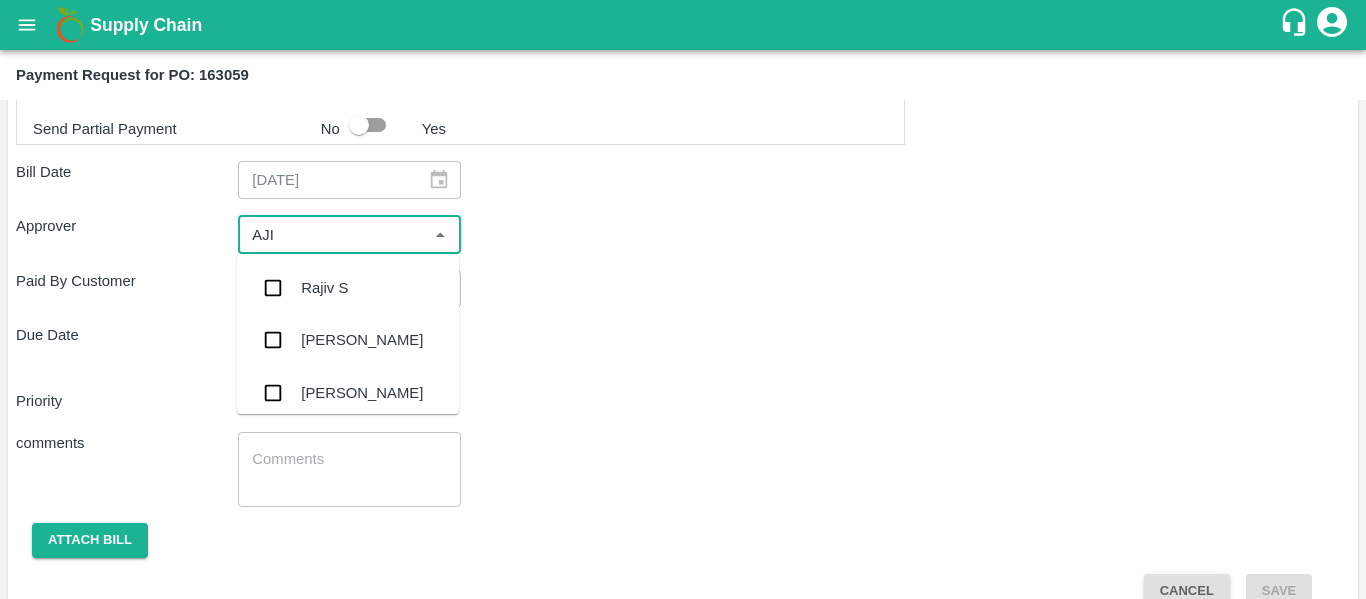 type on "AJIT" 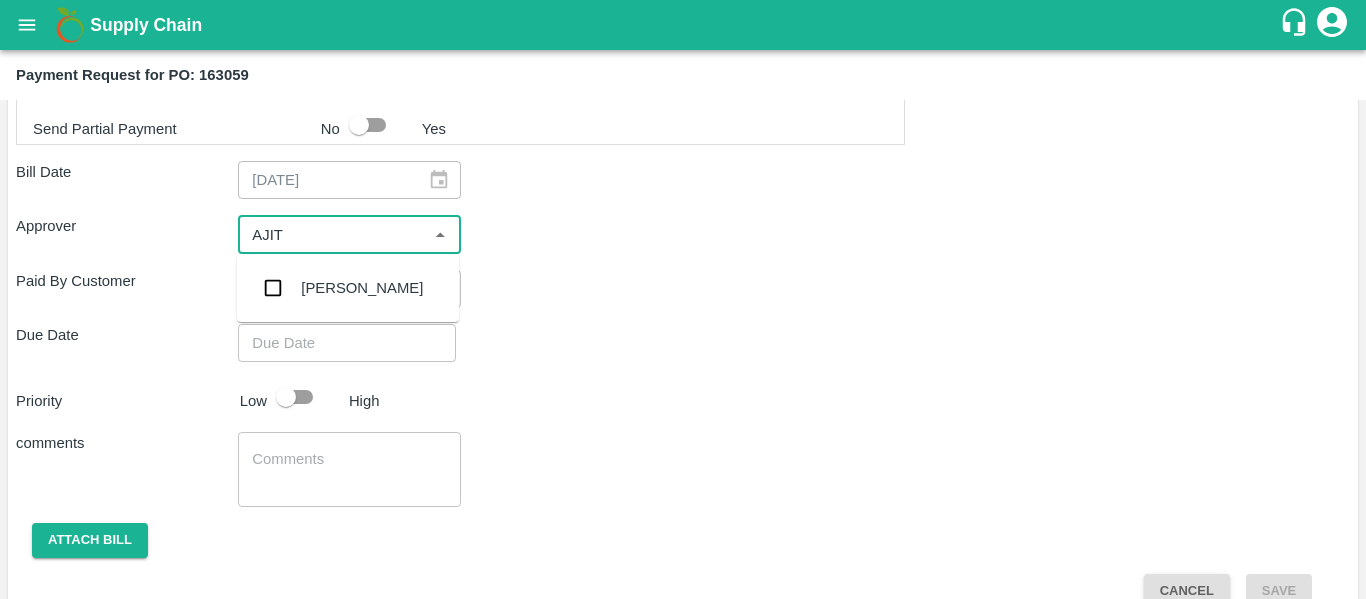 click on "[PERSON_NAME]" at bounding box center (348, 288) 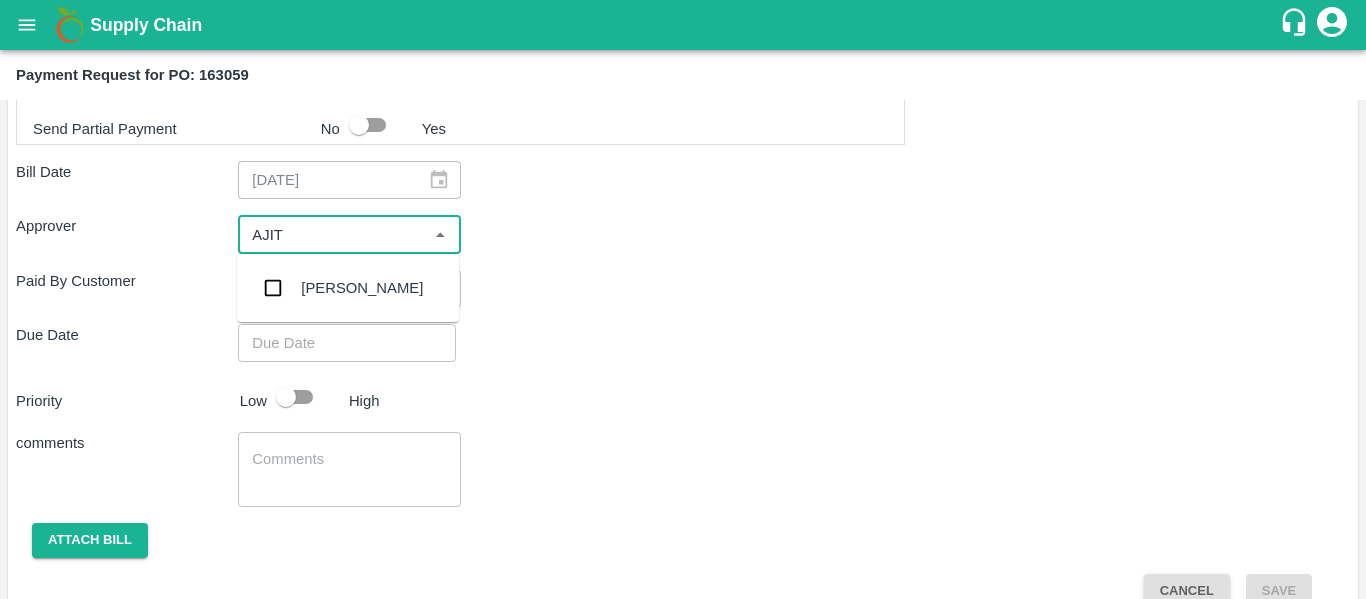 type 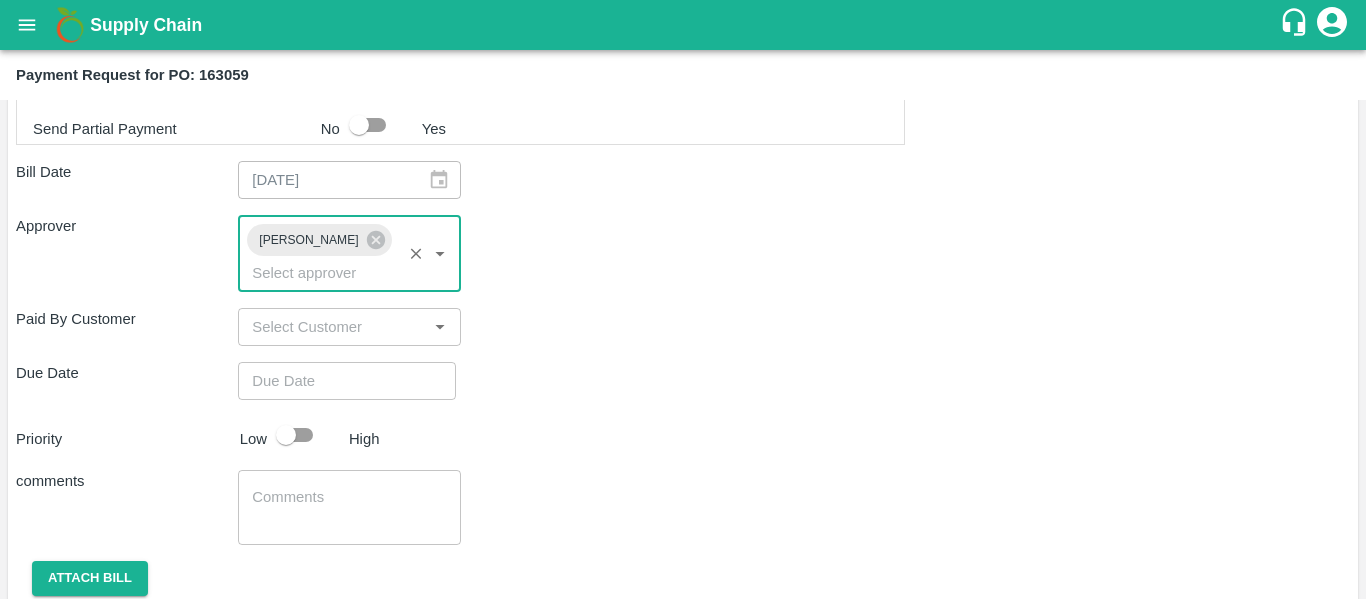 type on "DD/MM/YYYY hh:mm aa" 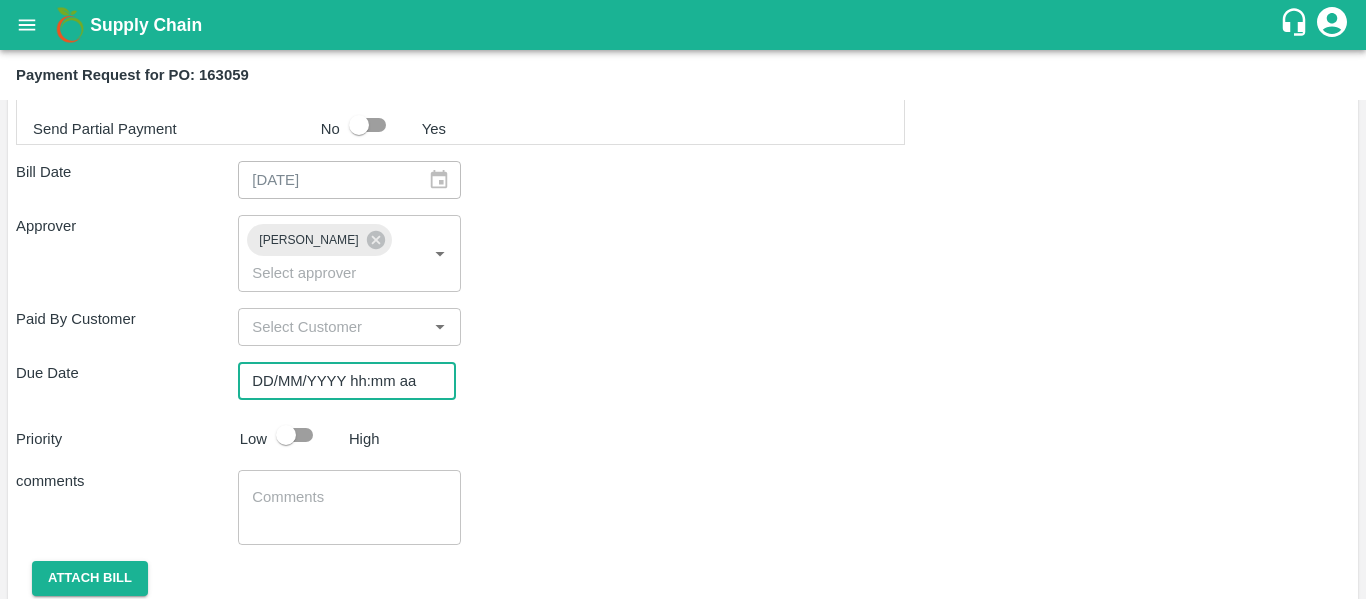 click on "DD/MM/YYYY hh:mm aa" at bounding box center (340, 381) 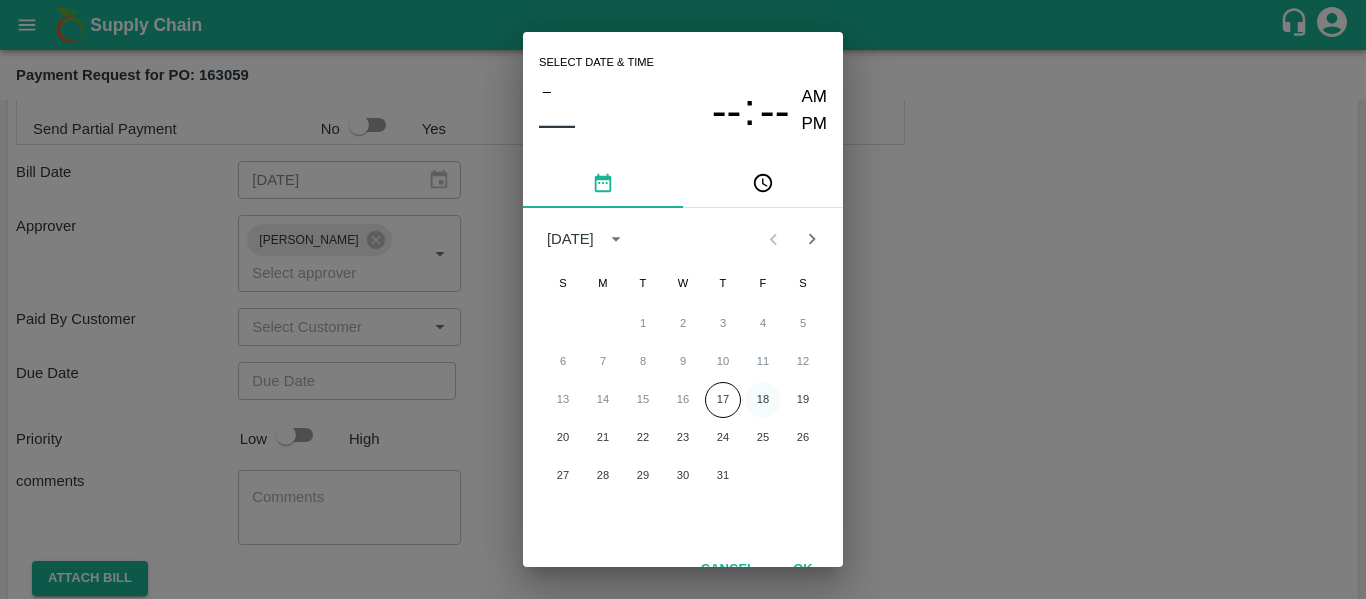 click on "18" at bounding box center (763, 400) 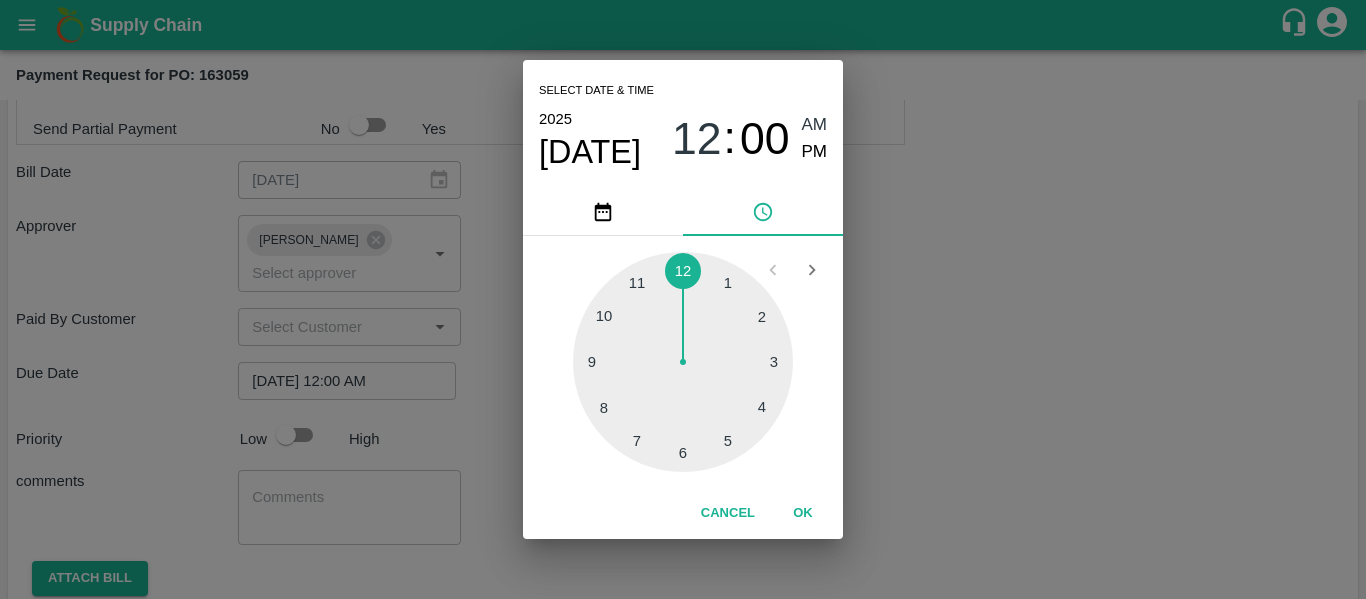 click on "Select date & time [DATE] 12 : 00 AM PM 1 2 3 4 5 6 7 8 9 10 11 12 Cancel OK" at bounding box center [683, 299] 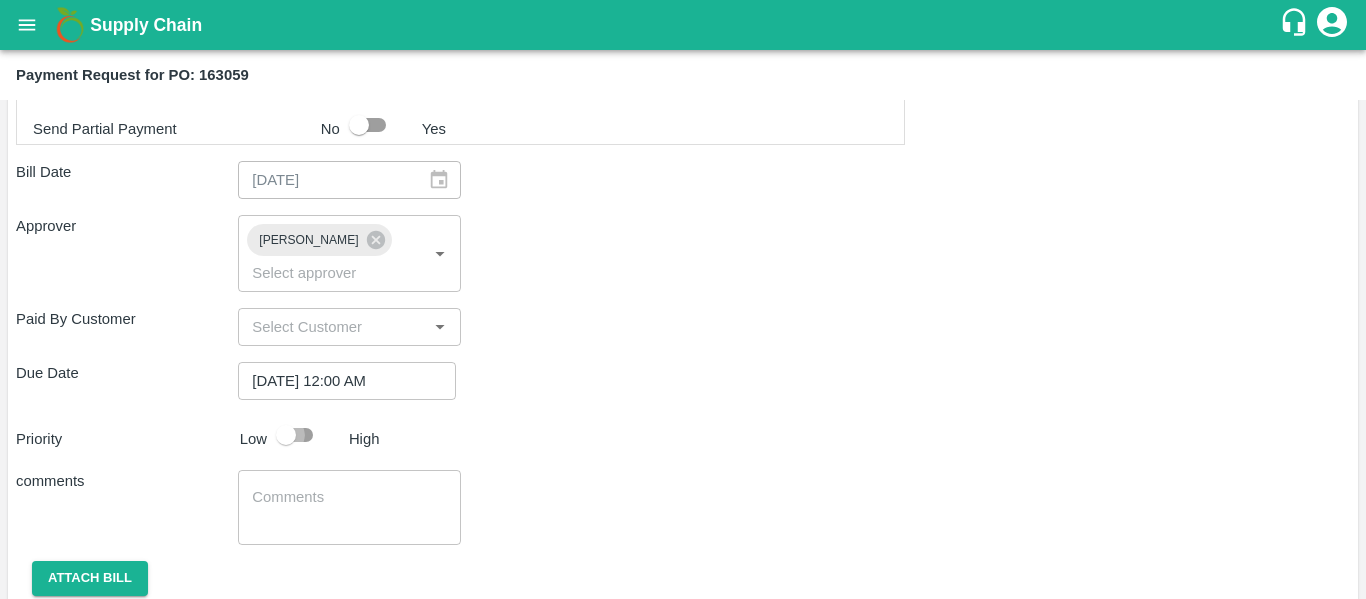 click at bounding box center [286, 435] 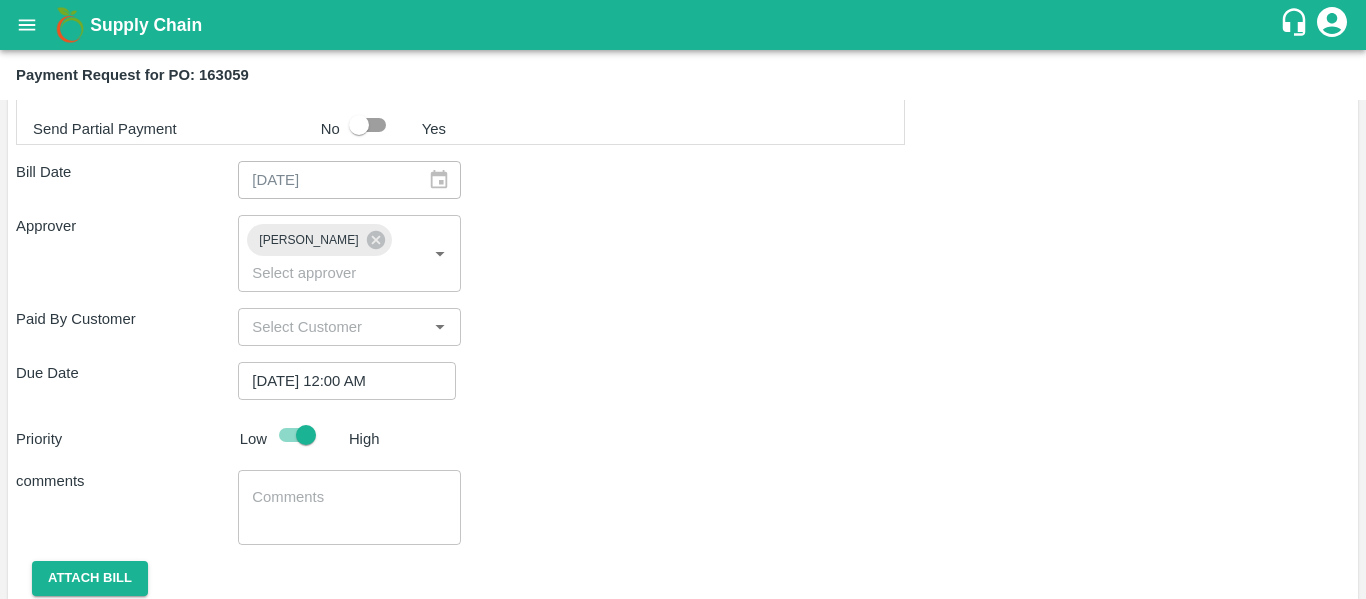 click at bounding box center (349, 508) 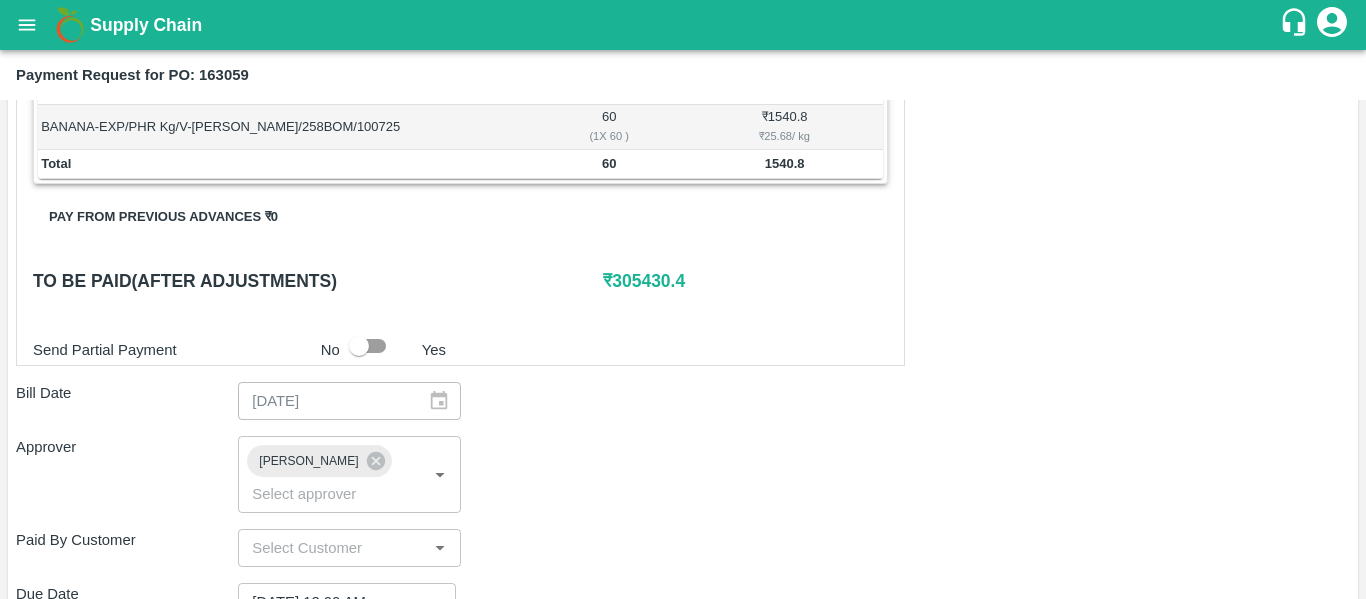 scroll, scrollTop: 859, scrollLeft: 0, axis: vertical 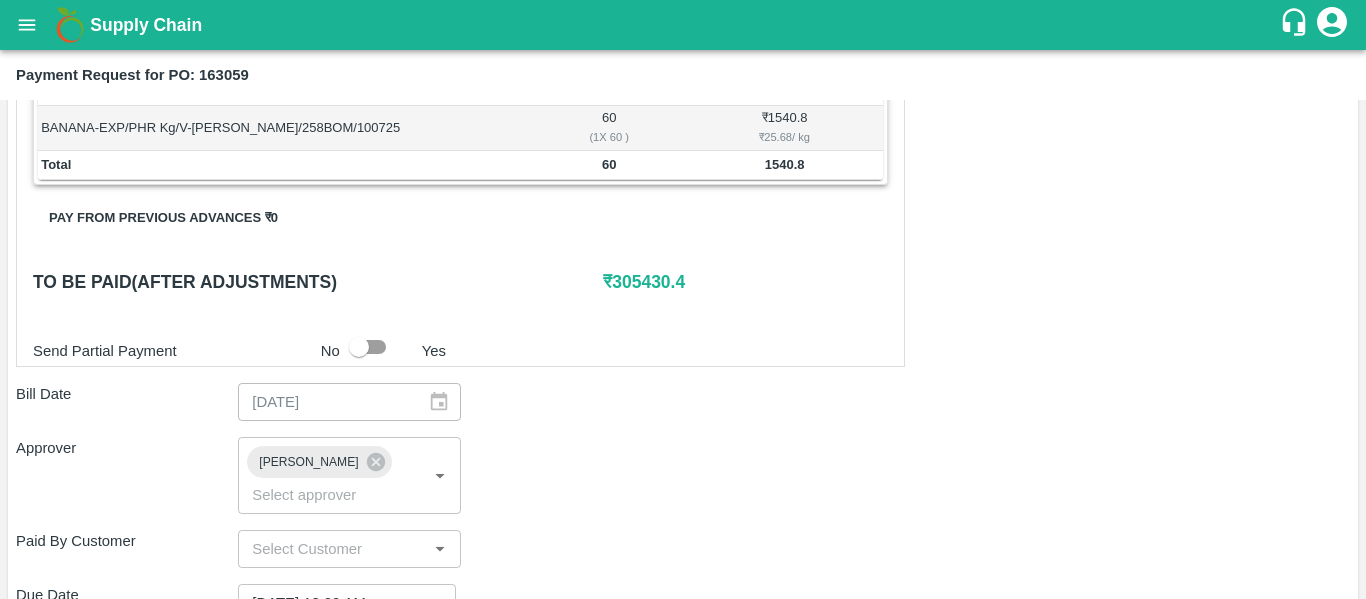 type on "Fruit Bill" 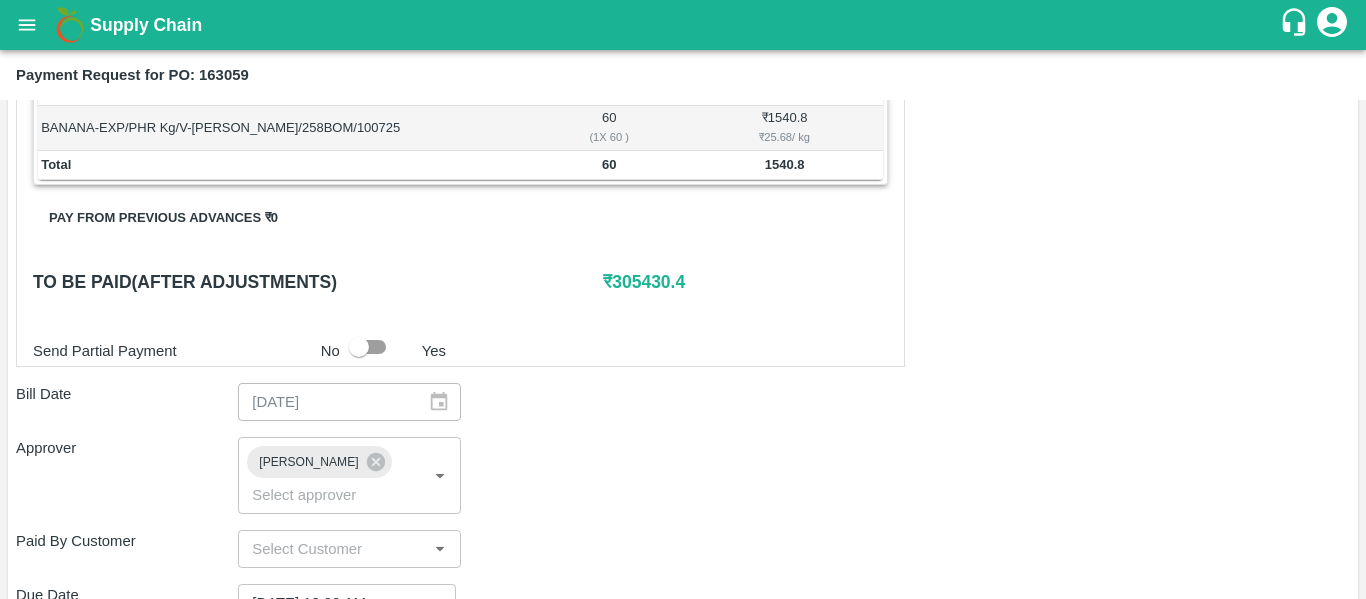 scroll, scrollTop: 1127, scrollLeft: 0, axis: vertical 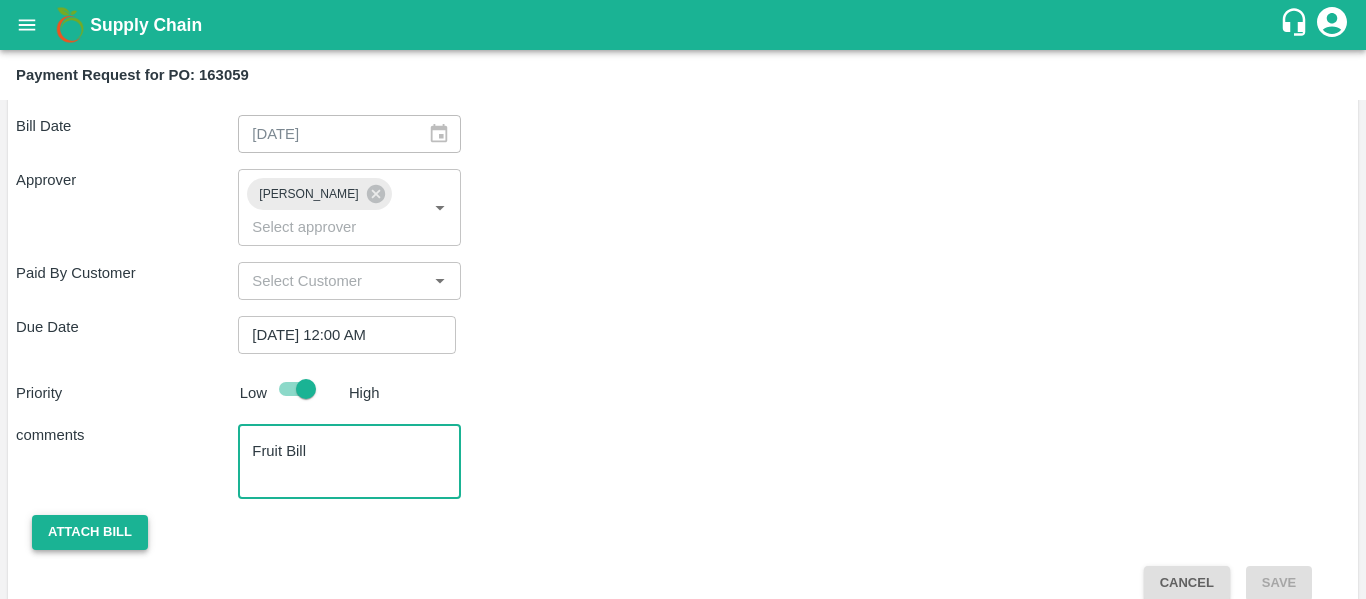 click on "Attach bill" at bounding box center (90, 532) 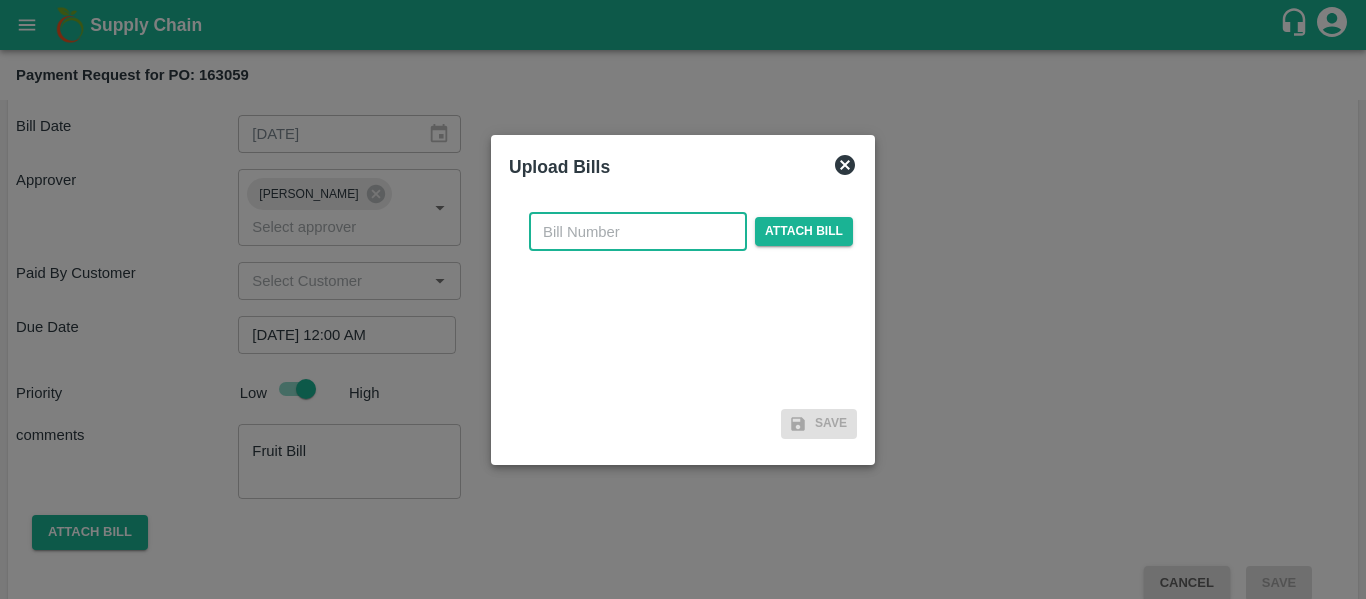 click at bounding box center [638, 232] 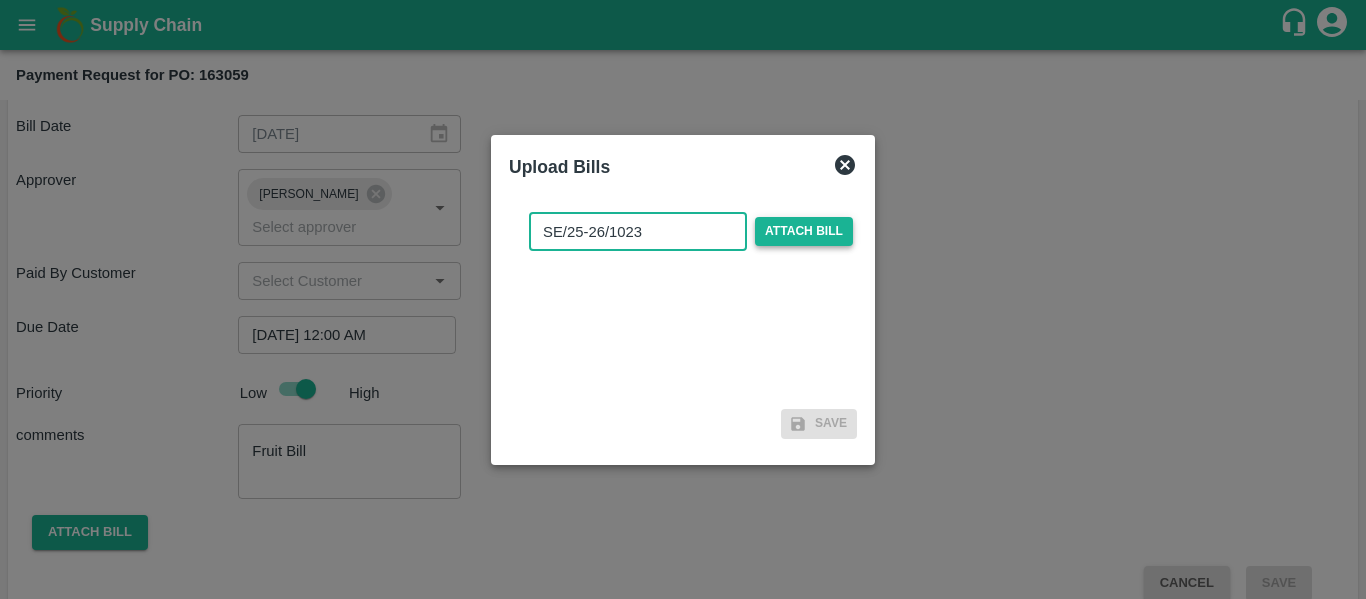 type on "SE/25-26/1023" 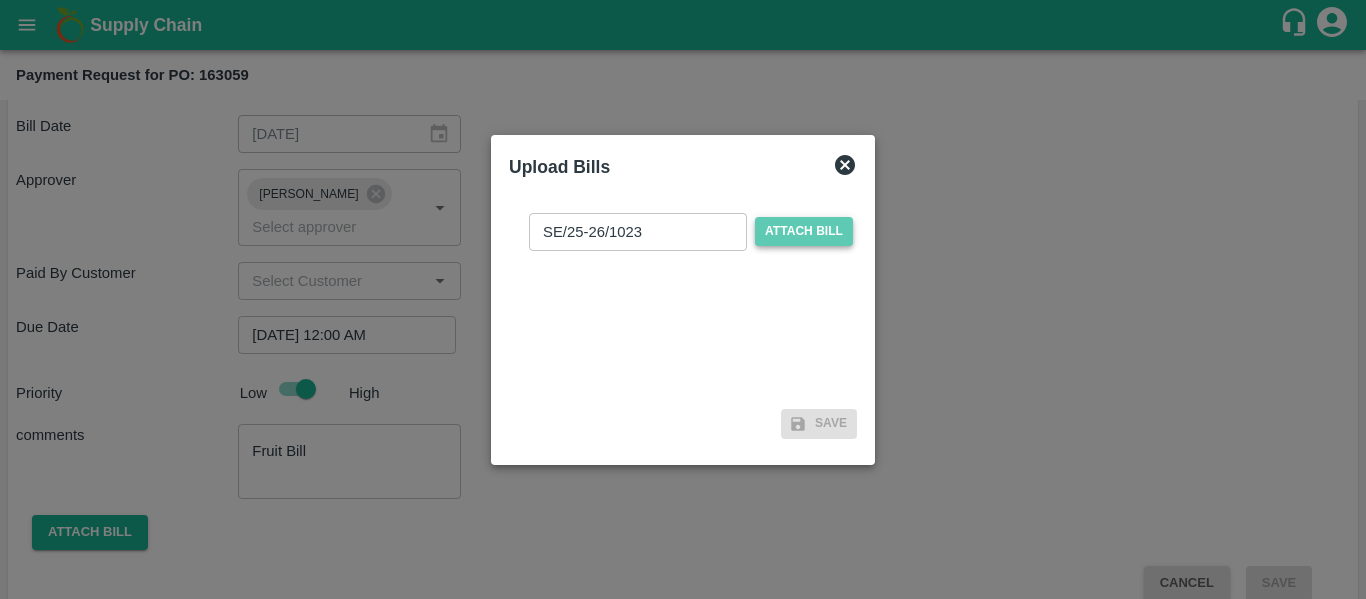 click on "Attach bill" at bounding box center (804, 231) 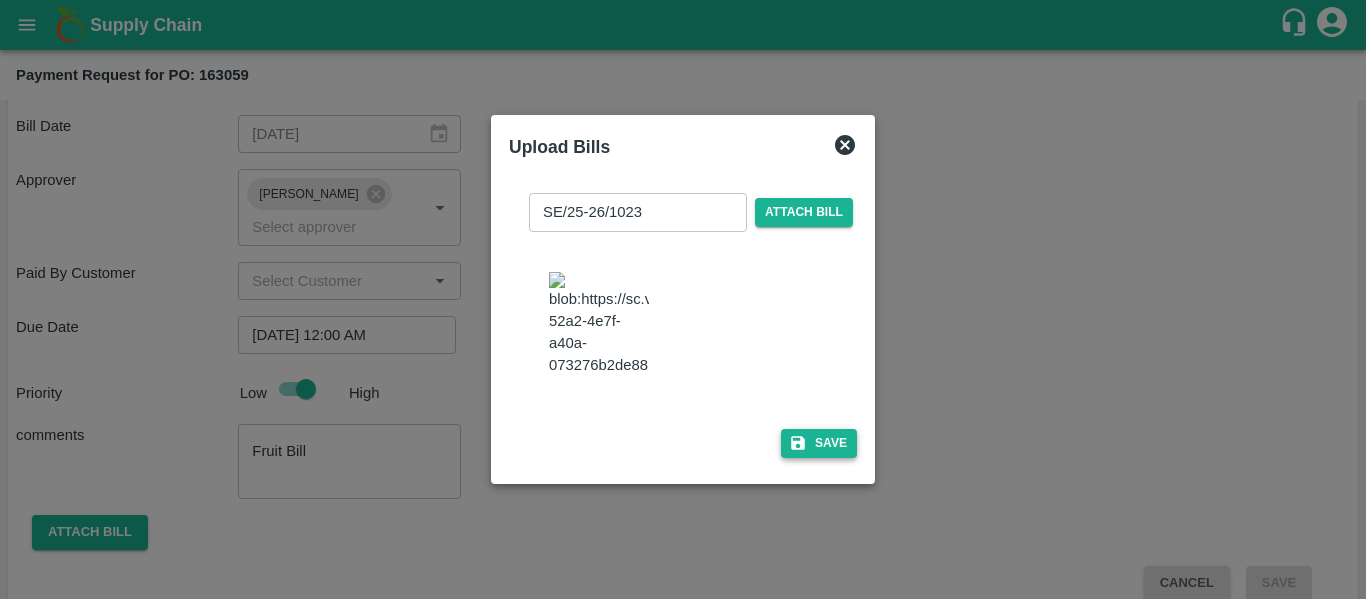 click on "Save" at bounding box center (819, 443) 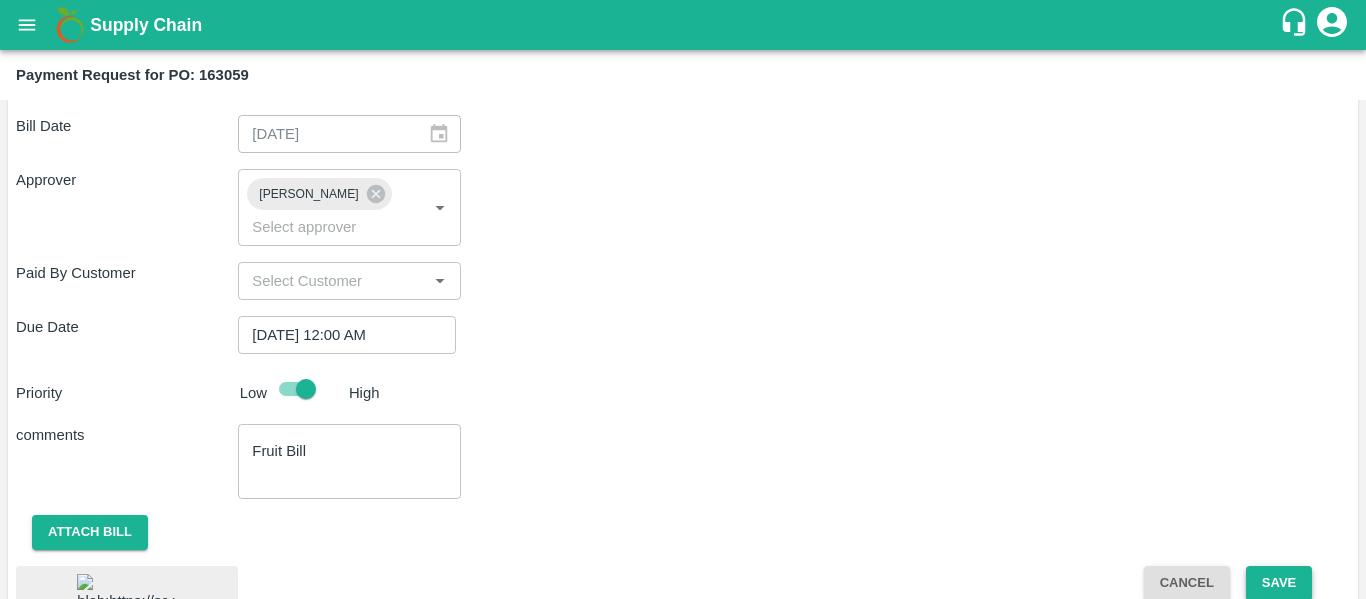 click on "Save" at bounding box center (1279, 583) 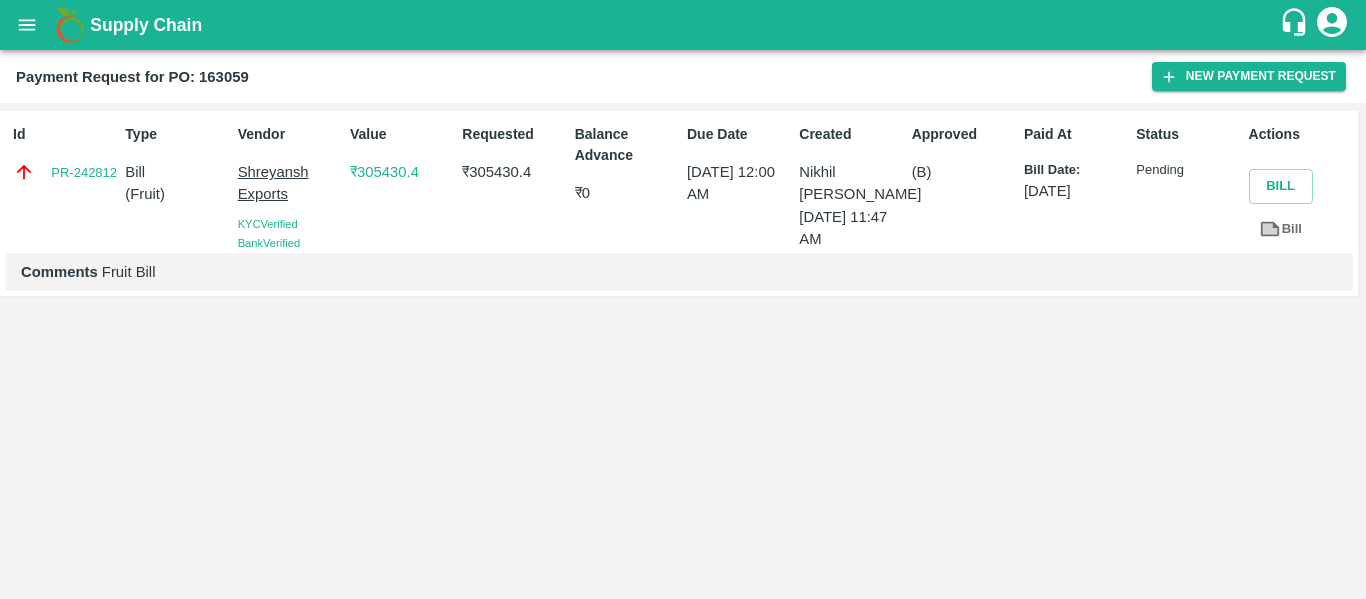 drag, startPoint x: 22, startPoint y: 0, endPoint x: 302, endPoint y: 38, distance: 282.5668 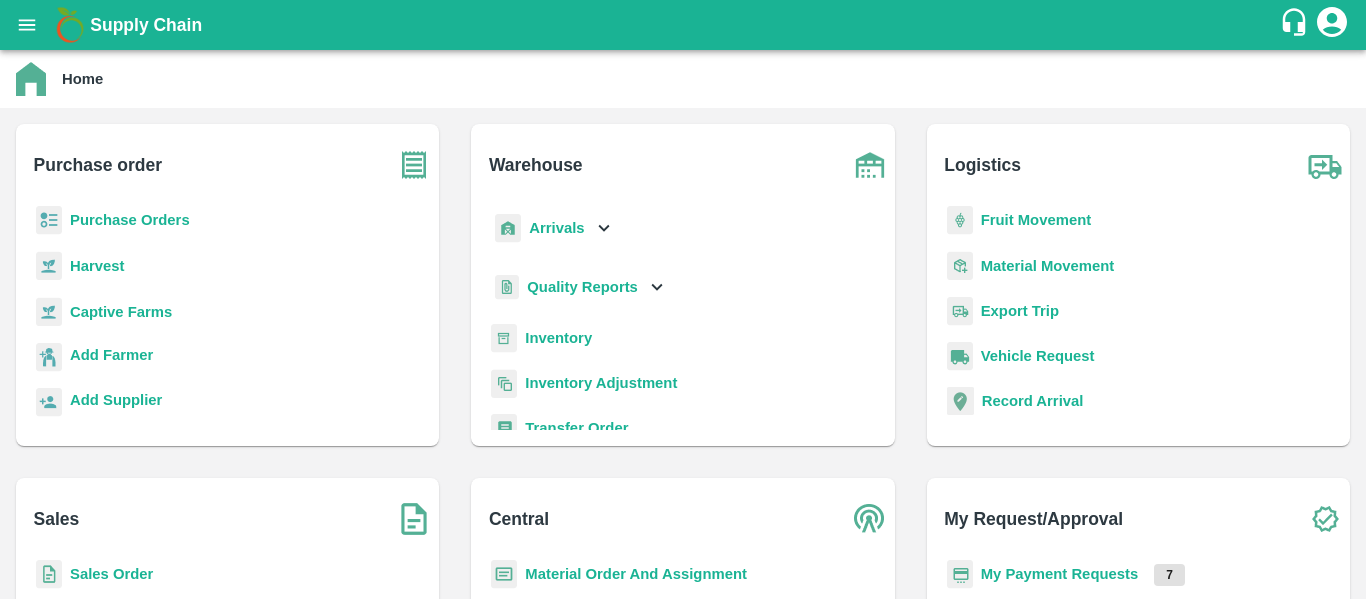 scroll, scrollTop: 0, scrollLeft: 0, axis: both 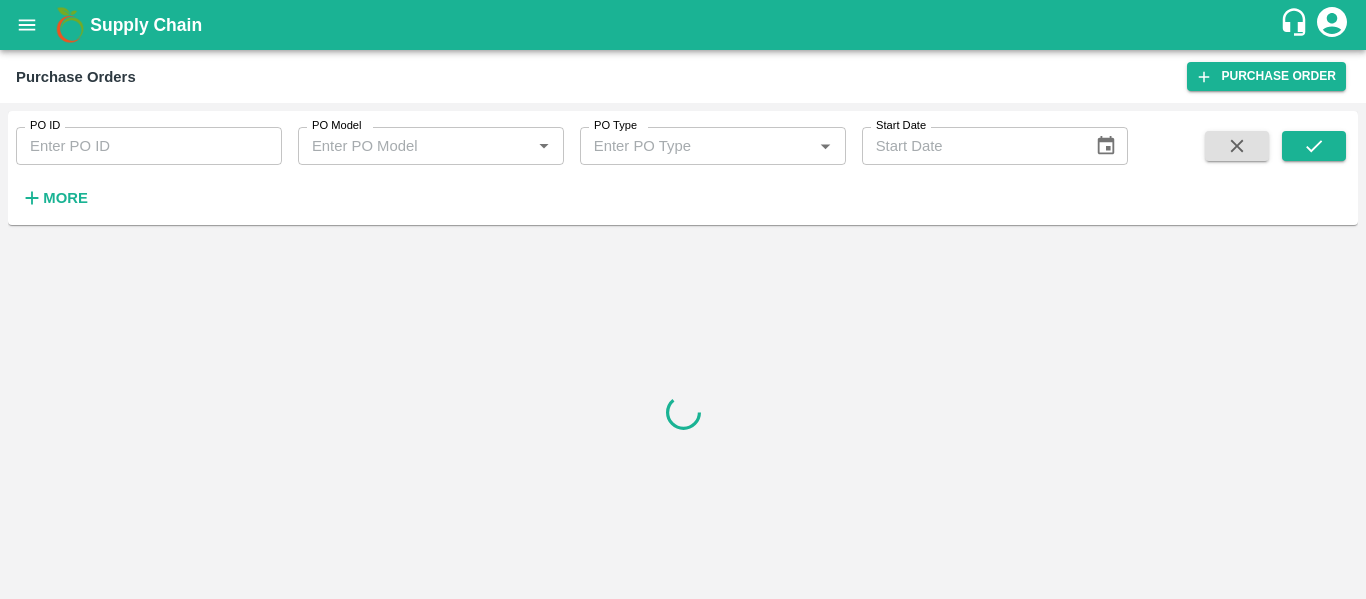 click 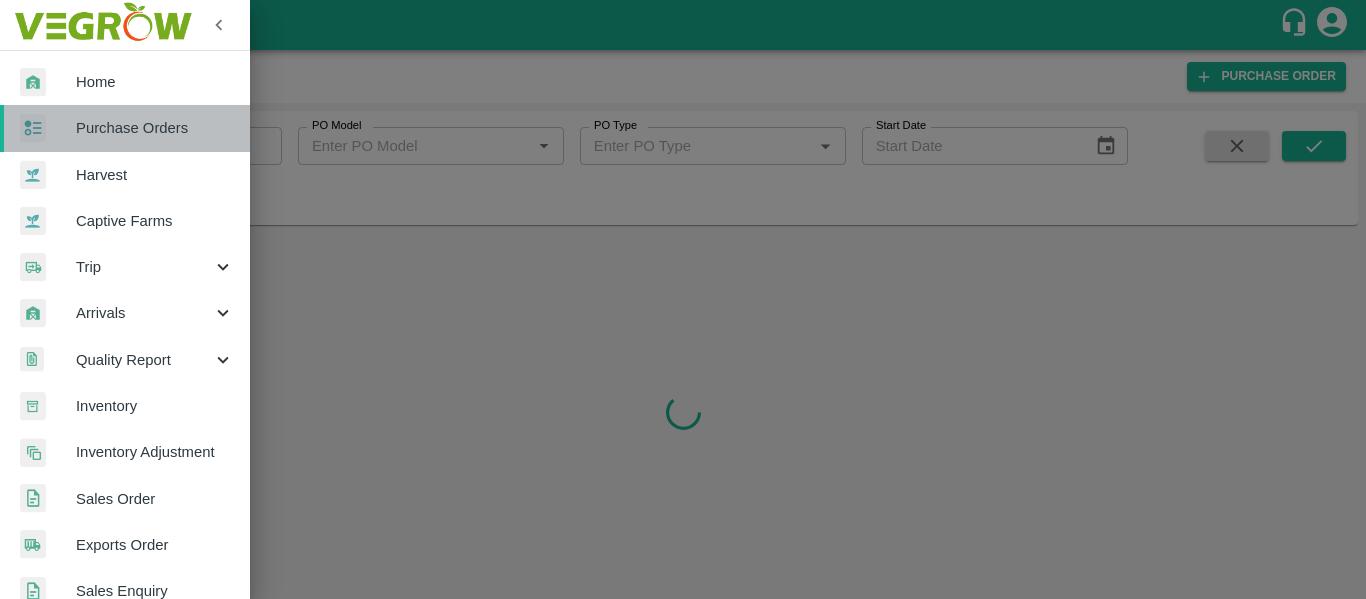click on "Purchase Orders" at bounding box center [155, 128] 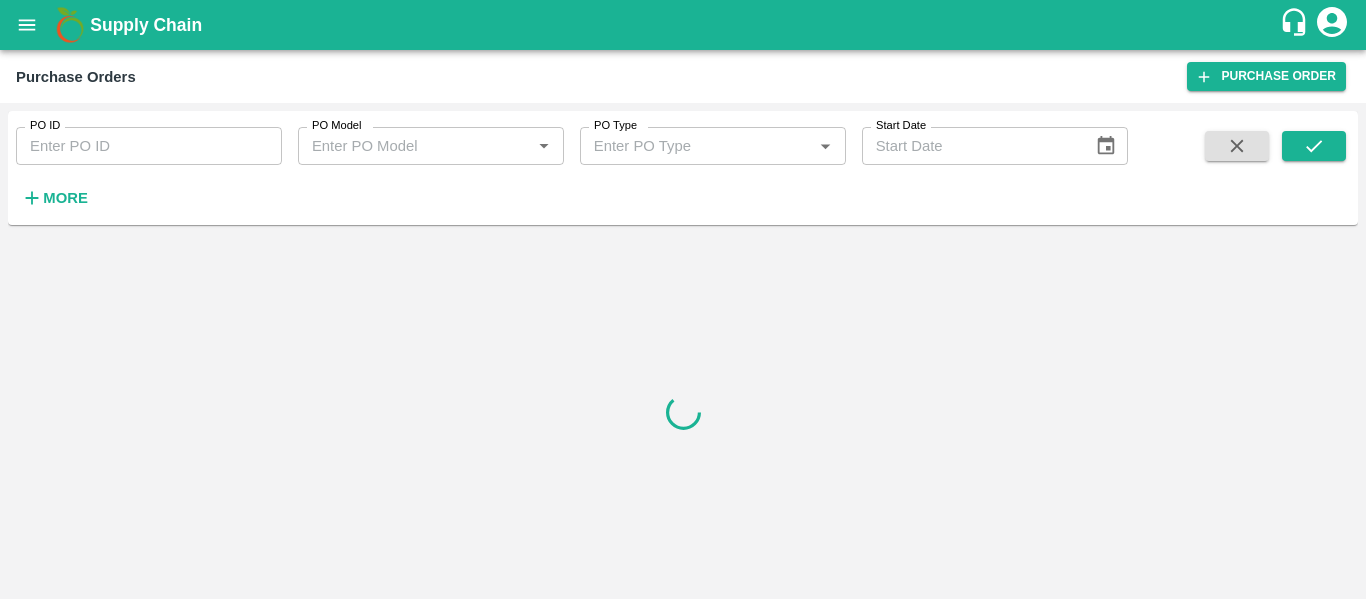 click on "PO ID" at bounding box center (149, 146) 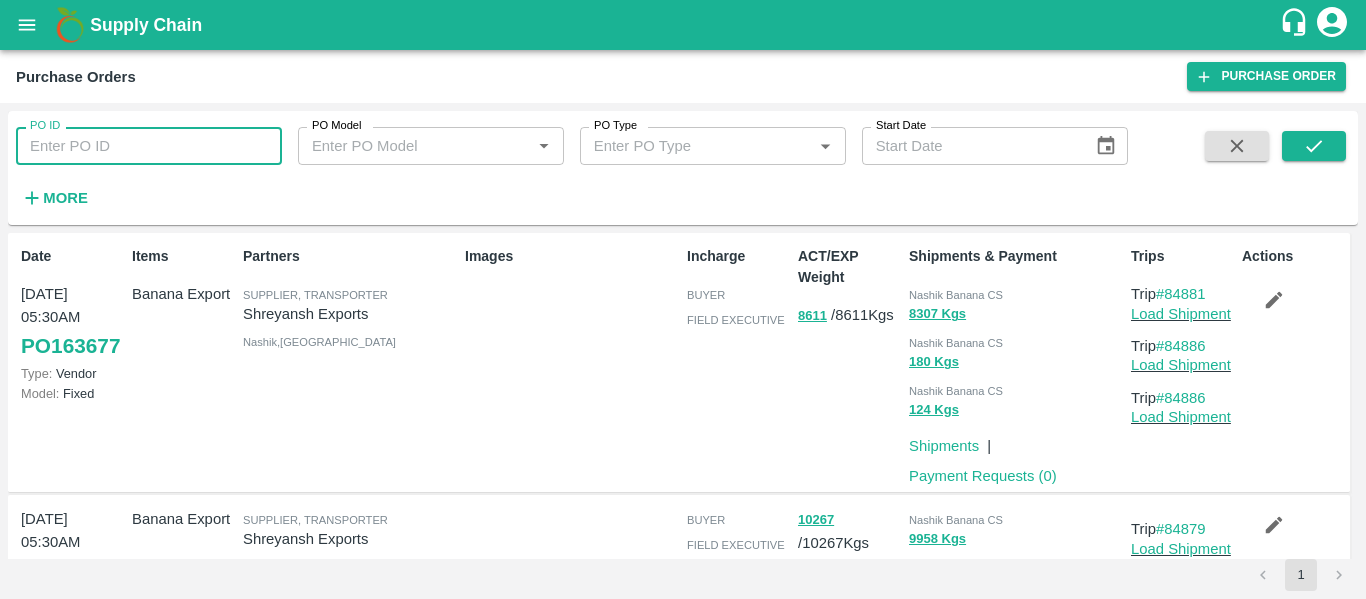 paste on "163076" 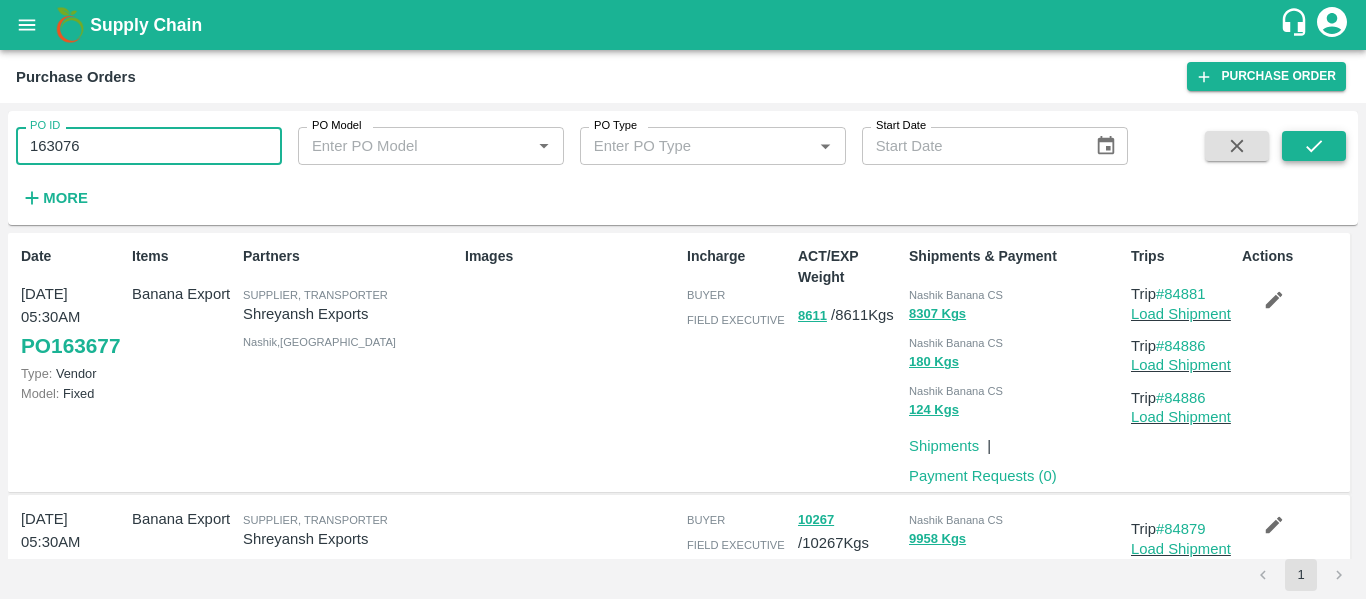 type on "163076" 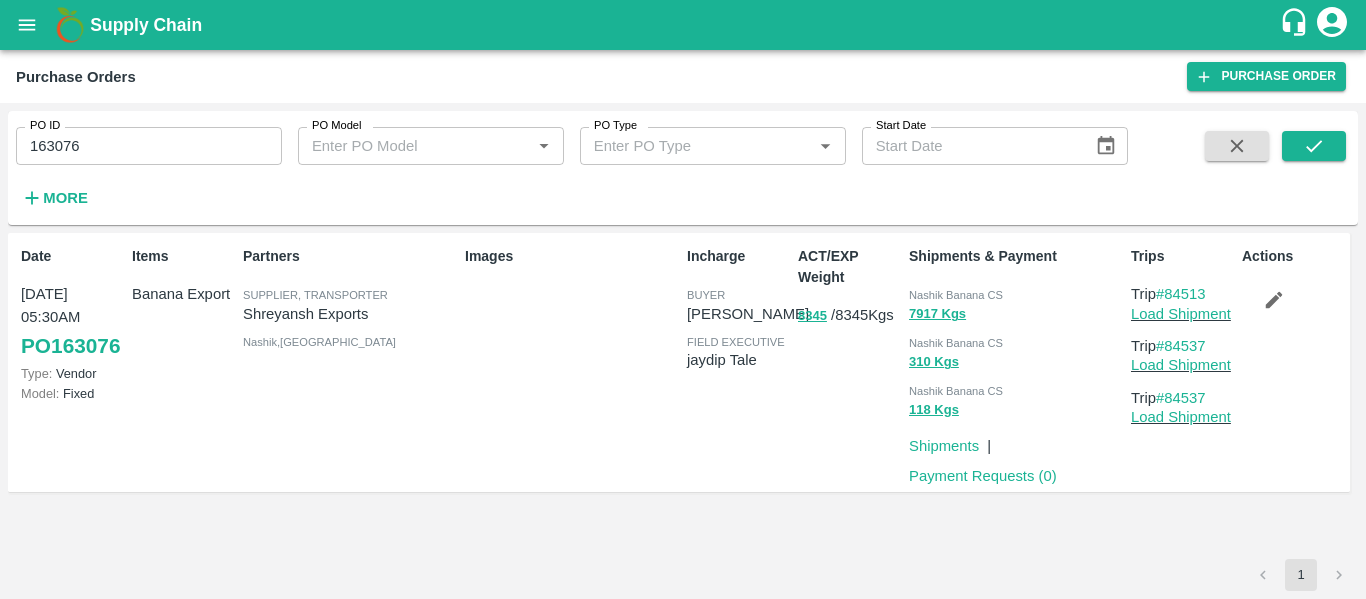 click on "Payment Requests ( 0 )" at bounding box center [979, 472] 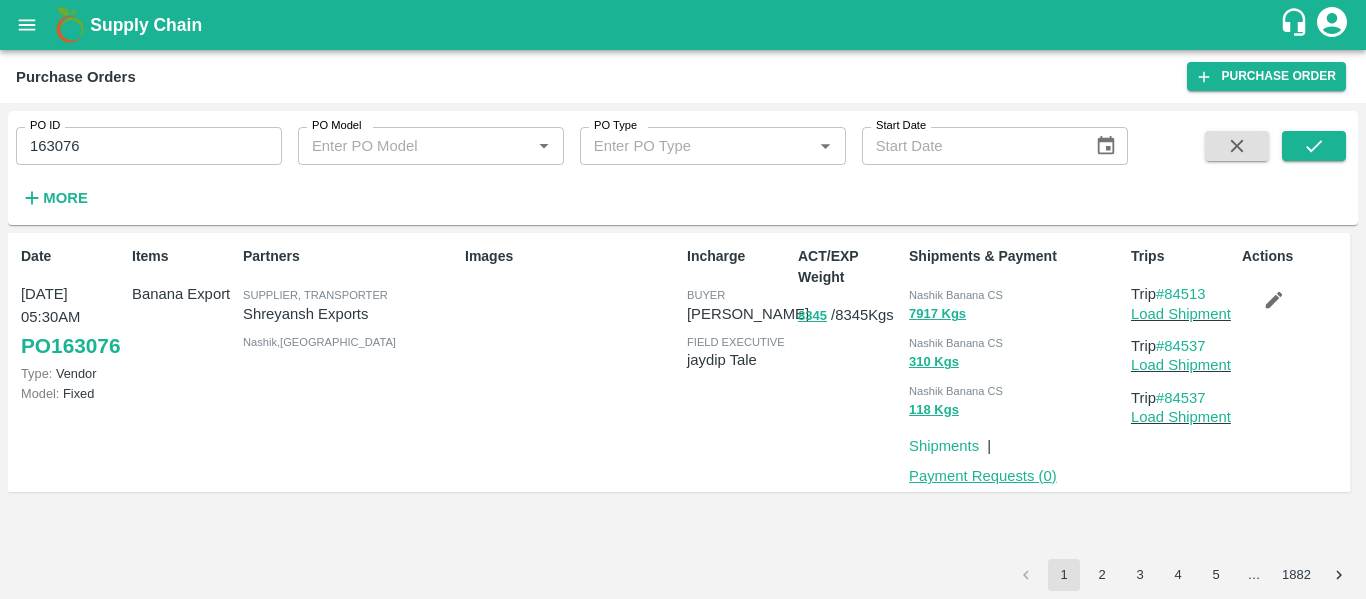 click on "Payment Requests ( 0 )" at bounding box center (983, 476) 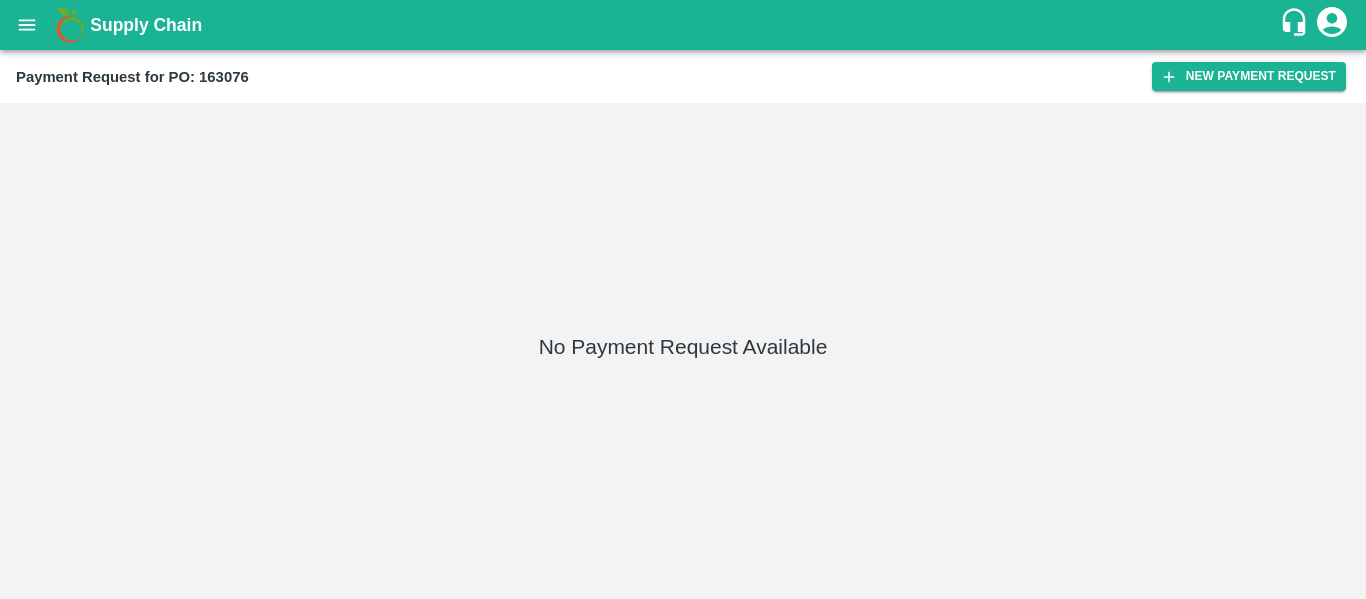 scroll, scrollTop: 0, scrollLeft: 0, axis: both 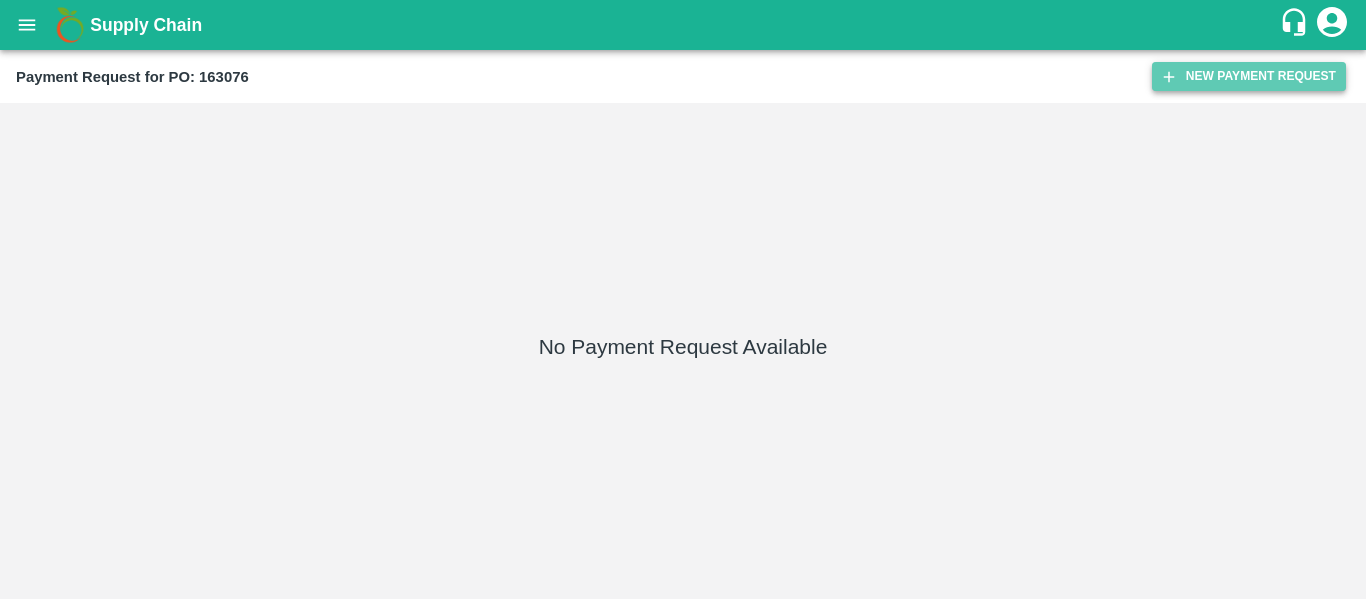 click on "New Payment Request" at bounding box center (1249, 76) 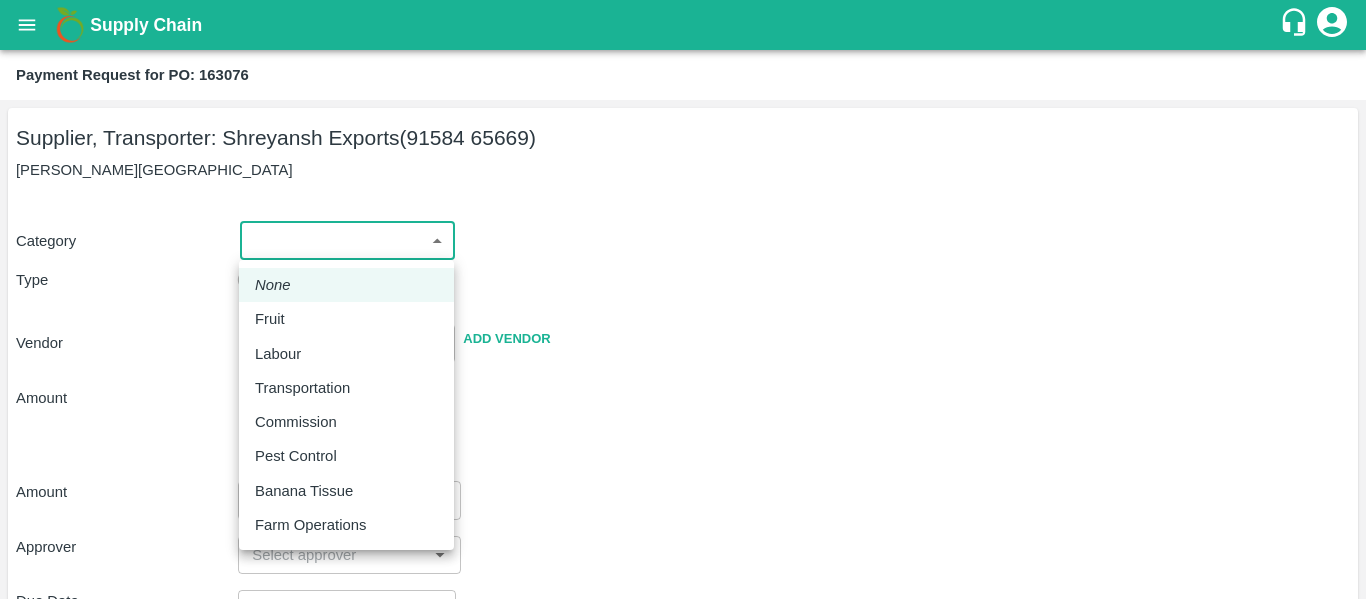 click on "Supply Chain Payment Request for PO: 163076 Supplier, Transporter:    [PERSON_NAME] Exports  (91584 65669) [GEOGRAPHIC_DATA], [GEOGRAPHIC_DATA] Category ​ ​ Type Advance Bill Vendor ​ Add Vendor Amount Total value Per Kg ​ Amount ​ Approver ​ Due Date ​  Priority  Low  High Comment x ​ Attach bill Cancel Save Tembhurni PH Nashik CC Shahada Banana Export PH Savda Banana Export PH Nashik Banana CS Nikhil Subhash Mangvade Logout None Fruit Labour Transportation Commission Pest Control Banana Tissue Farm Operations" at bounding box center [683, 299] 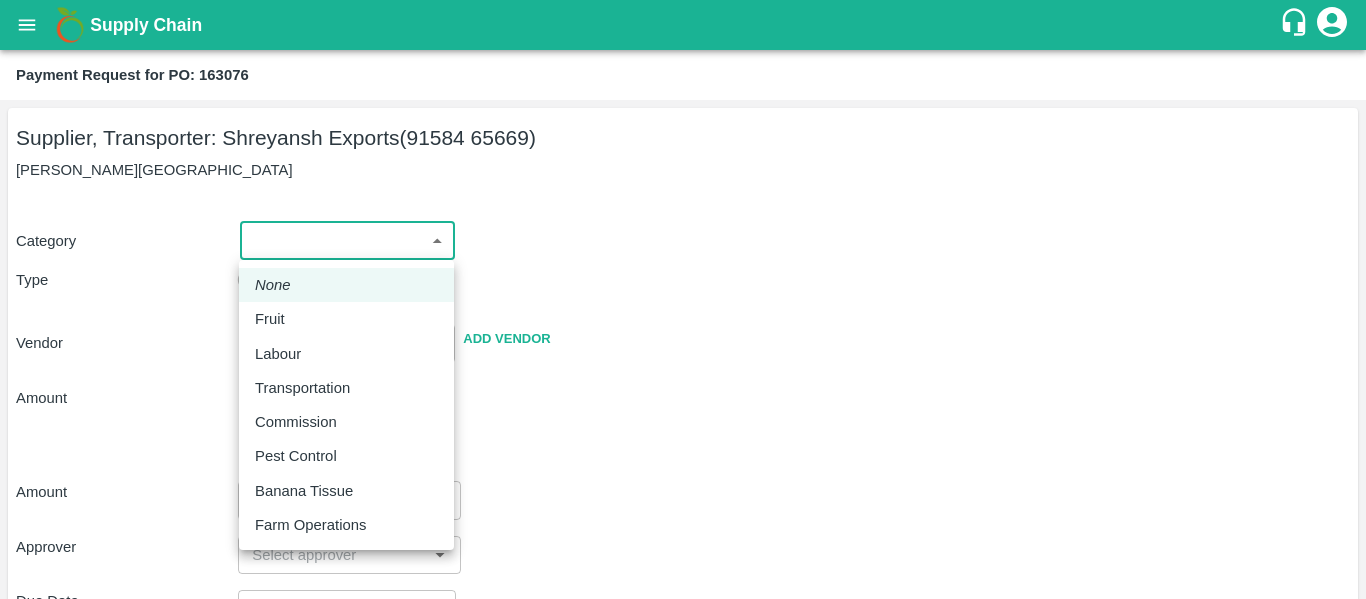 click on "Fruit" at bounding box center (270, 319) 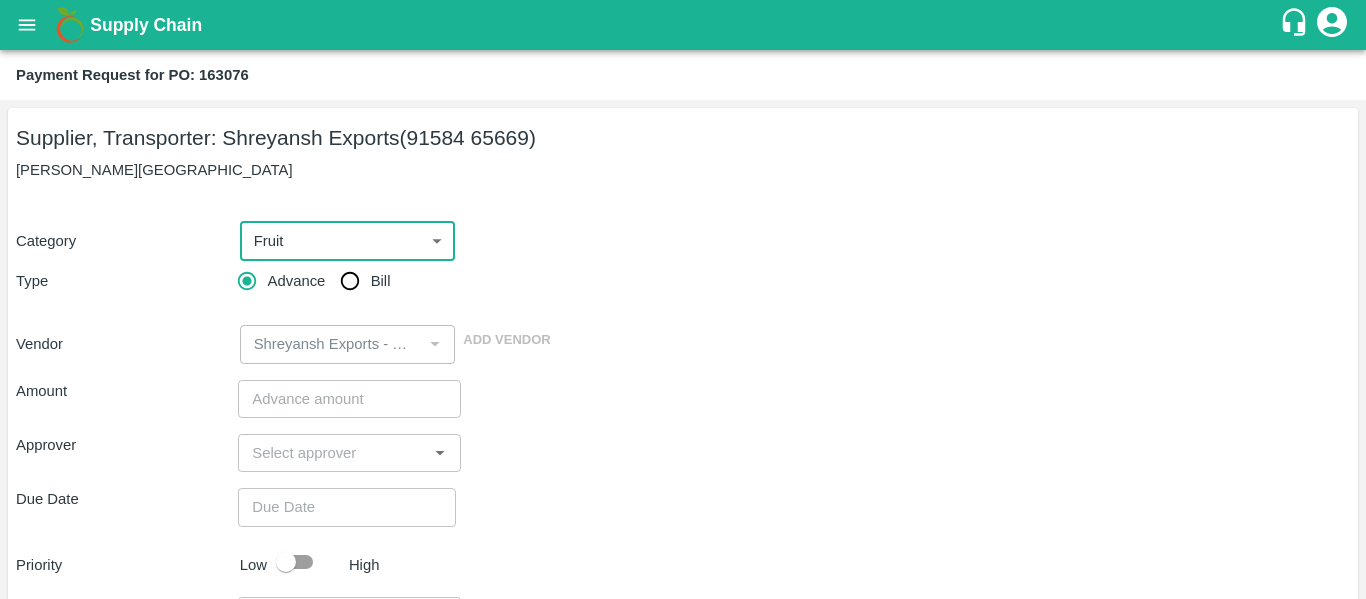 click on "Bill" at bounding box center [350, 281] 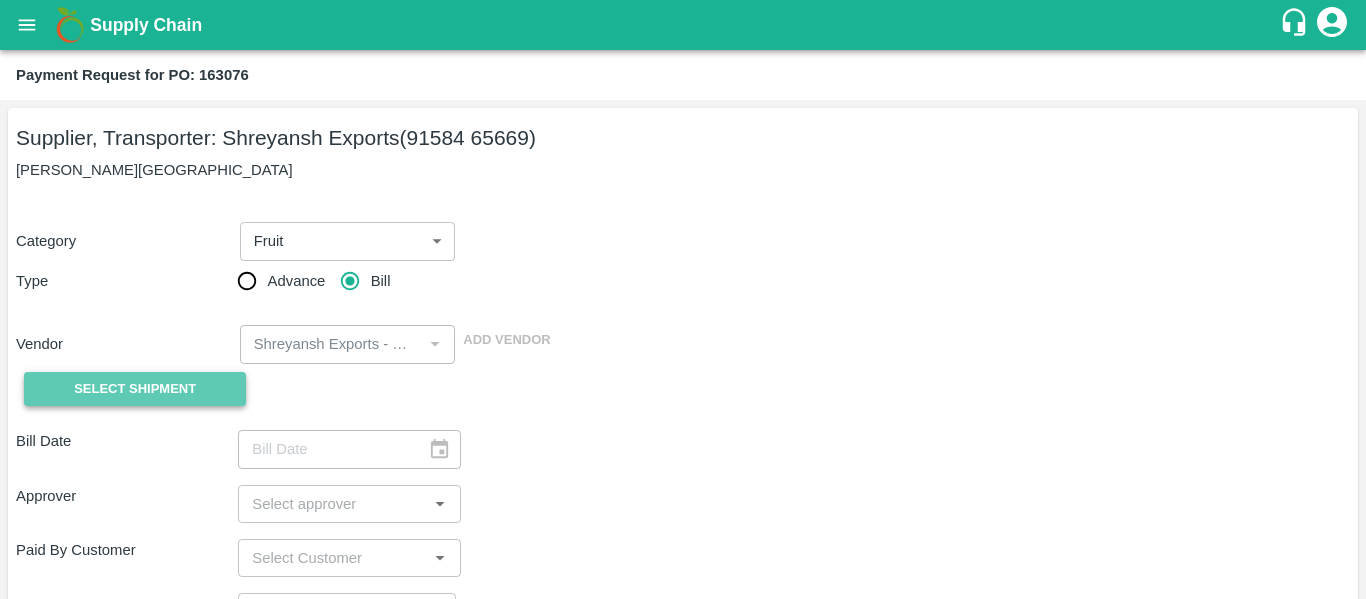 click on "Select Shipment" at bounding box center [135, 389] 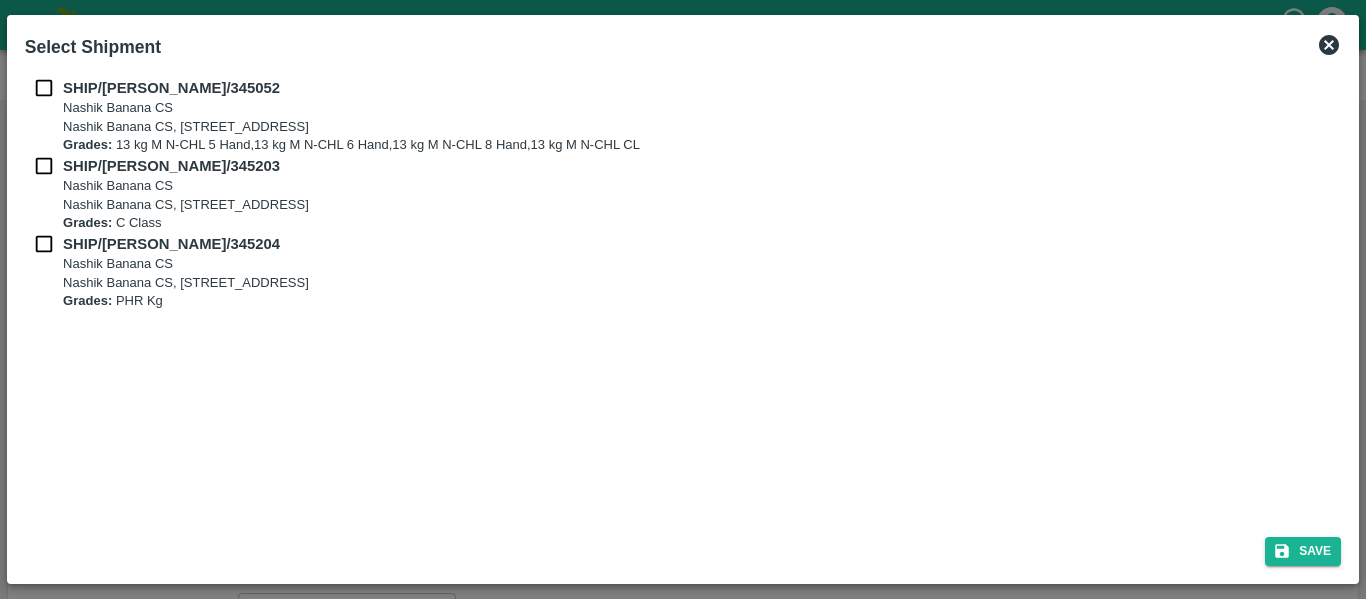 click at bounding box center (44, 88) 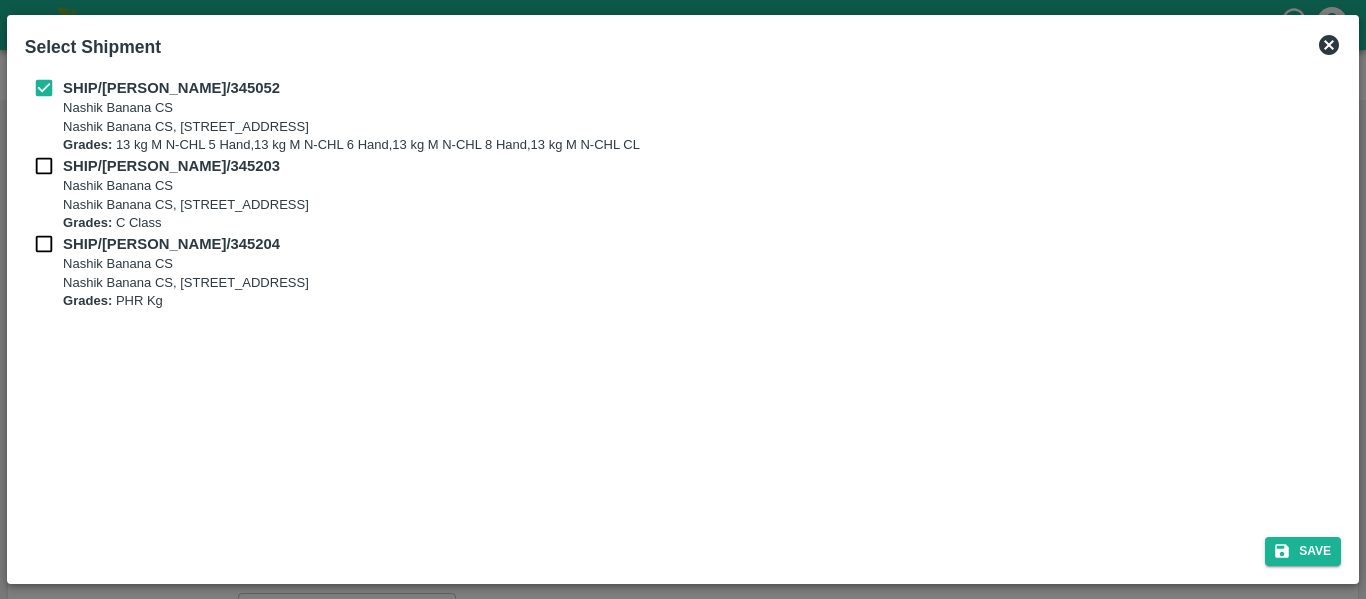 click on "SHIP/NASH/345052 Nashik Banana CS  Nashik Banana CS, Gat No. 314/2/1, A/p- Mohadi, Tal- Dindori, Dist- Nashik 422207, Maharashtra, India., India Grades:   13 kg M N-CHL 5 Hand,13 kg M N-CHL 6 Hand,13 kg M N-CHL 8 Hand,13 kg M N-CHL CL" at bounding box center (683, 116) 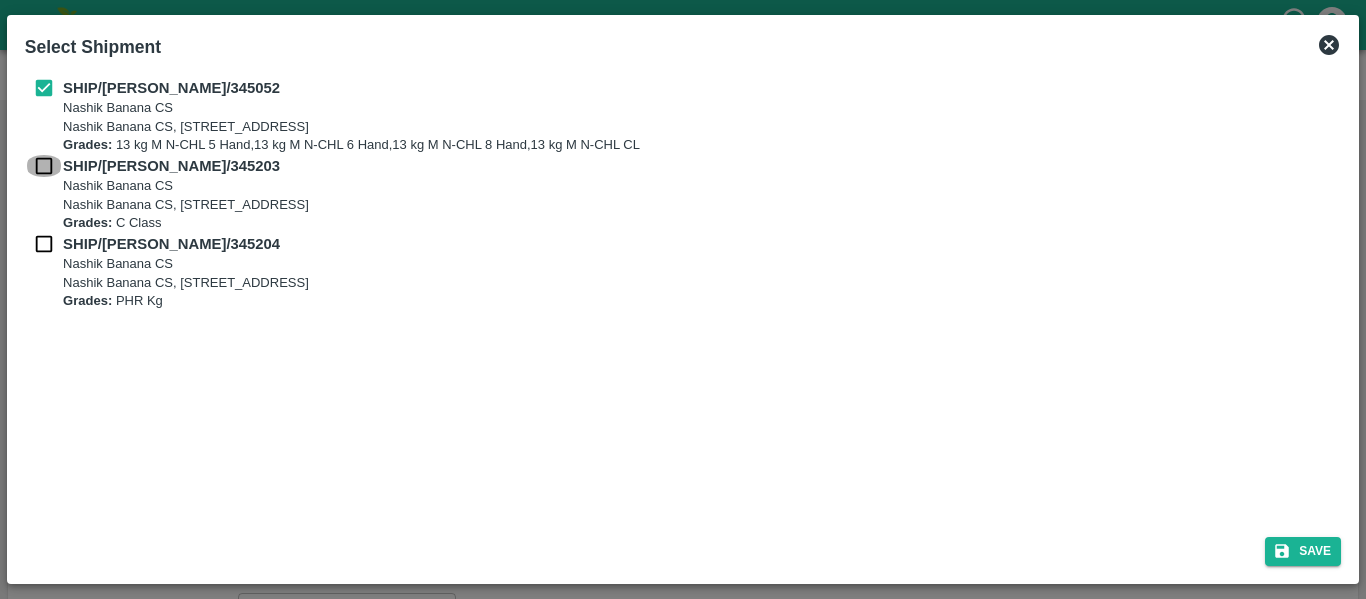 click at bounding box center (44, 166) 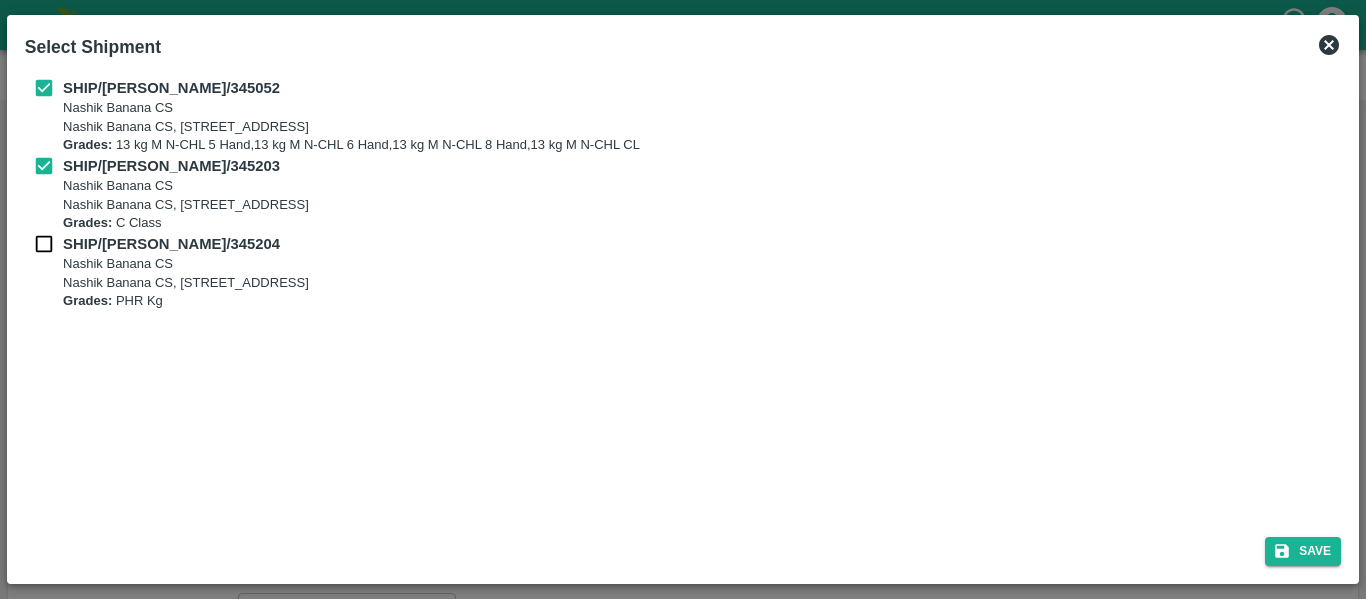 click at bounding box center [44, 244] 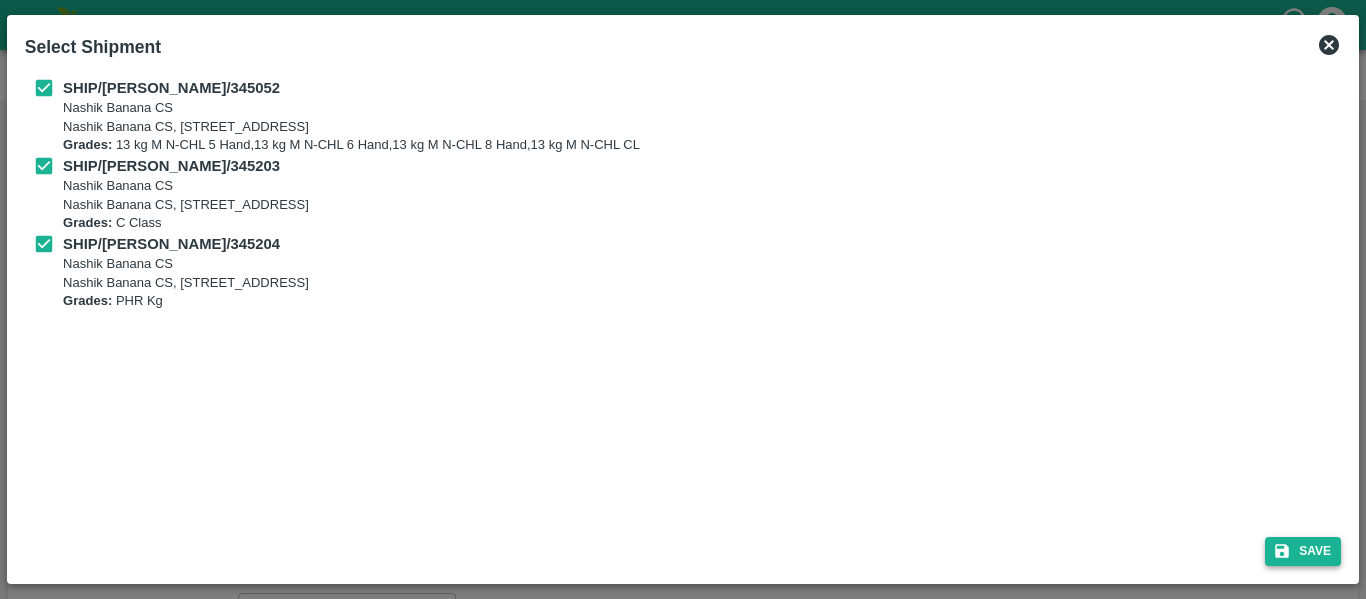 click 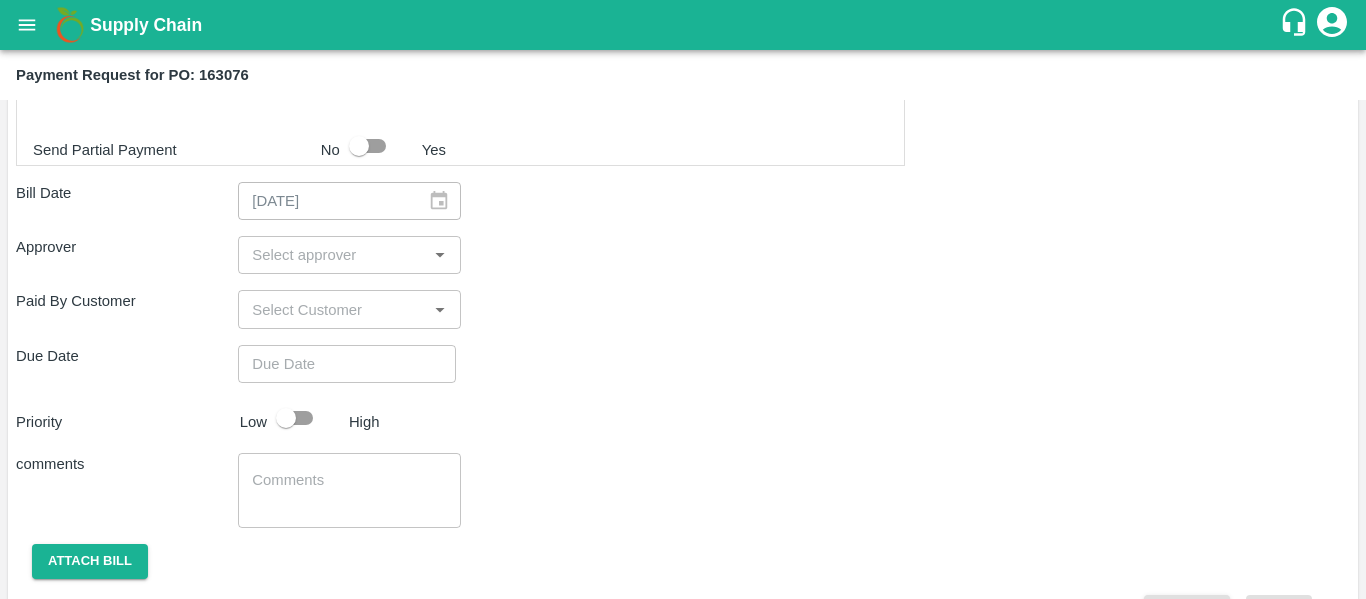 scroll, scrollTop: 1017, scrollLeft: 0, axis: vertical 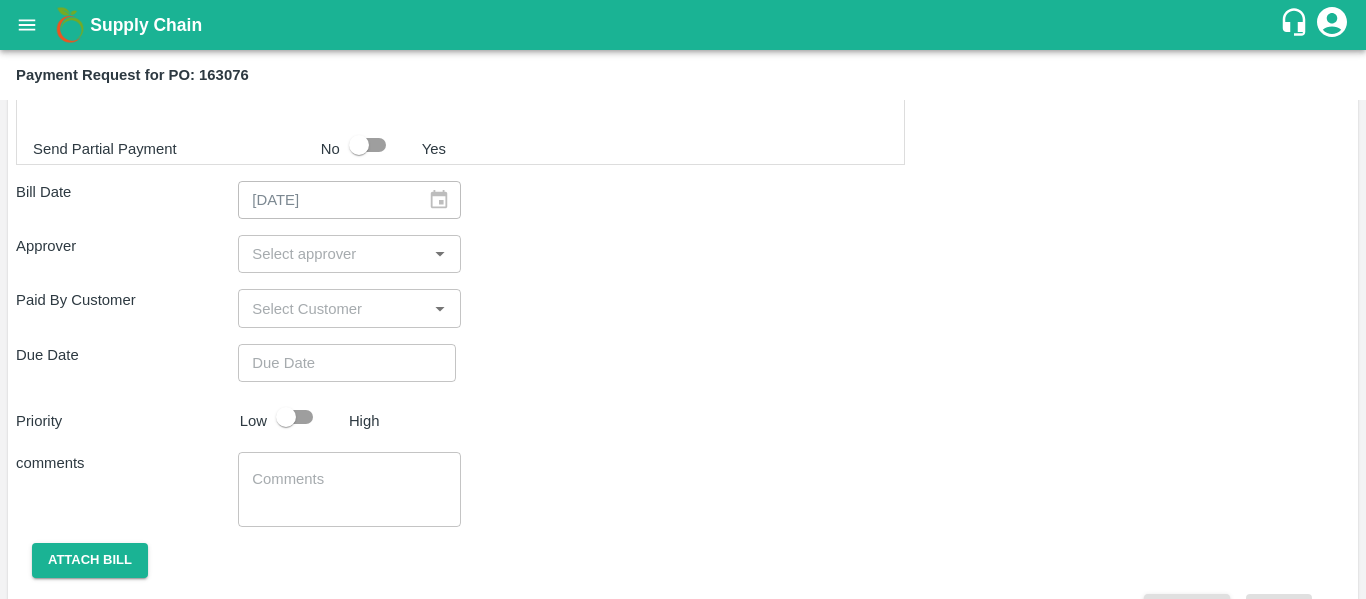 click at bounding box center (332, 254) 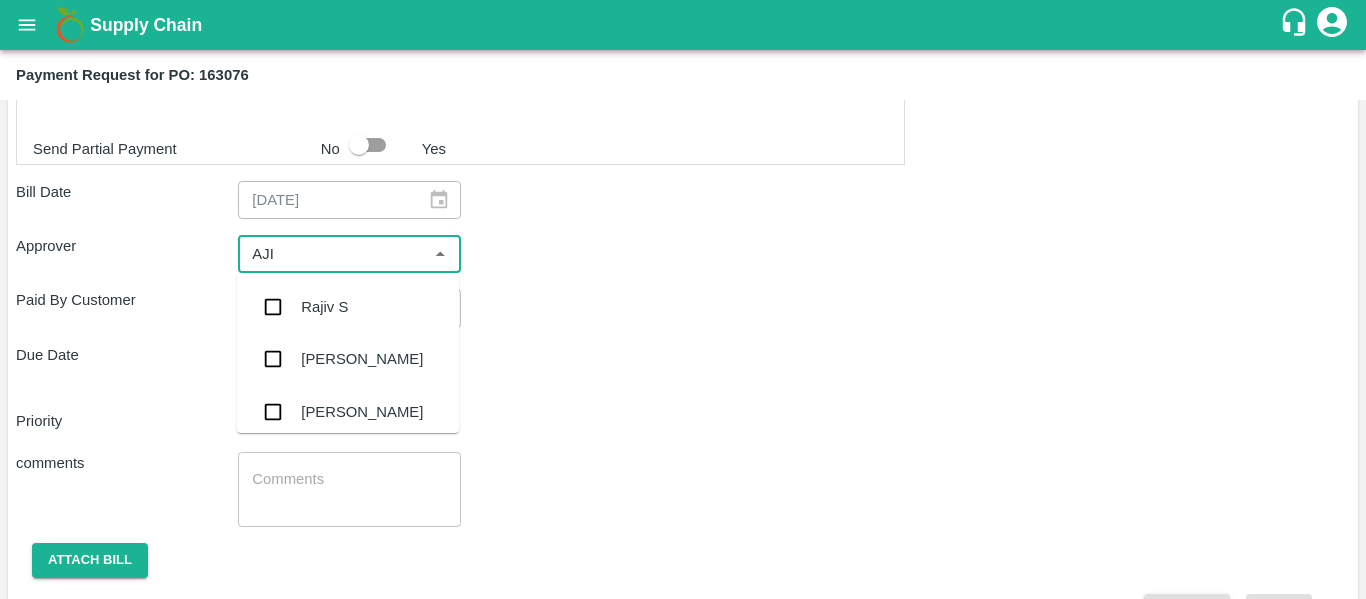 type on "AJIT" 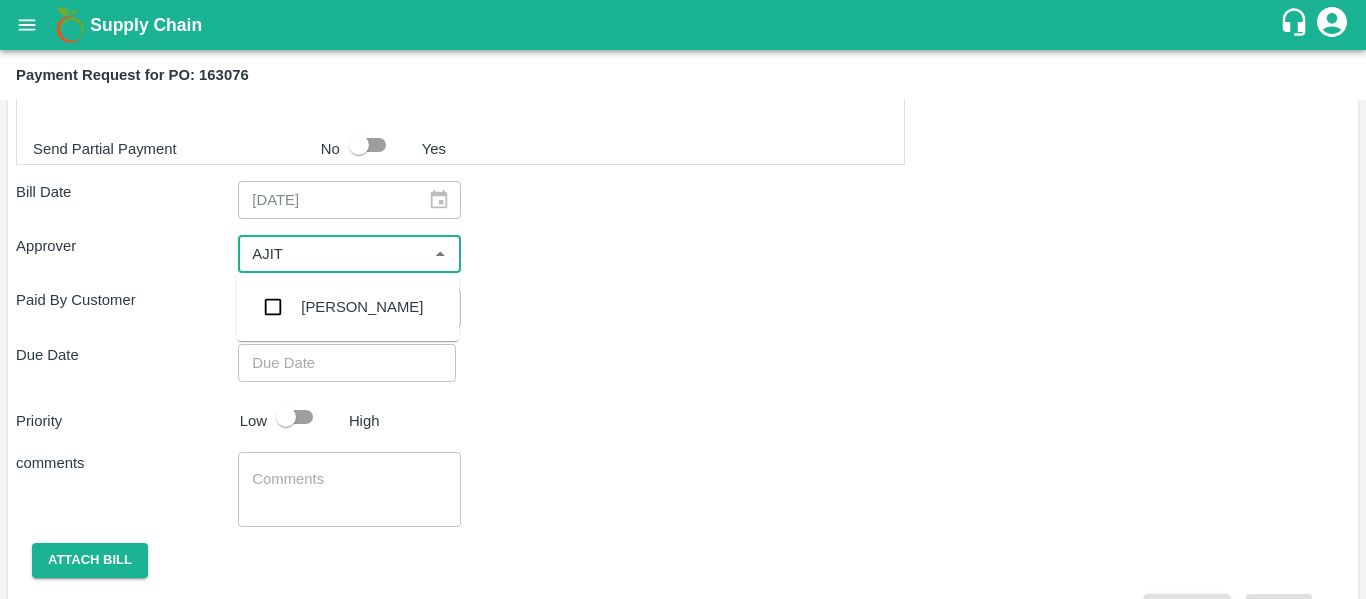 click on "[PERSON_NAME]" at bounding box center (362, 307) 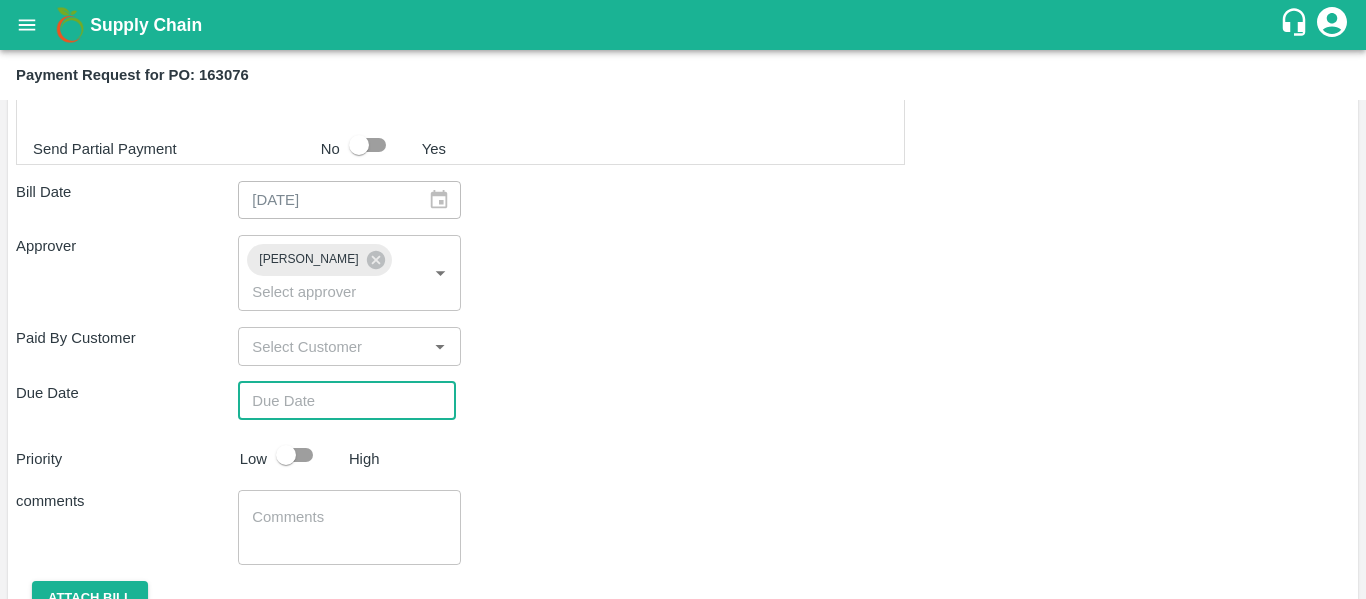 type on "DD/MM/YYYY hh:mm aa" 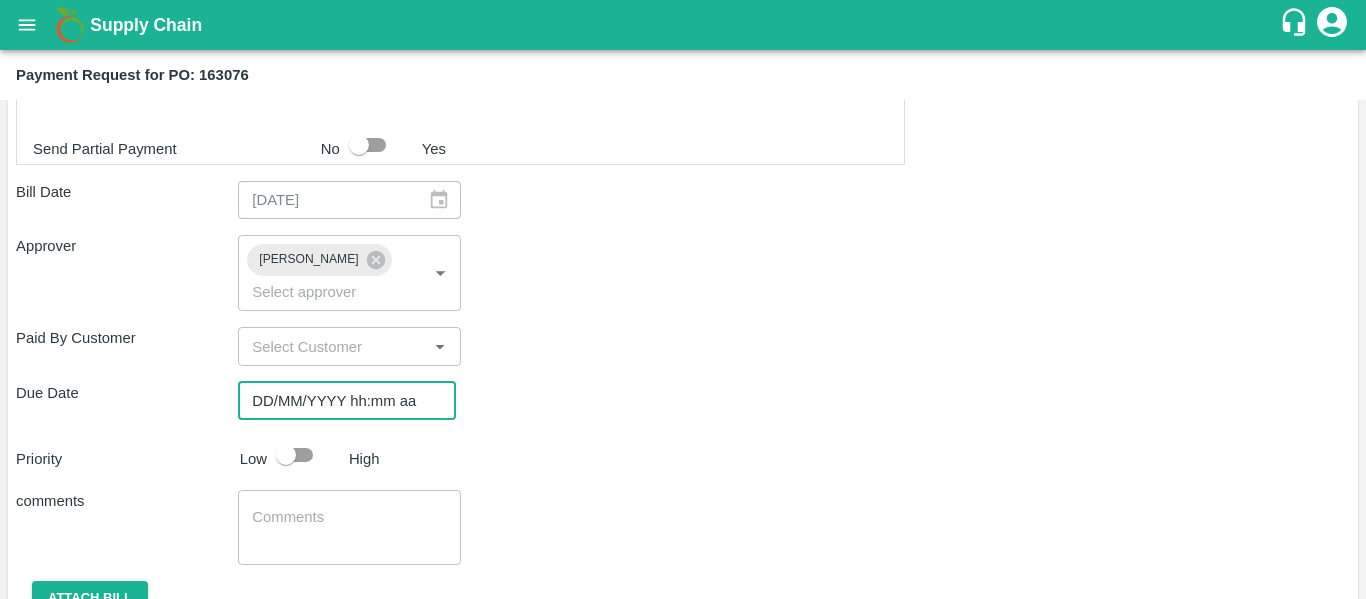 click on "DD/MM/YYYY hh:mm aa" at bounding box center [340, 401] 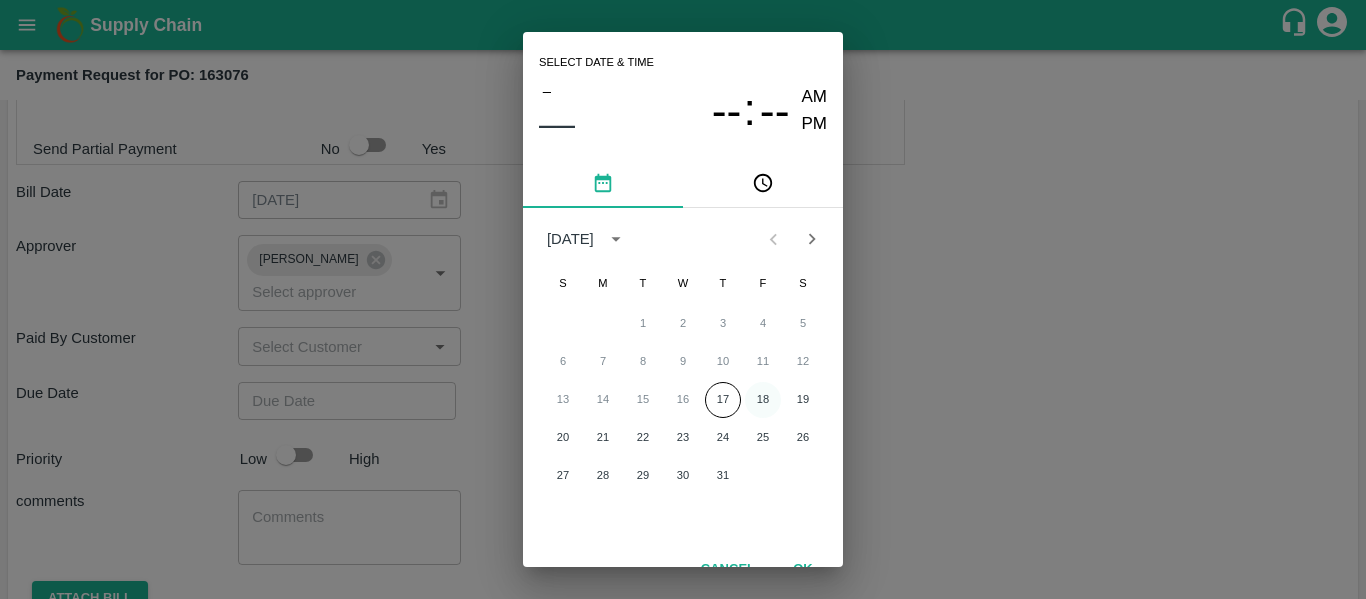 click on "18" at bounding box center [763, 400] 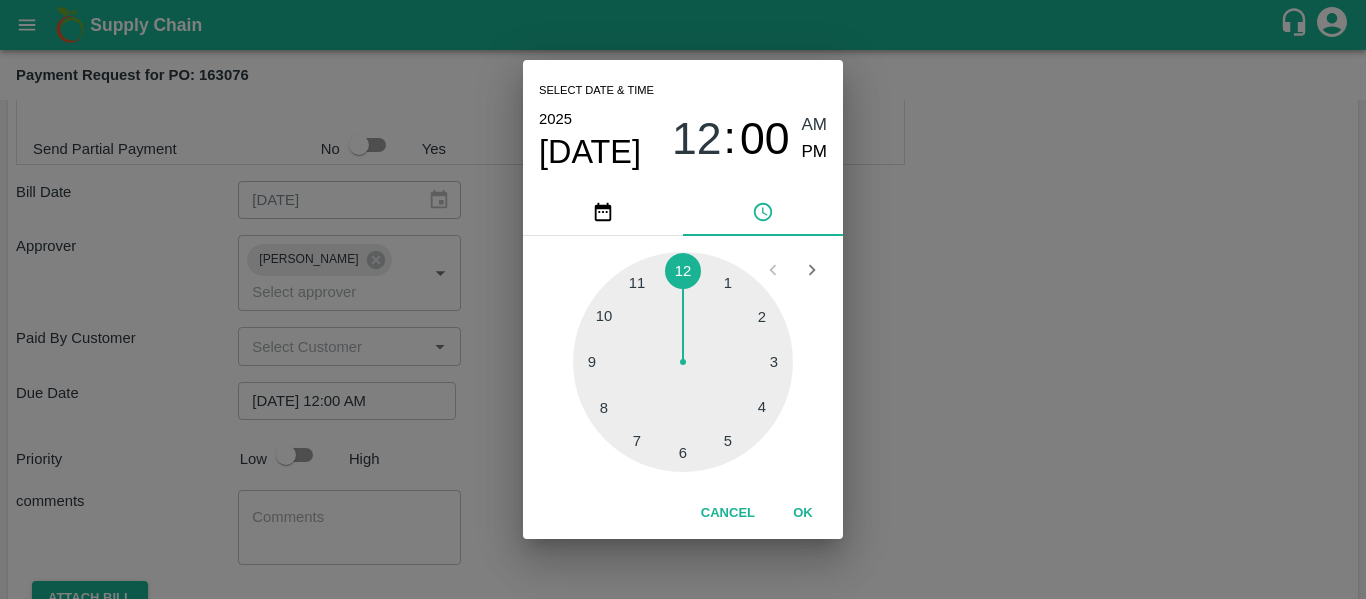 click on "Select date & time [DATE] 12 : 00 AM PM 1 2 3 4 5 6 7 8 9 10 11 12 Cancel OK" at bounding box center [683, 299] 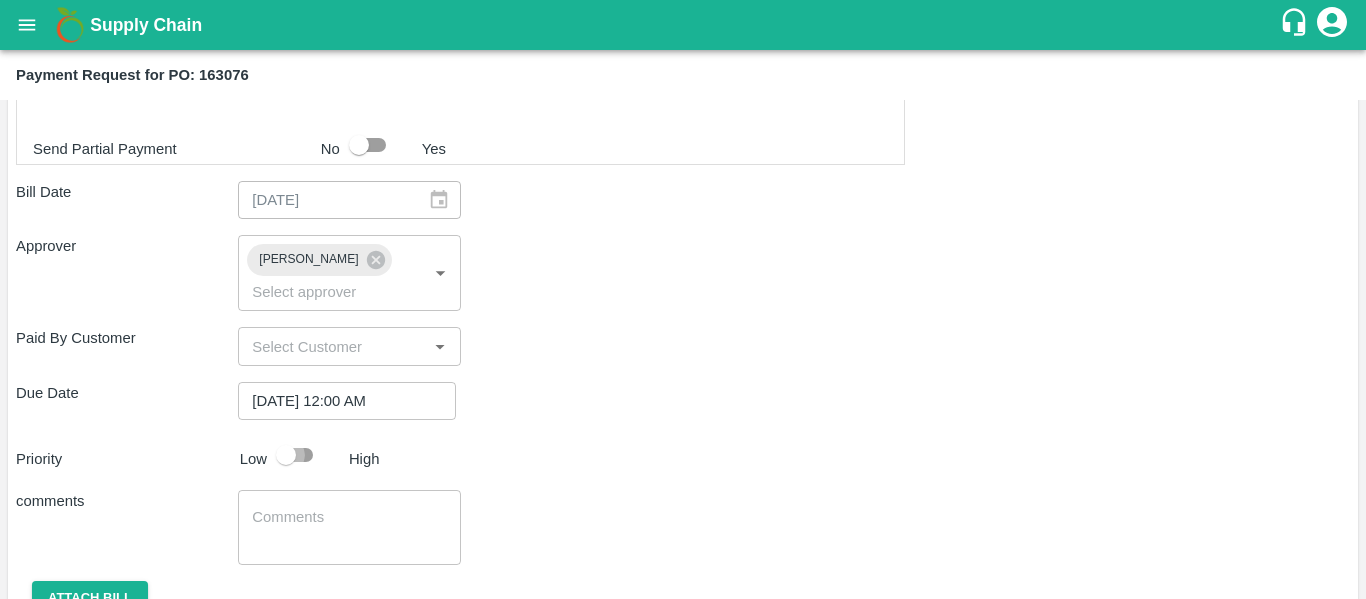 click at bounding box center (286, 455) 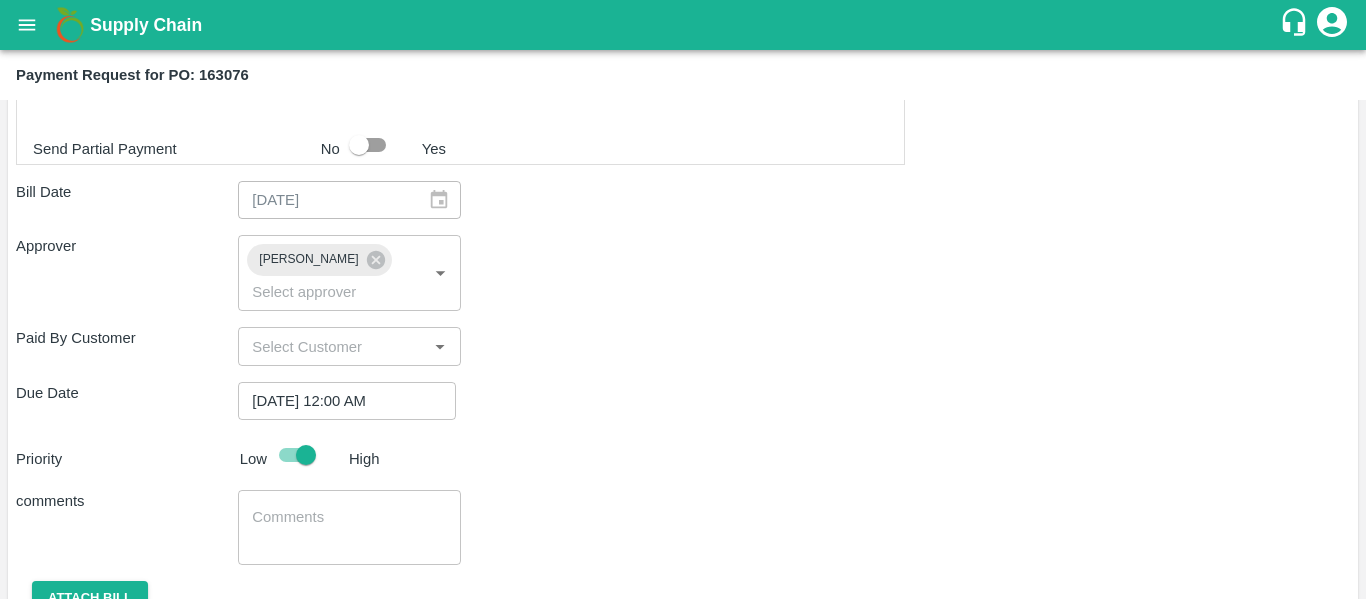 click at bounding box center (349, 528) 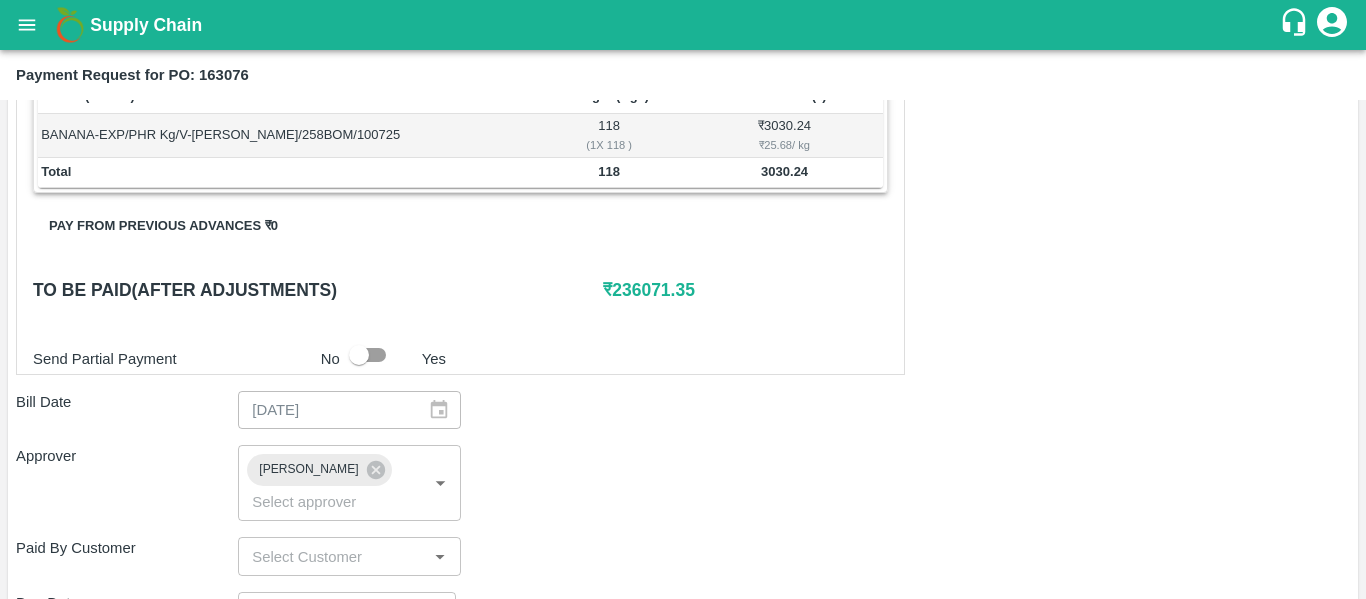 scroll, scrollTop: 806, scrollLeft: 0, axis: vertical 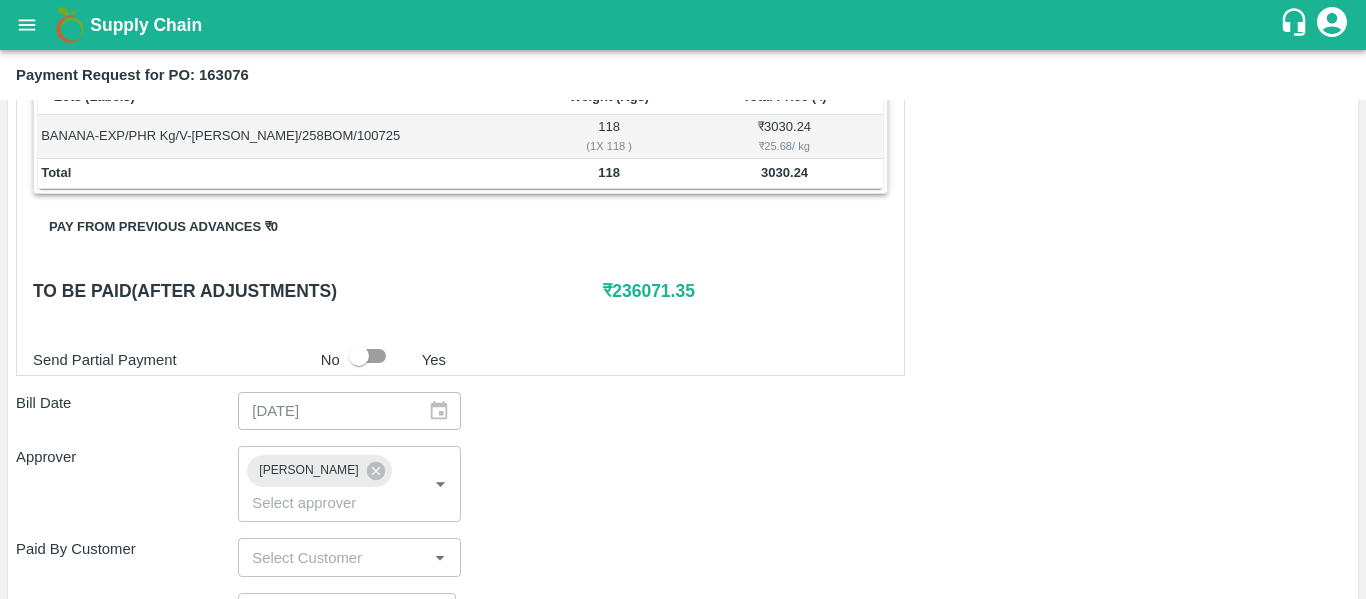 type on "Fruit Bill" 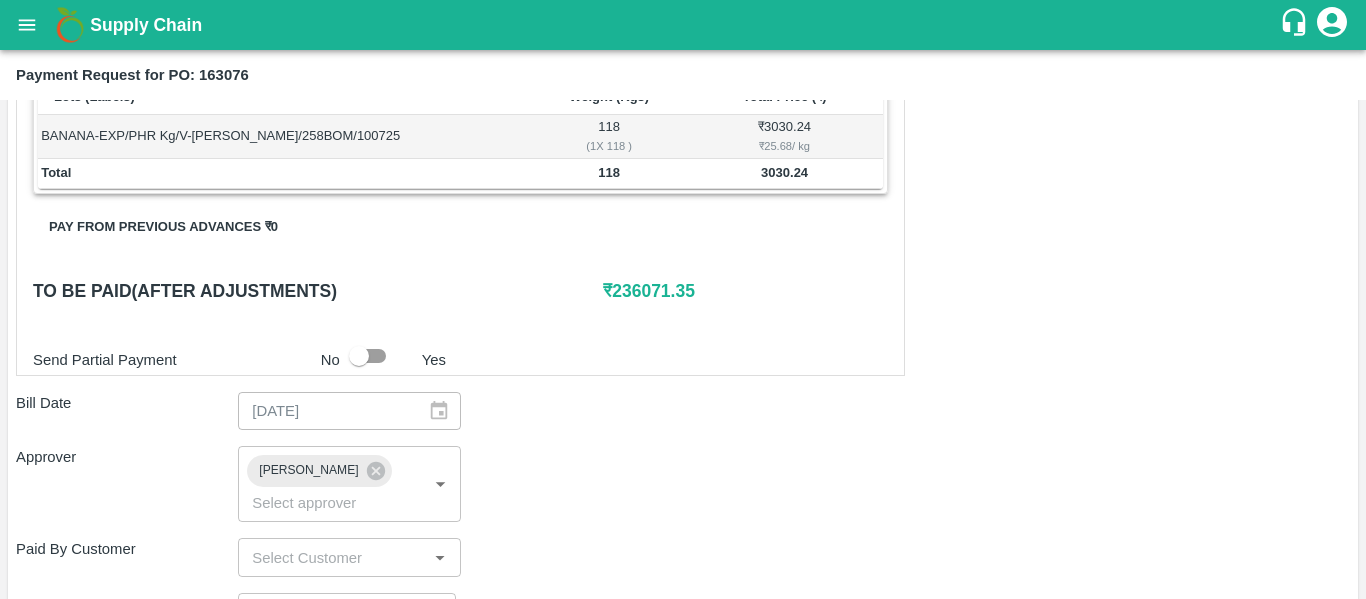 scroll, scrollTop: 1082, scrollLeft: 0, axis: vertical 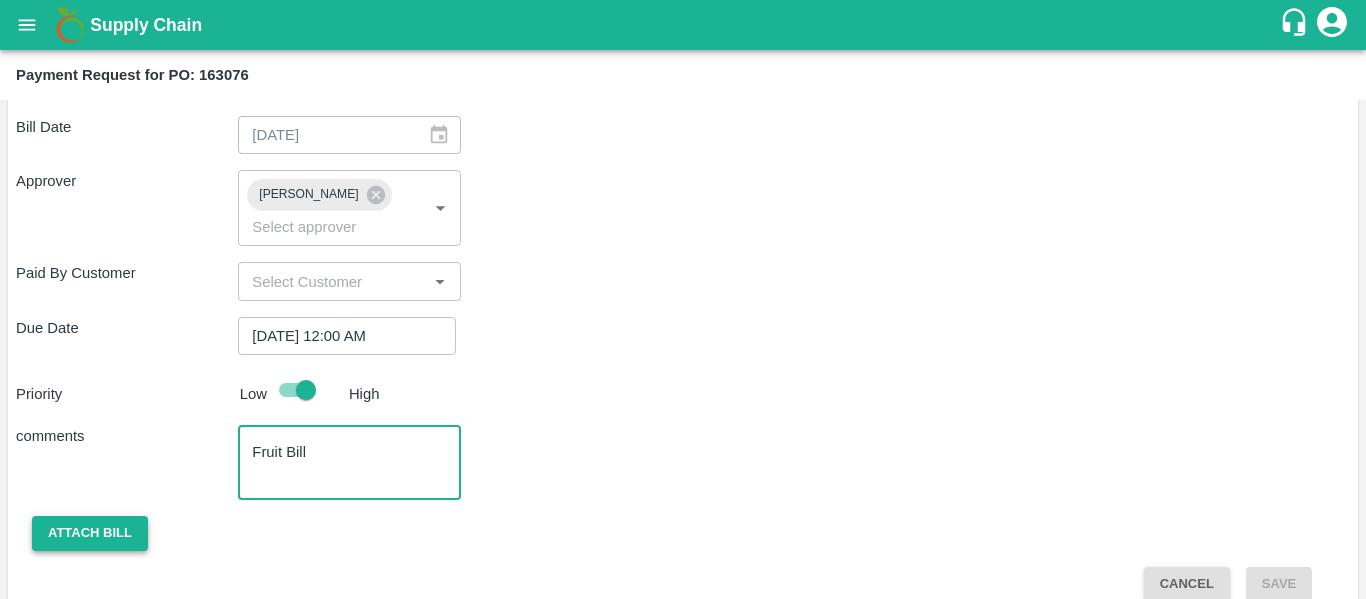 click on "Attach bill" at bounding box center [90, 533] 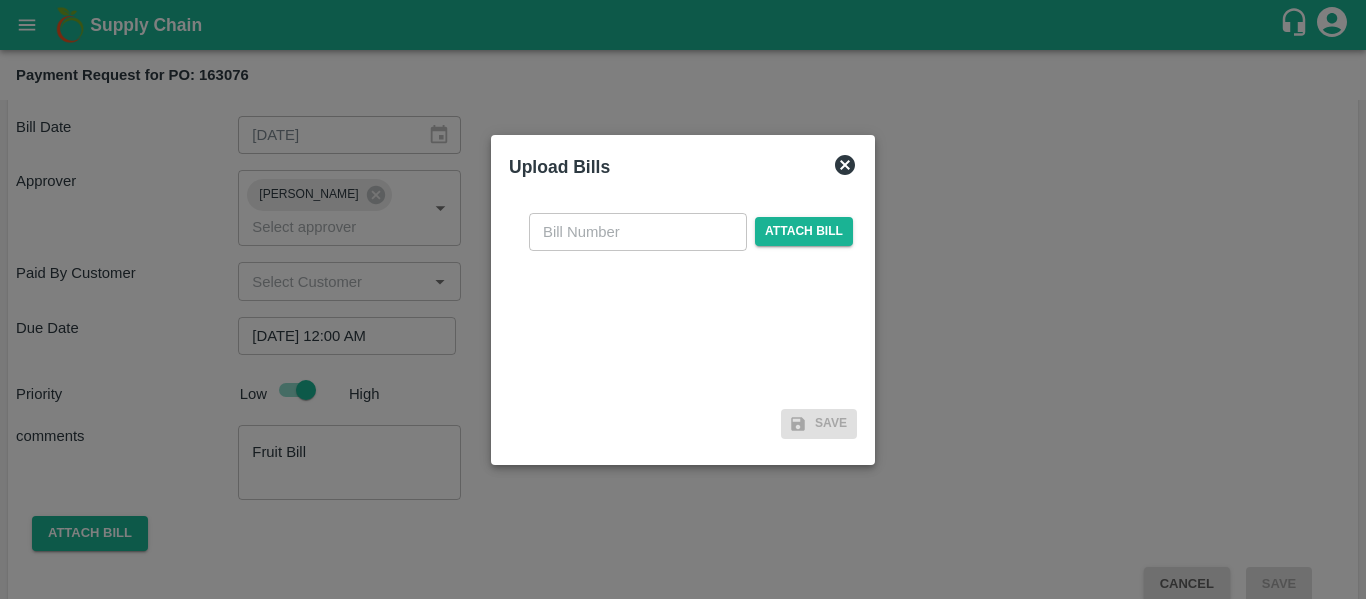 click at bounding box center [638, 232] 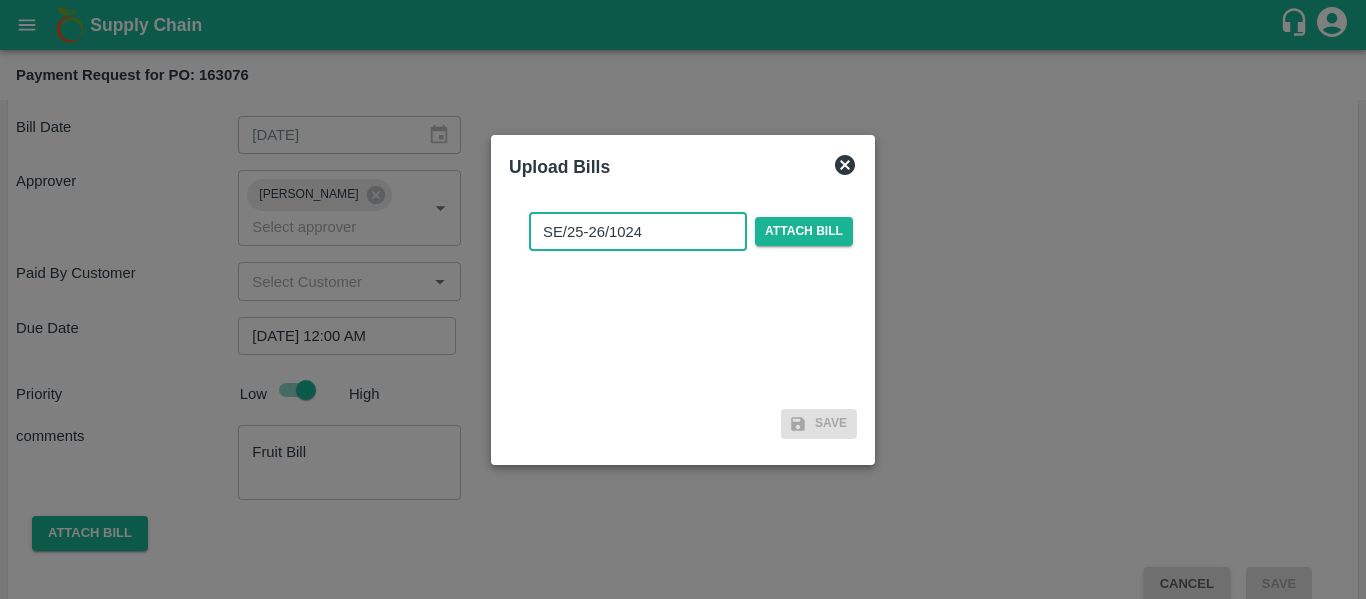 type on "SE/25-26/1024" 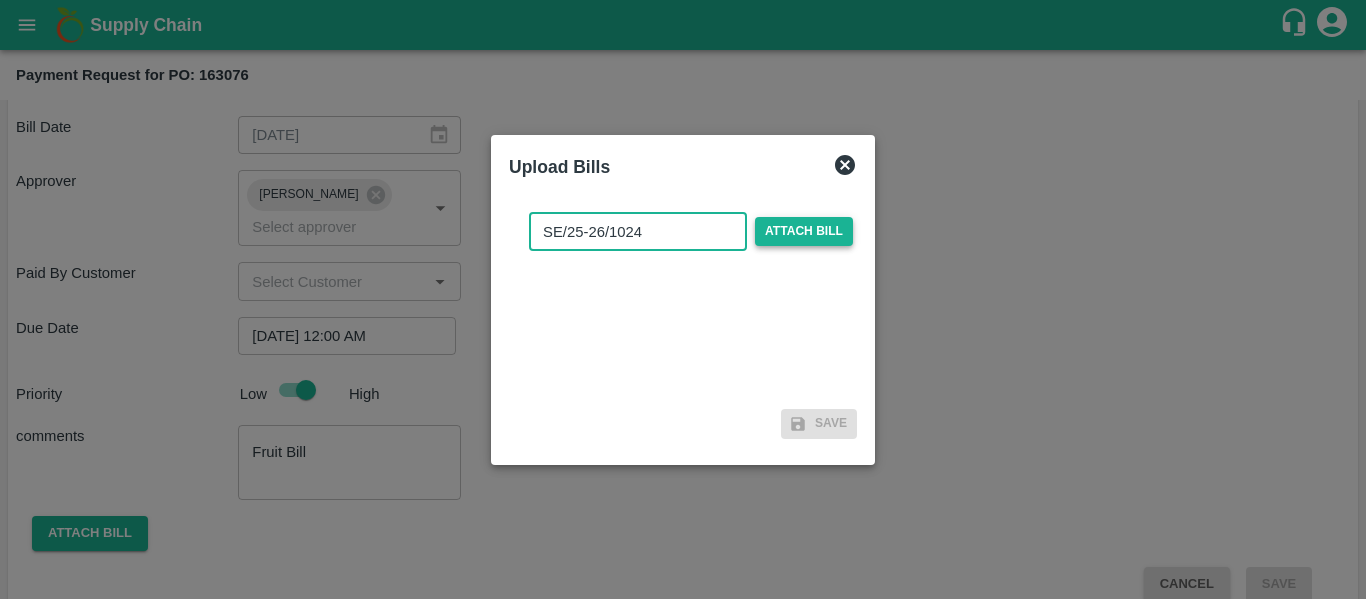 click on "Attach bill" at bounding box center (804, 231) 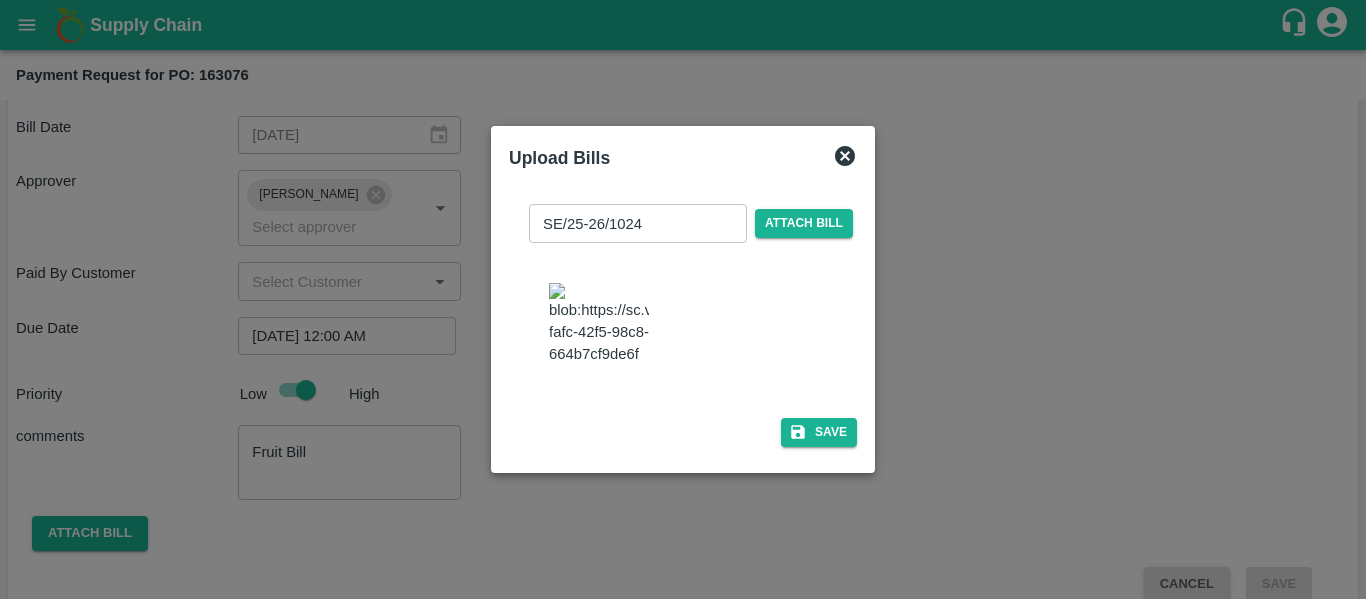 click at bounding box center (599, 324) 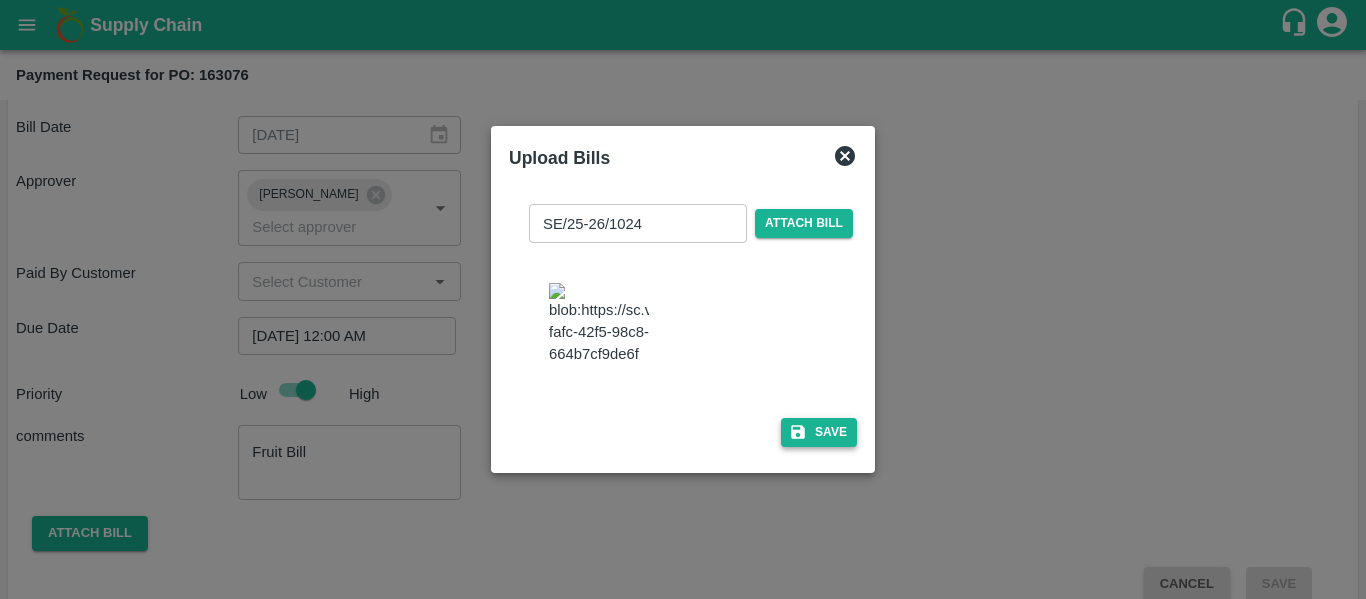 click on "Save" at bounding box center (819, 432) 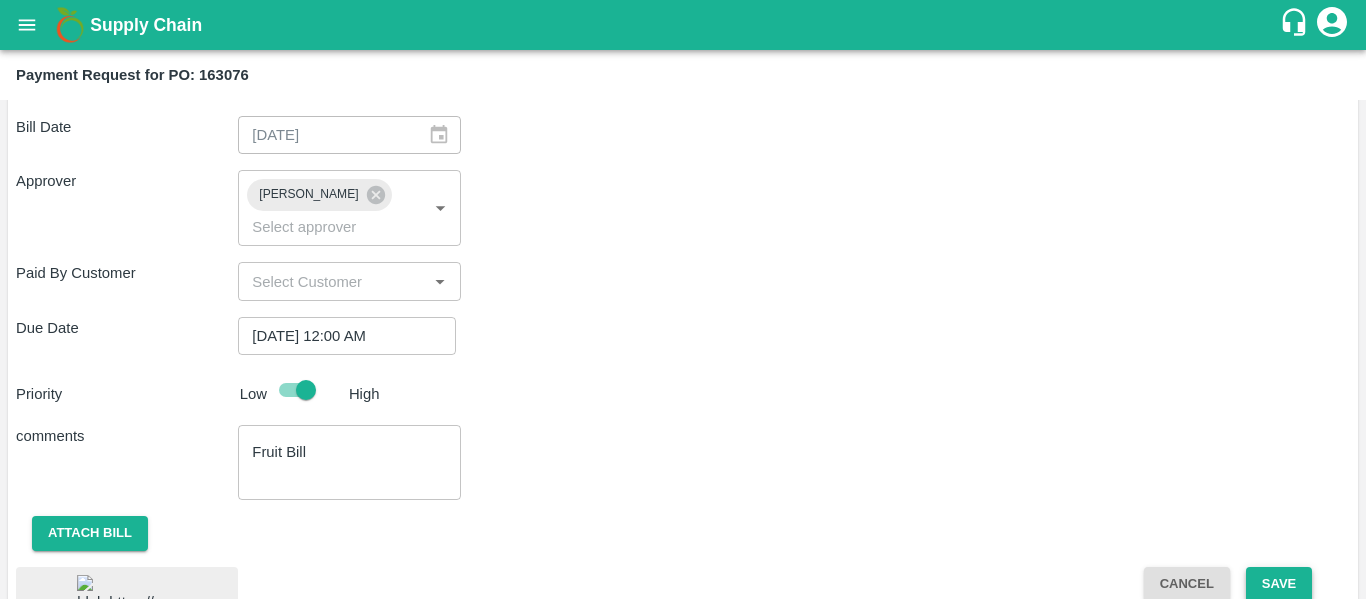 click on "Save" at bounding box center (1279, 584) 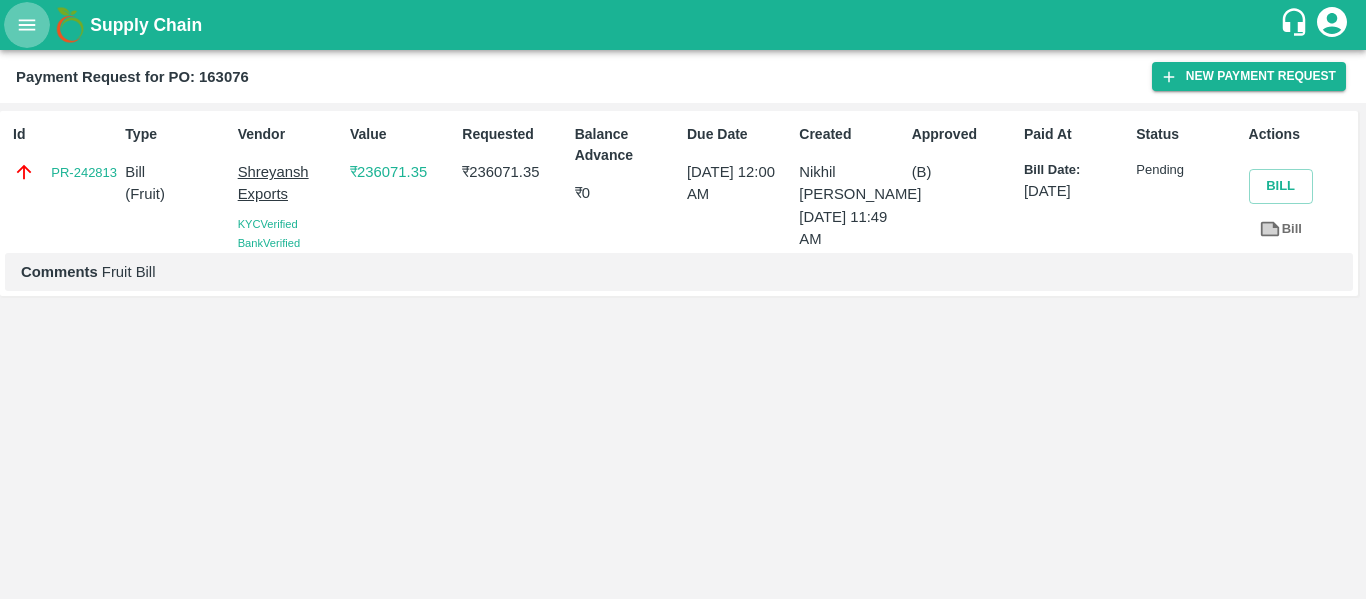 click at bounding box center [27, 25] 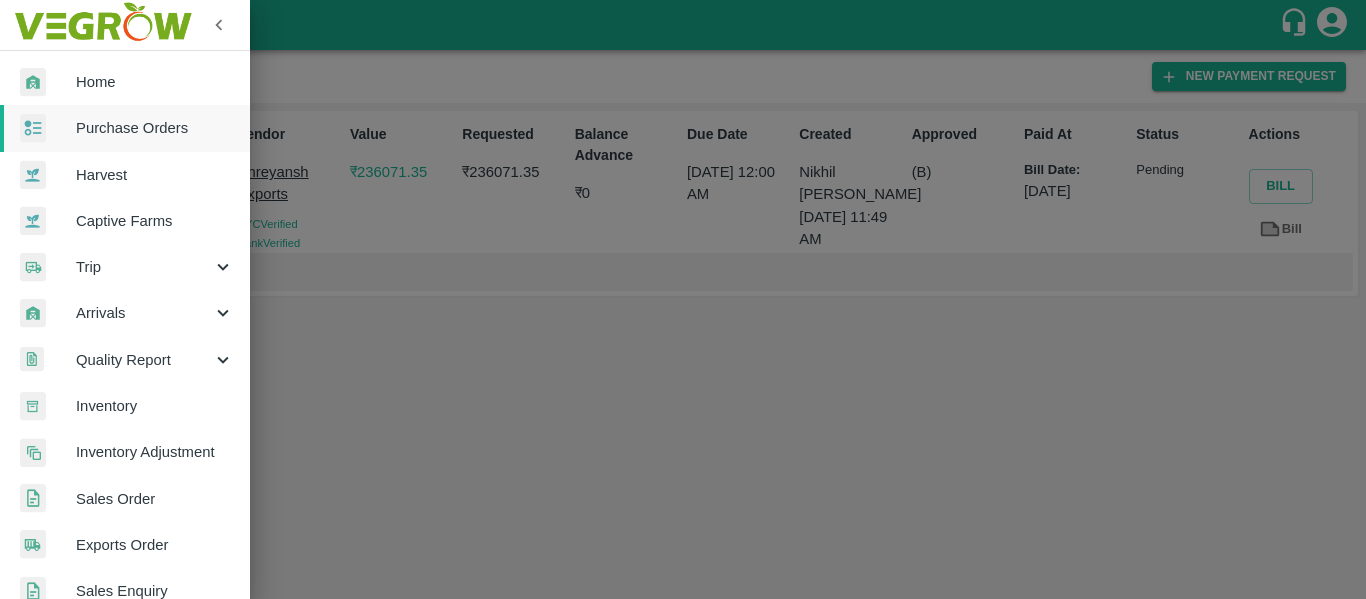 click on "Purchase Orders" at bounding box center (155, 128) 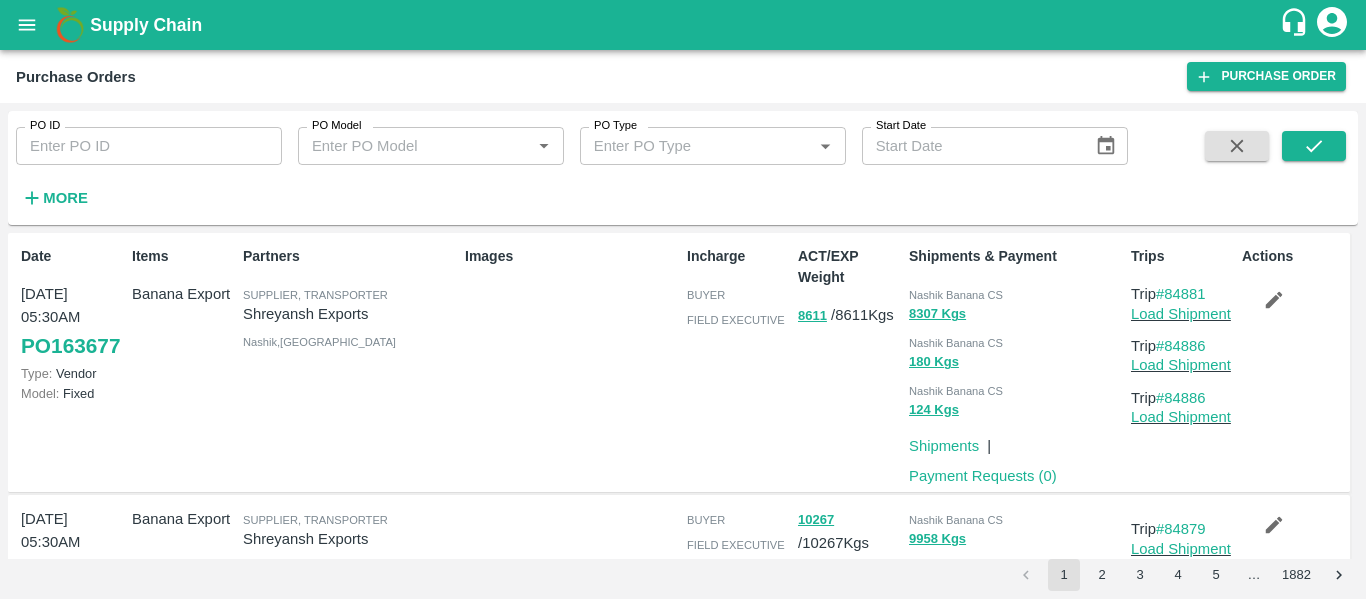 click on "PO ID PO ID PO Model PO Model   * PO Type PO Type   * Start Date Start Date More" at bounding box center [564, 163] 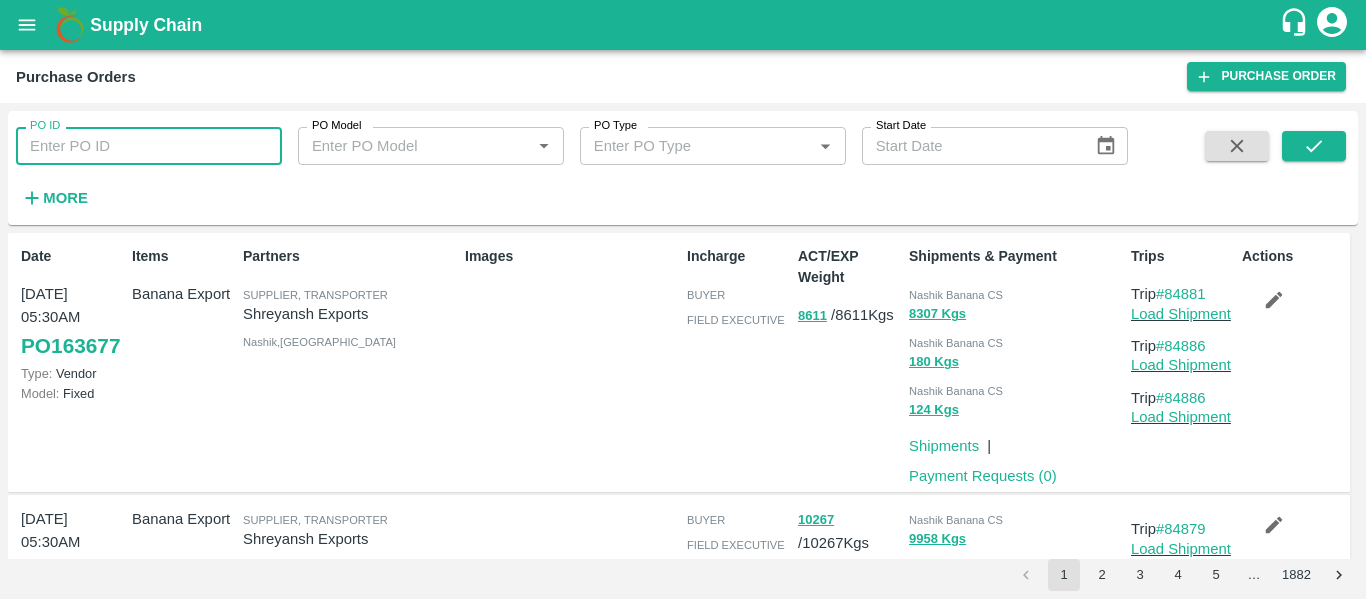 paste on "163202" 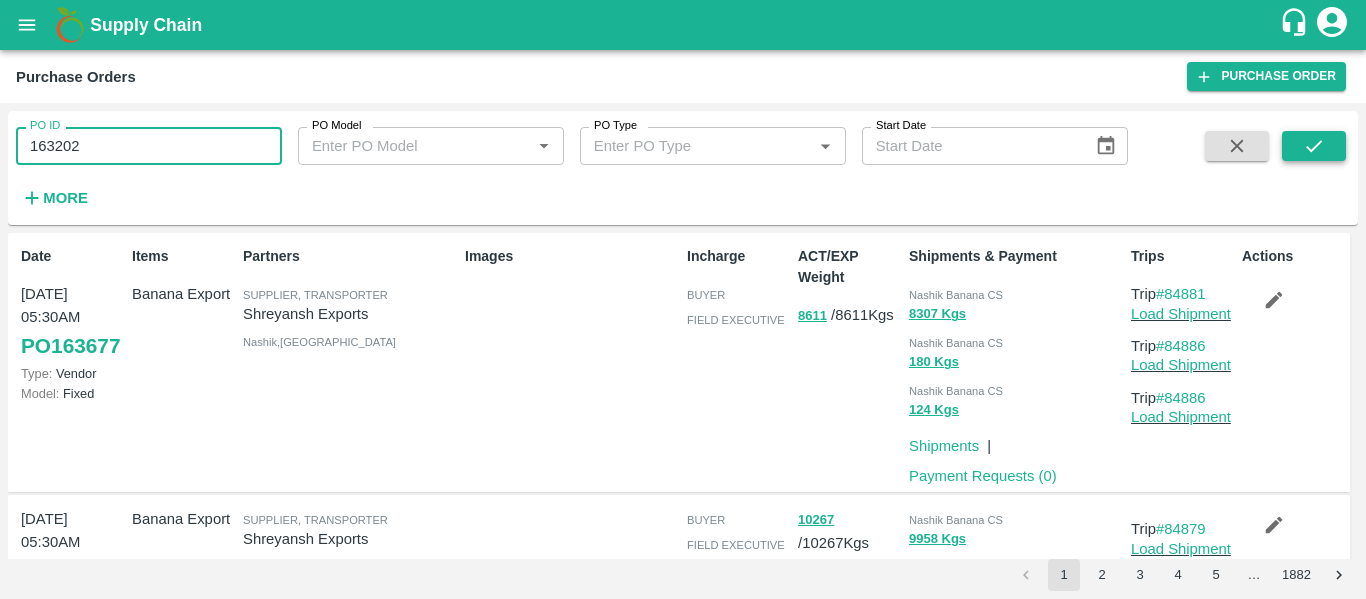 type on "163202" 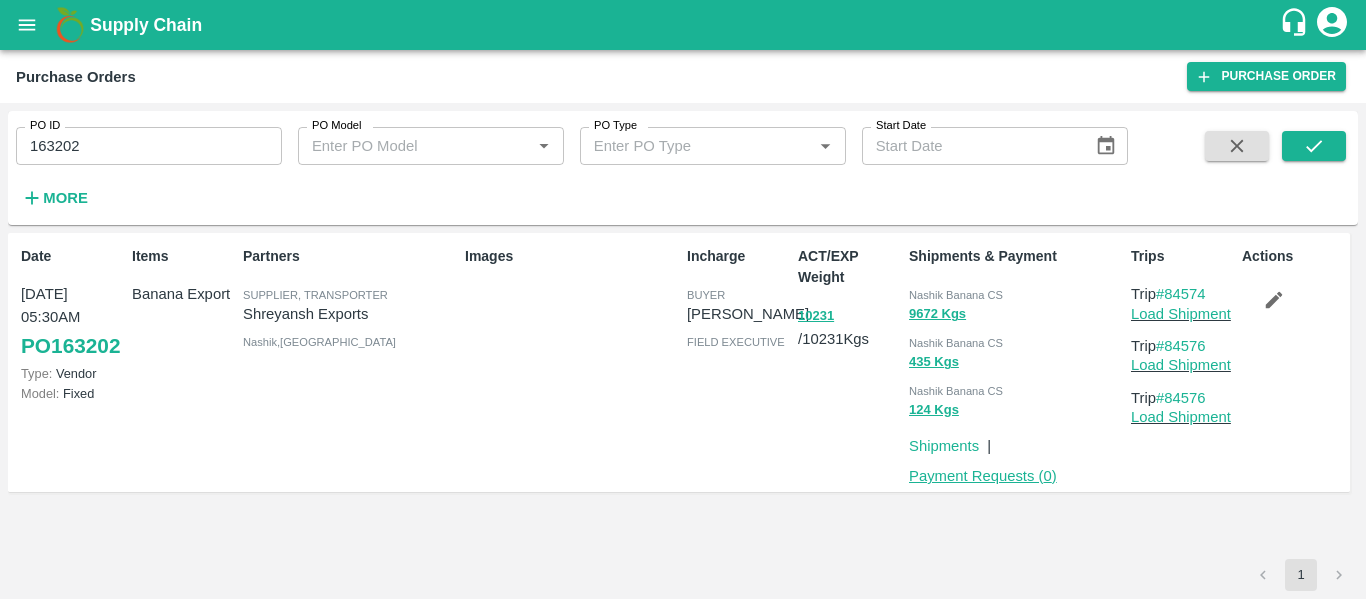 click on "Payment Requests ( 0 )" at bounding box center (983, 476) 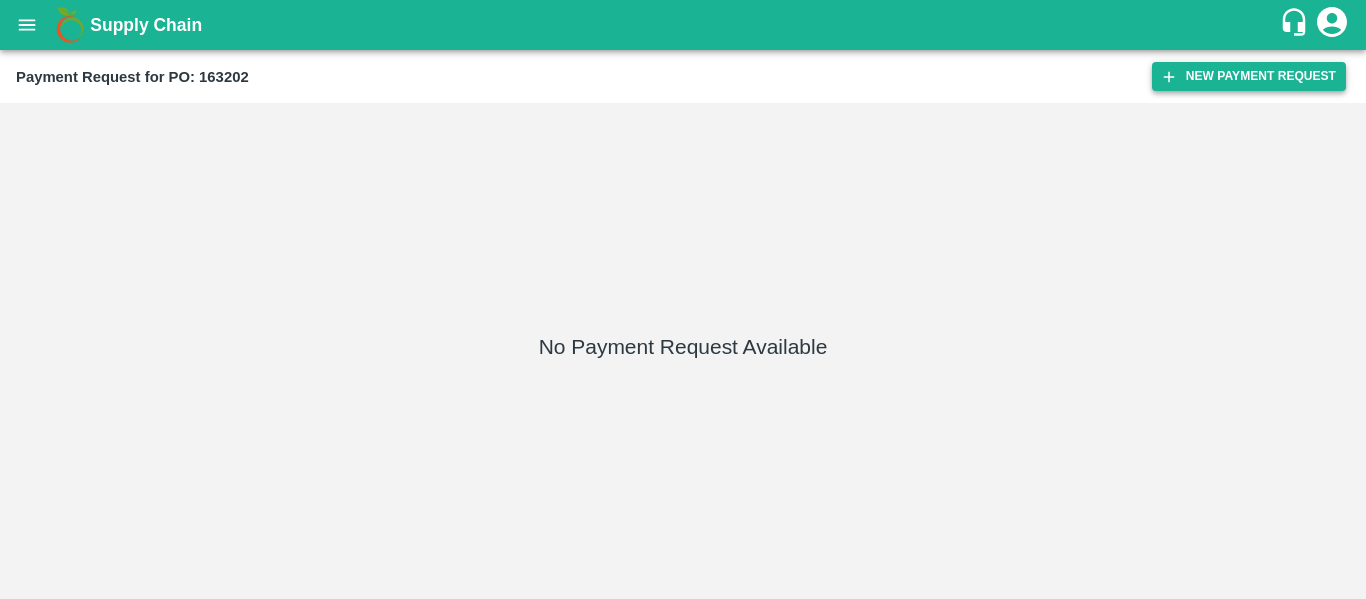 scroll, scrollTop: 0, scrollLeft: 0, axis: both 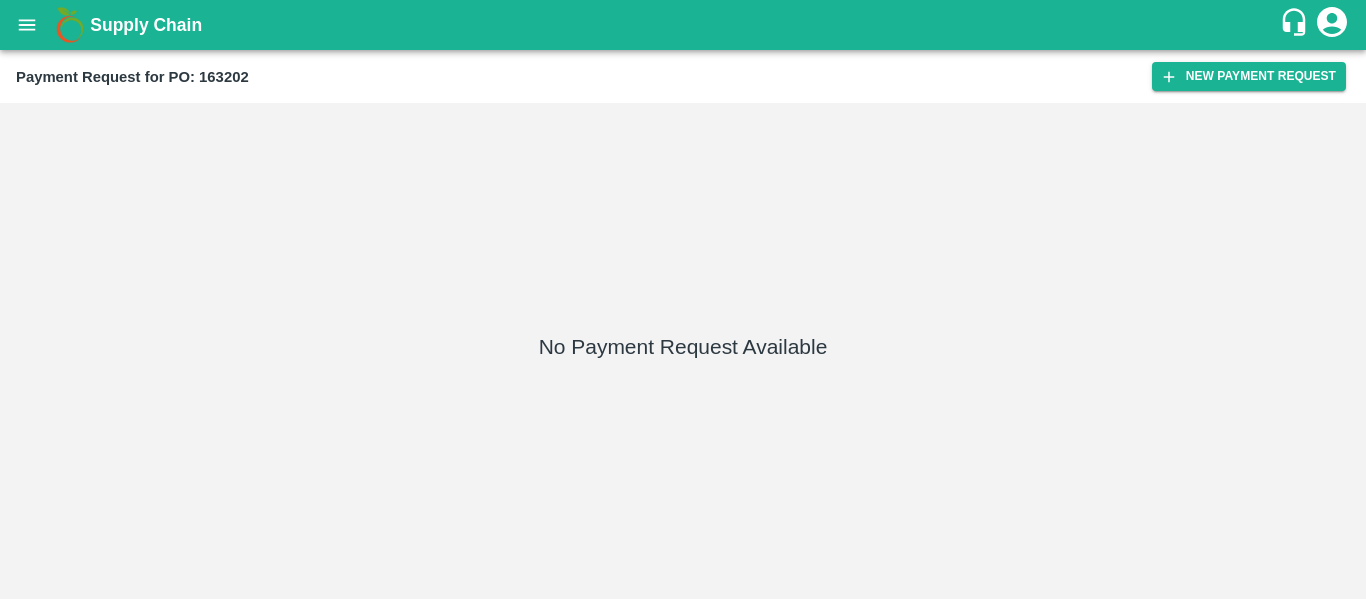 click on "Payment Request for PO: 163202 New Payment Request" at bounding box center (683, 76) 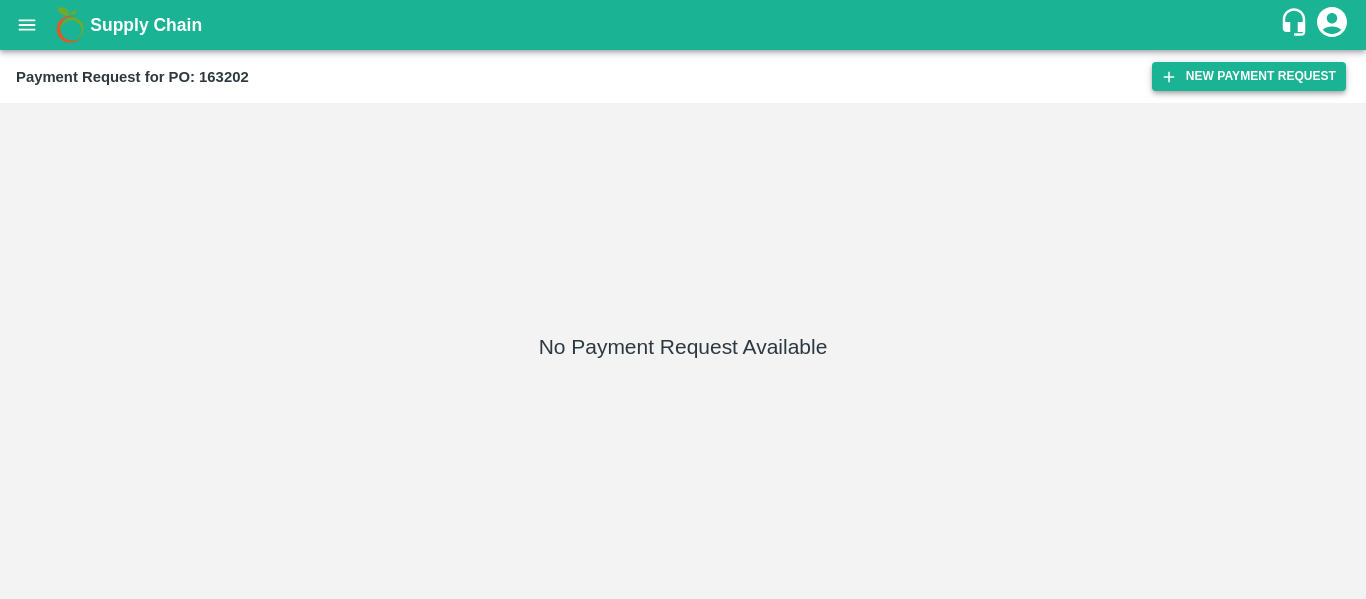 click on "New Payment Request" at bounding box center (1249, 76) 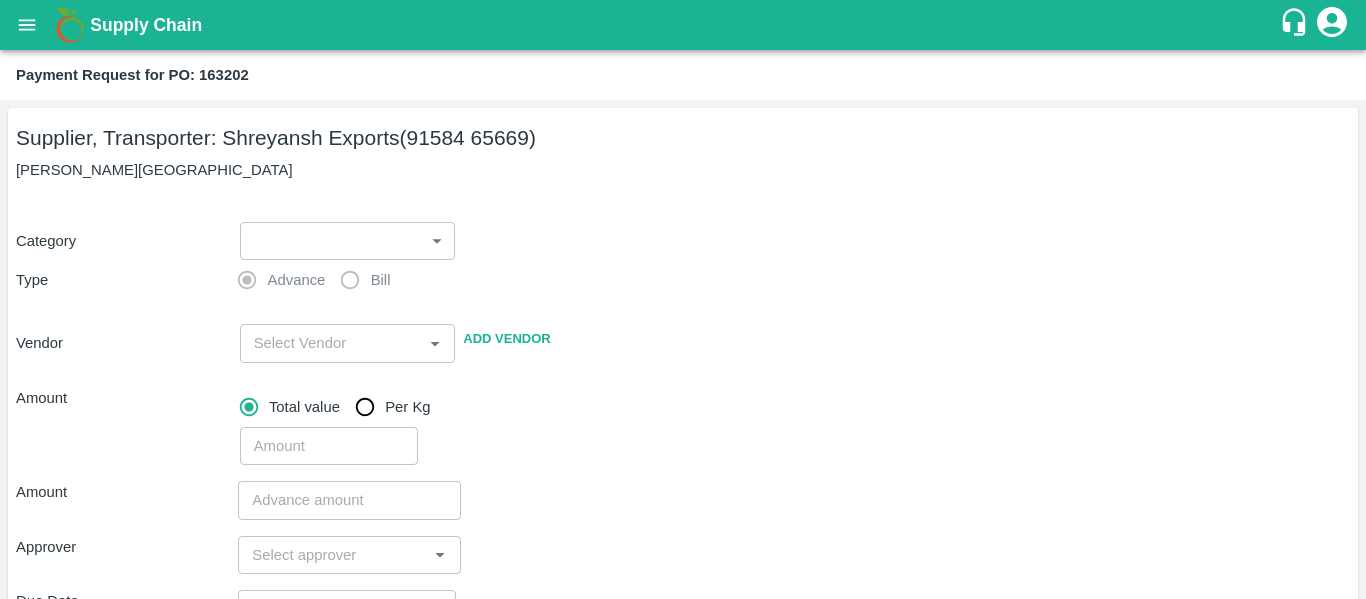 click on "Supply Chain Payment Request for PO: 163202 Supplier, Transporter:    [PERSON_NAME] Exports  (91584 65669) Nashik, [GEOGRAPHIC_DATA] Category ​ ​ Type Advance Bill Vendor ​ Add Vendor Amount Total value Per Kg ​ Amount ​ Approver ​ Due Date ​  Priority  Low  High Comment x ​ Attach bill Cancel Save Tembhurni PH Nashik CC Shahada Banana Export PH Savda Banana Export PH Nashik Banana CS Nikhil Subhash Mangvade Logout" at bounding box center [683, 299] 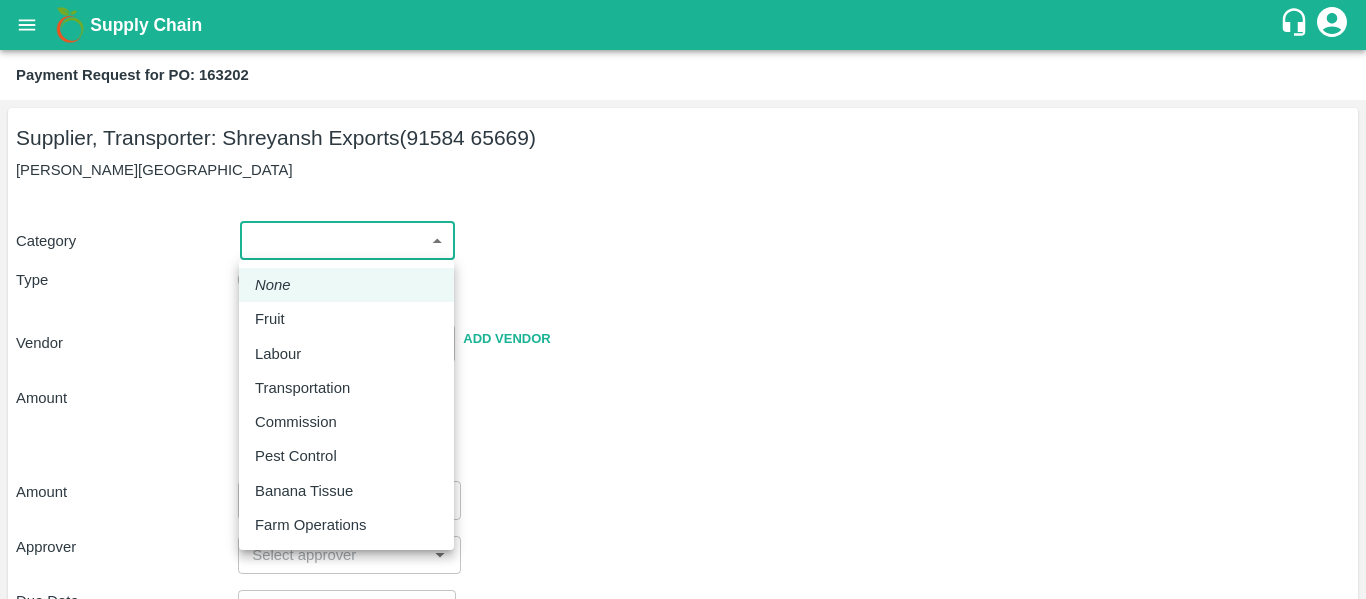 click on "Fruit" at bounding box center (270, 319) 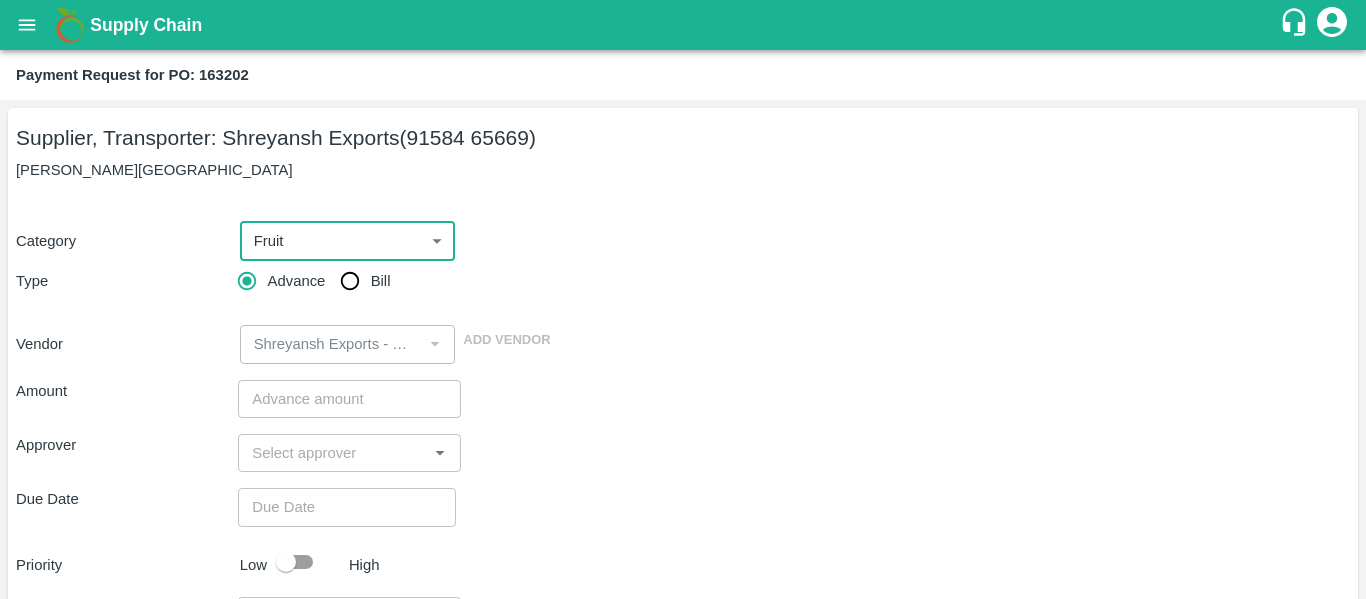 click on "Bill" at bounding box center [350, 281] 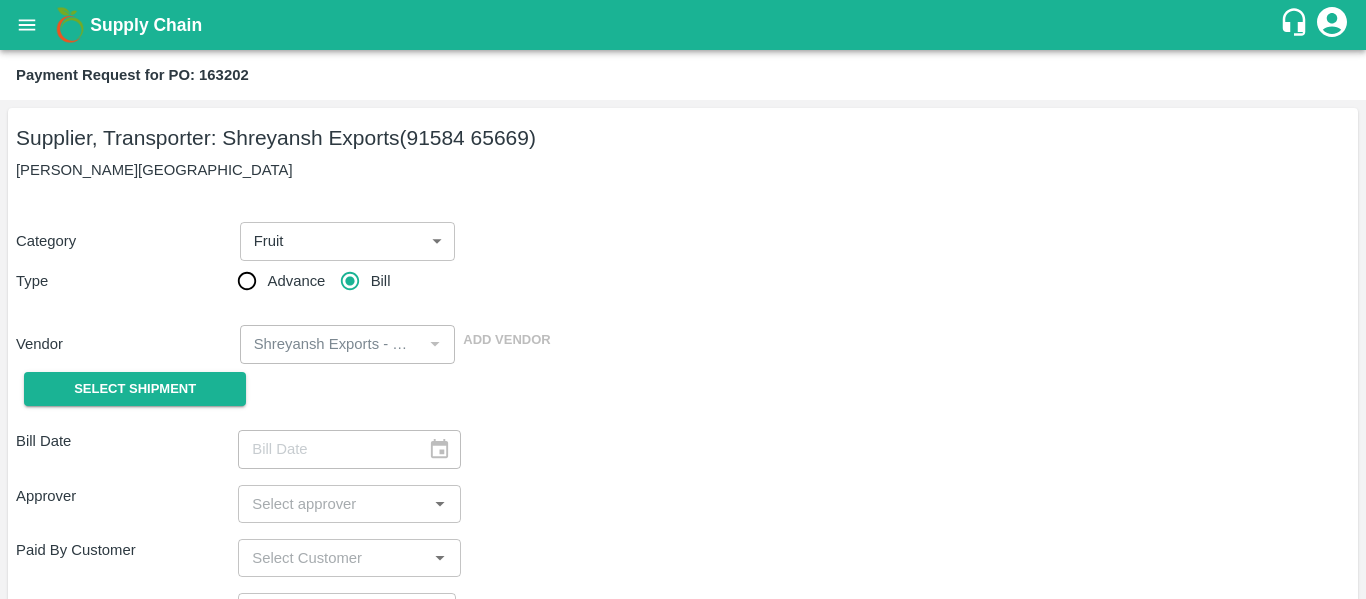 click on "Select Shipment" at bounding box center [127, 389] 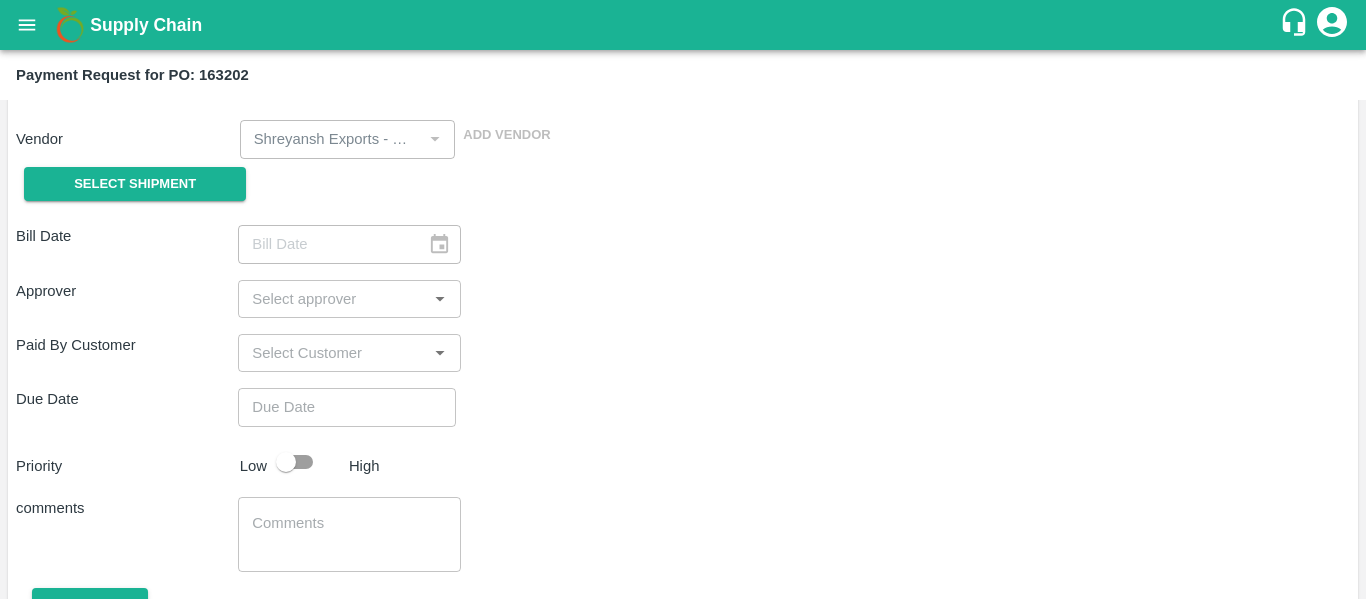 scroll, scrollTop: 217, scrollLeft: 0, axis: vertical 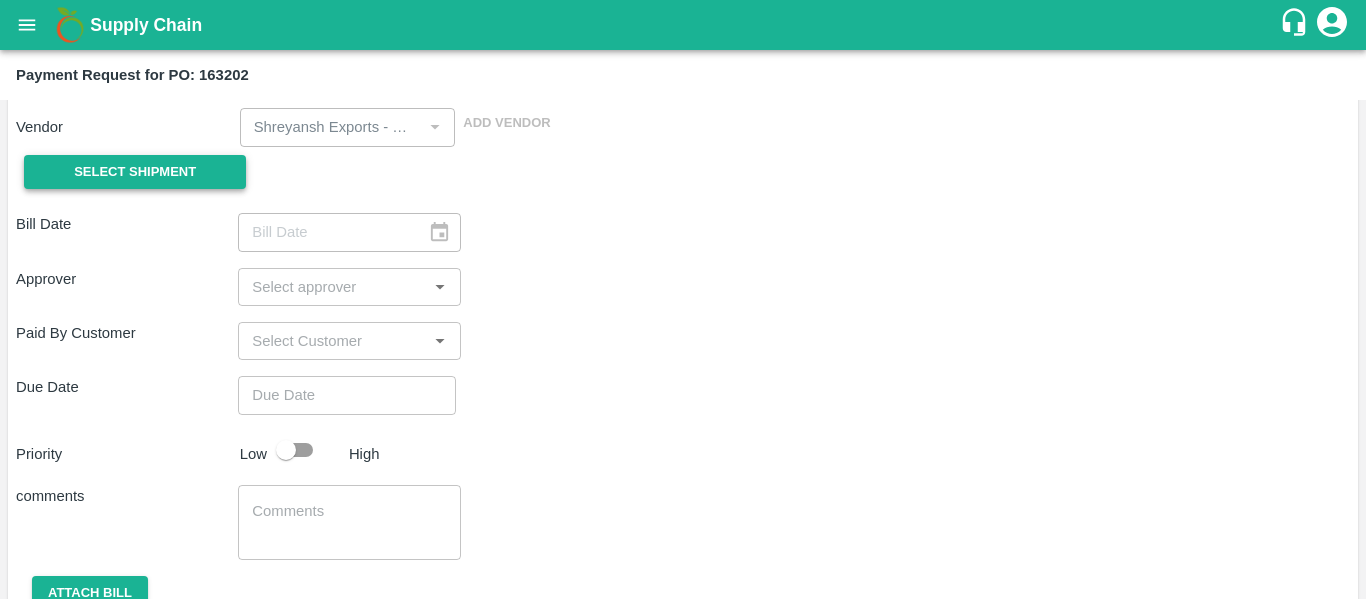 click on "Select Shipment" at bounding box center (135, 172) 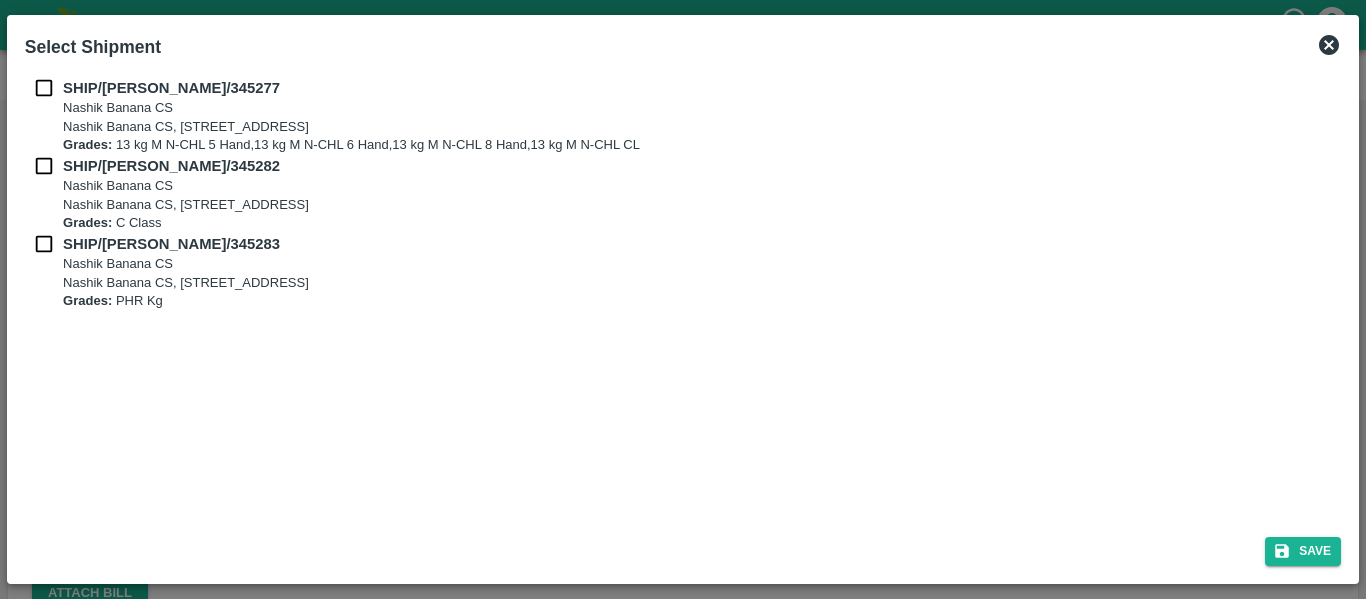 click at bounding box center [44, 88] 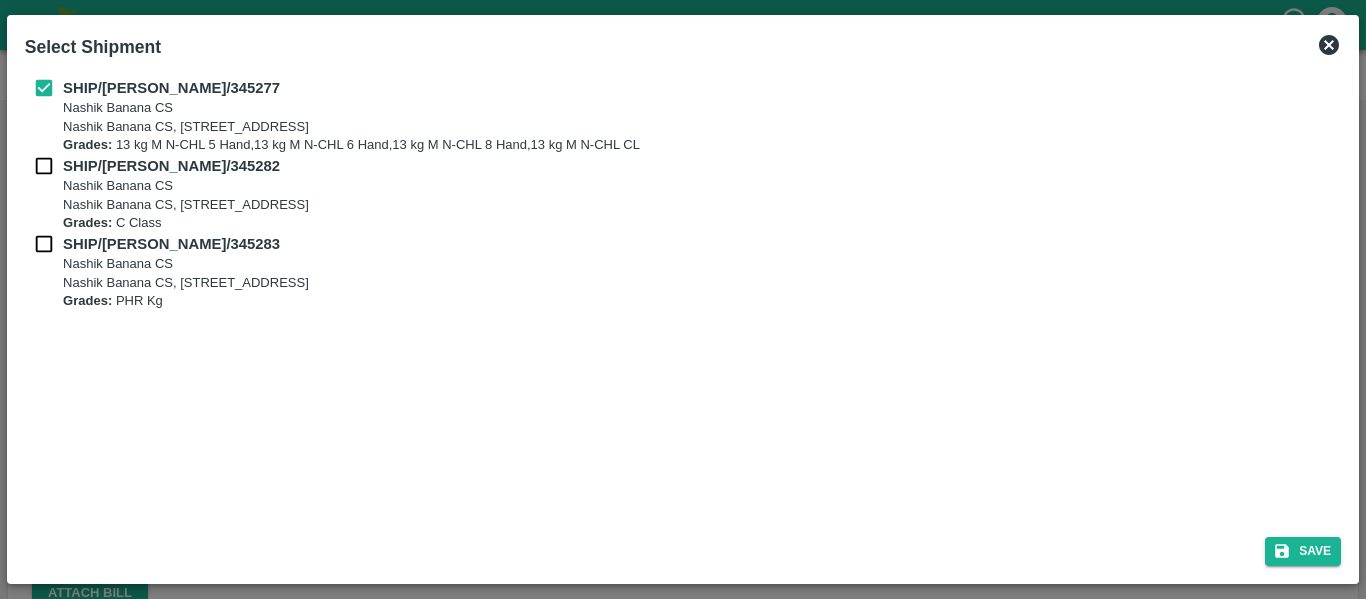click on "SHIP/[PERSON_NAME]/345282 Nashik Banana CS  [STREET_ADDRESS] Grades:   C Class" at bounding box center (683, 194) 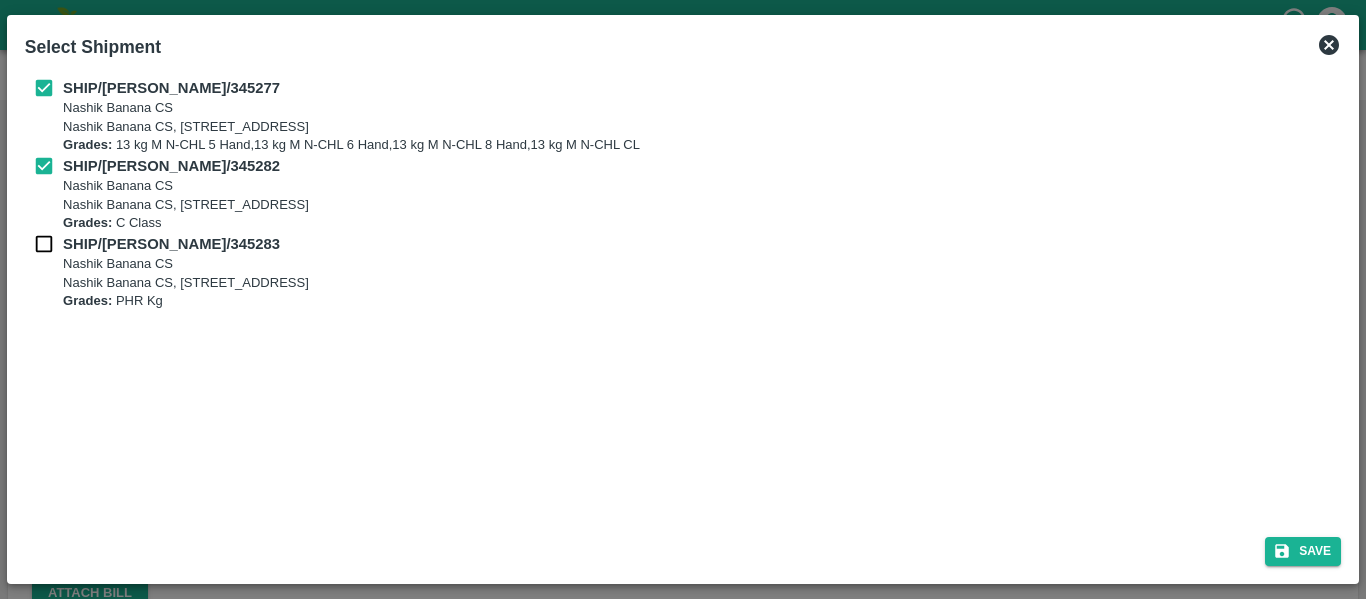click at bounding box center (44, 244) 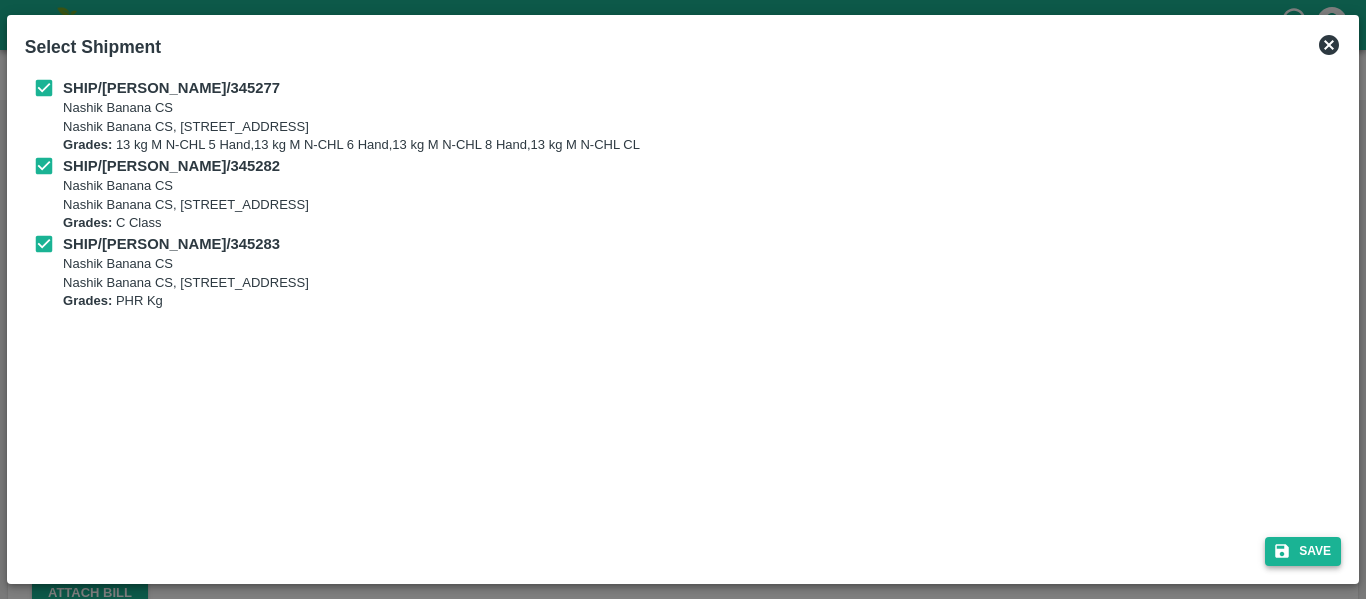 click on "Save" at bounding box center (1303, 551) 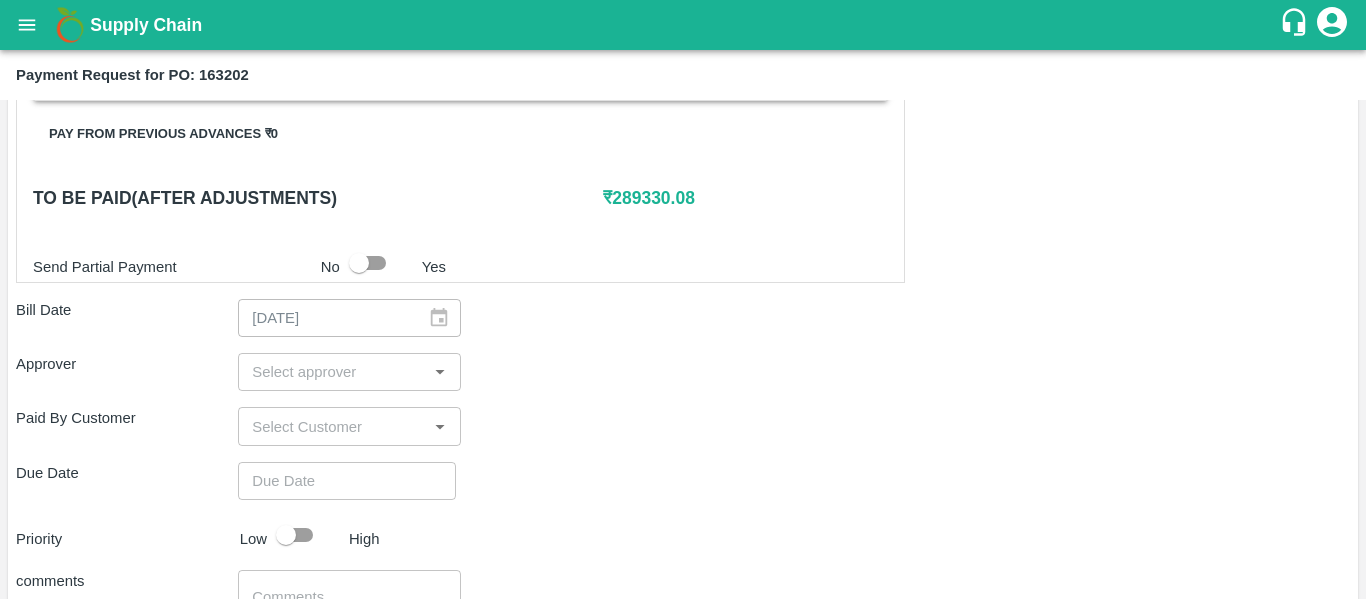 scroll, scrollTop: 1000, scrollLeft: 0, axis: vertical 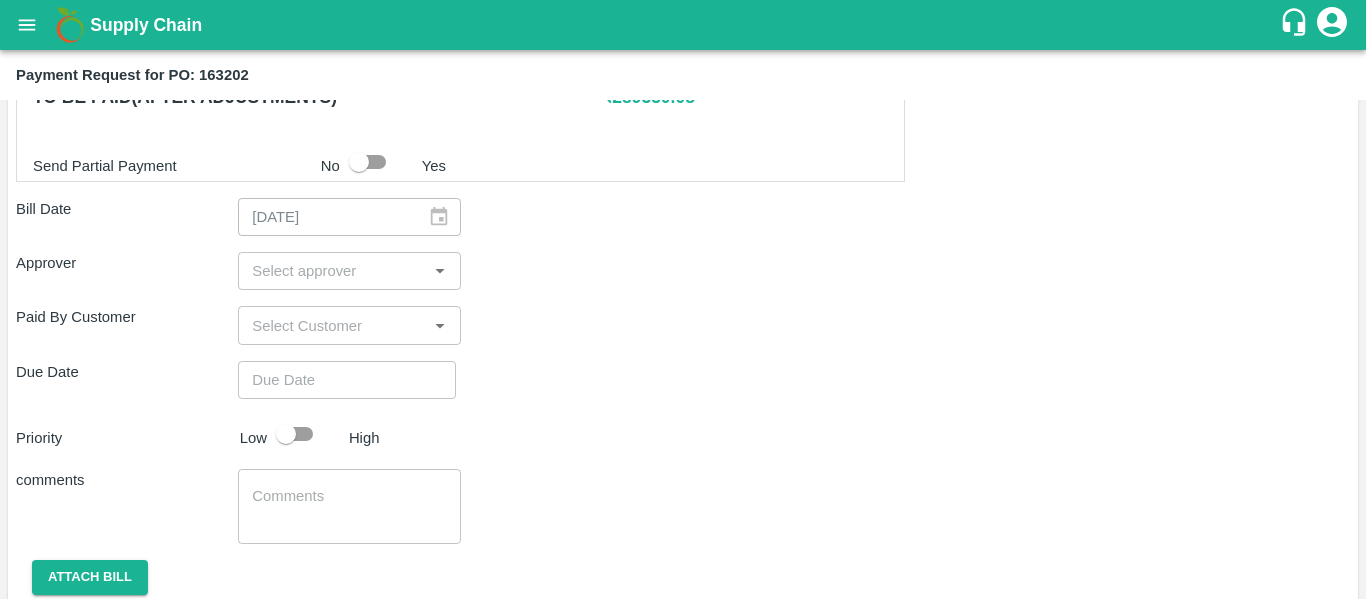 click at bounding box center (332, 271) 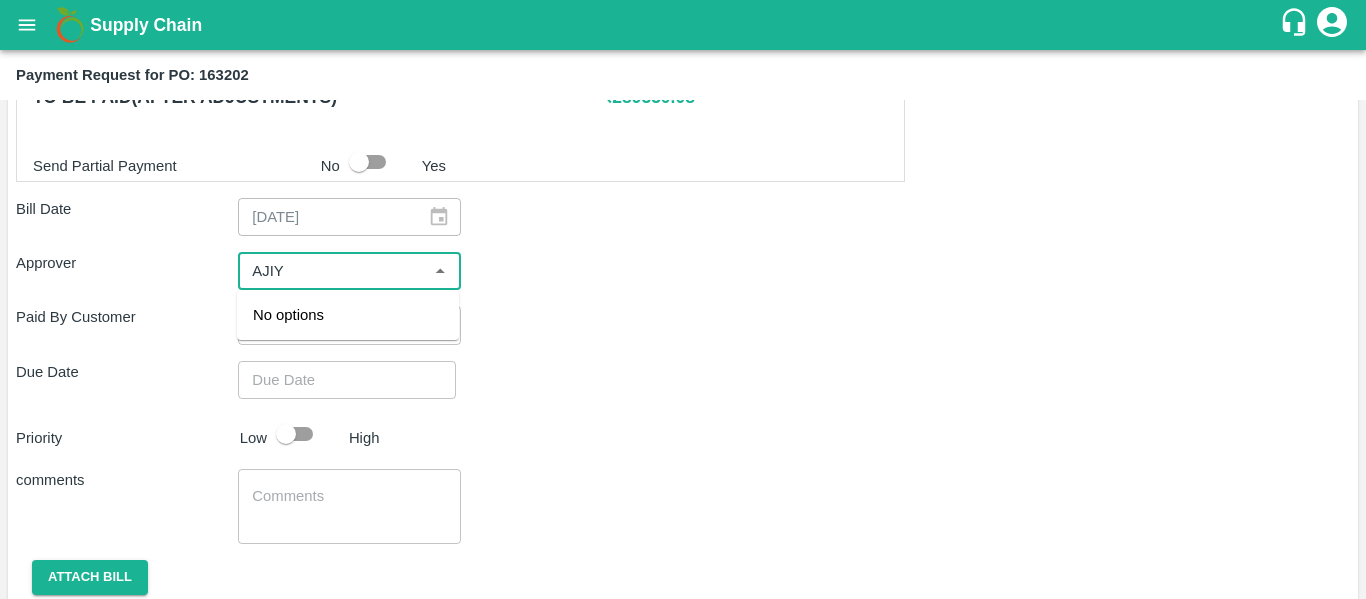 type on "AJI" 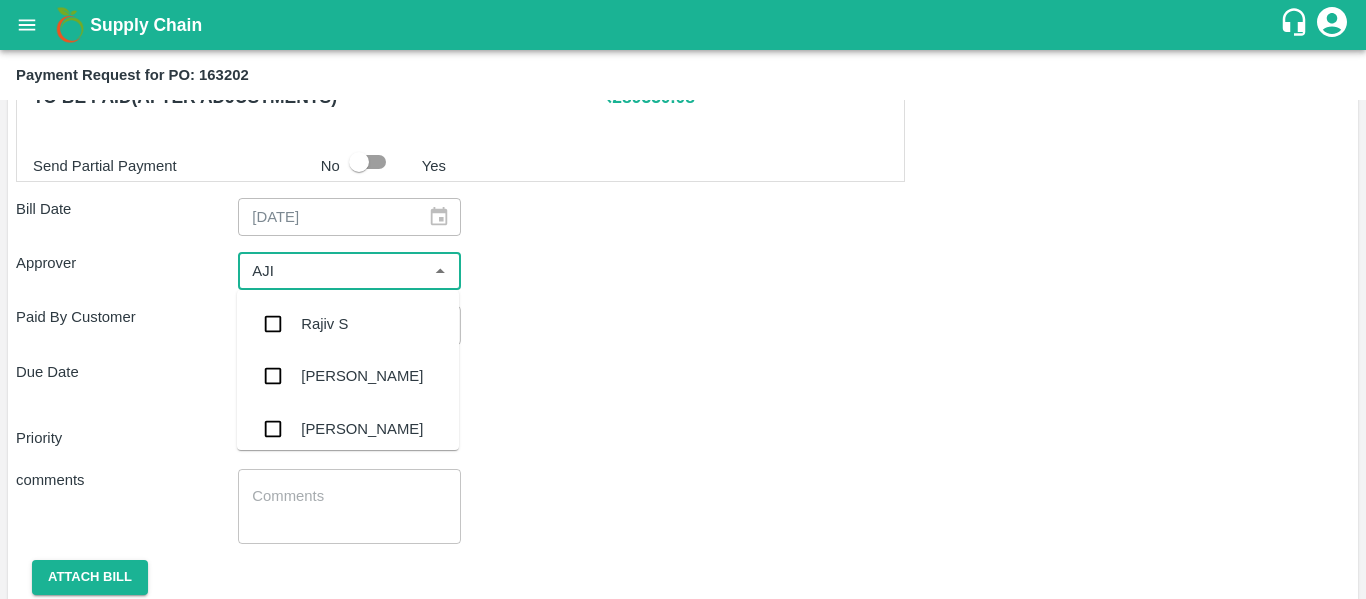 click on "[PERSON_NAME]" at bounding box center [362, 376] 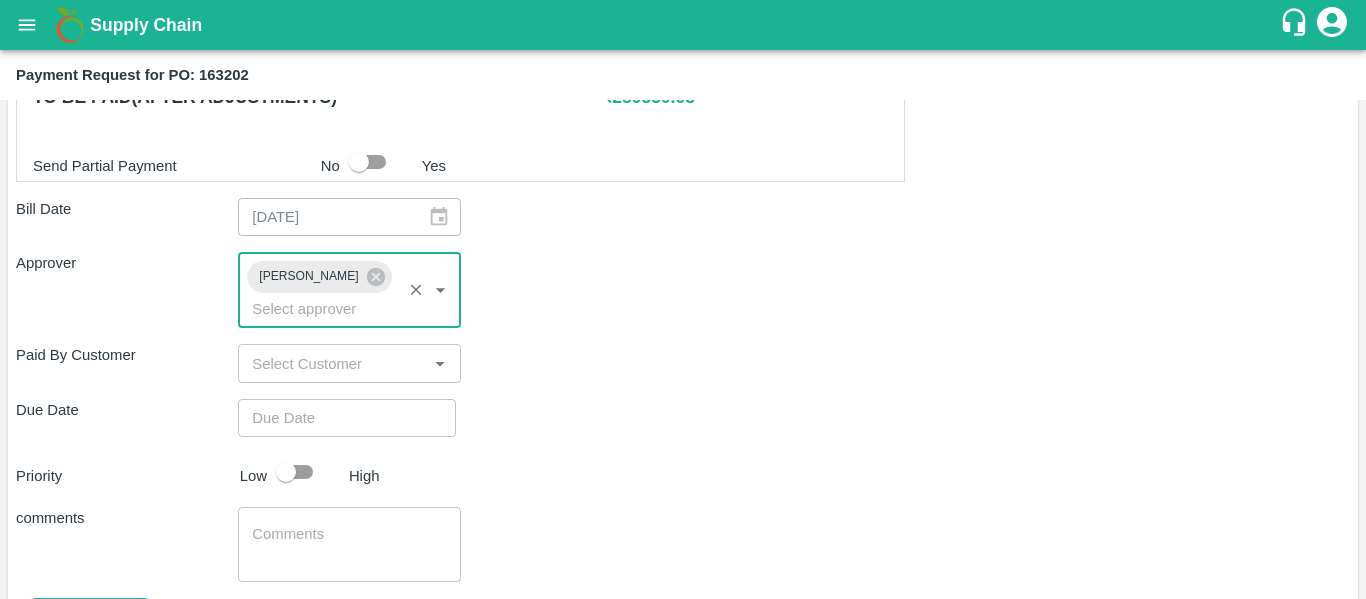 type on "DD/MM/YYYY hh:mm aa" 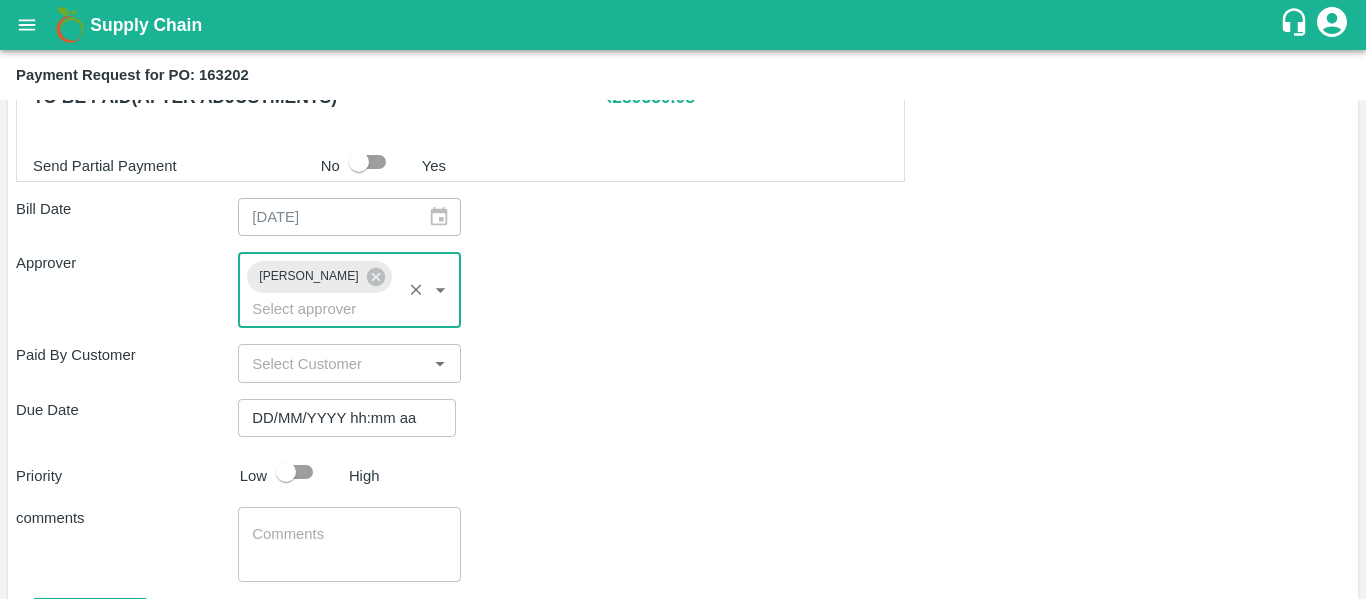click on "DD/MM/YYYY hh:mm aa" at bounding box center [340, 418] 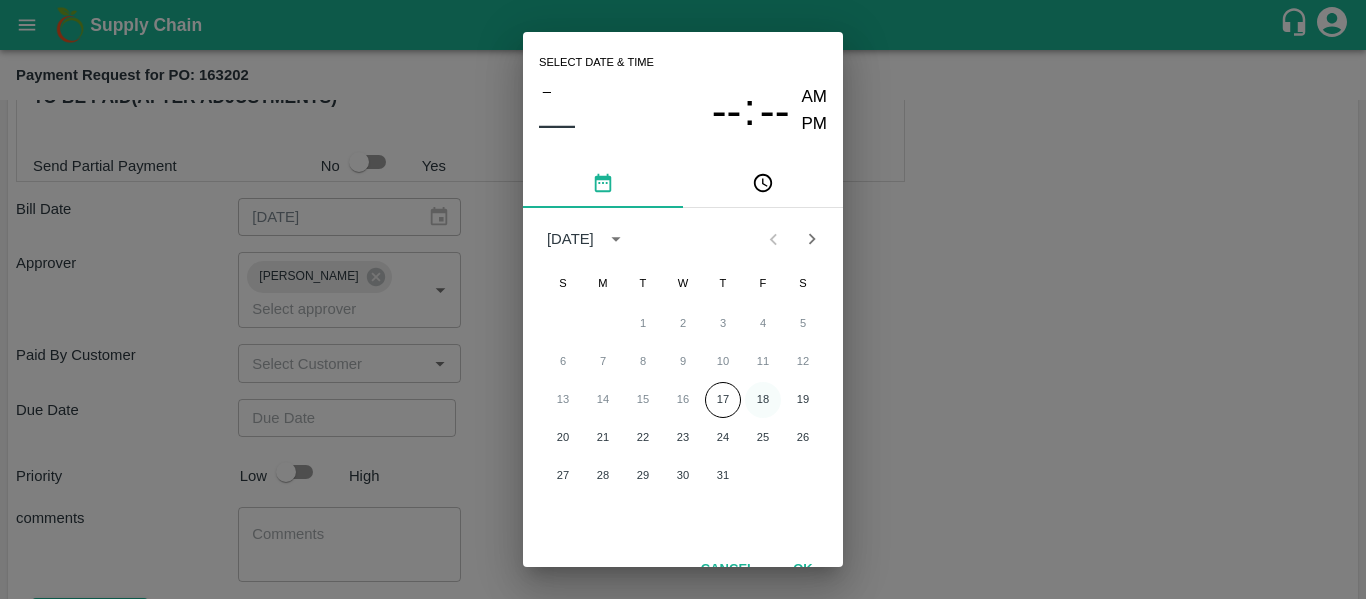 click on "18" at bounding box center [763, 400] 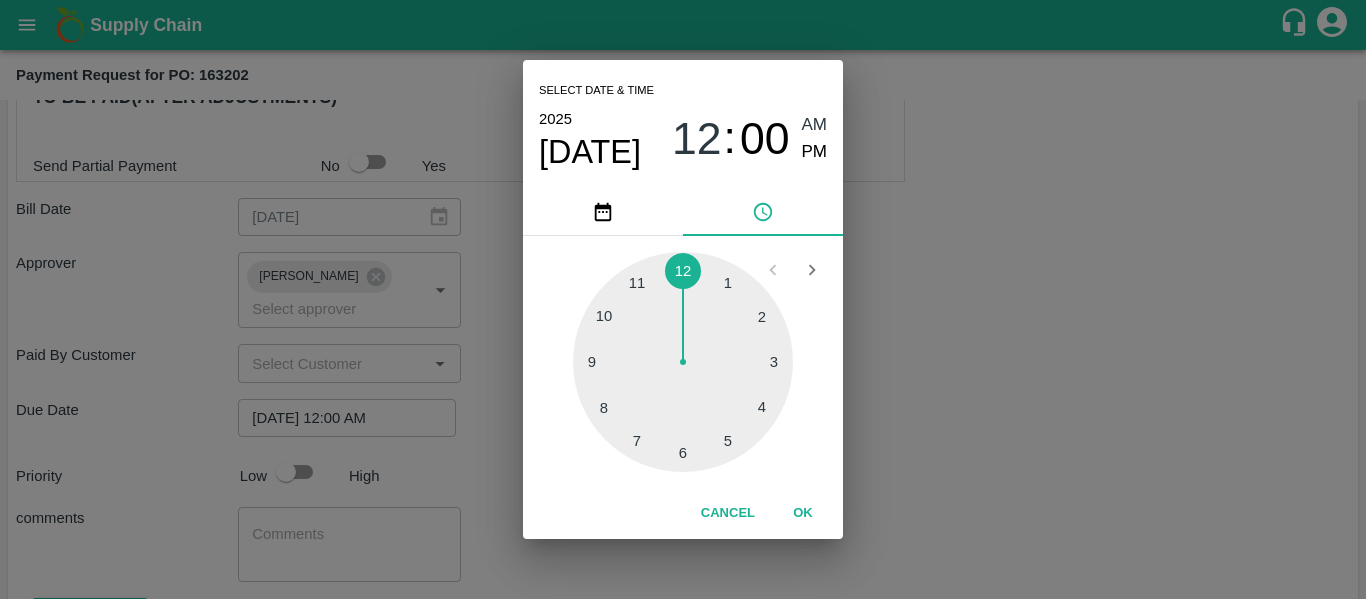click on "Select date & time [DATE] 12 : 00 AM PM 1 2 3 4 5 6 7 8 9 10 11 12 Cancel OK" at bounding box center (683, 299) 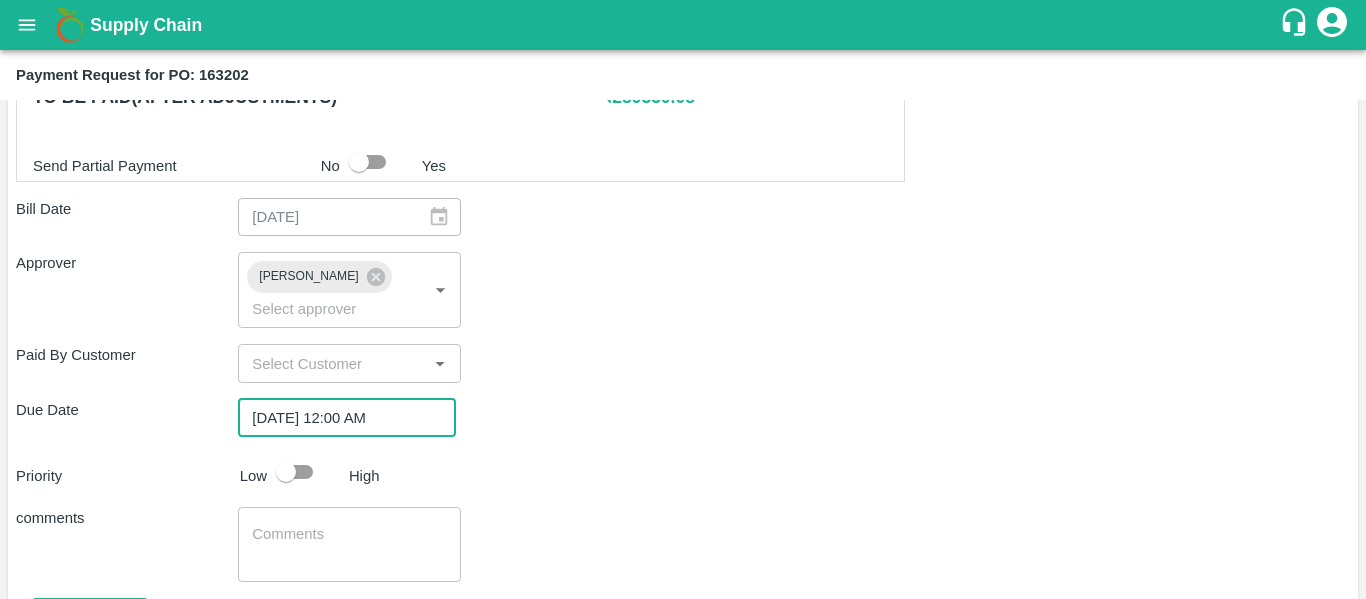 click at bounding box center (286, 472) 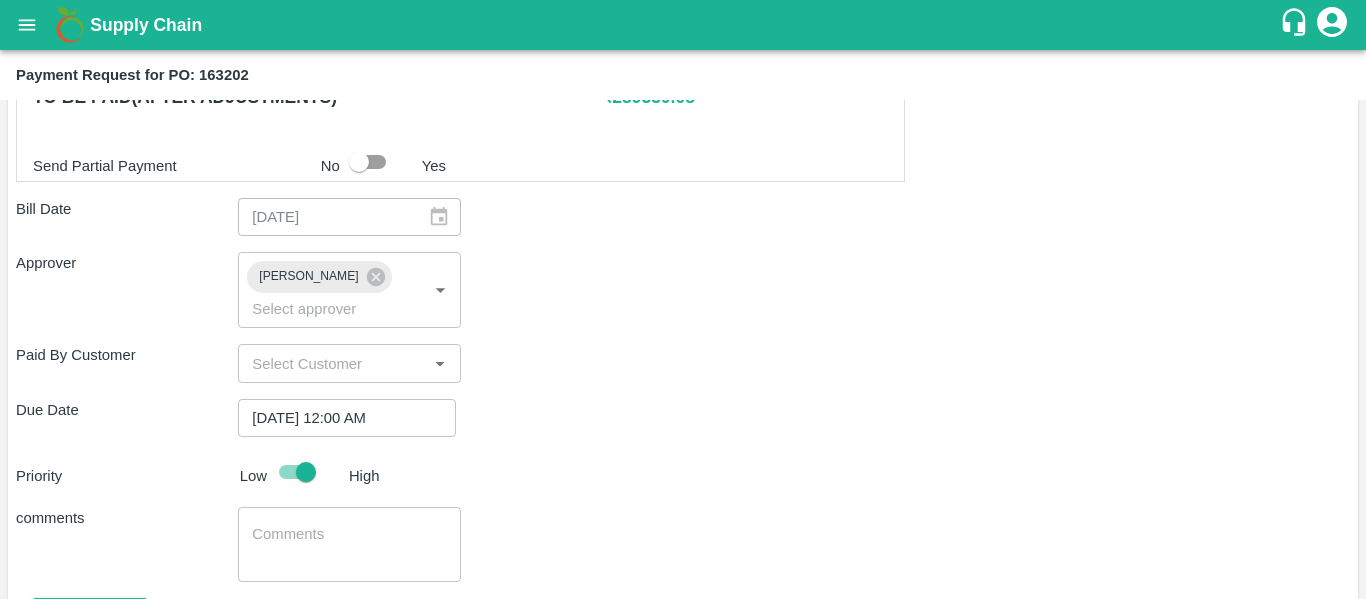 click on "x ​" at bounding box center (349, 544) 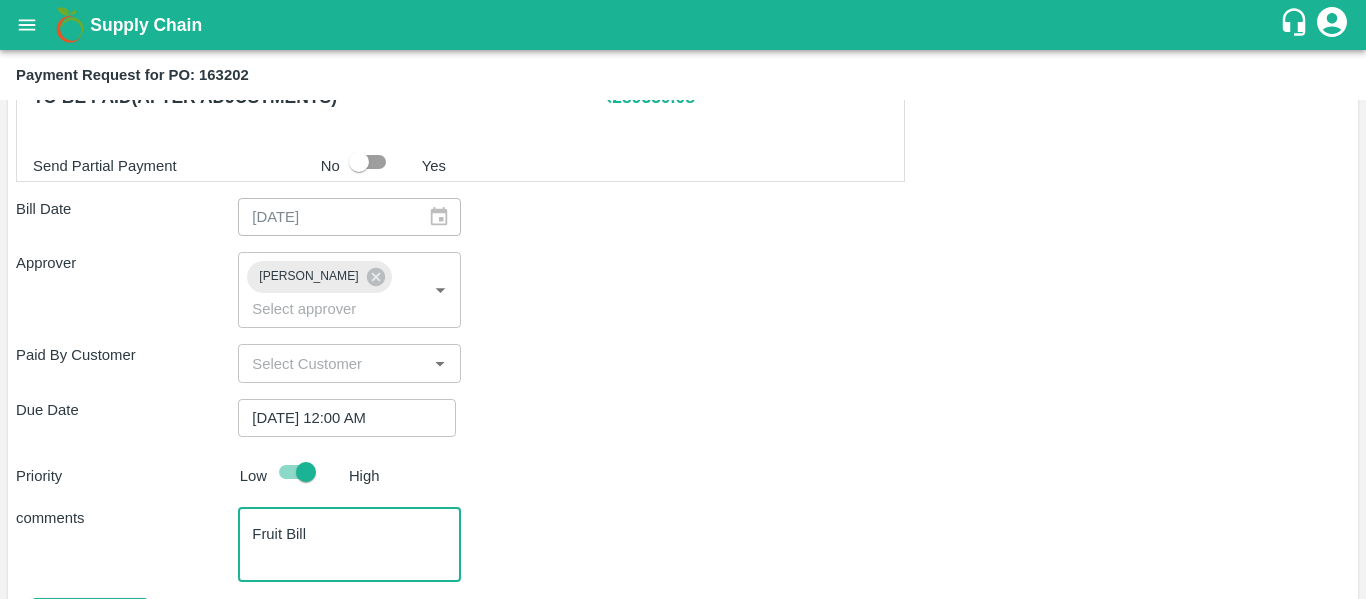 scroll, scrollTop: 830, scrollLeft: 0, axis: vertical 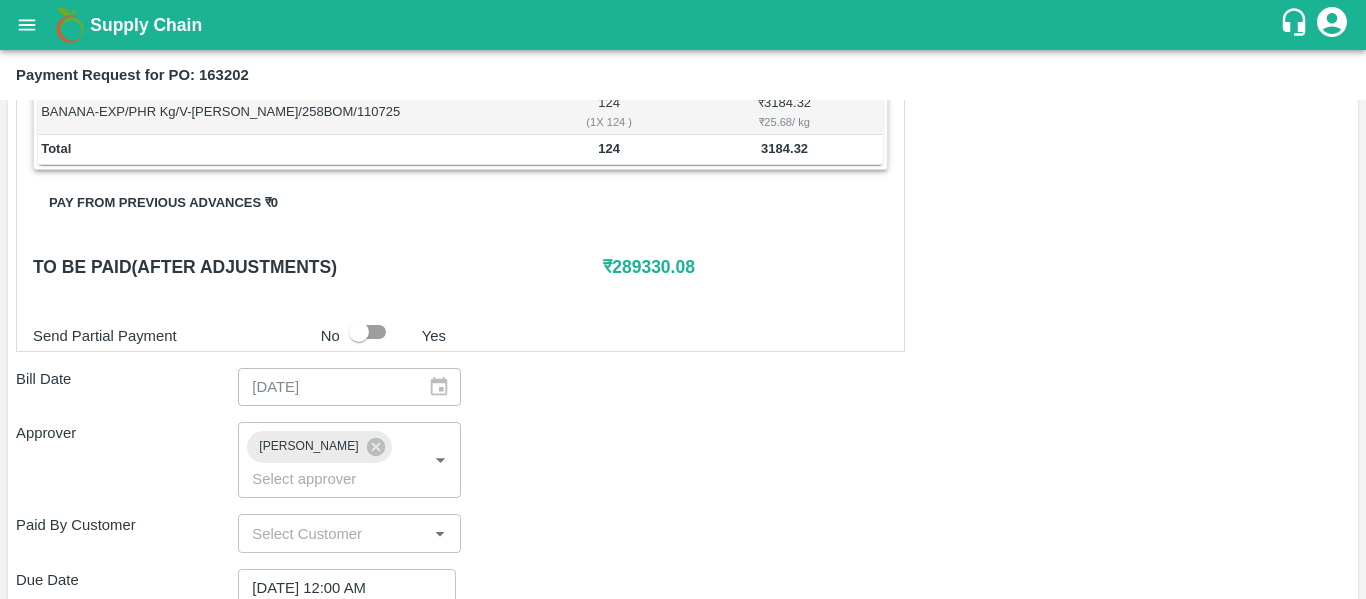 type on "Fruit Bill" 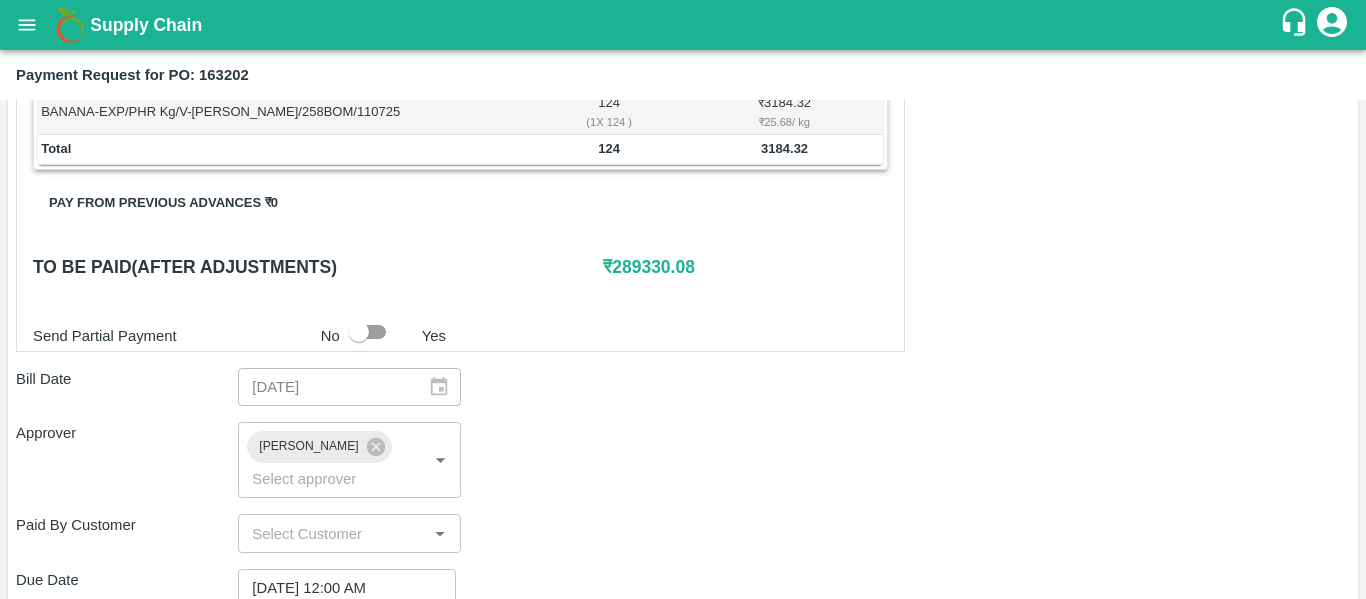 scroll, scrollTop: 1082, scrollLeft: 0, axis: vertical 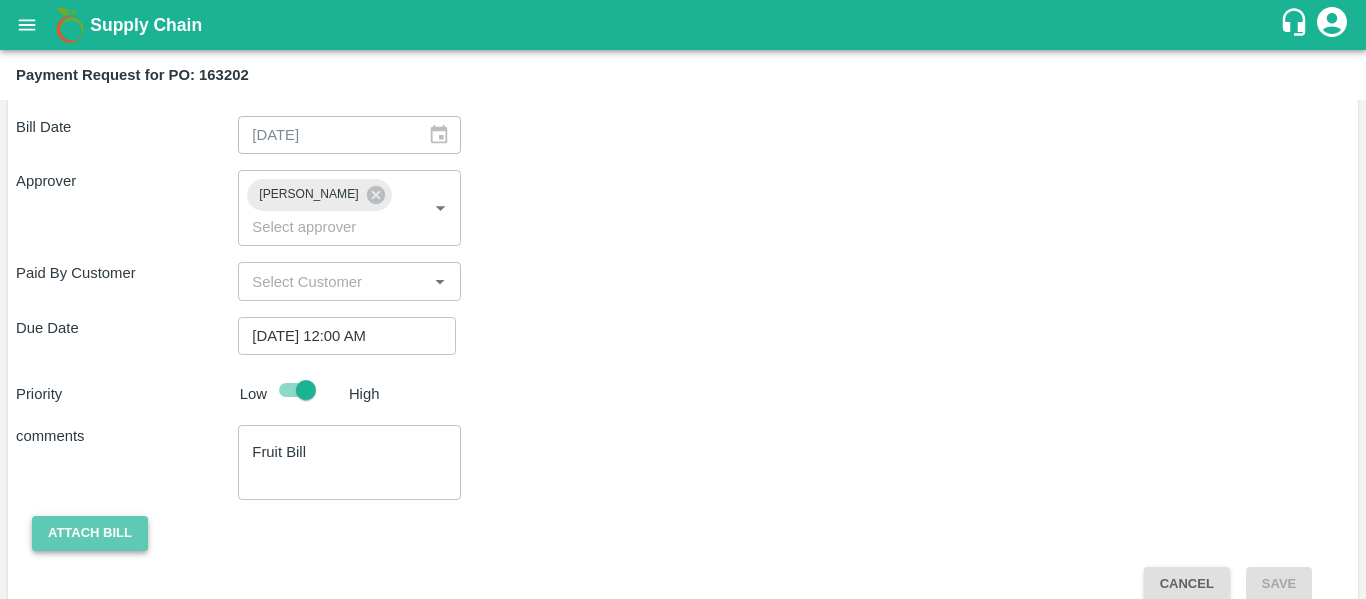 click on "Attach bill" at bounding box center [90, 533] 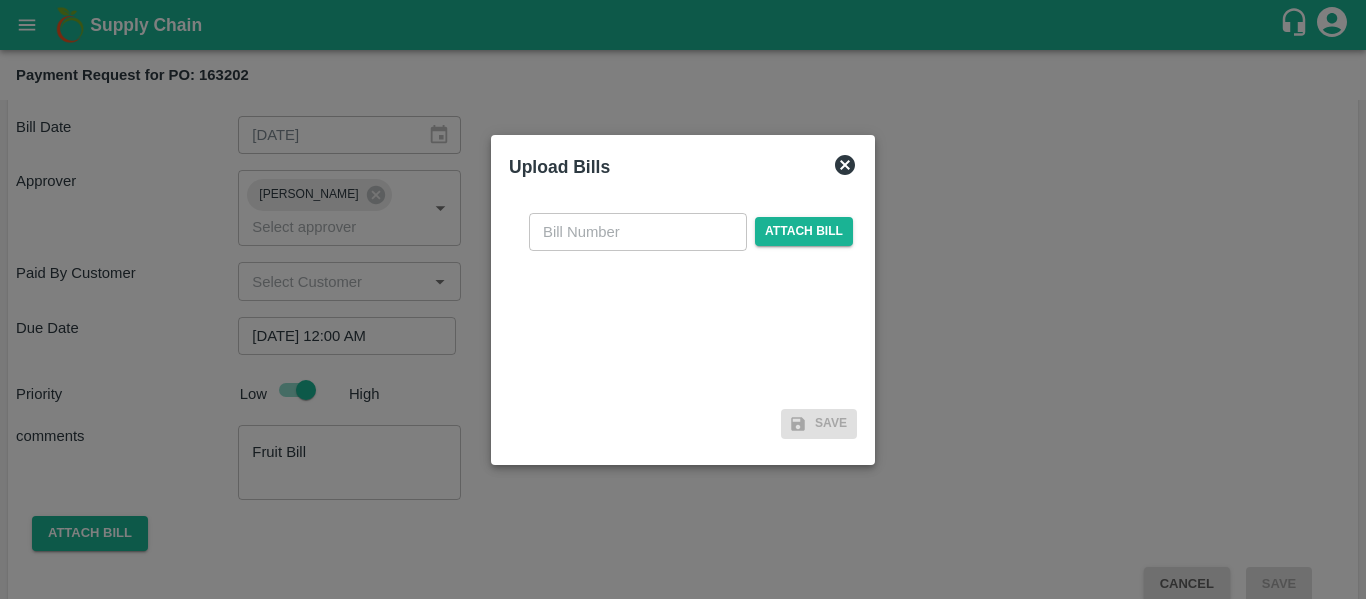 click at bounding box center [638, 232] 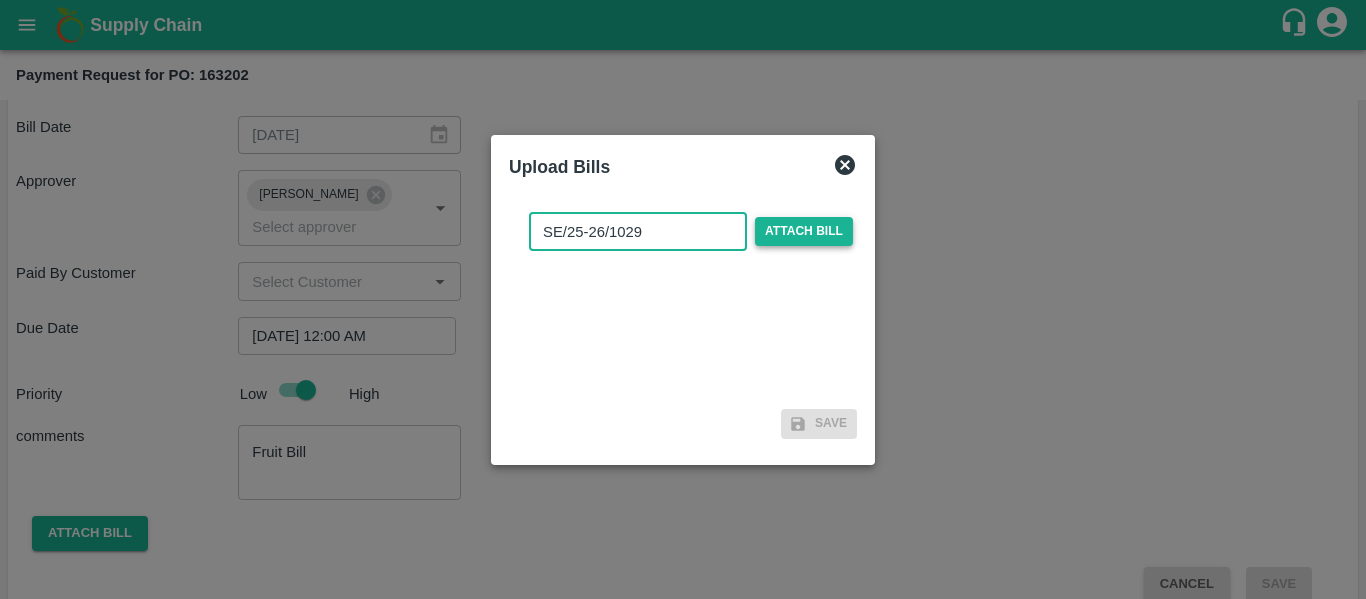 type on "SE/25-26/1029" 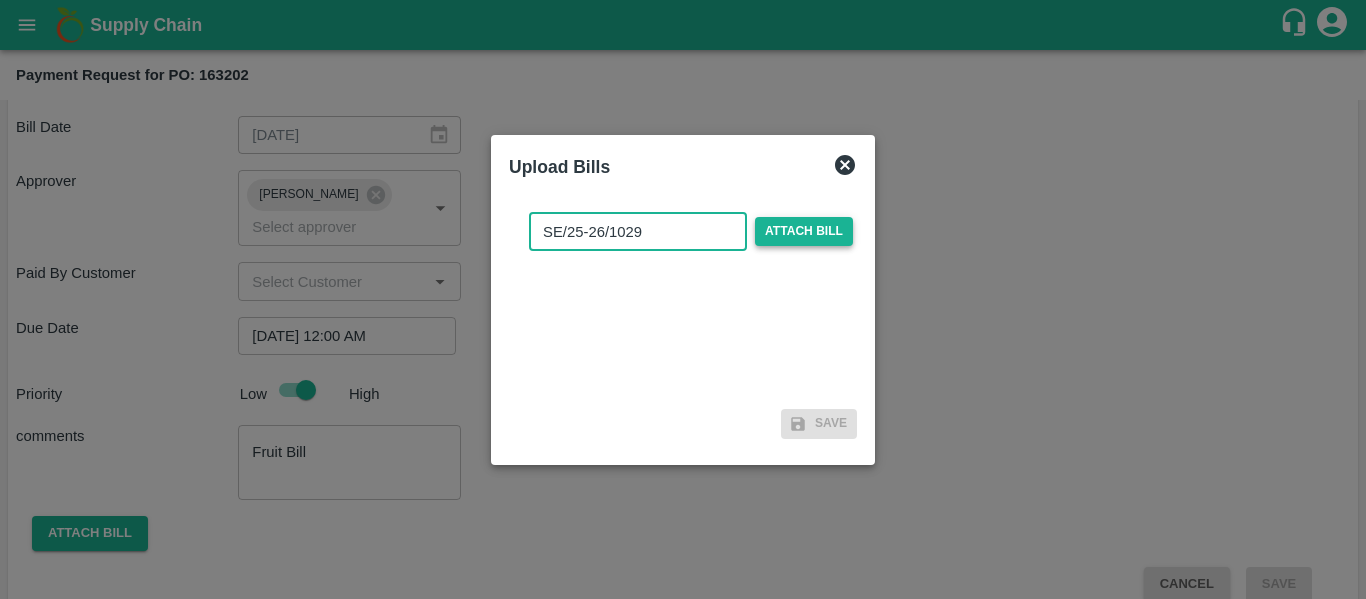 click on "Attach bill" at bounding box center [804, 231] 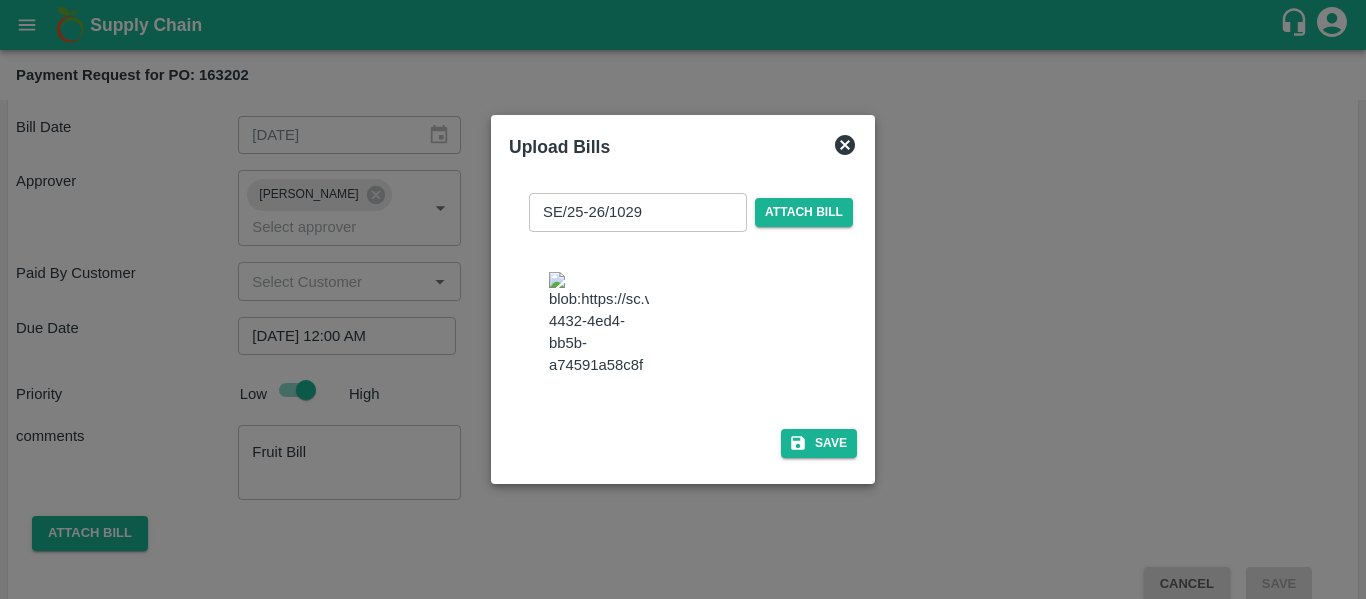 click on "SE/25-26/1029 ​ Attach bill Save" at bounding box center (683, 321) 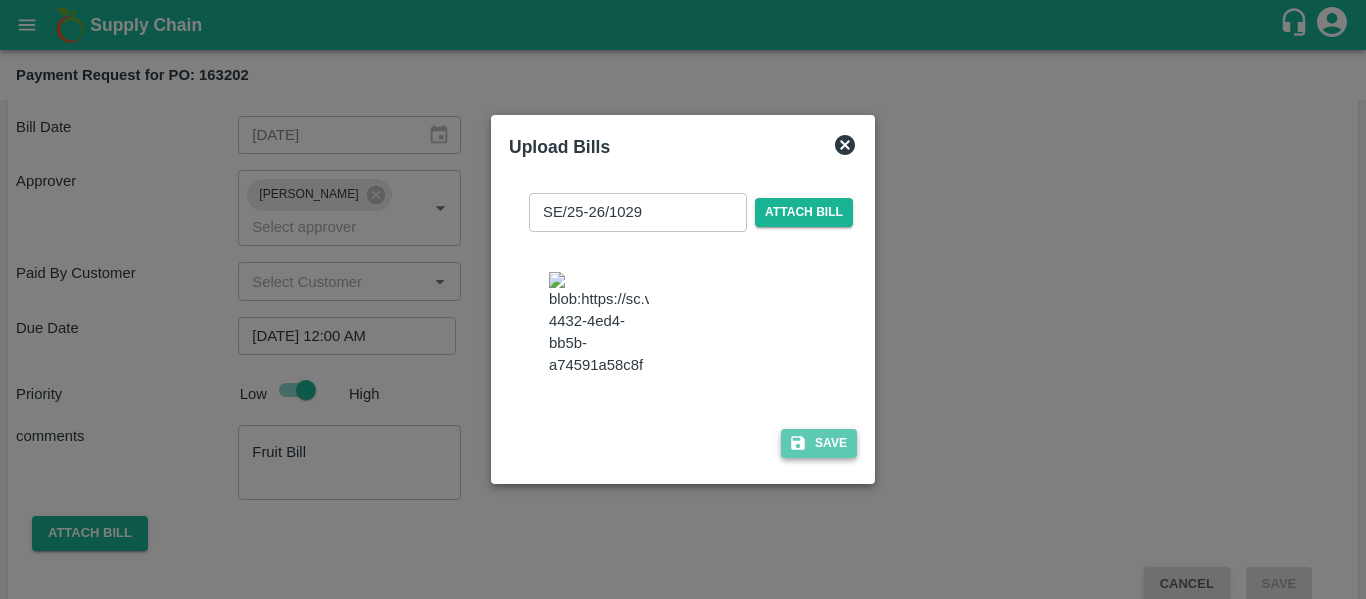 click on "Save" at bounding box center [819, 443] 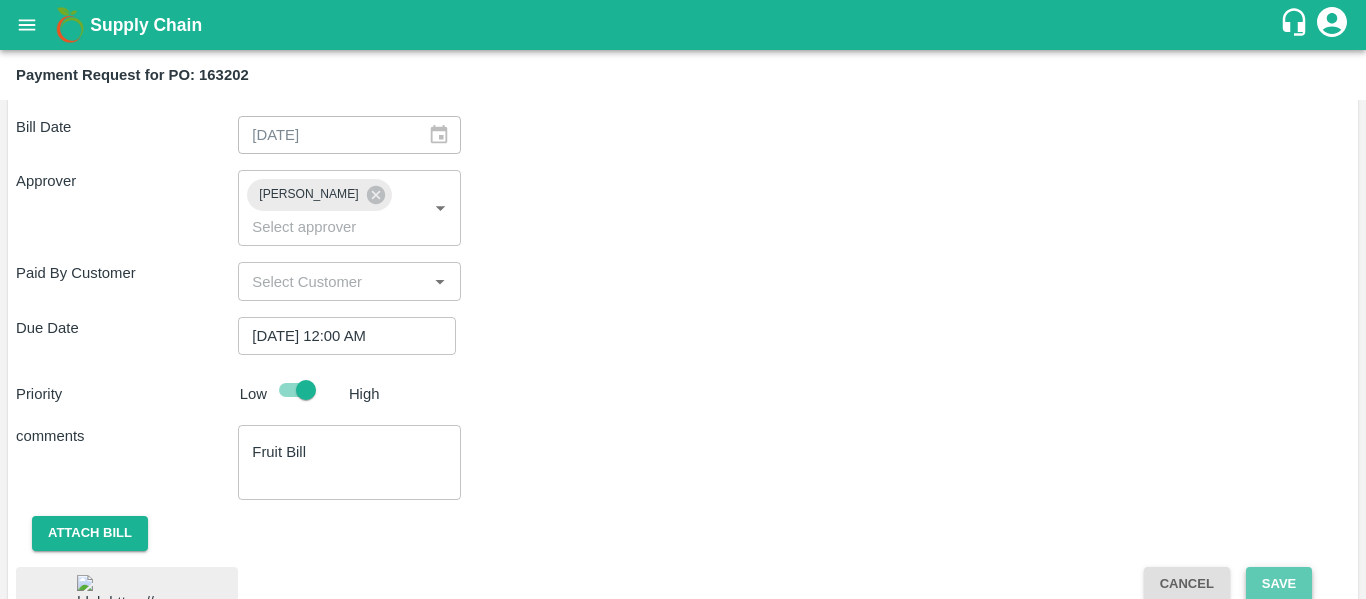 click on "Save" at bounding box center (1279, 584) 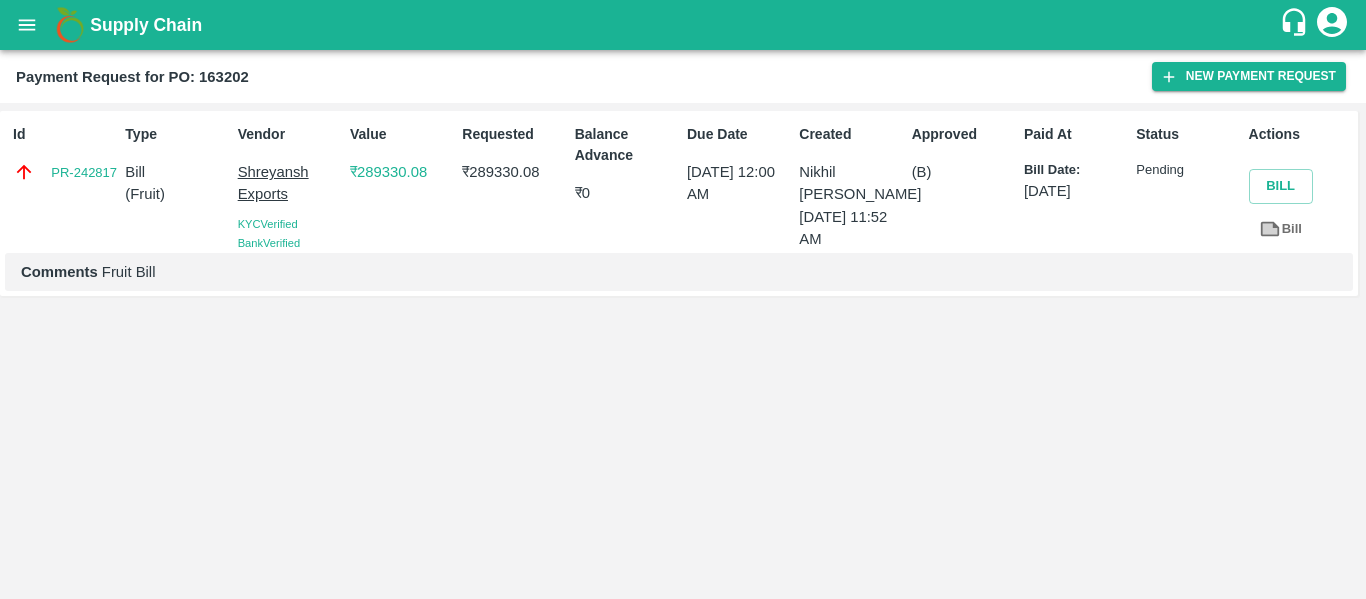 click at bounding box center [27, 25] 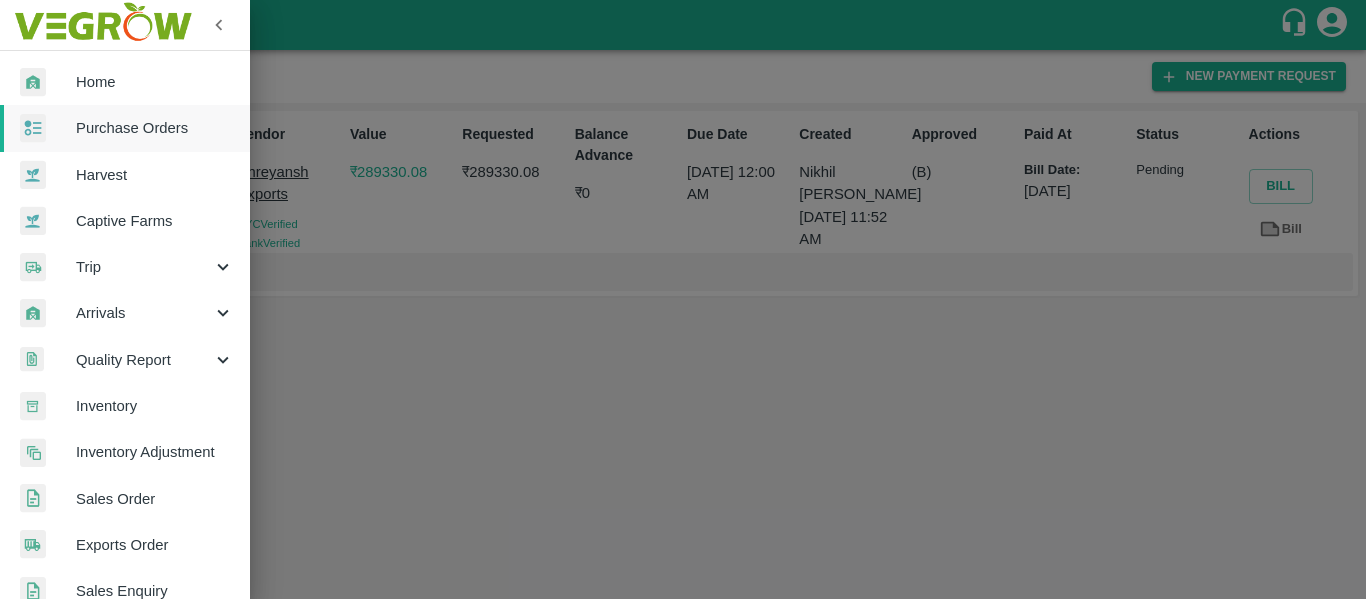 click on "Purchase Orders" at bounding box center (155, 128) 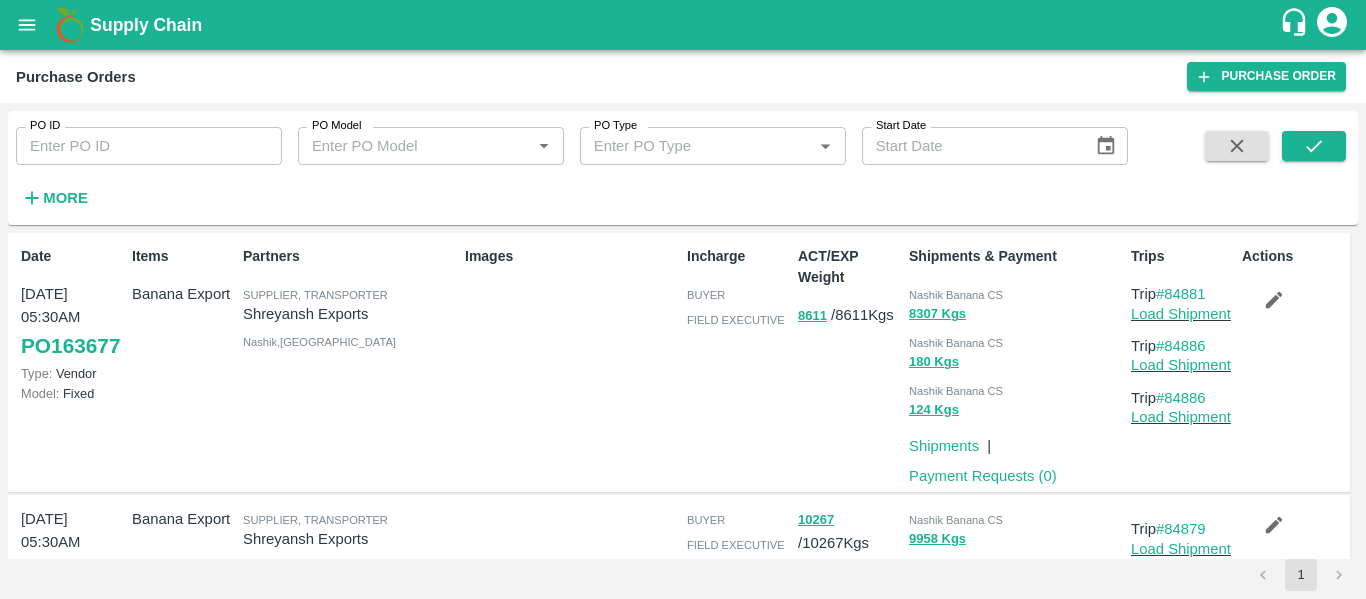 click on "PO ID" at bounding box center [149, 146] 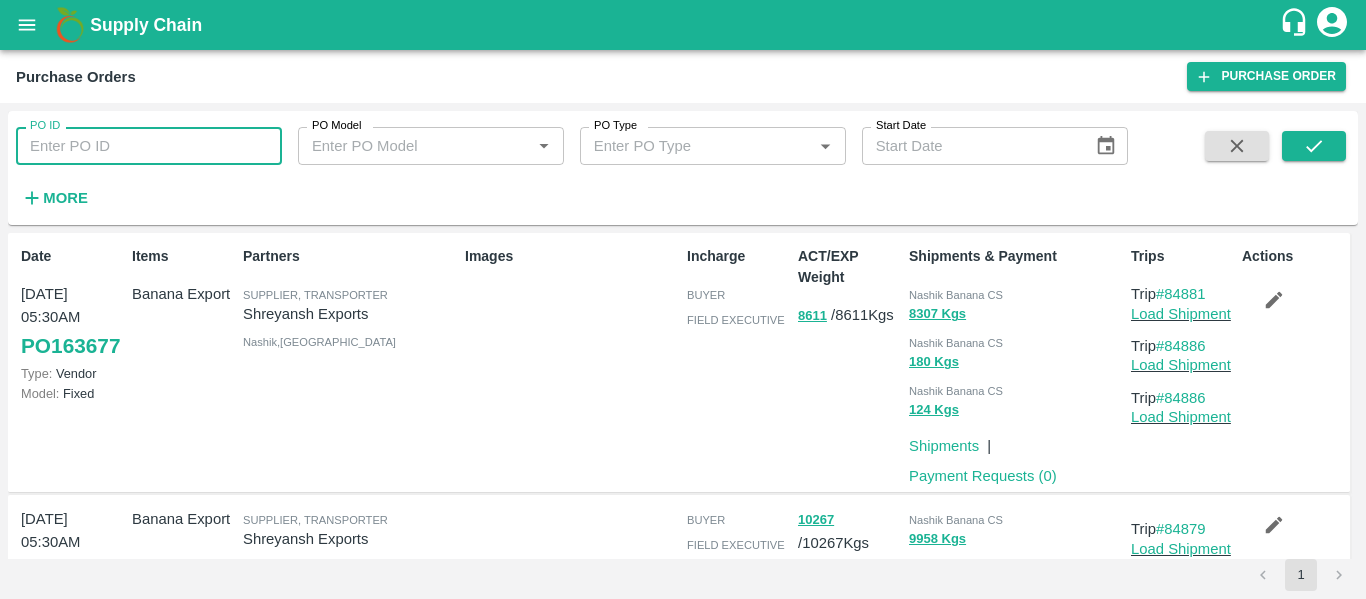 paste on "163181" 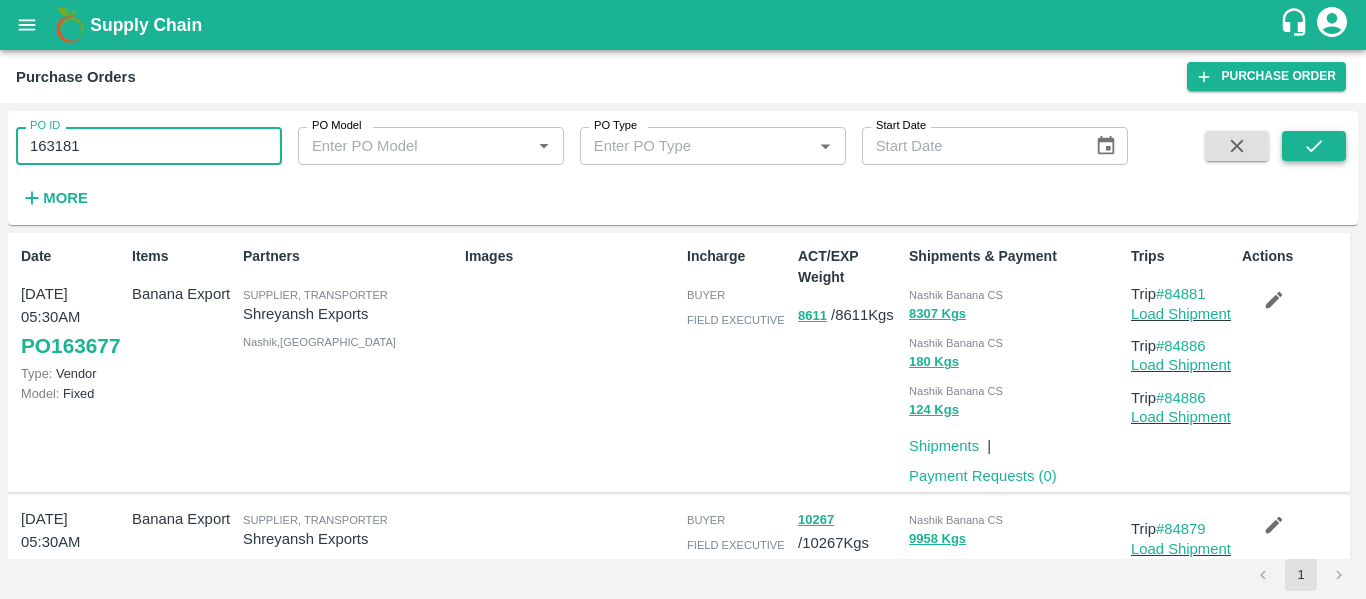 type on "163181" 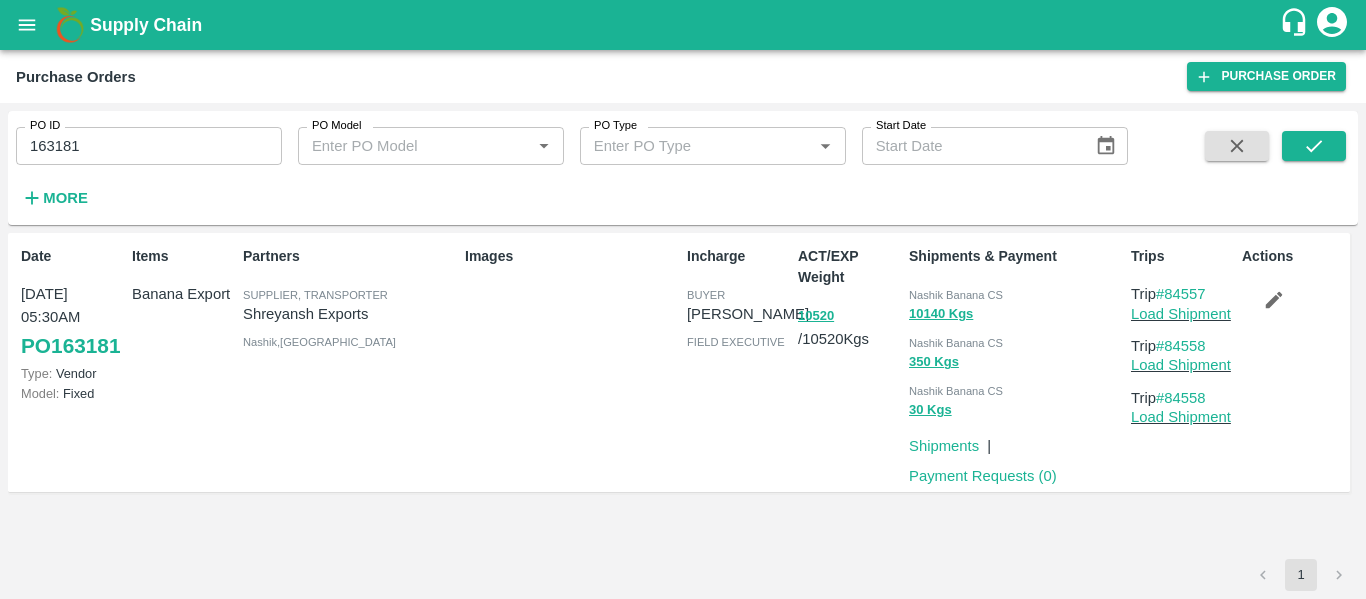 click on "Payment Requests ( 0 )" at bounding box center (983, 476) 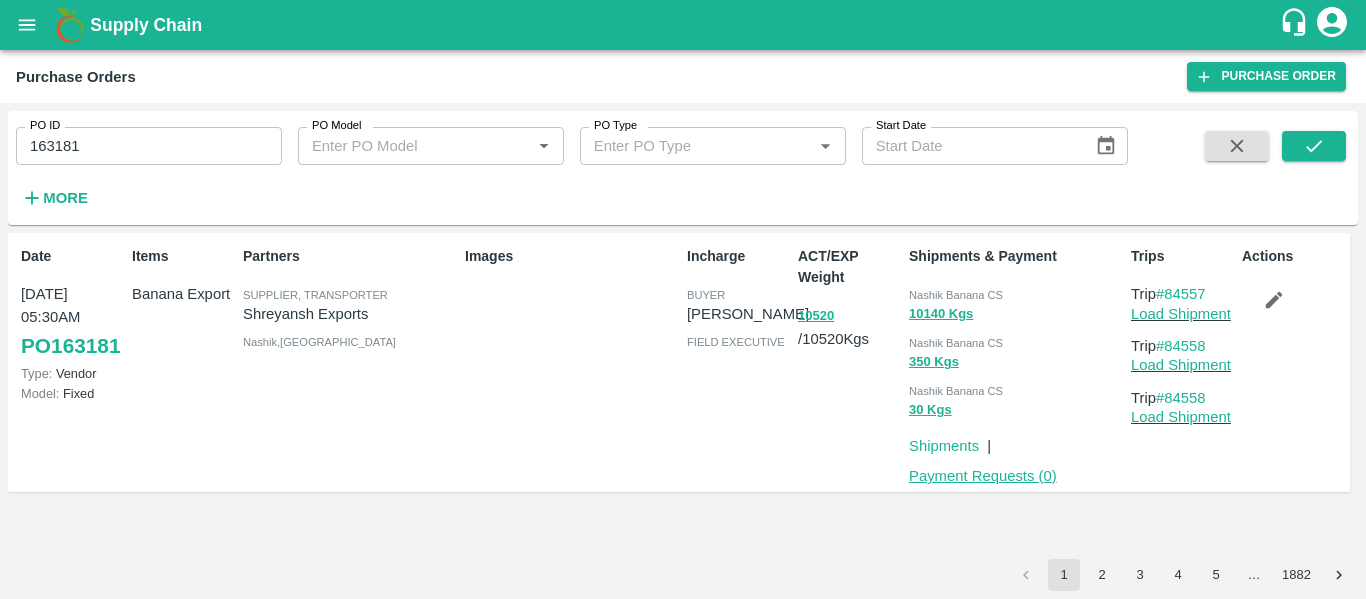 click on "Payment Requests ( 0 )" at bounding box center [983, 476] 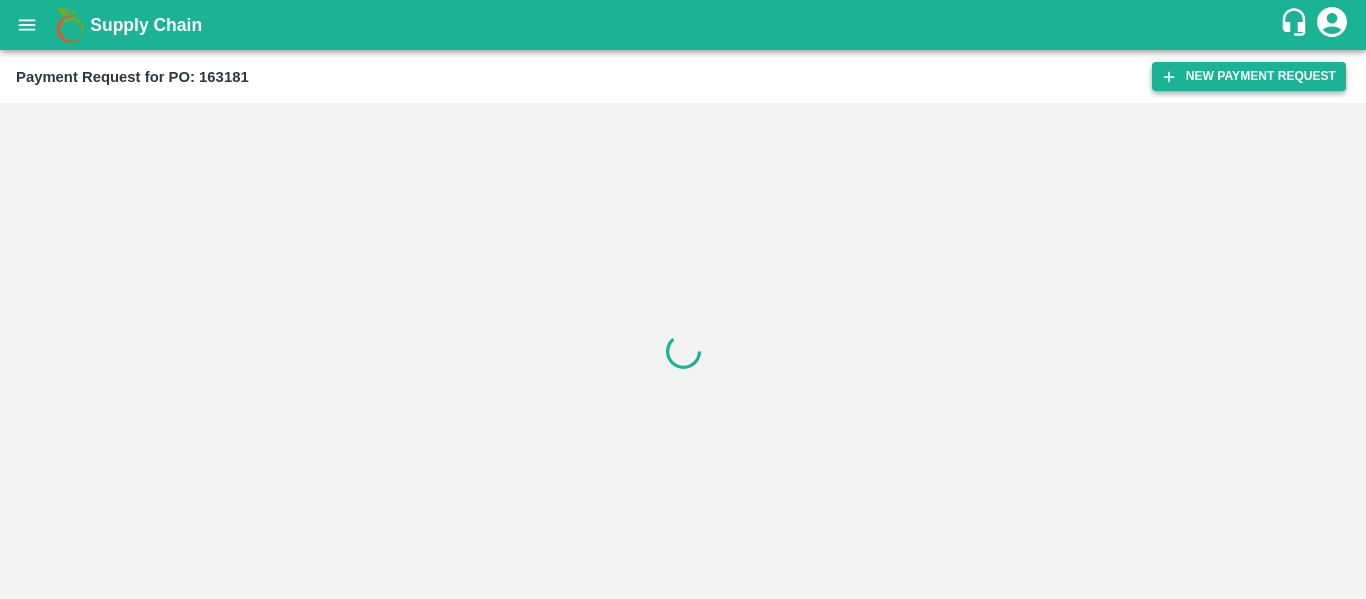 scroll, scrollTop: 0, scrollLeft: 0, axis: both 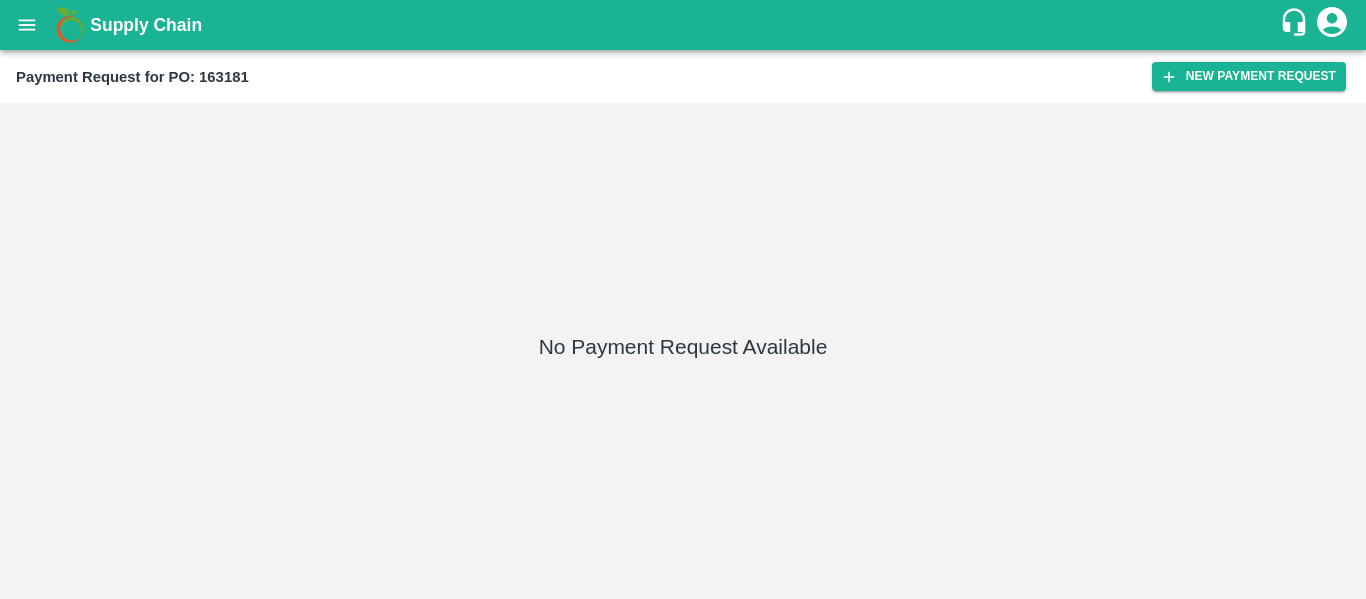 click on "Payment Request for PO: 163181 New Payment Request" at bounding box center [683, 76] 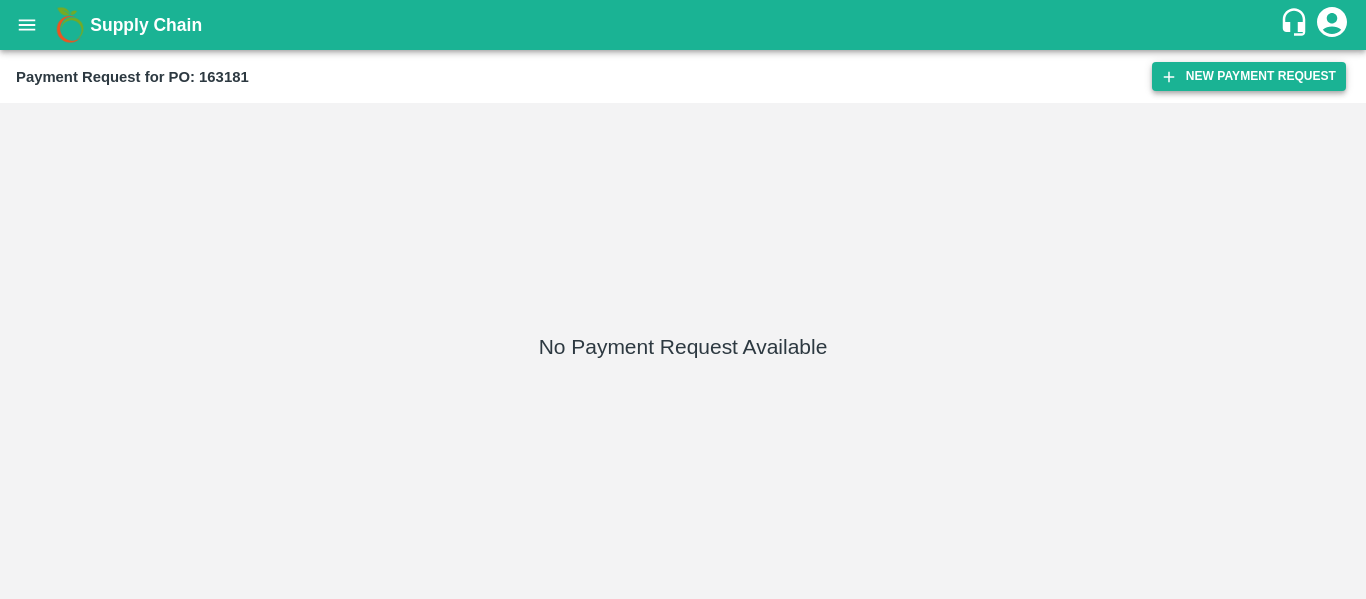 click on "New Payment Request" at bounding box center (1249, 76) 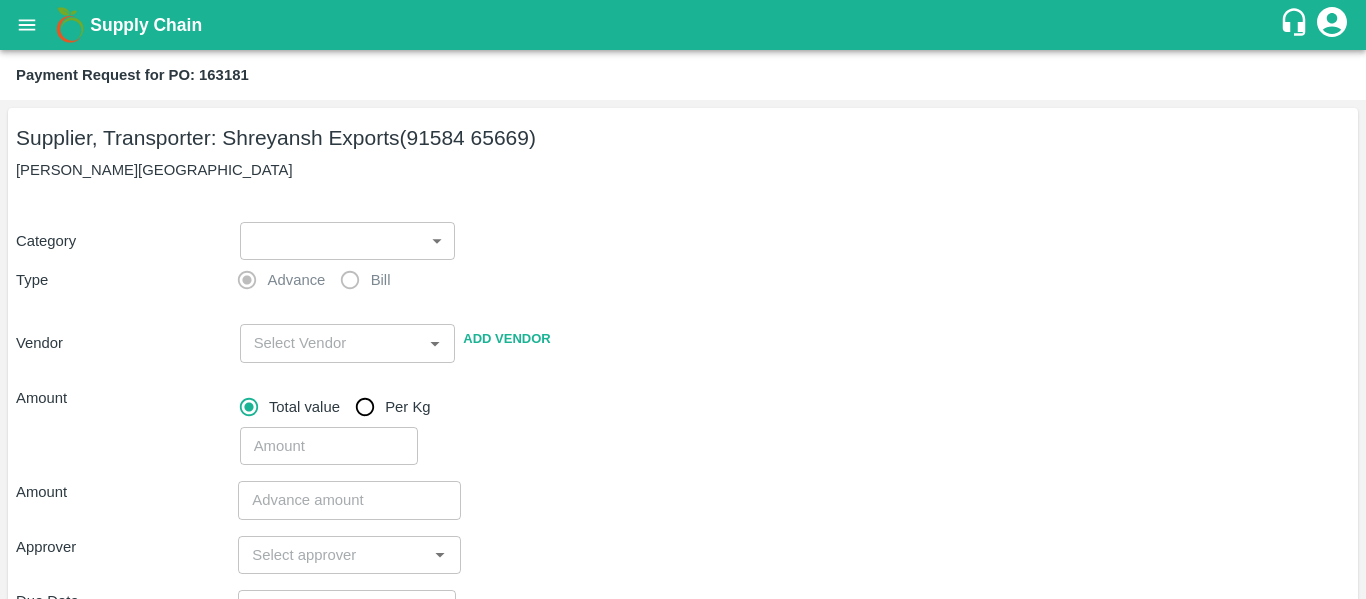click on "Supply Chain Payment Request for PO: 163181 Supplier, Transporter:    Shreyansh Exports  (91584 65669) Nashik, Nashik Category ​ ​ Type Advance Bill Vendor ​ Add Vendor Amount Total value Per Kg ​ Amount ​ Approver ​ Due Date ​  Priority  Low  High Comment x ​ Attach bill Cancel Save Tembhurni PH Nashik CC Shahada Banana Export PH Savda Banana Export PH Nashik Banana CS Nikhil Subhash Mangvade Logout" at bounding box center (683, 299) 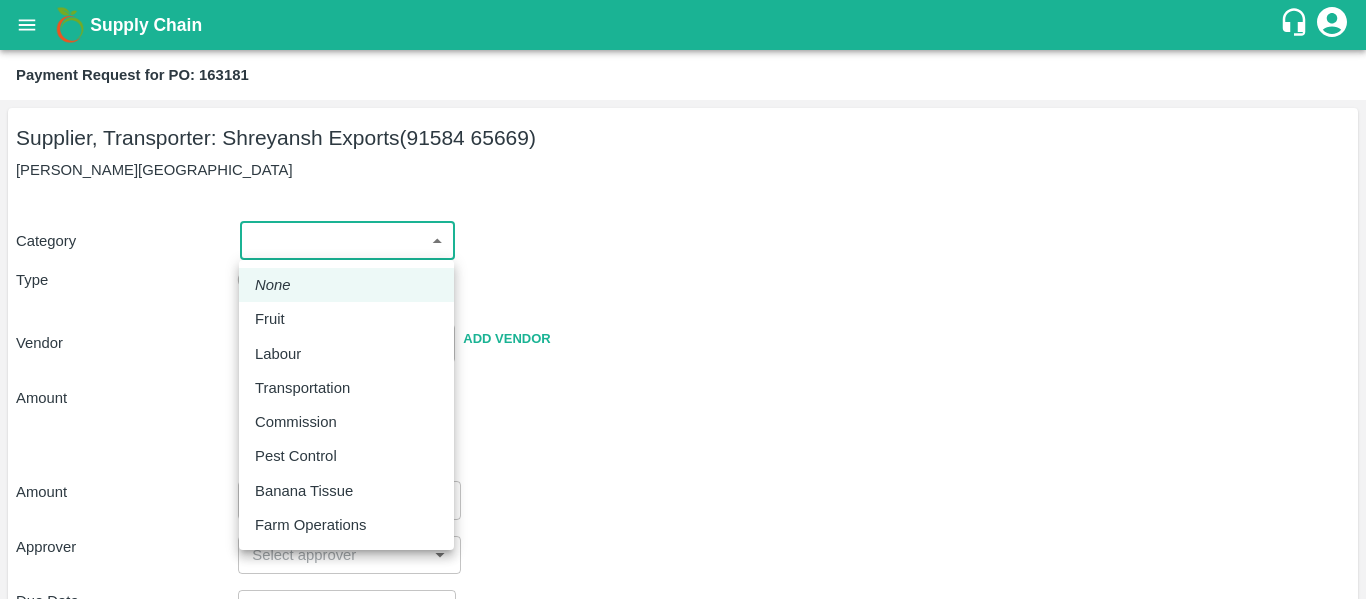 click on "Fruit" at bounding box center (270, 319) 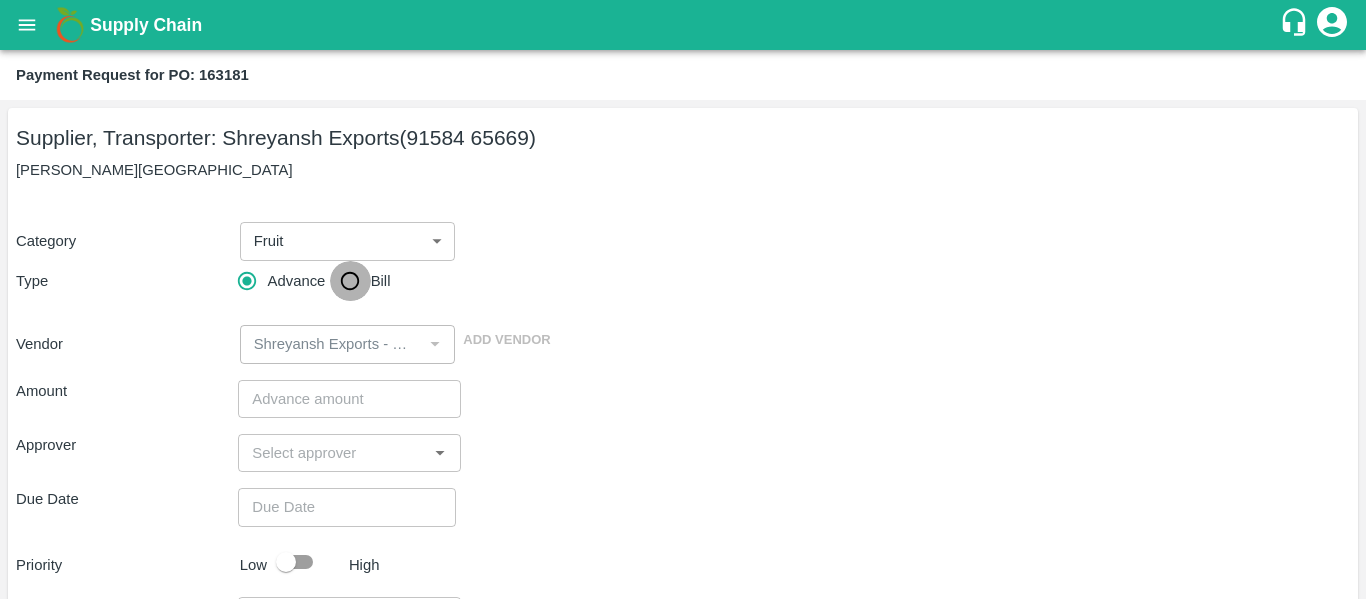 click on "Bill" at bounding box center (350, 281) 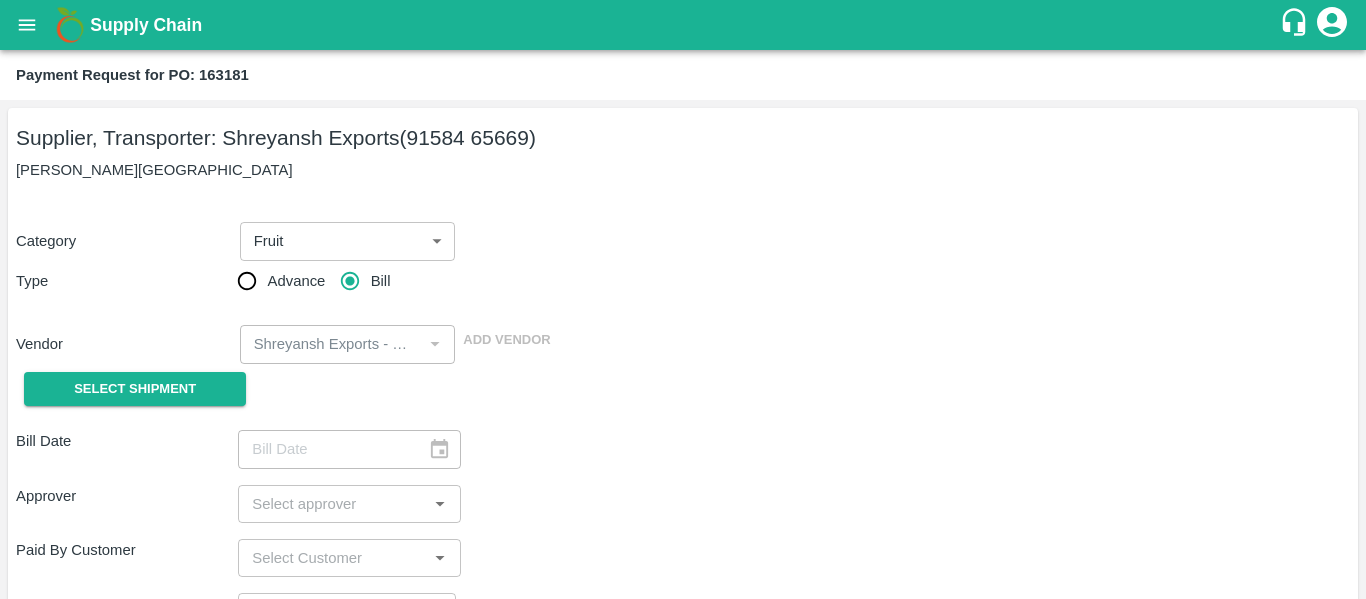 click on "Select Shipment" at bounding box center [127, 389] 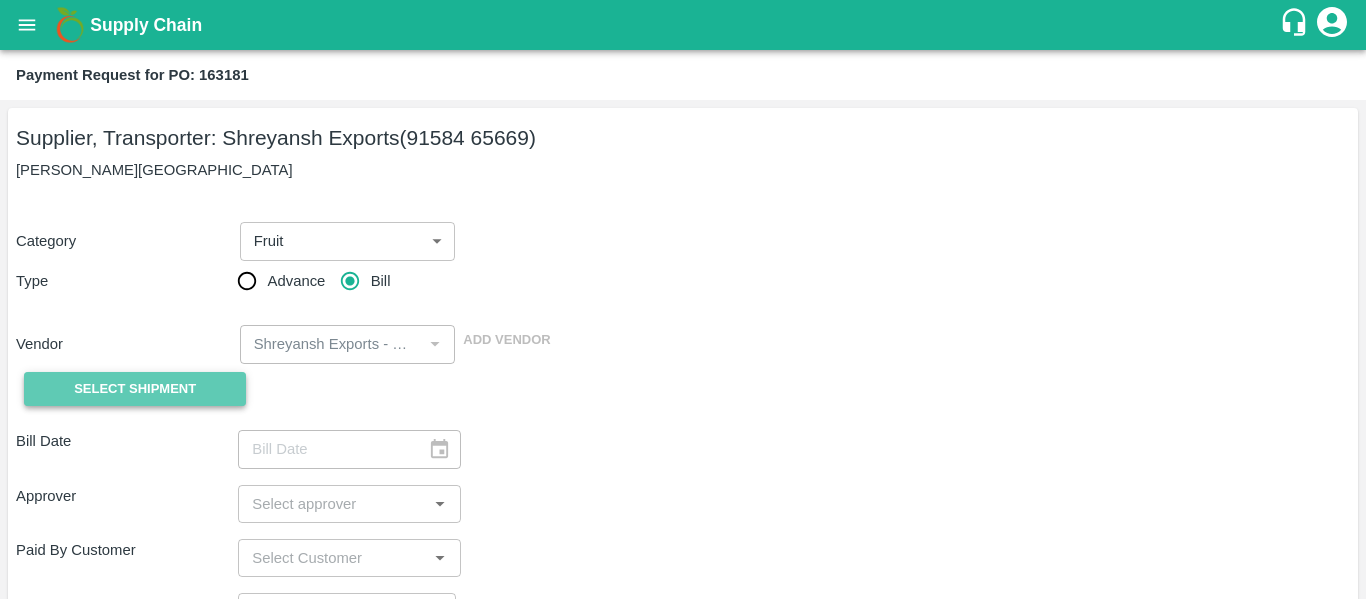 click on "Select Shipment" at bounding box center [135, 389] 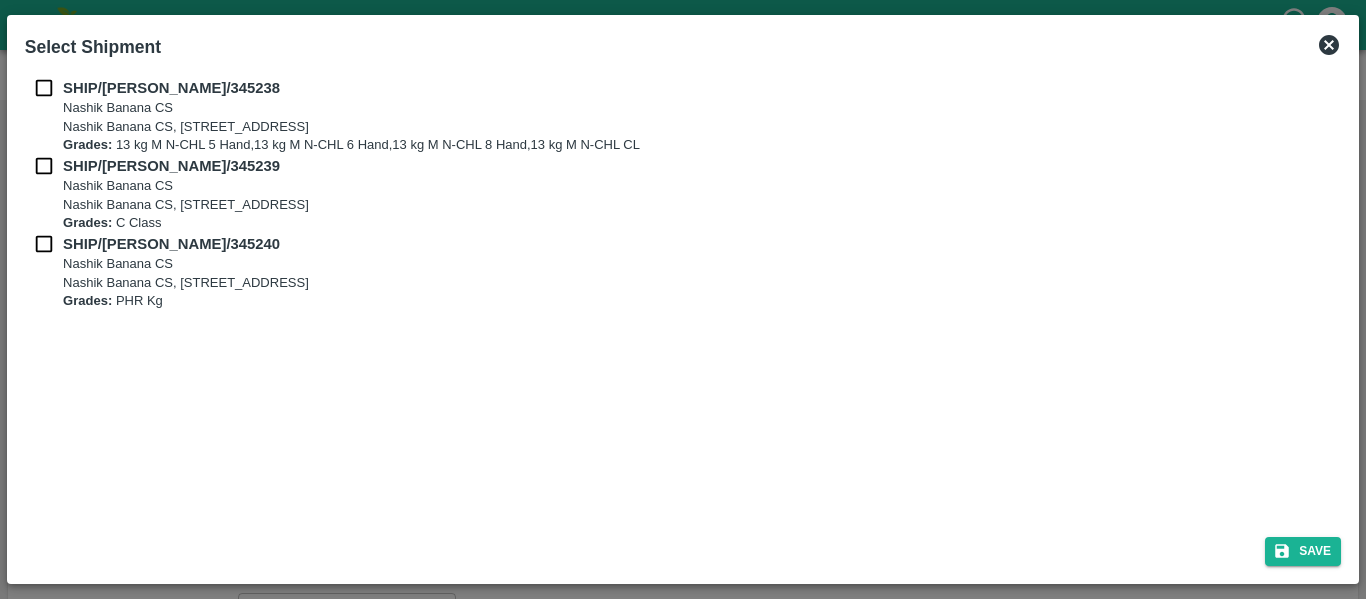 click at bounding box center (44, 88) 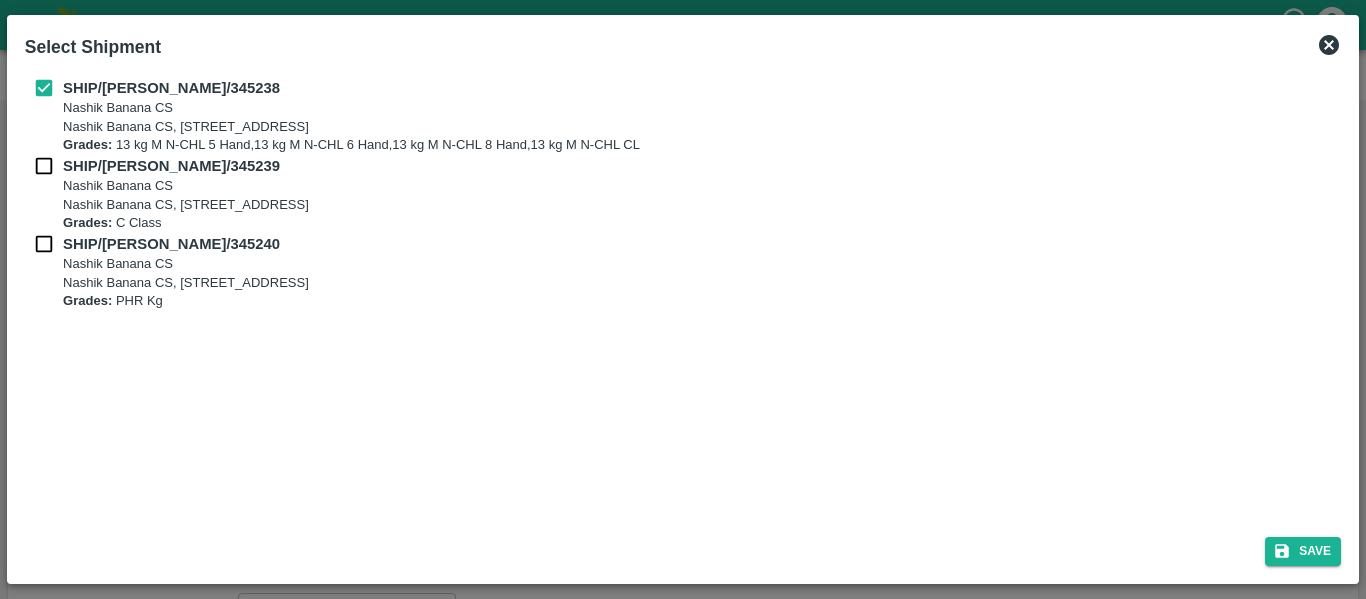 click at bounding box center (44, 166) 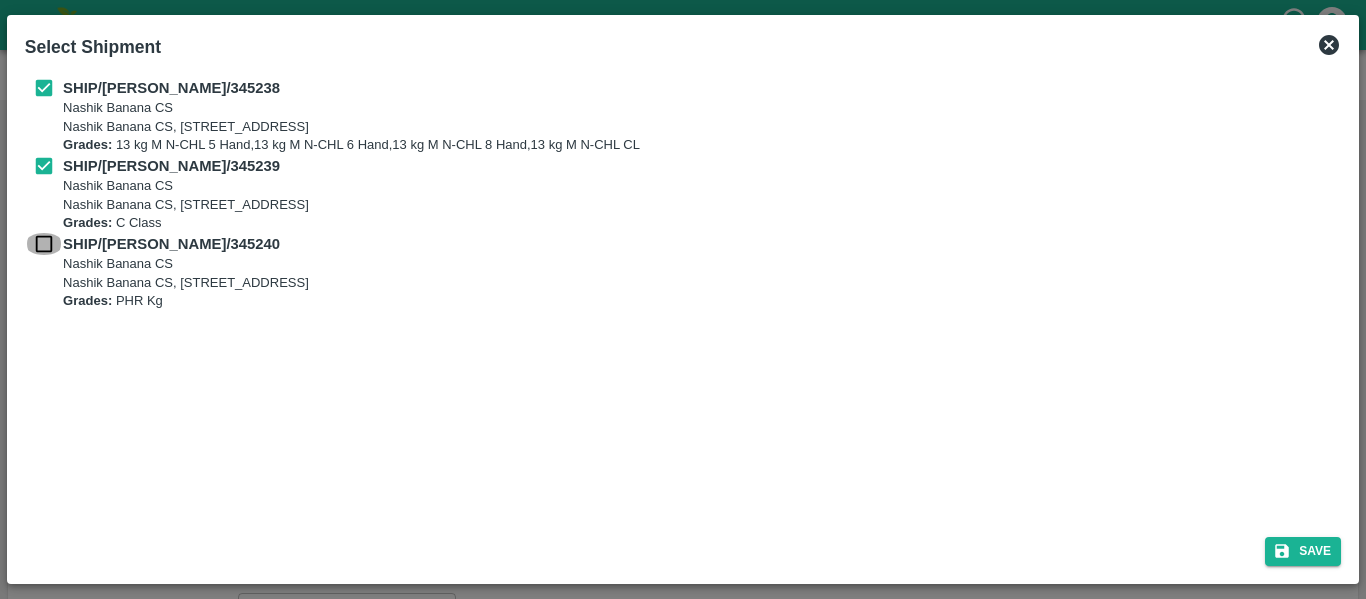 click at bounding box center [44, 244] 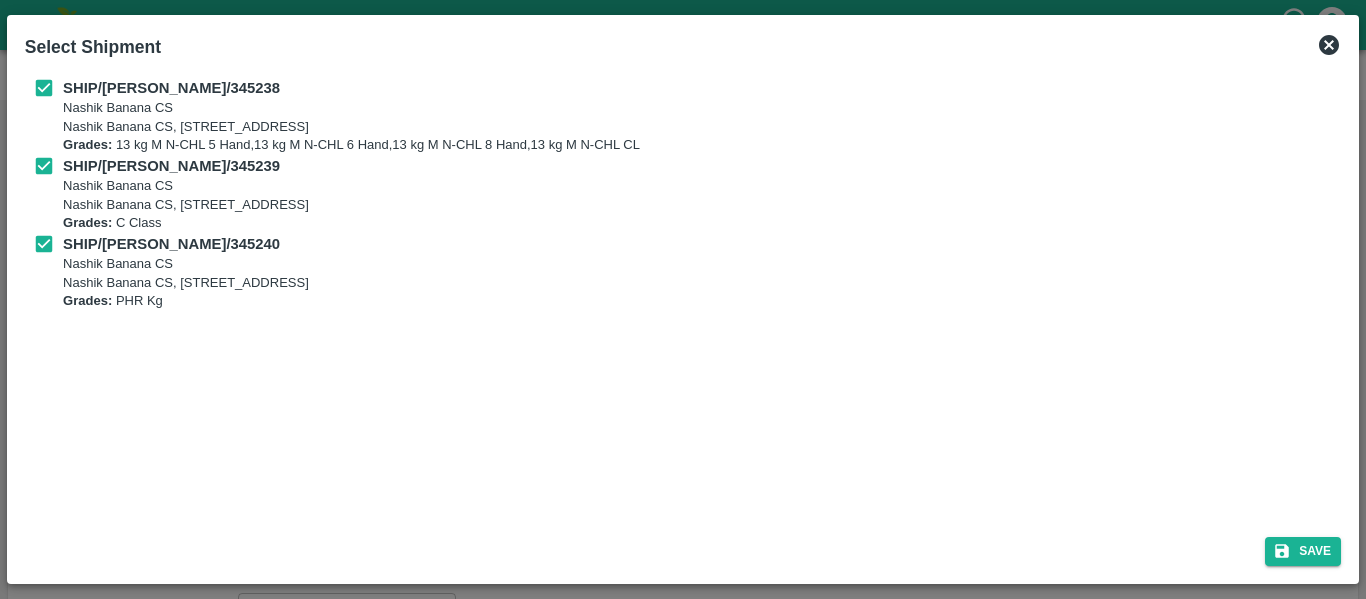 click on "Save" at bounding box center [683, 547] 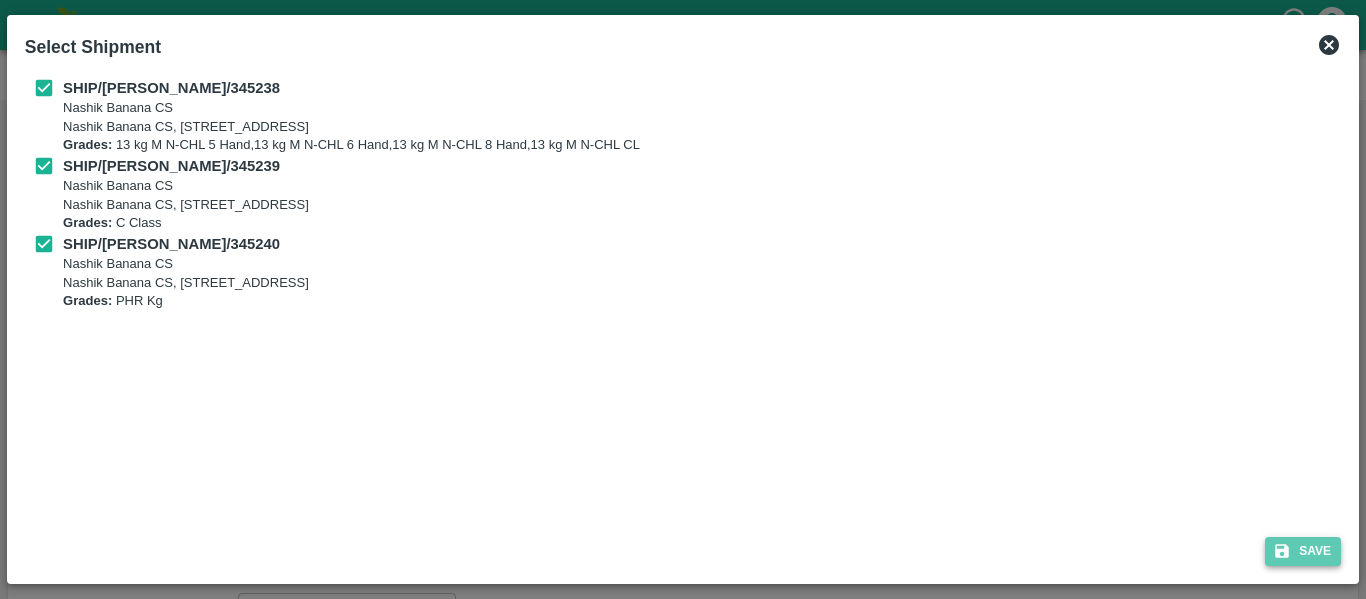 click 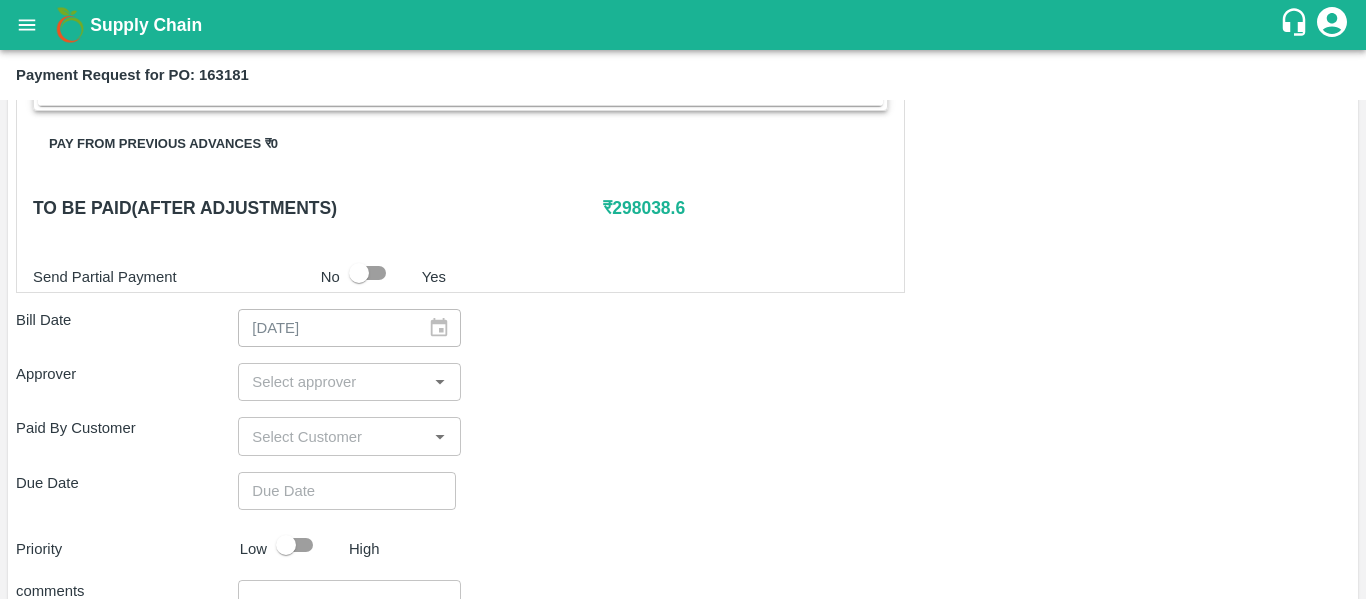 scroll, scrollTop: 891, scrollLeft: 0, axis: vertical 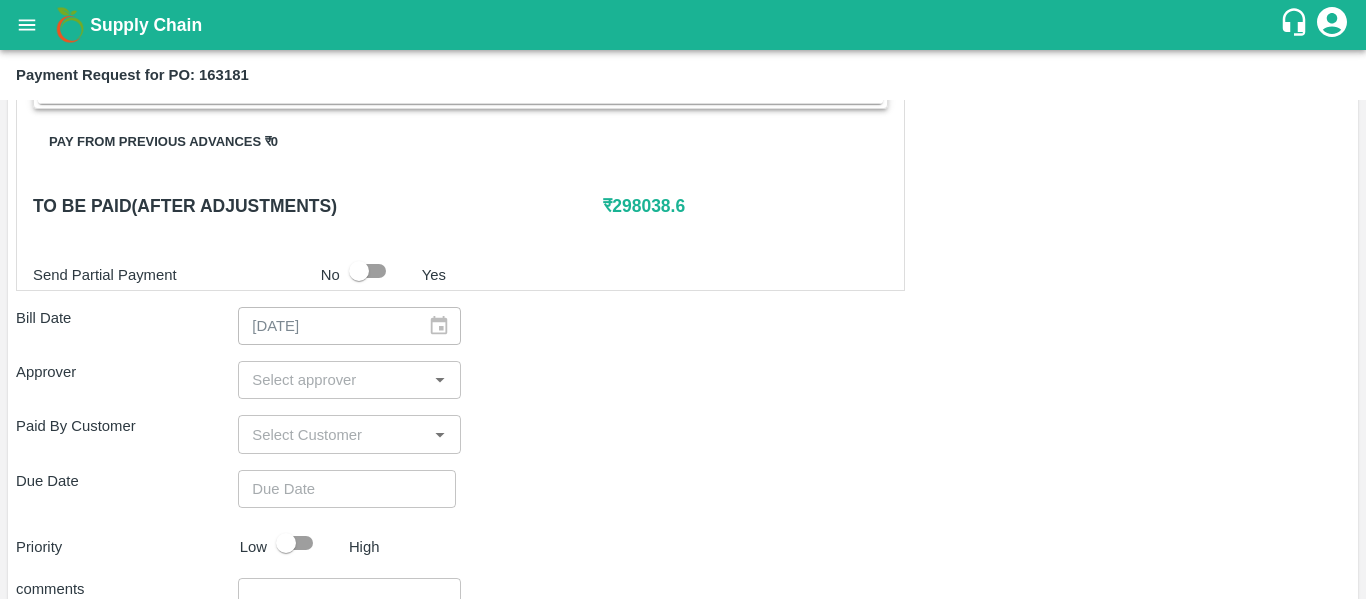 click on "Shipment -  SHIP/NASH/345238 Lots (Labels) Weight (Kgs) Total Price (₹) BANANA-EXP/13 kg M N-CHL 5 Hand/V-MH-Shreya/468FEX/110725   585 ( 45  X   13   ) ₹ 16631.55 ₹ 28.43  / kg BANANA-EXP/13 kg M N-CHL 6 Hand/V-MH-Shreya/468FEX/110725   7384 ( 568  X   13   ) ₹ 209927.12 ₹ 28.43  / kg BANANA-EXP/13 kg M N-CHL 8 Hand/V-MH-Shreya/468FEX/110725   1560 ( 120  X   13   ) ₹ 44350.8 ₹ 28.43  / kg BANANA-EXP/13 kg M N-CHL CL/V-MH-Shreya/468FEX/110725   611 ( 47  X   13   ) ₹ 17370.73 ₹ 28.43  / kg Total 10140 288280.2 Shipment -  SHIP/NASH/345239 Lots (Labels) Weight (Kgs) Total Price (₹) BANANA-EXP/C Class/V-MH-Shreya/258BOM/110725   350 ( 1  X   350   ) ₹ 8988 ₹ 25.68  / kg Total 350 8988 Shipment -  SHIP/NASH/345240 Lots (Labels) Weight (Kgs) Total Price (₹) BANANA-EXP/PHR Kg/V-MH-Shreya/258BOM/110725   30 ( 1  X   30   ) ₹ 770.4 ₹ 25.68  / kg Total 30 770.4 Pay from previous advances ₹  0 To be paid(After adjustments) ₹  298038.6 Send Partial Payment No Yes Bill Date 12/07/2025" at bounding box center (683, 138) 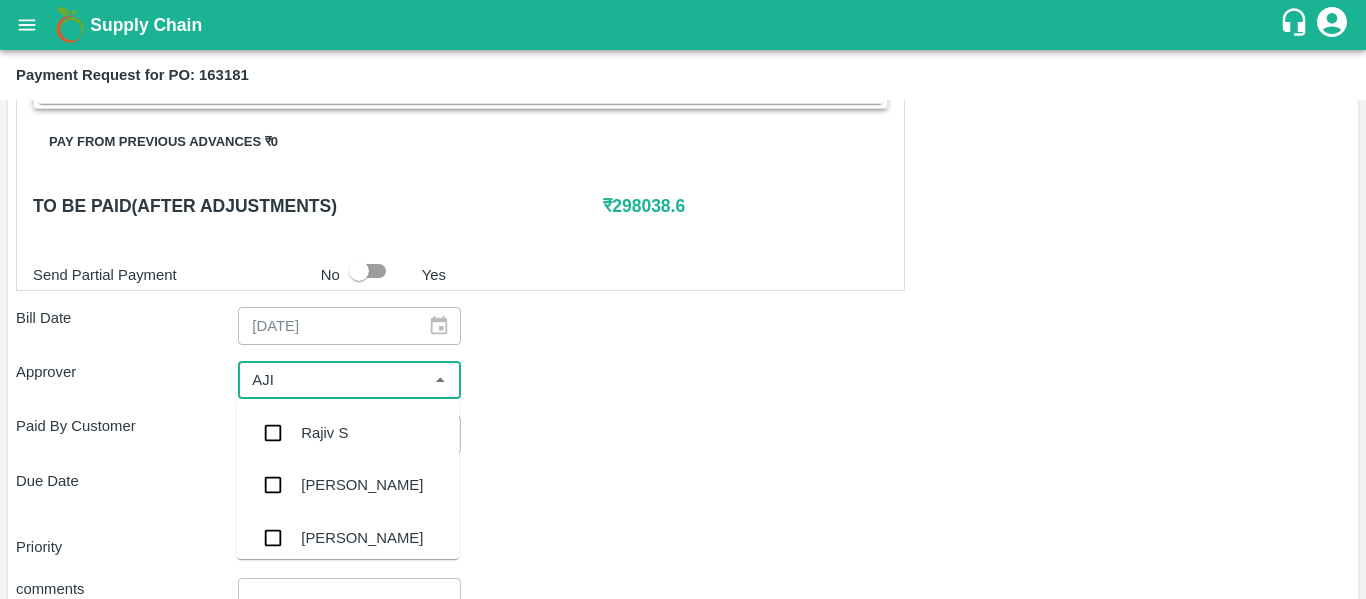 type on "AJIT" 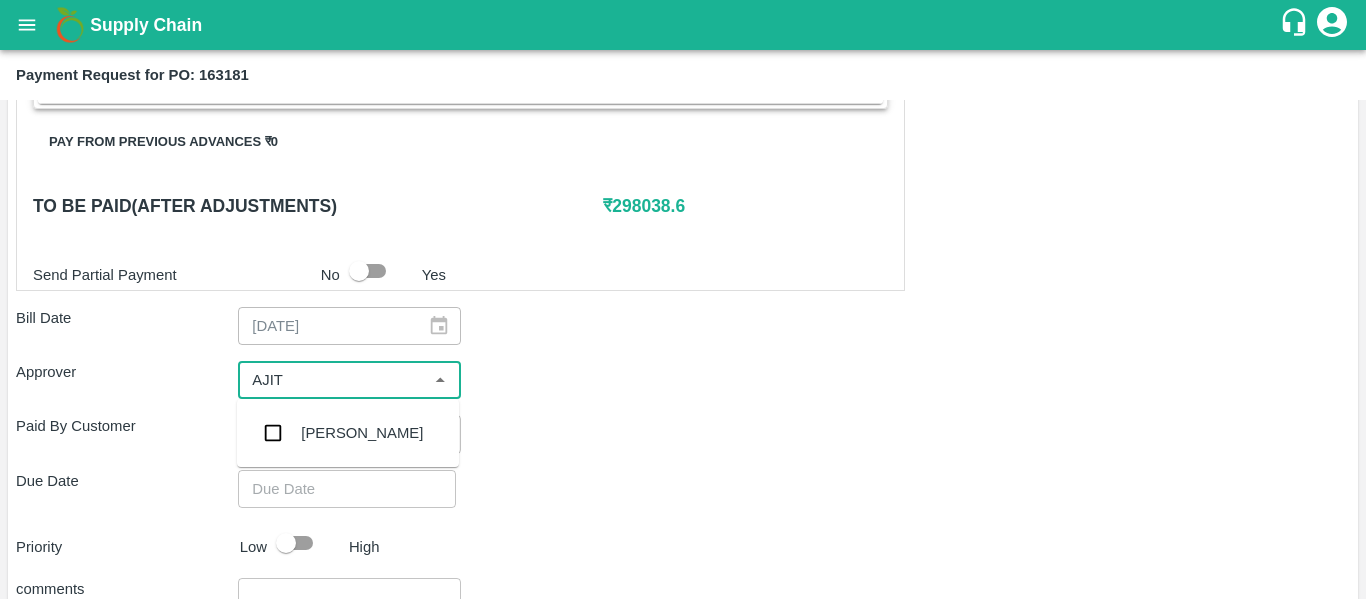 click on "[PERSON_NAME]" at bounding box center (348, 433) 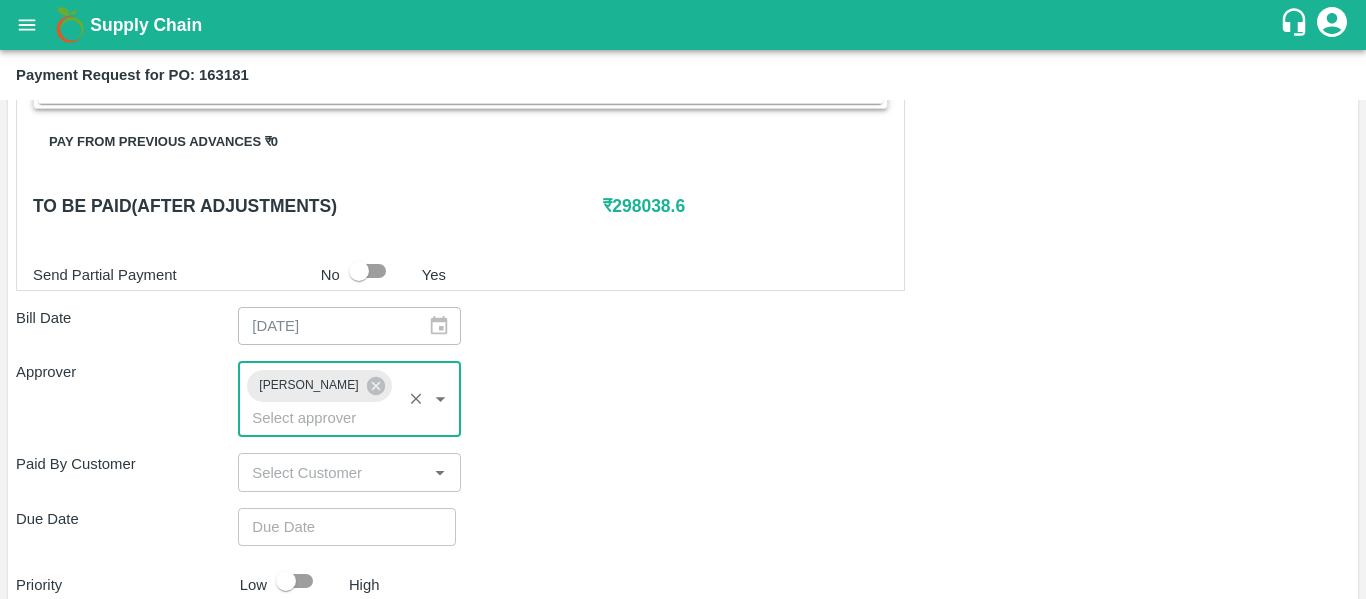 click on "Shipment -  SHIP/NASH/345238 Lots (Labels) Weight (Kgs) Total Price (₹) BANANA-EXP/13 kg M N-CHL 5 Hand/V-MH-Shreya/468FEX/110725   585 ( 45  X   13   ) ₹ 16631.55 ₹ 28.43  / kg BANANA-EXP/13 kg M N-CHL 6 Hand/V-MH-Shreya/468FEX/110725   7384 ( 568  X   13   ) ₹ 209927.12 ₹ 28.43  / kg BANANA-EXP/13 kg M N-CHL 8 Hand/V-MH-Shreya/468FEX/110725   1560 ( 120  X   13   ) ₹ 44350.8 ₹ 28.43  / kg BANANA-EXP/13 kg M N-CHL CL/V-MH-Shreya/468FEX/110725   611 ( 47  X   13   ) ₹ 17370.73 ₹ 28.43  / kg Total 10140 288280.2 Shipment -  SHIP/NASH/345239 Lots (Labels) Weight (Kgs) Total Price (₹) BANANA-EXP/C Class/V-MH-Shreya/258BOM/110725   350 ( 1  X   350   ) ₹ 8988 ₹ 25.68  / kg Total 350 8988 Shipment -  SHIP/NASH/345240 Lots (Labels) Weight (Kgs) Total Price (₹) BANANA-EXP/PHR Kg/V-MH-Shreya/258BOM/110725   30 ( 1  X   30   ) ₹ 770.4 ₹ 25.68  / kg Total 30 770.4 Pay from previous advances ₹  0 To be paid(After adjustments) ₹  298038.6 Send Partial Payment No Yes Bill Date 12/07/2025" at bounding box center (683, 157) 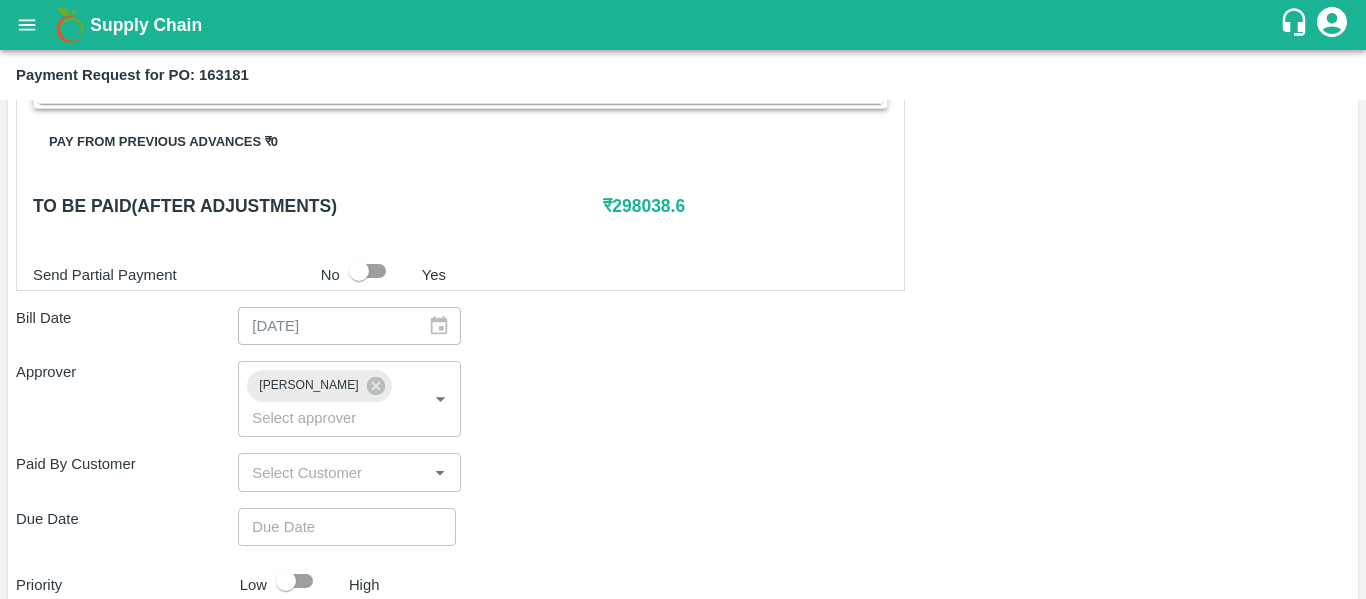 type on "DD/MM/YYYY hh:mm aa" 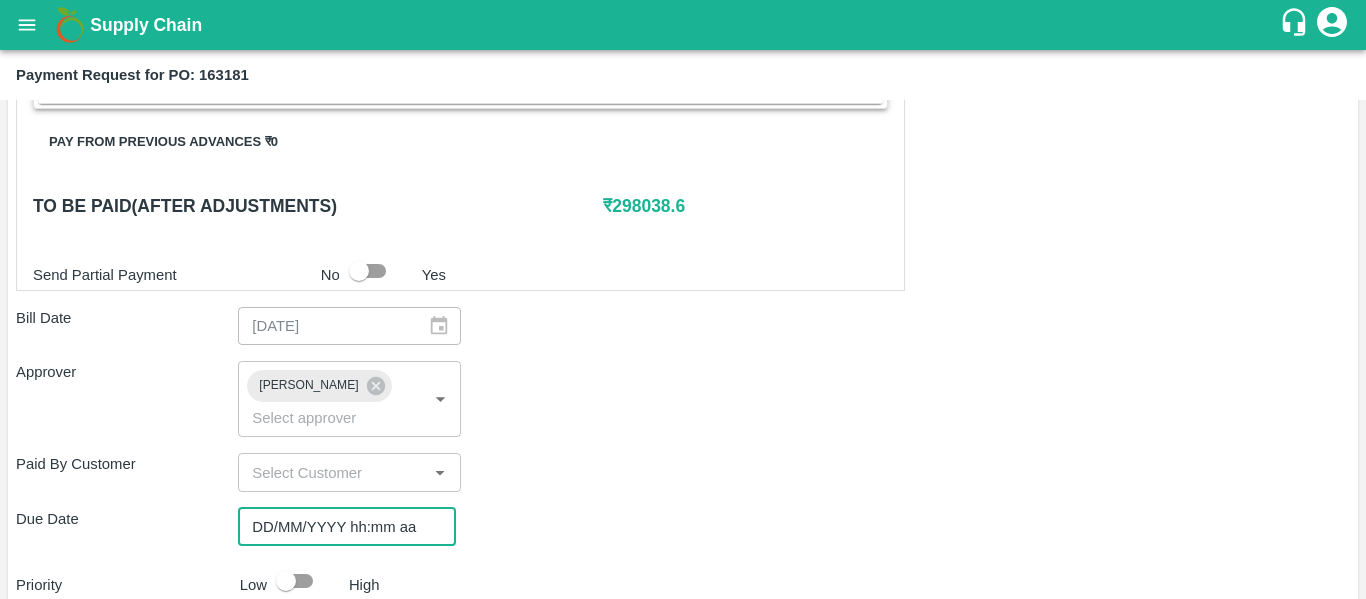 click on "DD/MM/YYYY hh:mm aa" at bounding box center [340, 527] 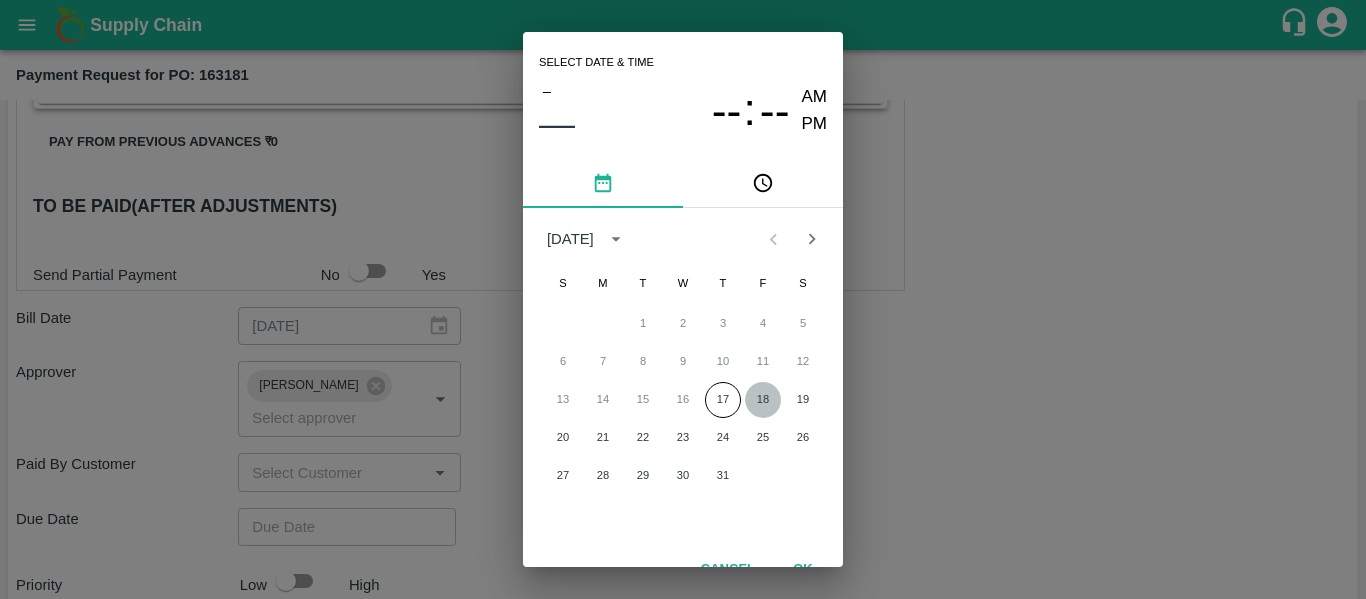 click on "18" at bounding box center [763, 400] 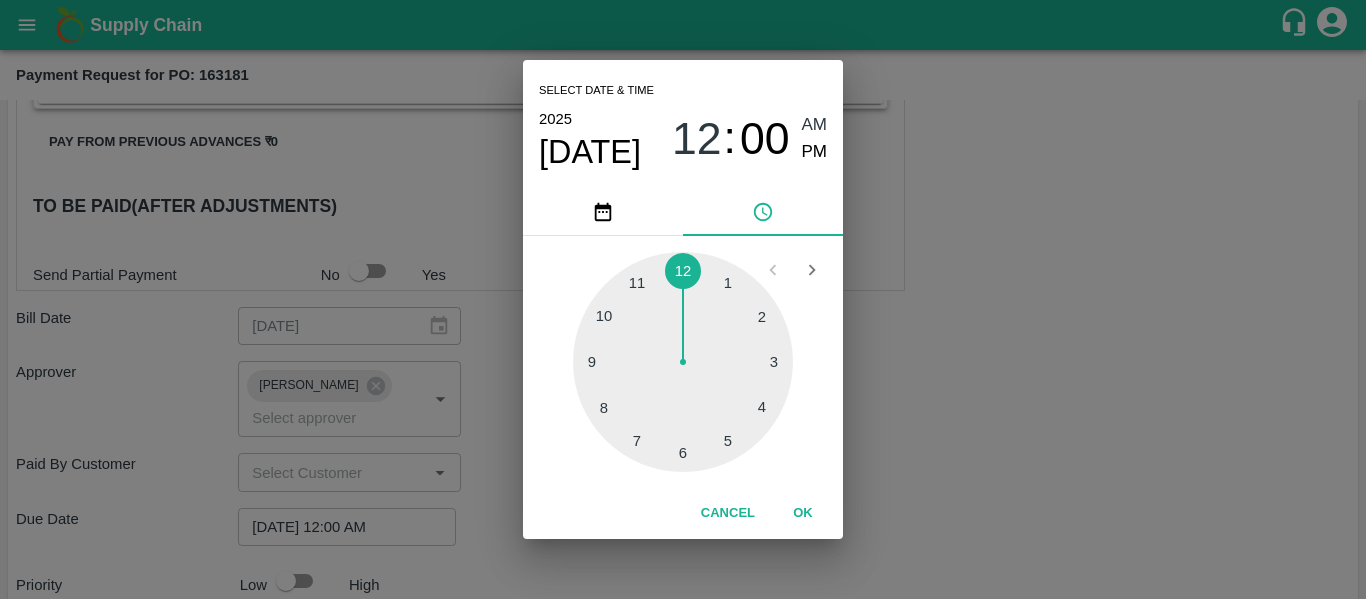 click on "Select date & time [DATE] 12 : 00 AM PM 1 2 3 4 5 6 7 8 9 10 11 12 Cancel OK" at bounding box center (683, 299) 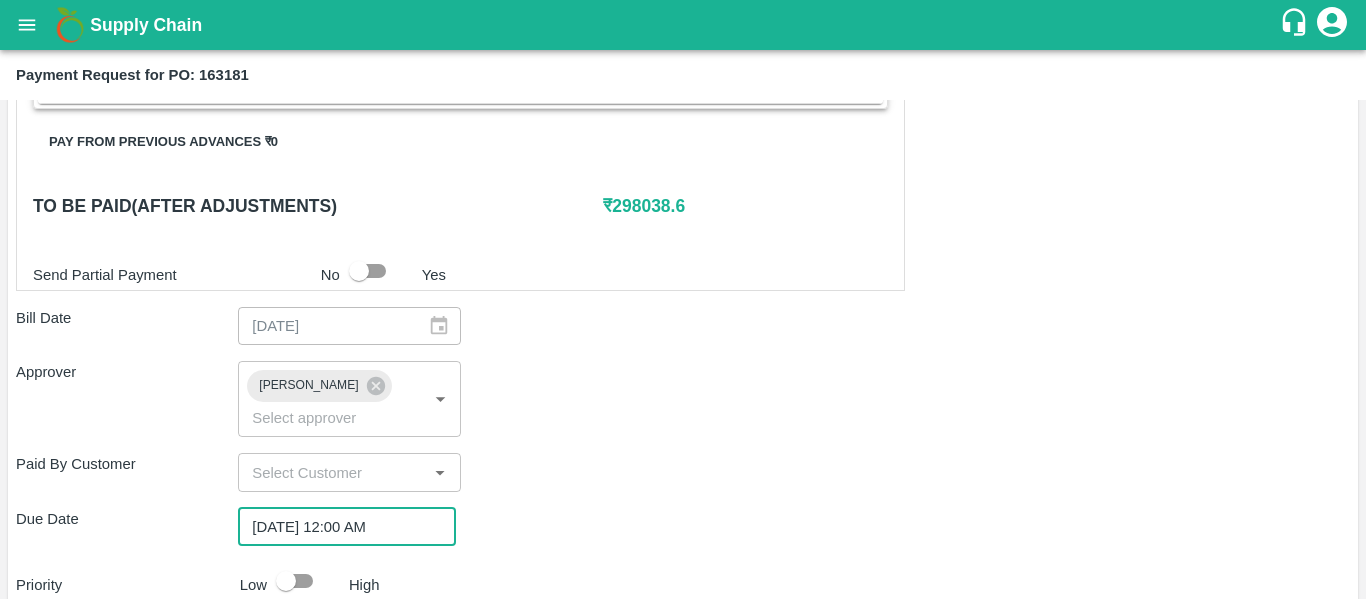 click at bounding box center (286, 581) 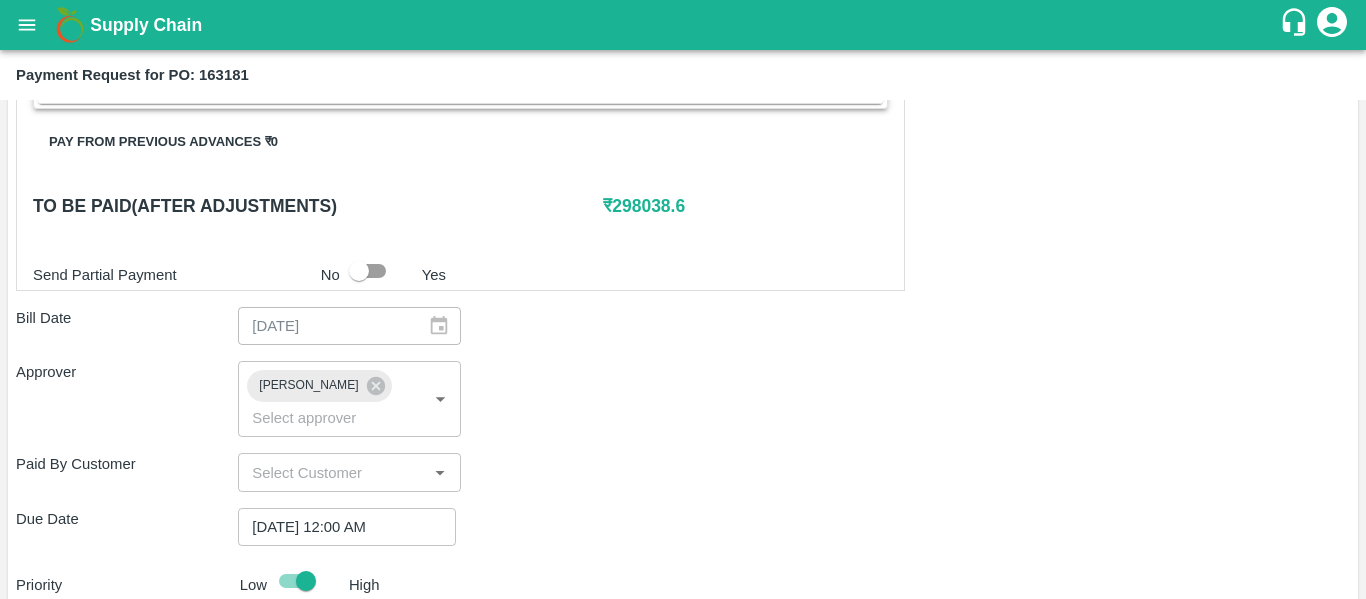 scroll, scrollTop: 1082, scrollLeft: 0, axis: vertical 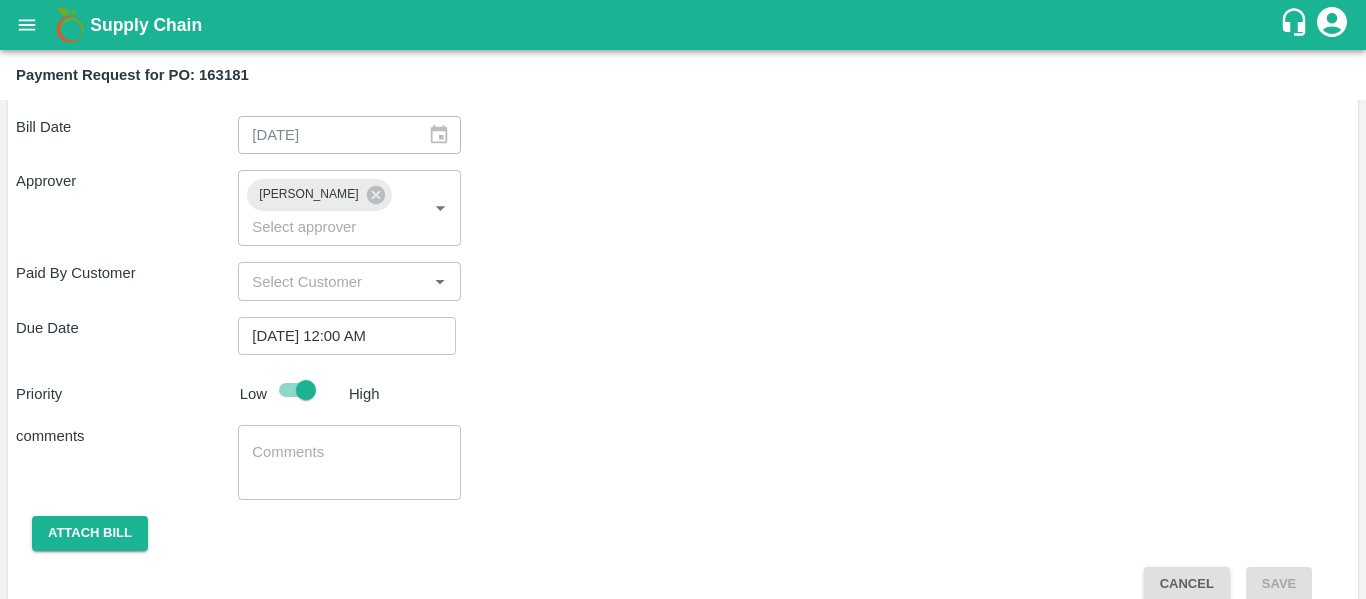 click at bounding box center (349, 463) 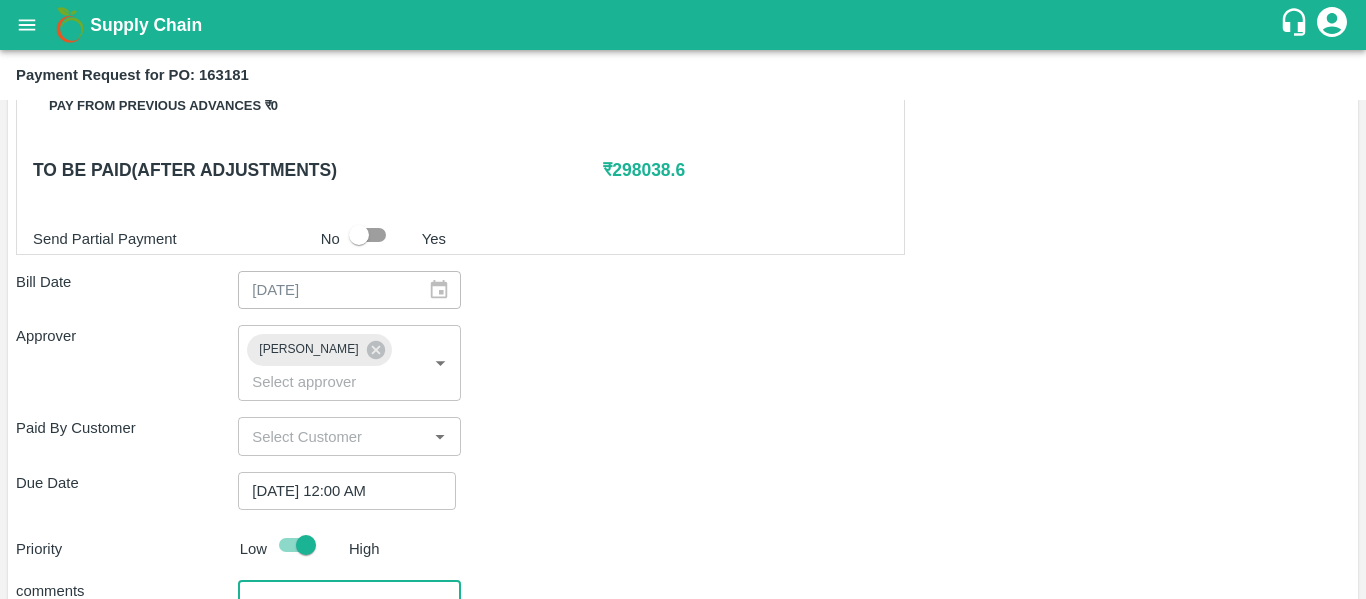 scroll, scrollTop: 926, scrollLeft: 0, axis: vertical 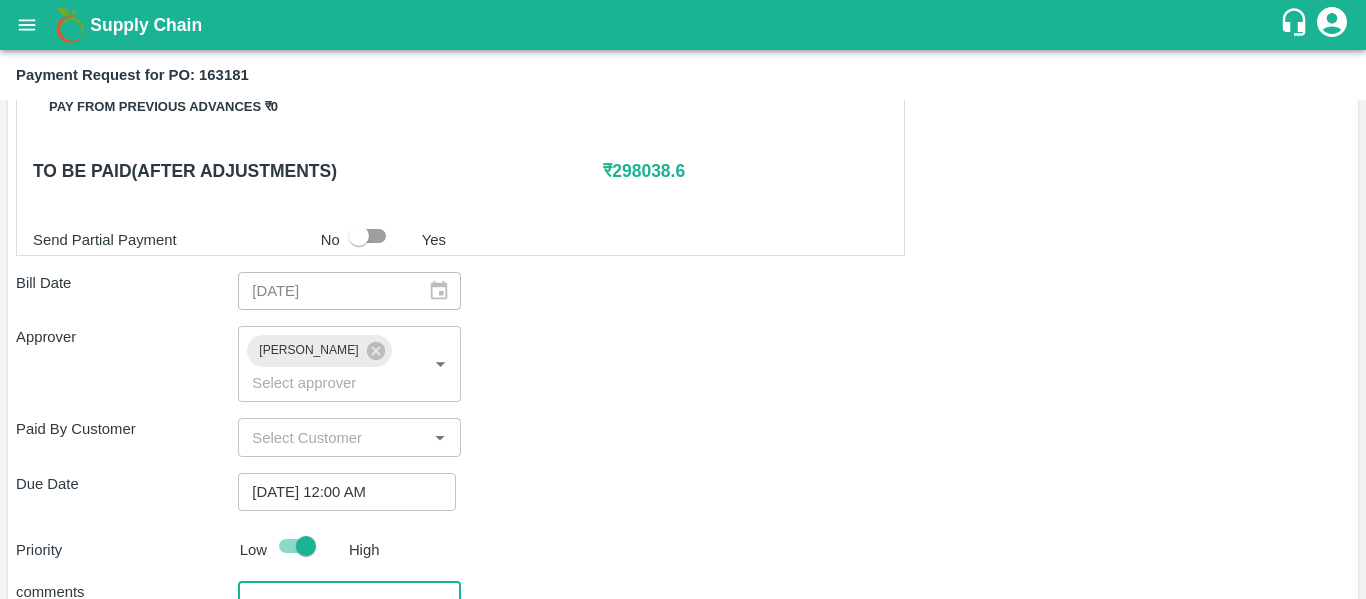 type on "Fruit Bill" 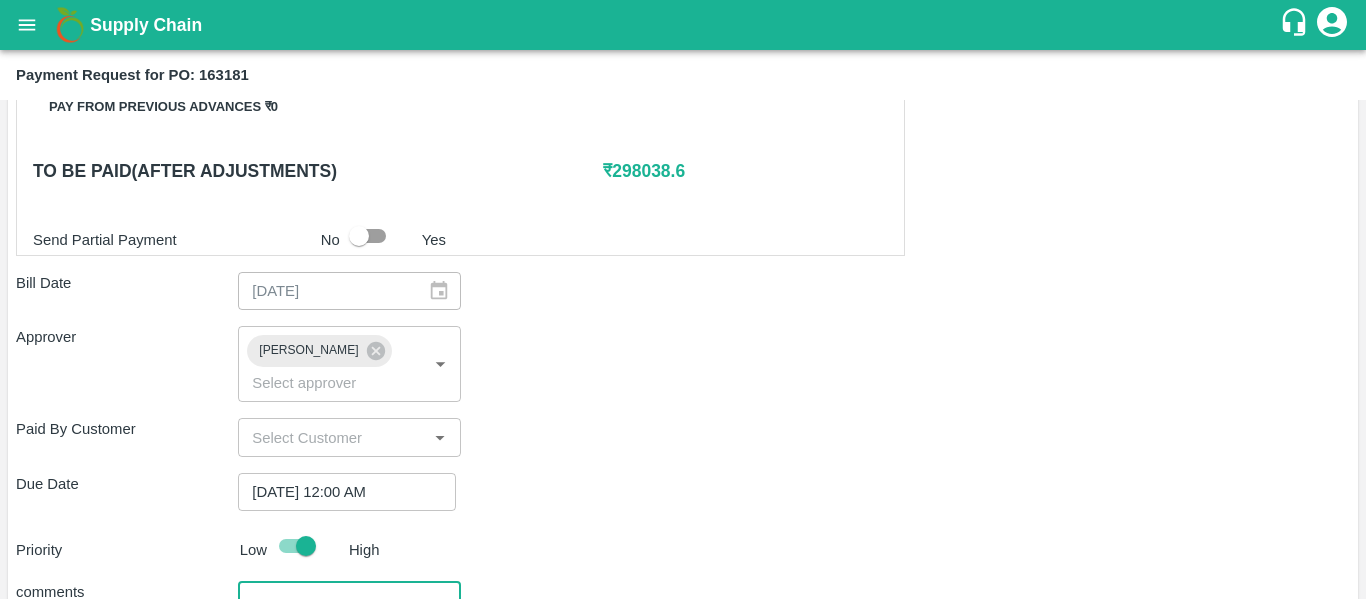 scroll, scrollTop: 1082, scrollLeft: 0, axis: vertical 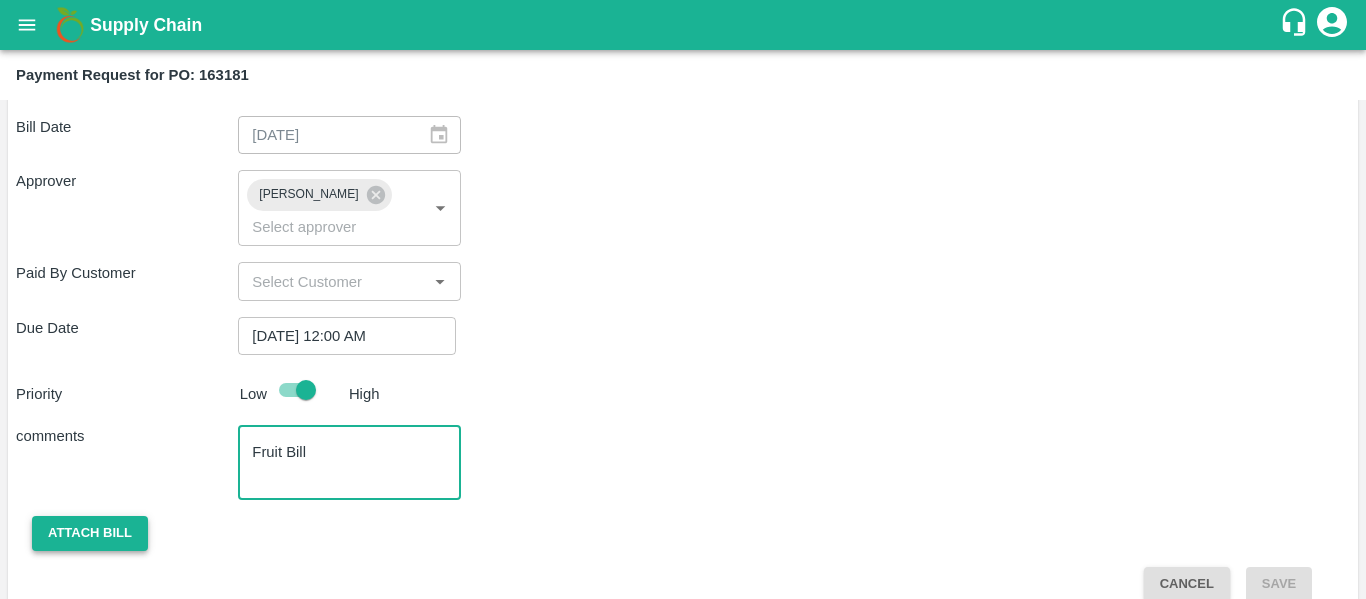 click on "Attach bill" at bounding box center (90, 533) 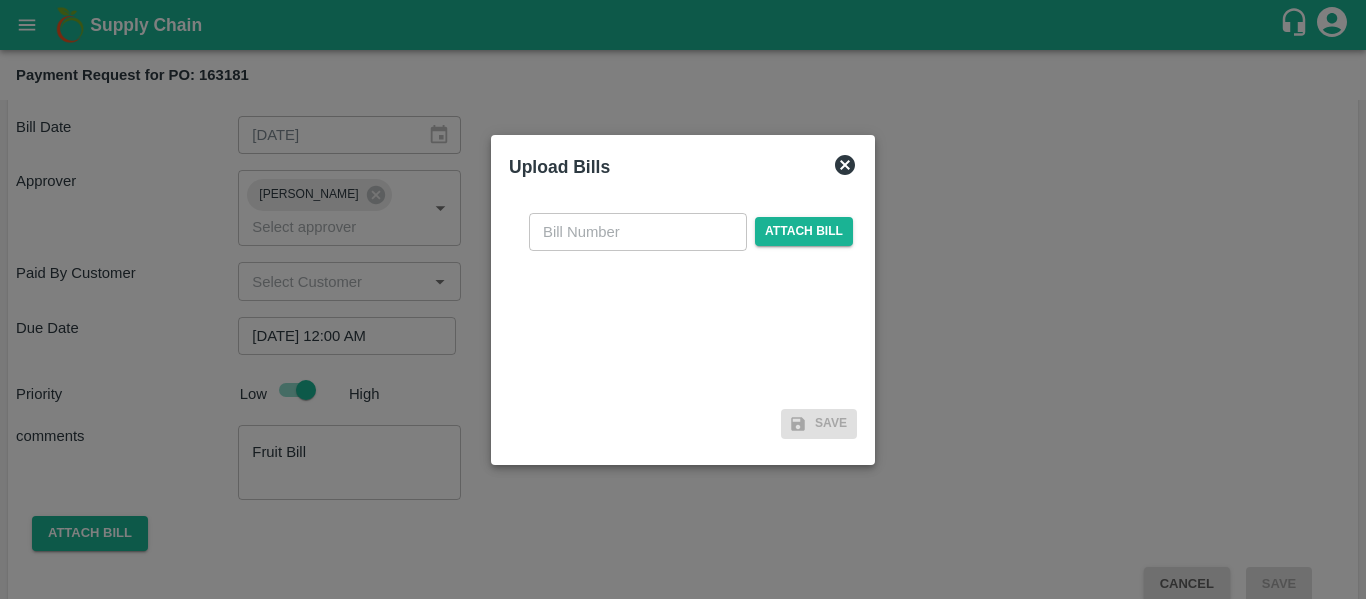 click at bounding box center [638, 232] 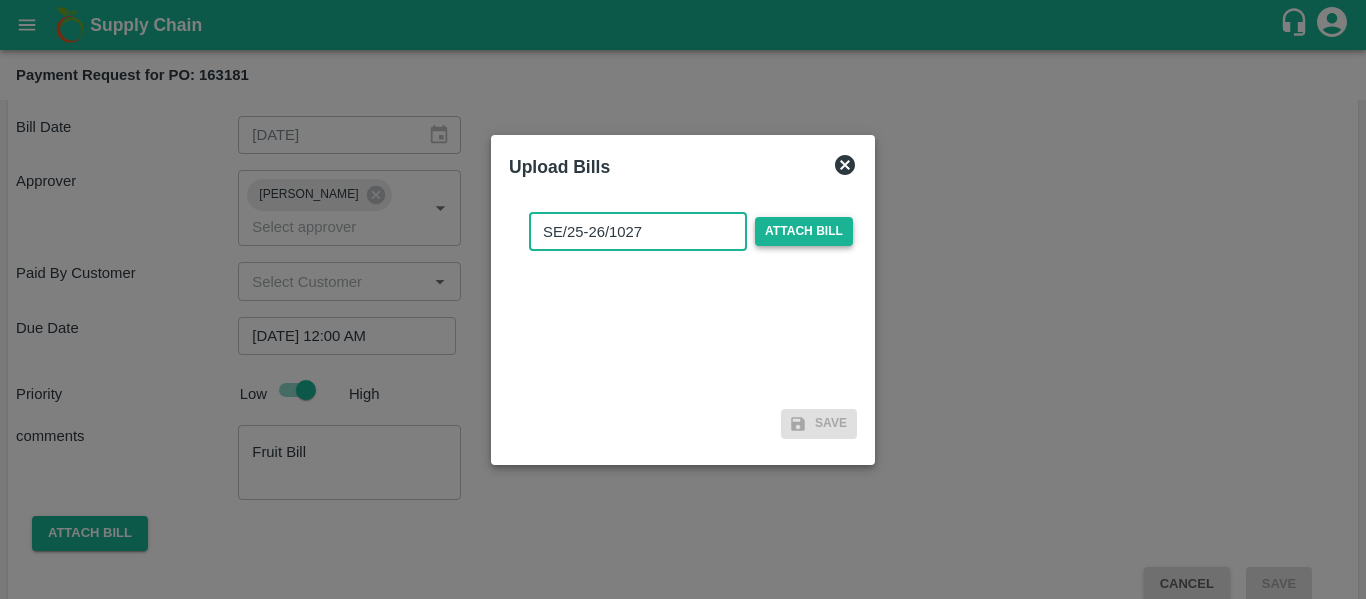 type on "SE/25-26/1027" 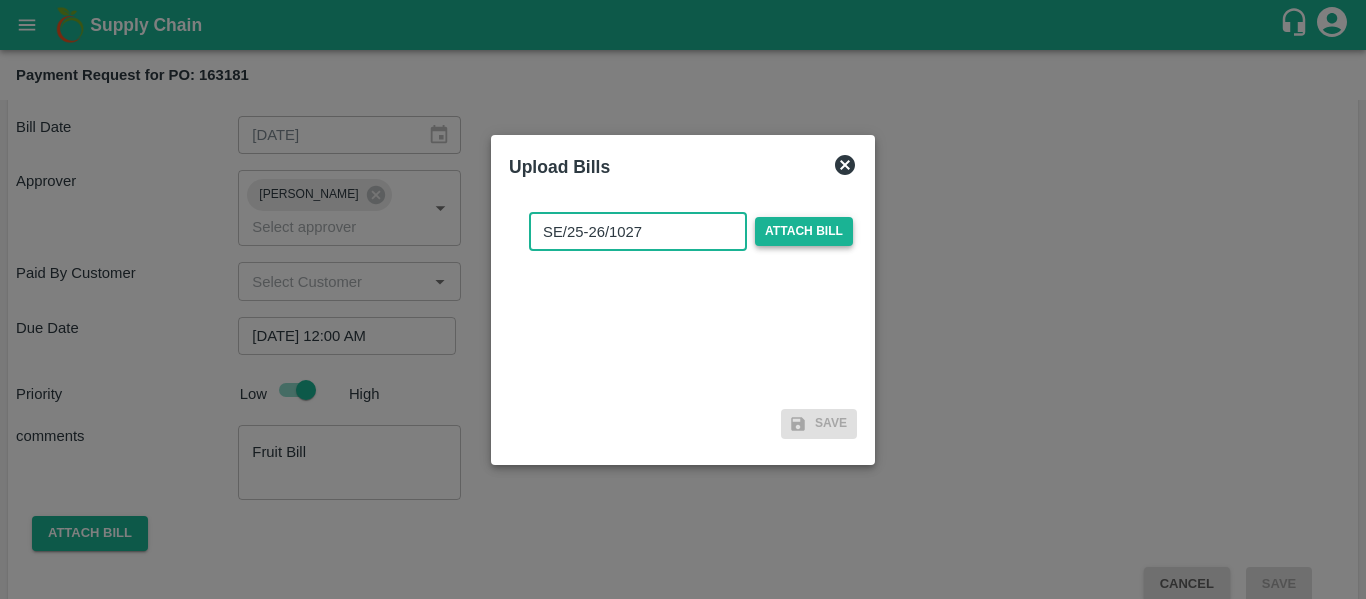click on "Attach bill" at bounding box center (804, 231) 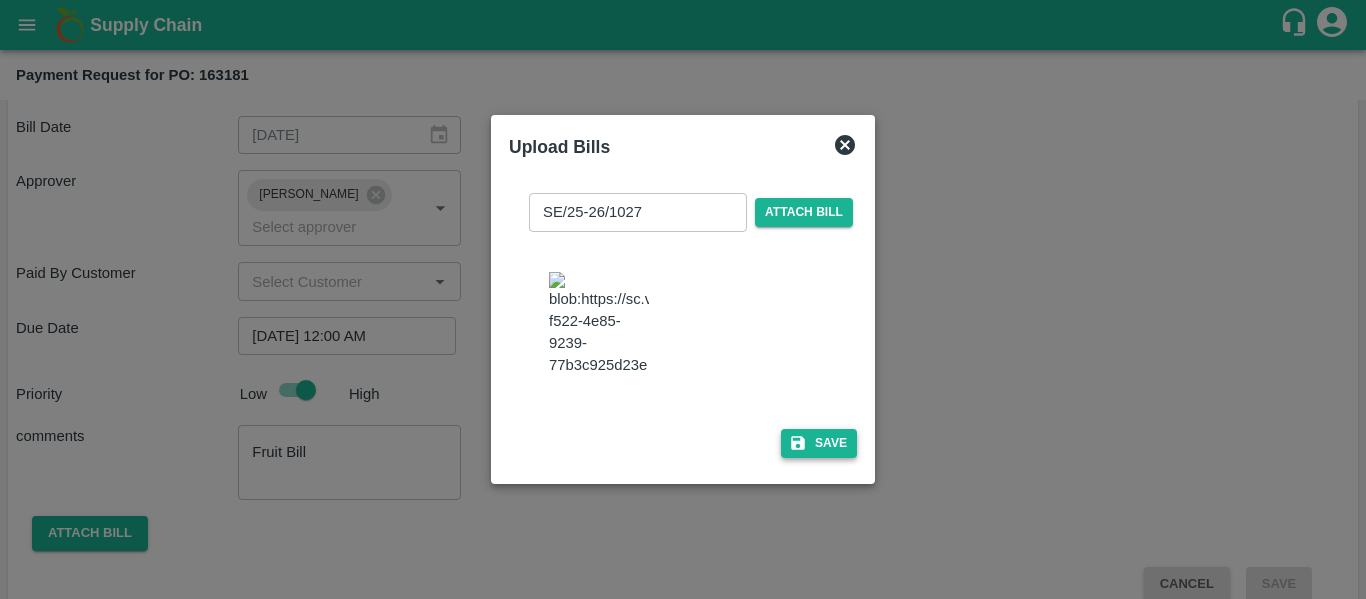 click 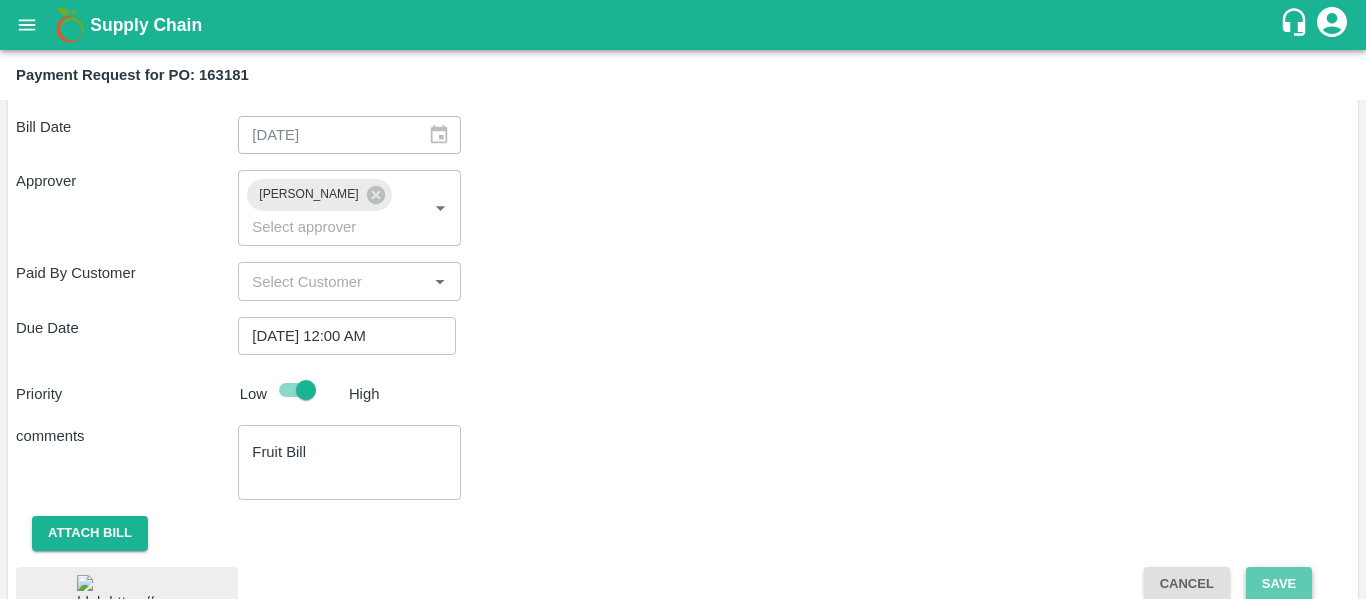 click on "Save" at bounding box center [1279, 584] 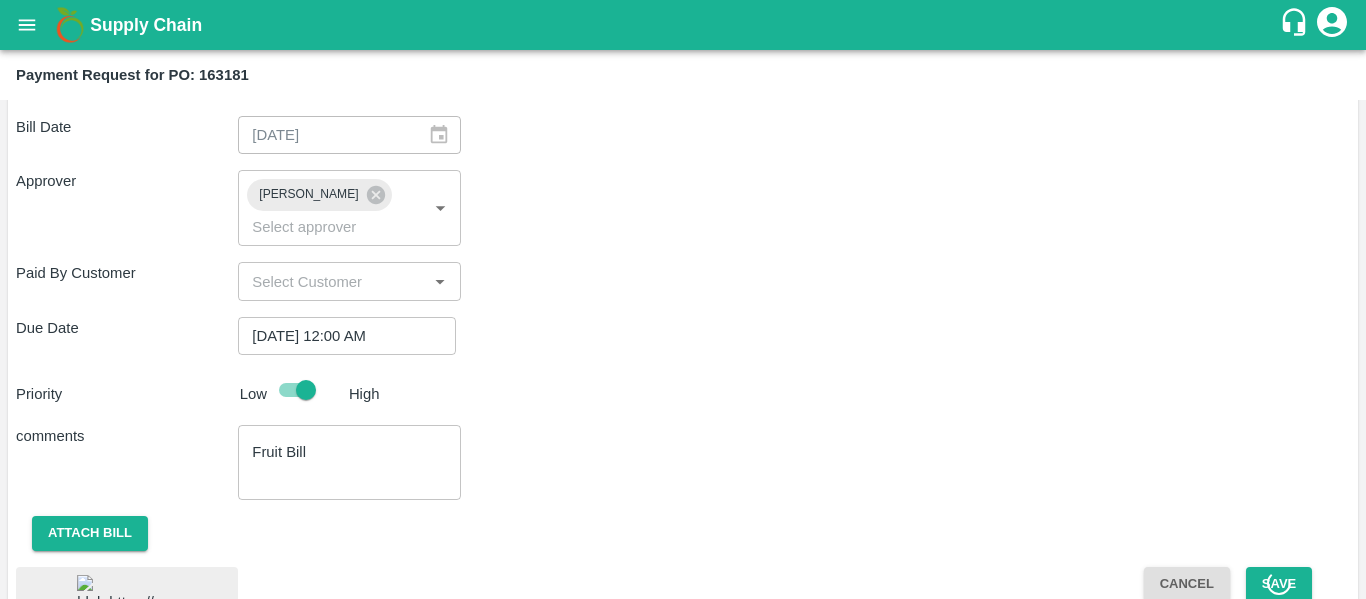 scroll, scrollTop: 0, scrollLeft: 0, axis: both 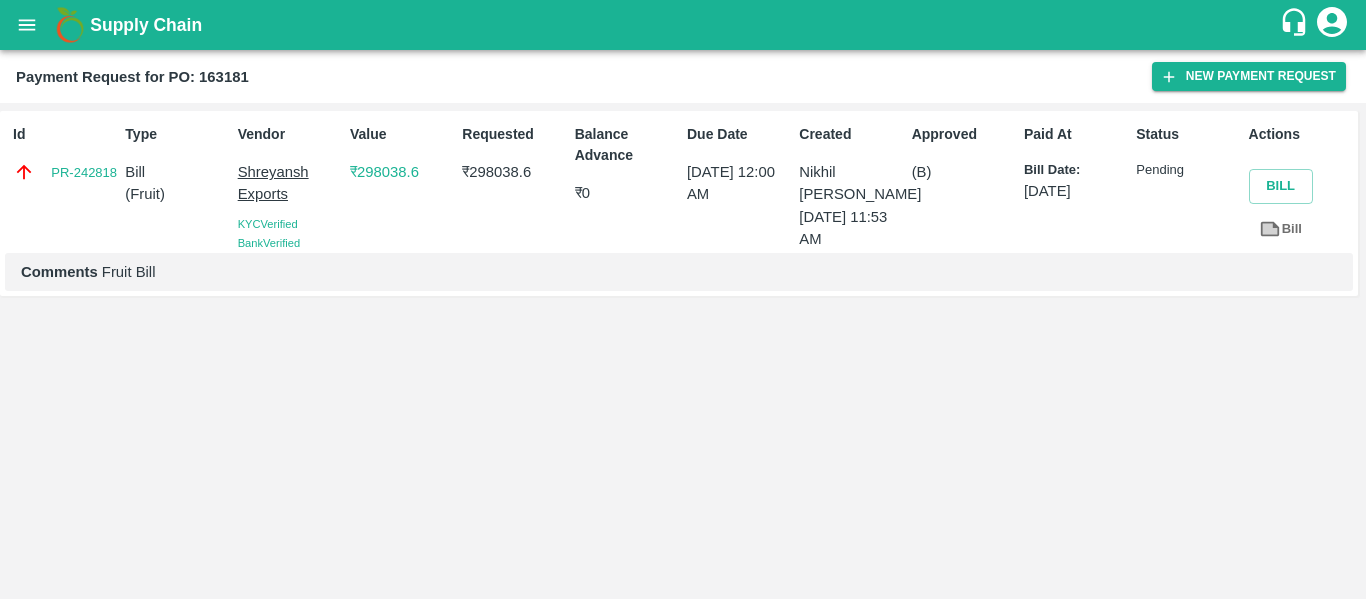 click on "Payment Request for PO: 163181 New Payment Request" at bounding box center (683, 76) 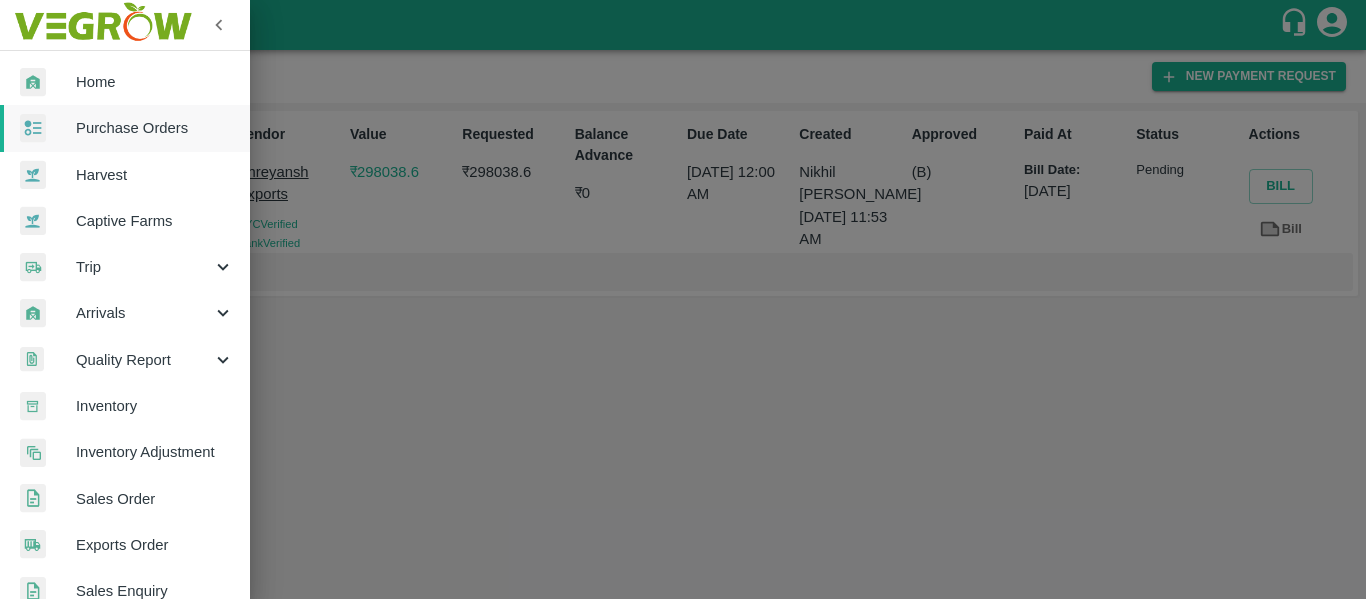 click on "Purchase Orders" at bounding box center (155, 128) 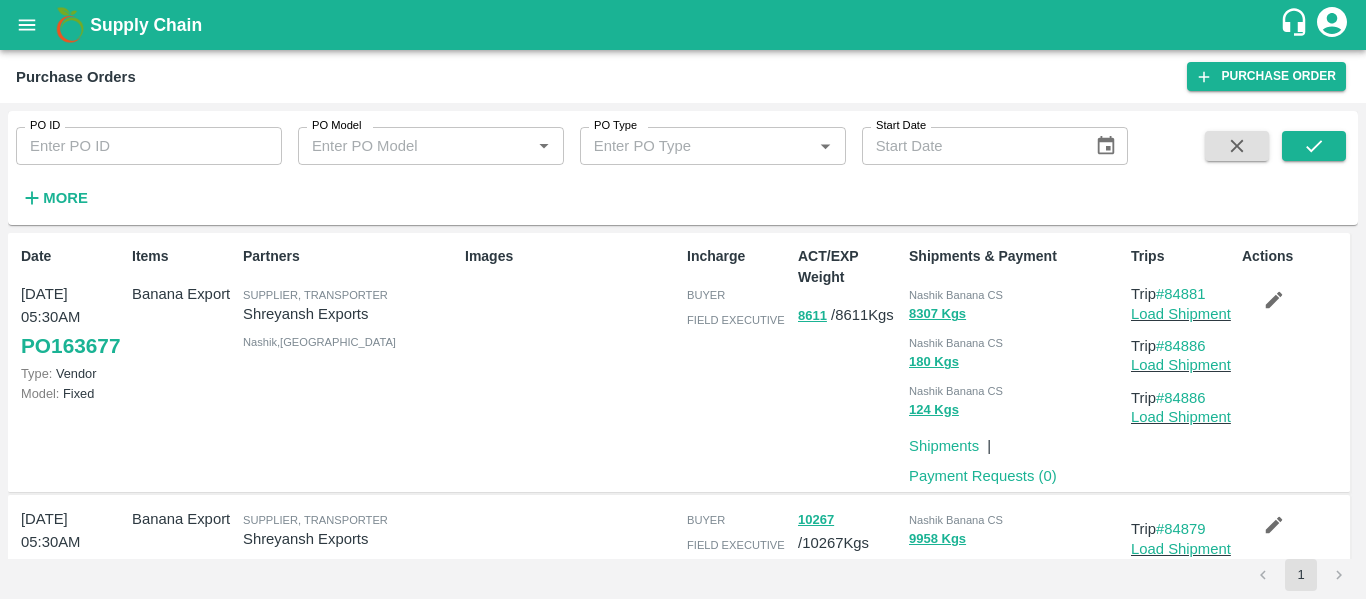 click on "PO ID" at bounding box center [149, 146] 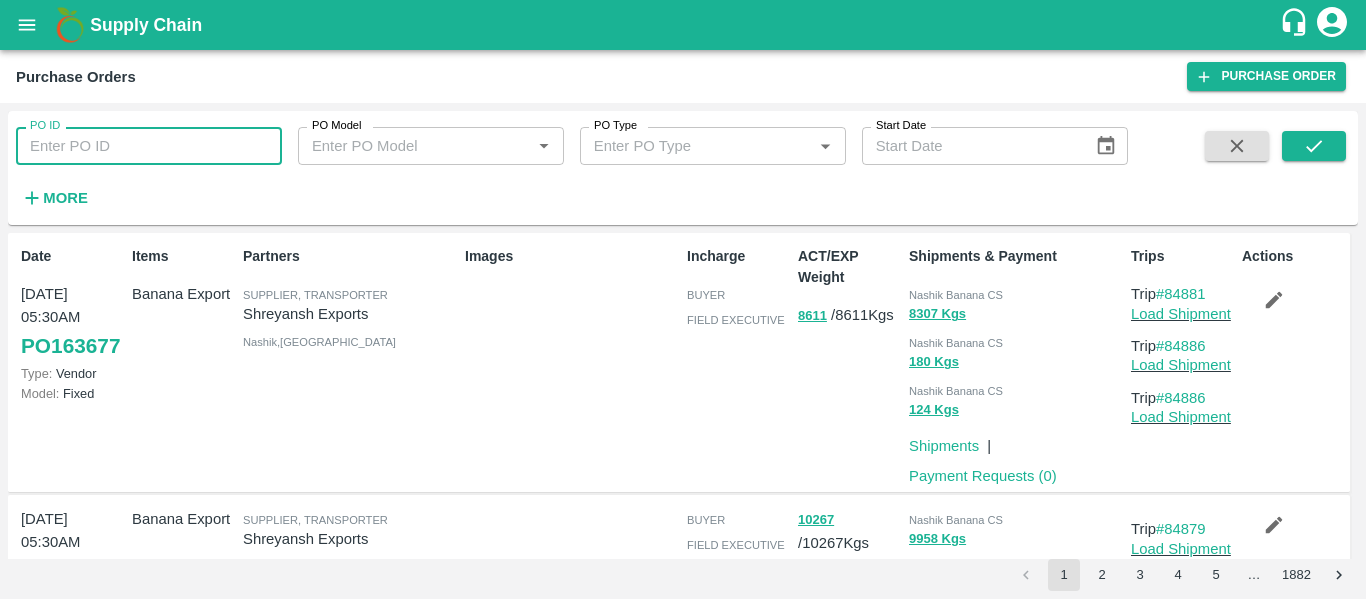 paste on "163169" 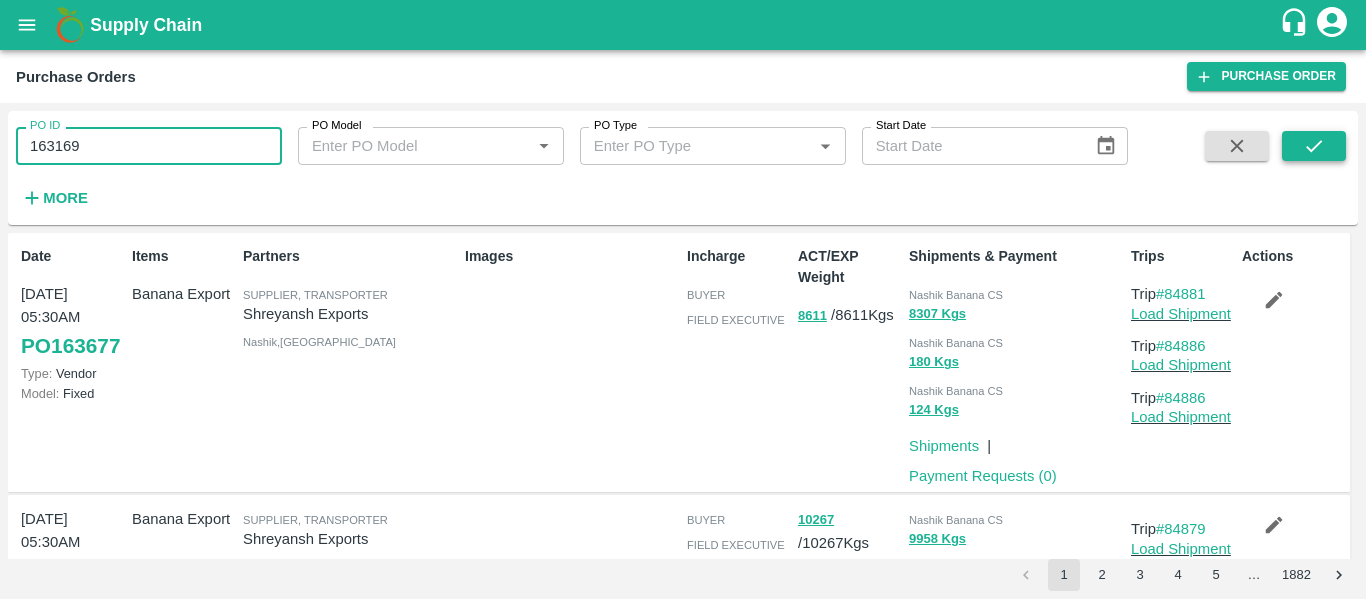 type on "163169" 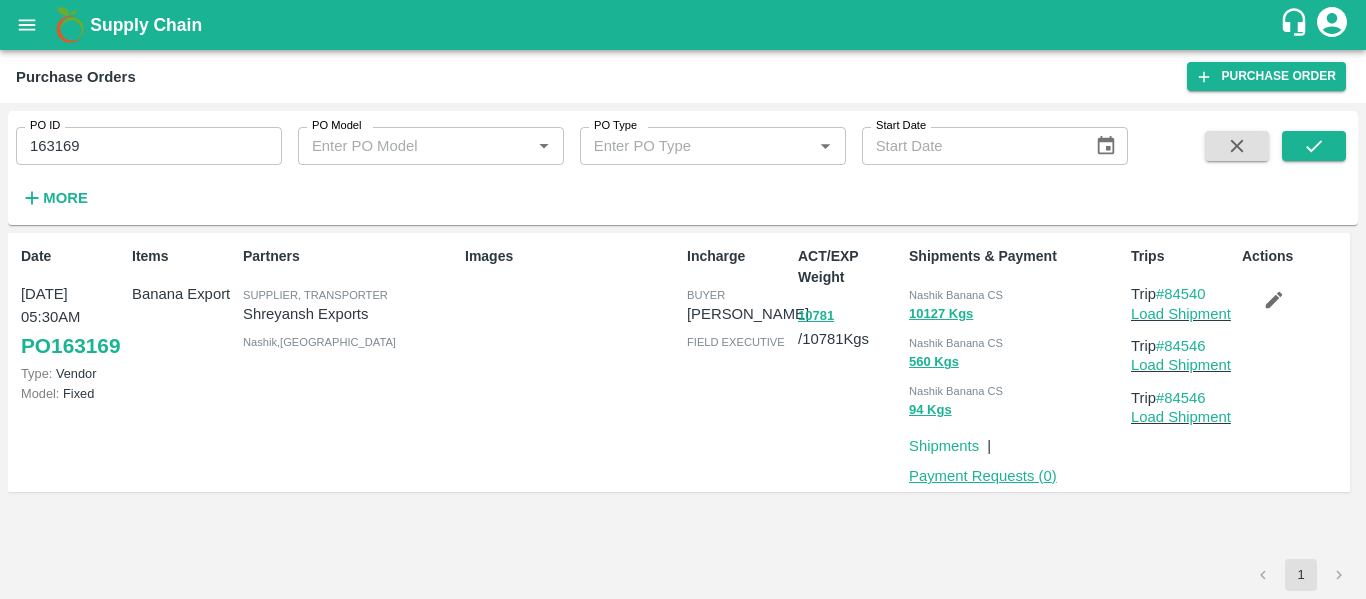 click on "Payment Requests ( 0 )" at bounding box center [983, 476] 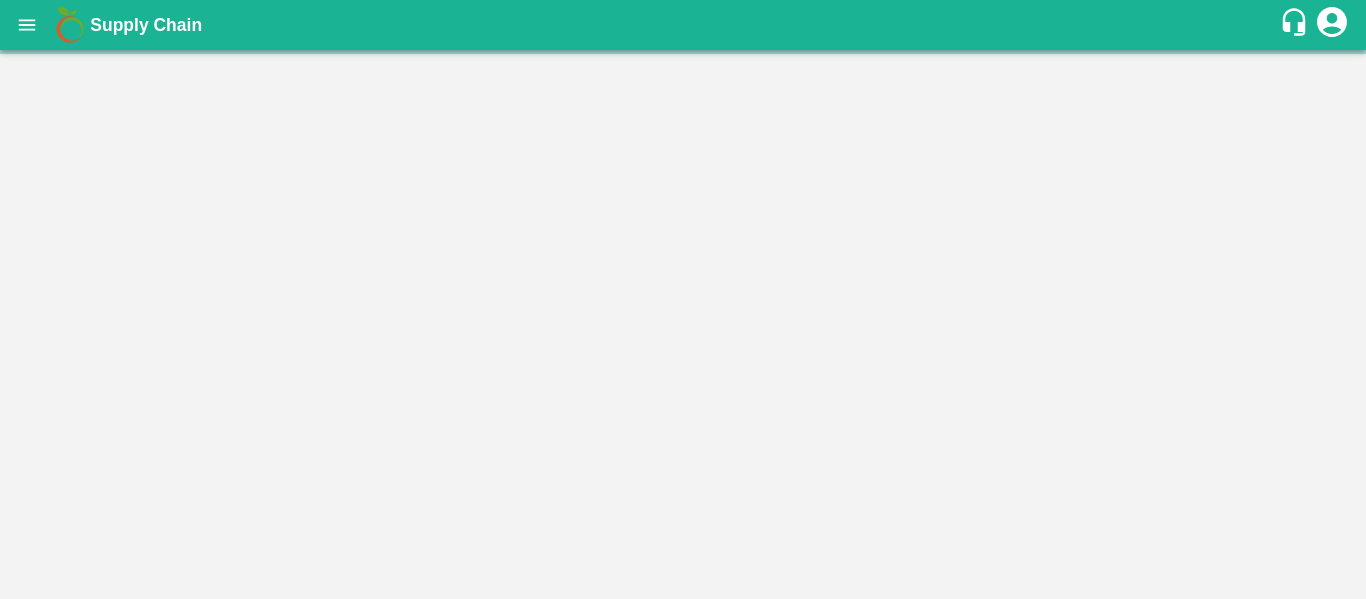 scroll, scrollTop: 0, scrollLeft: 0, axis: both 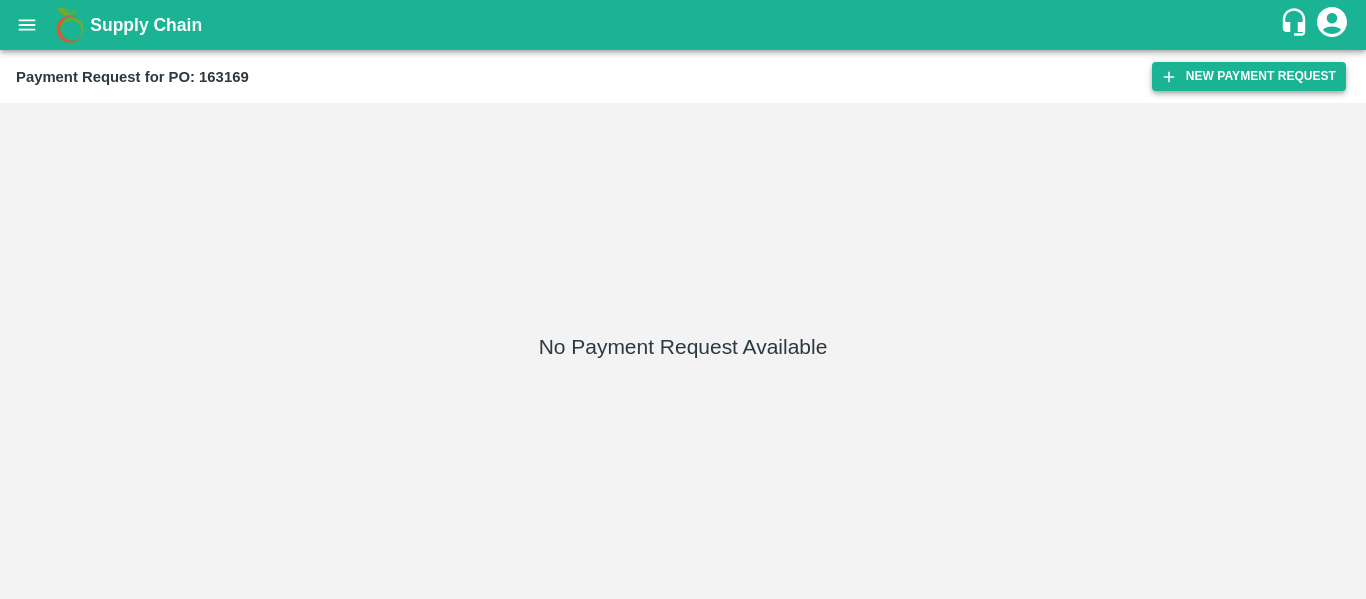click on "New Payment Request" at bounding box center (1249, 76) 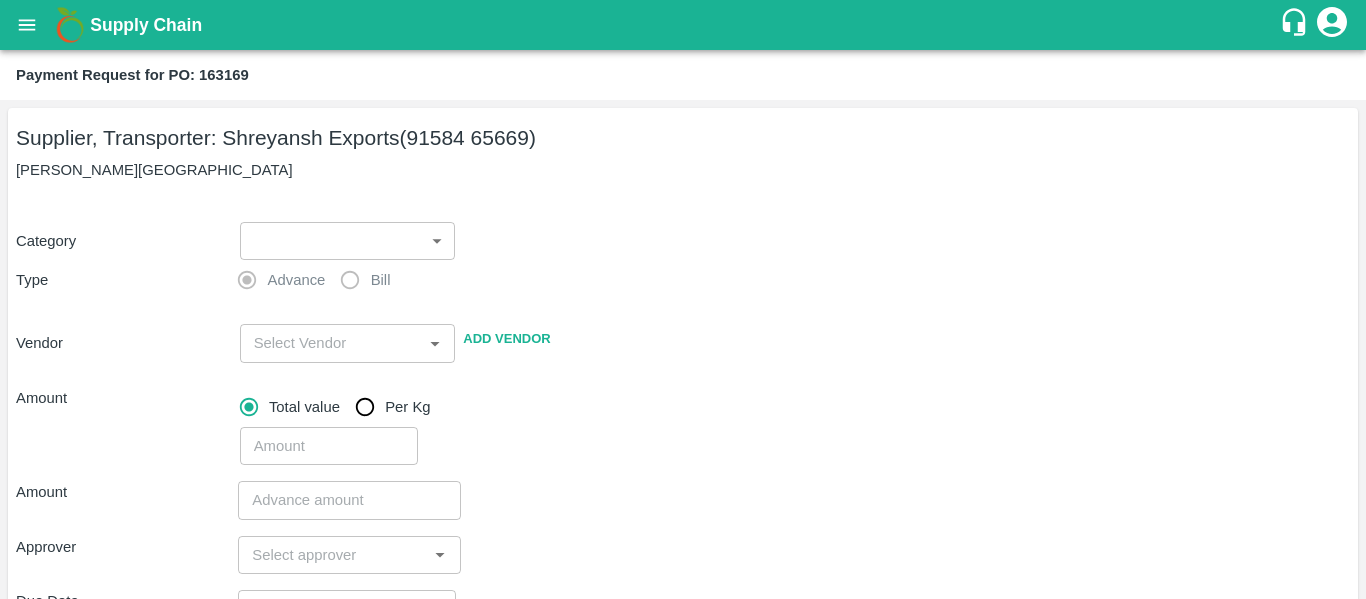 click on "Supply Chain Payment Request for PO: 163169 Supplier, Transporter:    [PERSON_NAME] Exports  (91584 65669) Nashik, [GEOGRAPHIC_DATA] Category ​ ​ Type Advance Bill Vendor ​ Add Vendor Amount Total value Per Kg ​ Amount ​ Approver ​ Due Date ​  Priority  Low  High Comment x ​ Attach bill Cancel Save Tembhurni PH Nashik CC Shahada Banana Export PH Savda Banana Export PH Nashik Banana CS Nikhil Subhash Mangvade Logout" at bounding box center [683, 299] 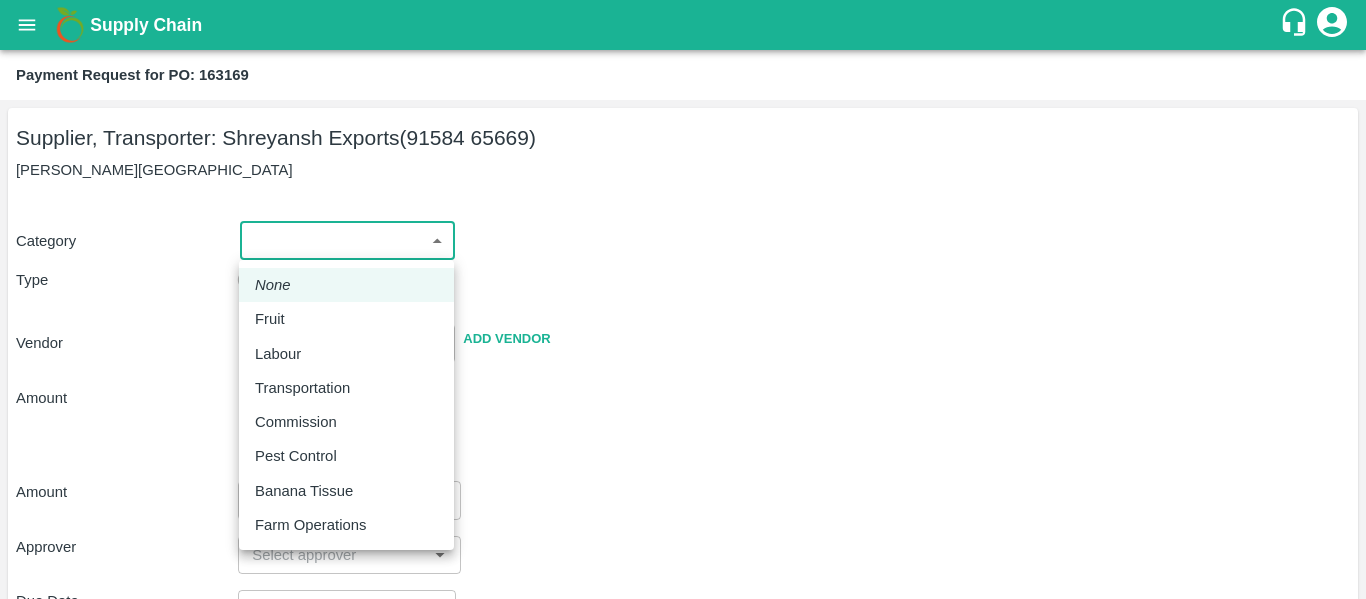 click on "Fruit" at bounding box center (346, 319) 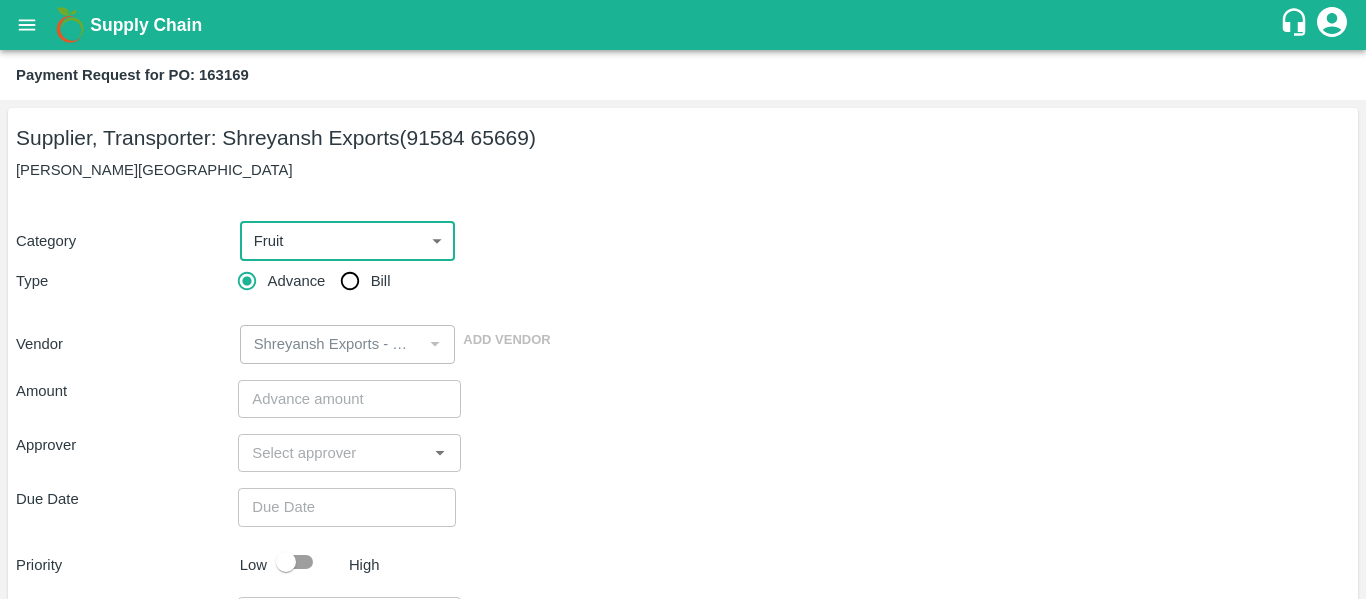 click on "Bill" at bounding box center (350, 281) 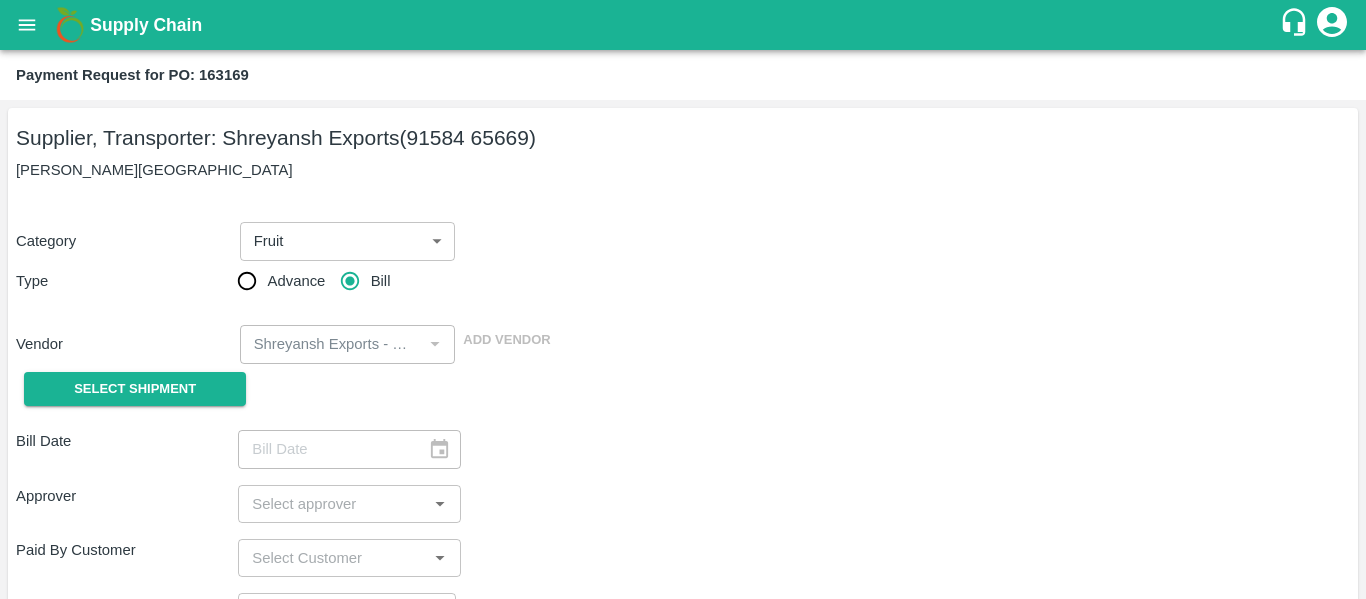 click on "Select Shipment" at bounding box center (127, 389) 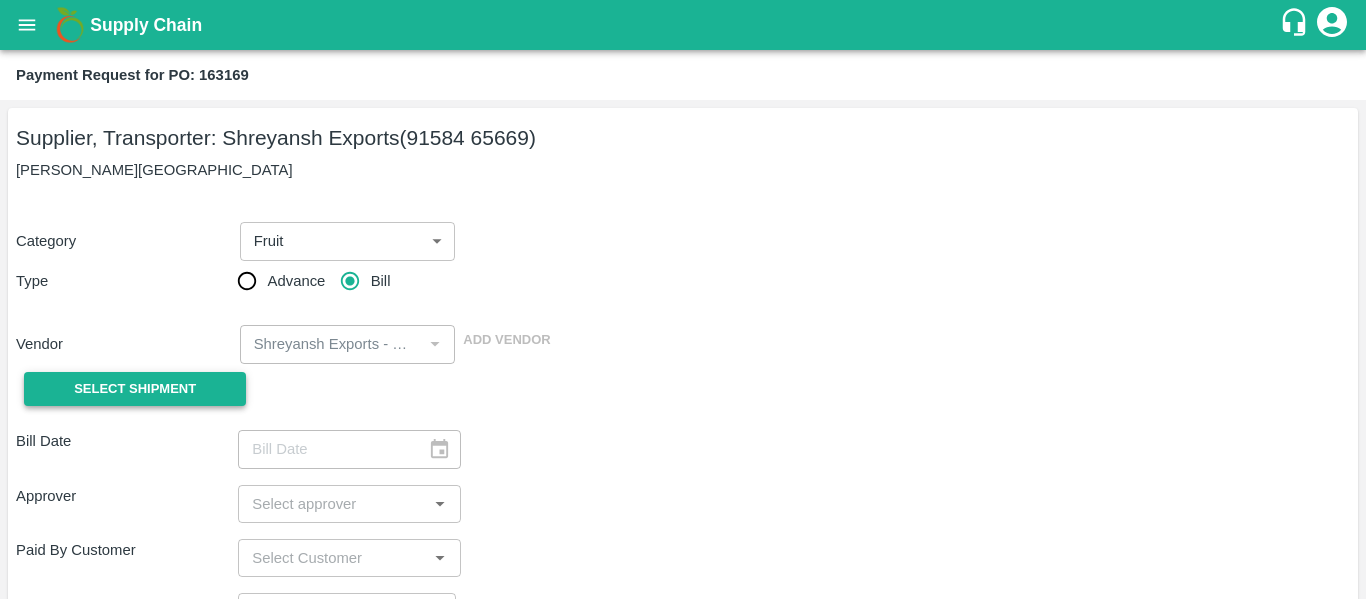 click on "Select Shipment" at bounding box center [135, 389] 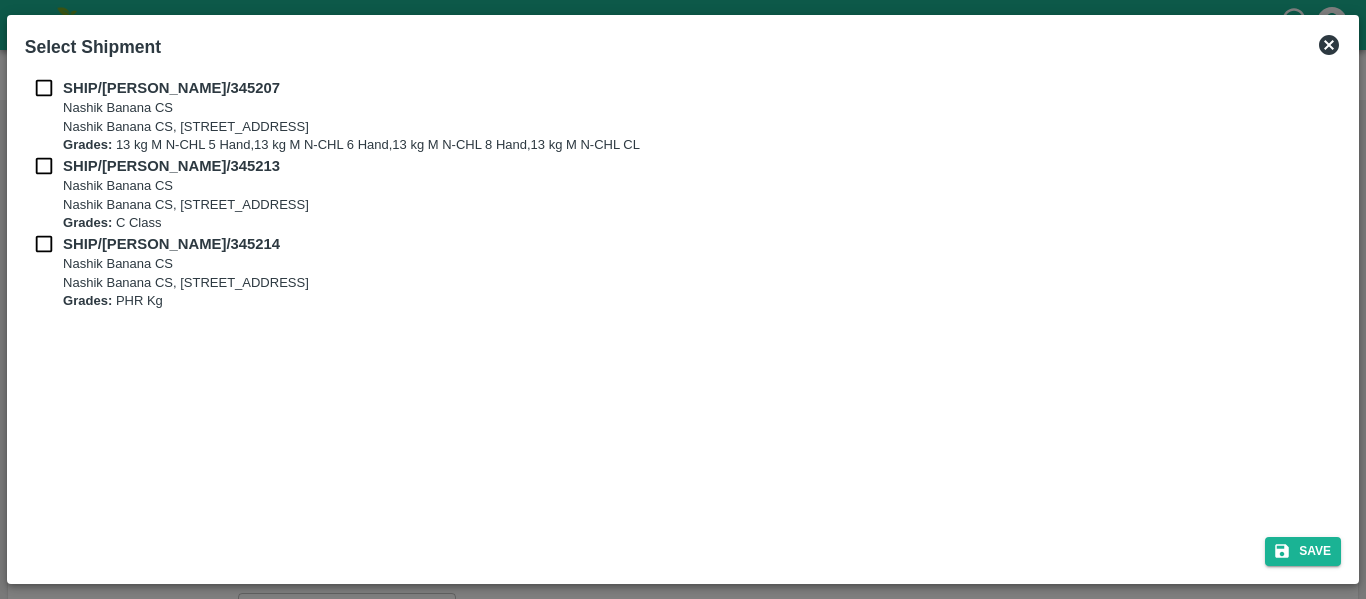 click at bounding box center (44, 88) 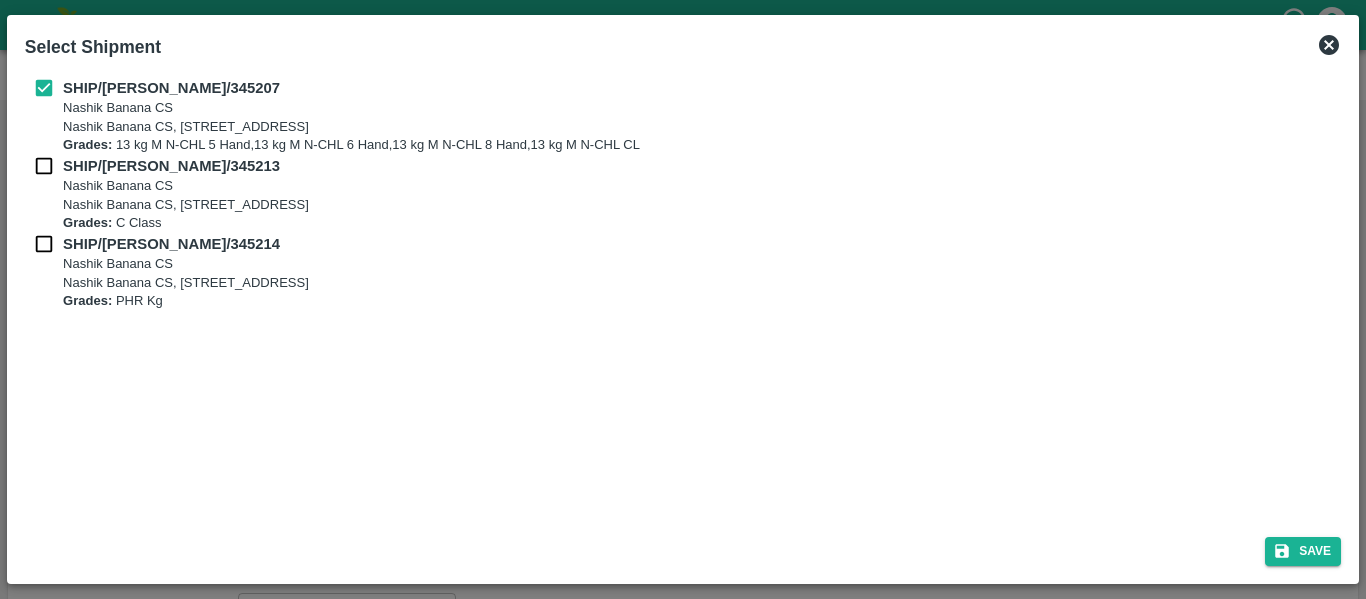 click at bounding box center [44, 166] 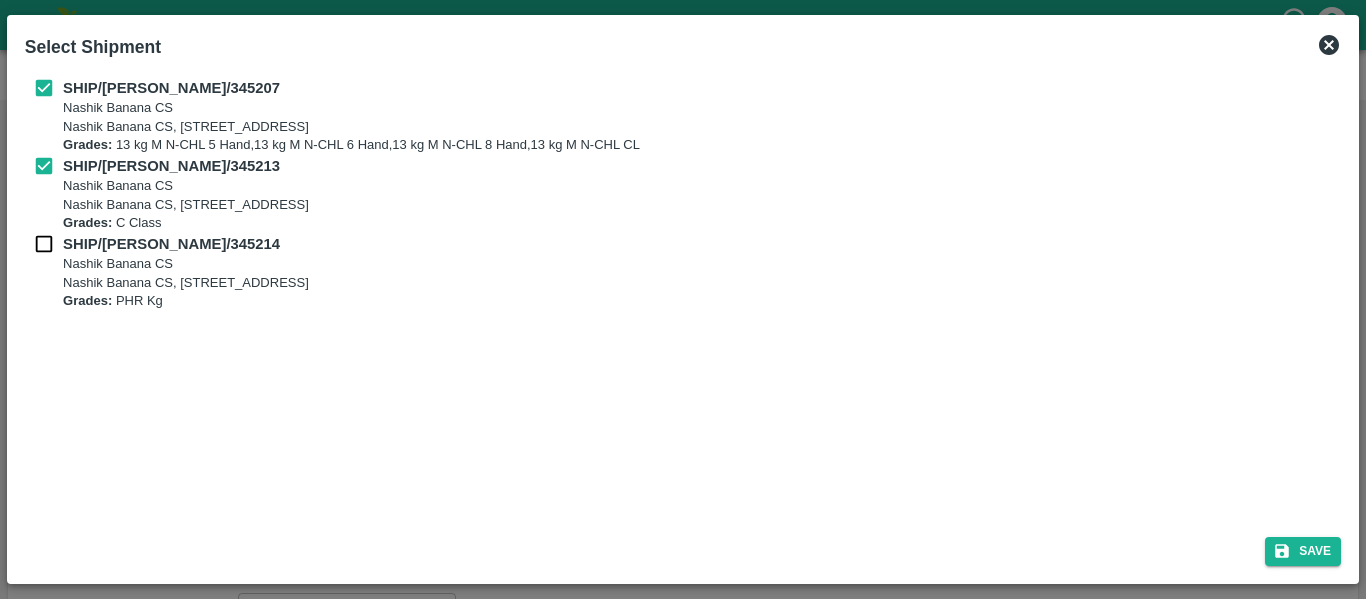 click at bounding box center (44, 244) 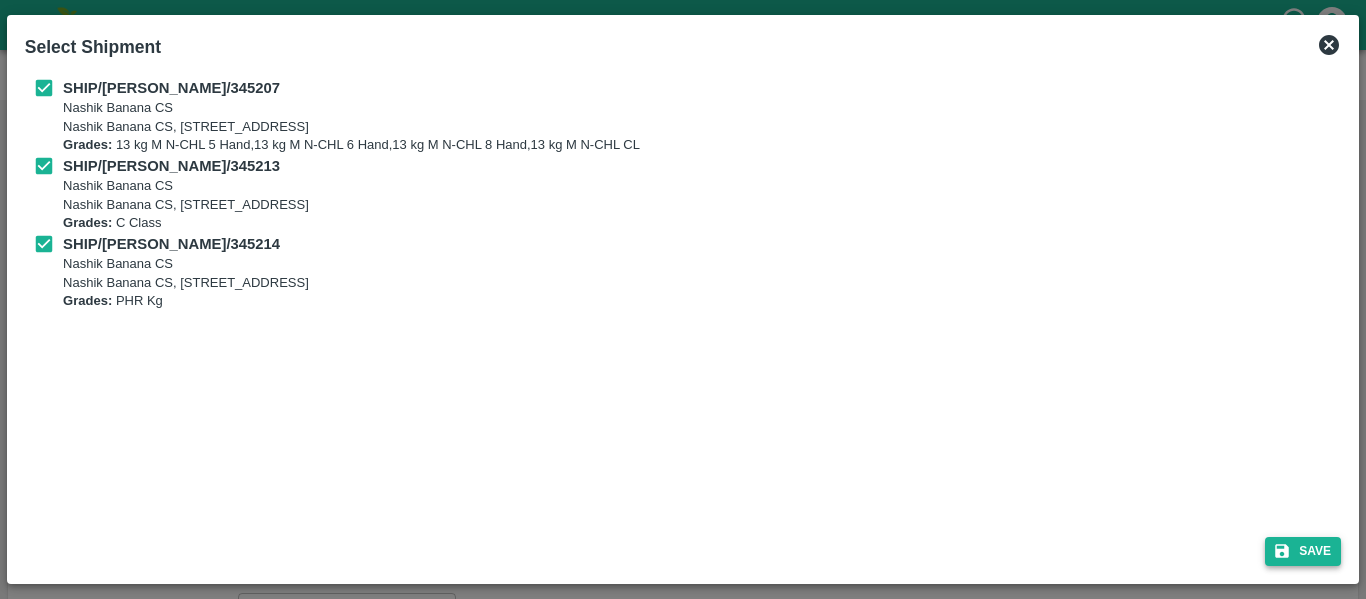 click 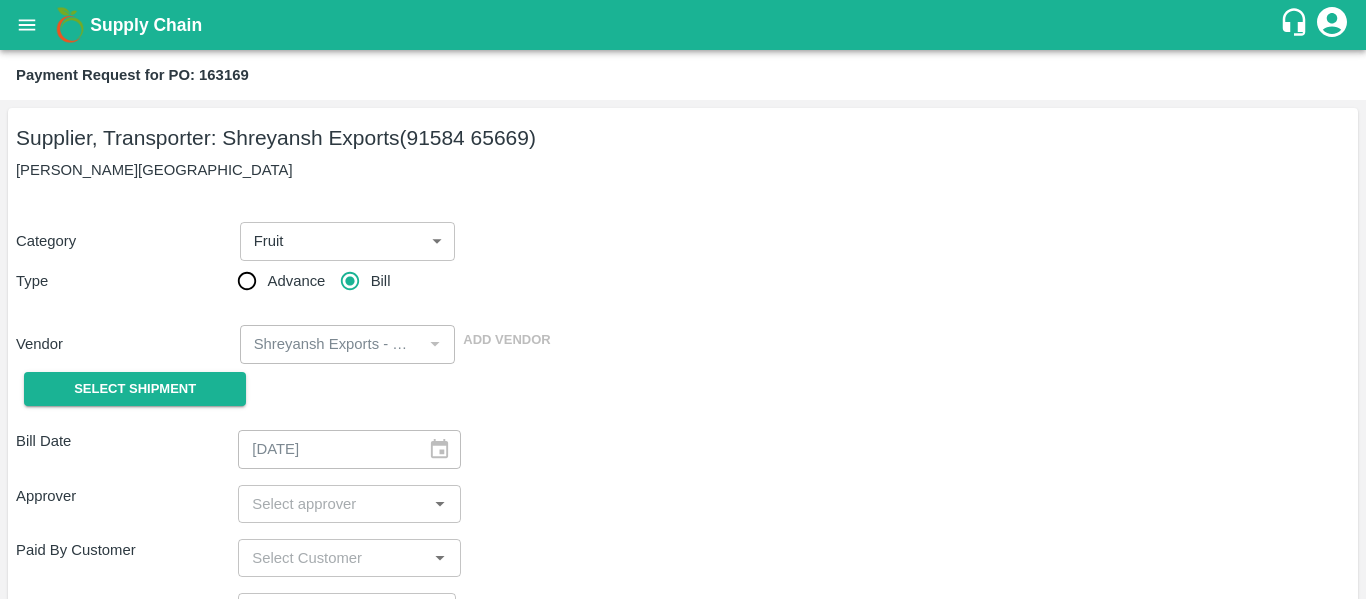 type on "[DATE]" 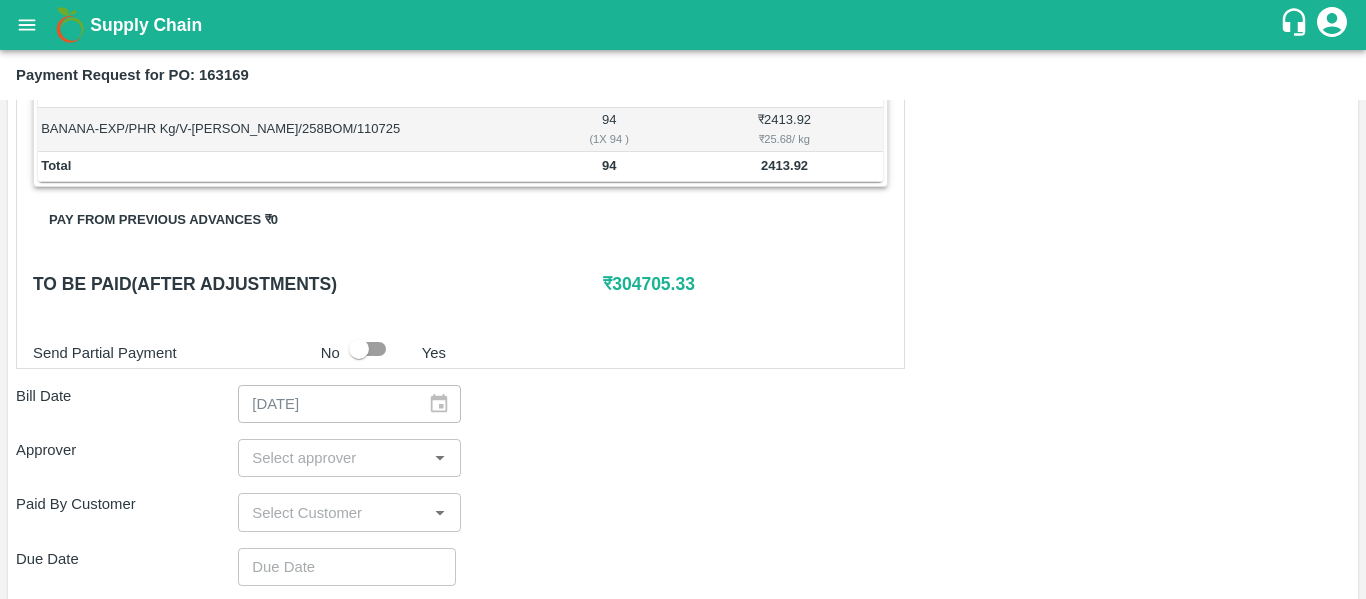scroll, scrollTop: 814, scrollLeft: 0, axis: vertical 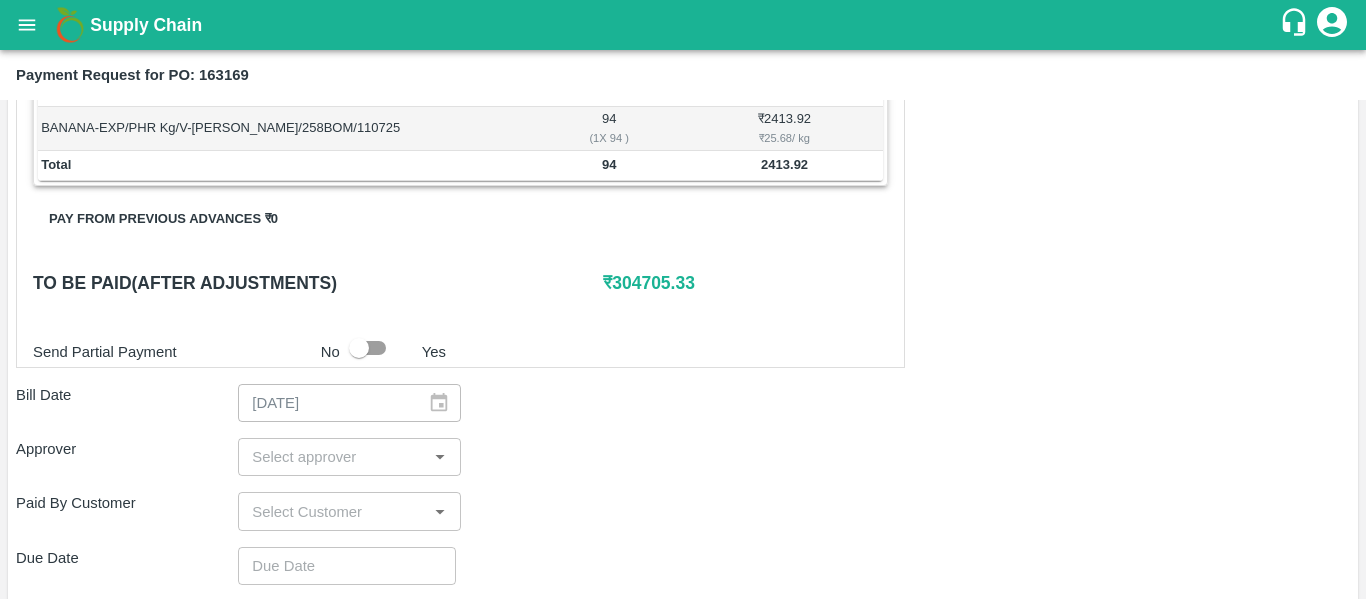 click at bounding box center [332, 457] 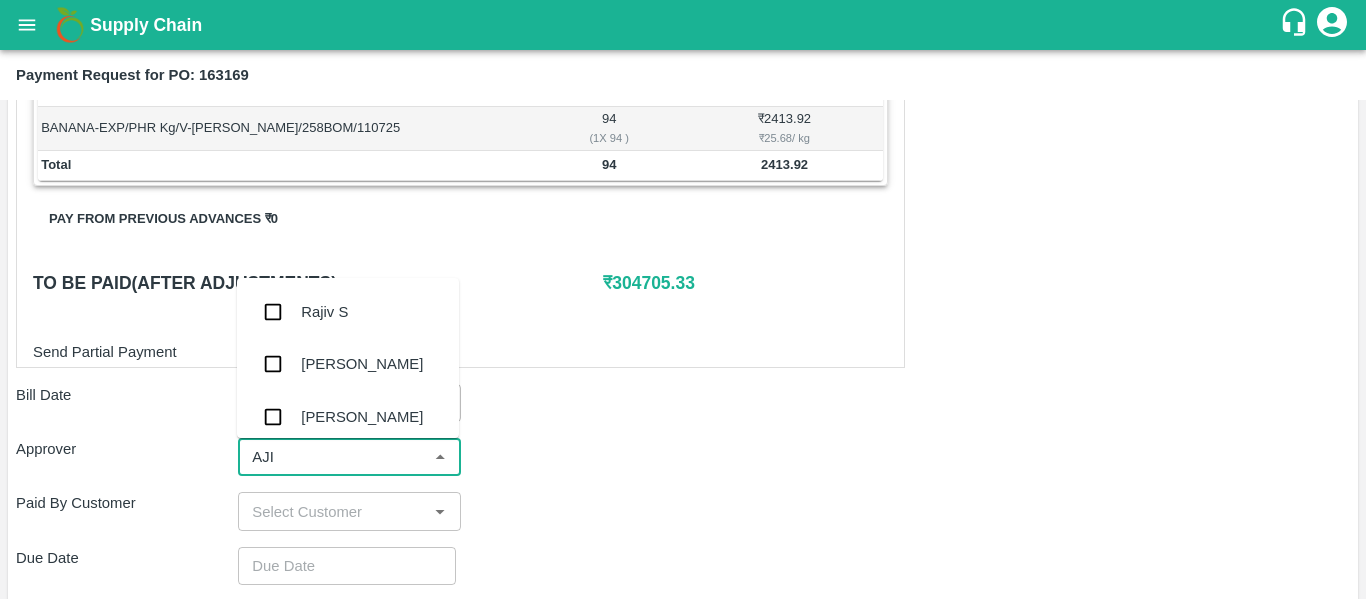 type on "AJIT" 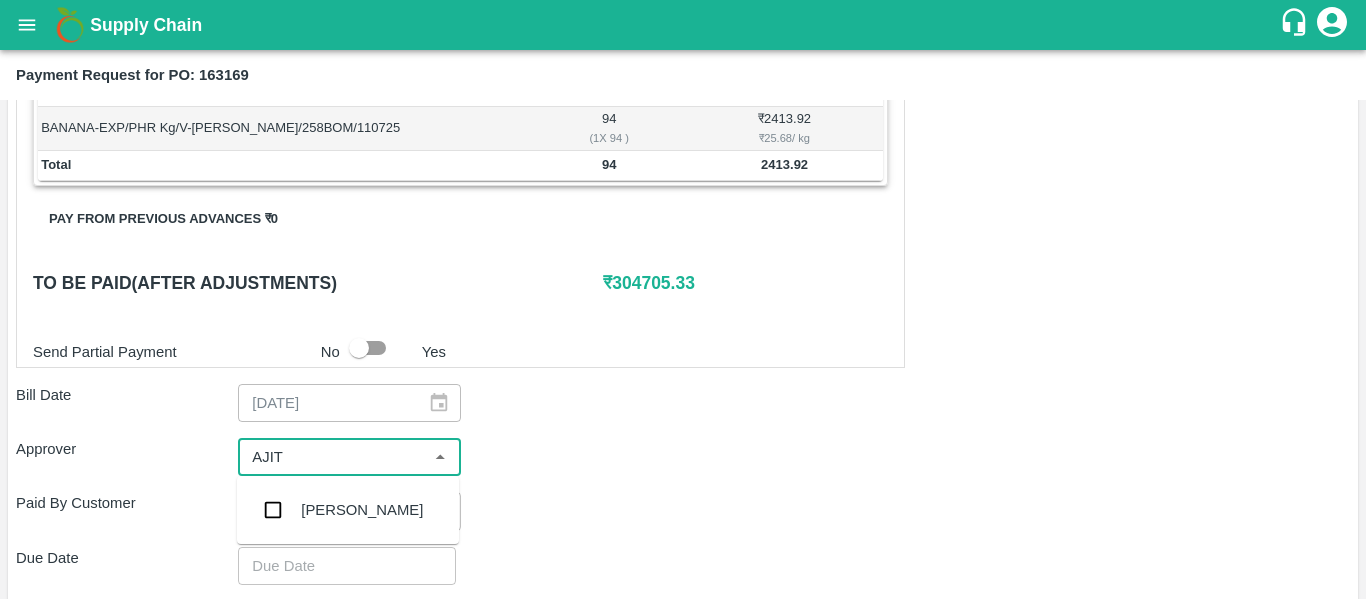 click on "[PERSON_NAME]" at bounding box center (348, 510) 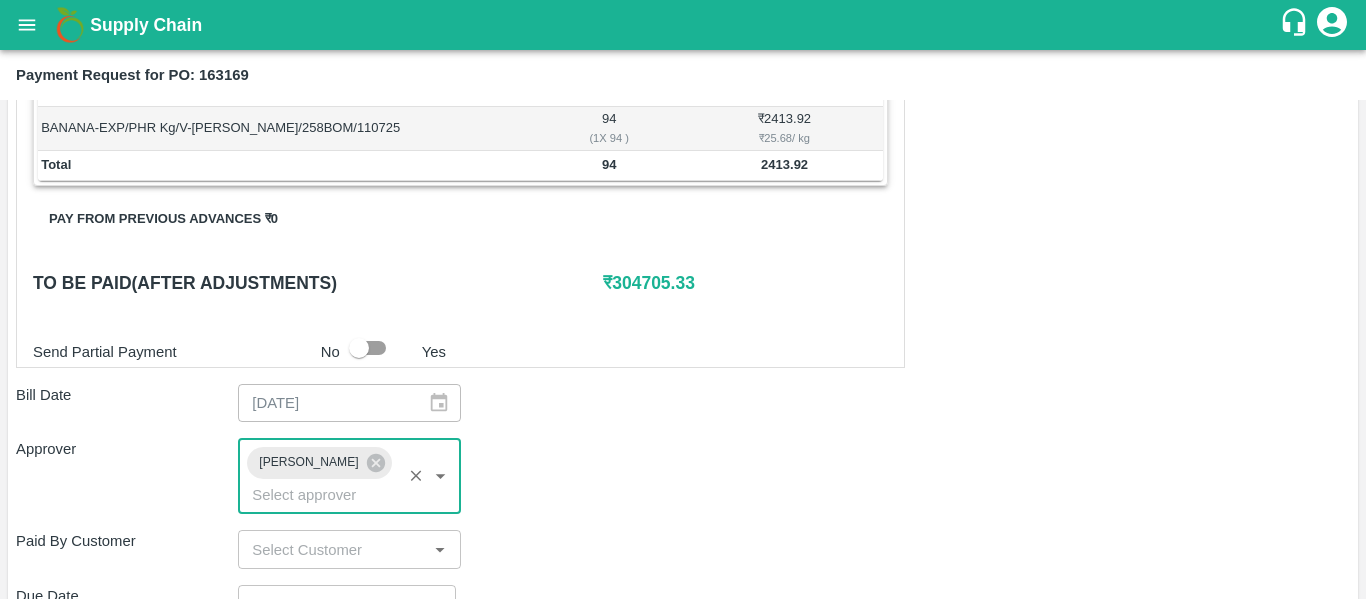 type on "DD/MM/YYYY hh:mm aa" 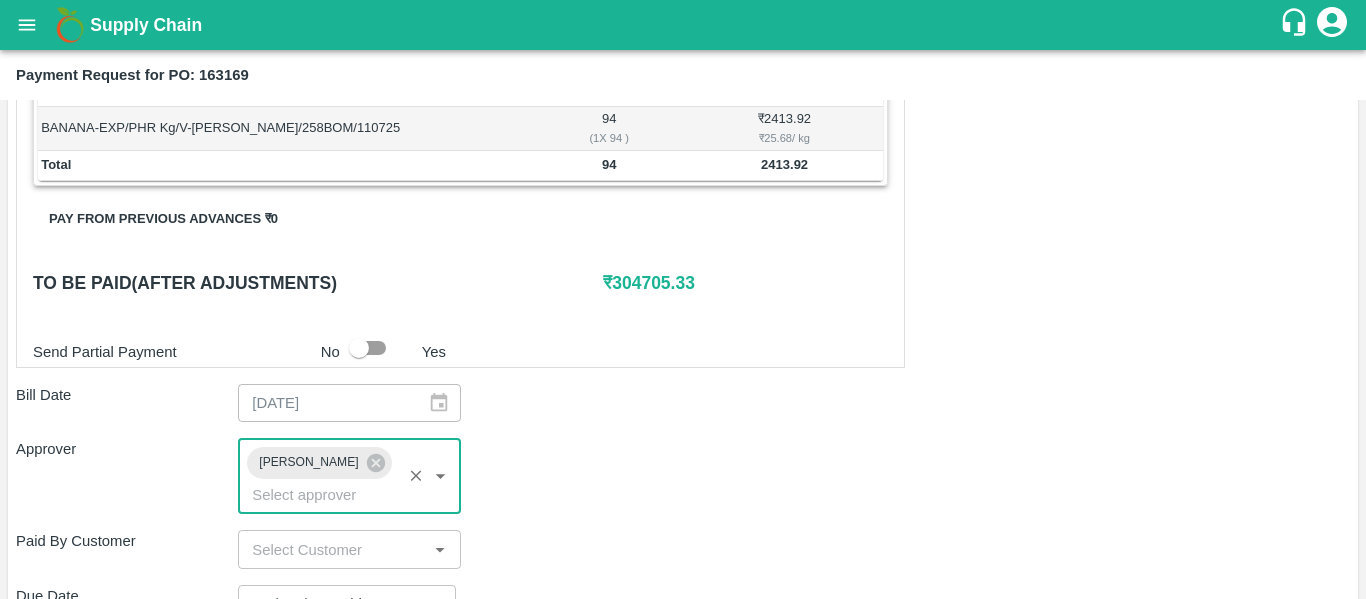 click on "DD/MM/YYYY hh:mm aa" at bounding box center (340, 604) 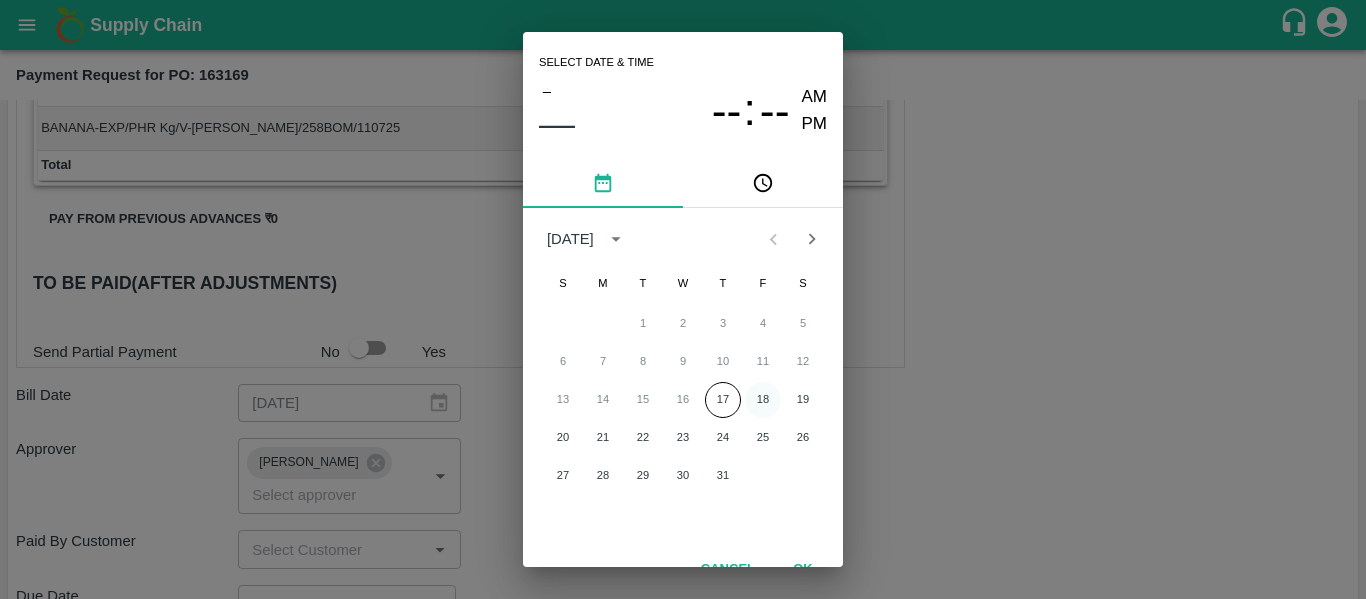 click on "18" at bounding box center (763, 400) 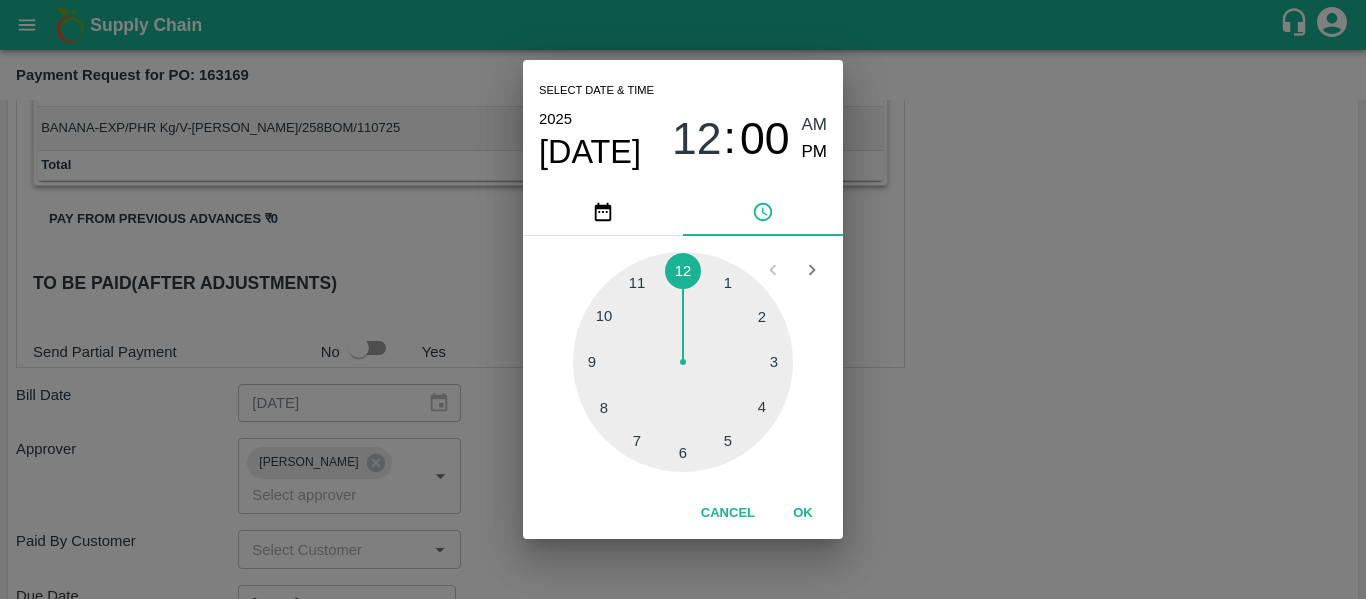drag, startPoint x: 1093, startPoint y: 436, endPoint x: 1050, endPoint y: 437, distance: 43.011627 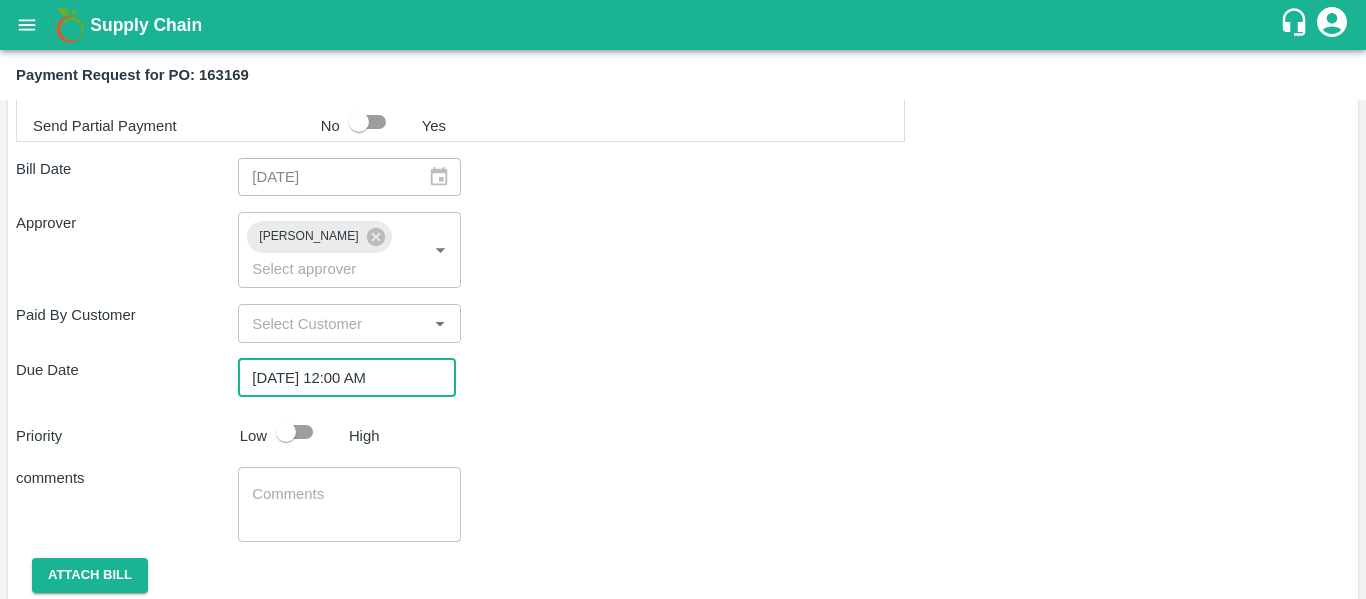 scroll, scrollTop: 1045, scrollLeft: 0, axis: vertical 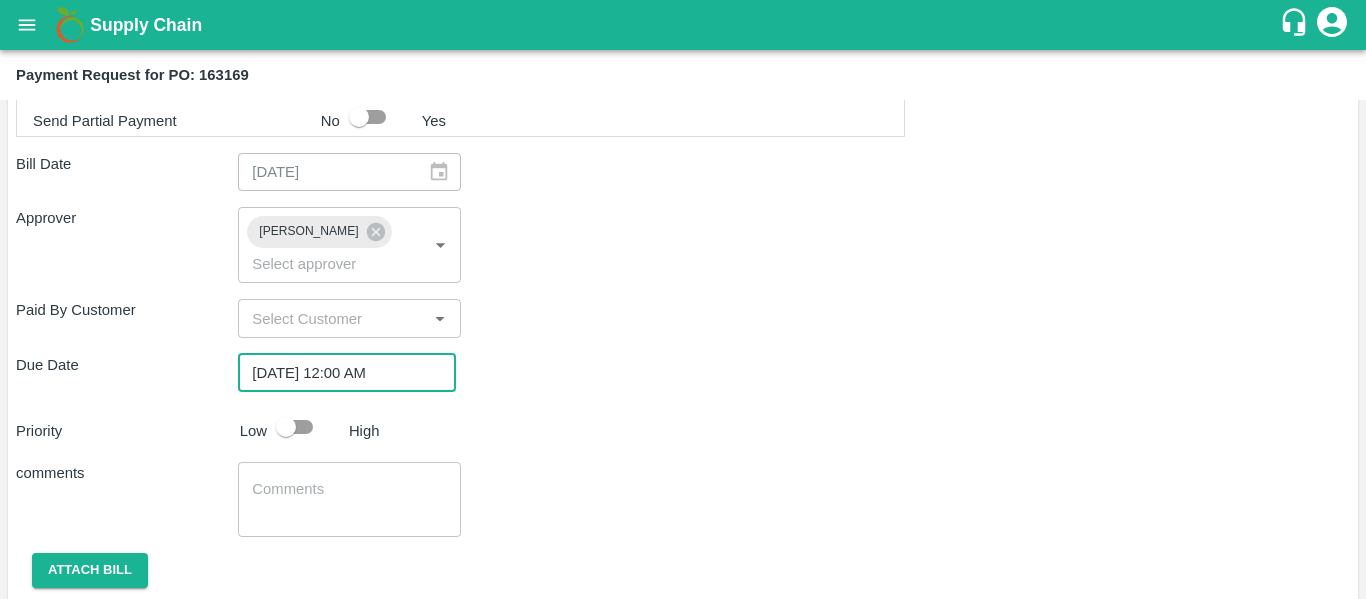 click at bounding box center (286, 427) 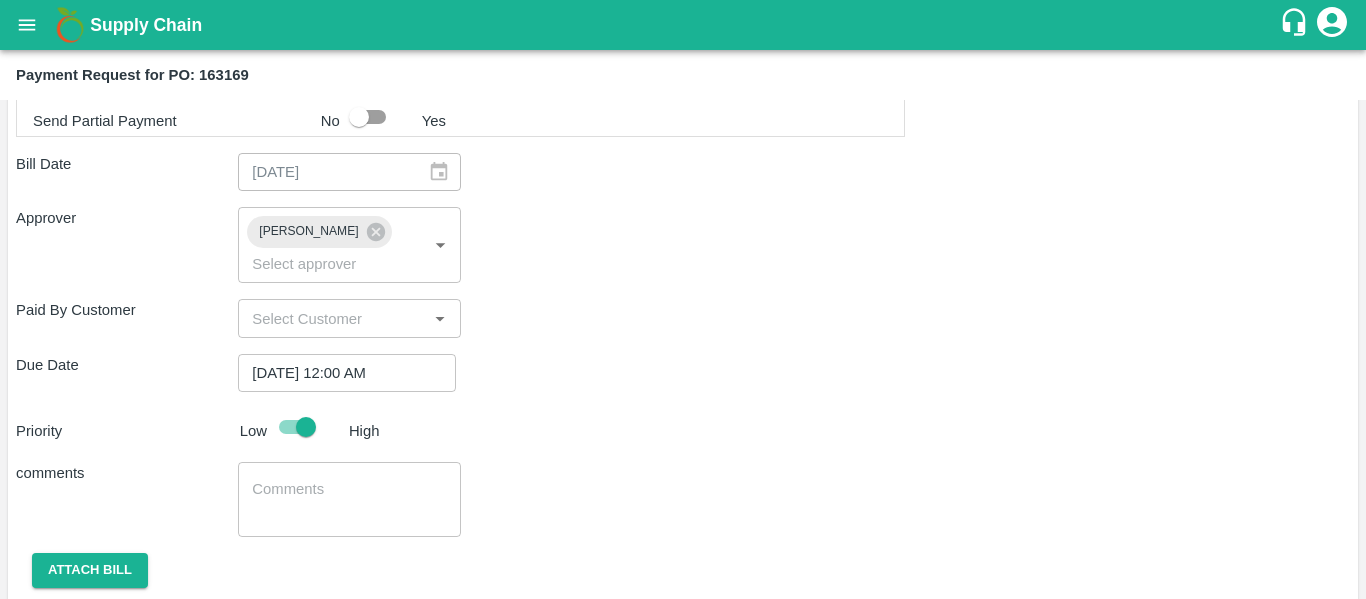 click at bounding box center (349, 500) 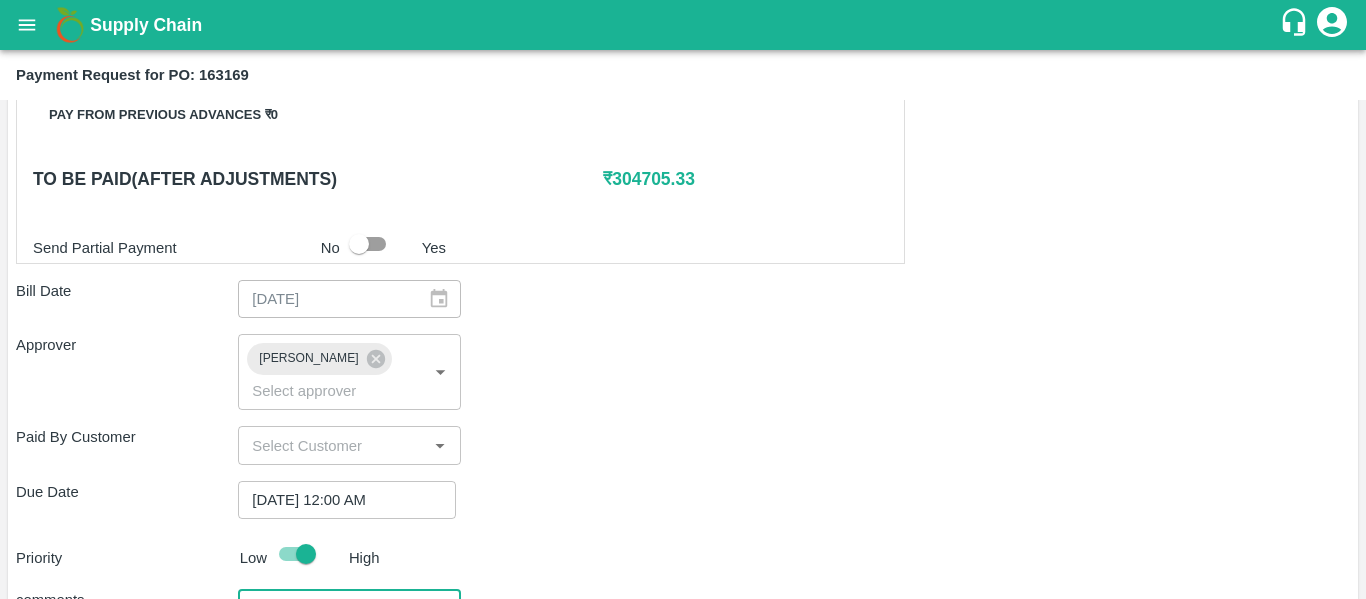 scroll, scrollTop: 917, scrollLeft: 0, axis: vertical 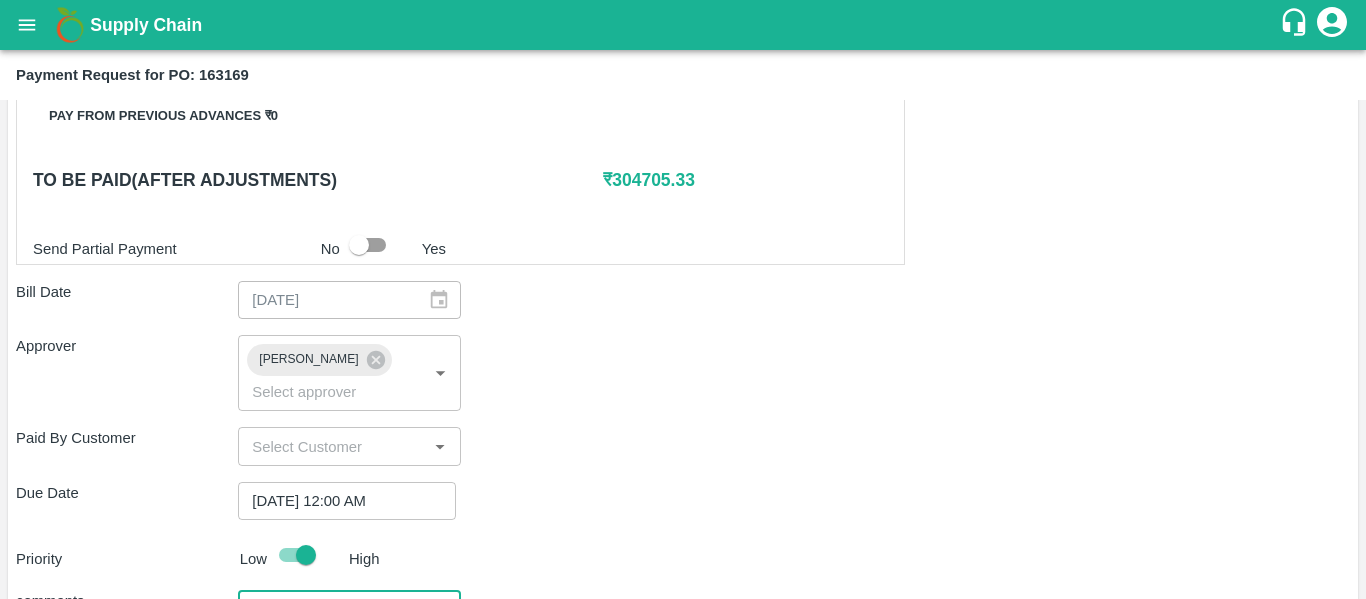 type on "Fruit Bill" 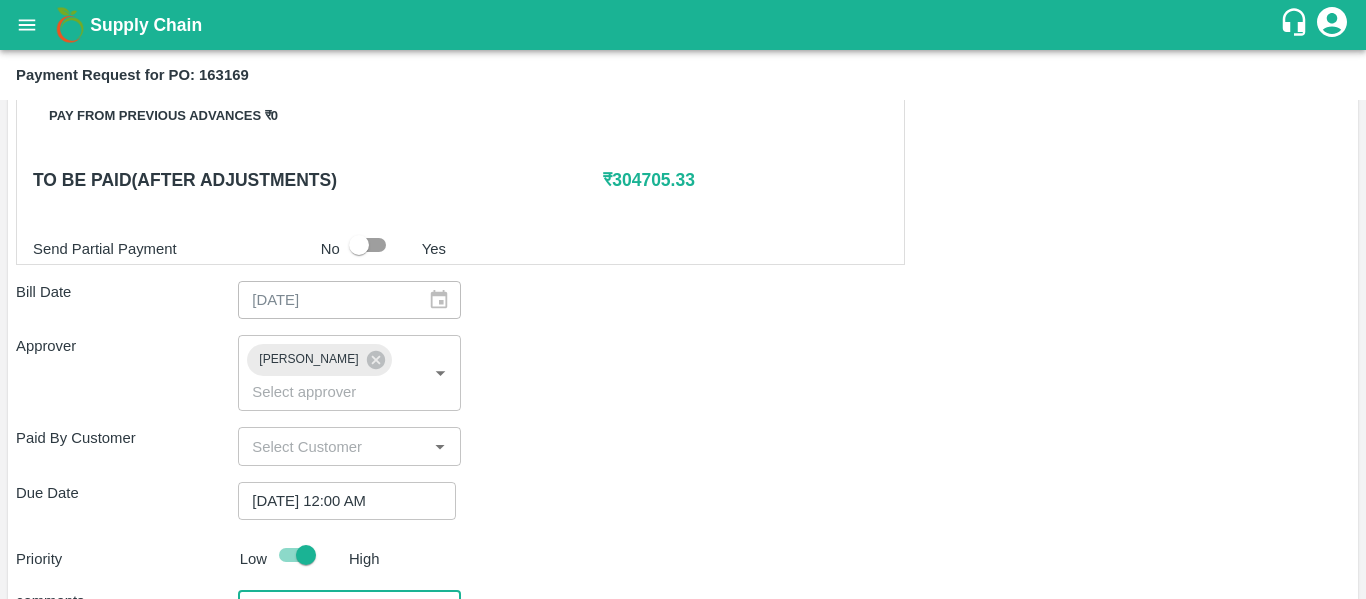 scroll, scrollTop: 1082, scrollLeft: 0, axis: vertical 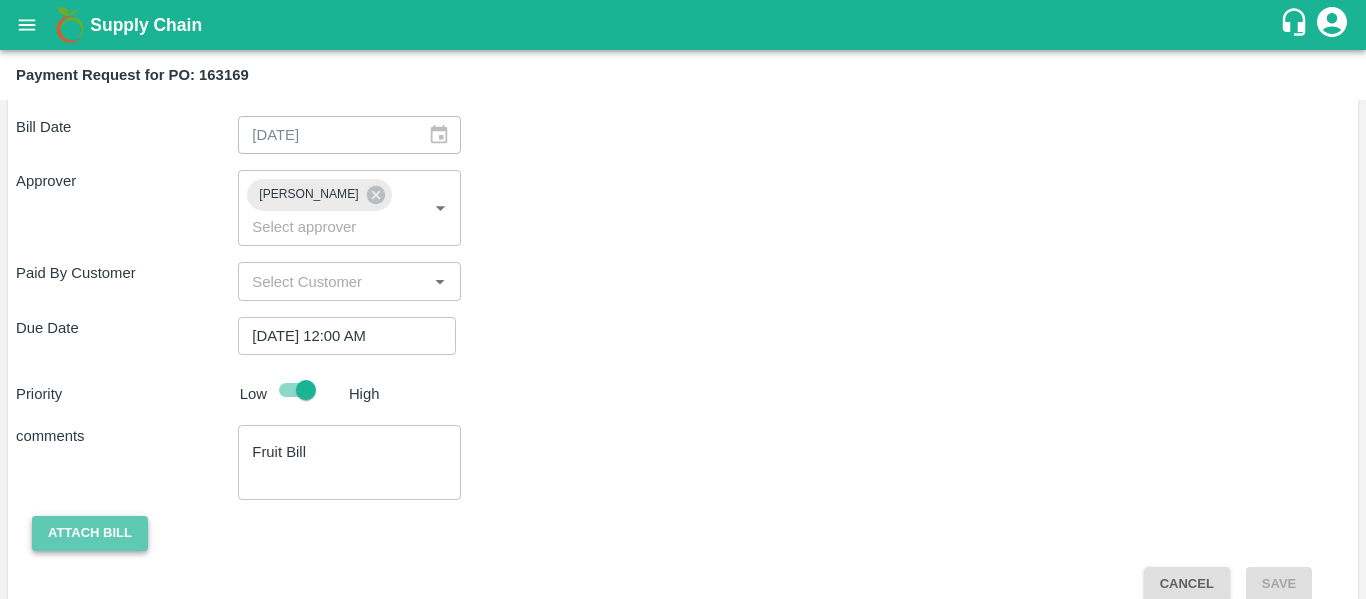 click on "Attach bill" at bounding box center [90, 533] 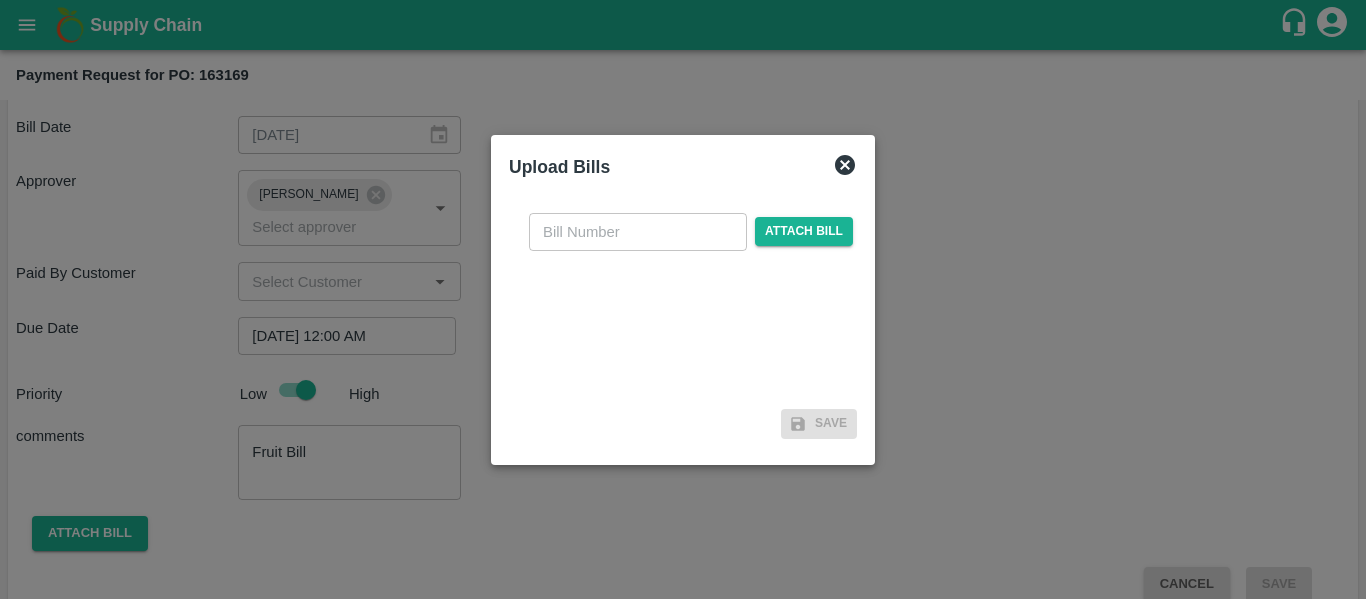 click at bounding box center (638, 232) 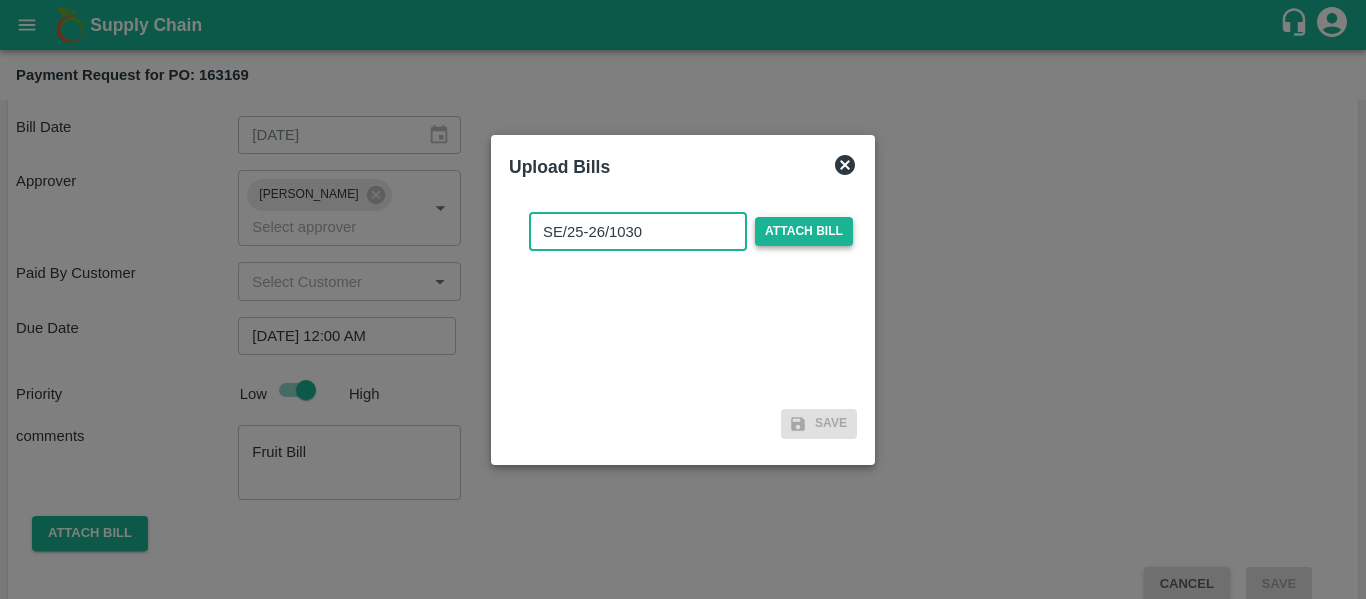 type on "SE/25-26/1030" 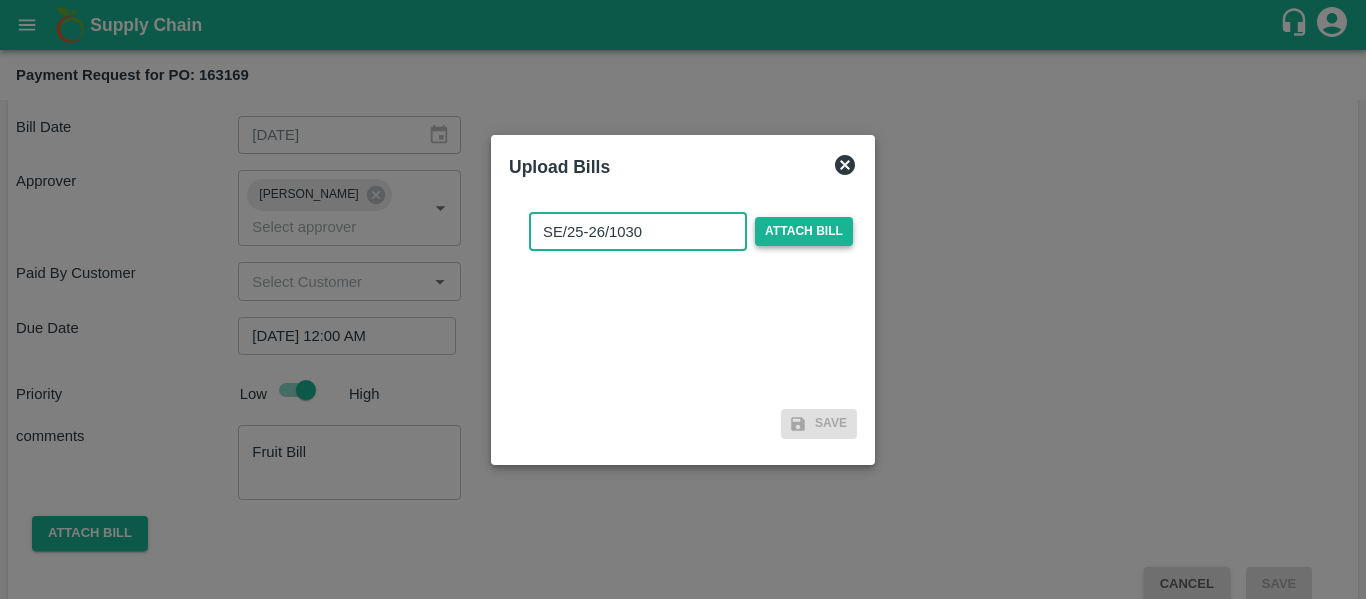 click on "Attach bill" at bounding box center [804, 231] 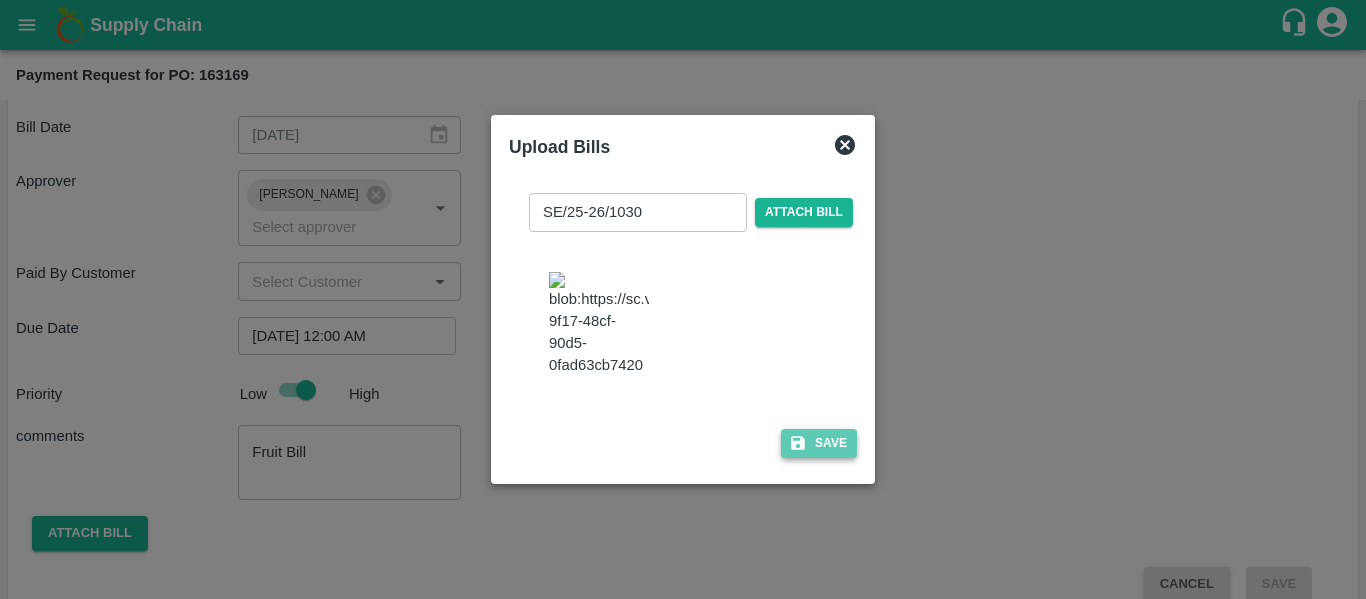 click on "Save" at bounding box center (819, 443) 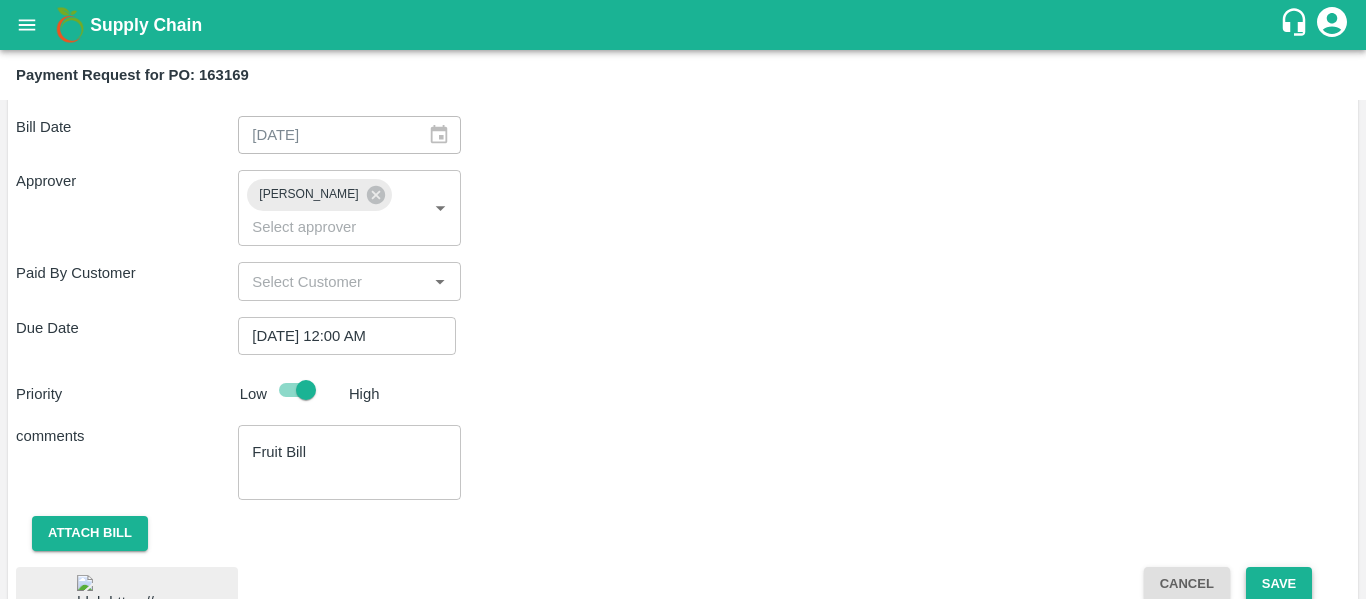 click on "Save" at bounding box center [1279, 584] 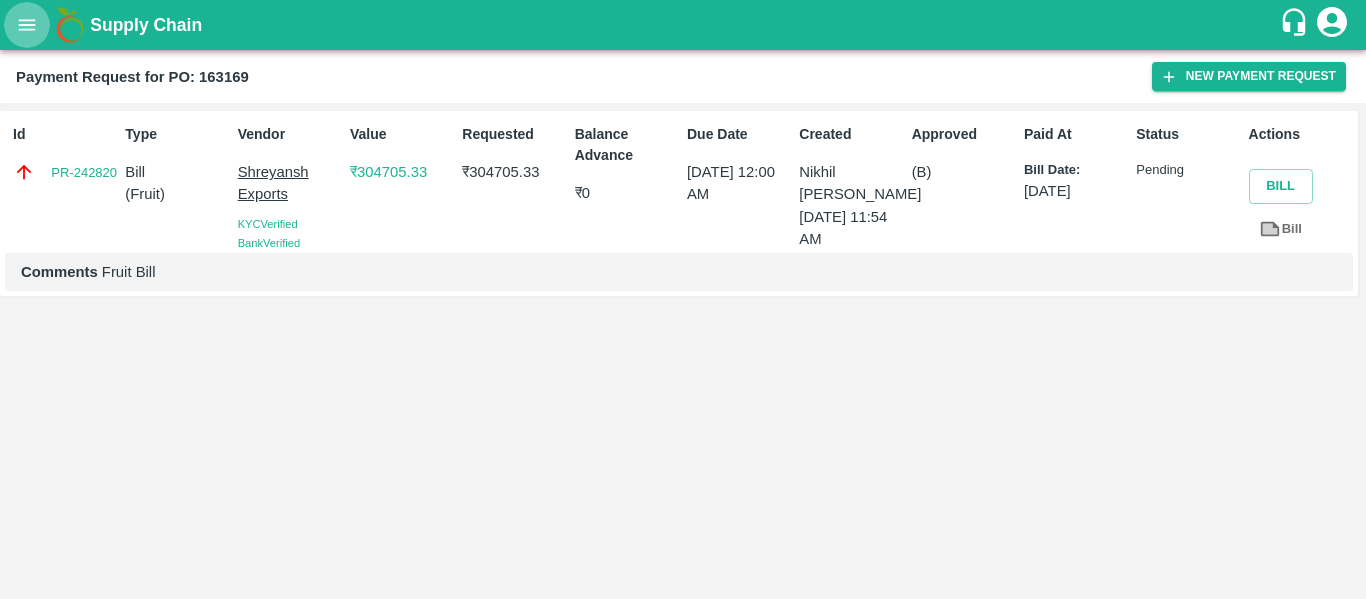 click 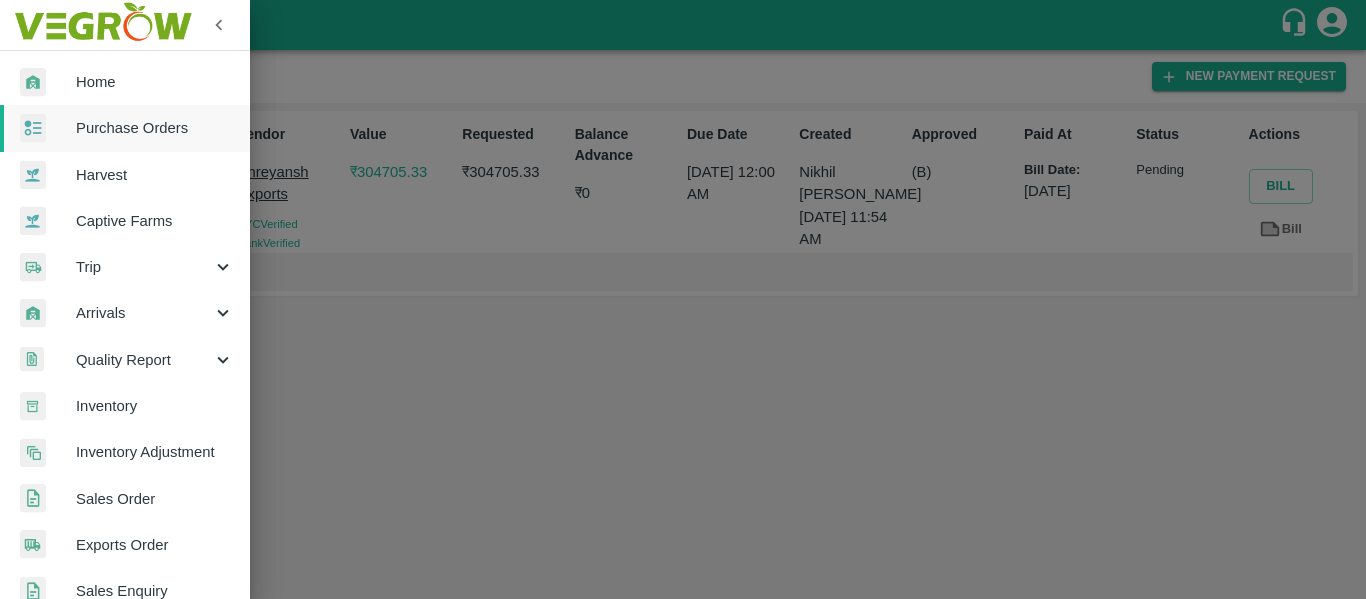click on "Purchase Orders" at bounding box center [125, 128] 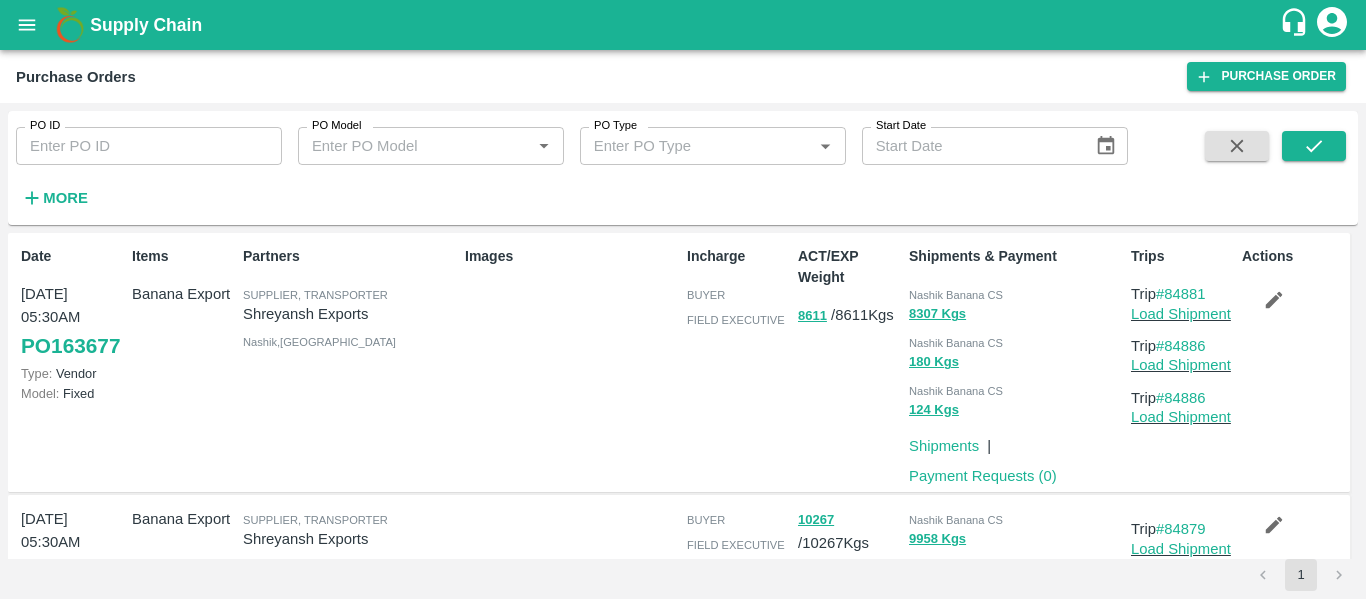 click on "PO ID" at bounding box center [149, 146] 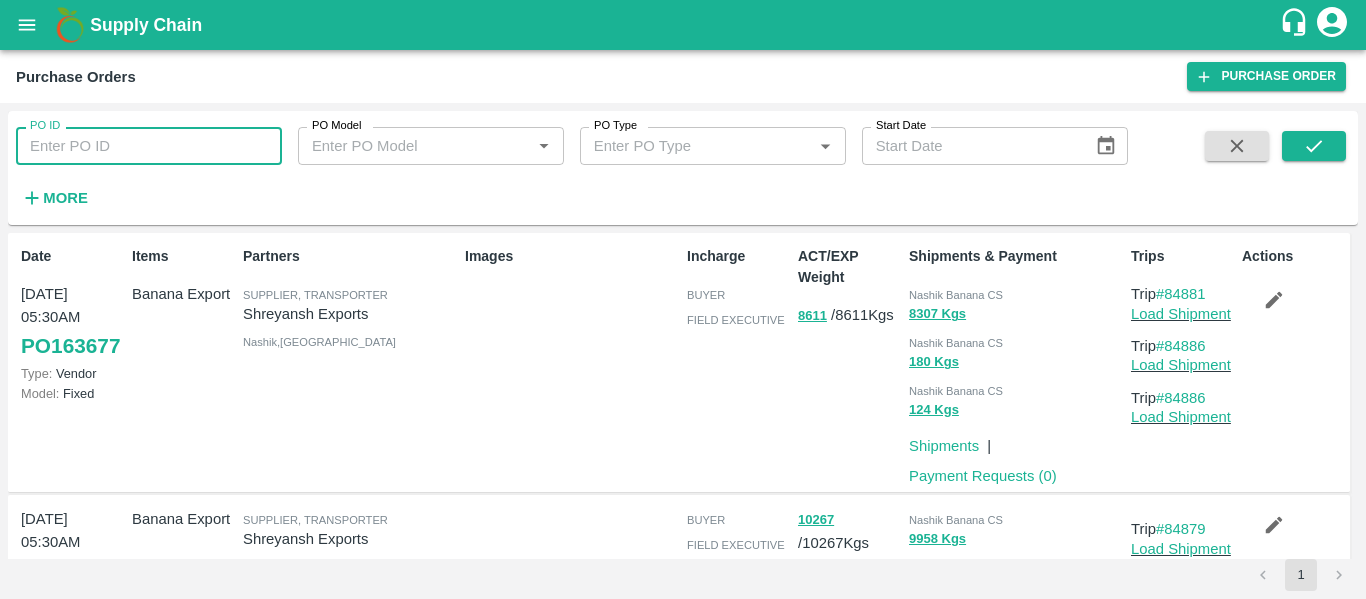 paste on "163169" 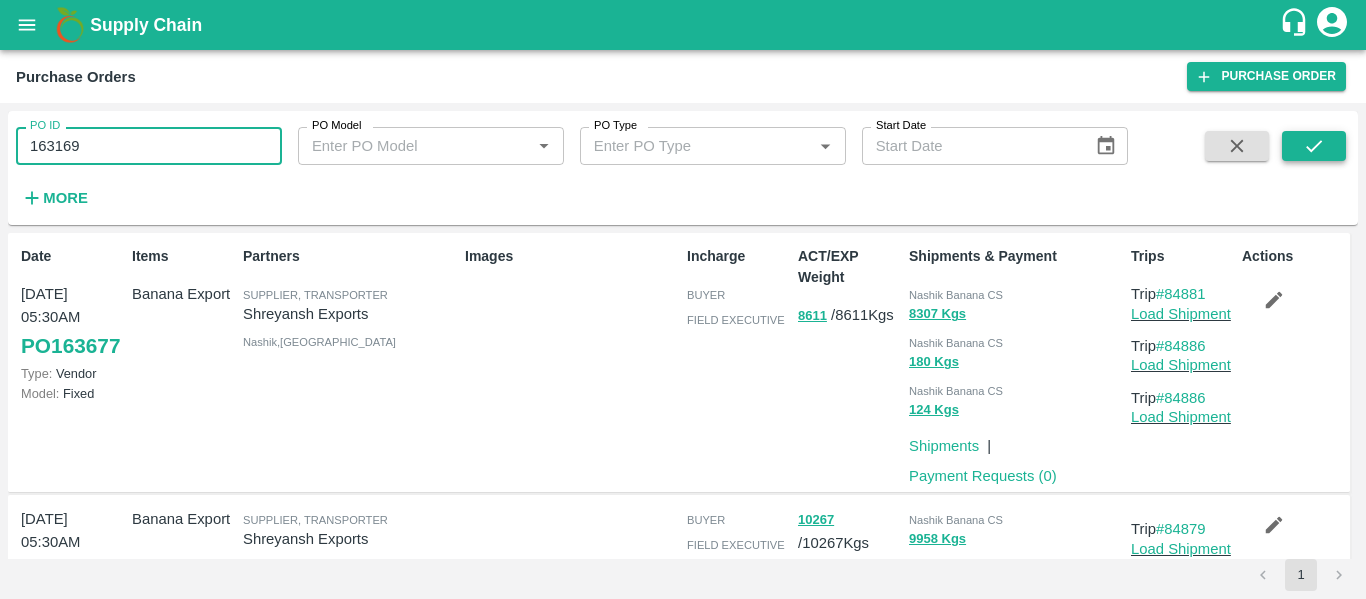 click 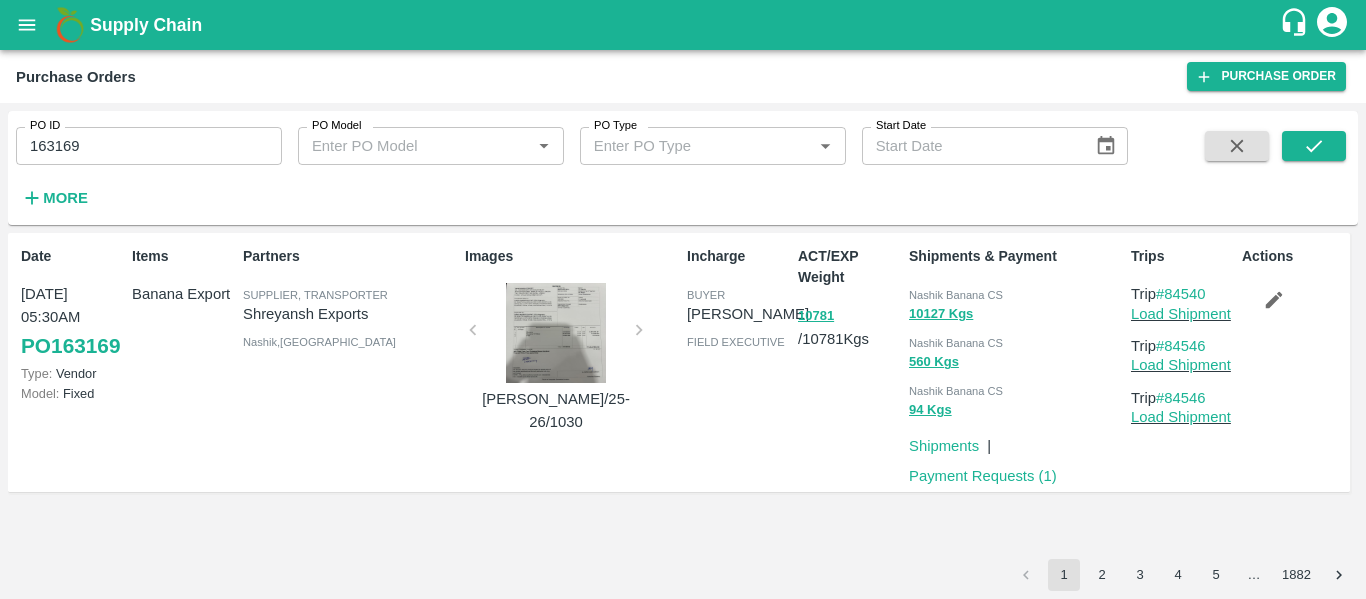 click on "163169" at bounding box center [149, 146] 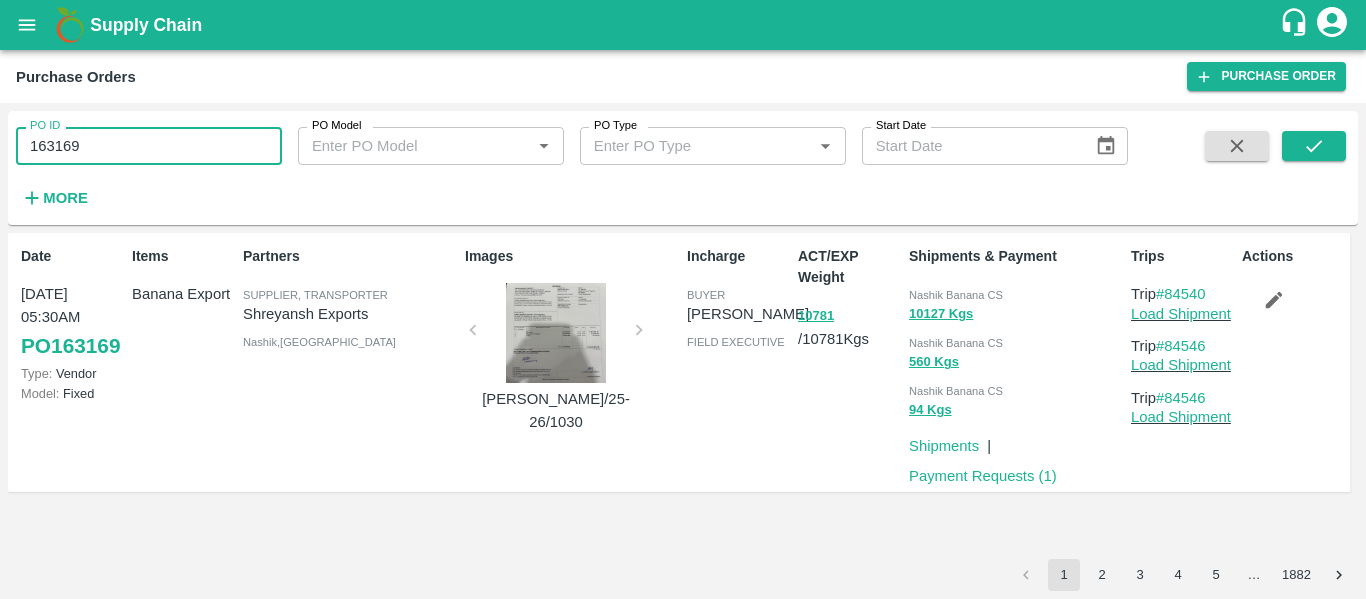 click on "163169" at bounding box center [149, 146] 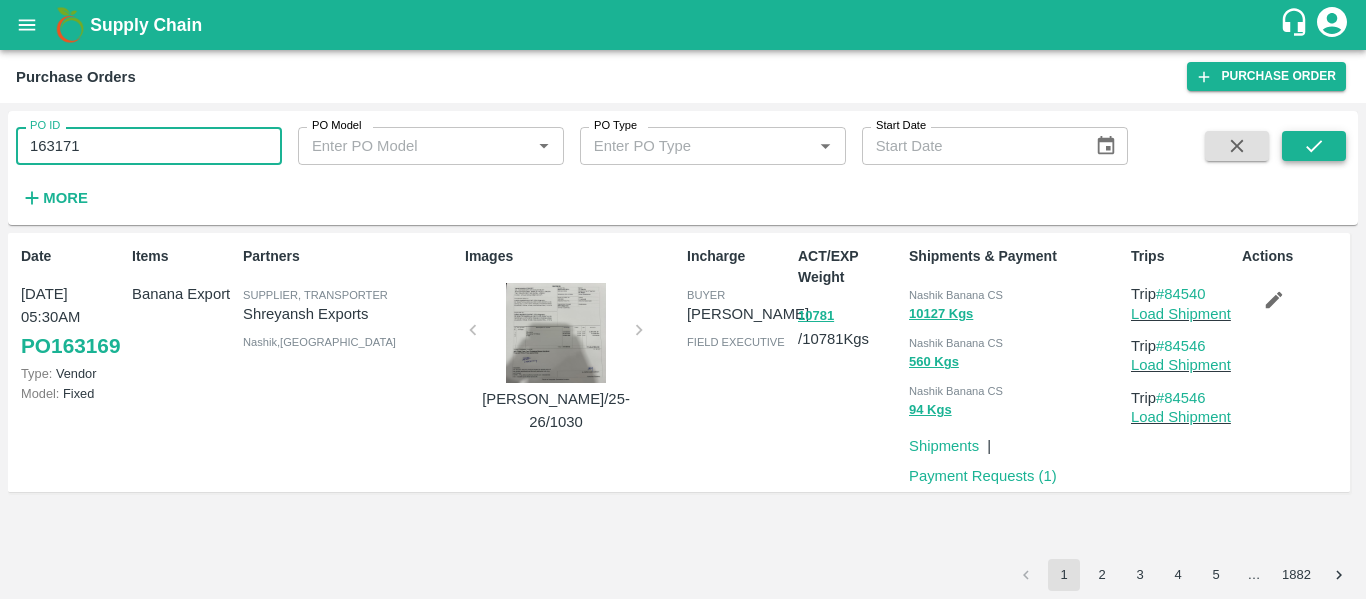 type on "163171" 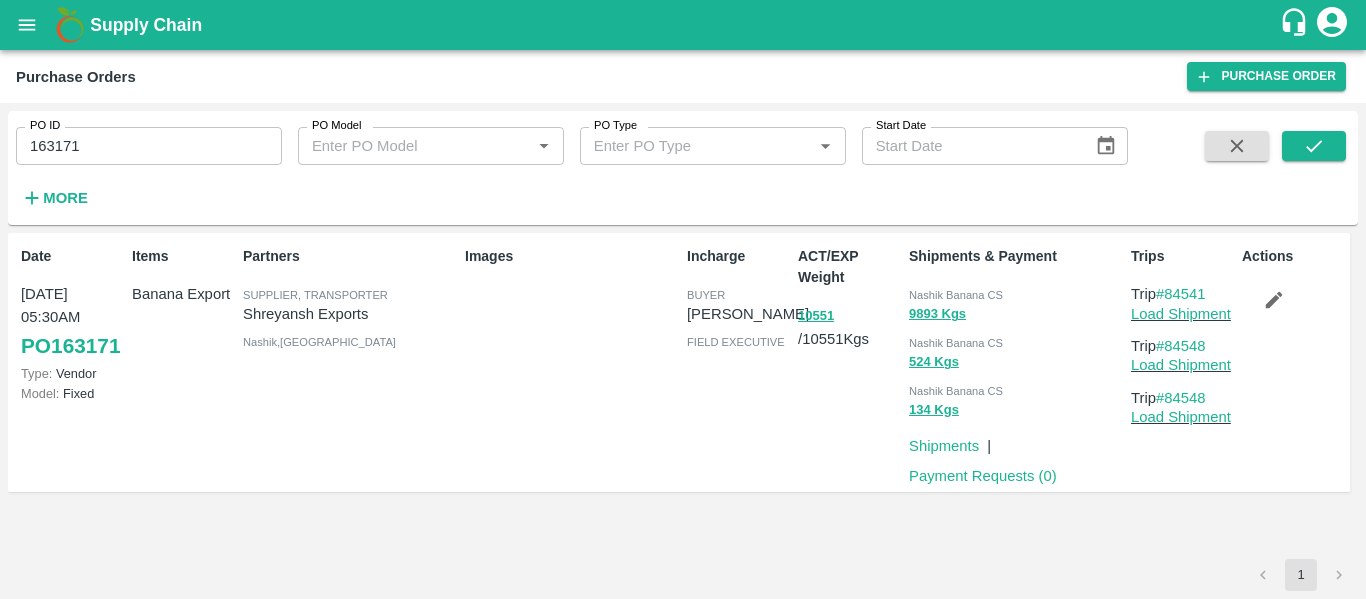 click on "Payment Requests ( 0 )" at bounding box center (983, 476) 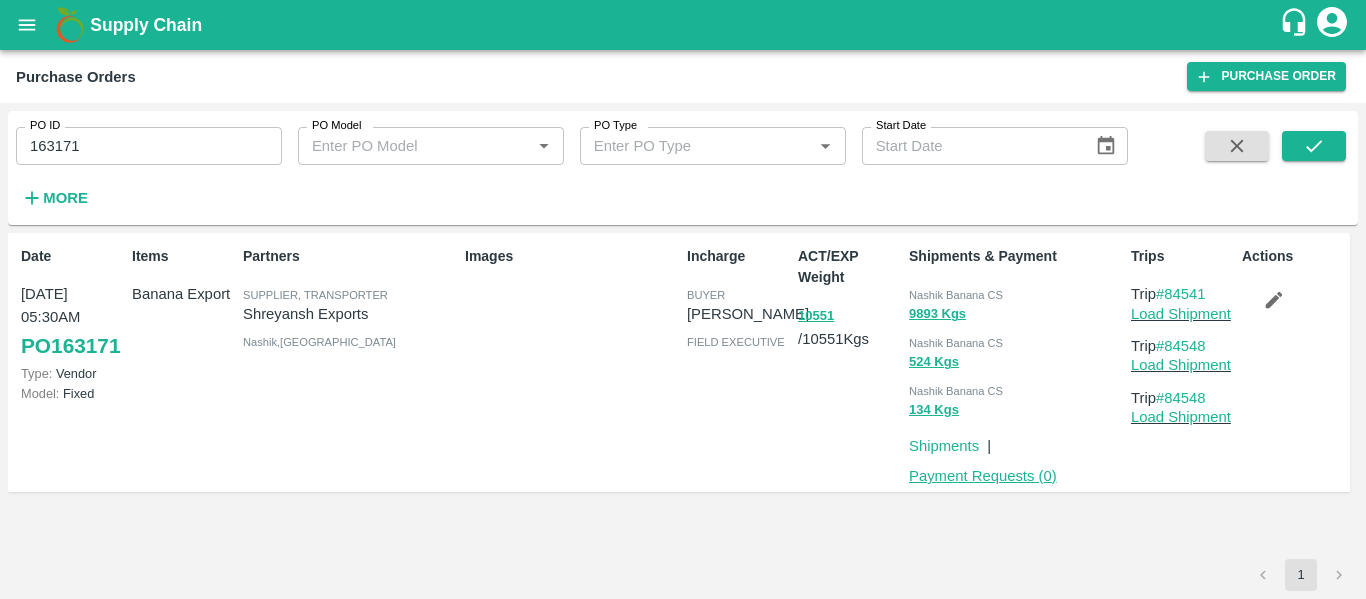 click on "Payment Requests ( 0 )" at bounding box center [983, 476] 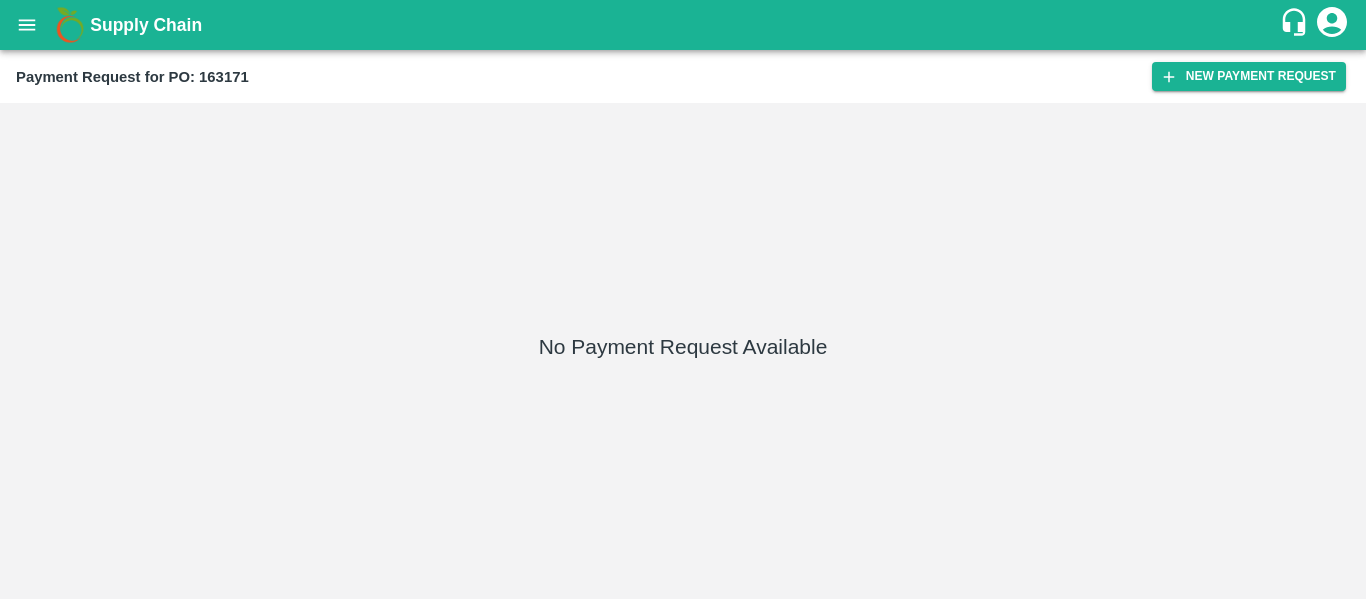 scroll, scrollTop: 0, scrollLeft: 0, axis: both 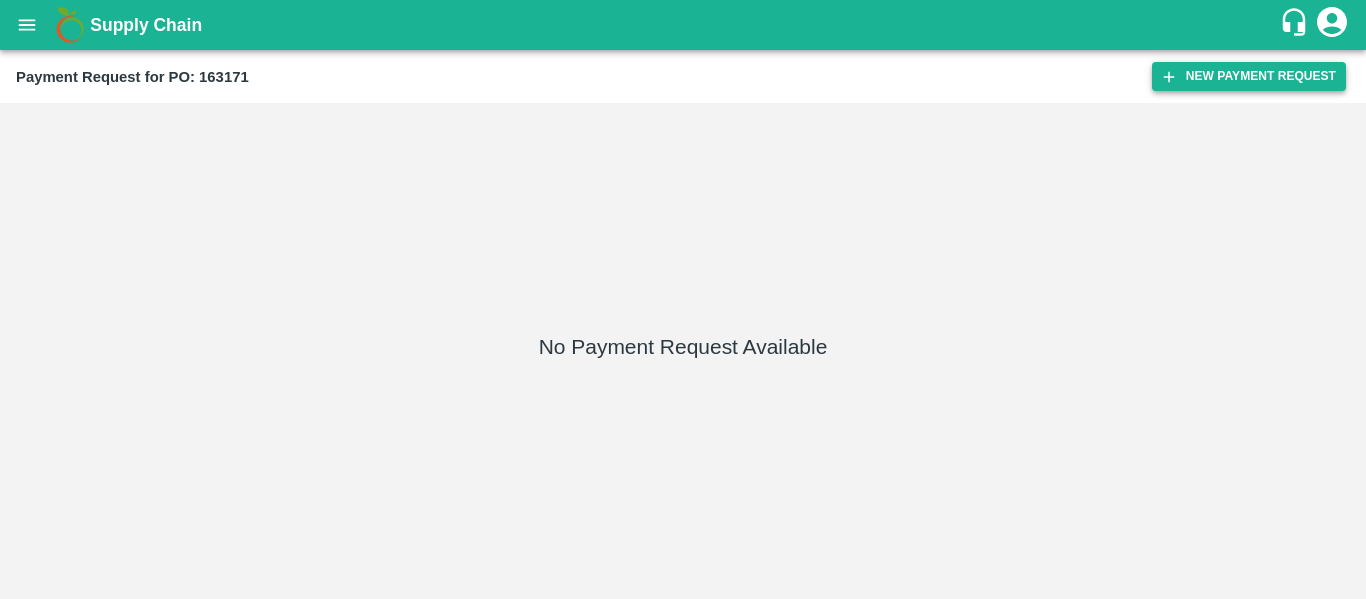 click on "New Payment Request" at bounding box center (1249, 76) 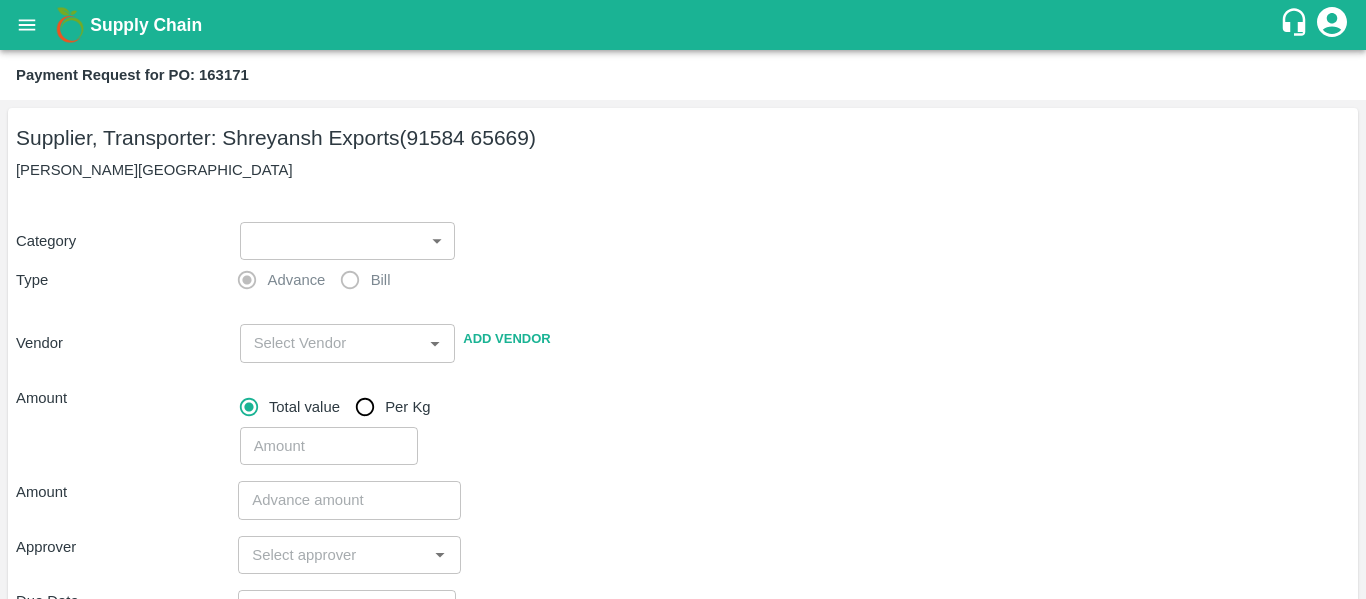 click on "Supply Chain Payment Request for PO: 163171 Supplier, Transporter:    [PERSON_NAME] Exports  (91584 65669) Nashik, [GEOGRAPHIC_DATA] Category ​ ​ Type Advance Bill Vendor ​ Add Vendor Amount Total value Per Kg ​ Amount ​ Approver ​ Due Date ​  Priority  Low  High Comment x ​ Attach bill Cancel Save Tembhurni PH Nashik CC Shahada Banana Export PH Savda Banana Export PH Nashik Banana CS Nikhil Subhash Mangvade Logout" at bounding box center (683, 299) 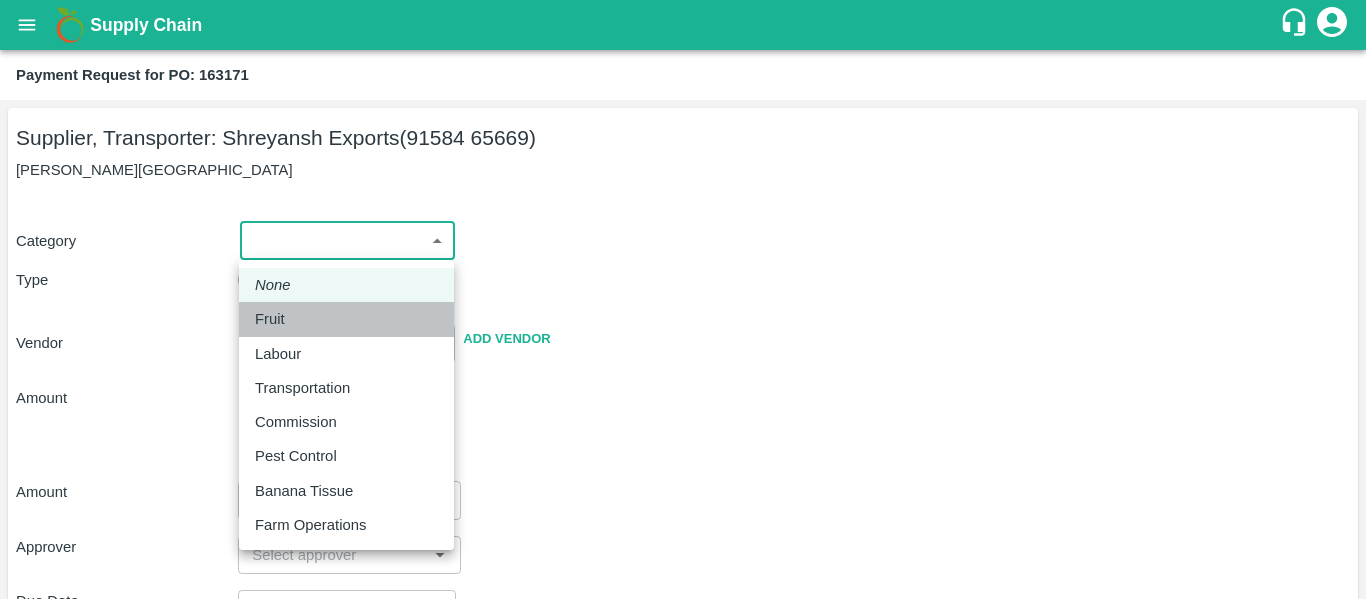 click on "Fruit" at bounding box center (346, 319) 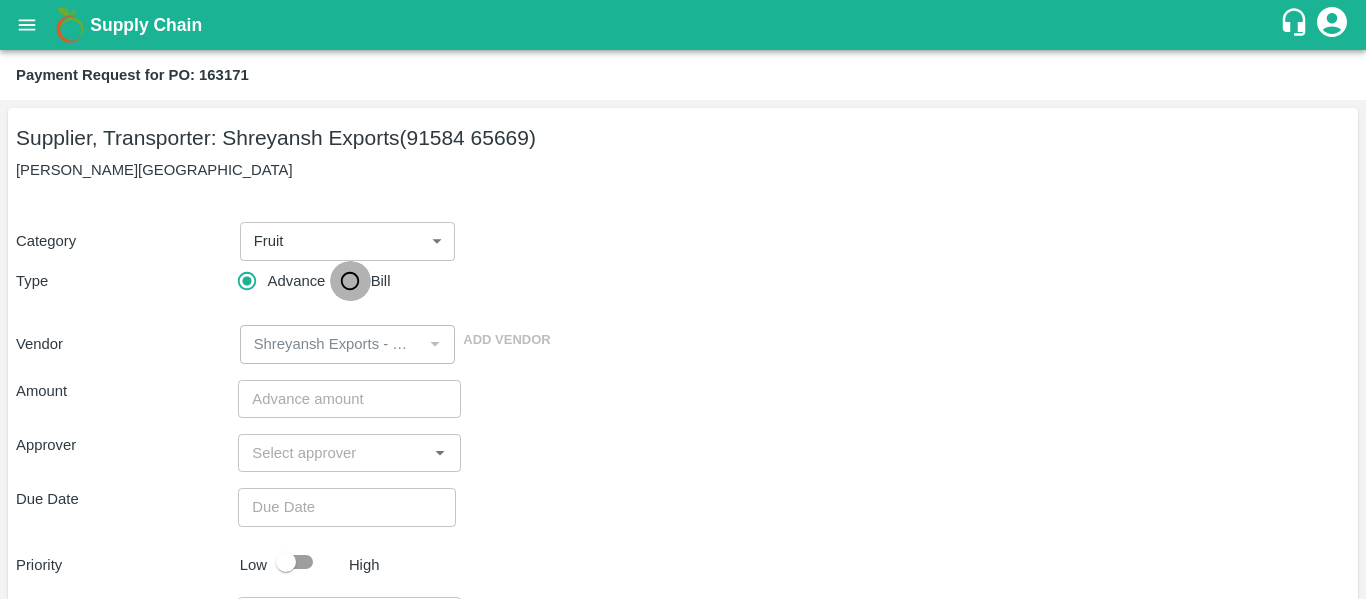 click on "Bill" at bounding box center [350, 281] 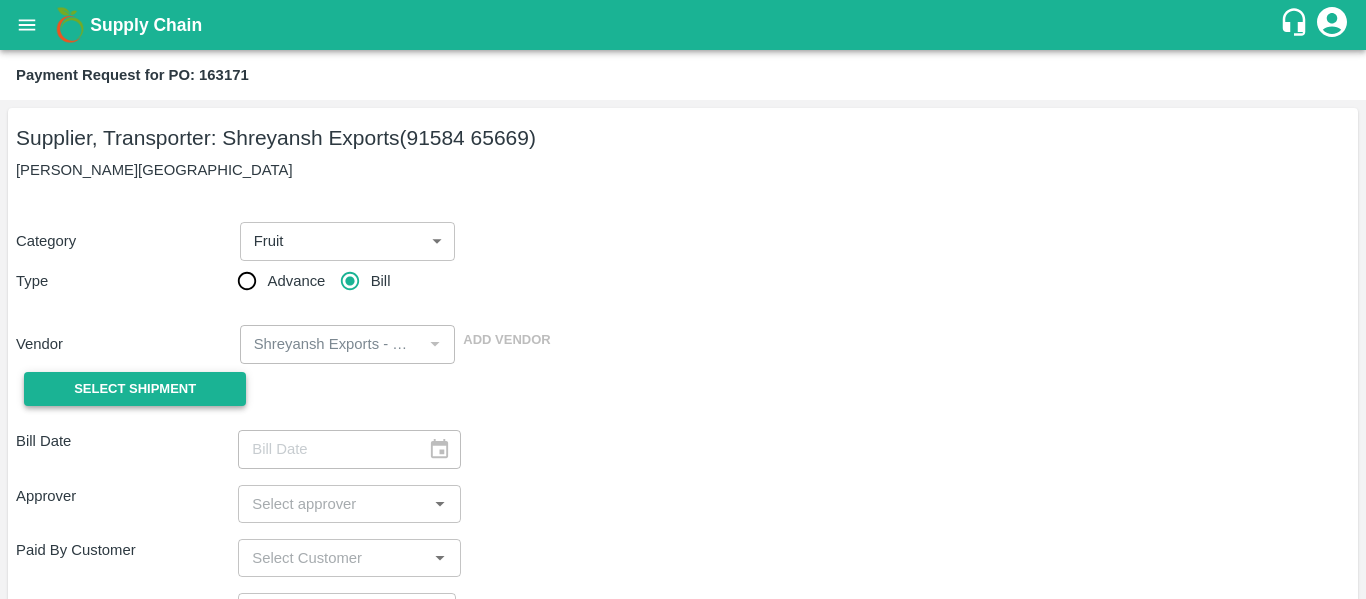 click on "Select Shipment" at bounding box center (135, 389) 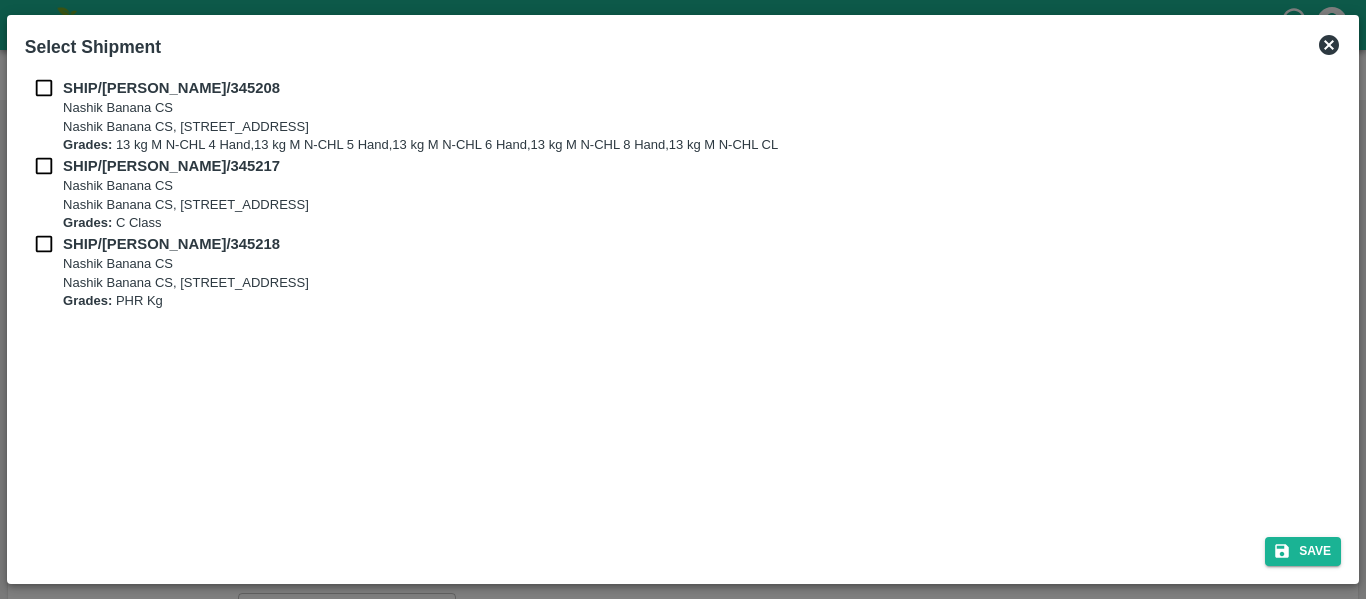 click on "SHIP/[PERSON_NAME]/345208 Nashik Banana CS  Nashik Banana CS, Gat No. 314/2/1, A/p- Mohadi, Tal- Dindori, Dist- Nashik 422207, [GEOGRAPHIC_DATA], [GEOGRAPHIC_DATA], [GEOGRAPHIC_DATA] Grades:   13 kg M N-CHL 4 Hand,13 kg M N-CHL 5 Hand,13 kg M N-CHL 6 Hand,13 kg M N-CHL 8 Hand,13 kg M N-CHL CL" at bounding box center [683, 116] 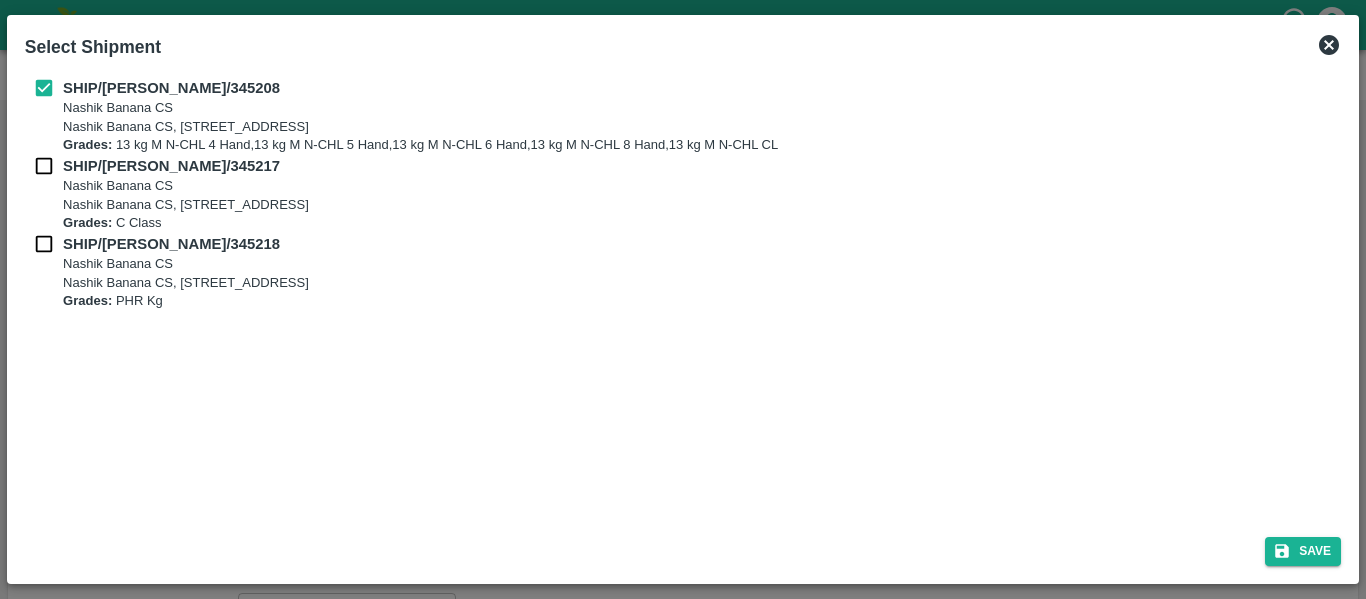 click at bounding box center (44, 166) 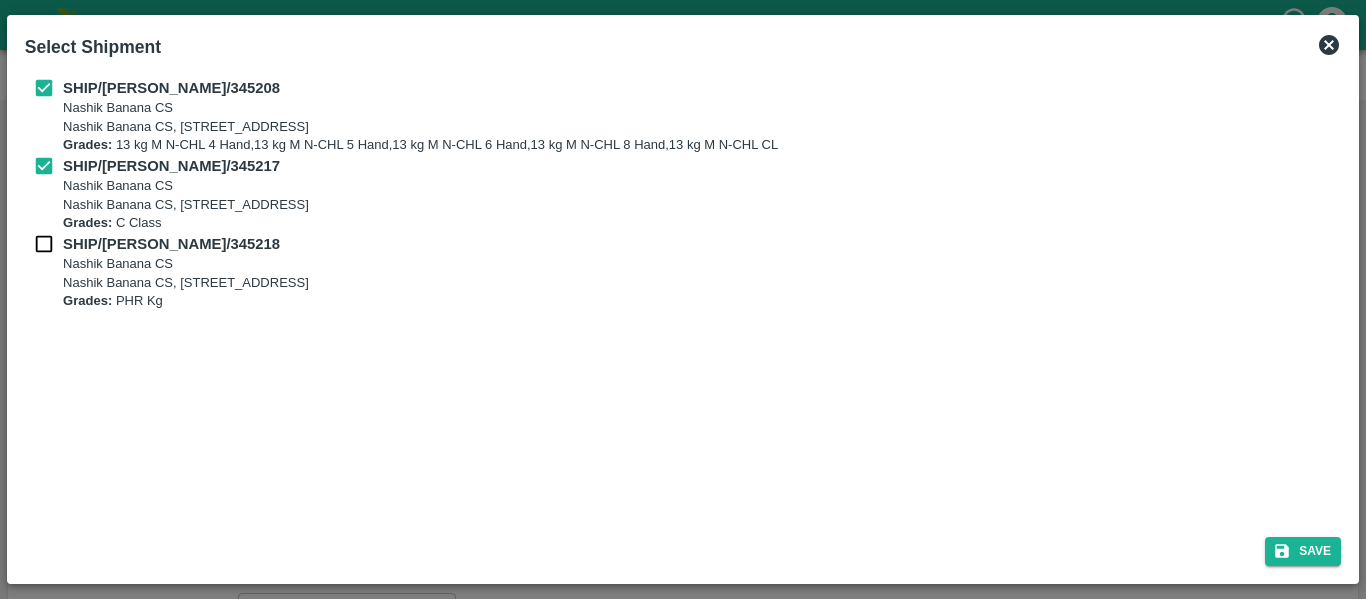 click at bounding box center (44, 244) 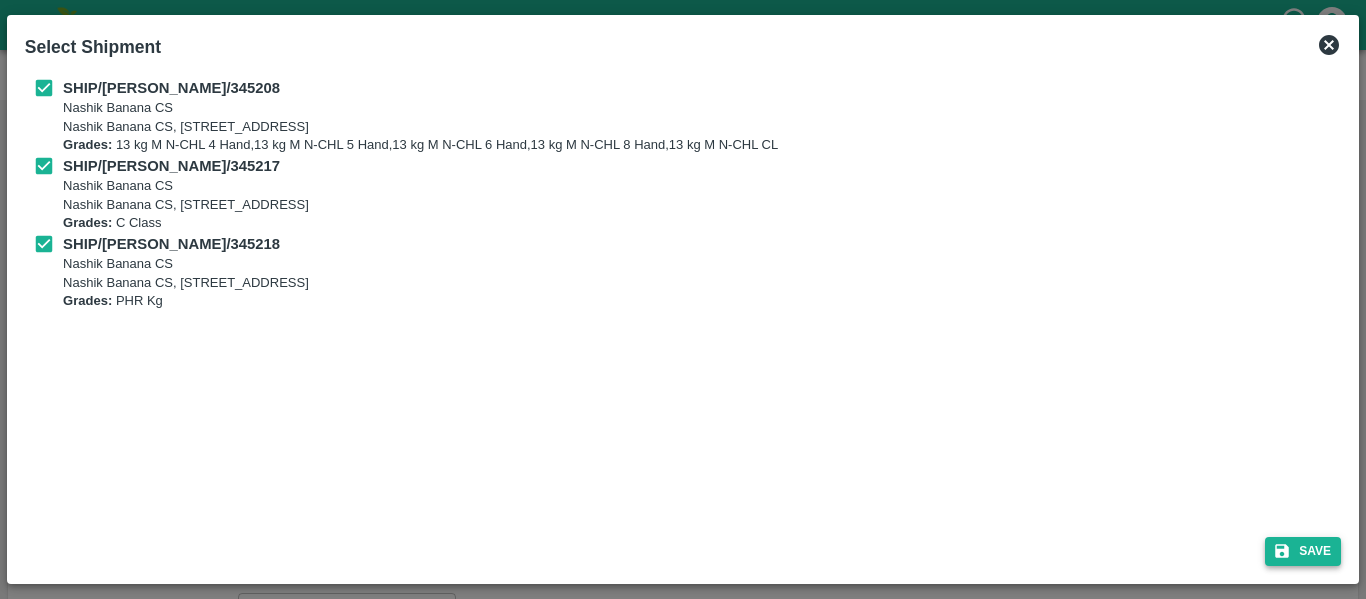 click on "Save" at bounding box center (1303, 551) 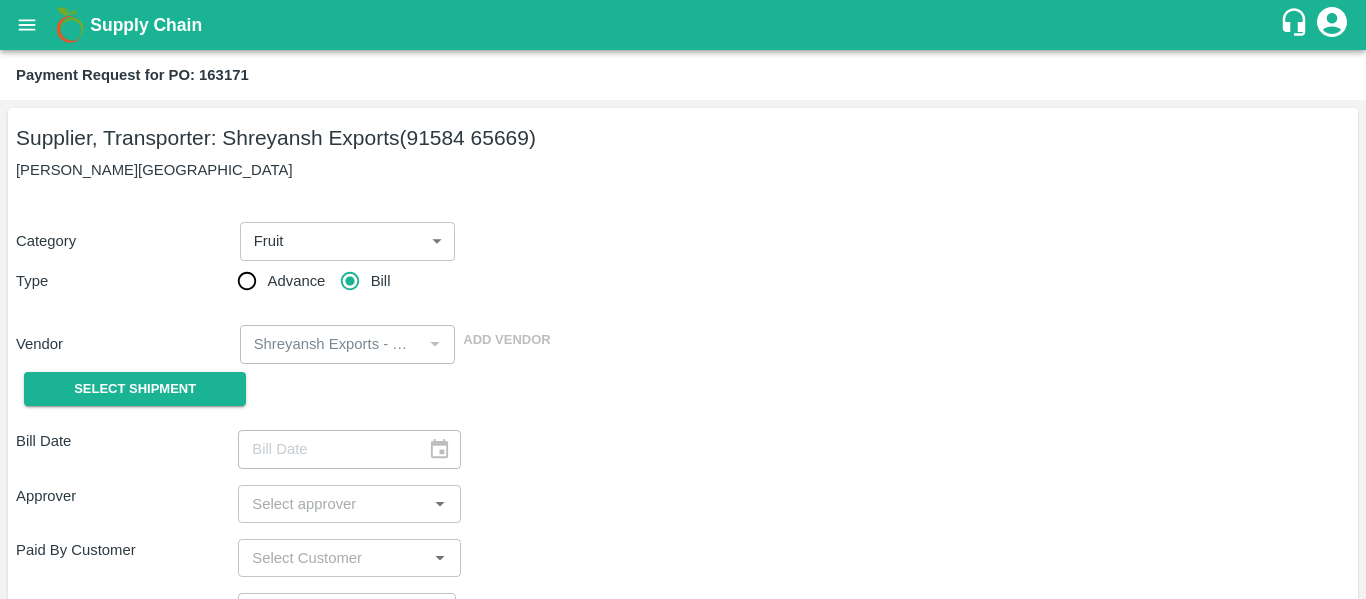 type on "[DATE]" 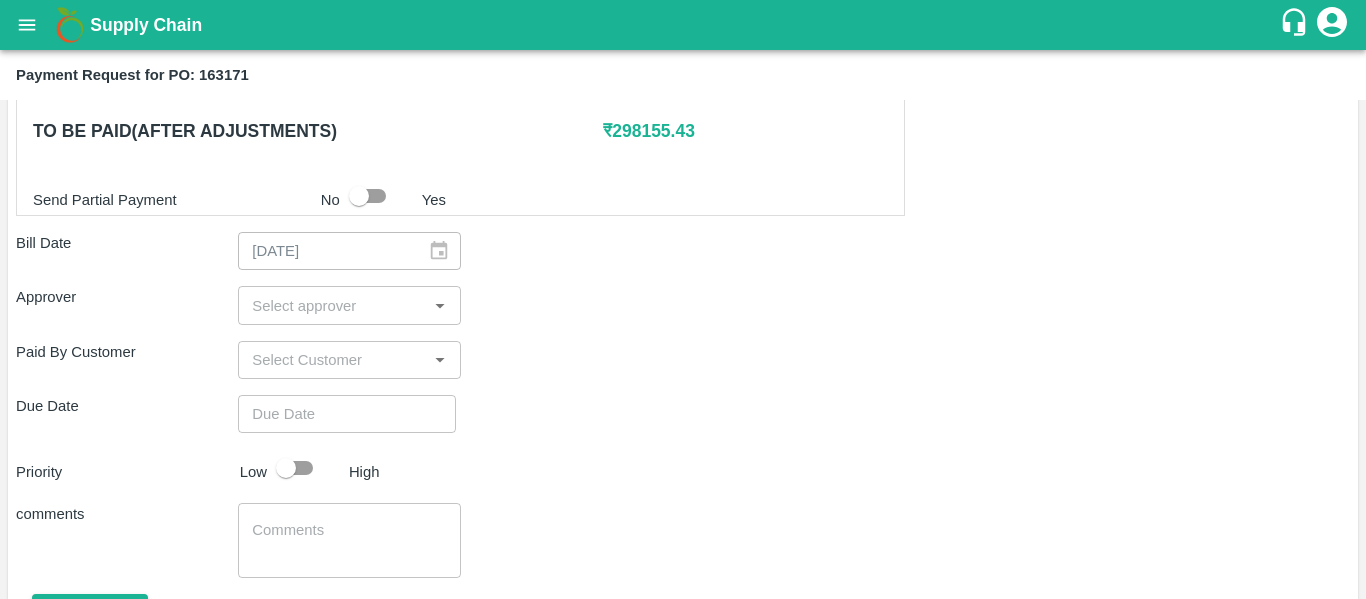 scroll, scrollTop: 1011, scrollLeft: 0, axis: vertical 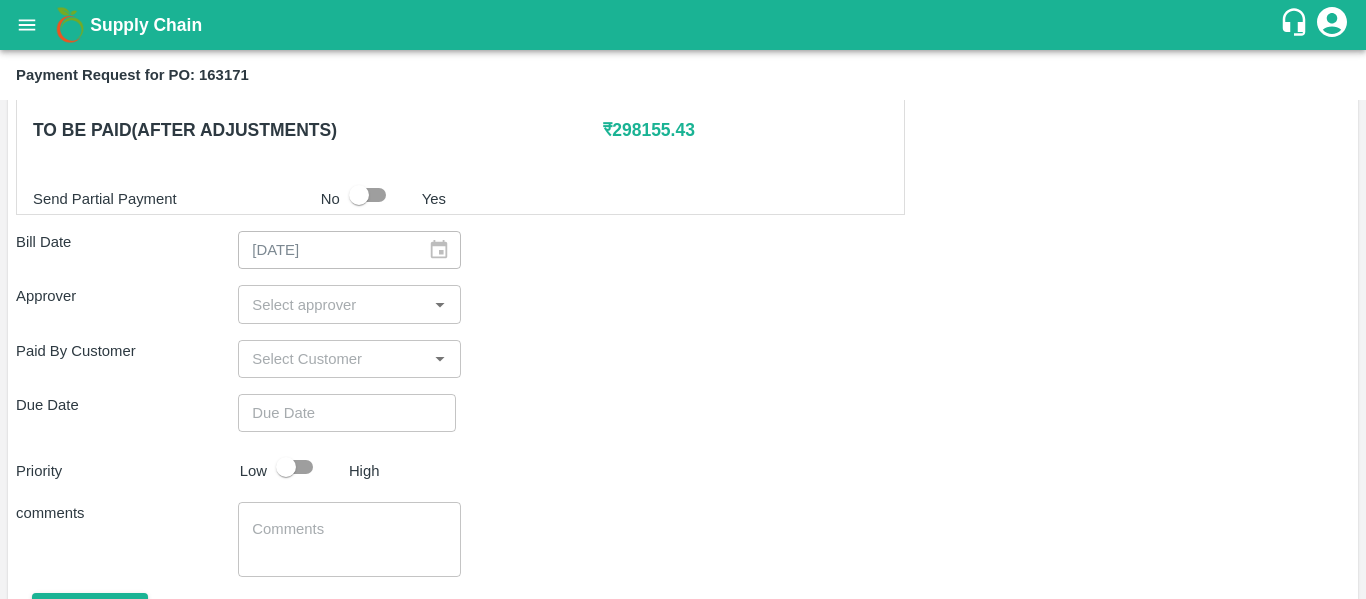 click on "​" at bounding box center [349, 304] 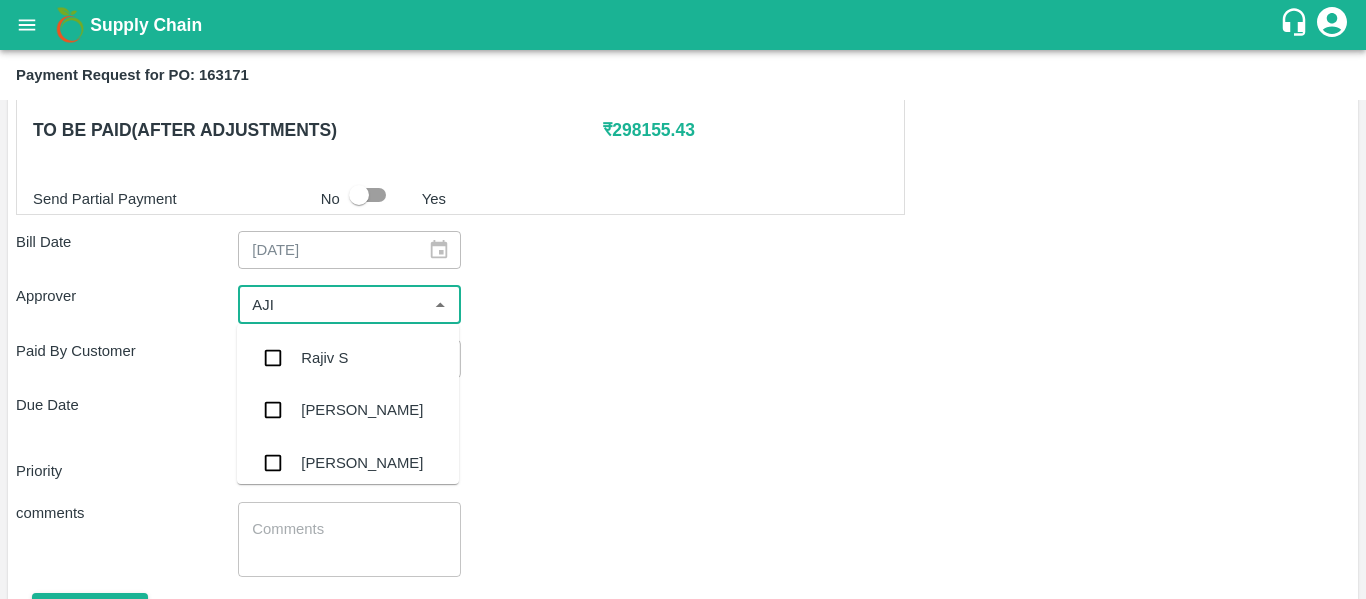 type on "AJIT" 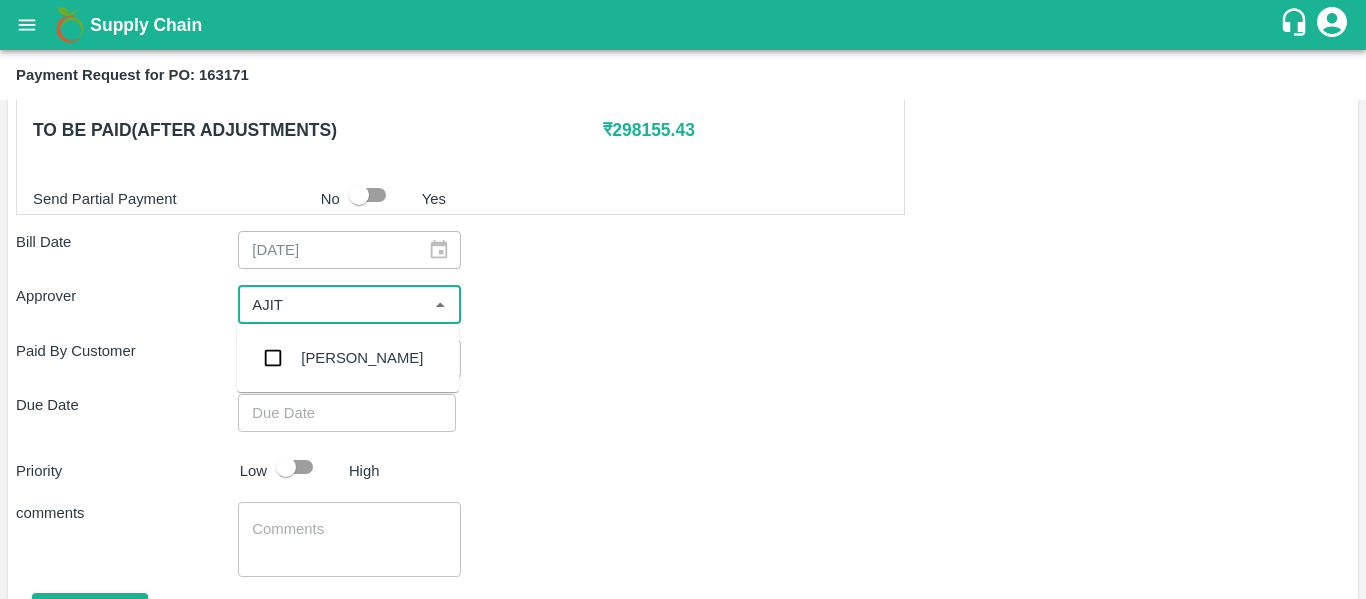 click on "[PERSON_NAME]" at bounding box center [348, 358] 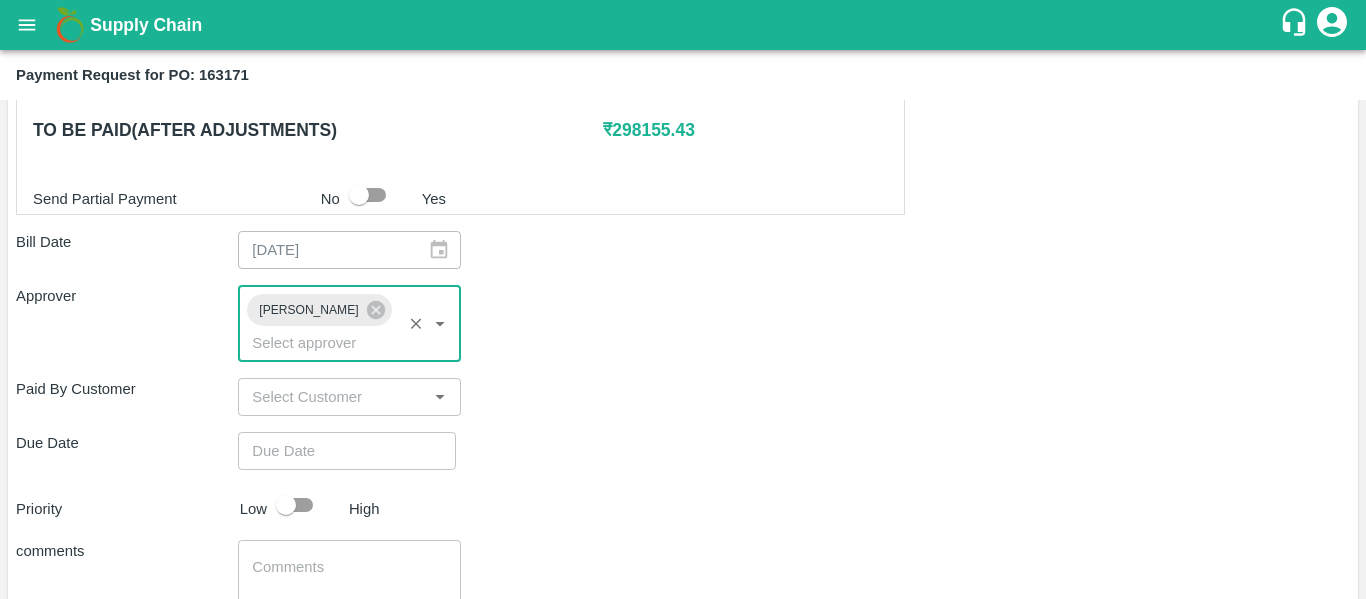 type on "DD/MM/YYYY hh:mm aa" 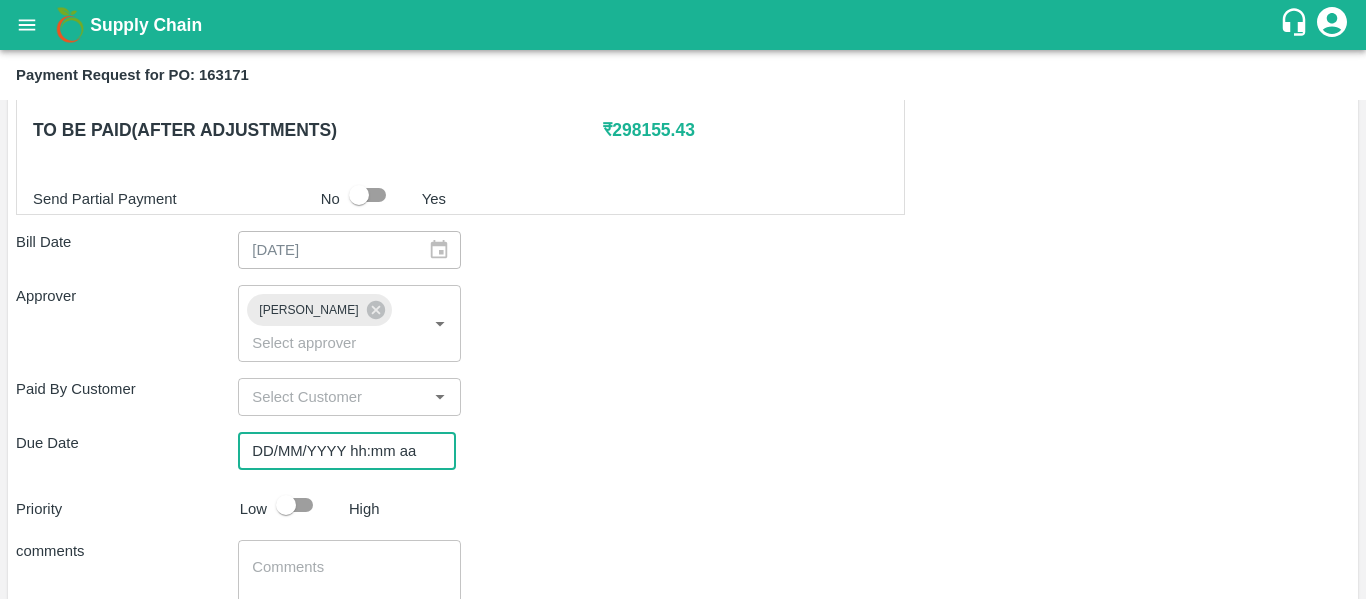 click on "DD/MM/YYYY hh:mm aa" at bounding box center (340, 451) 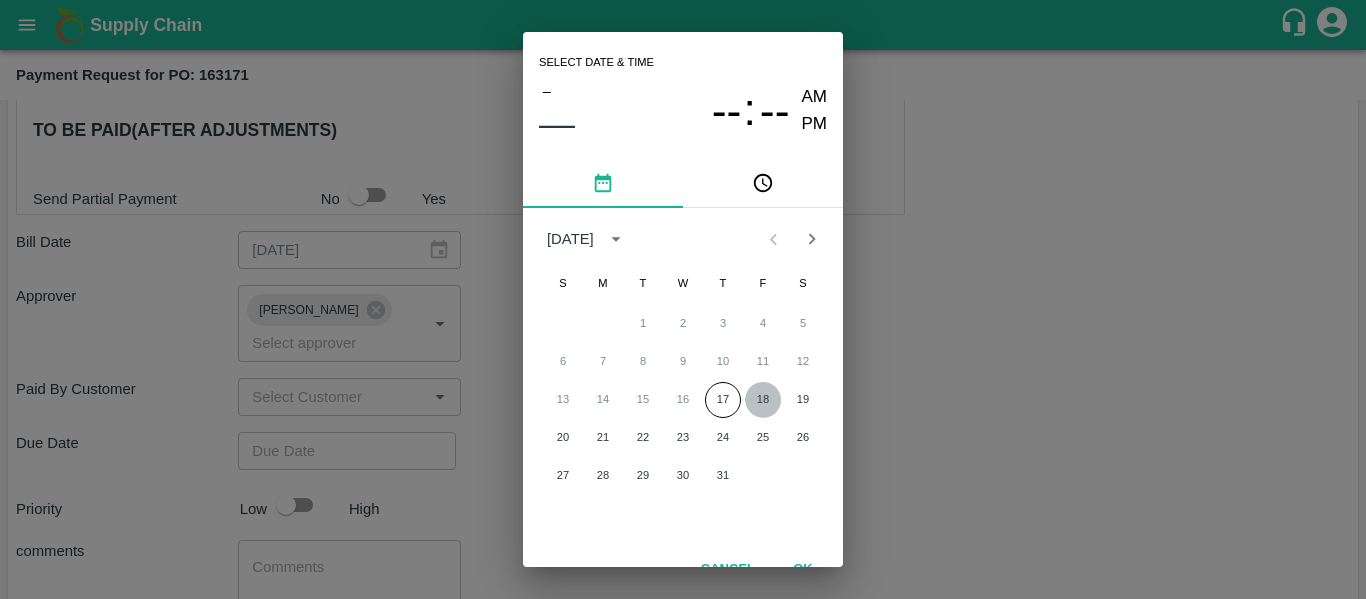 click on "18" at bounding box center [763, 400] 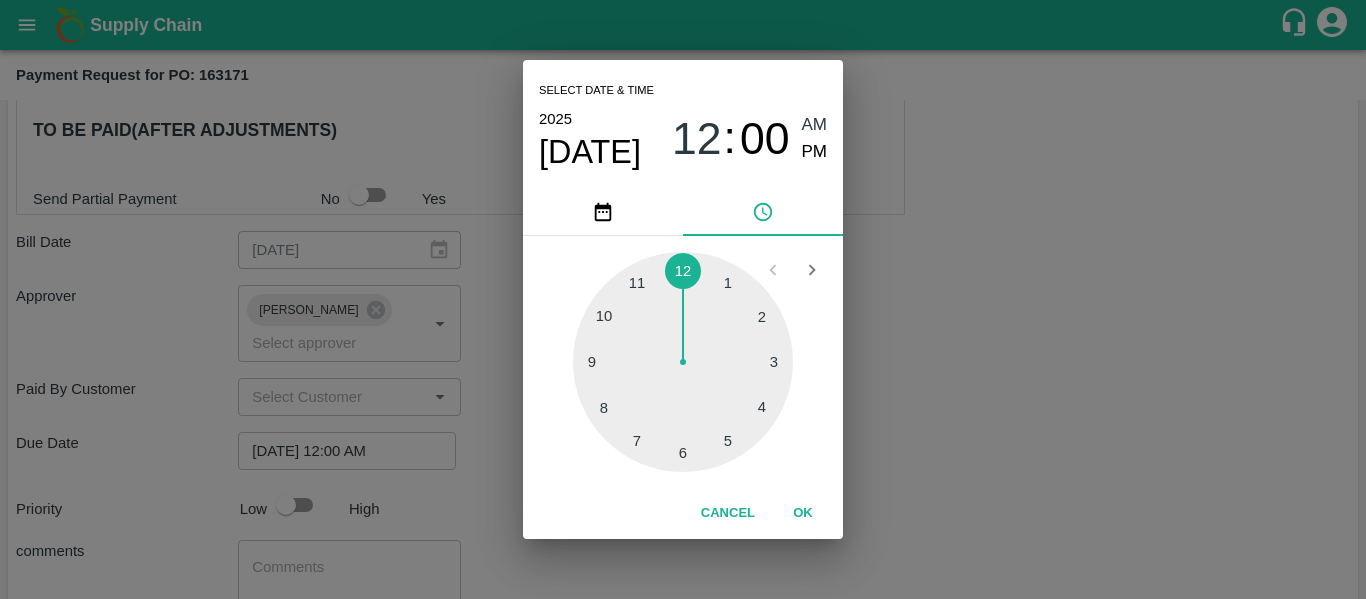 click on "Select date & time [DATE] 12 : 00 AM PM 1 2 3 4 5 6 7 8 9 10 11 12 Cancel OK" at bounding box center [683, 299] 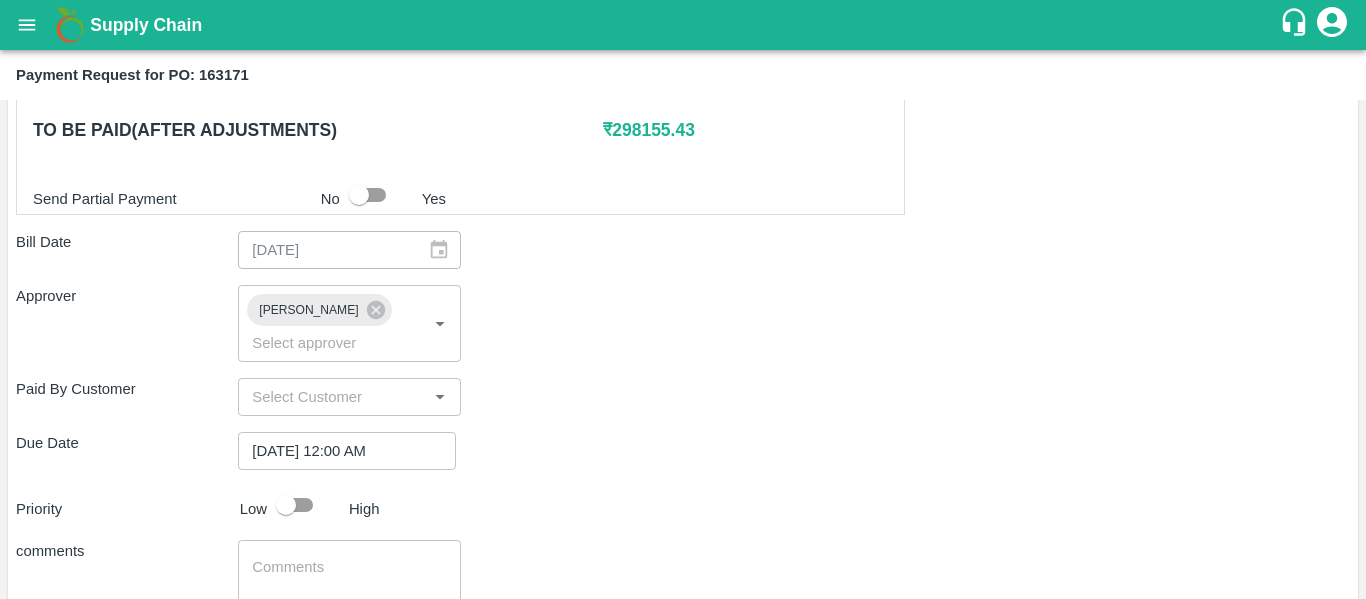 click at bounding box center (304, 505) 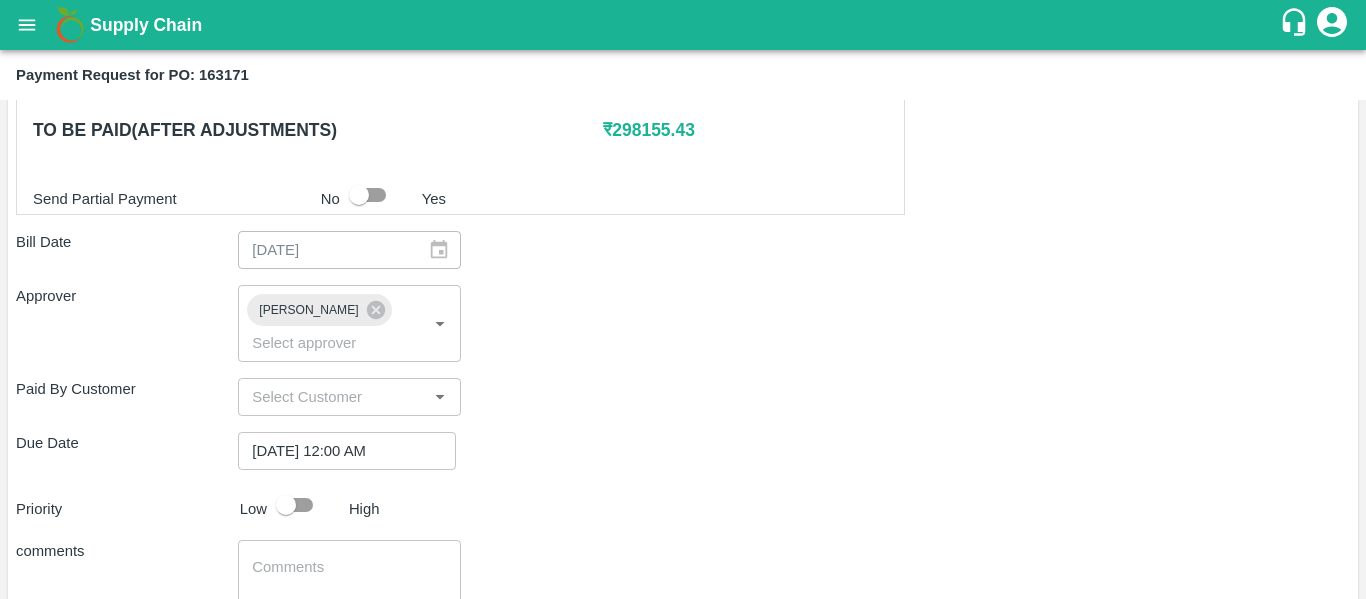 click at bounding box center [286, 505] 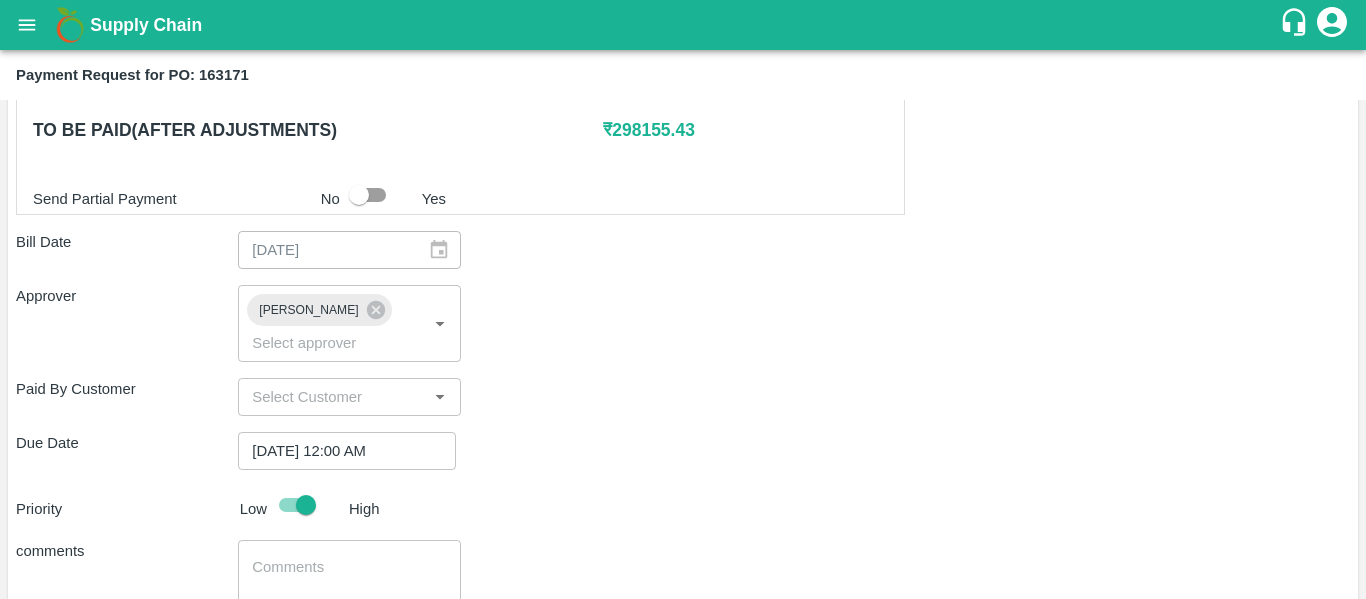 click on "x ​" at bounding box center (349, 577) 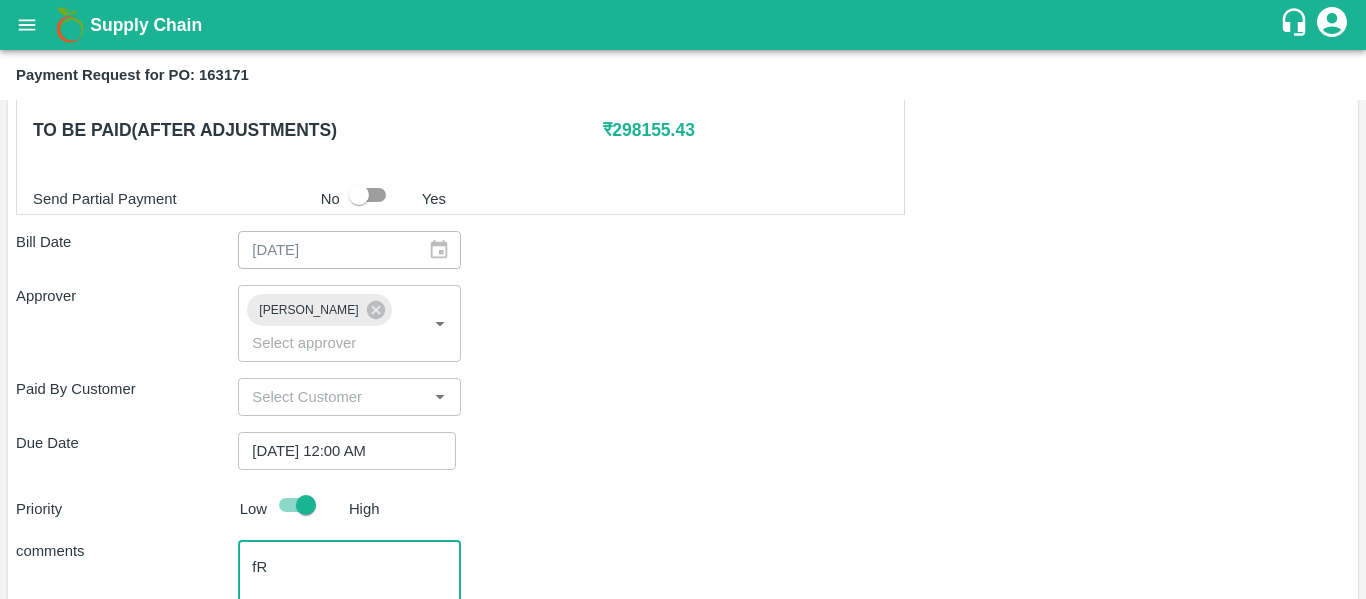 type on "f" 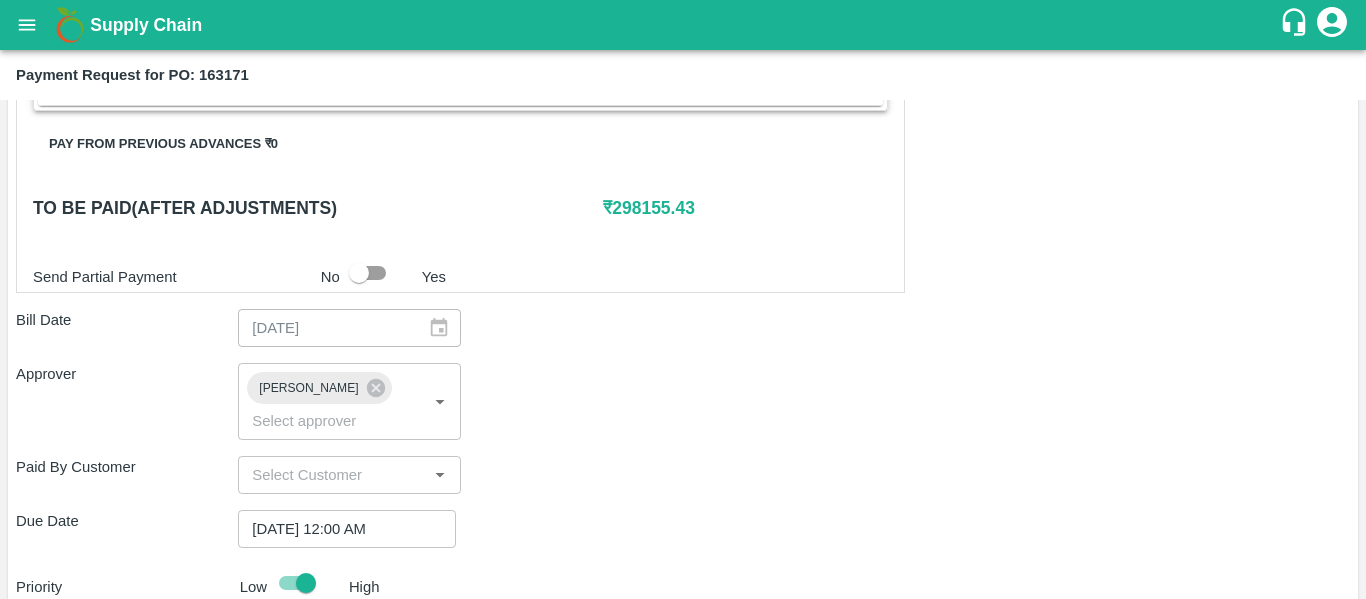 scroll, scrollTop: 932, scrollLeft: 0, axis: vertical 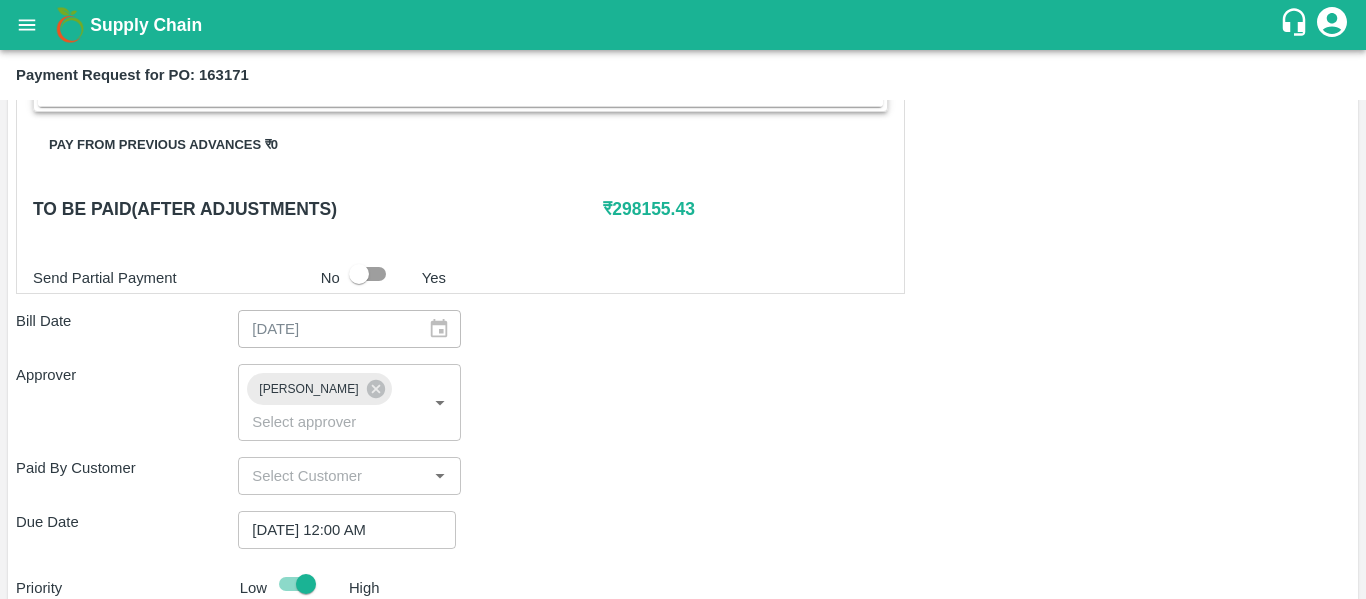 type on "Fruit Bill" 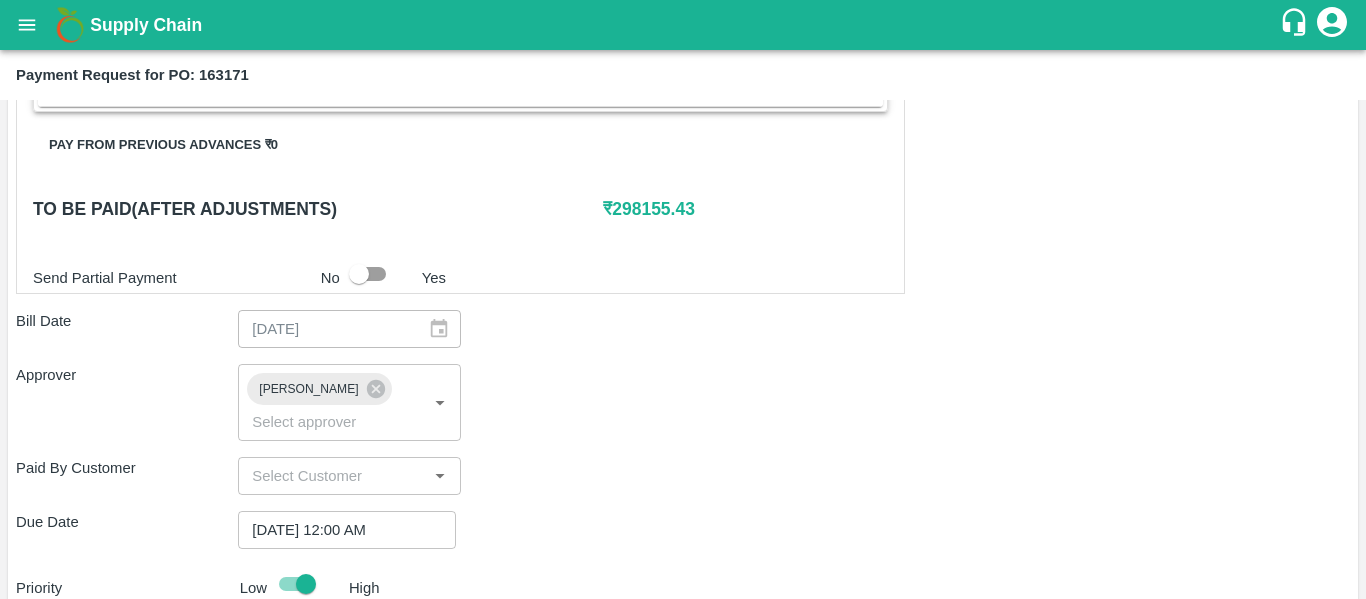 scroll, scrollTop: 1127, scrollLeft: 0, axis: vertical 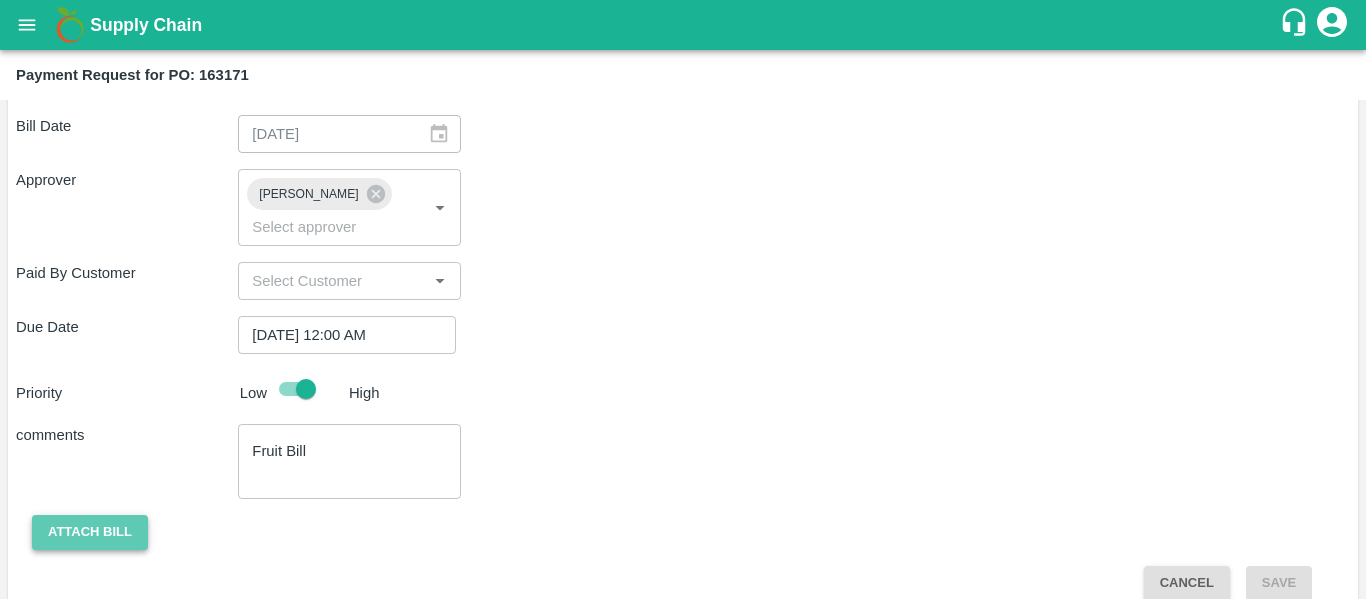 click on "Attach bill" at bounding box center [90, 532] 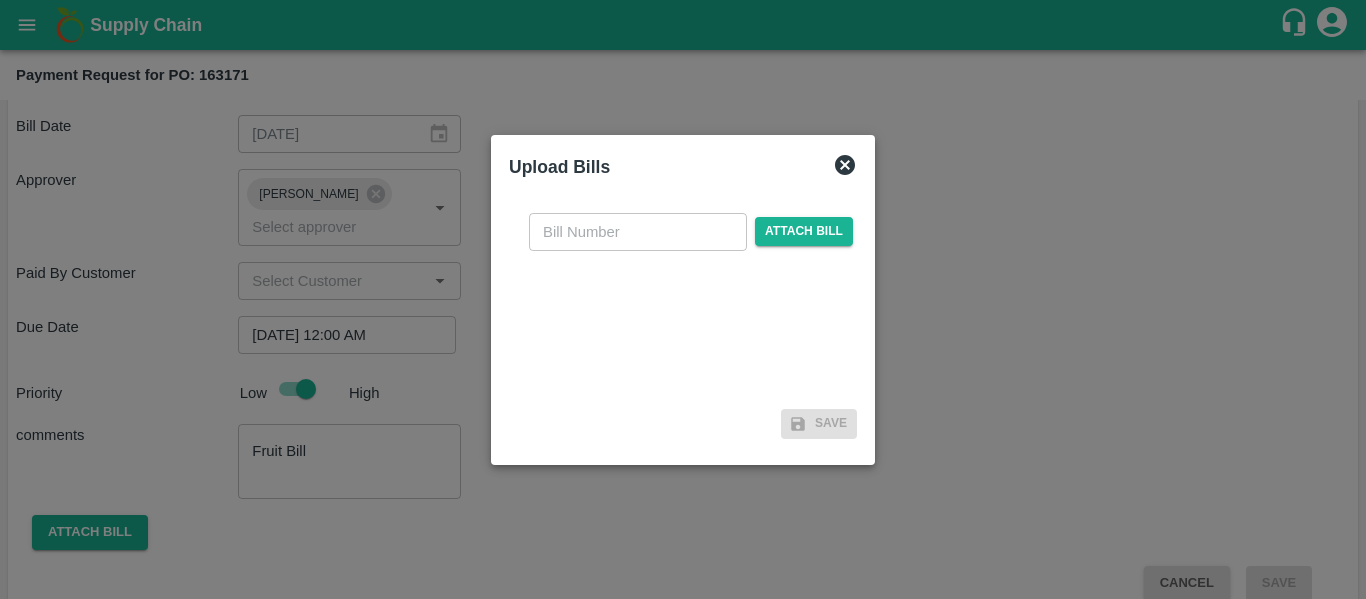 click on "​ Attach bill" at bounding box center [683, 299] 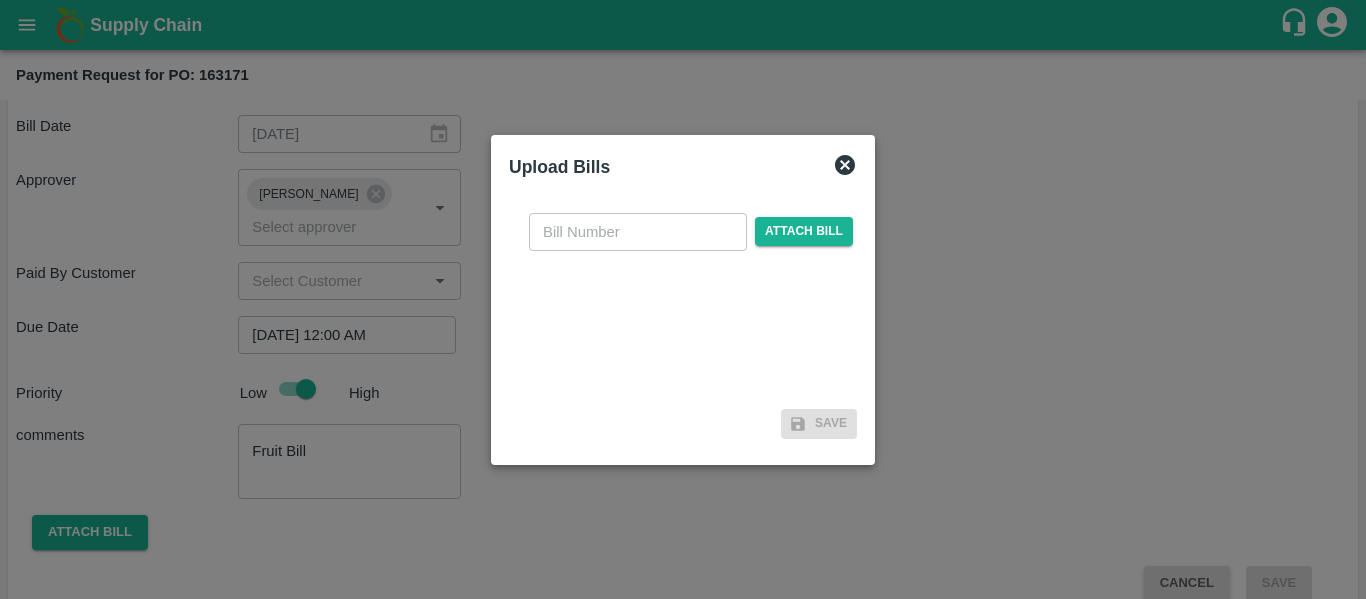 click at bounding box center (638, 232) 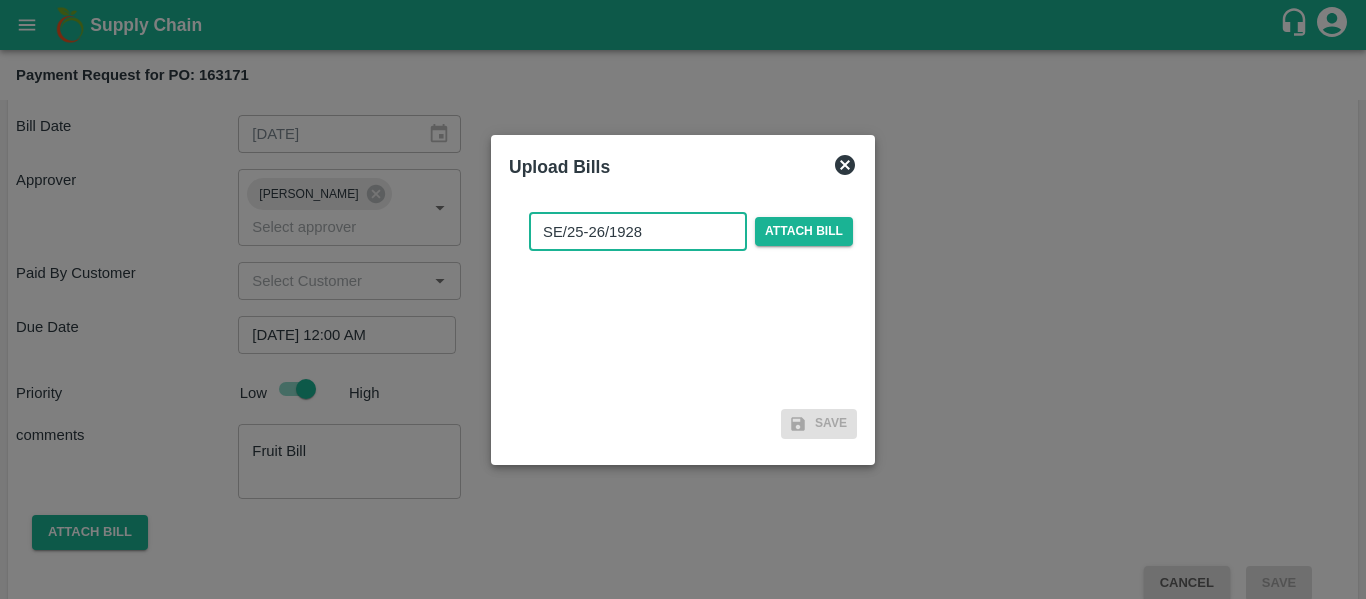 click on "SE/25-26/1928" at bounding box center [638, 232] 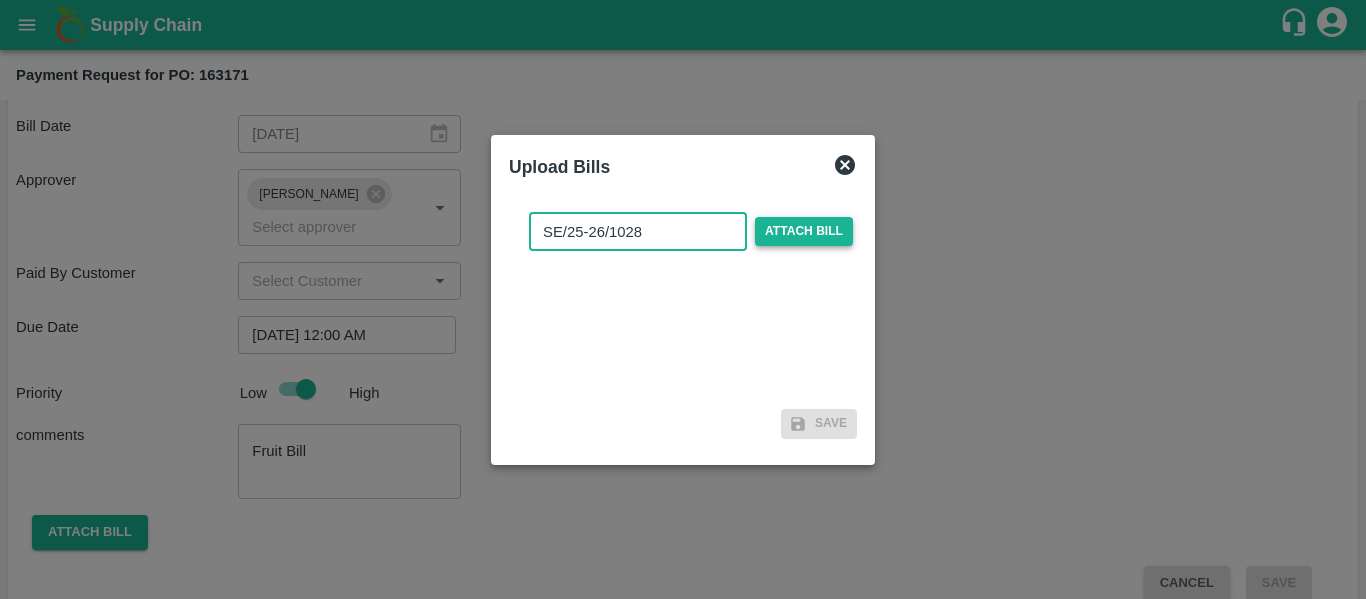 type on "SE/25-26/1028" 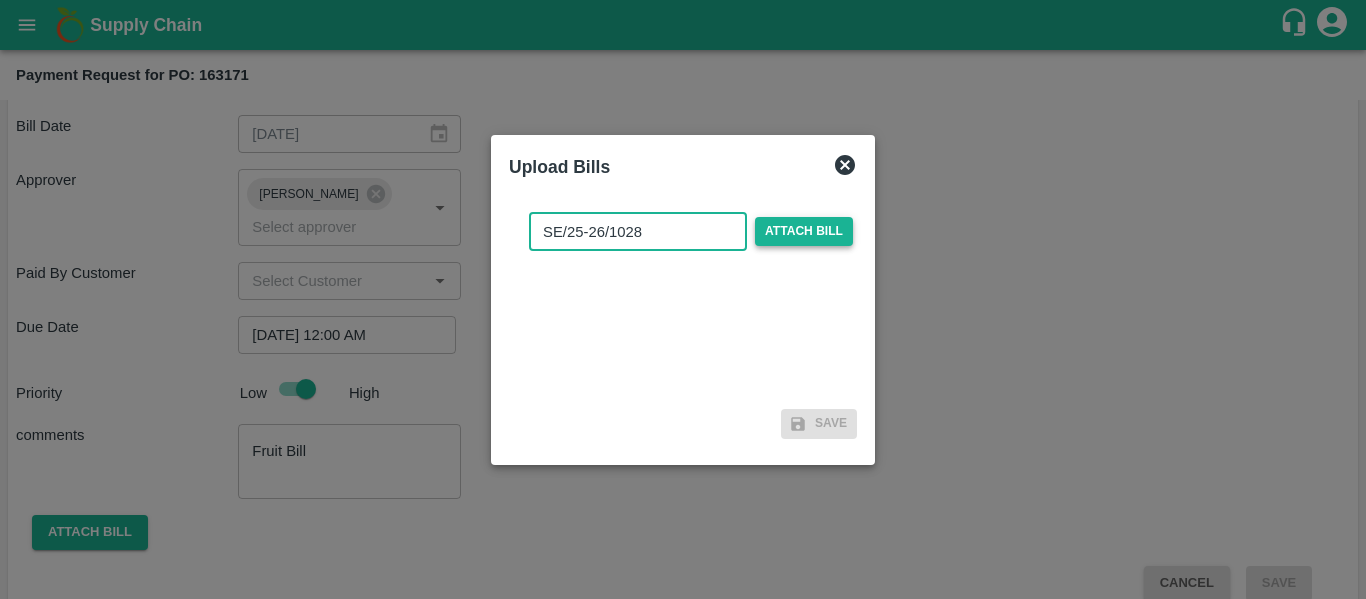 click on "Attach bill" at bounding box center [804, 231] 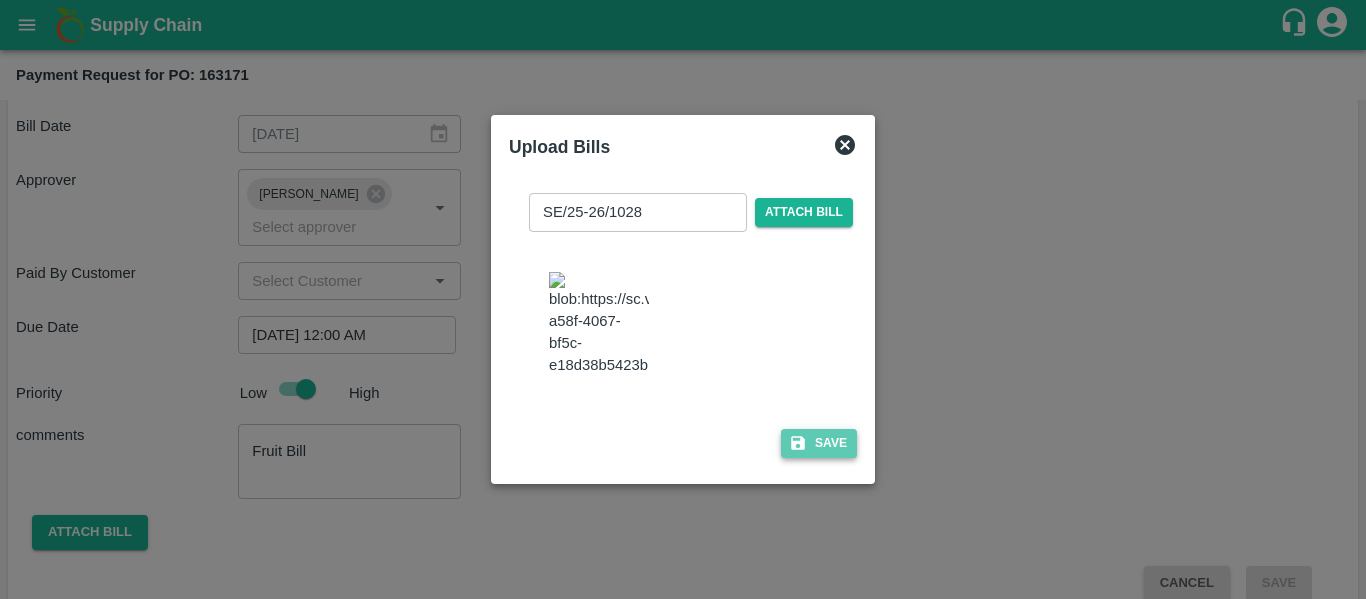click on "Save" at bounding box center [819, 443] 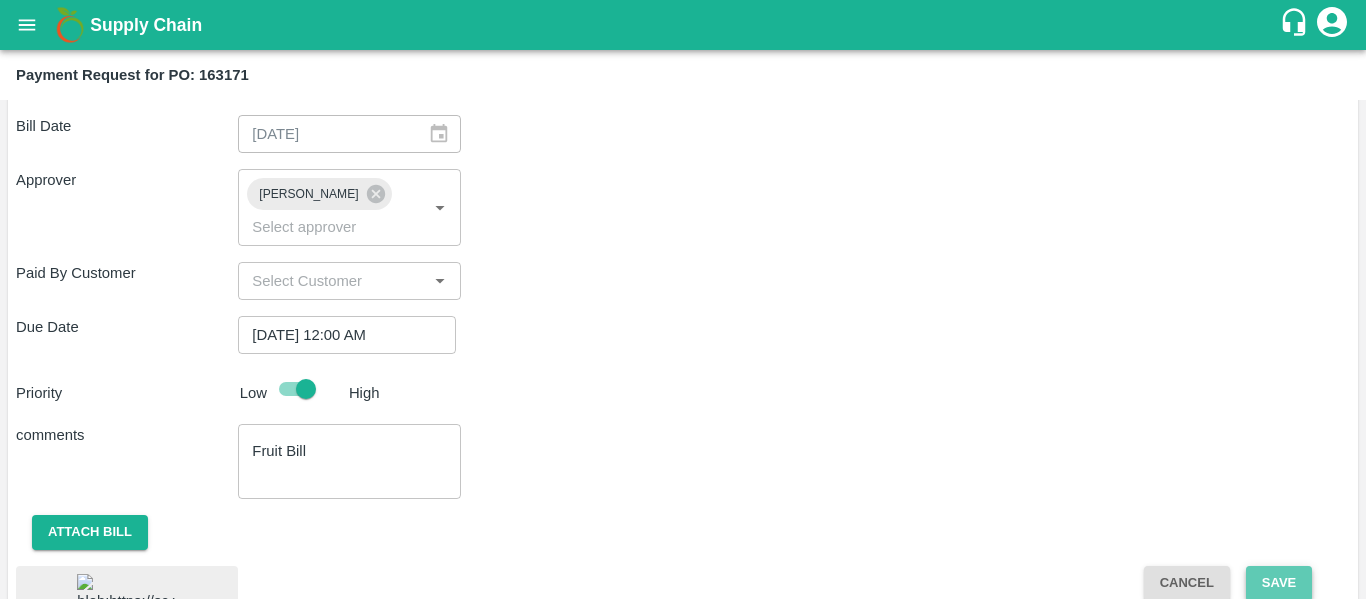 click on "Save" at bounding box center (1279, 583) 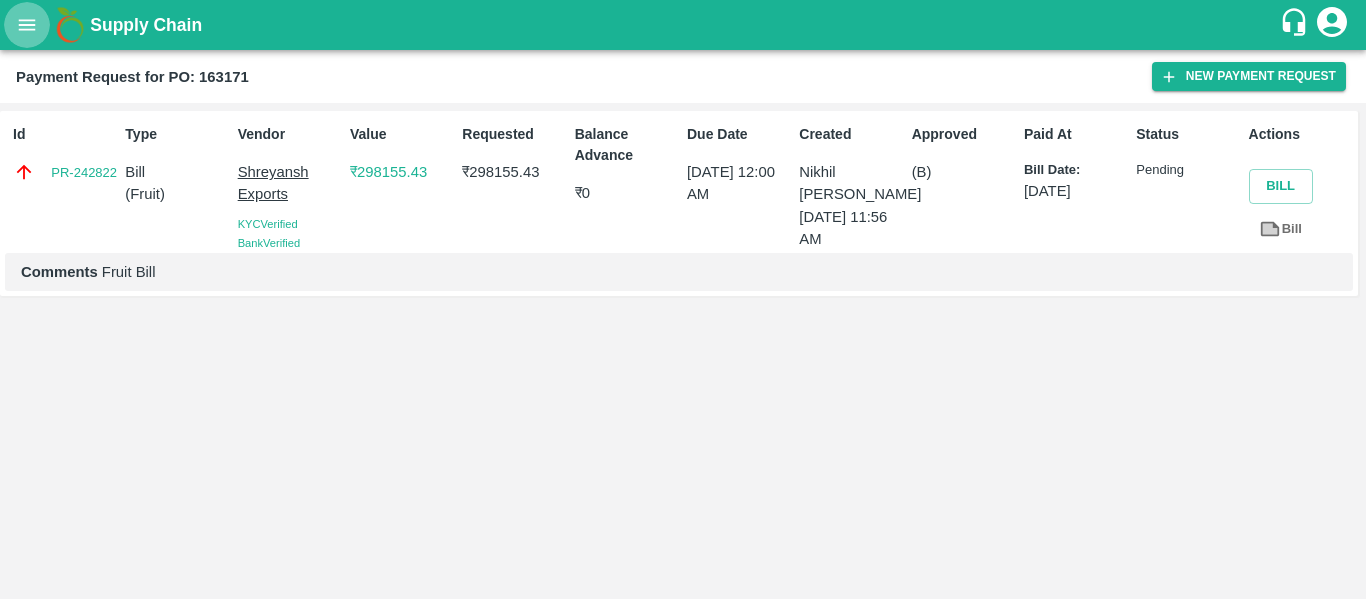 click 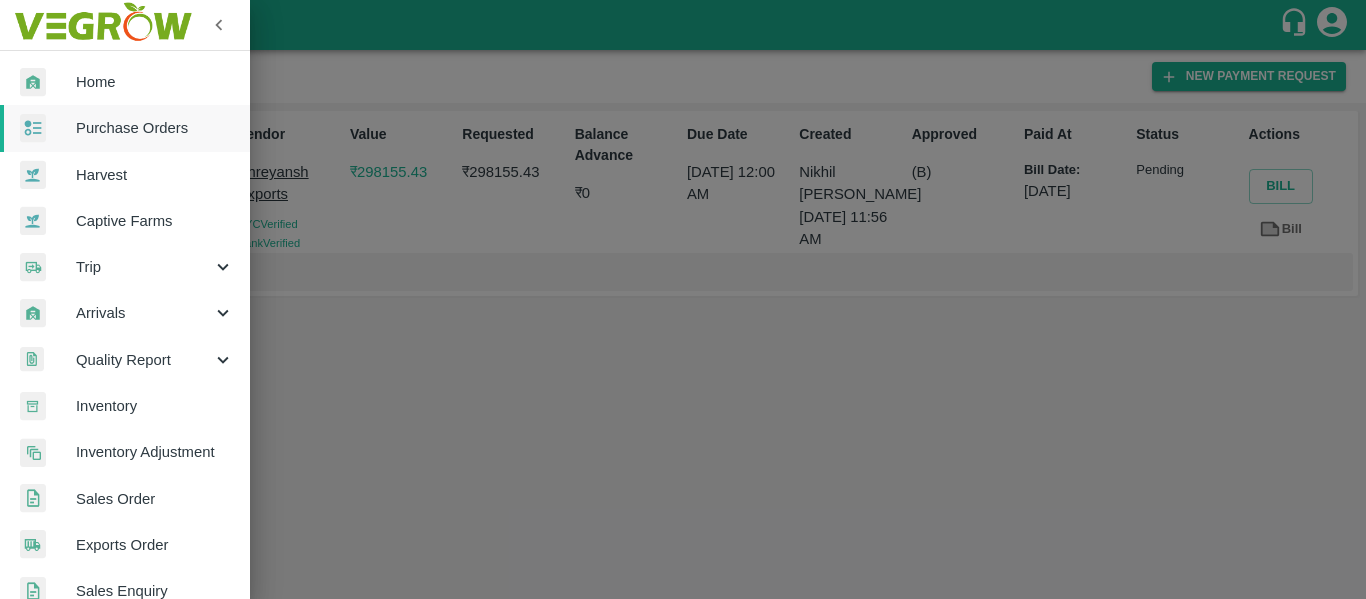 click on "Purchase Orders" at bounding box center [155, 128] 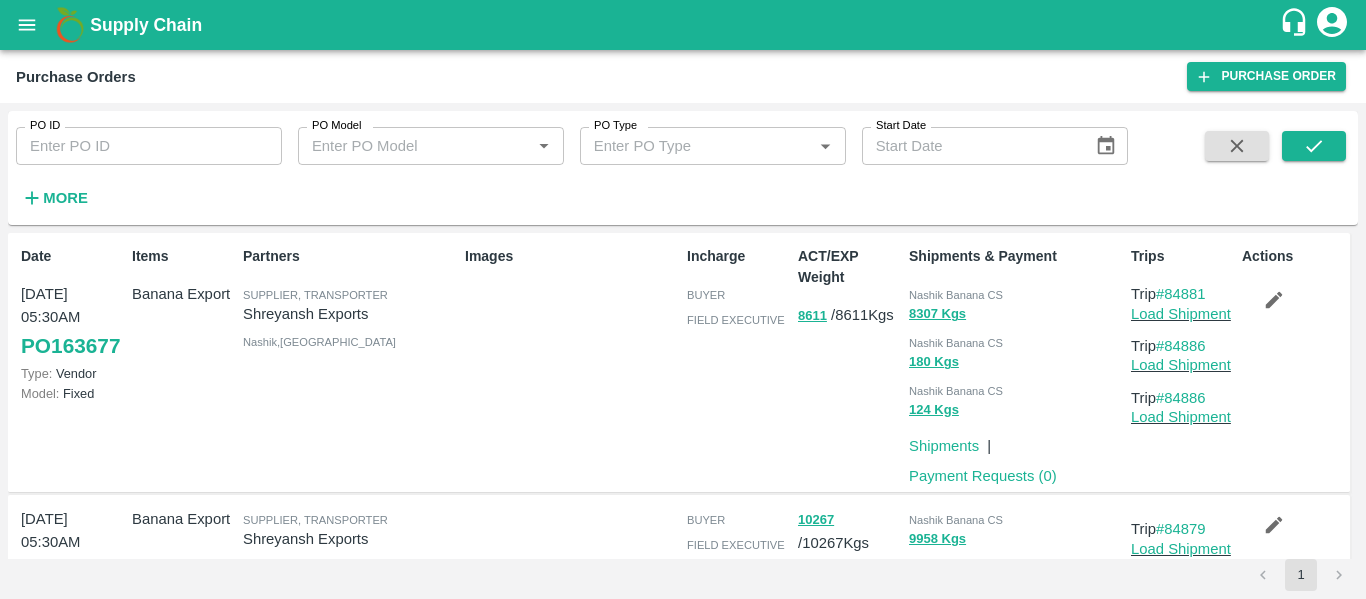 click on "PO ID" at bounding box center [149, 146] 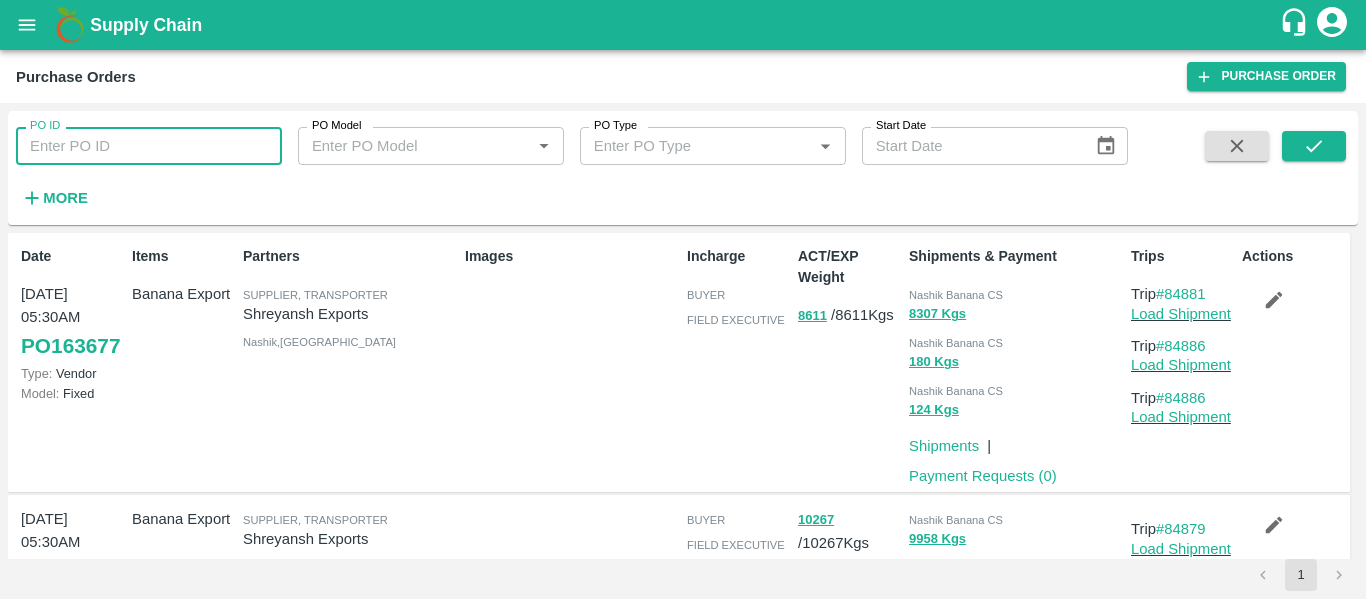paste on "163185" 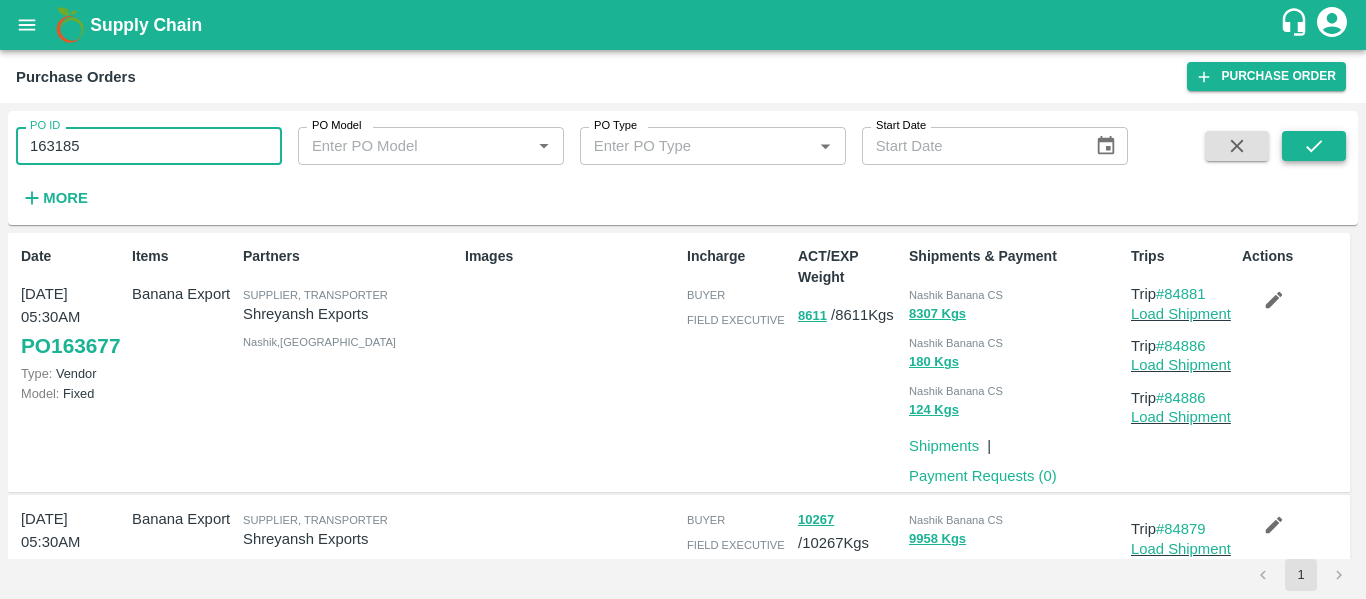 type on "163185" 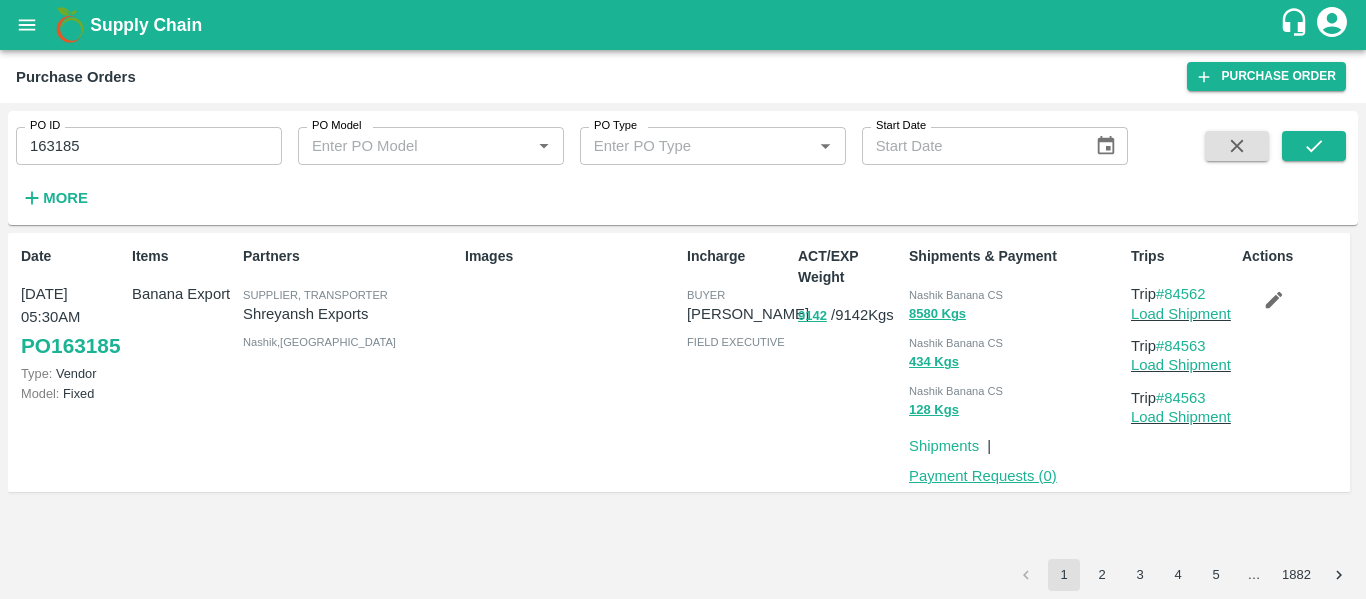 click on "Payment Requests ( 0 )" at bounding box center (983, 476) 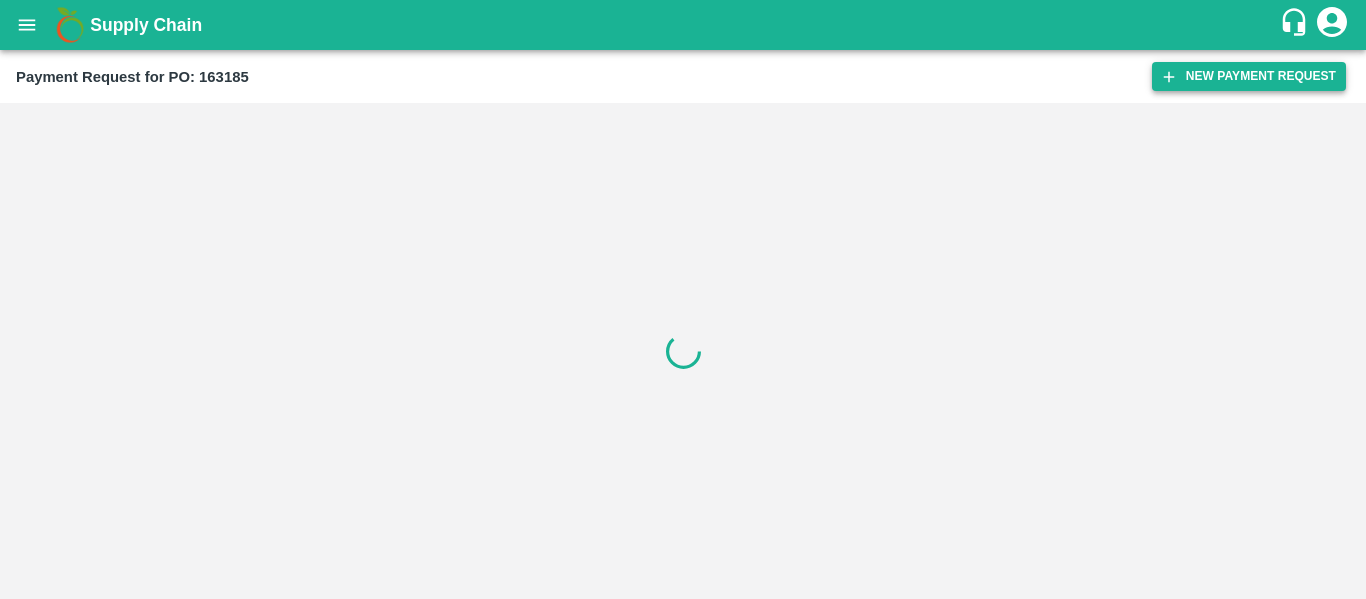 scroll, scrollTop: 0, scrollLeft: 0, axis: both 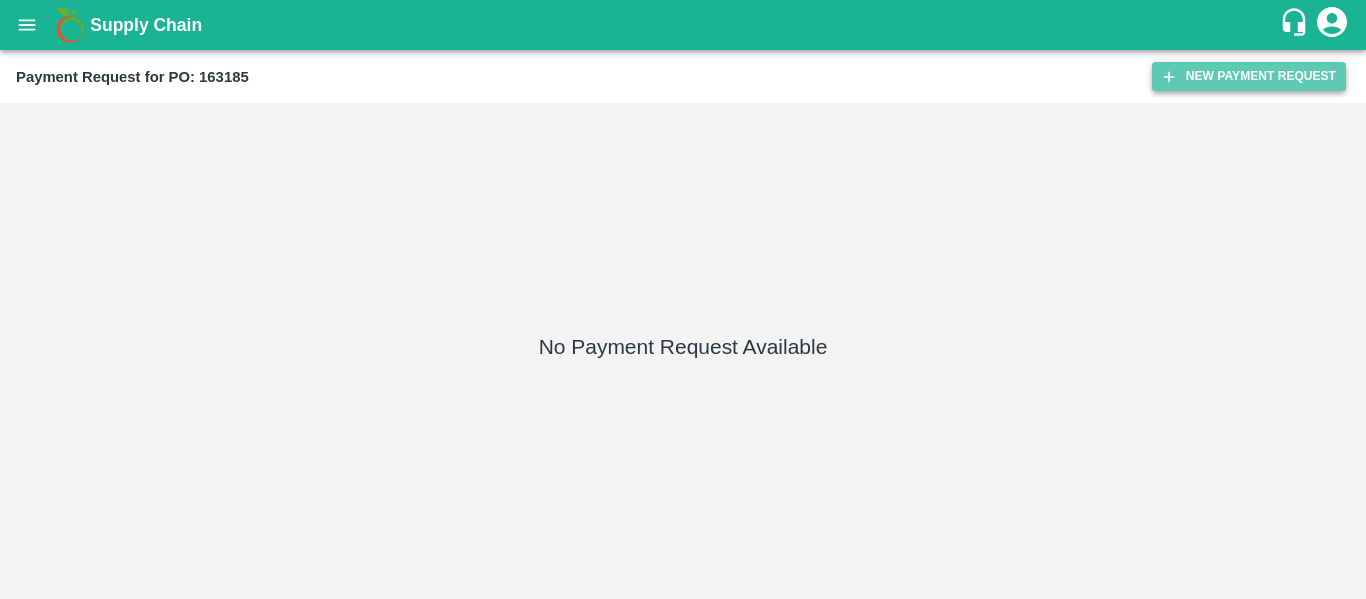 click on "New Payment Request" at bounding box center [1249, 76] 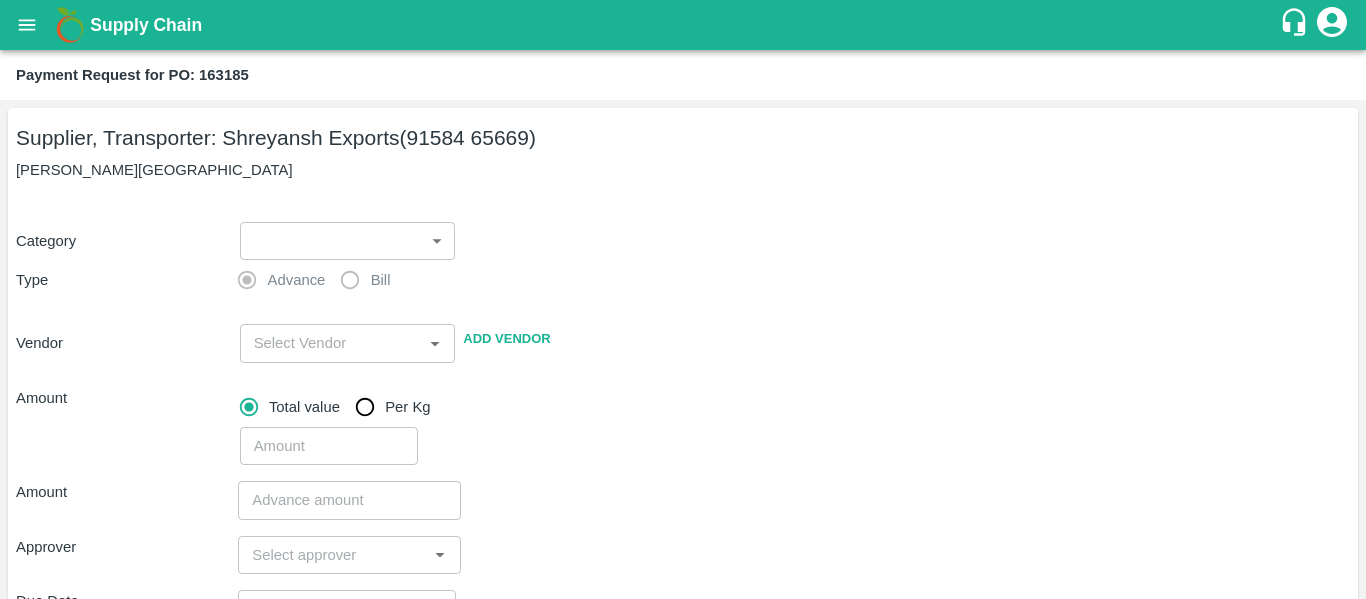 click on "Supply Chain Payment Request for PO: 163185 Supplier, Transporter:    [PERSON_NAME] Exports  (91584 65669) Nashik, [GEOGRAPHIC_DATA] Category ​ ​ Type Advance Bill Vendor ​ Add Vendor Amount Total value Per Kg ​ Amount ​ Approver ​ Due Date ​  Priority  Low  High Comment x ​ Attach bill Cancel Save Tembhurni PH Nashik CC Shahada Banana Export PH Savda Banana Export PH Nashik Banana CS Nikhil Subhash Mangvade Logout" at bounding box center (683, 299) 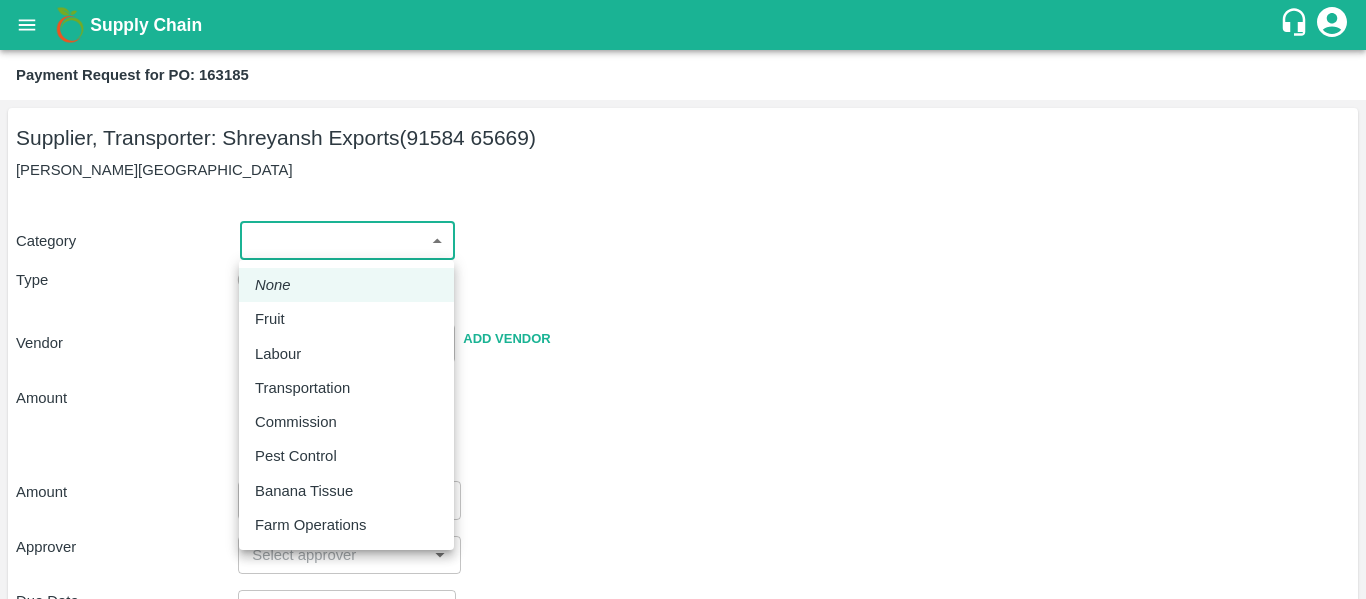 click on "Fruit" at bounding box center [275, 319] 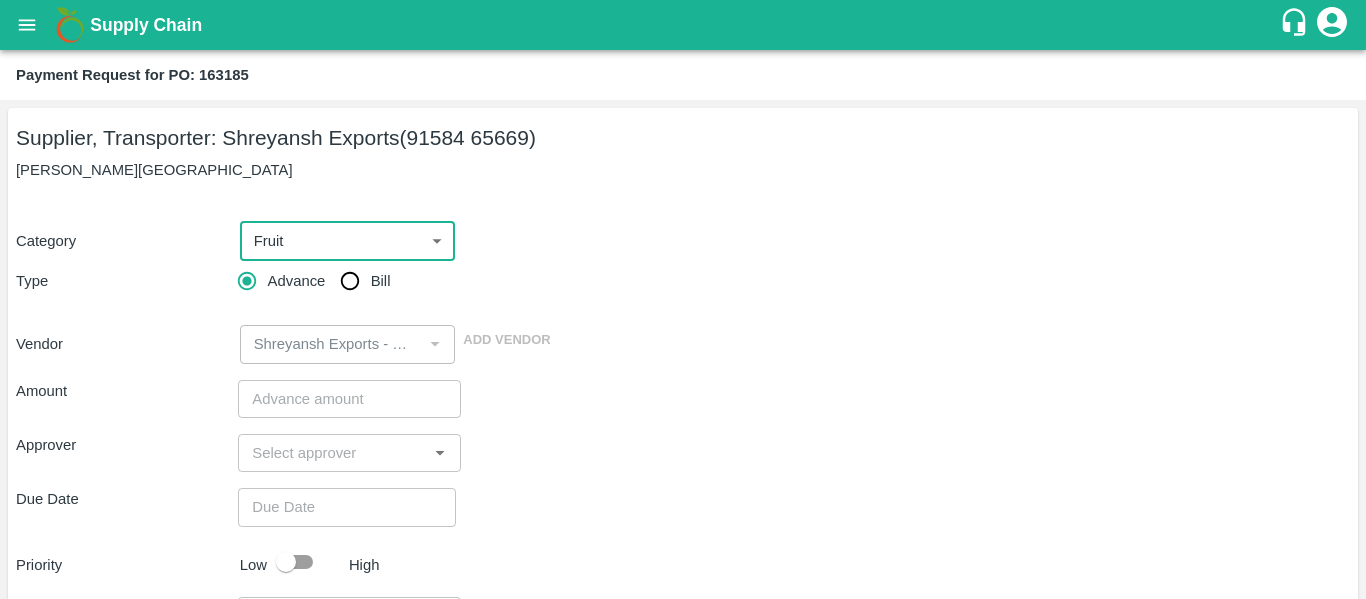 click on "Bill" at bounding box center (350, 281) 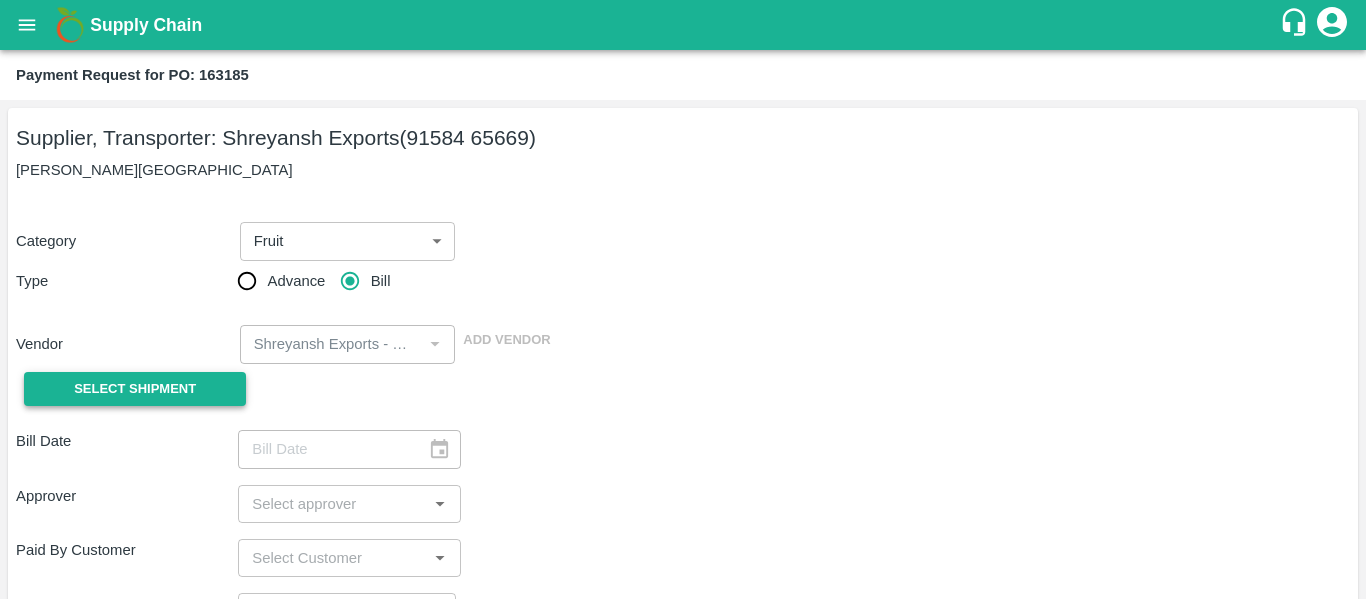 click on "Select Shipment" at bounding box center (135, 389) 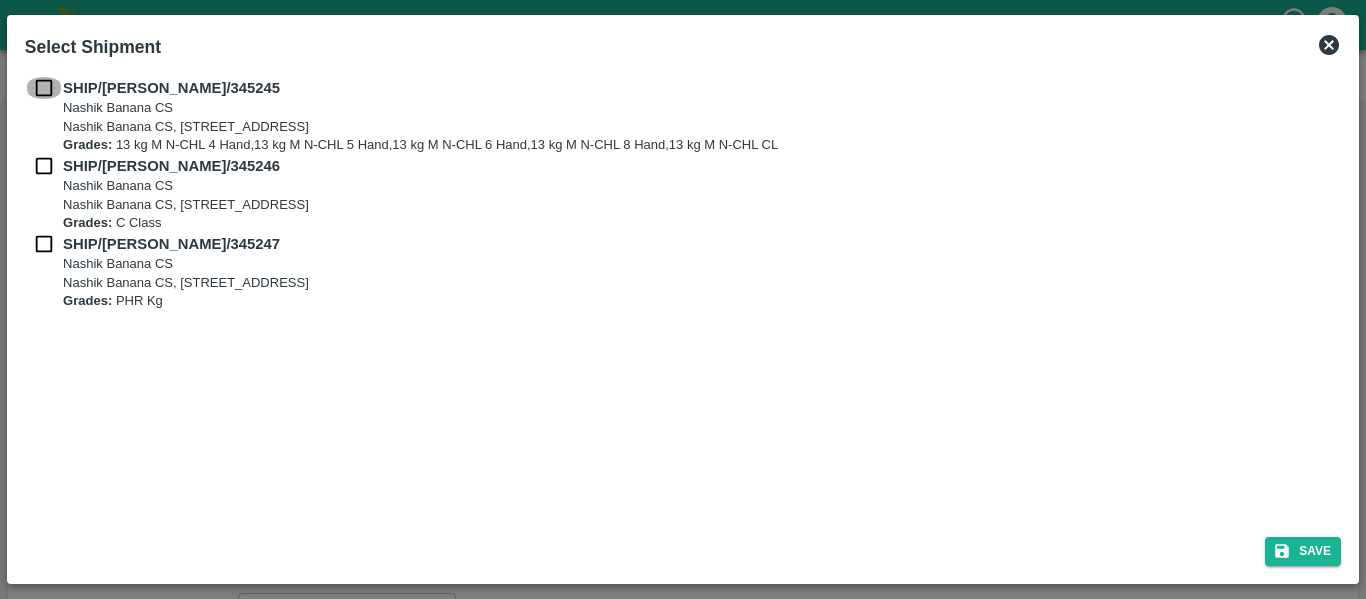 click at bounding box center [44, 88] 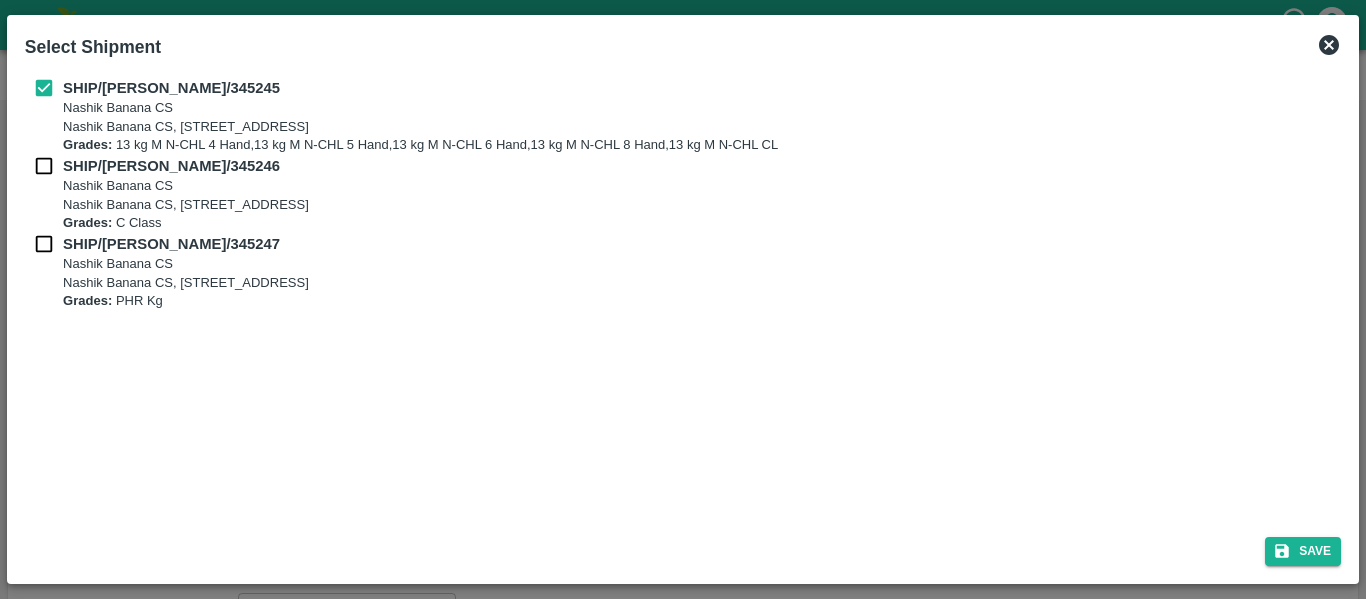 click at bounding box center (44, 166) 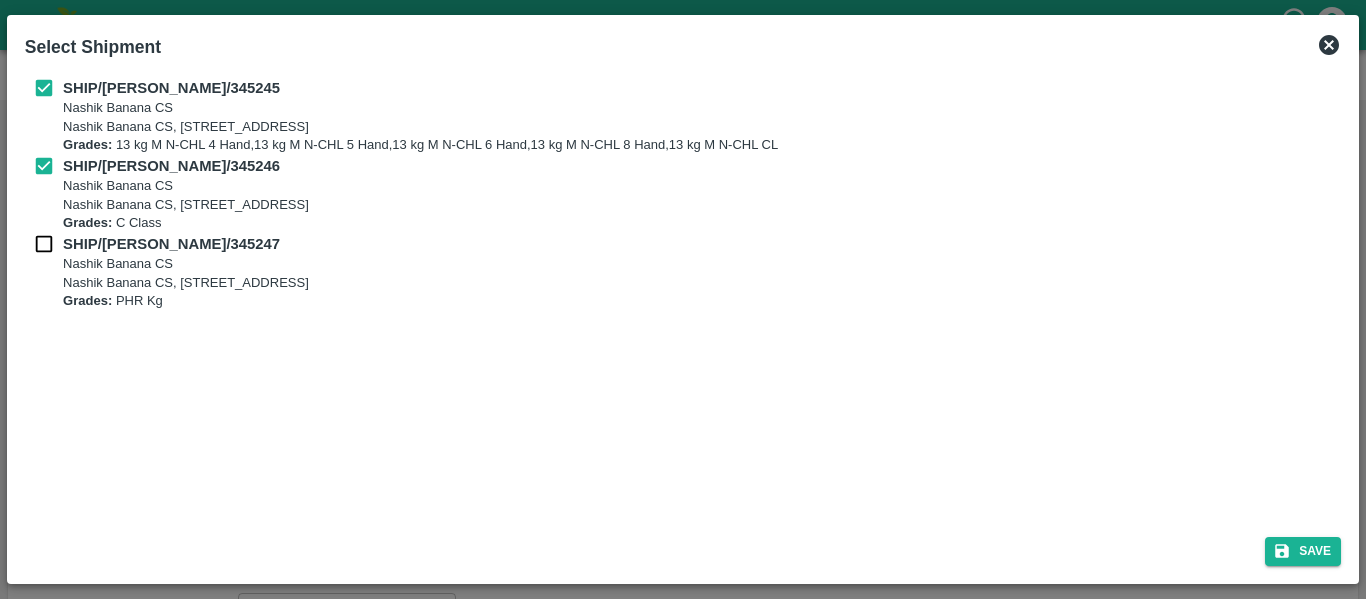 click at bounding box center [44, 244] 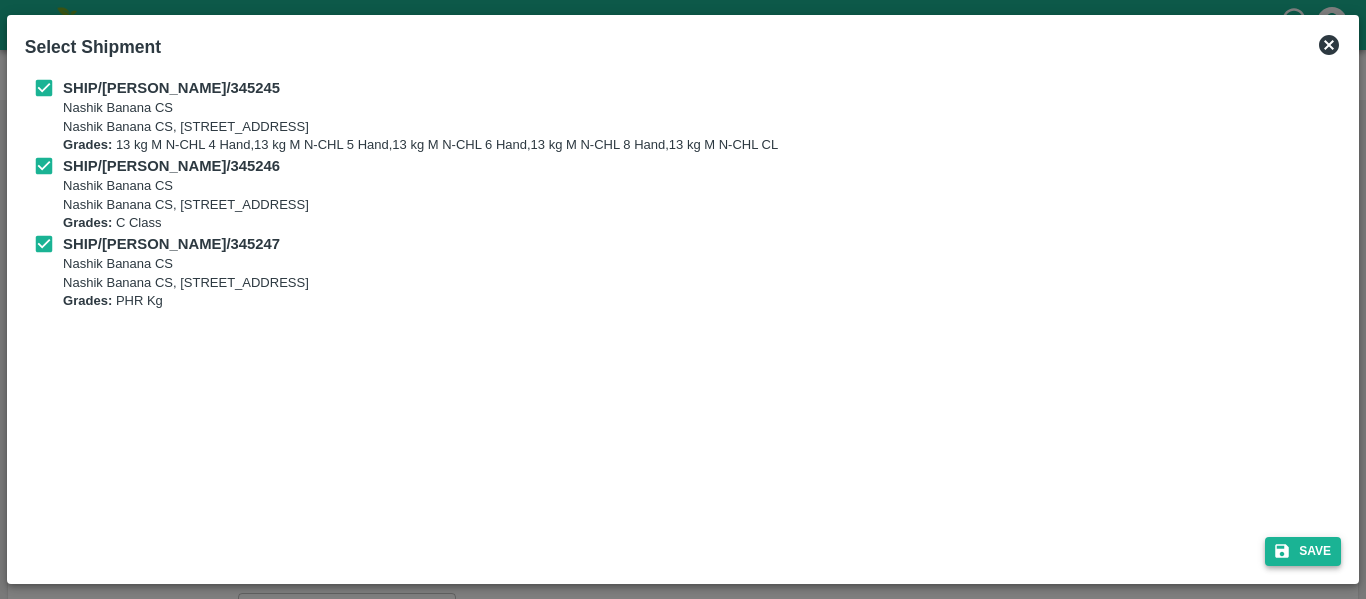 click on "Save" at bounding box center (1303, 551) 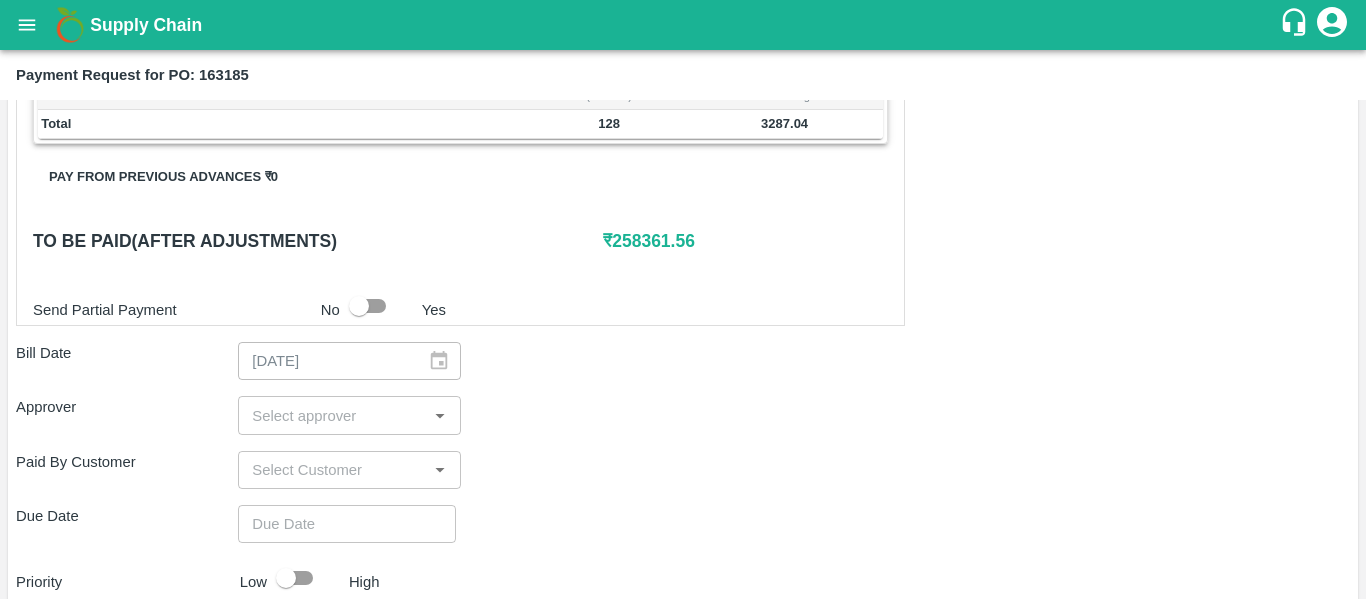 scroll, scrollTop: 901, scrollLeft: 0, axis: vertical 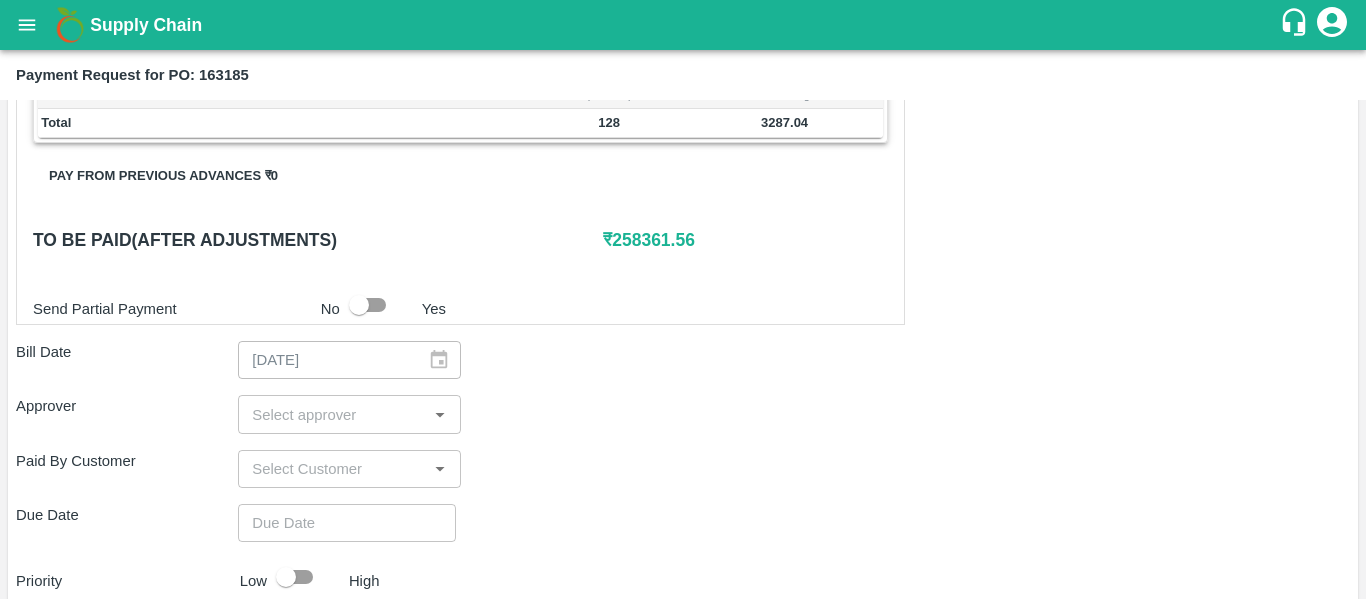 click on "​" at bounding box center (349, 414) 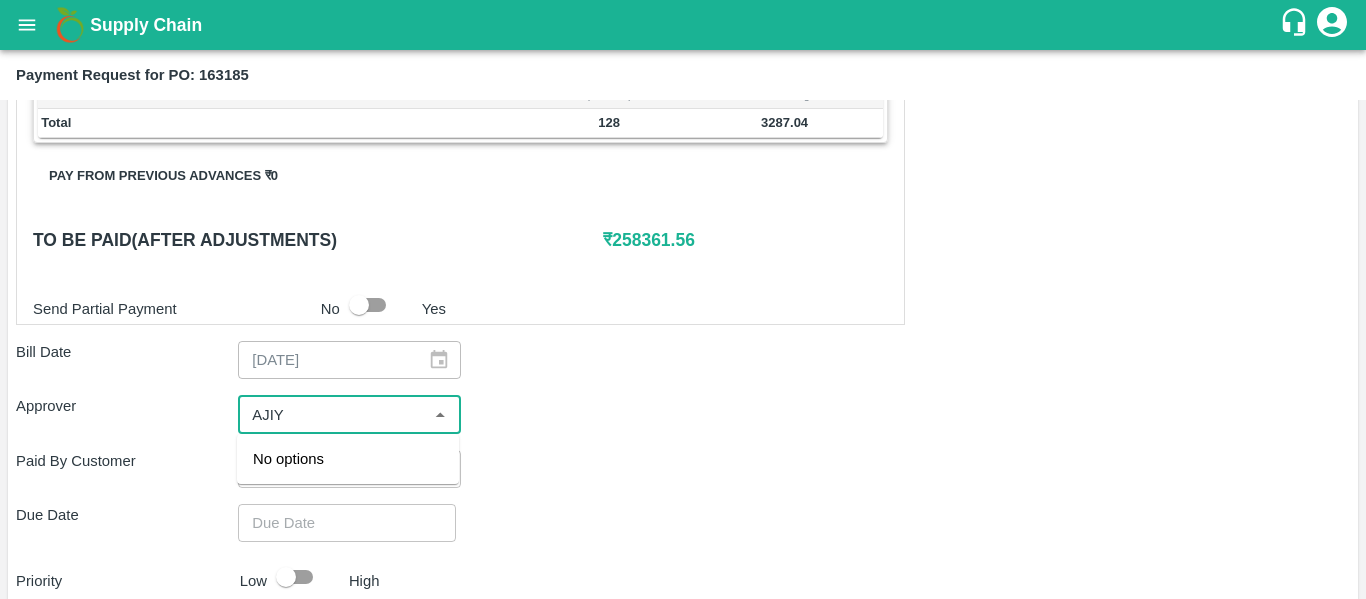 type on "AJI" 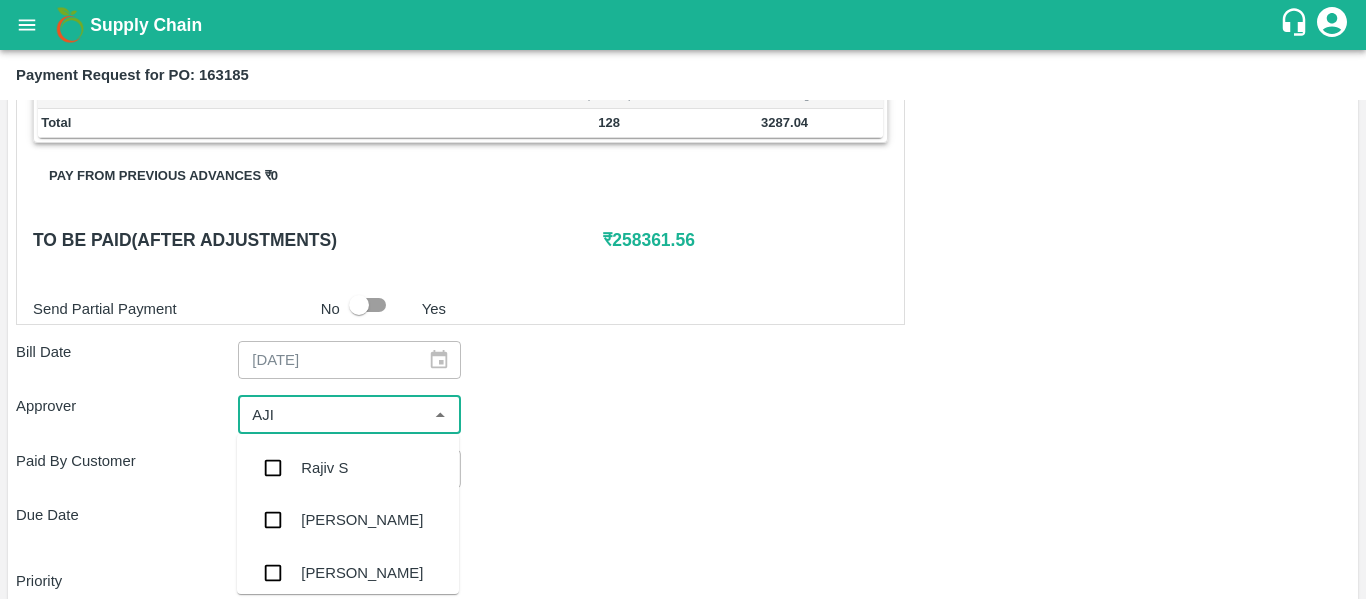 click on "[PERSON_NAME]" at bounding box center [362, 520] 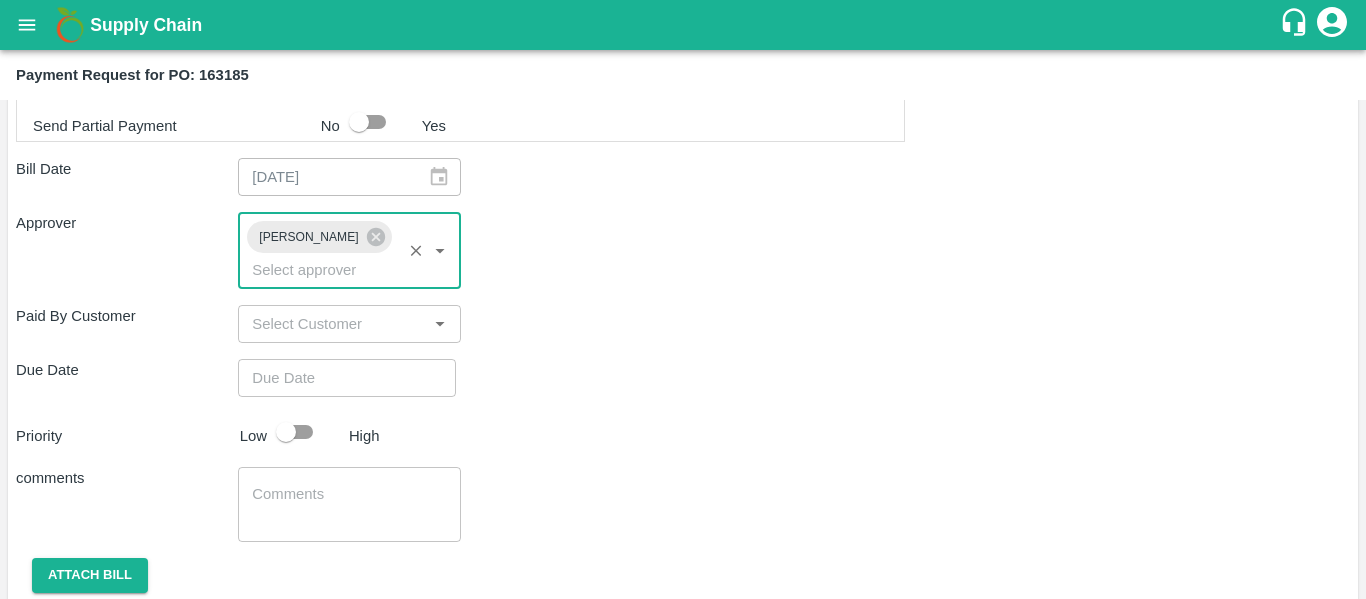 scroll, scrollTop: 1085, scrollLeft: 0, axis: vertical 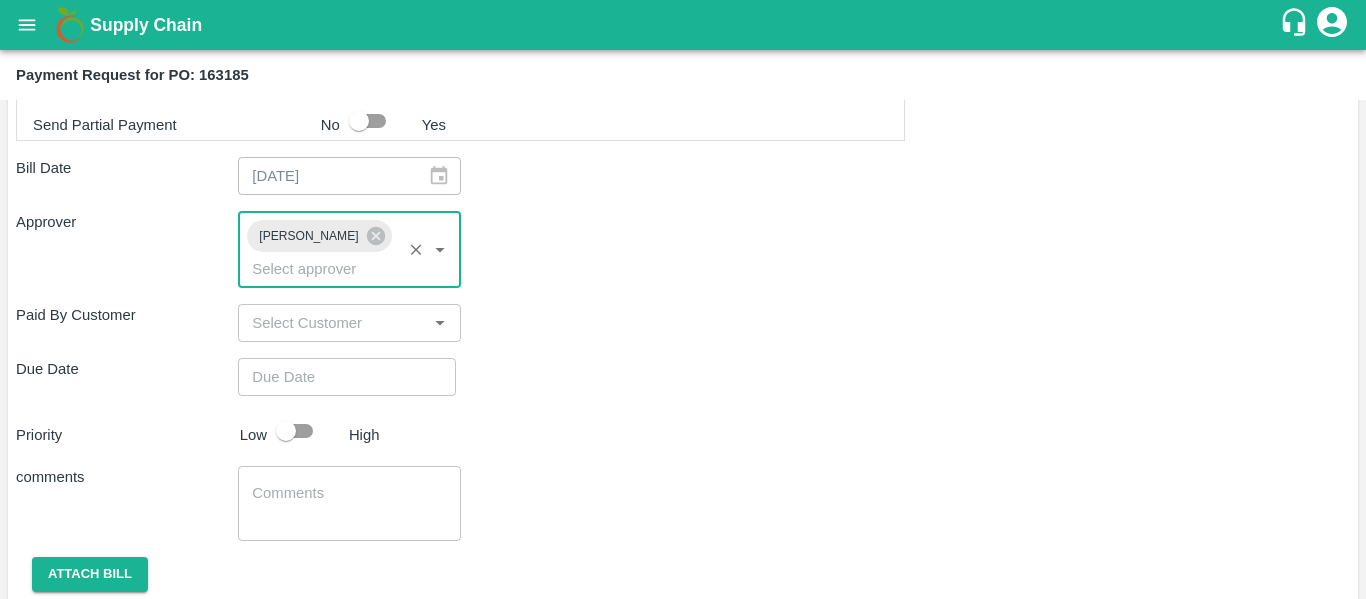 type on "DD/MM/YYYY hh:mm aa" 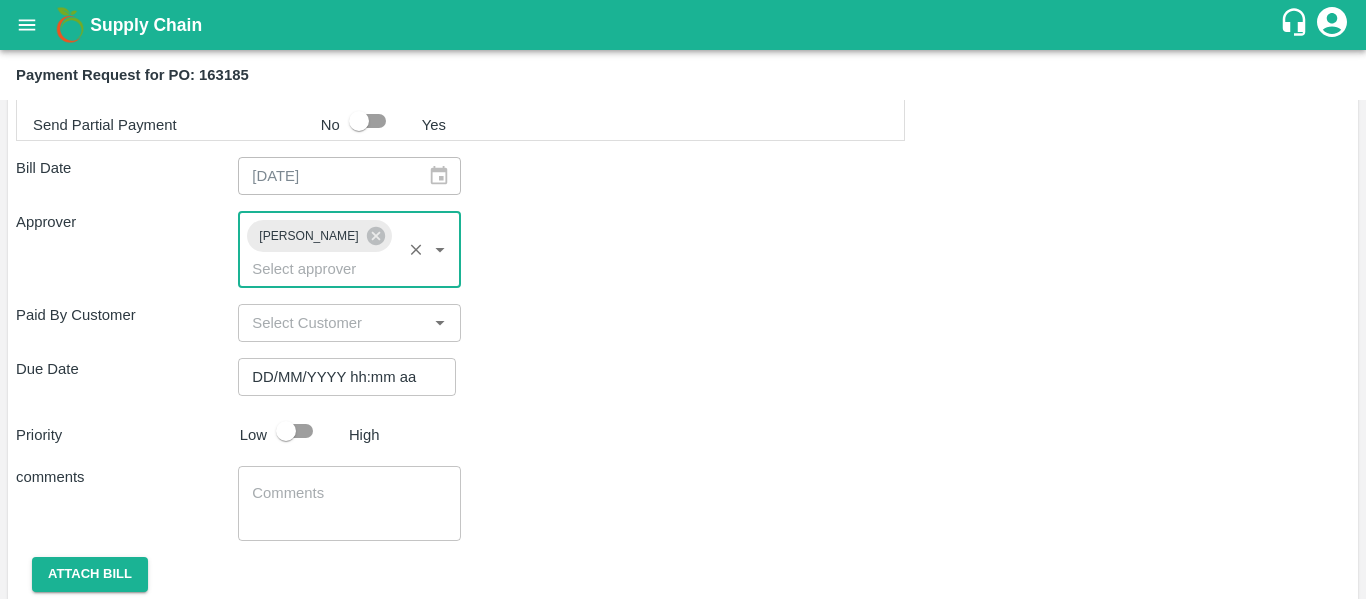 click on "DD/MM/YYYY hh:mm aa" at bounding box center (340, 377) 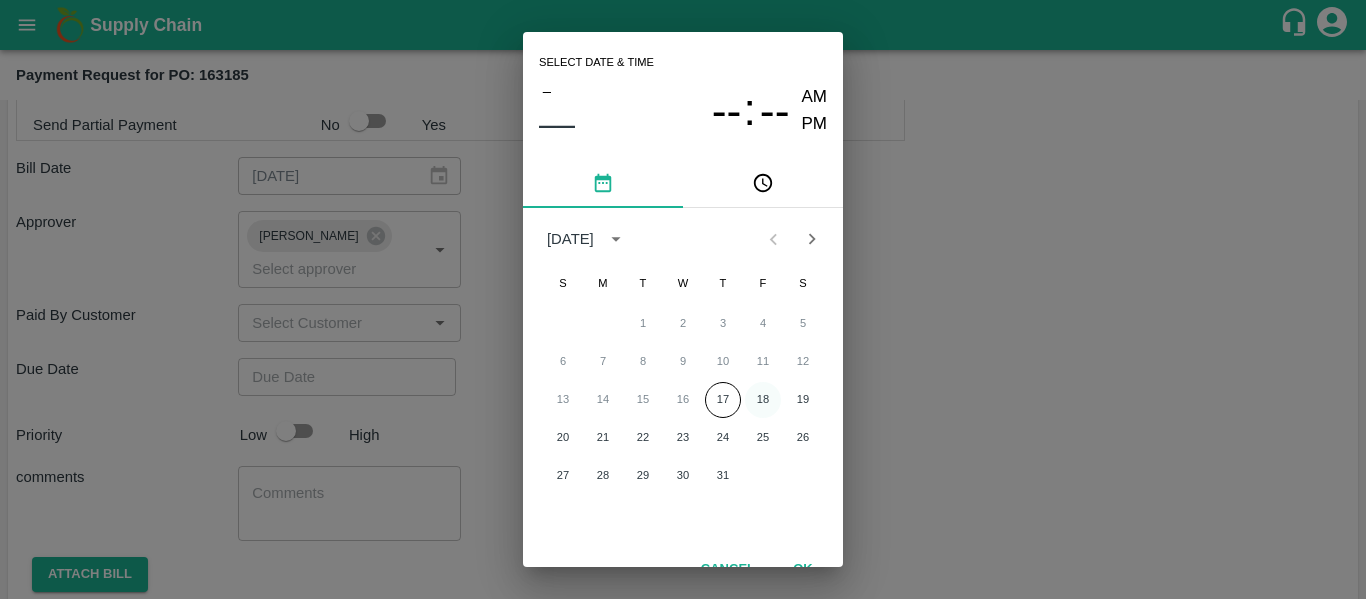 click on "18" at bounding box center (763, 400) 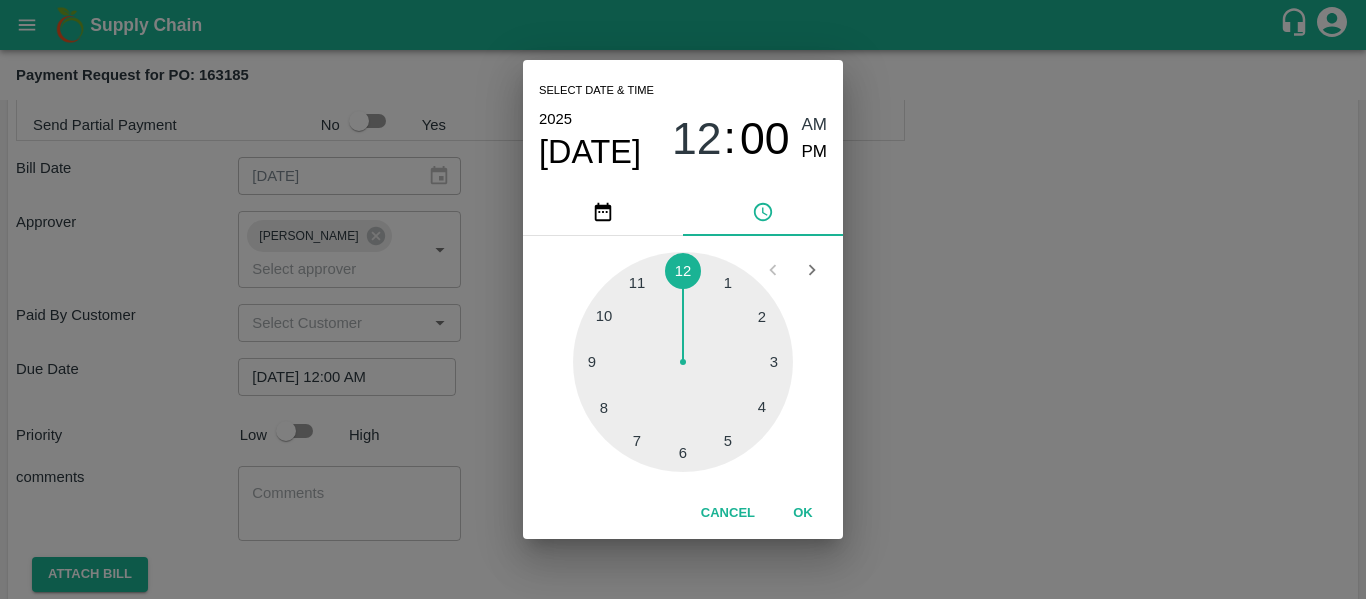 click on "Select date & time [DATE] 12 : 00 AM PM 1 2 3 4 5 6 7 8 9 10 11 12 Cancel OK" at bounding box center (683, 299) 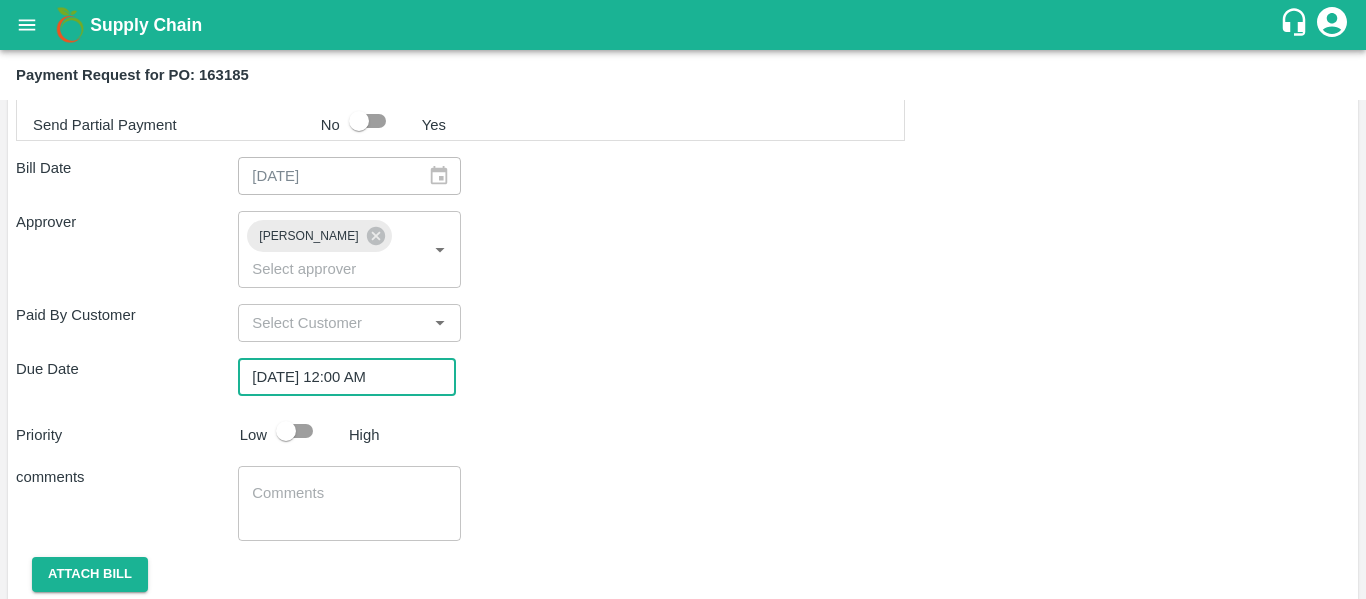 click on "High" at bounding box center [364, 435] 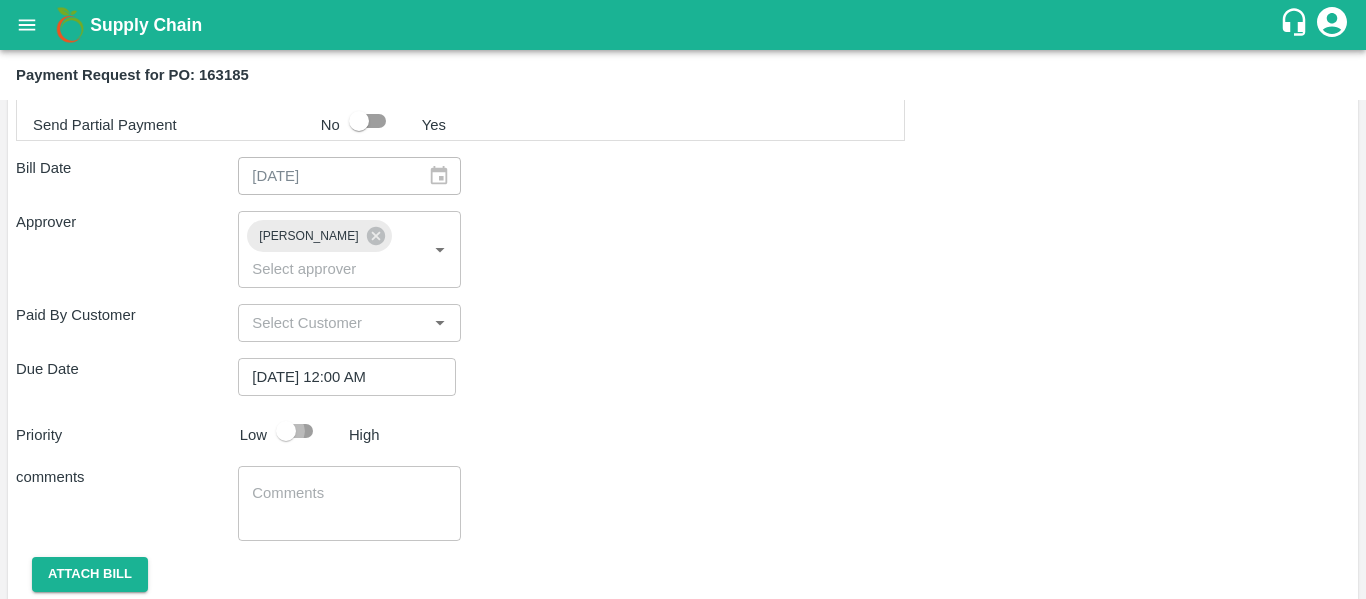 click at bounding box center [286, 431] 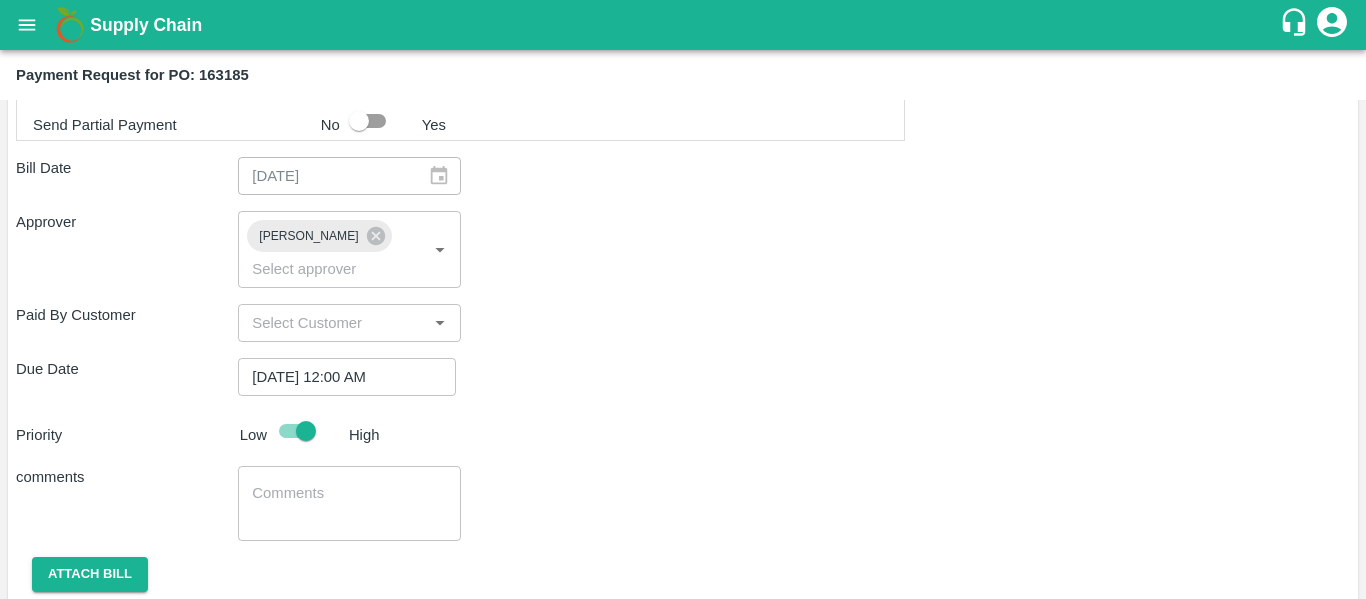 click at bounding box center [349, 504] 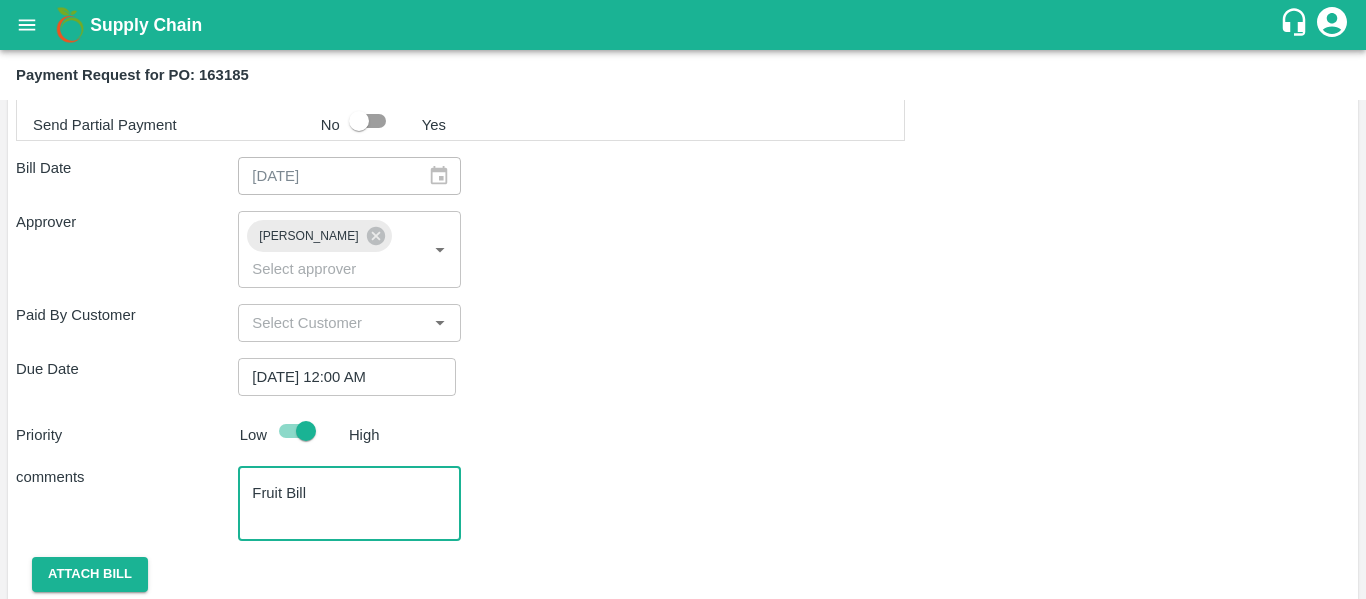 scroll, scrollTop: 906, scrollLeft: 0, axis: vertical 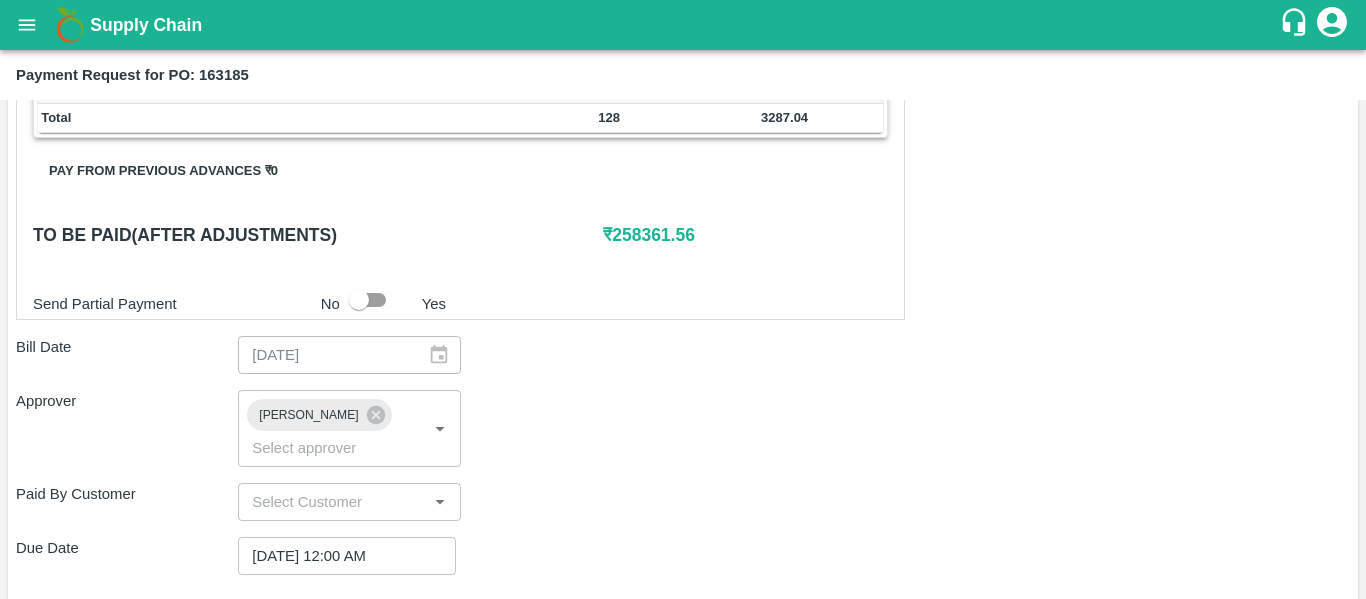 type on "Fruit Bill" 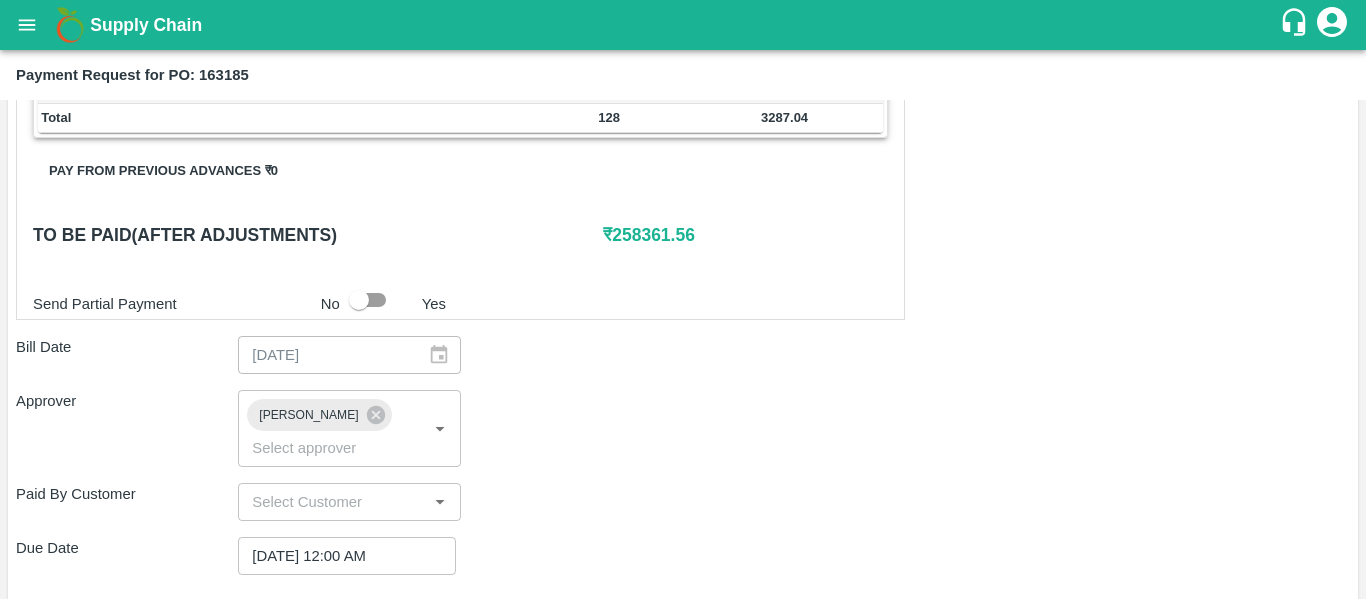 scroll, scrollTop: 1127, scrollLeft: 0, axis: vertical 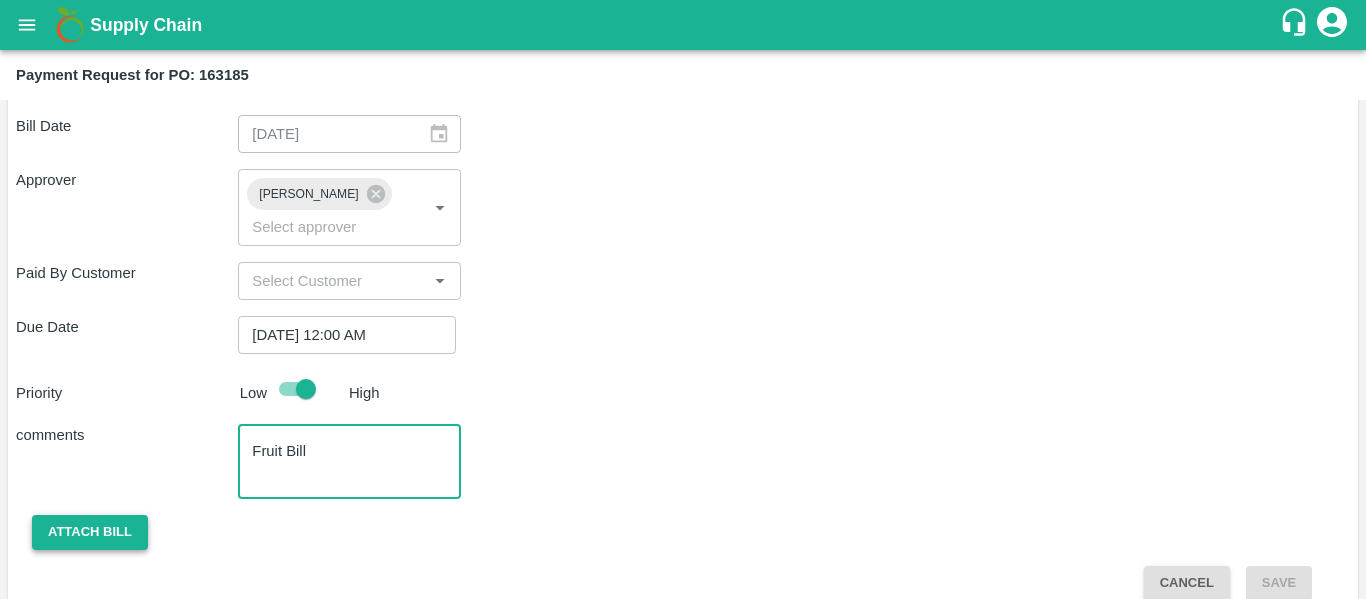 click on "Attach bill" at bounding box center [90, 532] 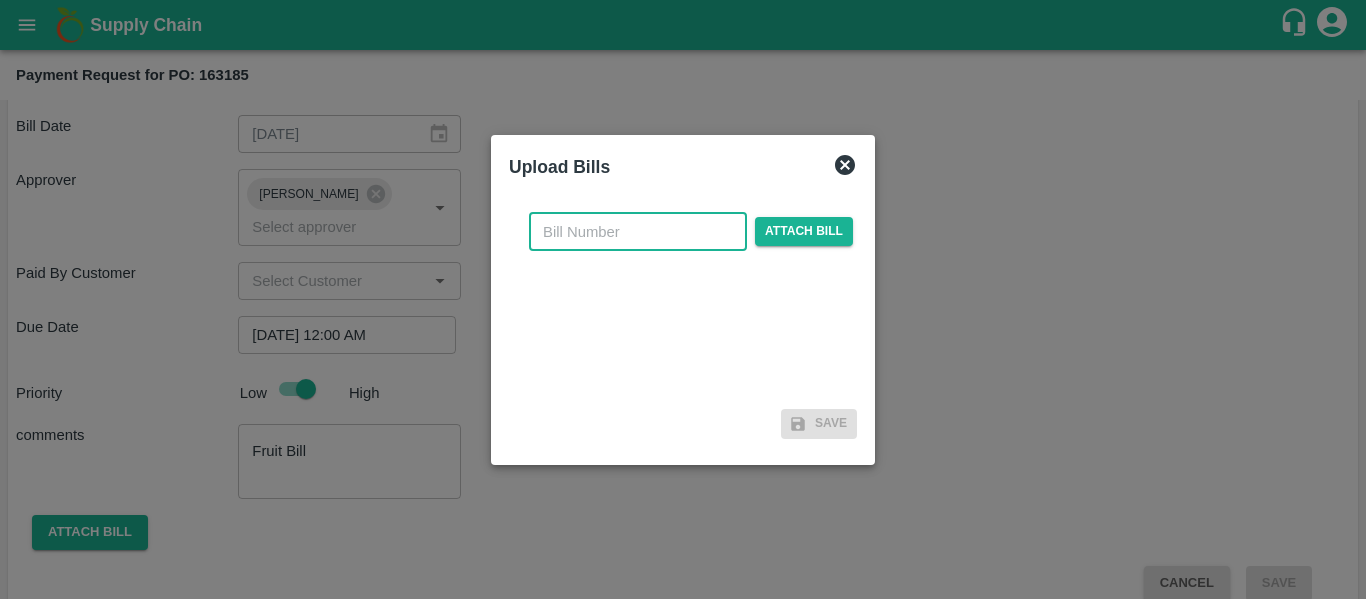 click at bounding box center (638, 232) 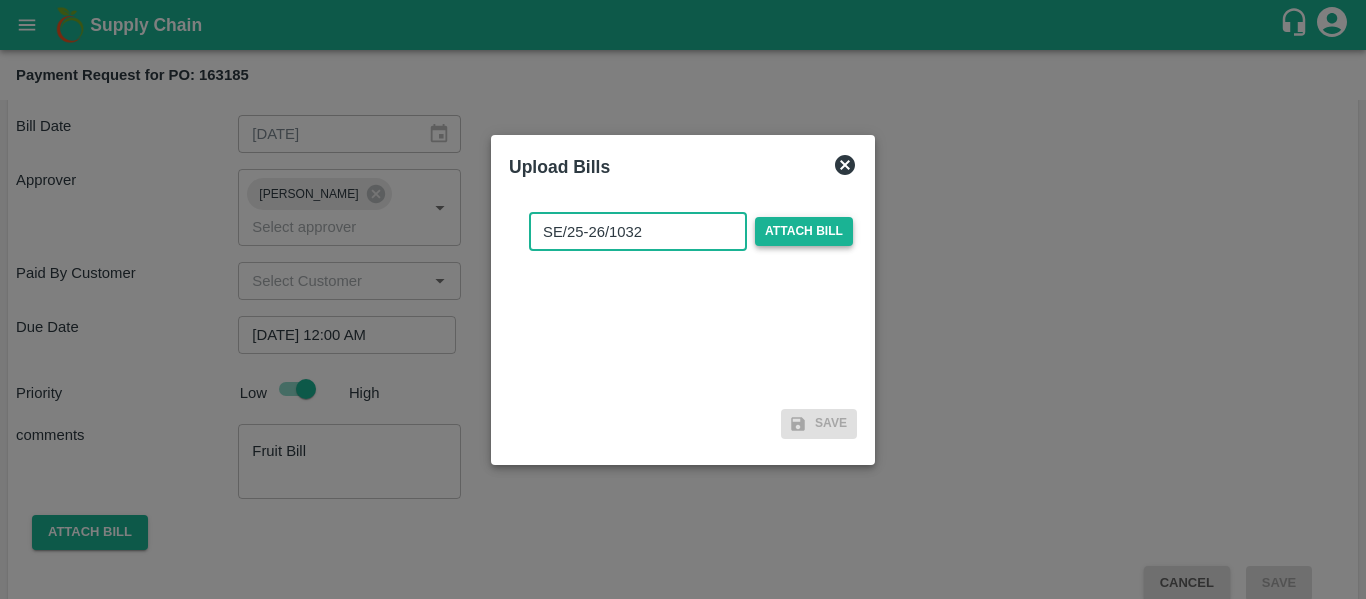 type on "SE/25-26/1032" 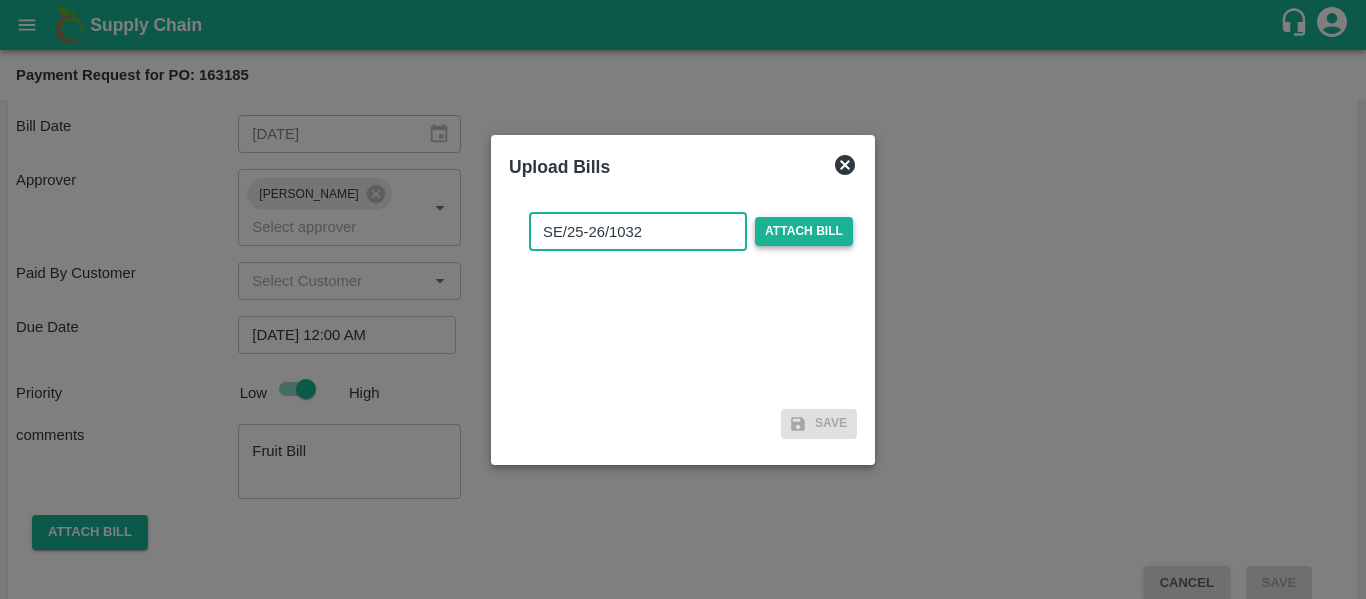click on "Attach bill" at bounding box center [804, 231] 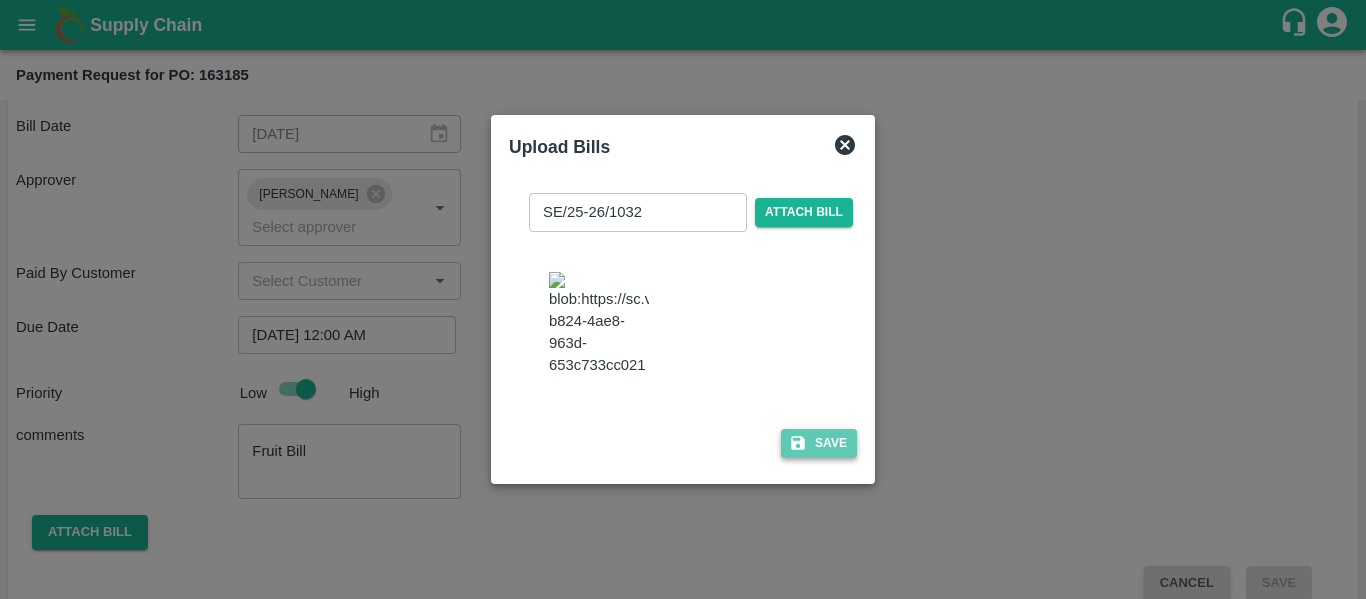 click on "Save" at bounding box center [819, 443] 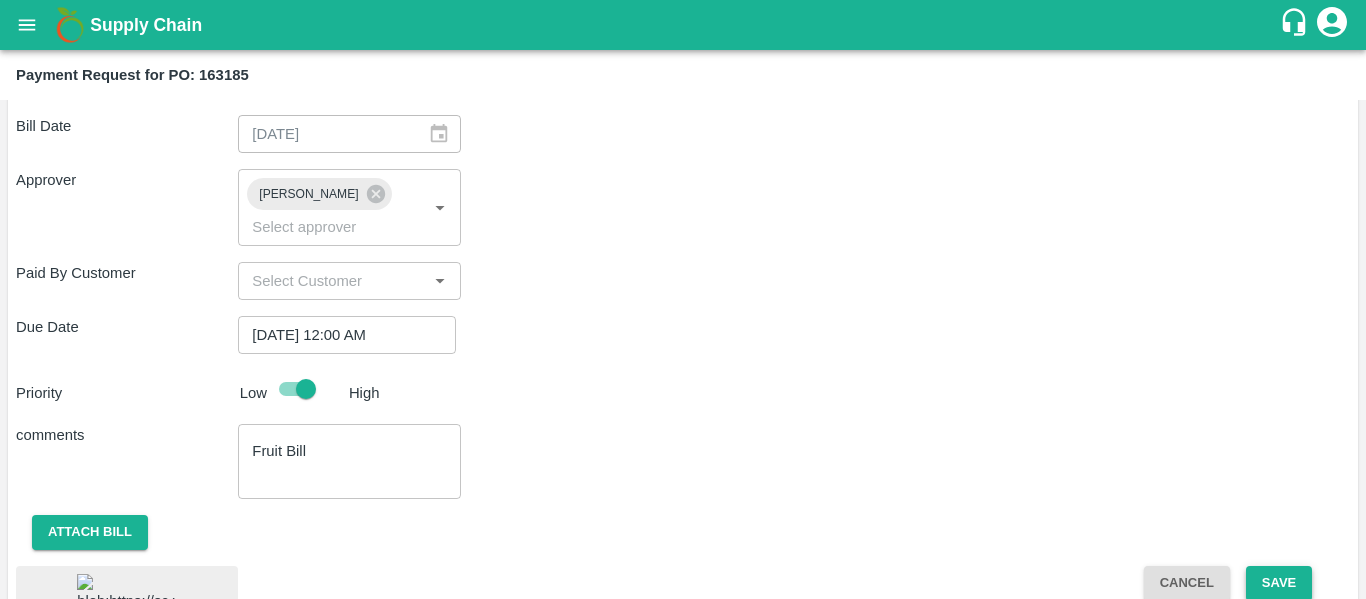 click on "Save" at bounding box center (1279, 583) 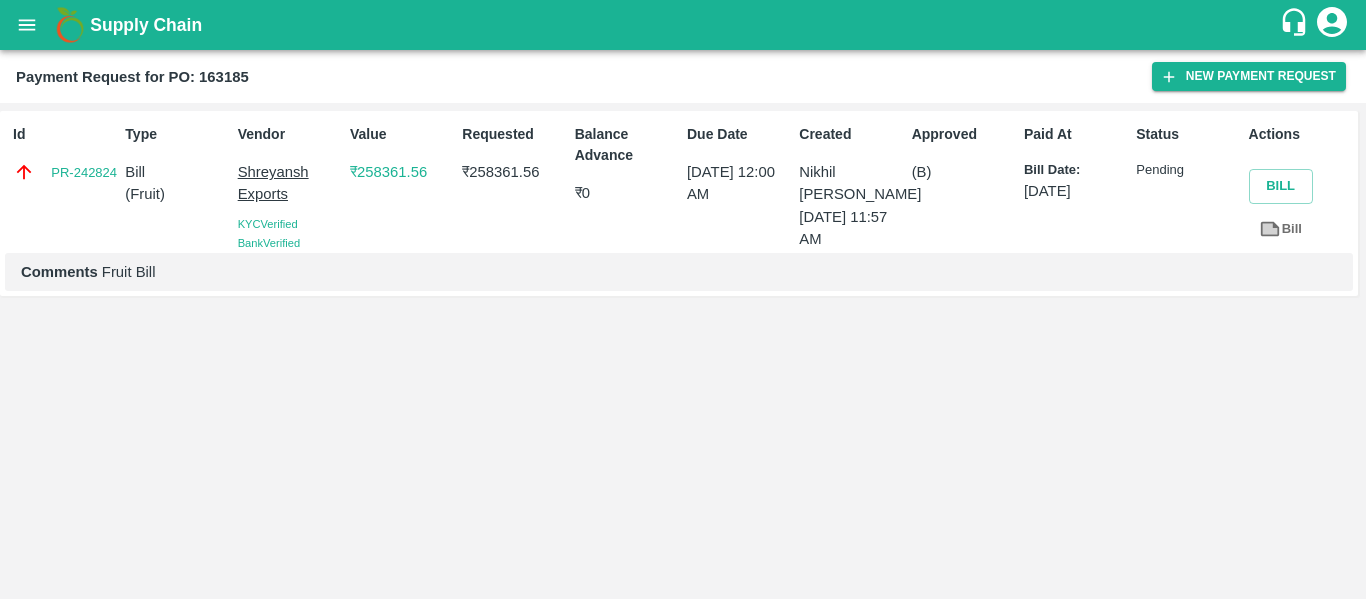 click 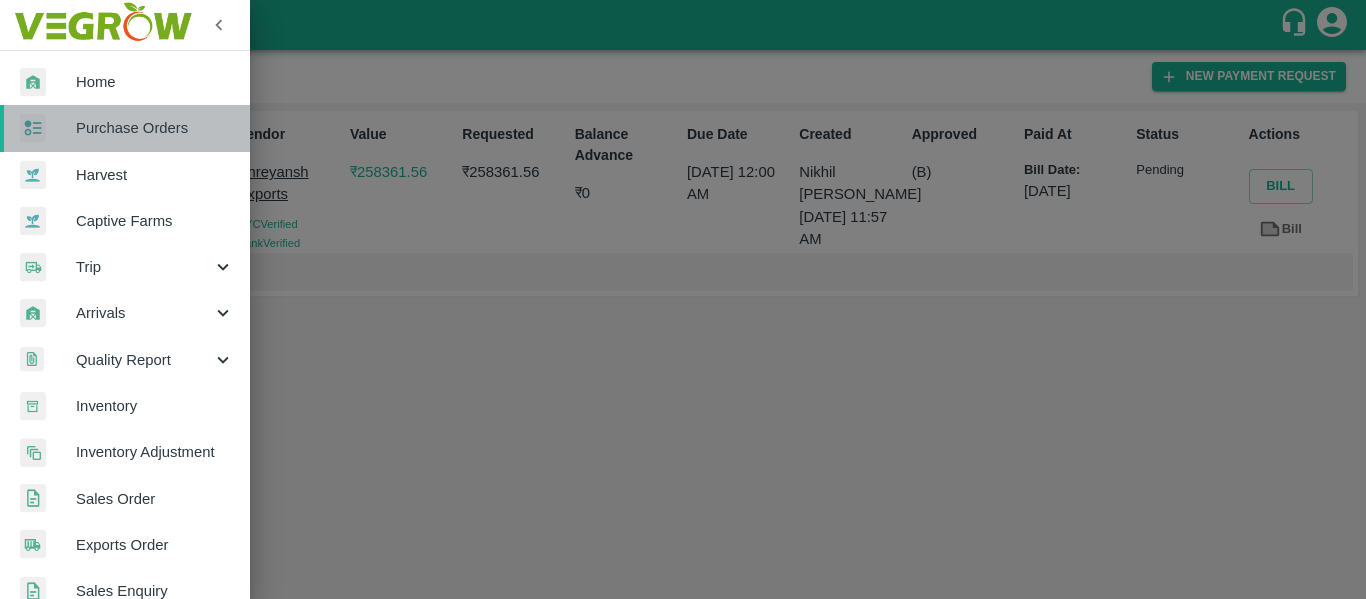 click on "Purchase Orders" at bounding box center (125, 128) 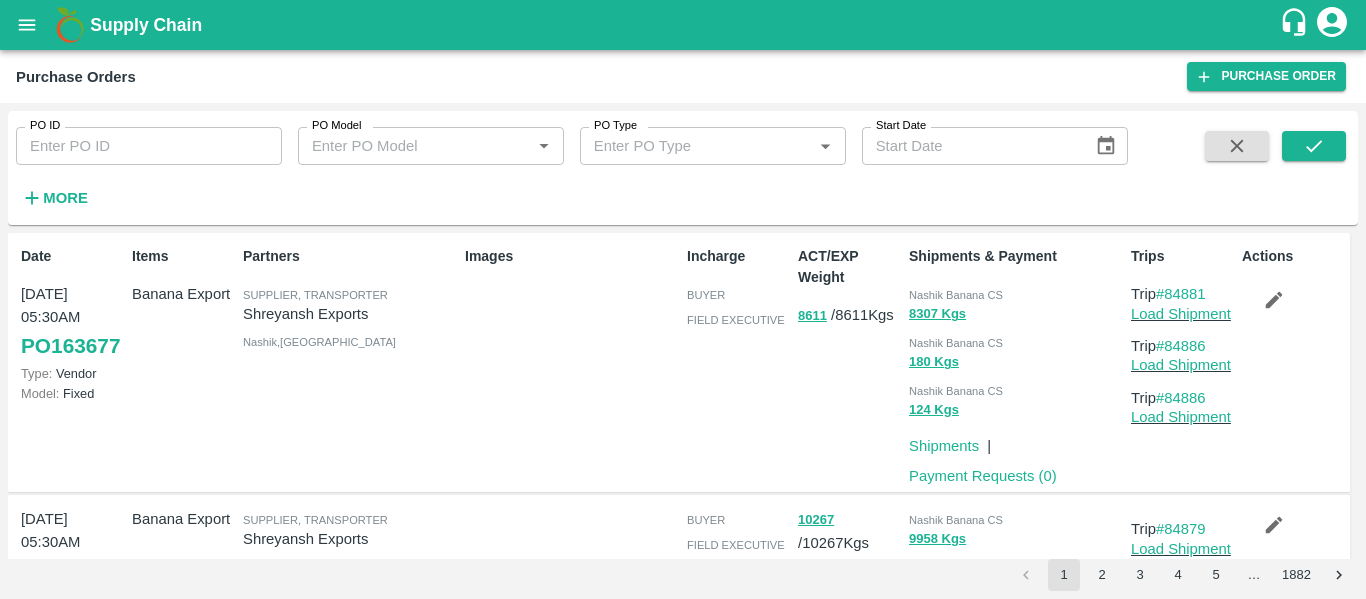 click on "PO ID" at bounding box center [149, 146] 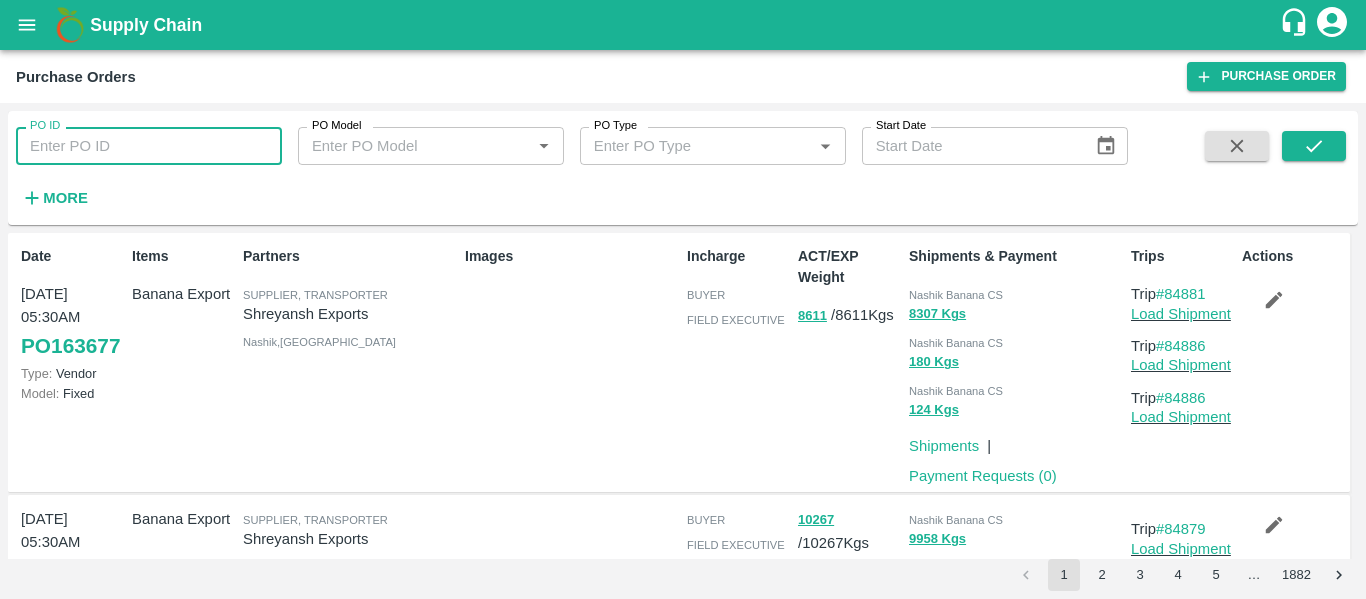 paste on "163210" 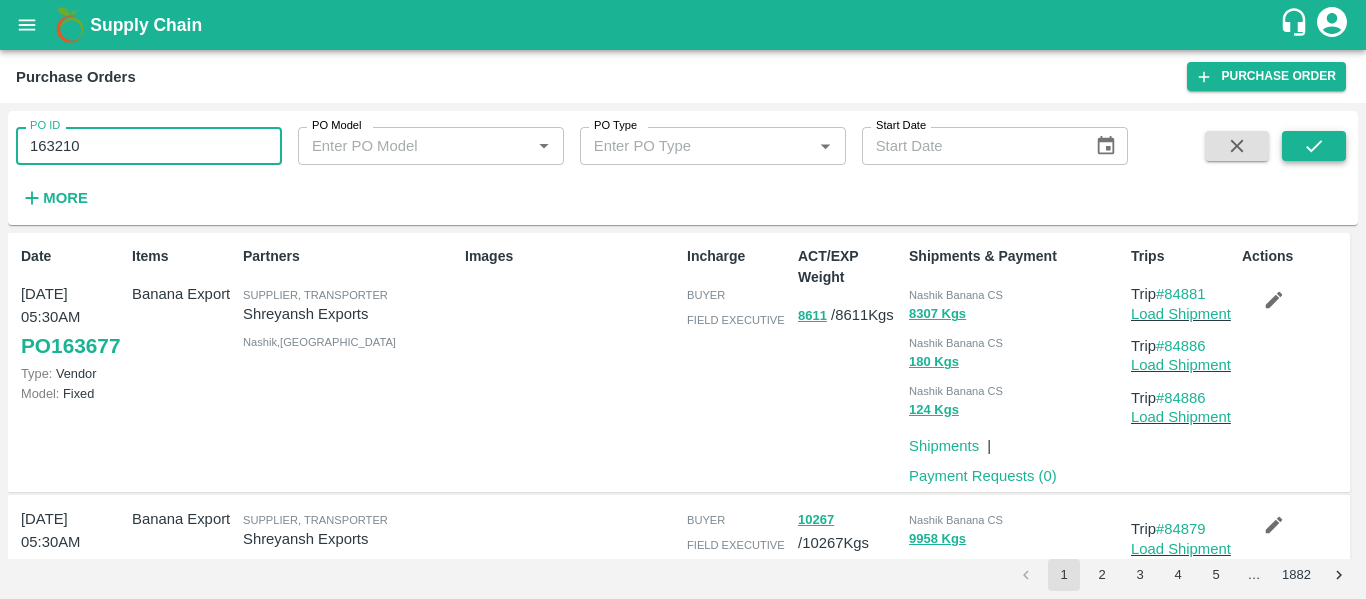 type on "163210" 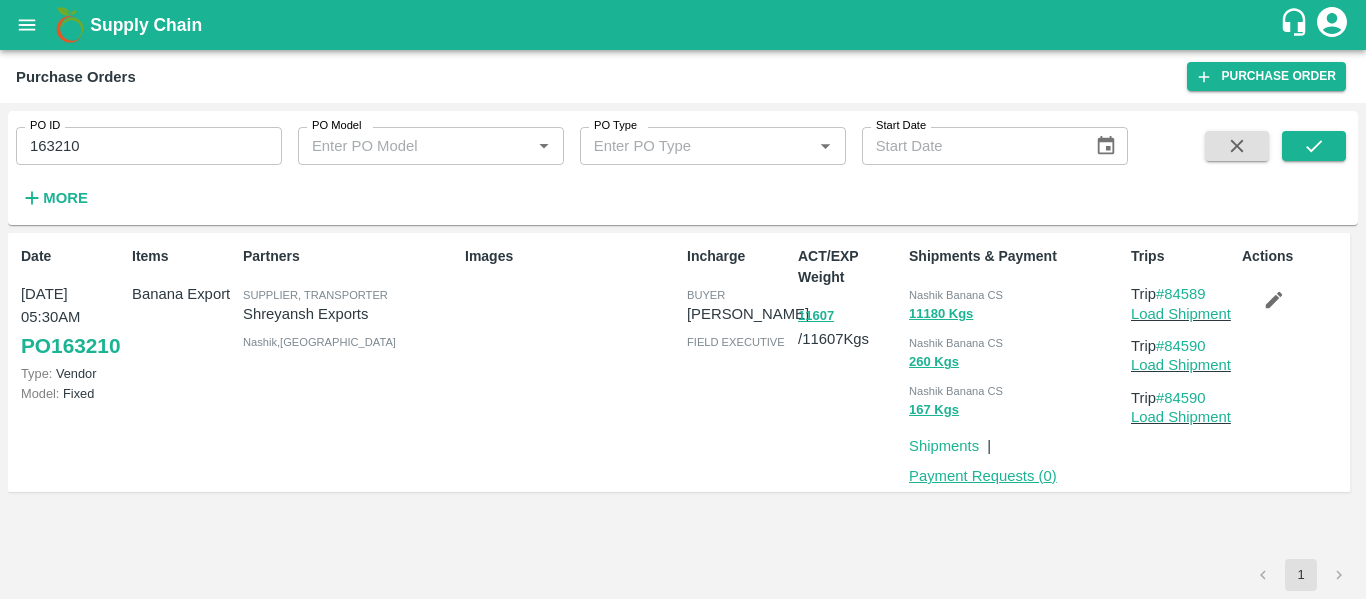 click on "Payment Requests ( 0 )" at bounding box center [983, 476] 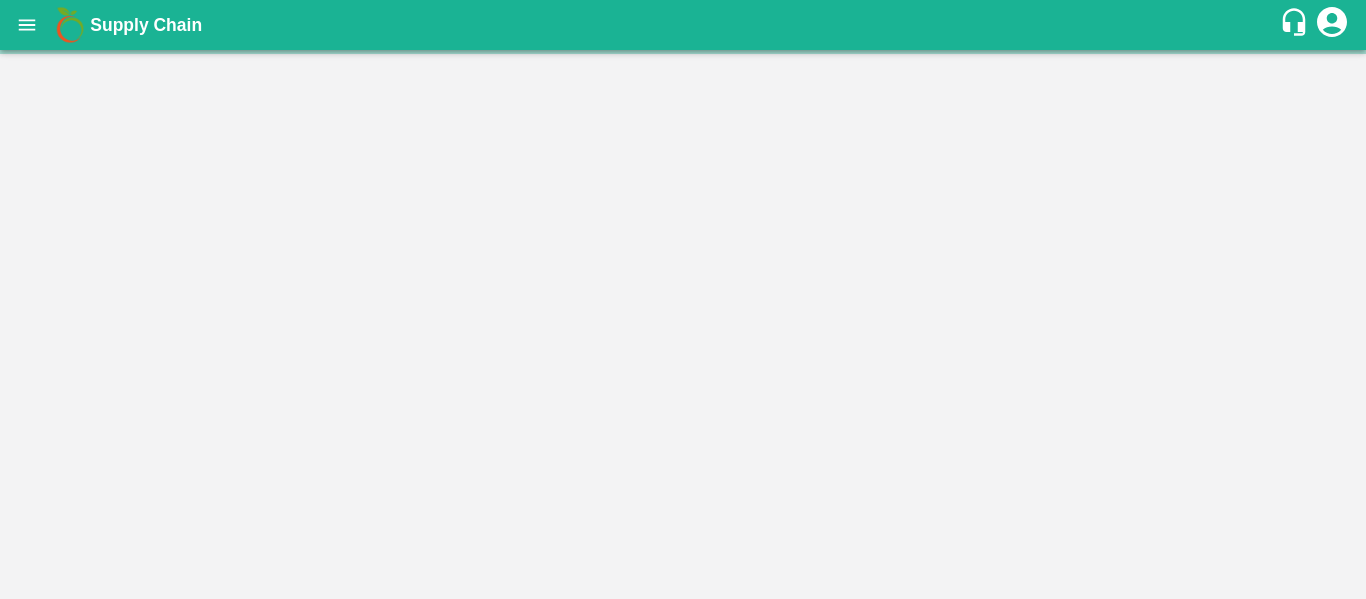scroll, scrollTop: 0, scrollLeft: 0, axis: both 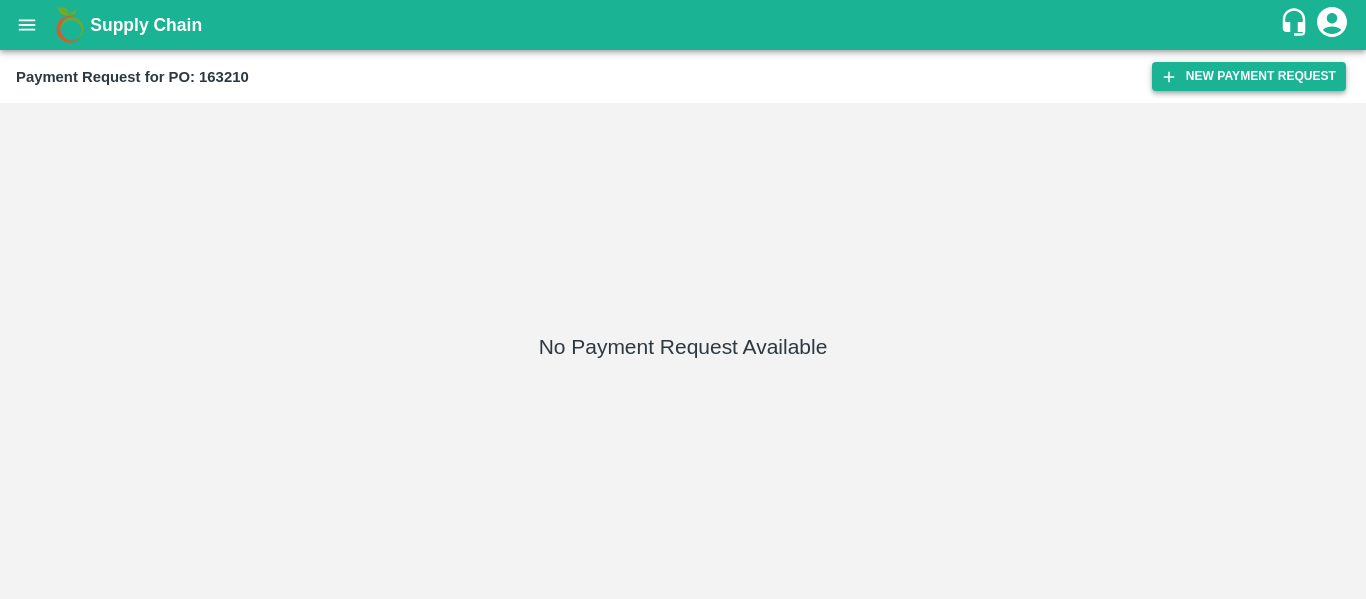 click on "New Payment Request" at bounding box center (1249, 76) 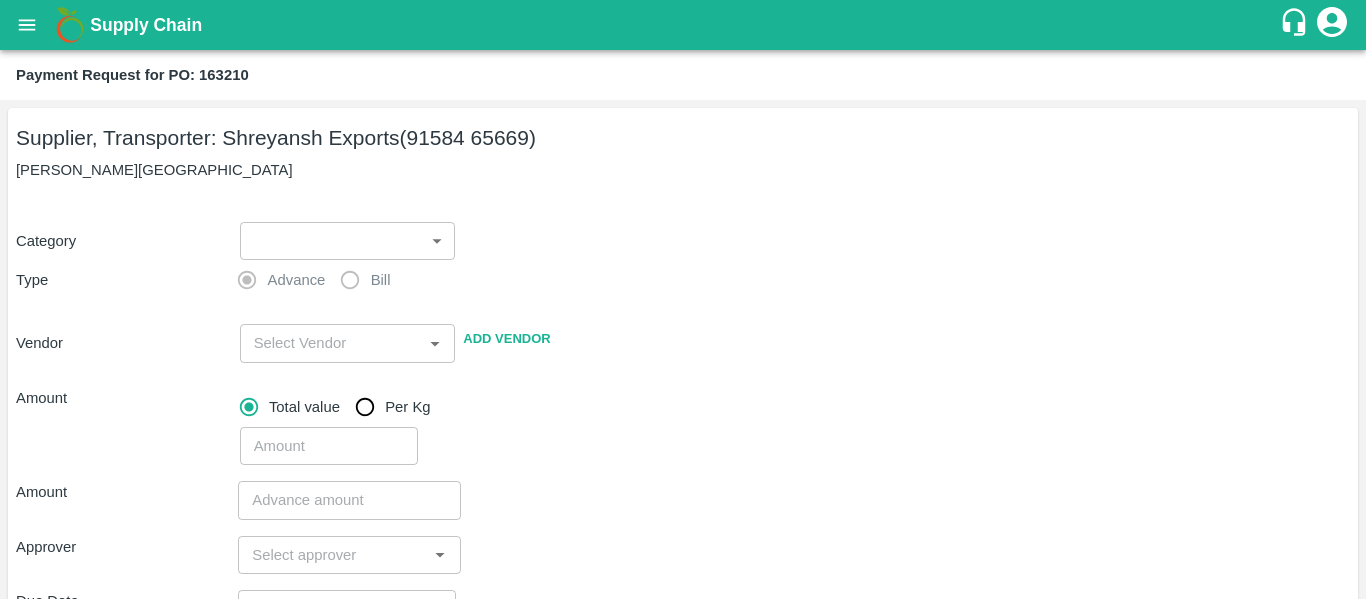 click on "​ ​" at bounding box center [344, 237] 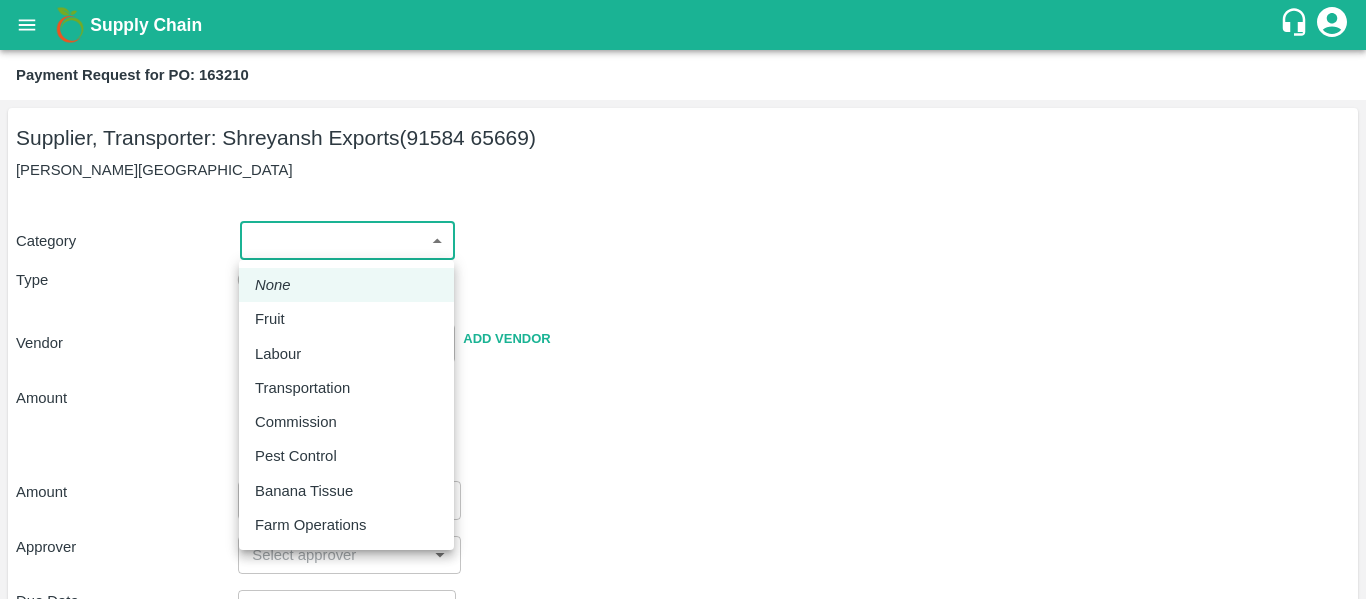 click on "Fruit" at bounding box center [346, 319] 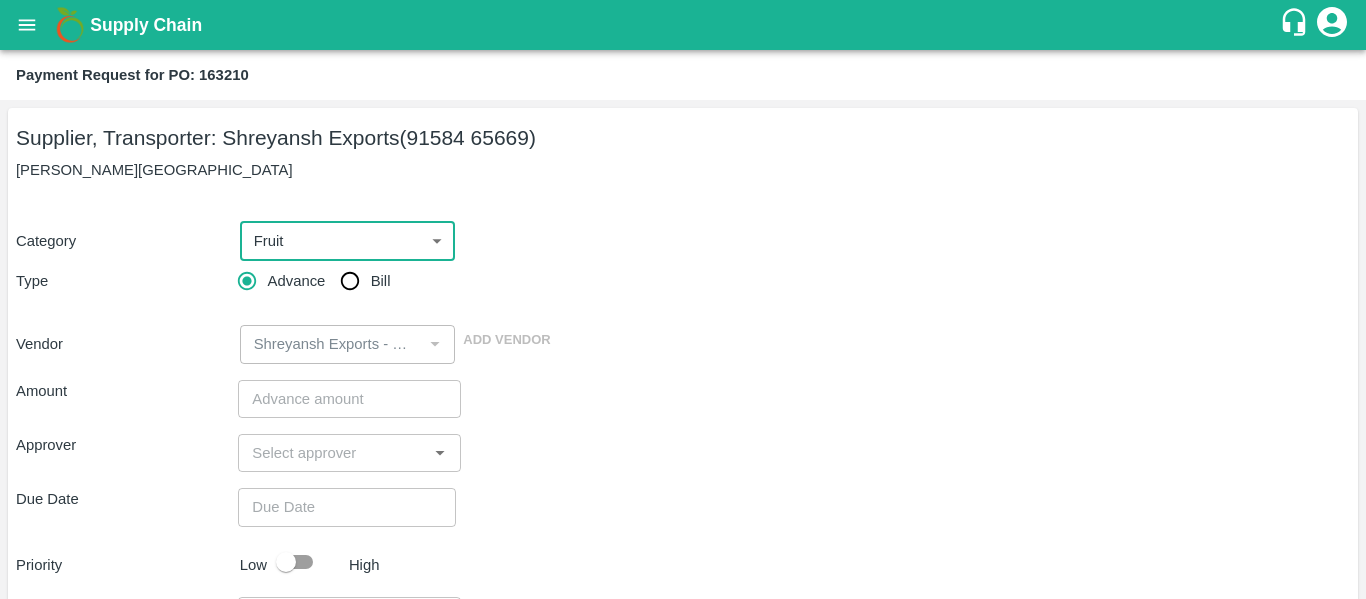 click on "Bill" at bounding box center (350, 281) 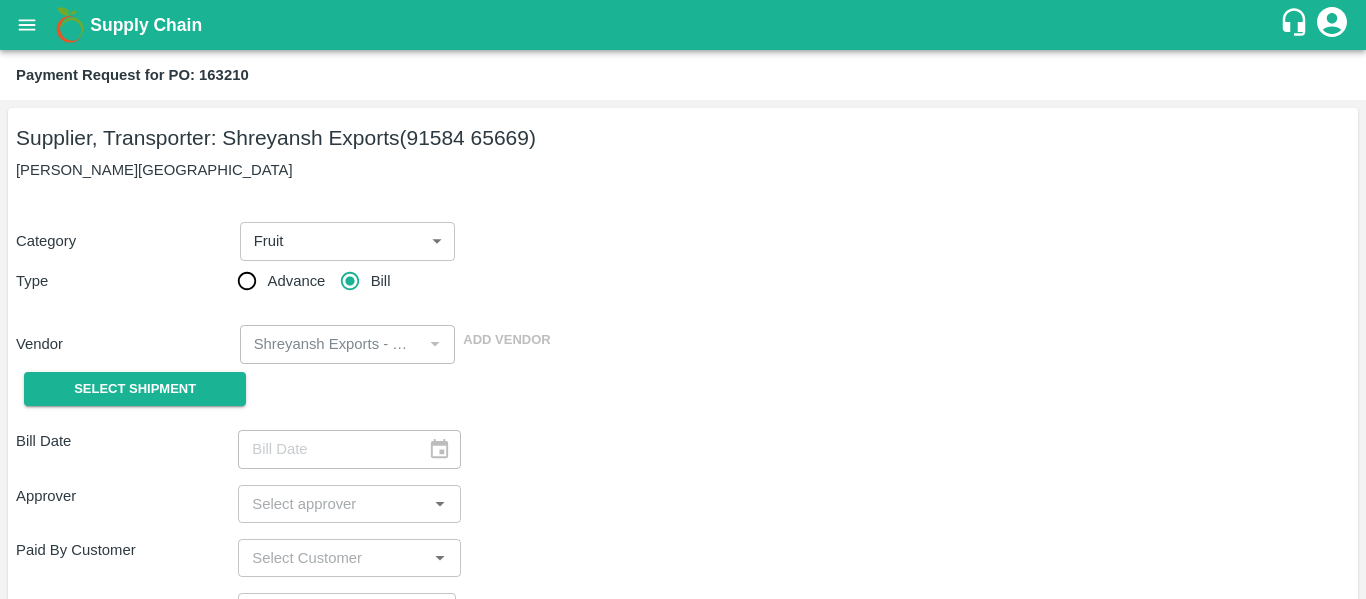 click on "Bill Date" at bounding box center [127, 441] 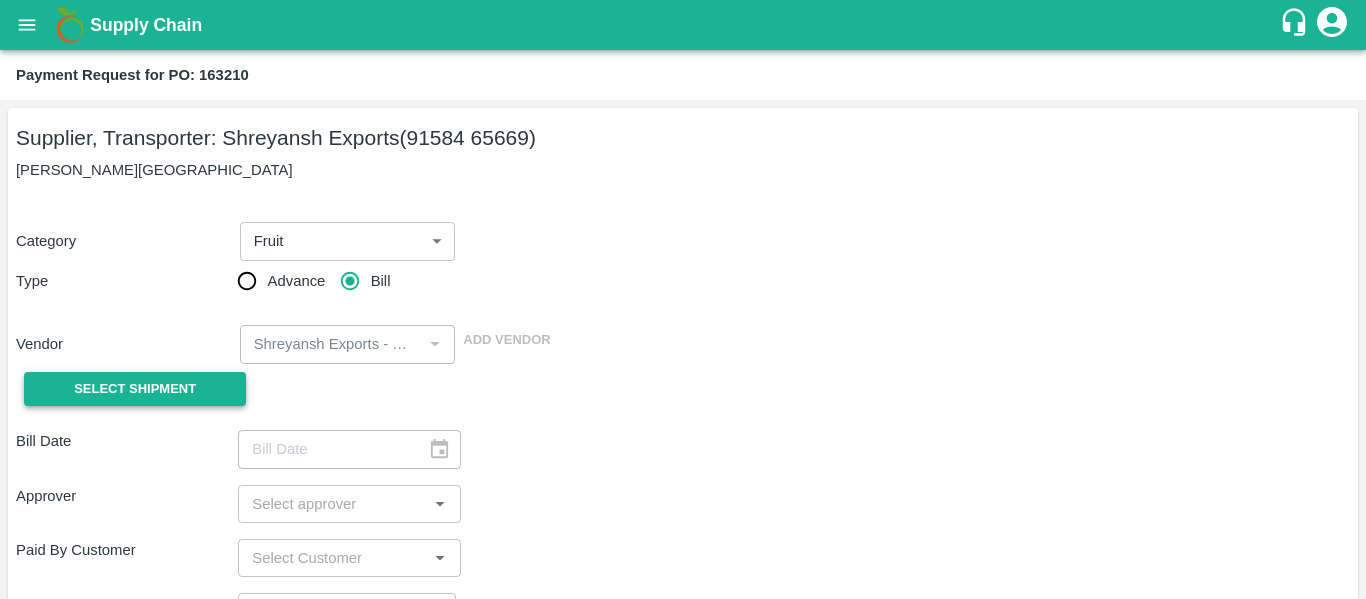click on "Select Shipment" at bounding box center (135, 389) 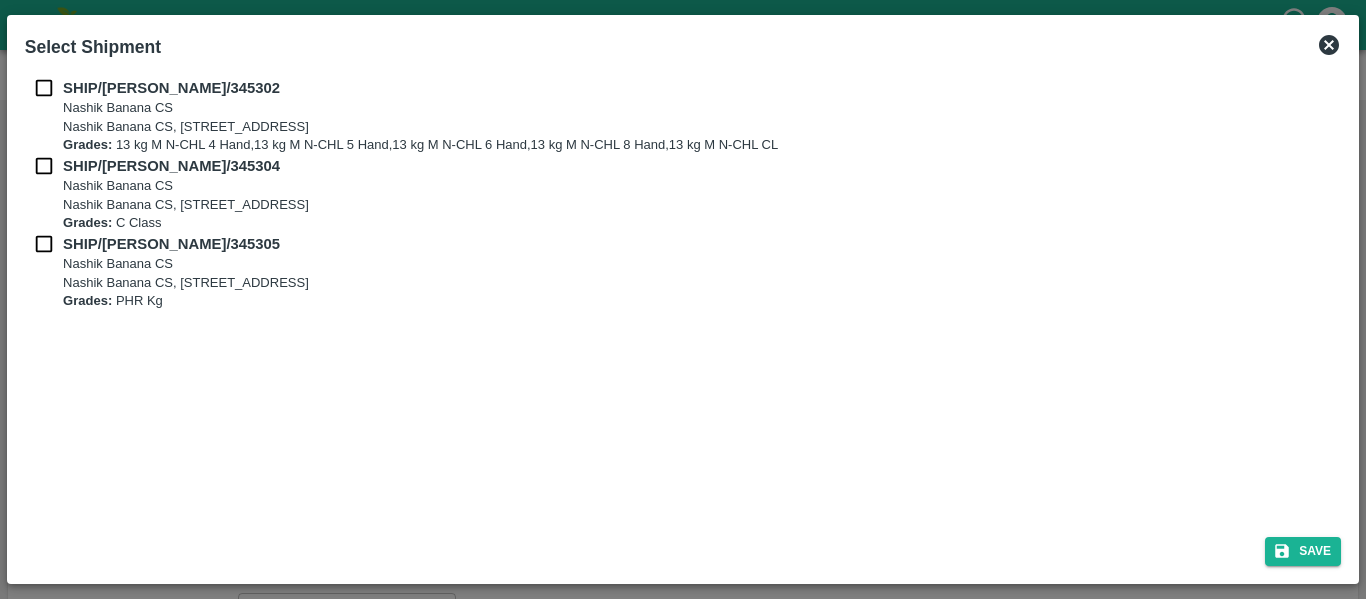 click on "SHIP/[PERSON_NAME]/345302" at bounding box center [171, 88] 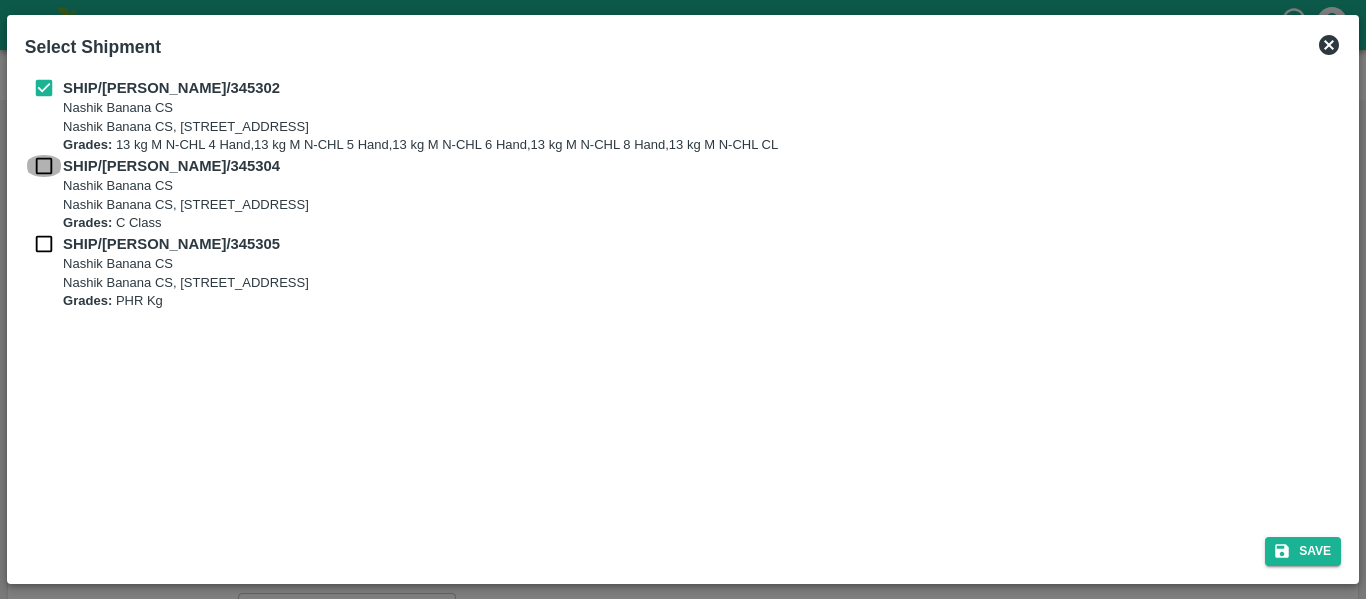 click at bounding box center (44, 166) 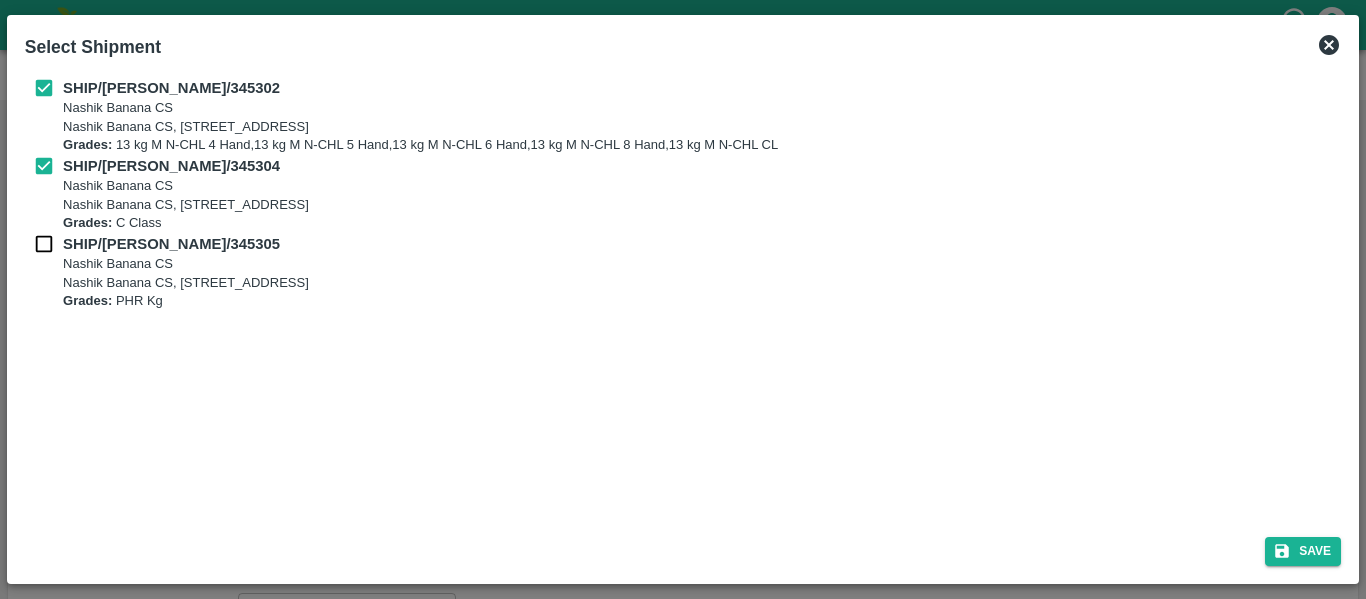 click on "SHIP/[PERSON_NAME]/345304 Nashik Banana CS  [STREET_ADDRESS] Grades:   C Class" at bounding box center [683, 194] 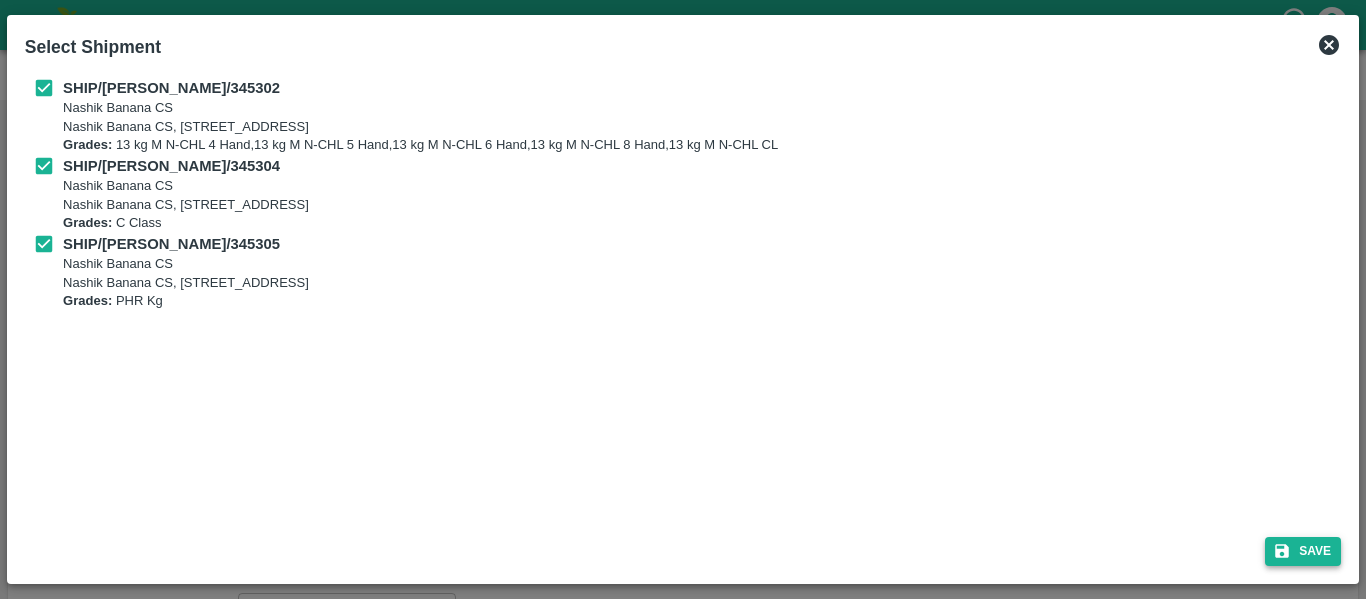 click on "Save" at bounding box center (1303, 551) 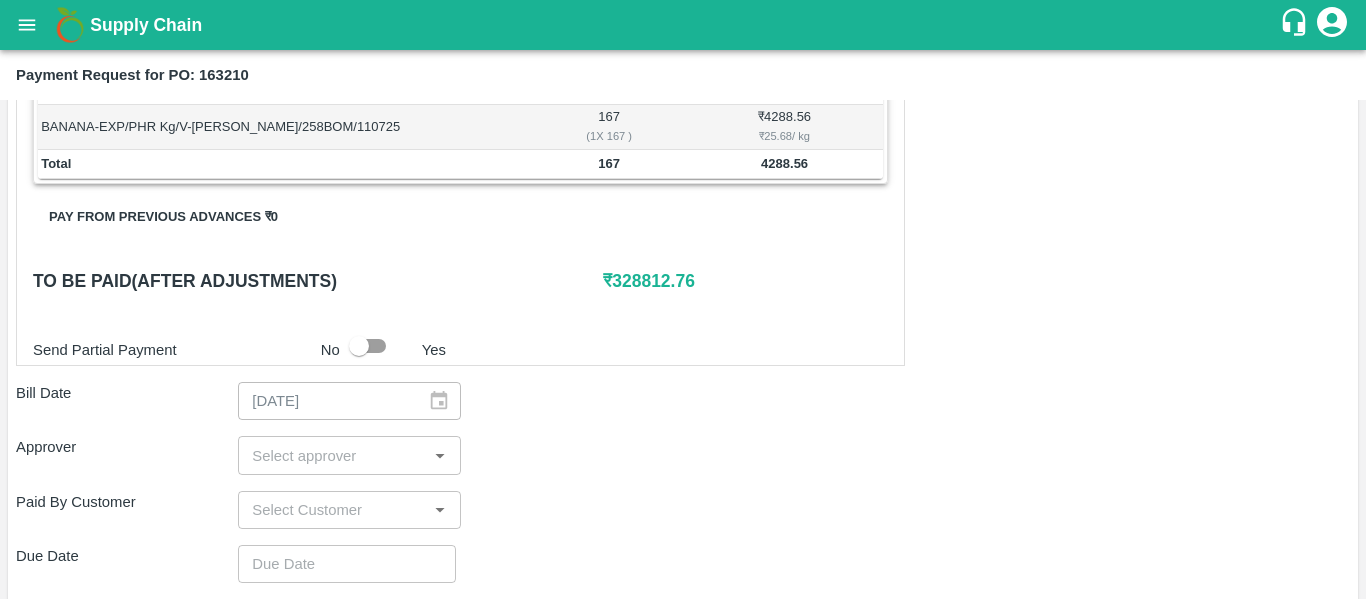 scroll, scrollTop: 861, scrollLeft: 0, axis: vertical 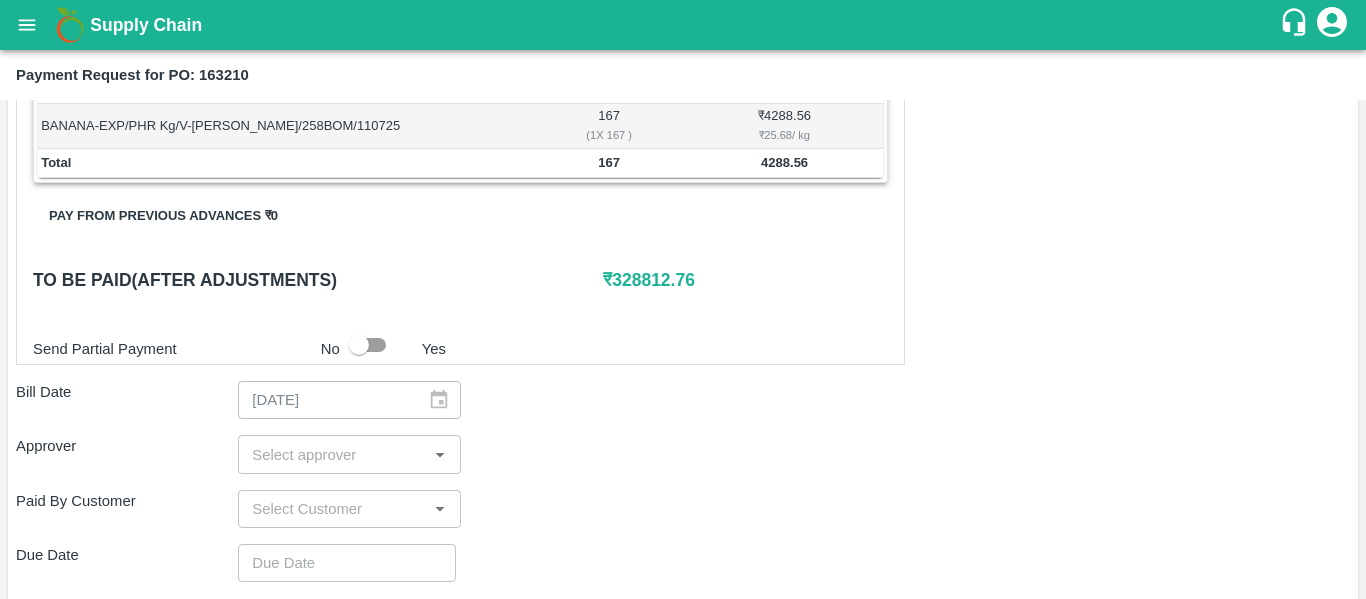 click on "Shipment -  SHIP/[PERSON_NAME]/345302 Lots (Labels) Weight (Kgs) Total Price (₹) BANANA-EXP/13 kg M N-CHL 4 Hand/V-[PERSON_NAME]/468FEX/110725   13 ( 1  X   13   ) ₹ 369.59 ₹ 28.43  / kg BANANA-EXP/13 kg M N-CHL 5 Hand/V-[PERSON_NAME]/468FEX/110725   104 ( 8  X   13   ) ₹ 2956.72 ₹ 28.43  / kg BANANA-EXP/13 kg M N-CHL 6 Hand/V-[PERSON_NAME]/468FEX/110725   7267 ( 559  X   13   ) ₹ 206600.81 ₹ 28.43  / kg BANANA-EXP/13 kg M N-CHL 8 Hand/V-[PERSON_NAME]/468FEX/110725   3367 ( 259  X   13   ) ₹ 95723.81 ₹ 28.43  / kg BANANA-EXP/13 kg M N-CHL CL/V-[PERSON_NAME]/468FEX/110725   429 ( 33  X   13   ) ₹ 12196.47 ₹ 28.43  / kg Total 11180 317847.4 Shipment -  SHIP/[PERSON_NAME]/345304 Lots (Labels) Weight (Kgs) Total Price (₹) BANANA-EXP/C Class/V-[PERSON_NAME]/258BOM/110725   260 ( 1  X   260   ) ₹ 6676.8 ₹ 25.68  / kg Total 260 6676.8 Shipment -  SHIP/[PERSON_NAME]/345305 Lots (Labels) Weight (Kgs) Total Price (₹) BANANA-EXP/PHR Kg/V-[PERSON_NAME]/258BOM/110725   167 ( 1  X   167   ) ₹ 4288.56 ₹ 25.68  / kg Total 167 4288.56 0 ₹  No x" at bounding box center (683, 191) 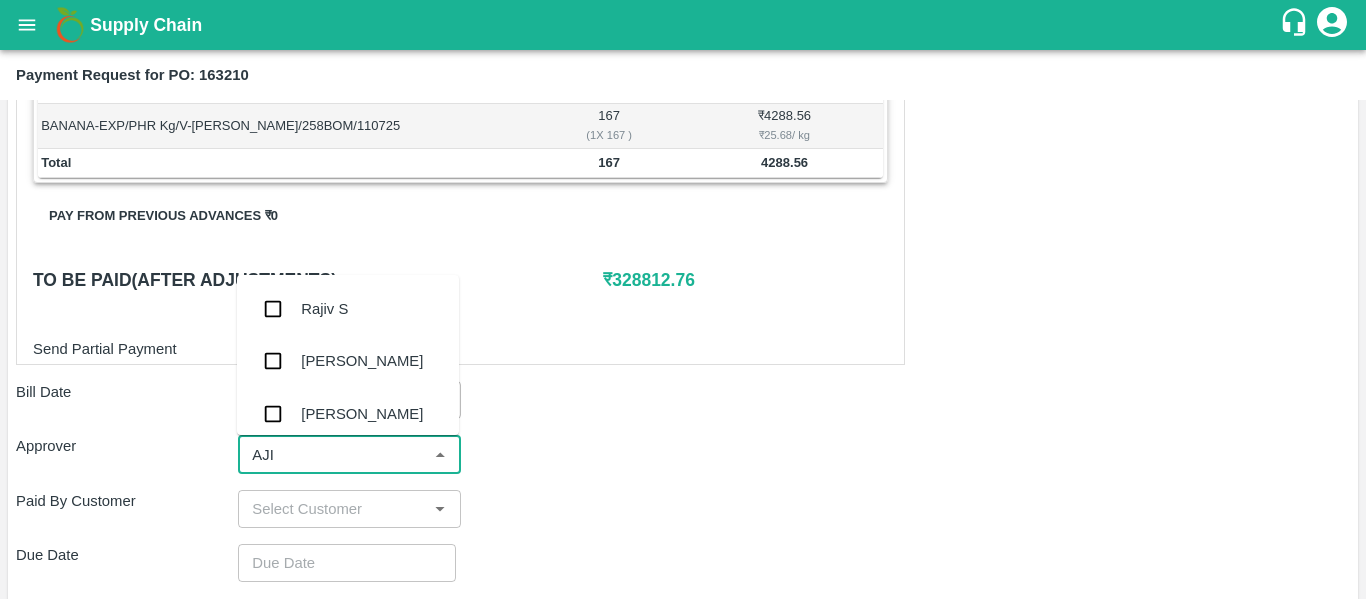 type on "AJIT" 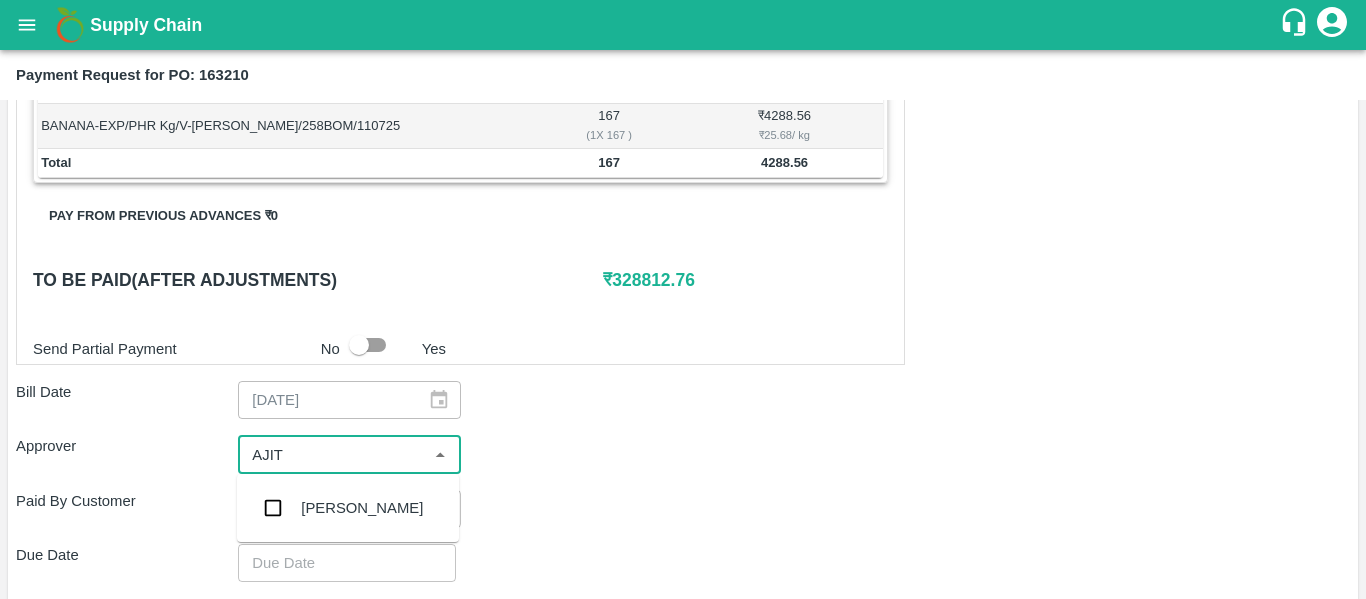 click on "[PERSON_NAME]" at bounding box center (348, 508) 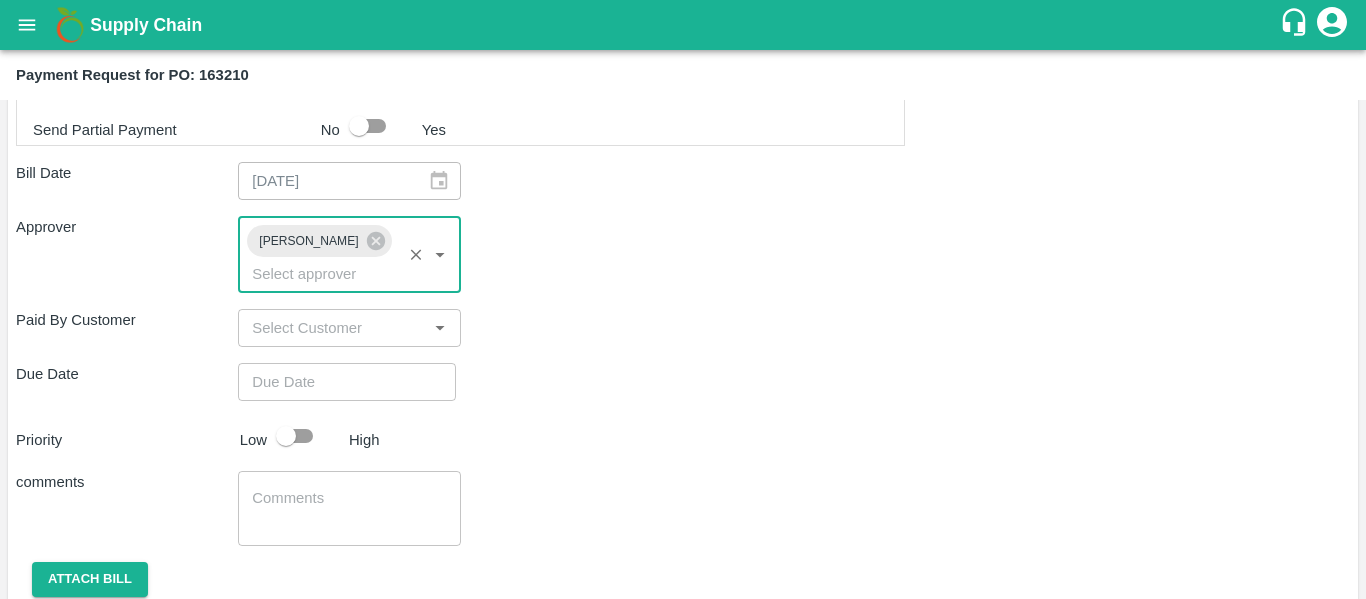 scroll, scrollTop: 1081, scrollLeft: 0, axis: vertical 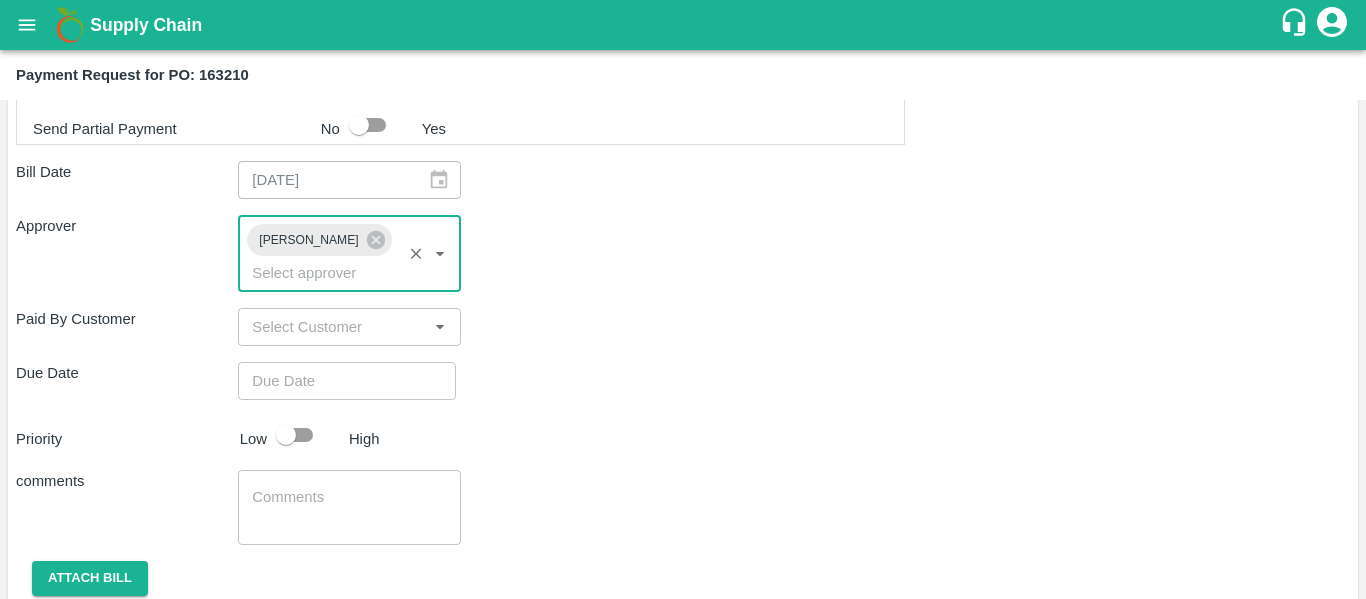 type on "DD/MM/YYYY hh:mm aa" 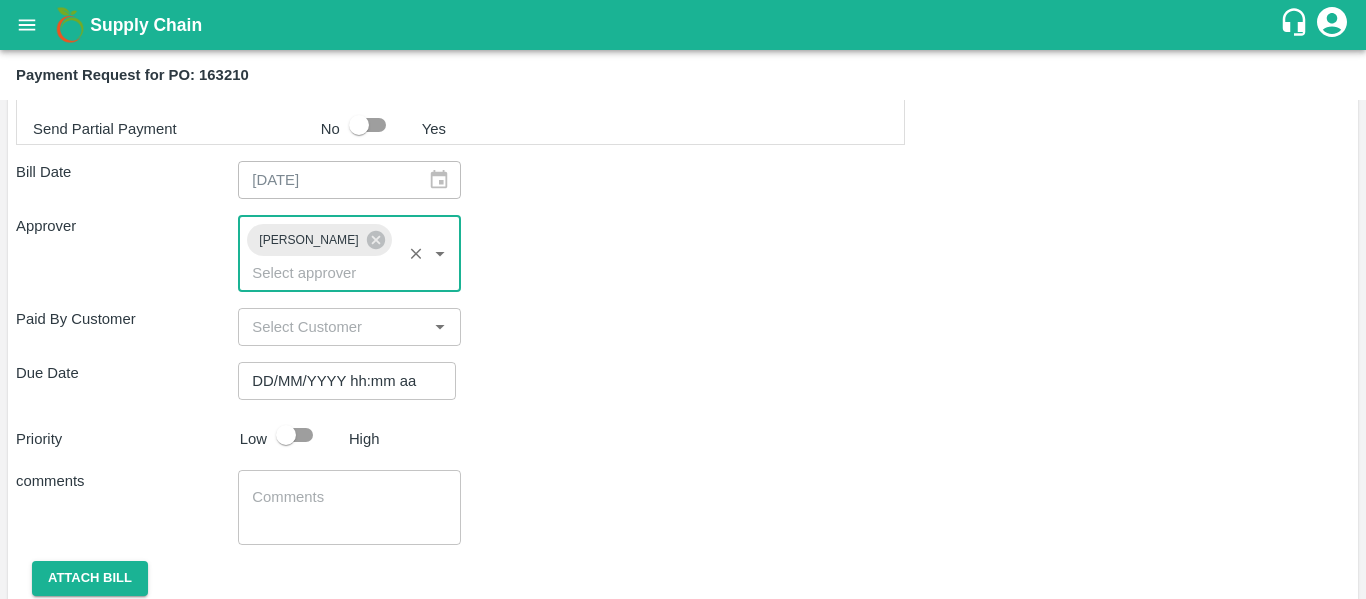 click on "DD/MM/YYYY hh:mm aa" at bounding box center (340, 381) 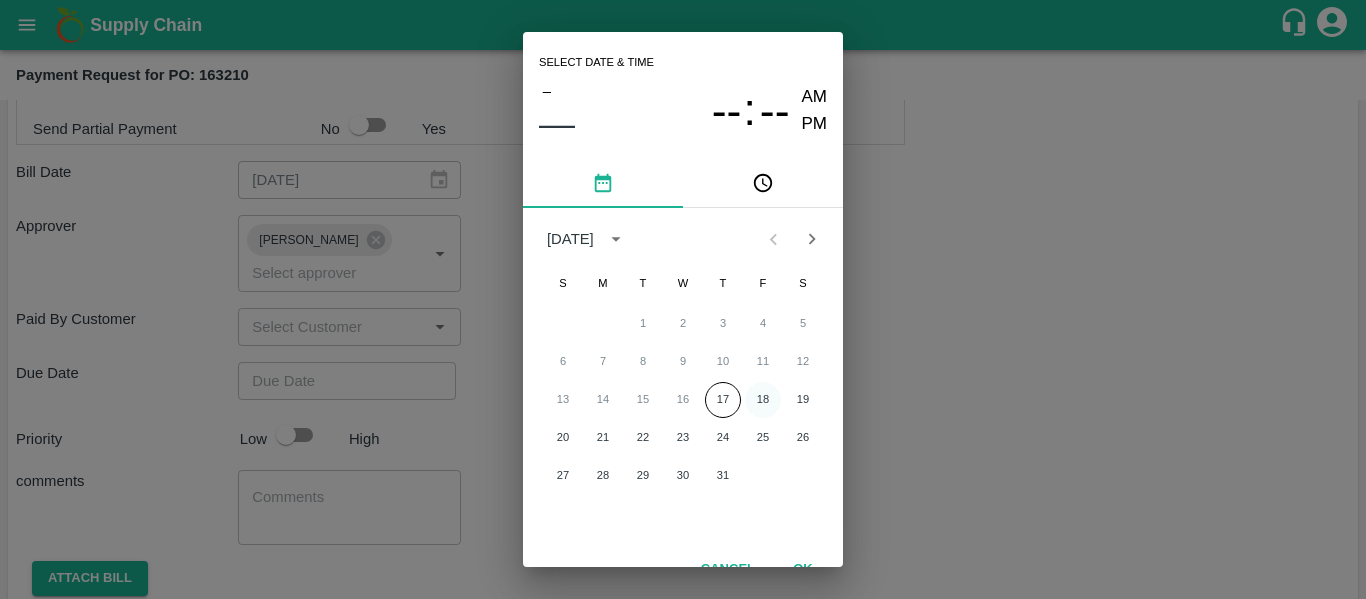 click on "18" at bounding box center (763, 400) 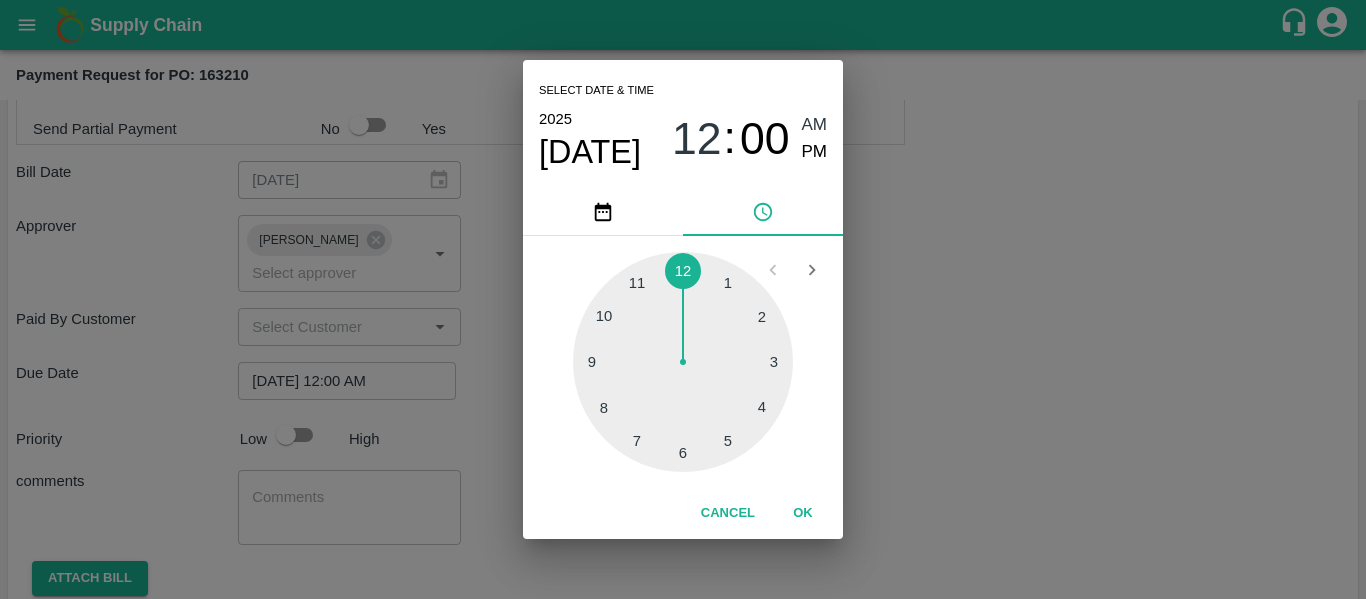 click on "Select date & time [DATE] 12 : 00 AM PM 1 2 3 4 5 6 7 8 9 10 11 12 Cancel OK" at bounding box center [683, 299] 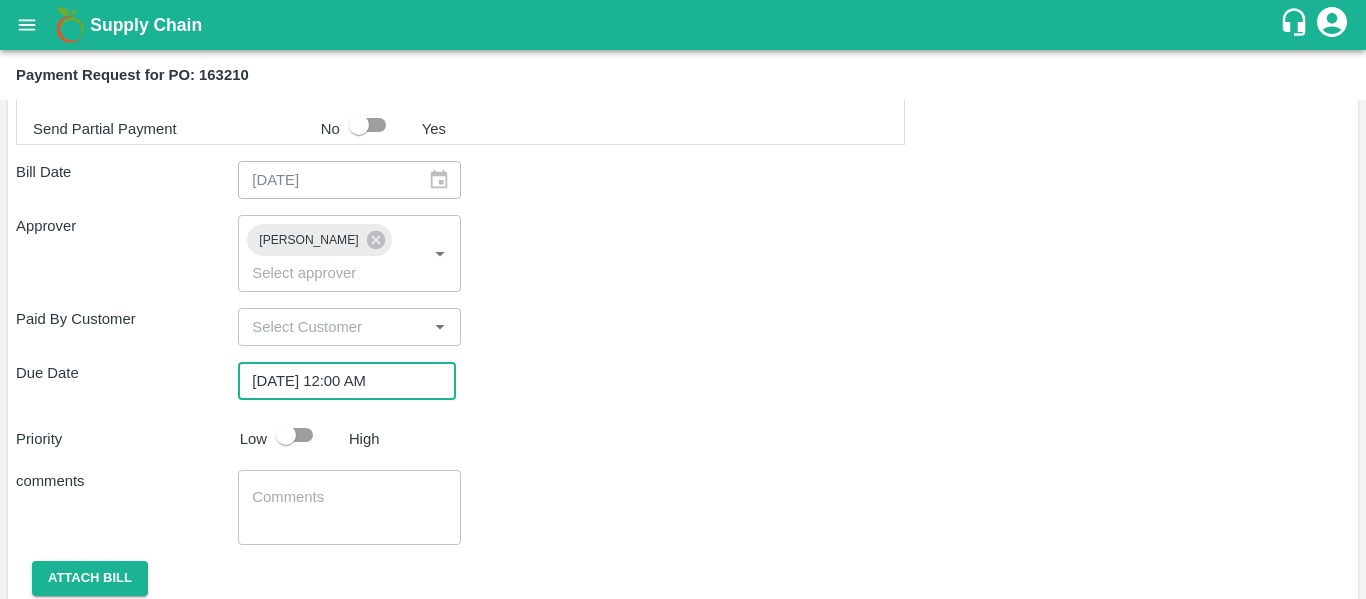 click at bounding box center [286, 435] 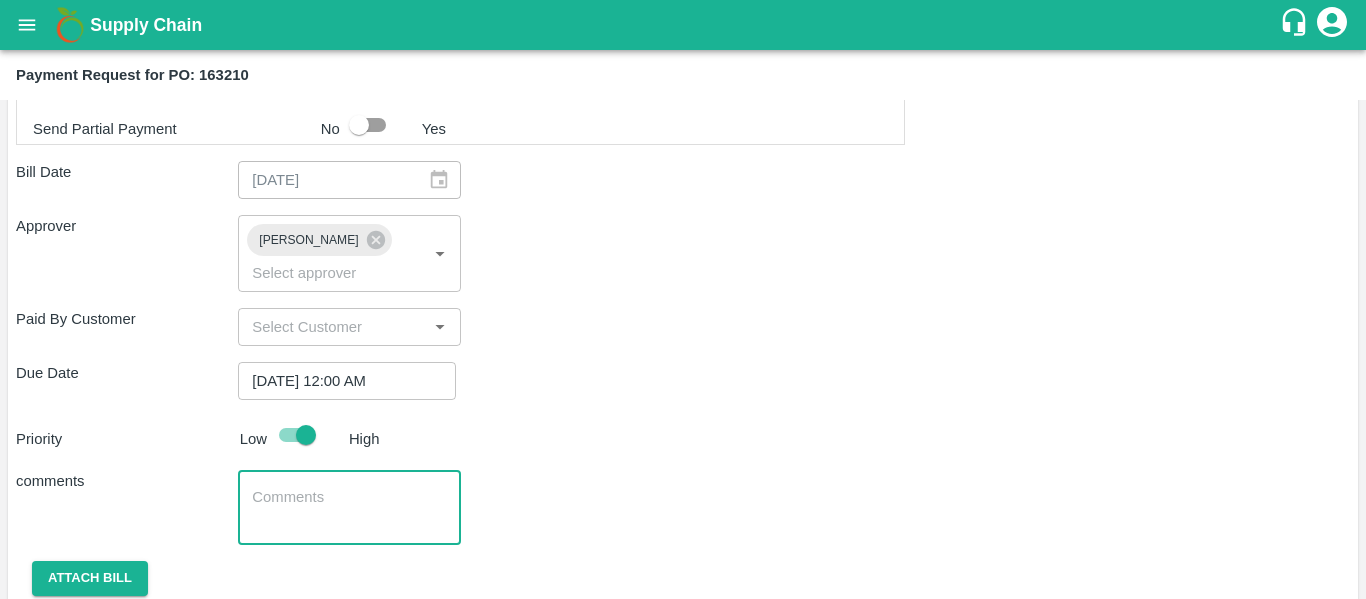 click at bounding box center (349, 508) 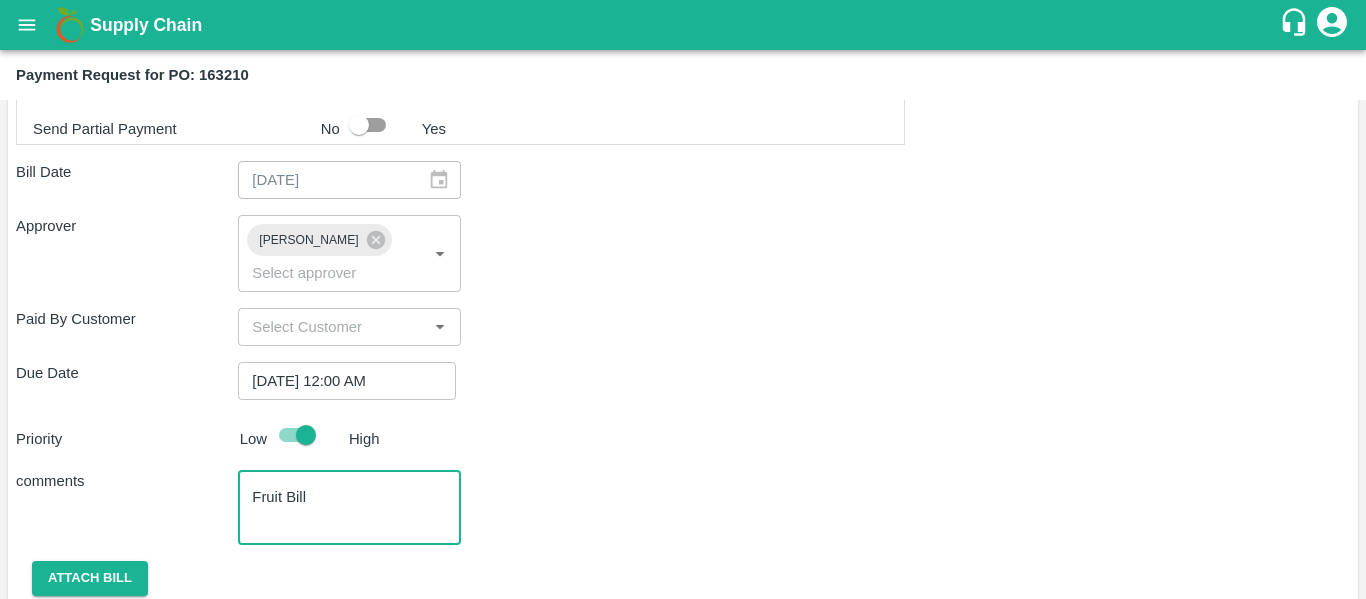 scroll, scrollTop: 879, scrollLeft: 0, axis: vertical 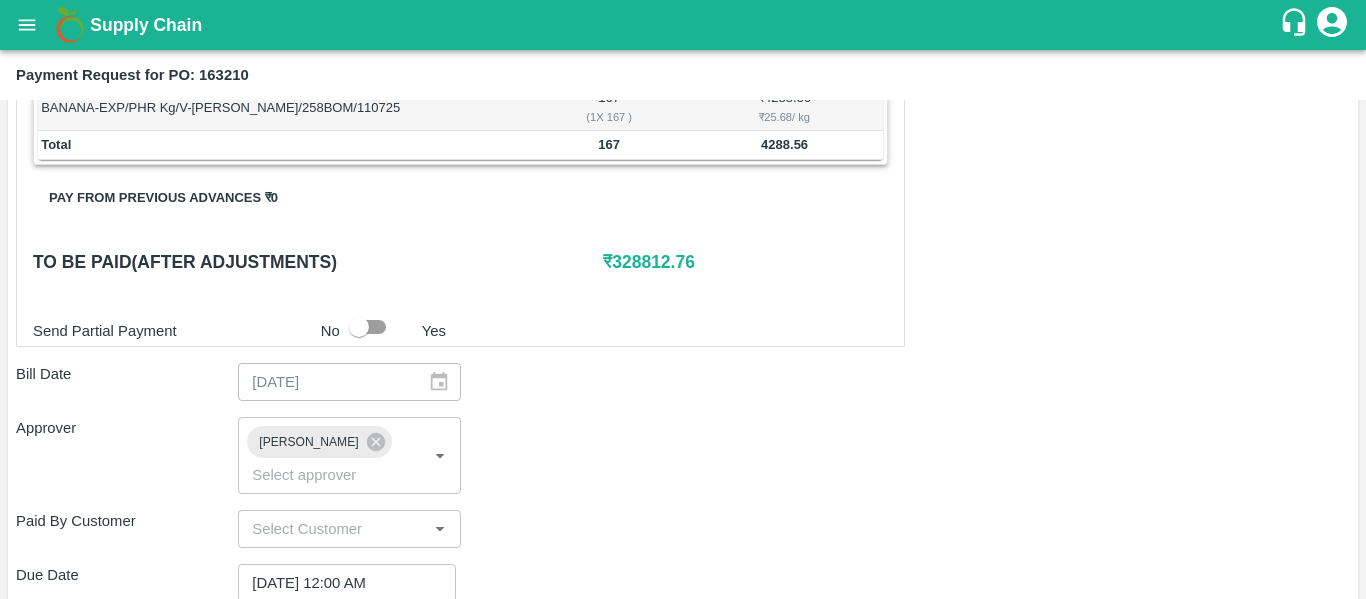 type on "Fruit Bill" 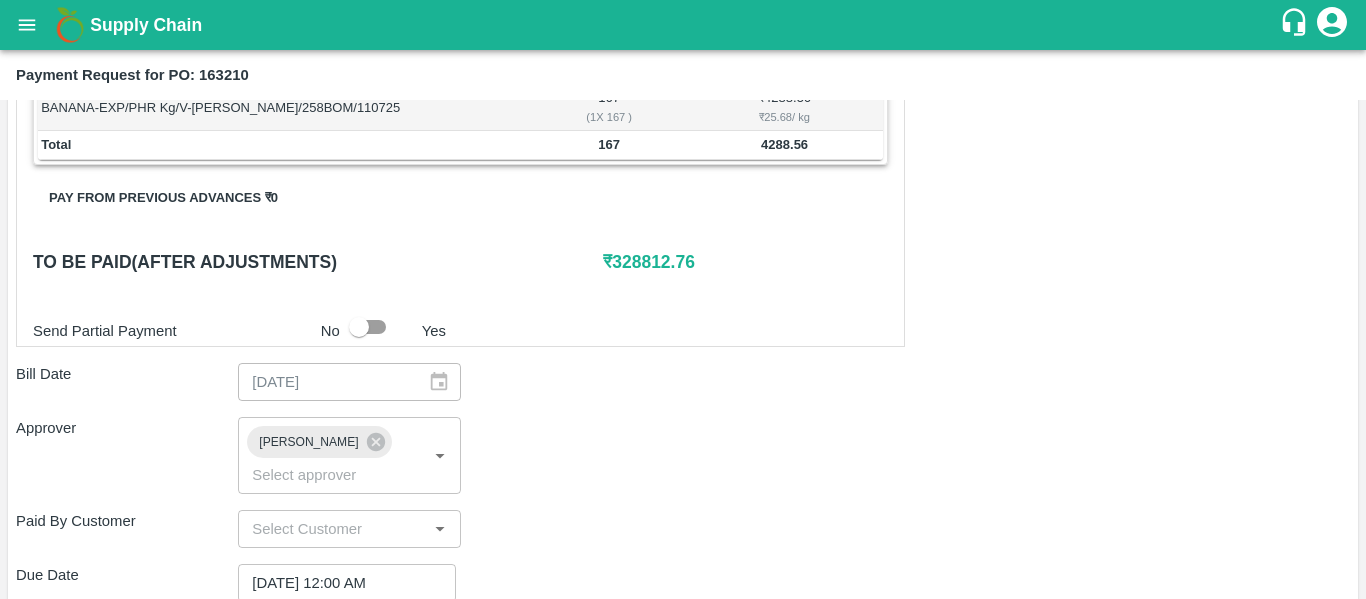 scroll, scrollTop: 1127, scrollLeft: 0, axis: vertical 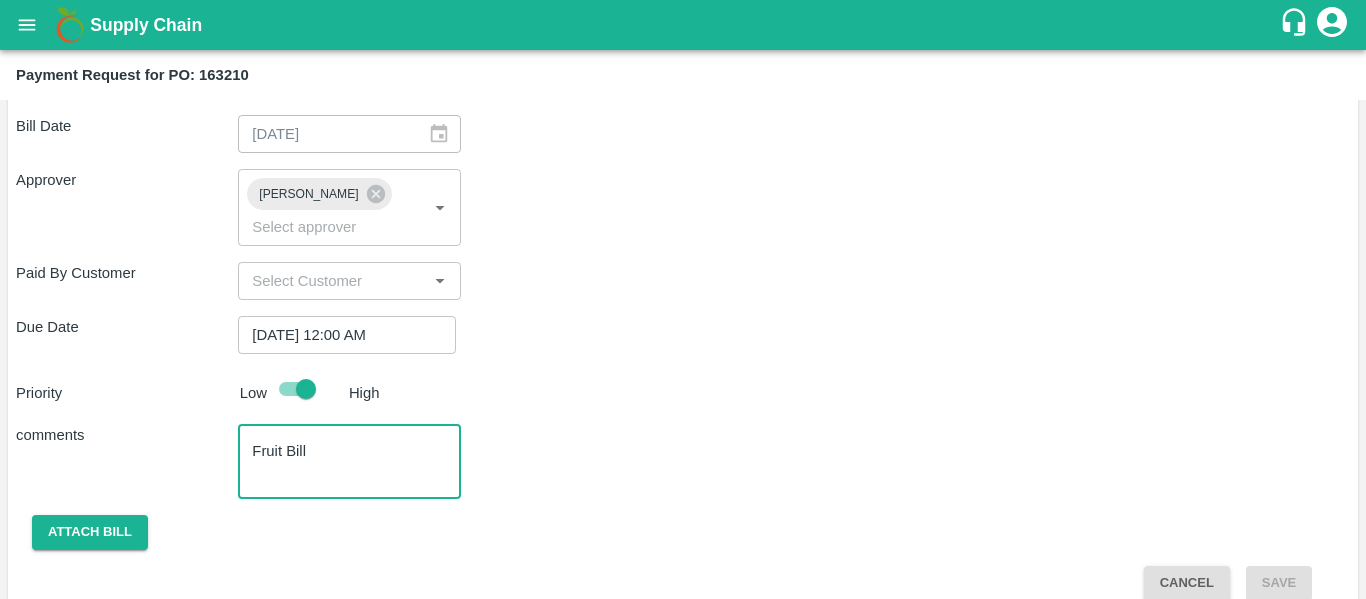 click on "Shipment -  SHIP/NASH/345302 Lots (Labels) Weight (Kgs) Total Price (₹) BANANA-EXP/13 kg M N-CHL 4 Hand/V-MH-Shreya/468FEX/110725   13 ( 1  X   13   ) ₹ 369.59 ₹ 28.43  / kg BANANA-EXP/13 kg M N-CHL 5 Hand/V-MH-Shreya/468FEX/110725   104 ( 8  X   13   ) ₹ 2956.72 ₹ 28.43  / kg BANANA-EXP/13 kg M N-CHL 6 Hand/V-MH-Shreya/468FEX/110725   7267 ( 559  X   13   ) ₹ 206600.81 ₹ 28.43  / kg BANANA-EXP/13 kg M N-CHL 8 Hand/V-MH-Shreya/468FEX/110725   3367 ( 259  X   13   ) ₹ 95723.81 ₹ 28.43  / kg BANANA-EXP/13 kg M N-CHL CL/V-MH-Shreya/468FEX/110725   429 ( 33  X   13   ) ₹ 12196.47 ₹ 28.43  / kg Total 11180 317847.4 Shipment -  SHIP/NASH/345304 Lots (Labels) Weight (Kgs) Total Price (₹) BANANA-EXP/C Class/V-MH-Shreya/258BOM/110725   260 ( 1  X   260   ) ₹ 6676.8 ₹ 25.68  / kg Total 260 6676.8 Shipment -  SHIP/NASH/345305 Lots (Labels) Weight (Kgs) Total Price (₹) BANANA-EXP/PHR Kg/V-MH-Shreya/258BOM/110725   167 ( 1  X   167   ) ₹ 4288.56 ₹ 25.68  / kg Total 167 4288.56 0 ₹  No x" at bounding box center [683, -56] 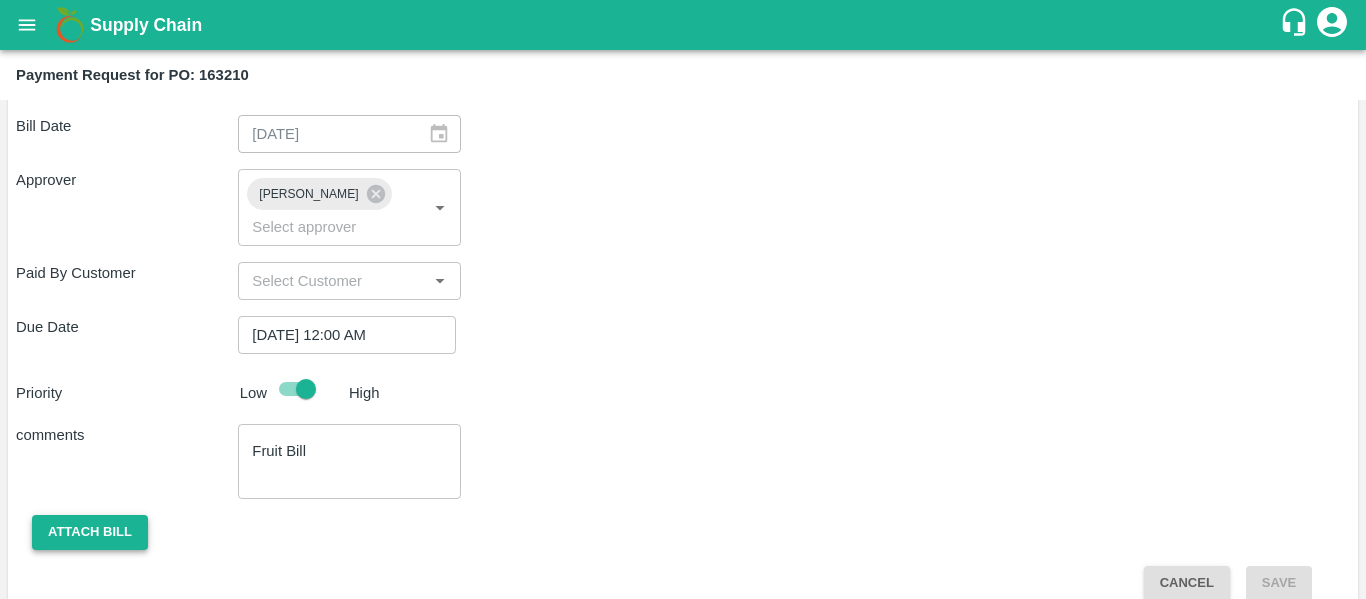 click on "Attach bill" at bounding box center [90, 532] 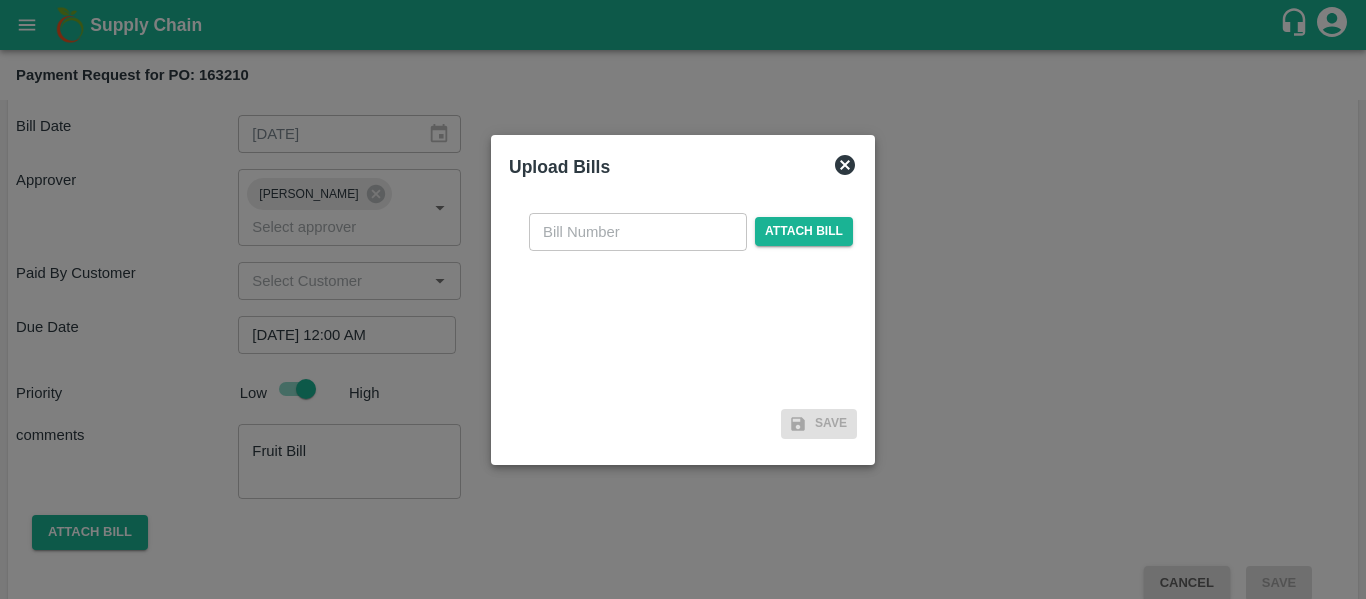 click at bounding box center (638, 232) 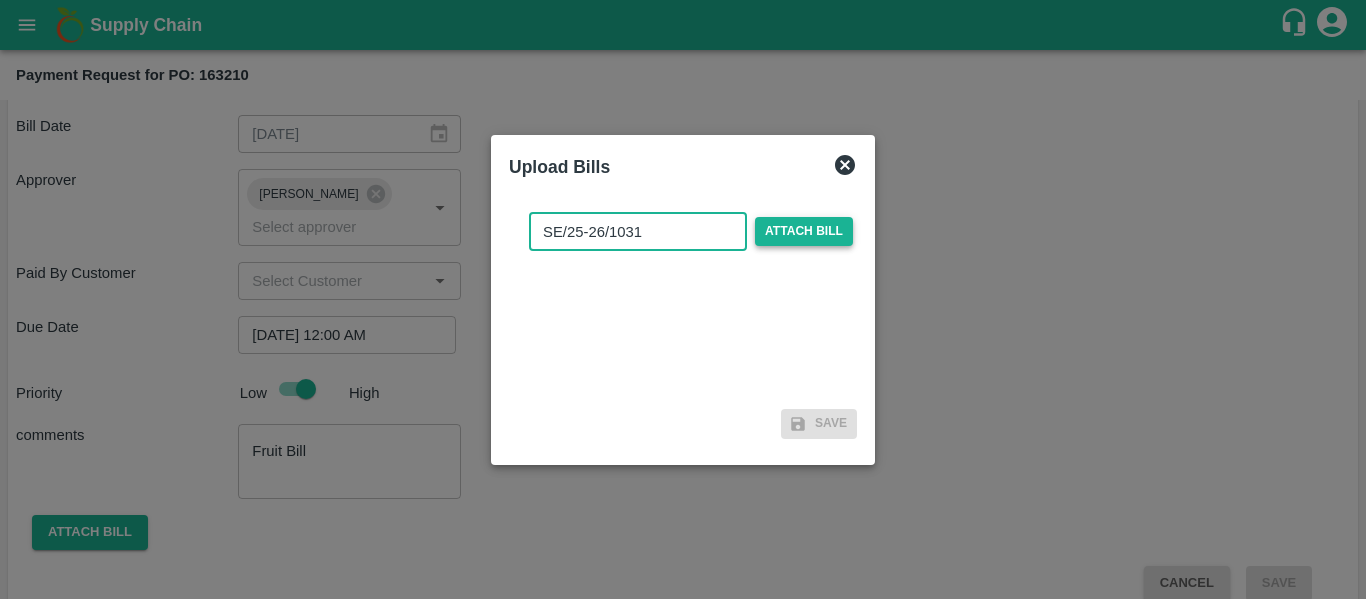 type on "SE/25-26/1031" 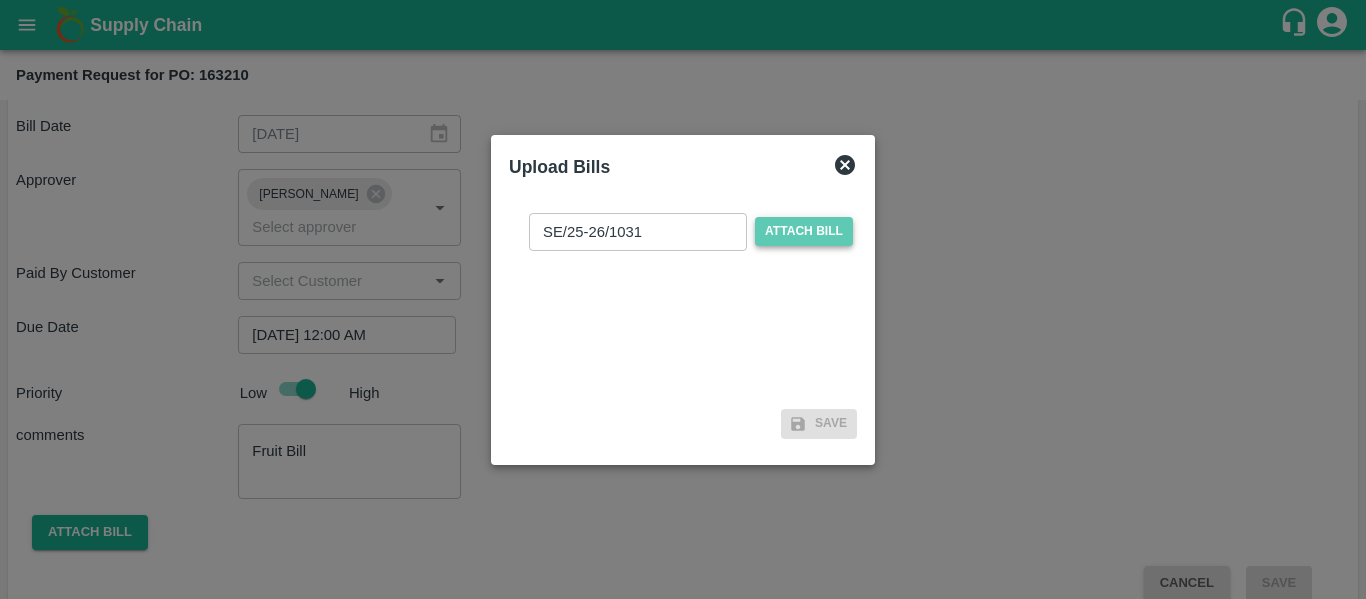 click on "Attach bill" at bounding box center [804, 231] 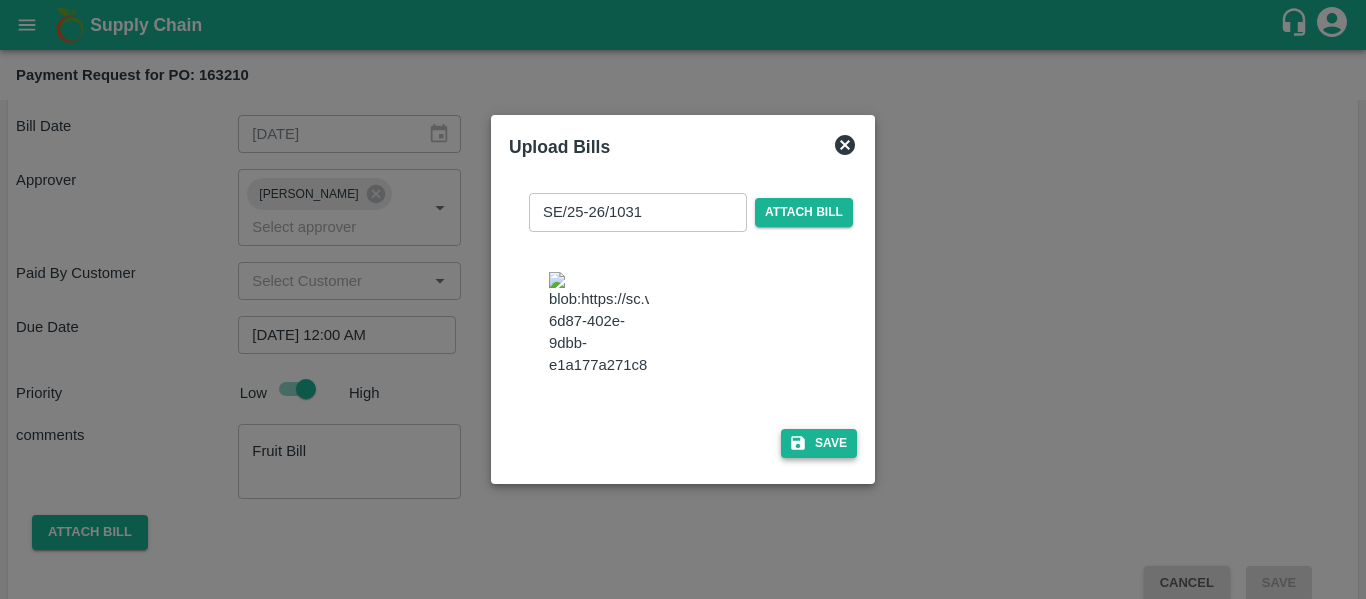 click on "Save" at bounding box center [819, 443] 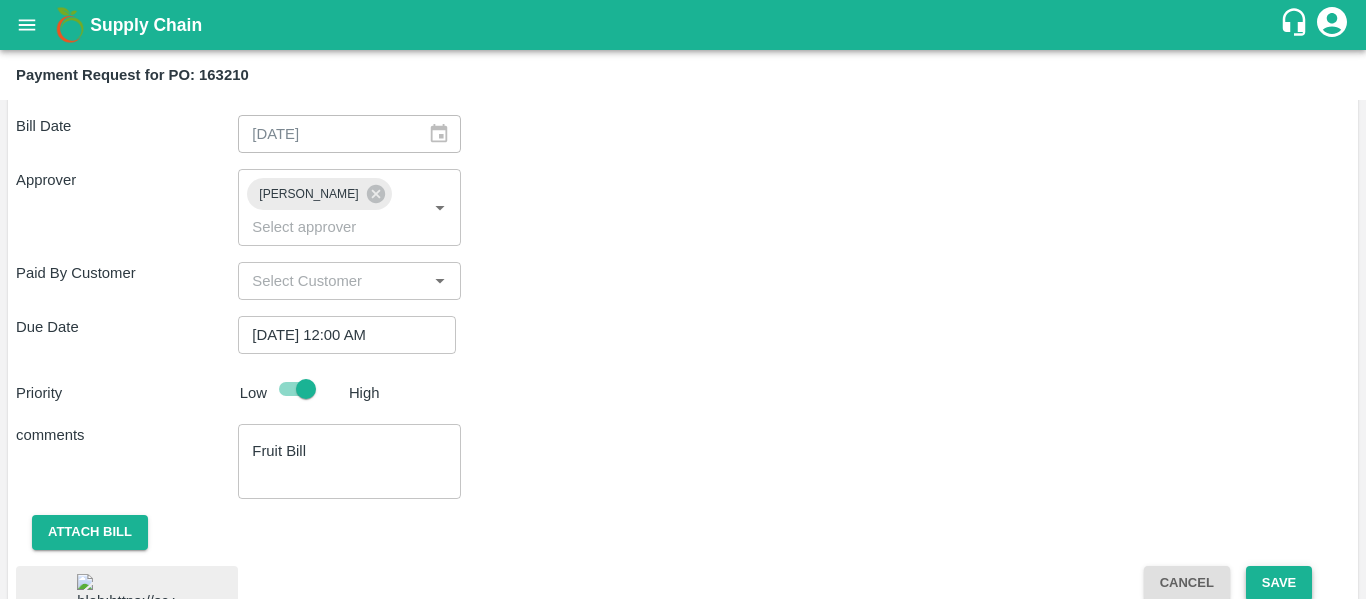 click on "Save" at bounding box center (1279, 583) 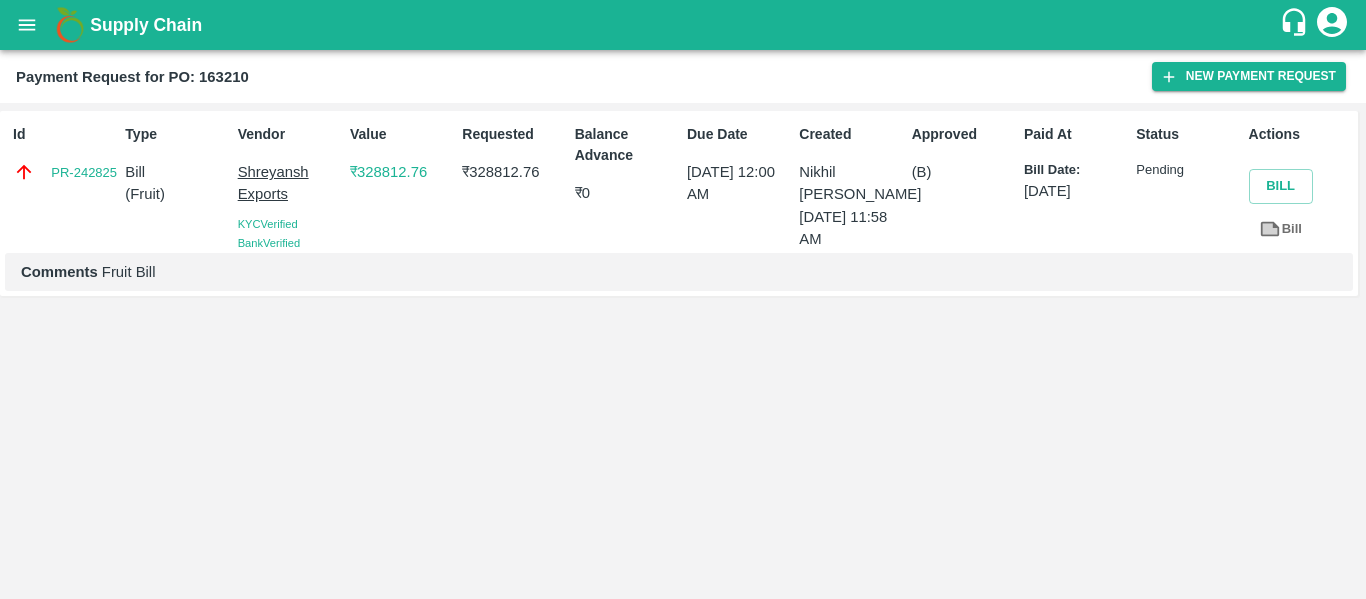 click 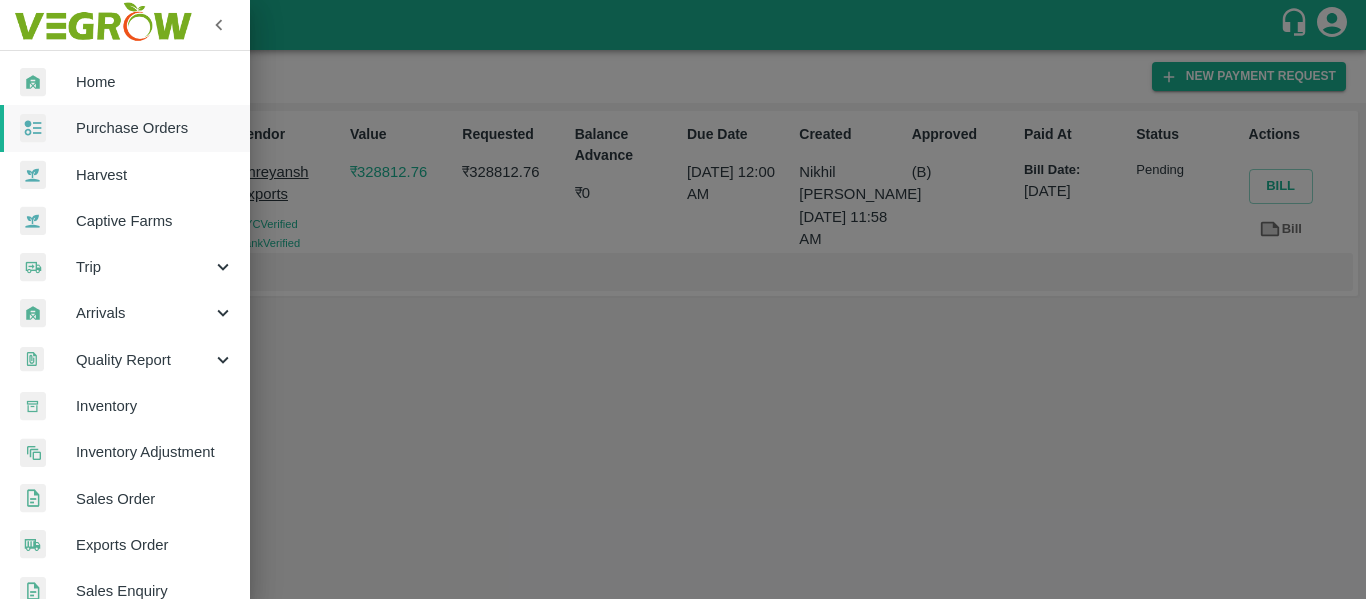 click on "Purchase Orders" at bounding box center [125, 128] 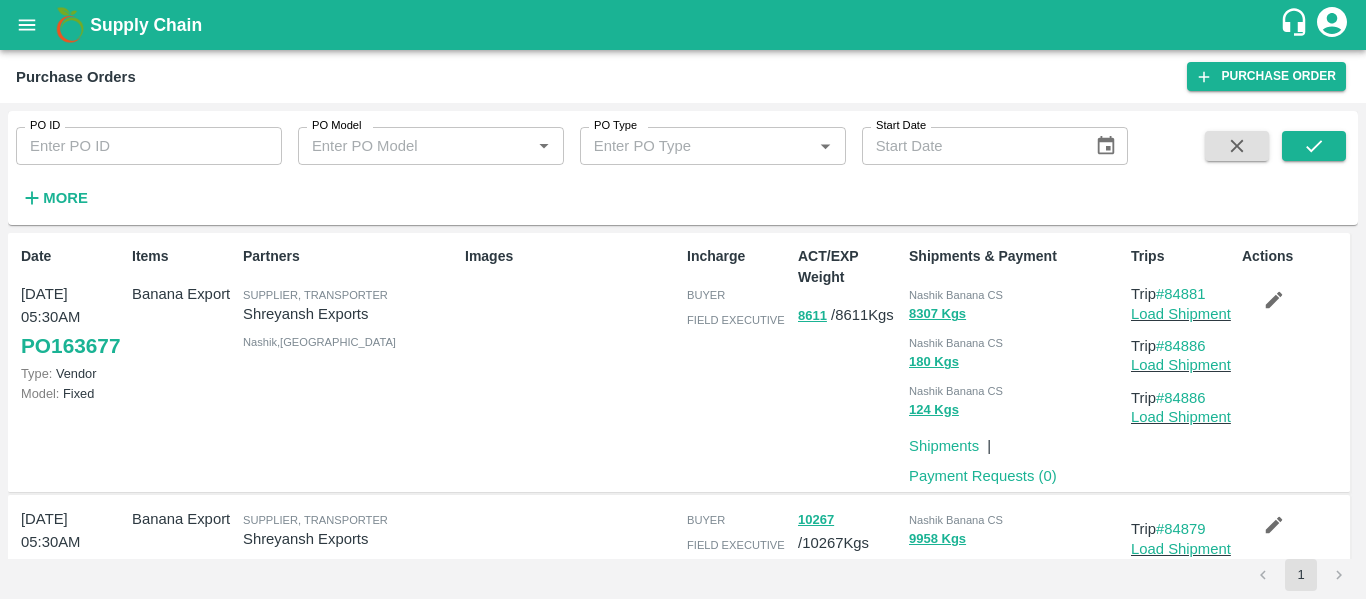 click on "PO ID" at bounding box center (149, 146) 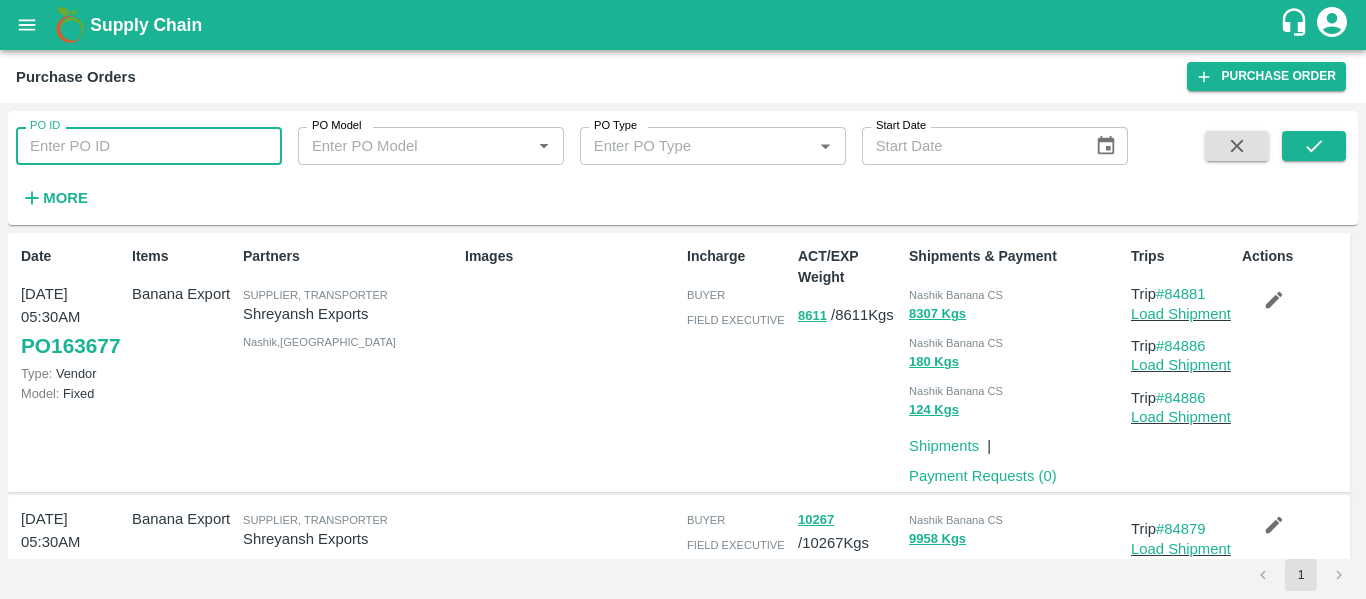 paste on "163273" 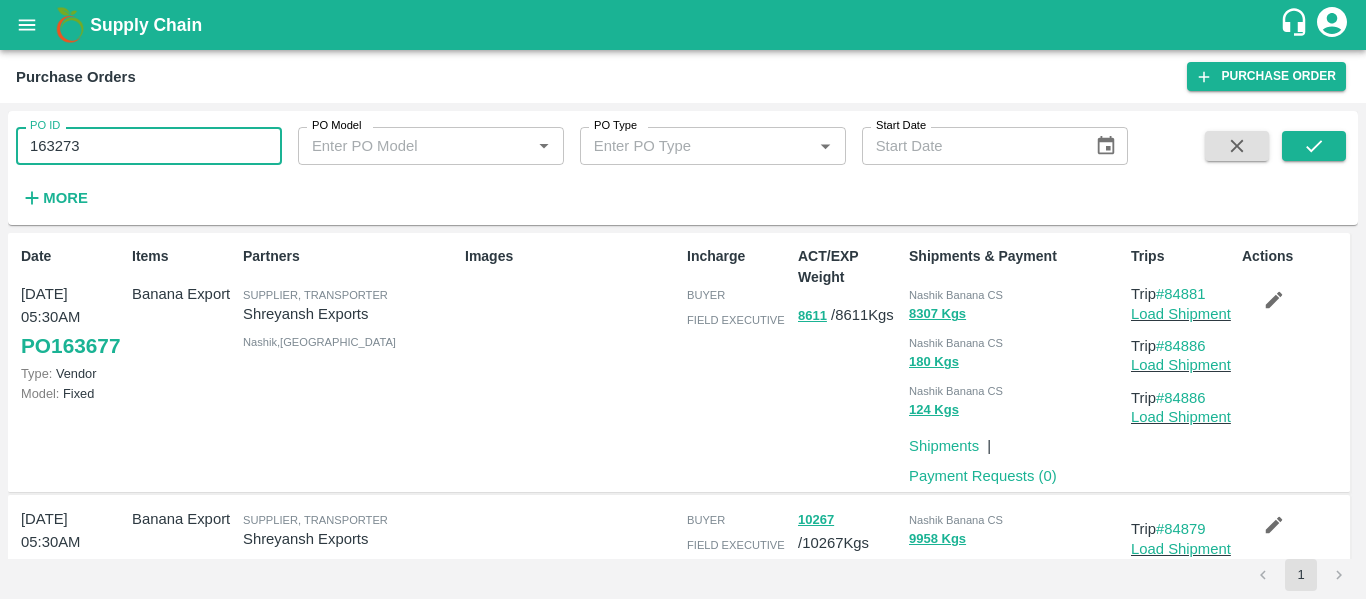 type on "163273" 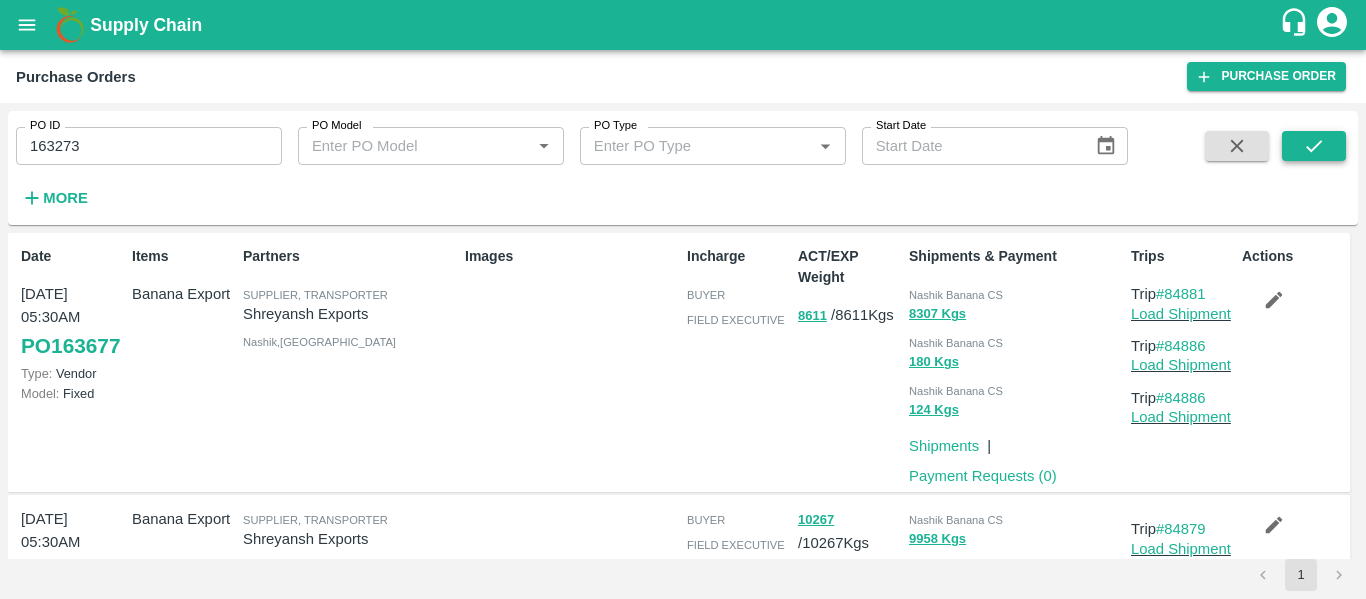click 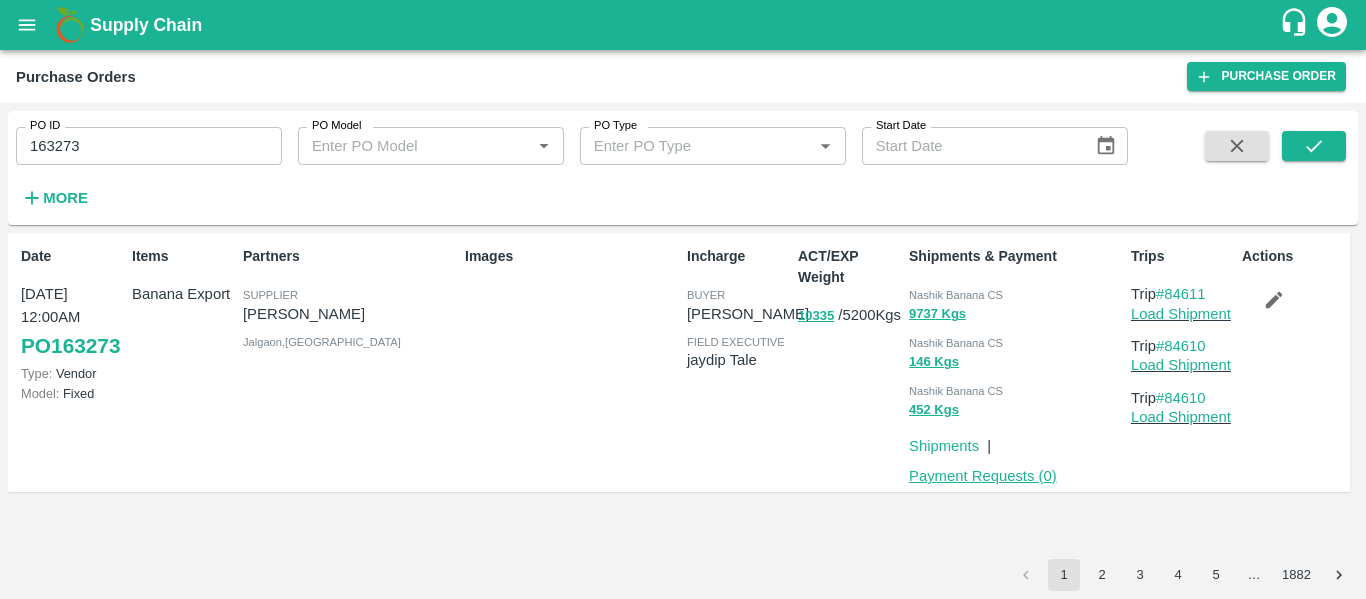 click on "Payment Requests ( 0 )" at bounding box center [983, 476] 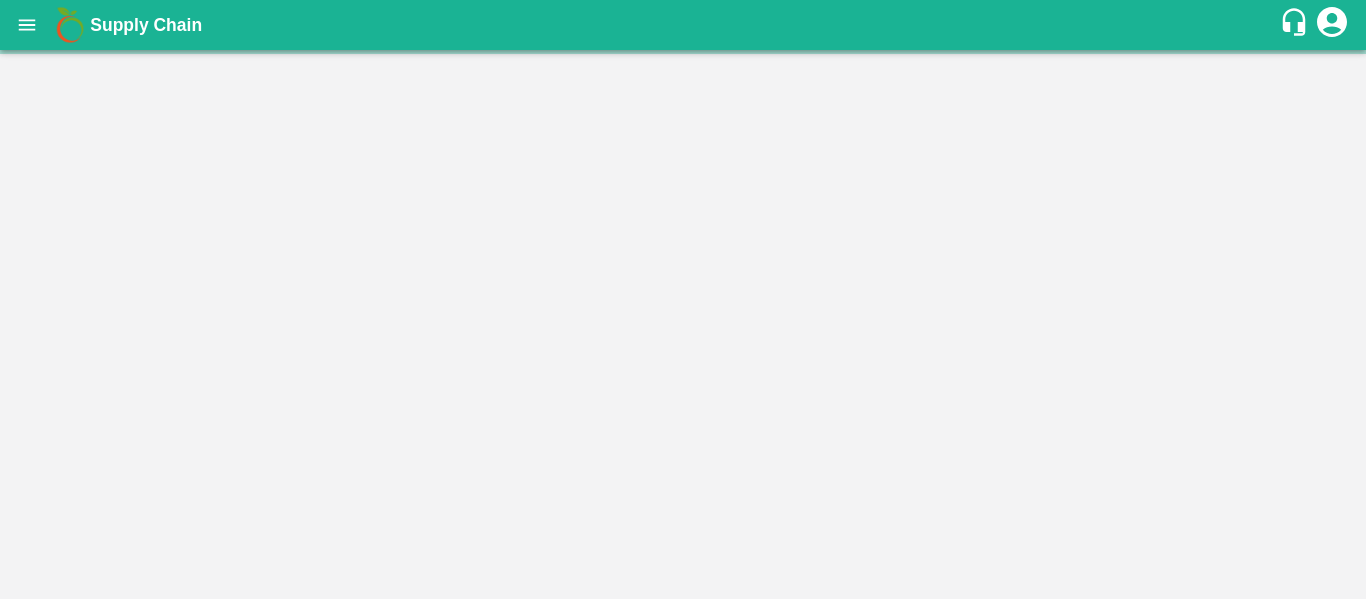 scroll, scrollTop: 0, scrollLeft: 0, axis: both 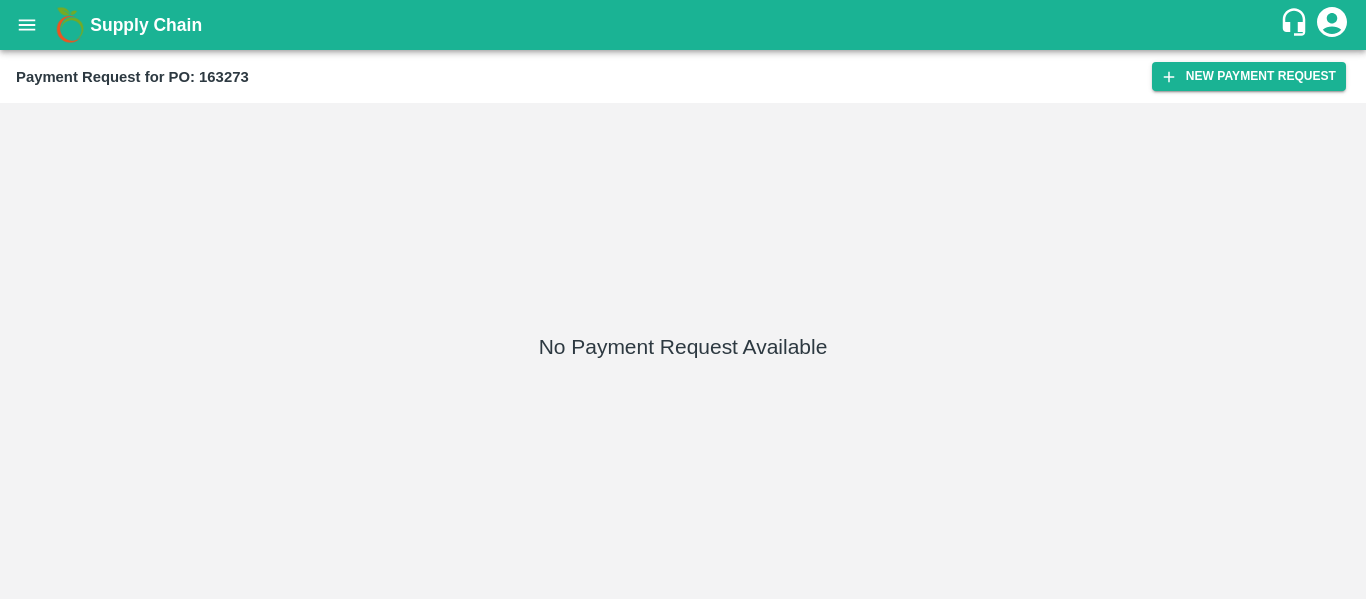 click on "New Payment Request" at bounding box center [1249, 76] 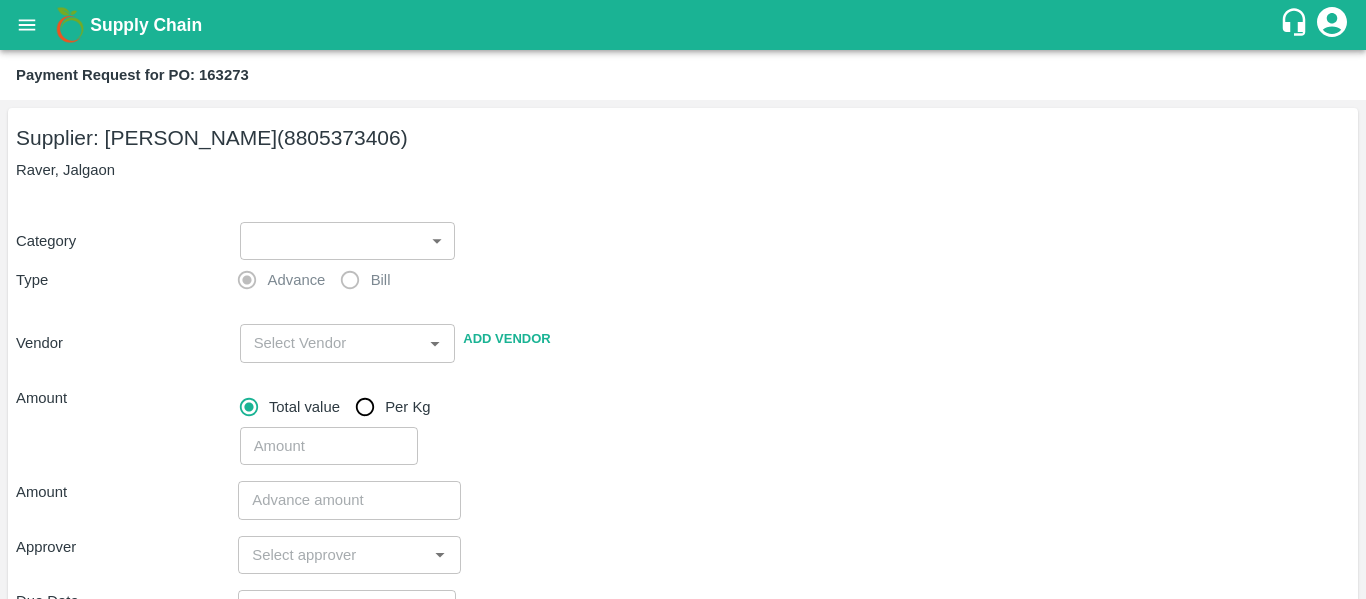 click on "​ ​" at bounding box center (344, 237) 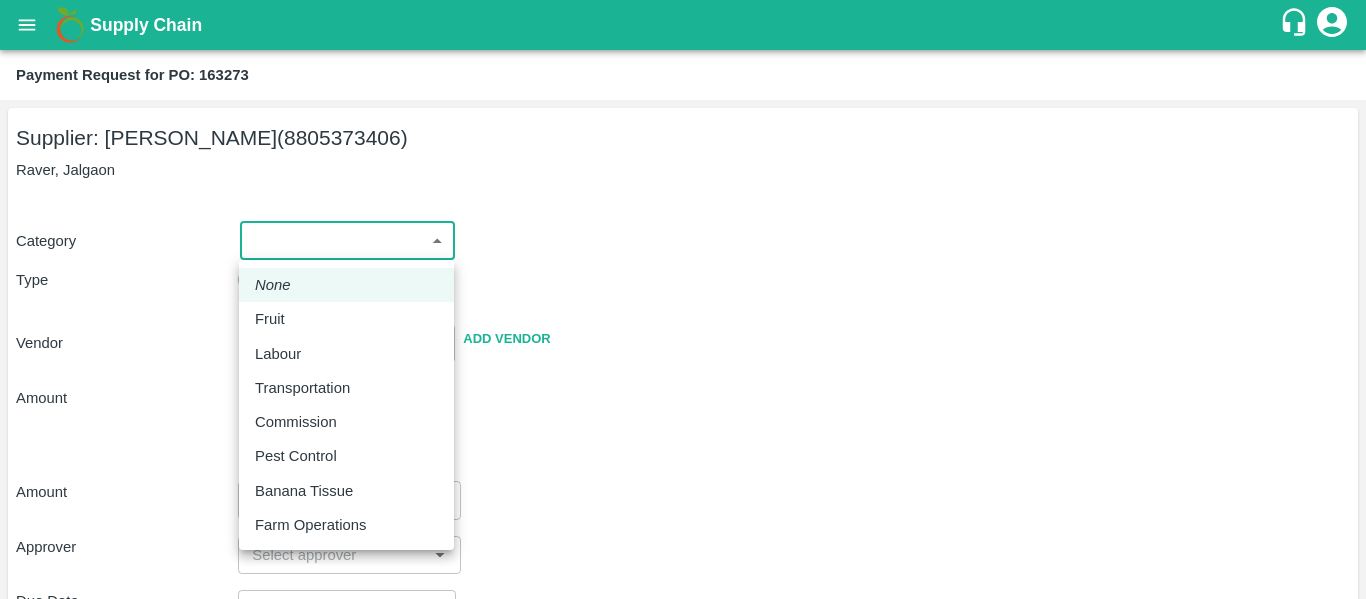 click on "Fruit" at bounding box center [346, 319] 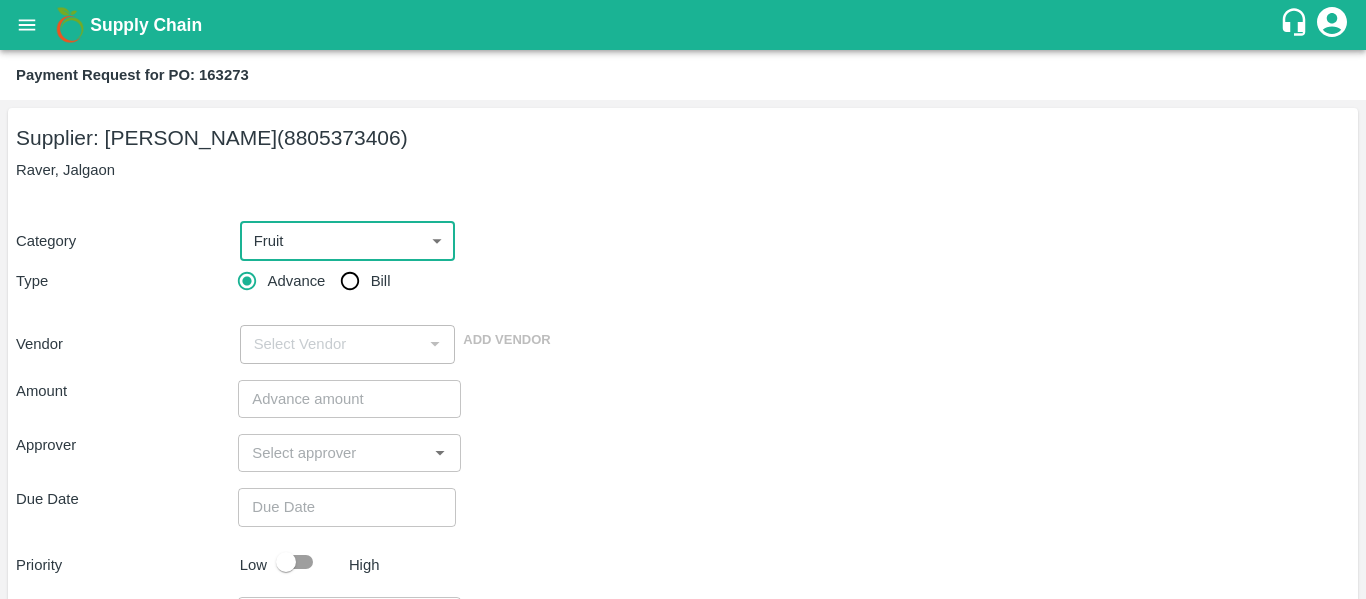 type on "1" 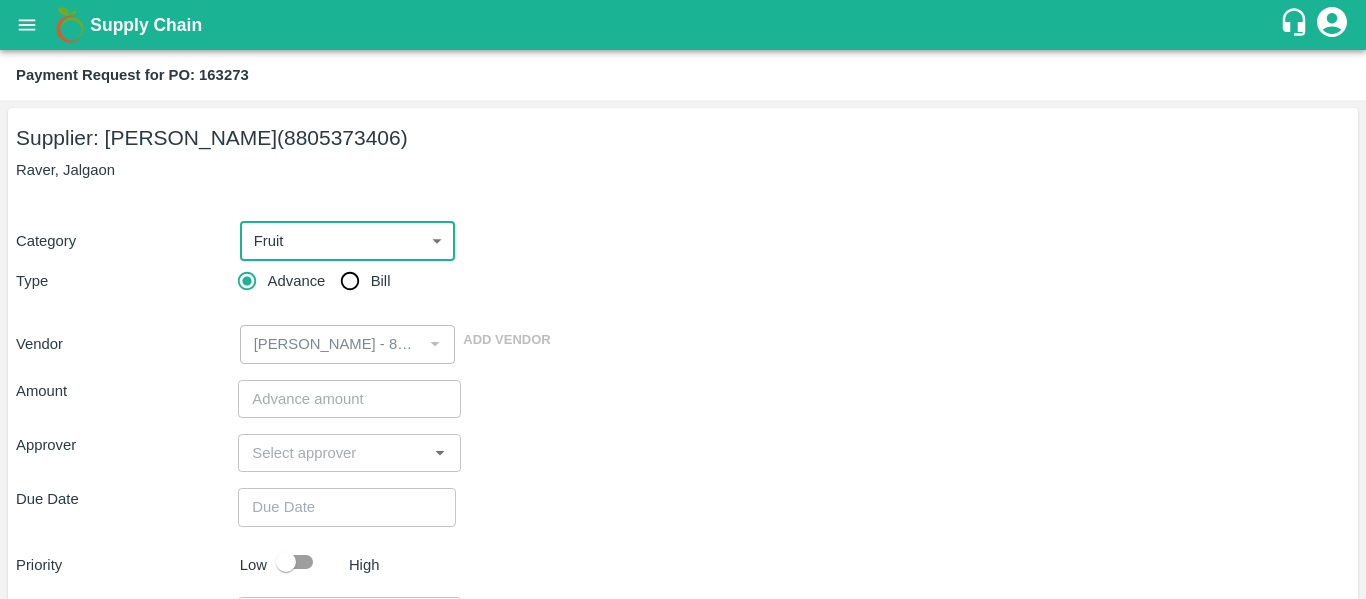 click on "Bill" at bounding box center (350, 281) 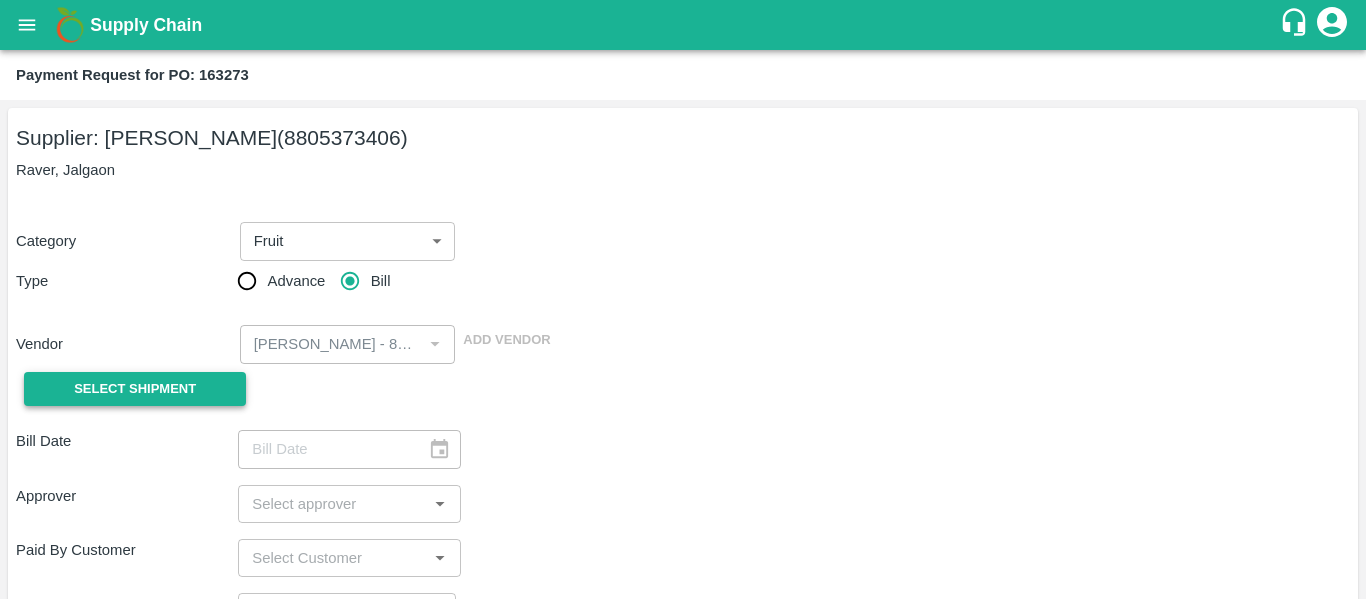 click on "Select Shipment" at bounding box center (135, 389) 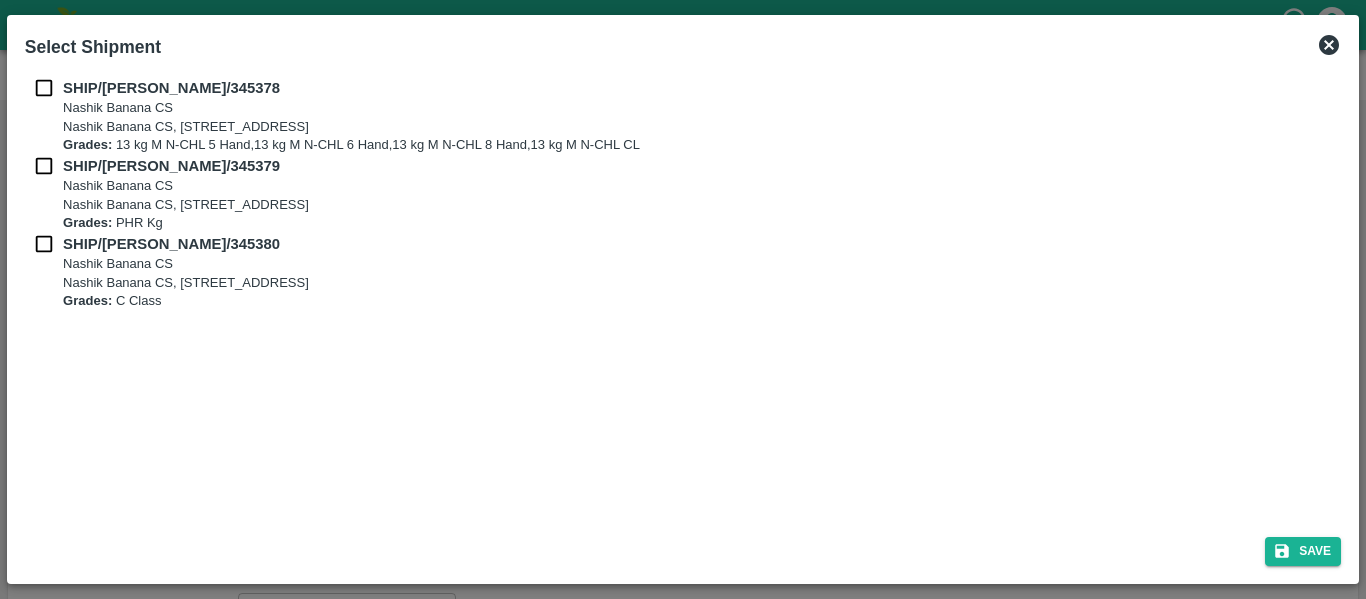 click at bounding box center [44, 88] 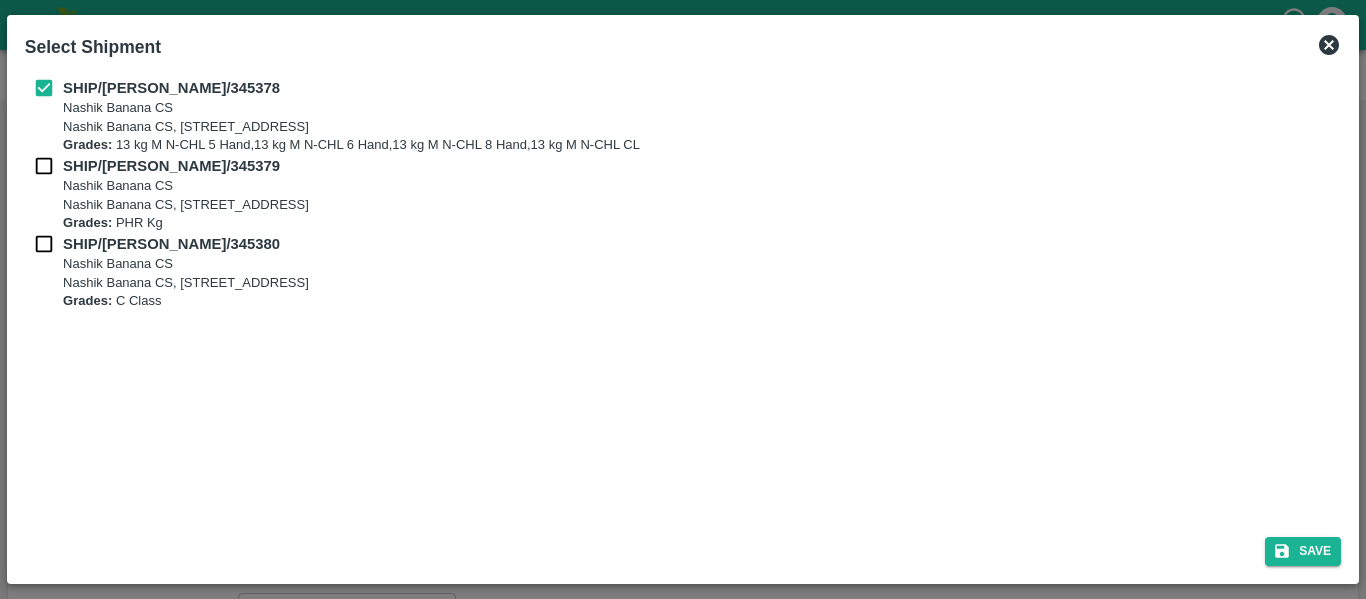 click at bounding box center (44, 166) 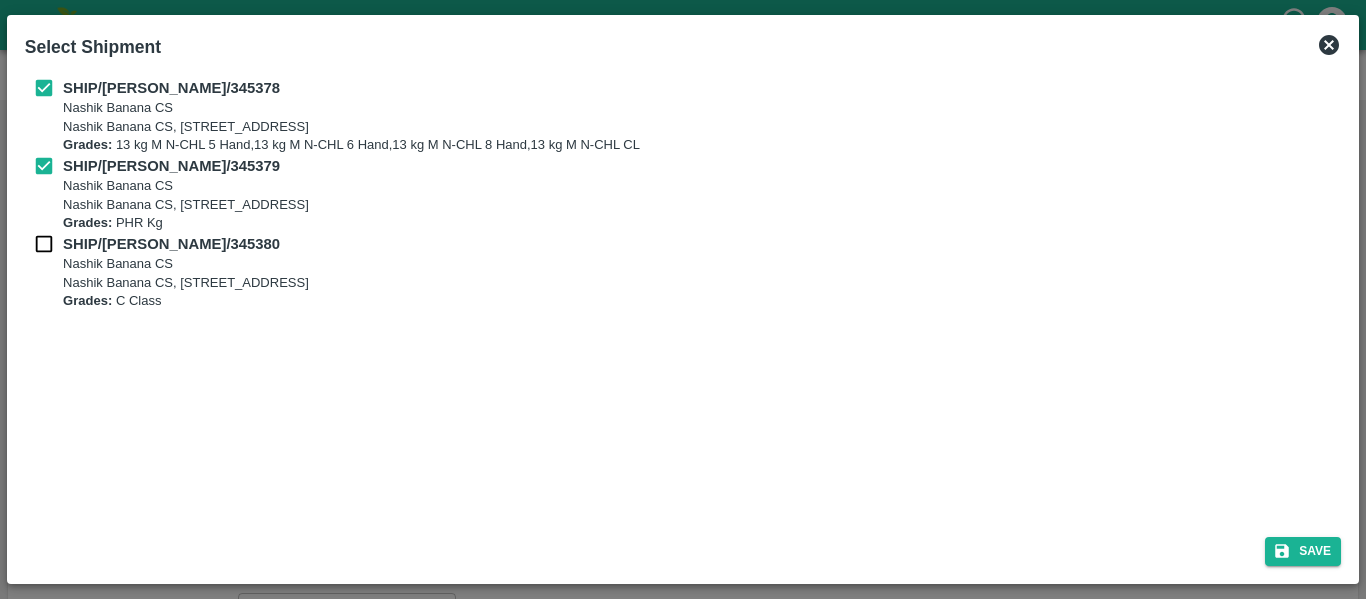 click on "SHIP/NASH/345380" at bounding box center [184, 244] 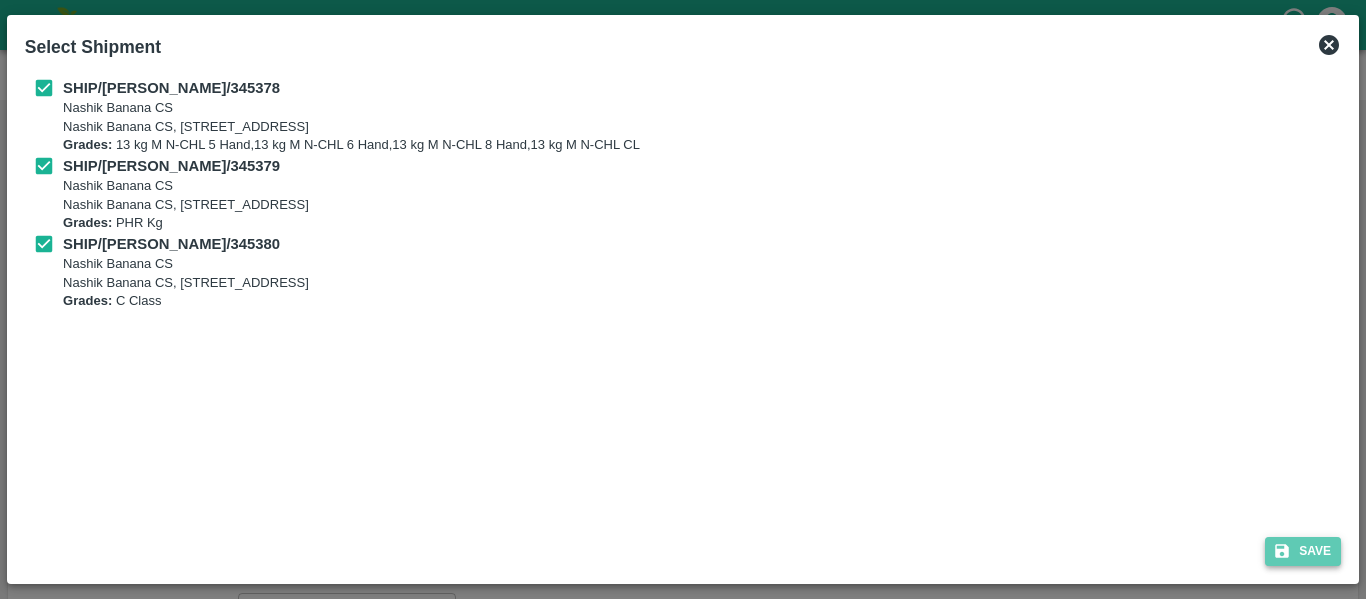 click on "Save" at bounding box center (1303, 551) 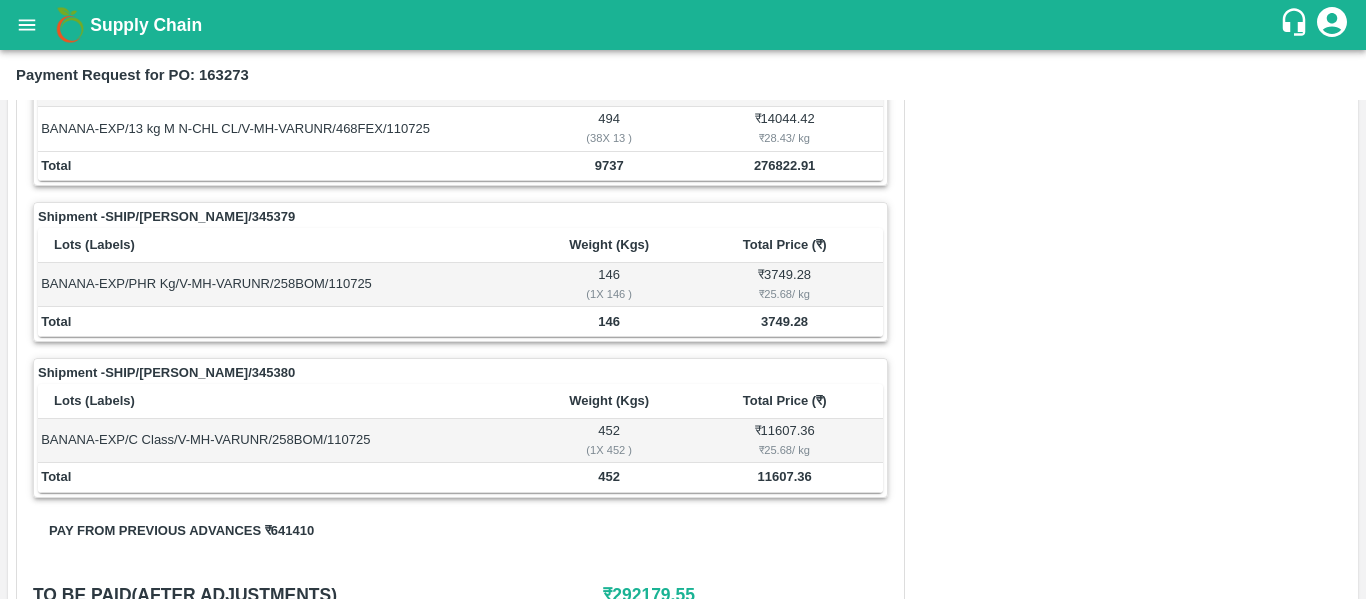 scroll, scrollTop: 926, scrollLeft: 0, axis: vertical 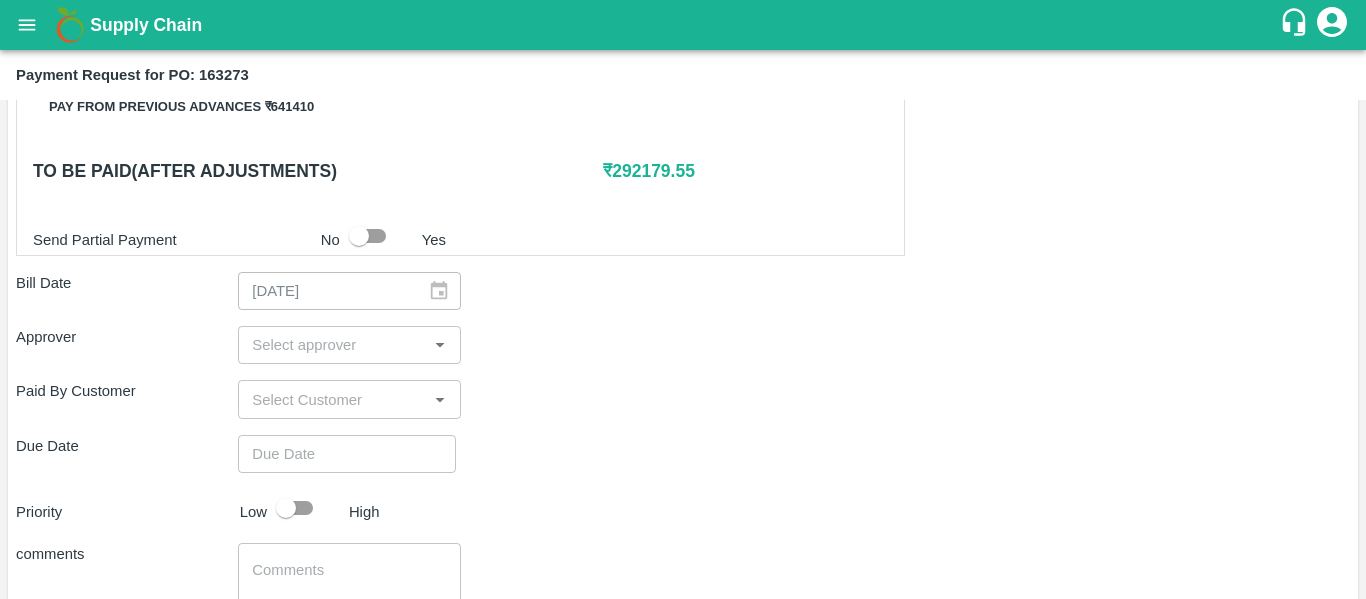 click on "​" at bounding box center [349, 345] 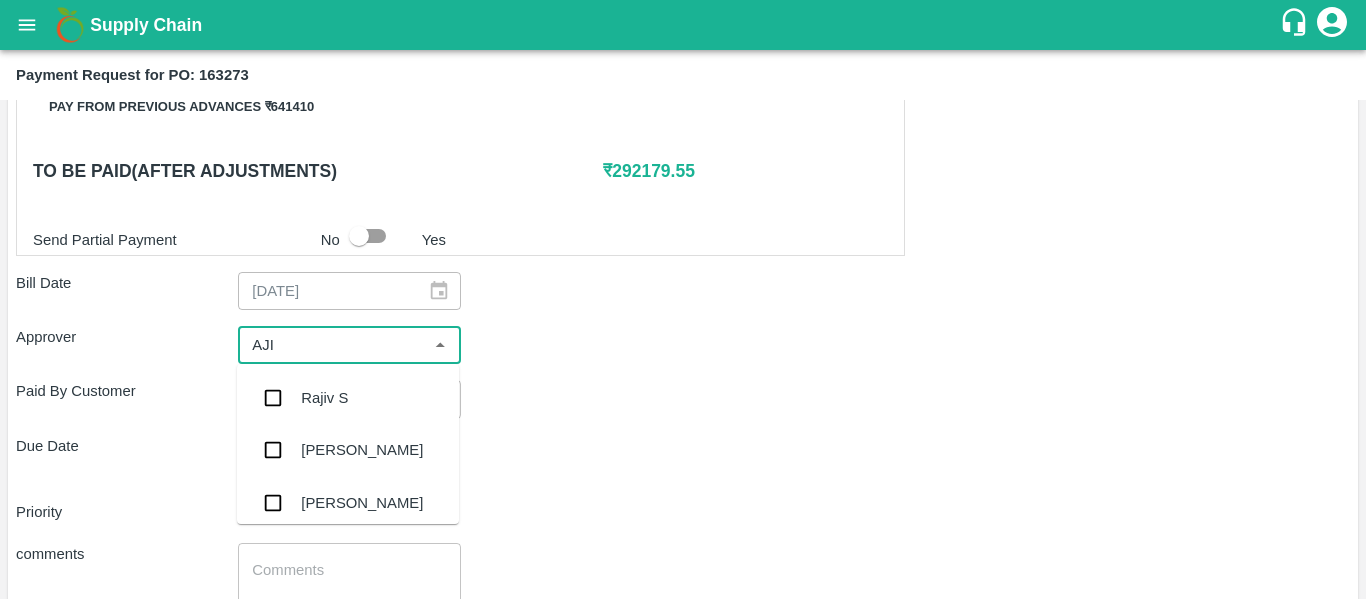 type on "AJIT" 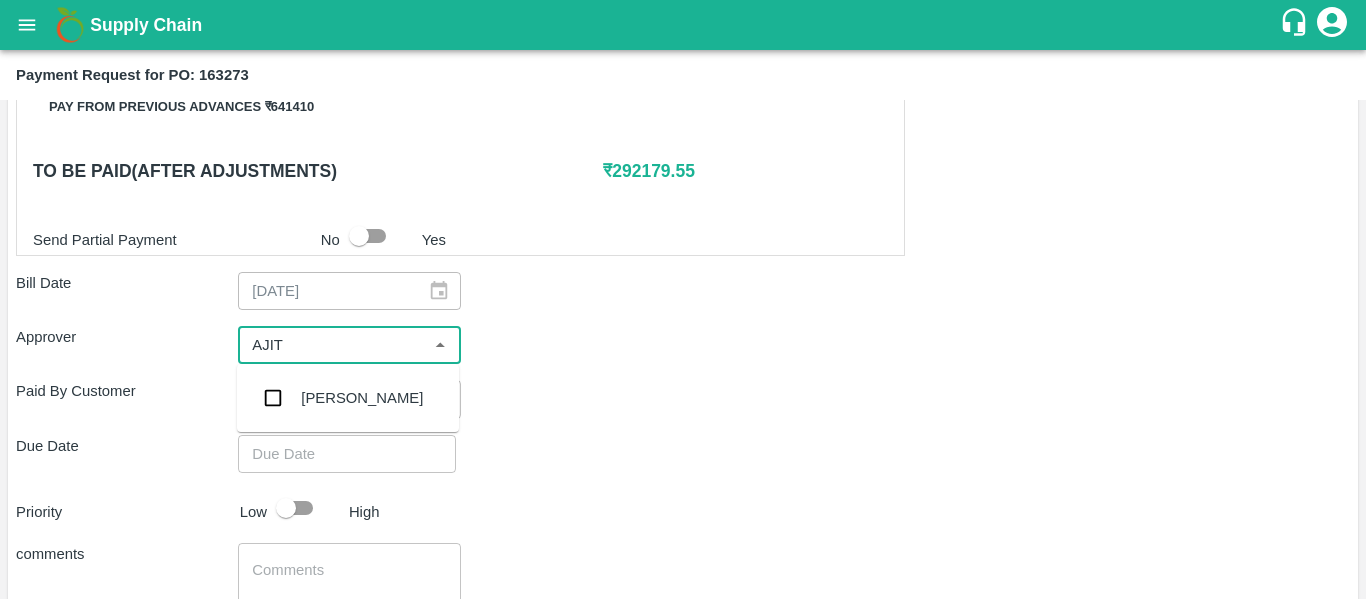 click on "[PERSON_NAME]" at bounding box center [348, 398] 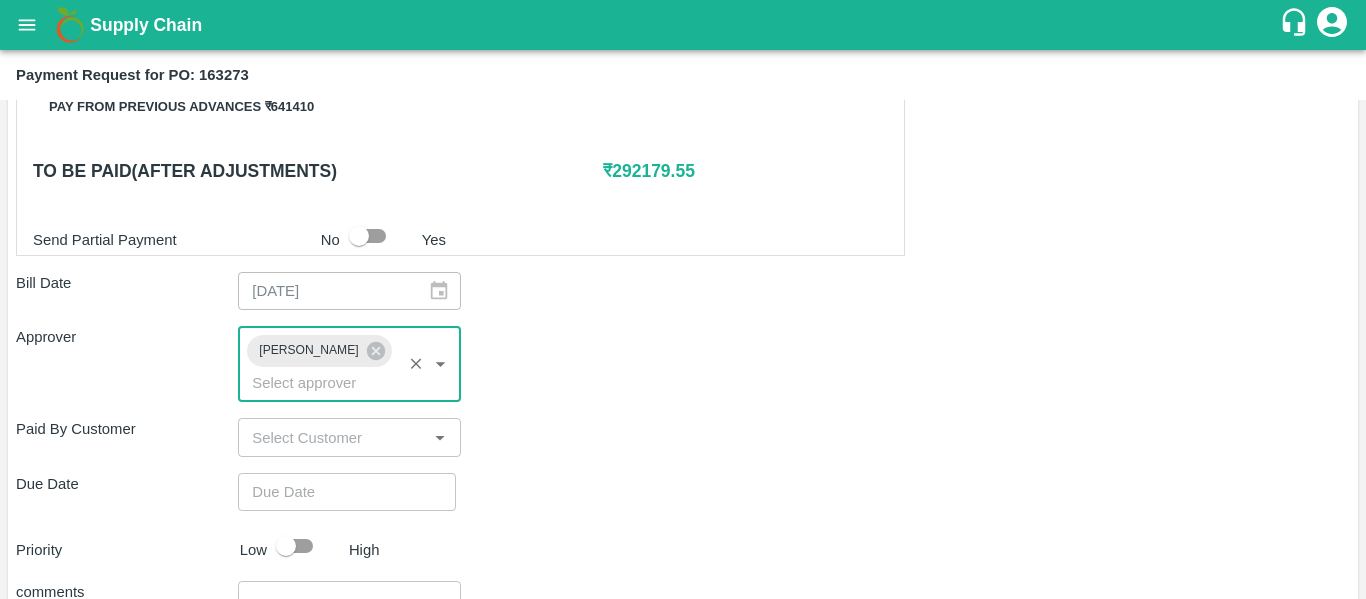 click on "Shipment -  SHIP/NASH/345378 Lots (Labels) Weight (Kgs) Total Price (₹) BANANA-EXP/13 kg M N-CHL 5 Hand/V-MH-VARUNR/468FEX/110725   338 ( 26  X   13   ) ₹ 9609.34 ₹ 28.43  / kg BANANA-EXP/13 kg M N-CHL 6 Hand/V-MH-VARUNR/468FEX/110725   4914 ( 378  X   13   ) ₹ 139705.02 ₹ 28.43  / kg BANANA-EXP/13 kg M N-CHL 8 Hand/V-MH-VARUNR/468FEX/110725   3991 ( 307  X   13   ) ₹ 113464.13 ₹ 28.43  / kg BANANA-EXP/13 kg M N-CHL CL/V-MH-VARUNR/468FEX/110725   494 ( 38  X   13   ) ₹ 14044.42 ₹ 28.43  / kg Total 9737 276822.91 Shipment -  SHIP/NASH/345379 Lots (Labels) Weight (Kgs) Total Price (₹) BANANA-EXP/PHR Kg/V-MH-VARUNR/258BOM/110725   146 ( 1  X   146   ) ₹ 3749.28 ₹ 25.68  / kg Total 146 3749.28 Shipment -  SHIP/NASH/345380 Lots (Labels) Weight (Kgs) Total Price (₹) BANANA-EXP/C Class/V-MH-VARUNR/258BOM/110725   452 ( 1  X   452   ) ₹ 11607.36 ₹ 25.68  / kg Total 452 11607.36 Pay from previous advances ₹  641410 To be paid(After adjustments) ₹  292179.55 Send Partial Payment No Yes" at bounding box center [683, 122] 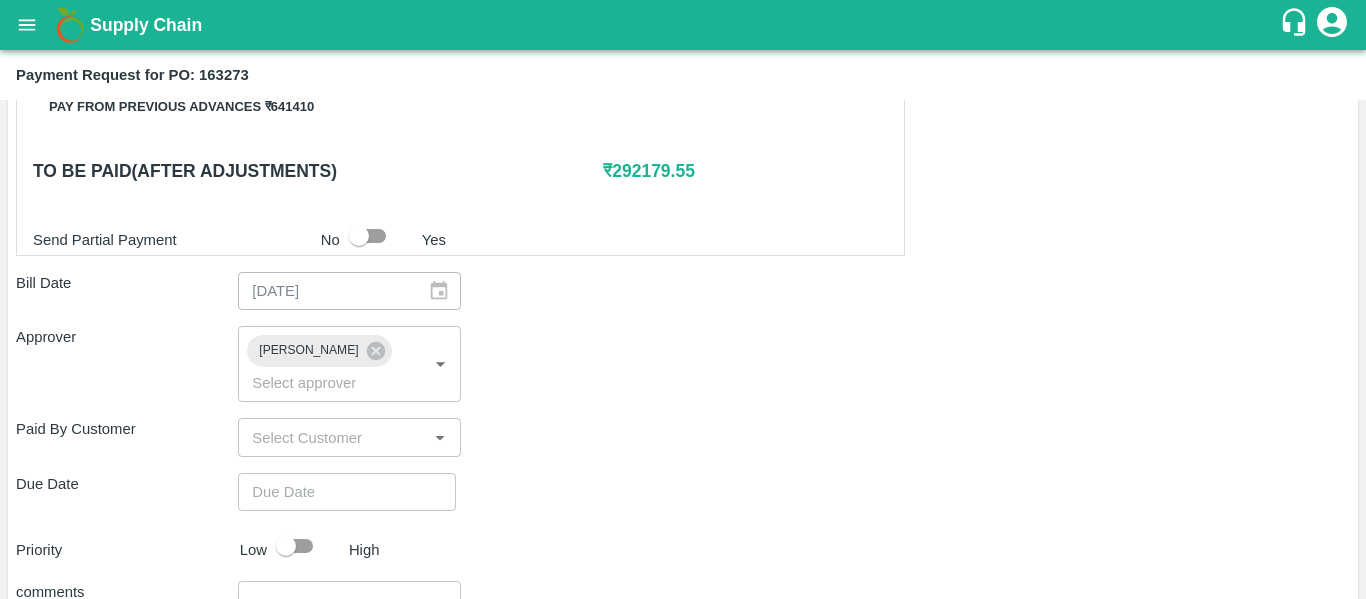 type on "DD/MM/YYYY hh:mm aa" 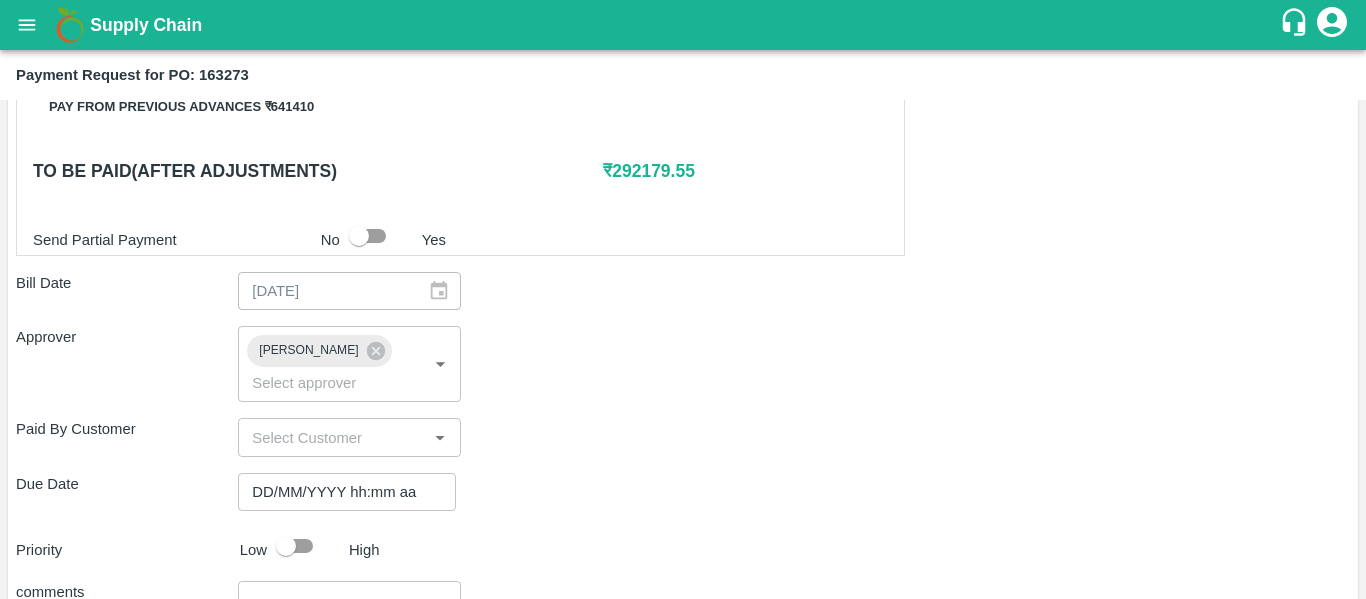 click on "DD/MM/YYYY hh:mm aa" at bounding box center [340, 492] 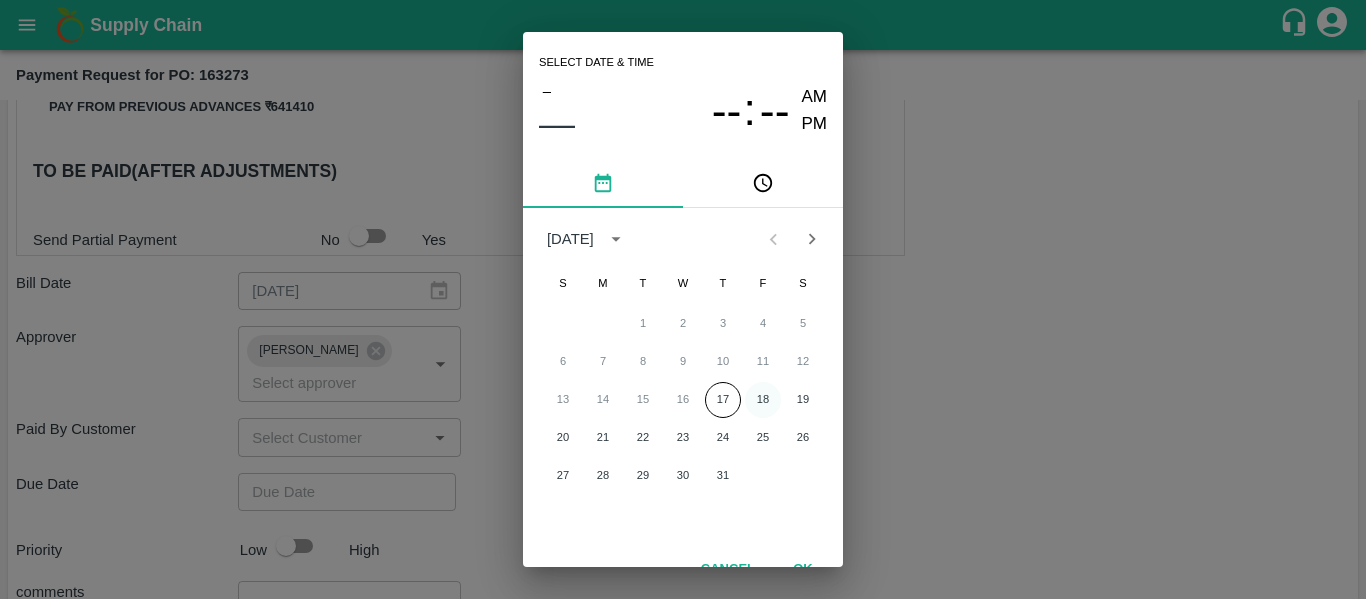 click on "18" at bounding box center [763, 400] 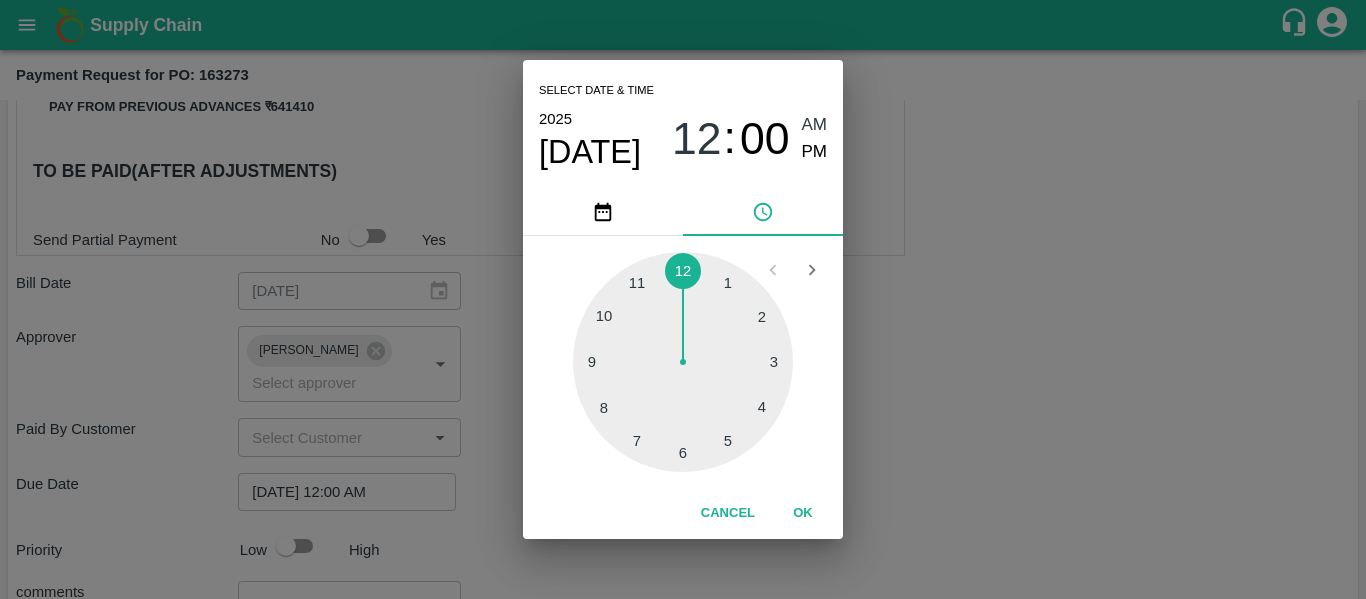 click on "Select date & time [DATE] 12 : 00 AM PM 1 2 3 4 5 6 7 8 9 10 11 12 Cancel OK" at bounding box center (683, 299) 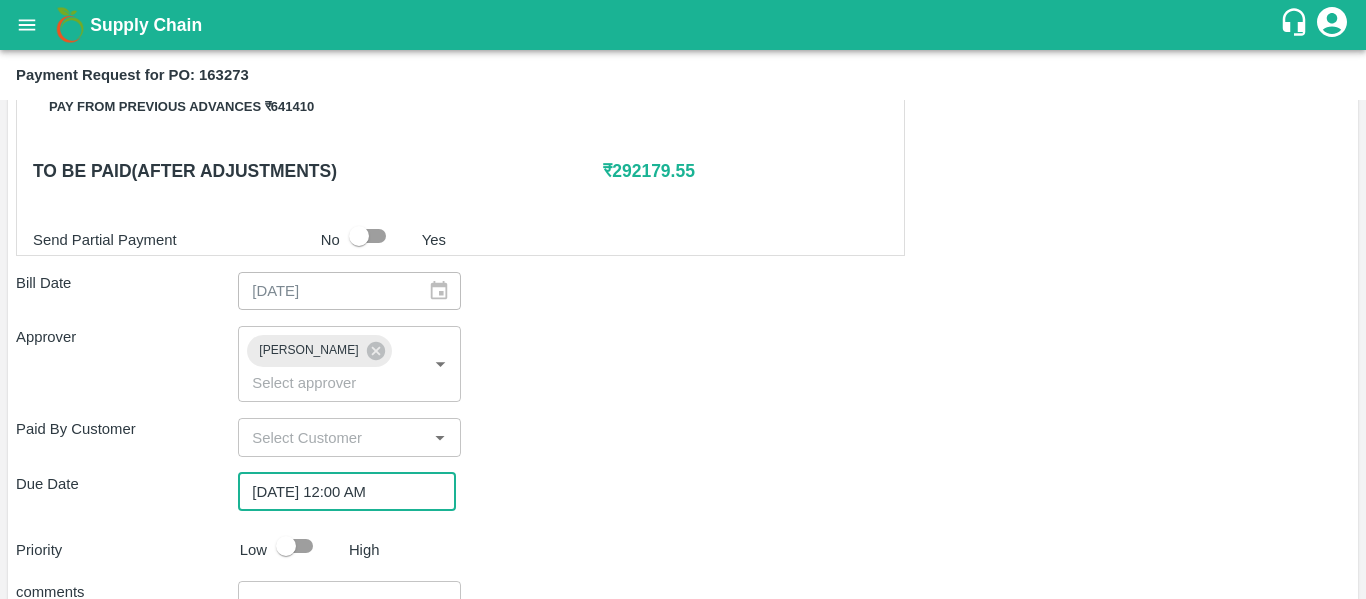 scroll, scrollTop: 1082, scrollLeft: 0, axis: vertical 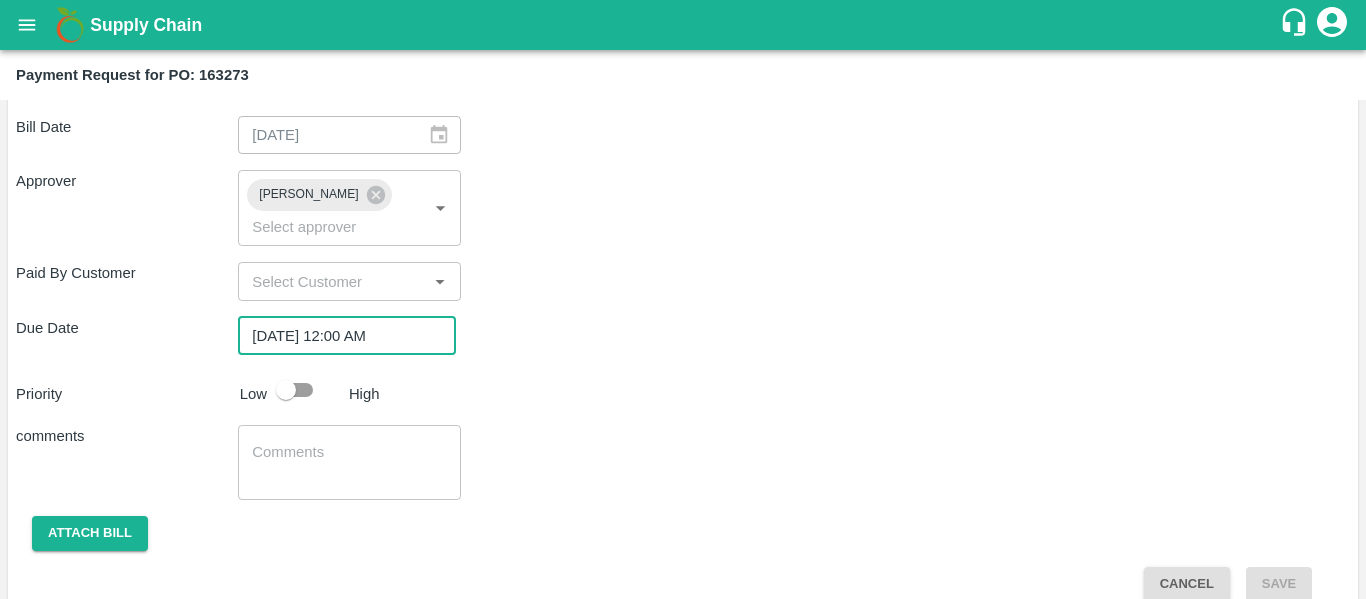click at bounding box center [286, 390] 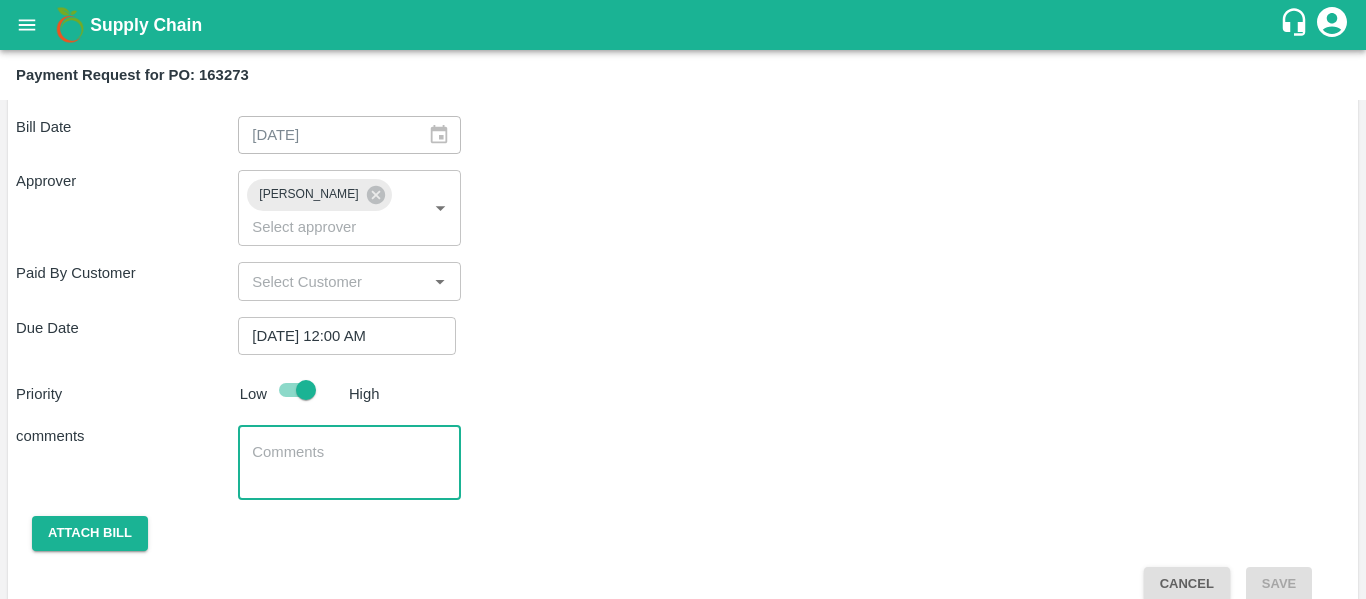 click at bounding box center (349, 463) 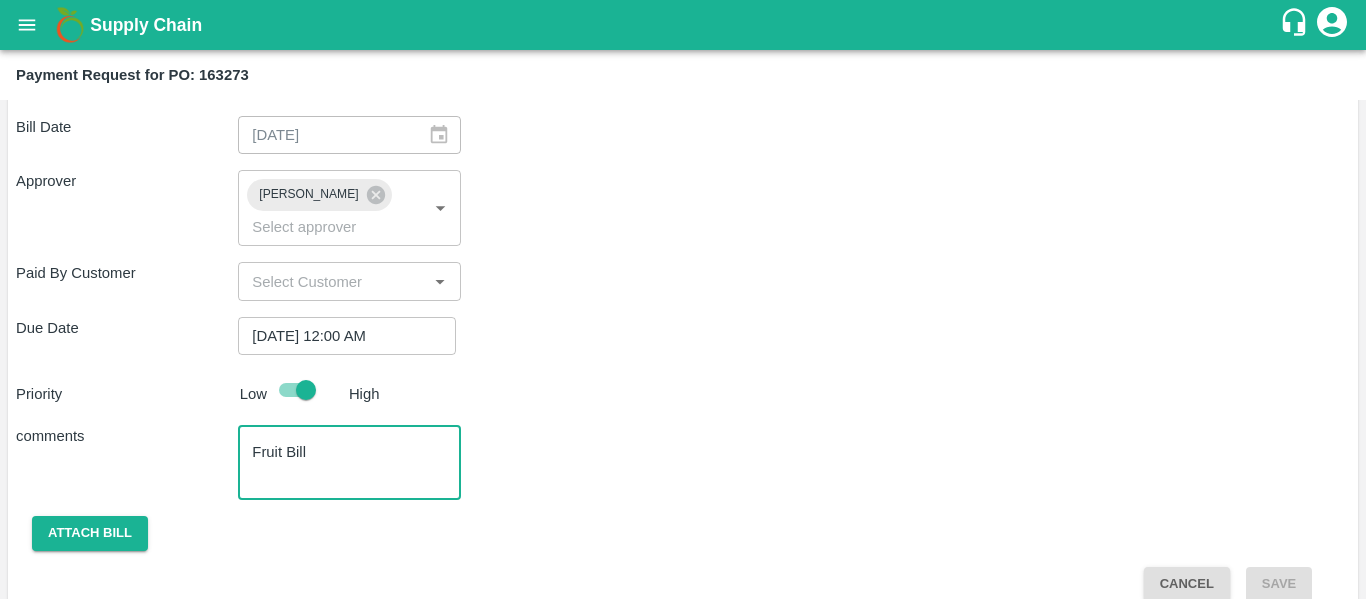 scroll, scrollTop: 822, scrollLeft: 0, axis: vertical 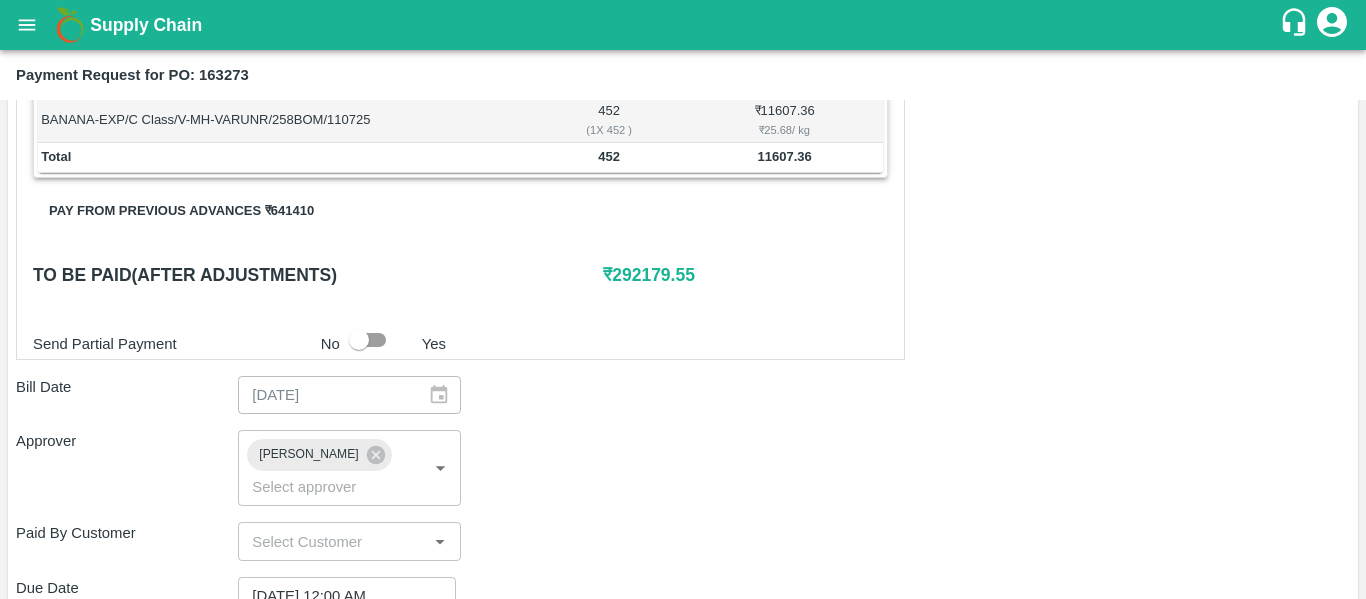 type on "Fruit Bill" 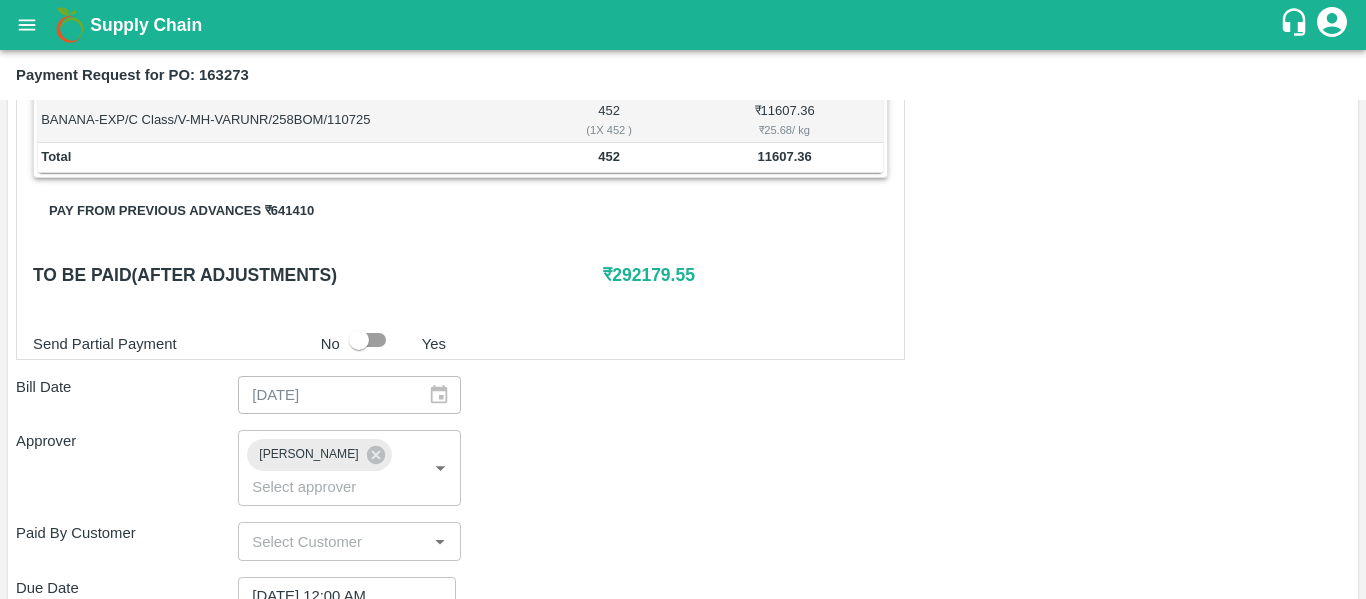 click 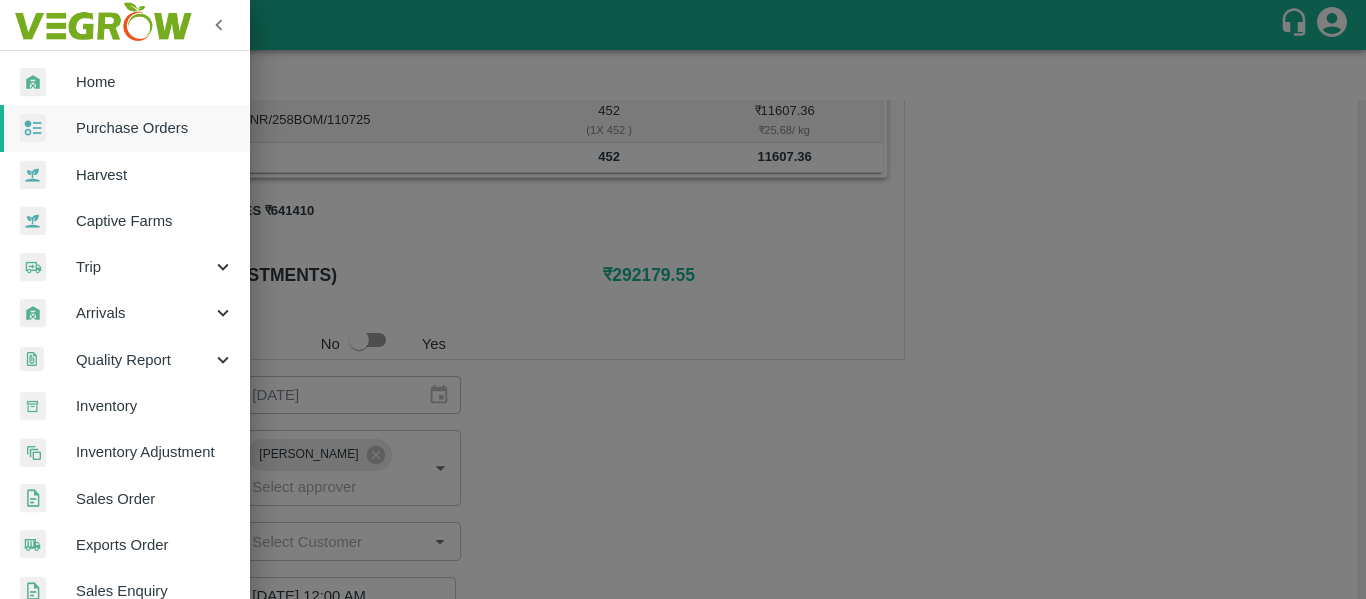 click on "Purchase Orders" at bounding box center (155, 128) 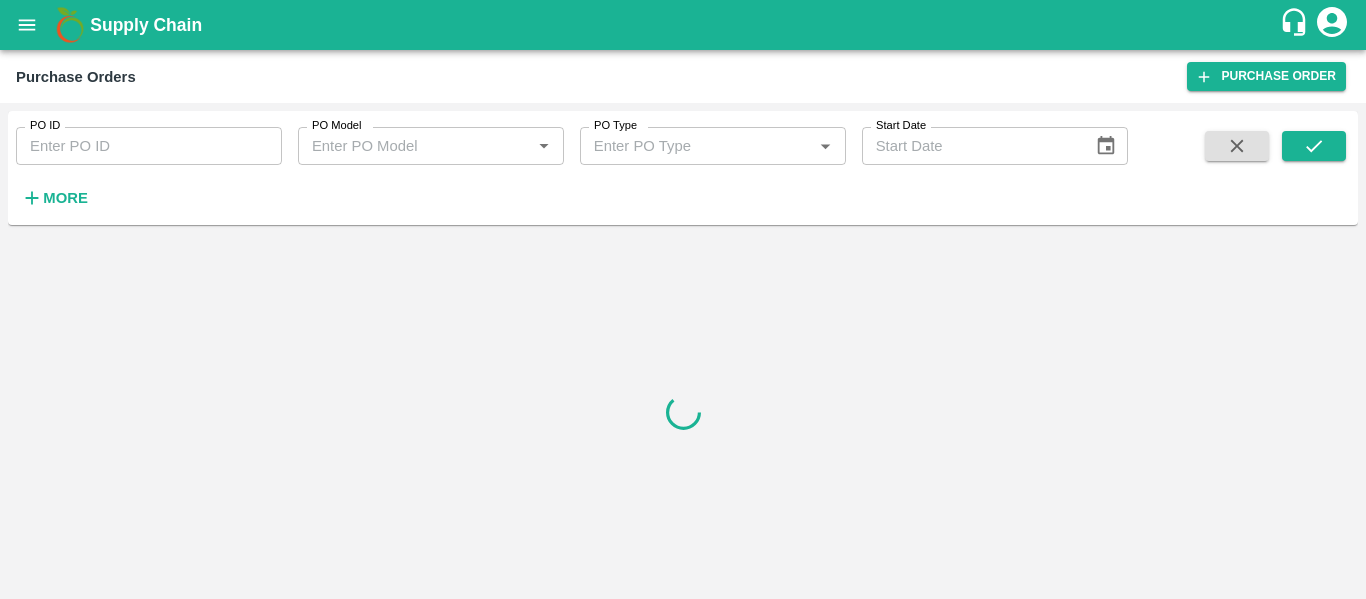 click on "PO ID" at bounding box center (149, 146) 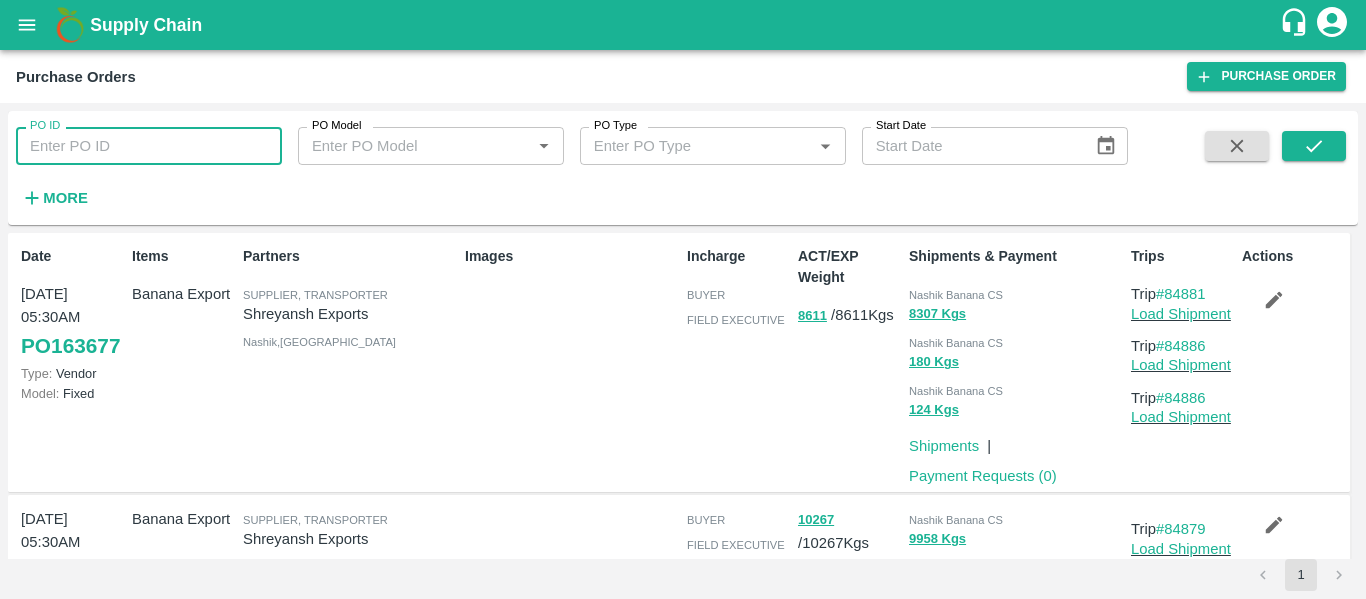 paste on "163184" 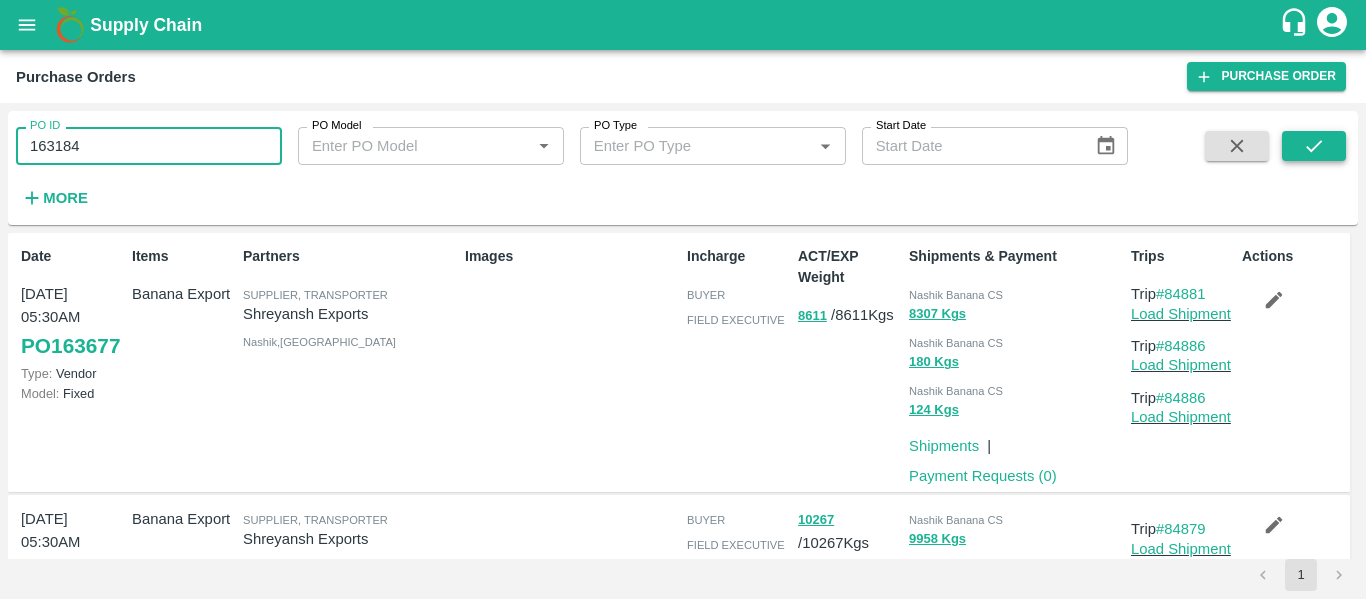 type on "163184" 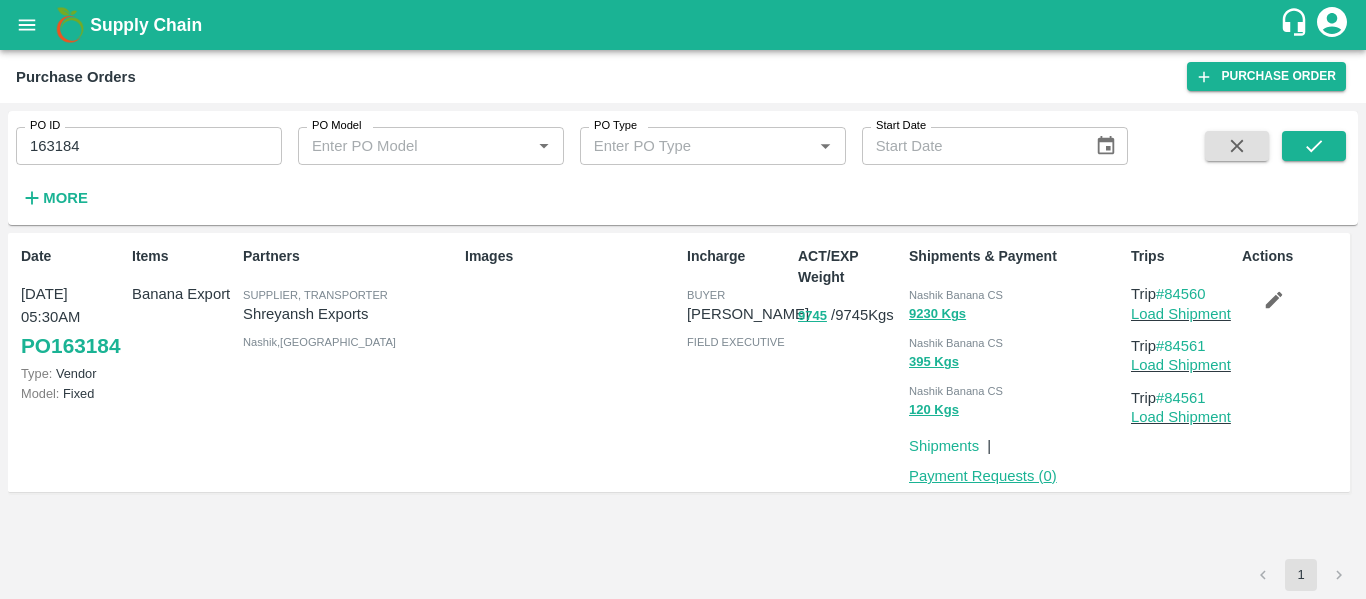 click on "Payment Requests ( 0 )" at bounding box center [983, 476] 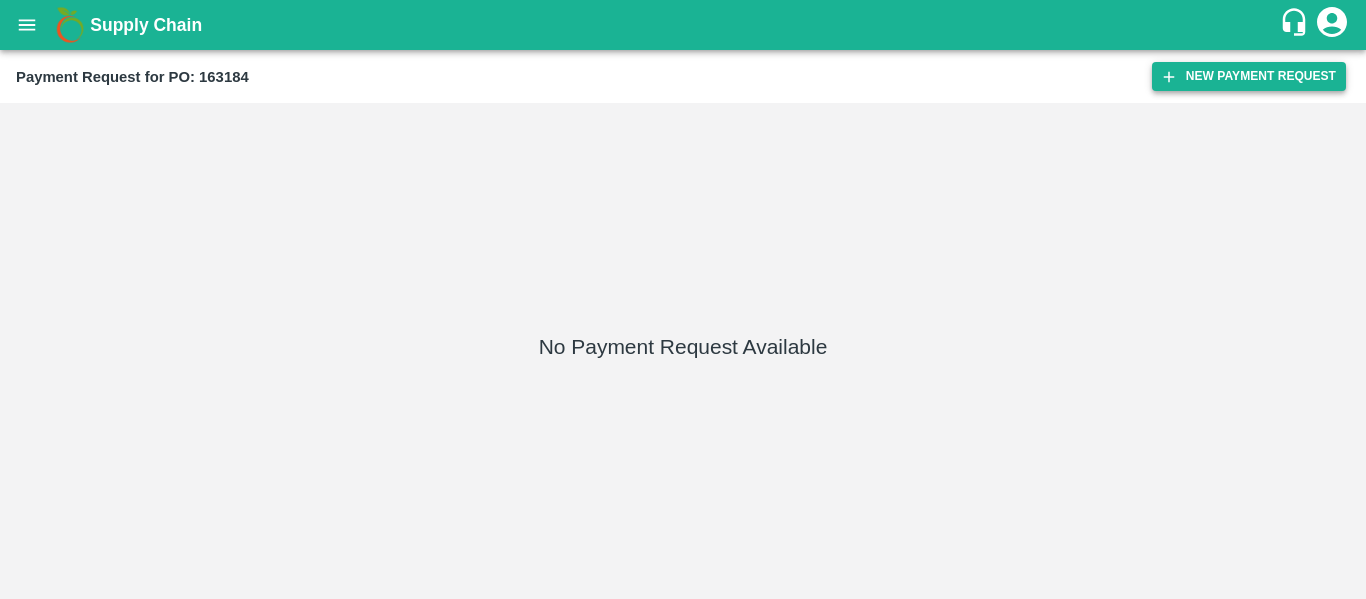 scroll, scrollTop: 0, scrollLeft: 0, axis: both 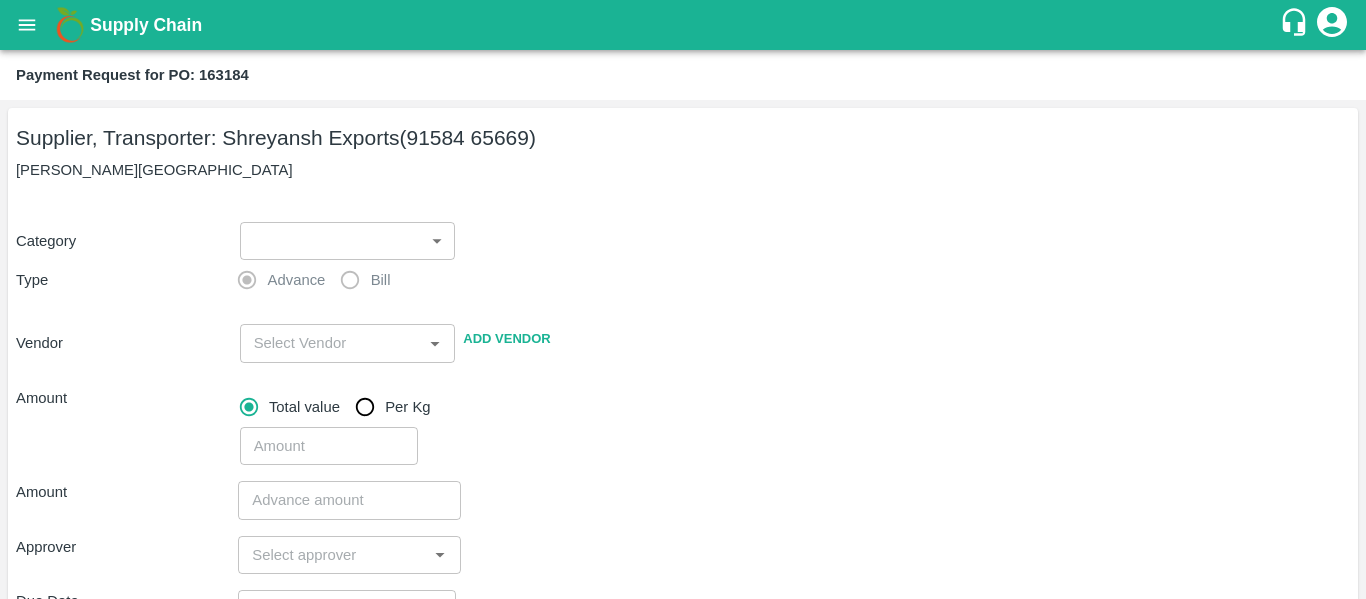 click on "Supply Chain Payment Request for PO: 163184 Supplier, Transporter:    Shreyansh Exports  (91584 65669) Nashik, Nashik Category ​ ​ Type Advance Bill Vendor ​ Add Vendor Amount Total value Per Kg ​ Amount ​ Approver ​ Due Date ​  Priority  Low  High Comment x ​ Attach bill Cancel Save Tembhurni PH Nashik CC Shahada Banana Export PH Savda Banana Export PH Nashik Banana CS Nikhil Subhash Mangvade Logout" at bounding box center [683, 299] 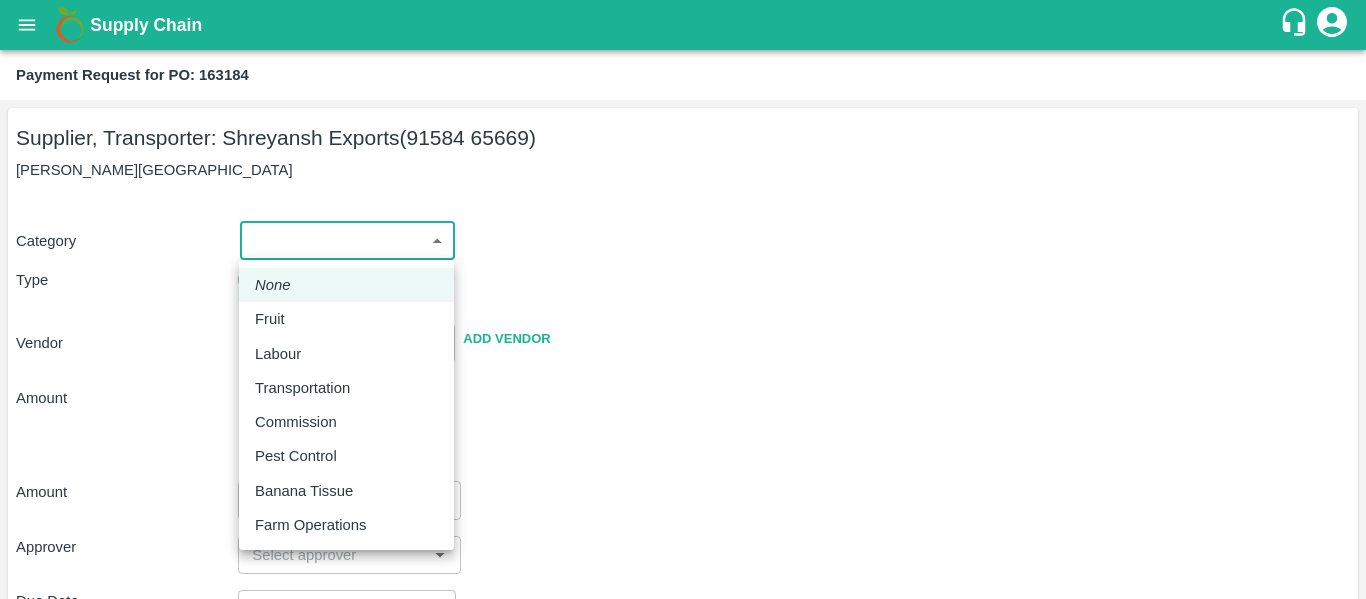 click on "Fruit" at bounding box center (346, 319) 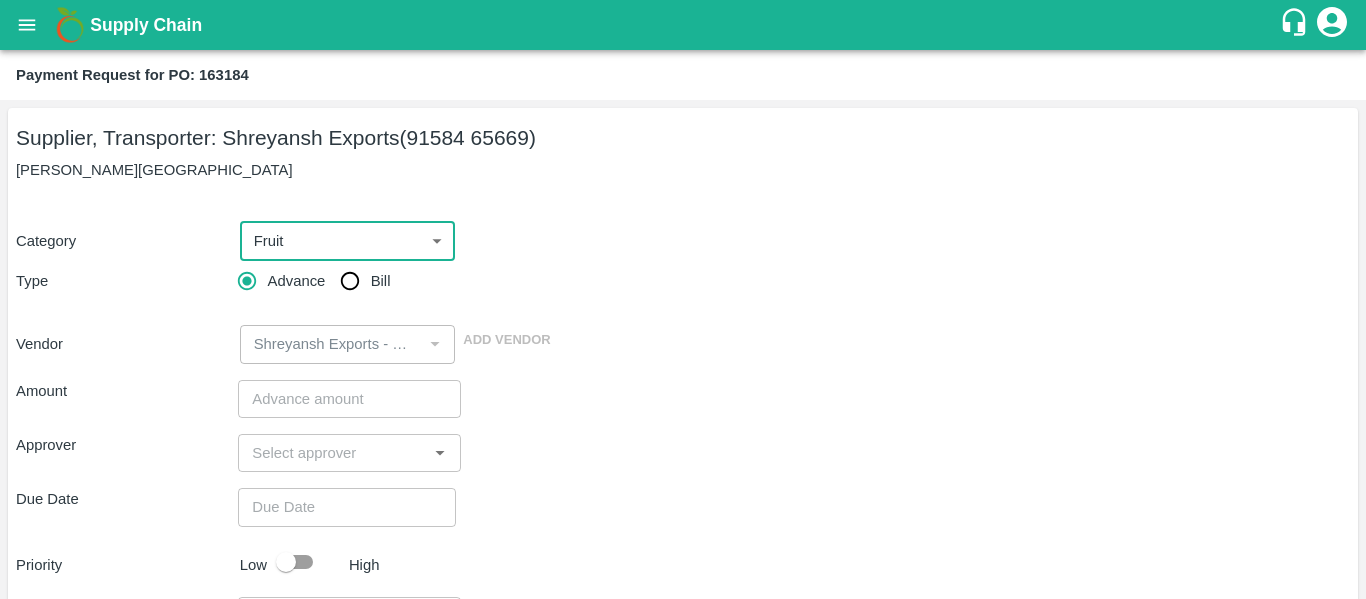 click on "Bill" at bounding box center [350, 281] 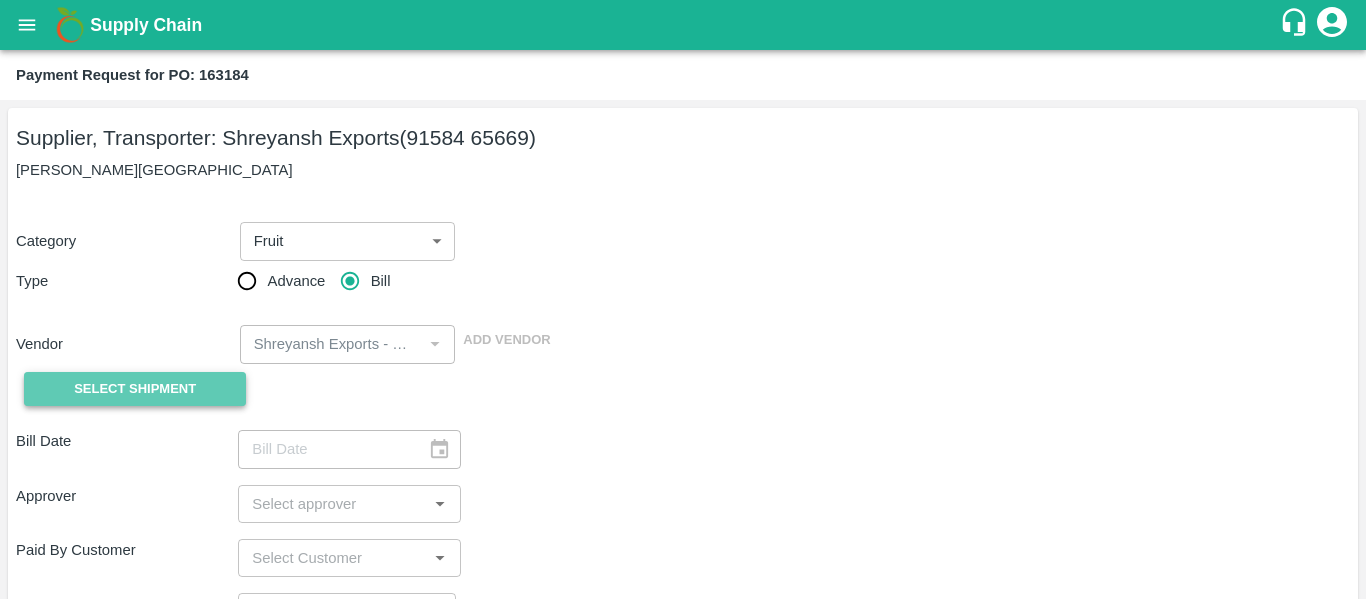 click on "Select Shipment" at bounding box center (135, 389) 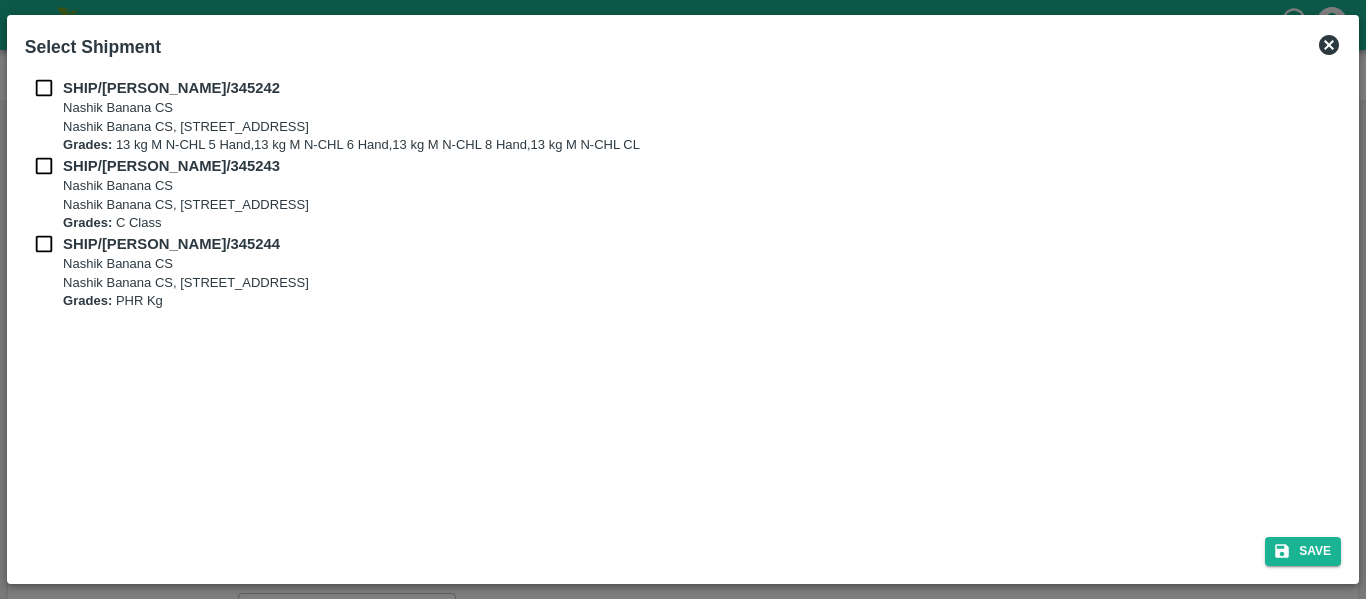 click at bounding box center [44, 88] 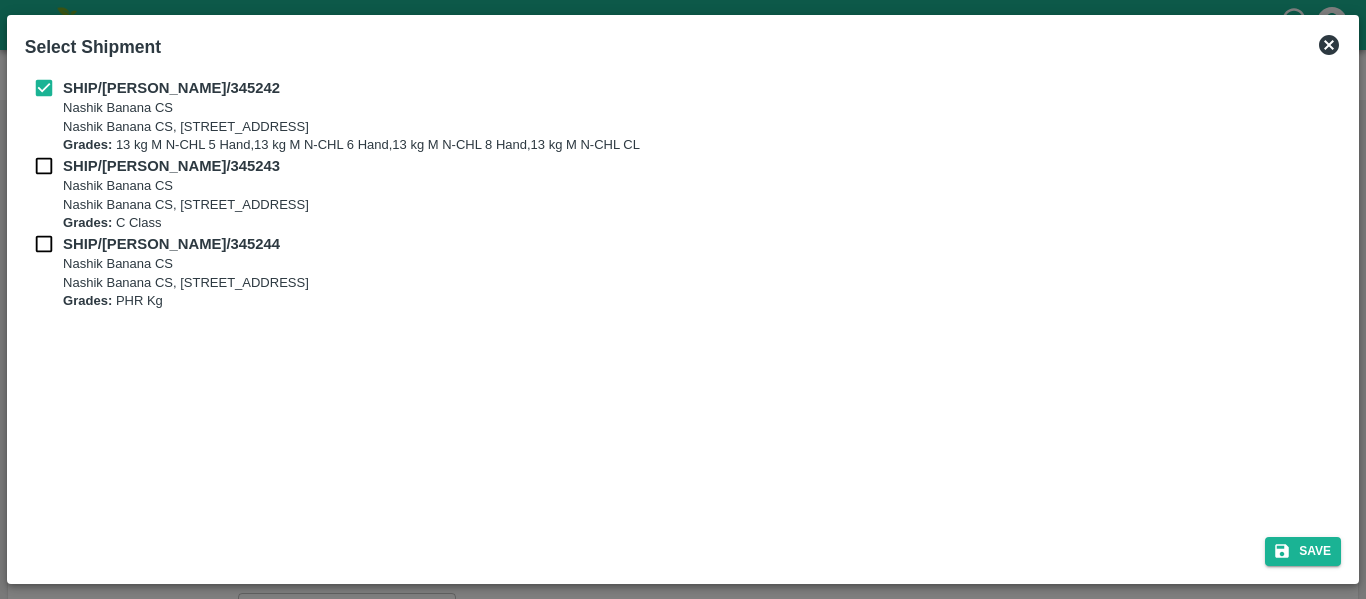 click at bounding box center [44, 166] 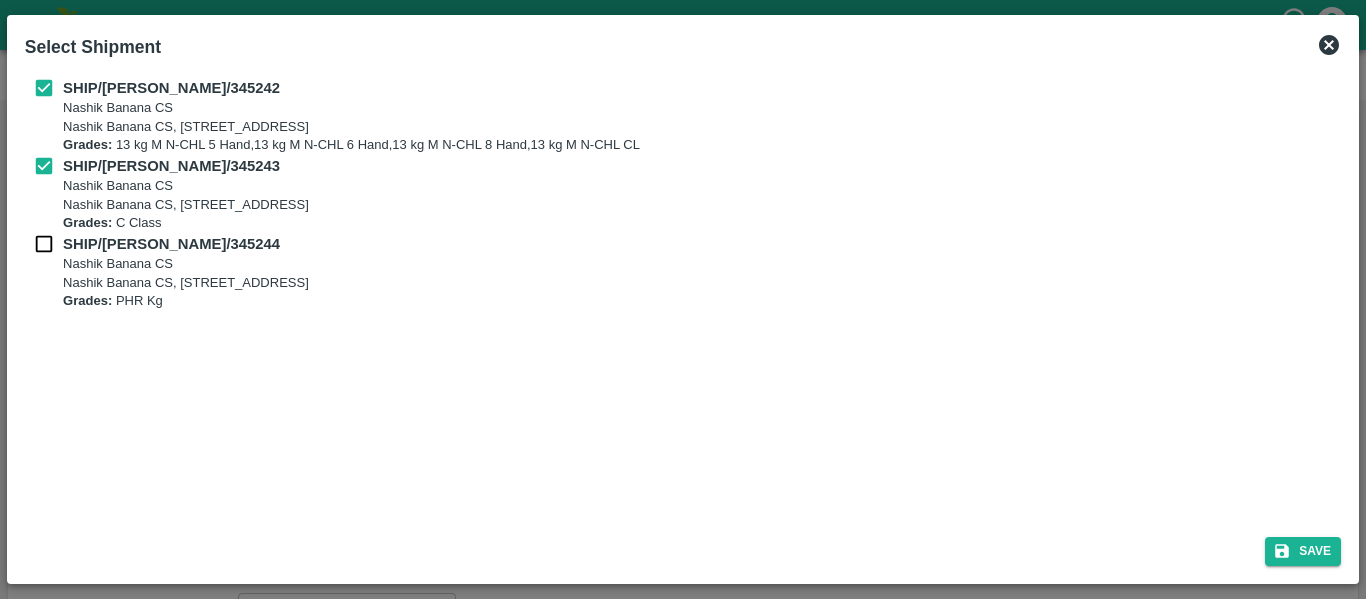click at bounding box center (44, 244) 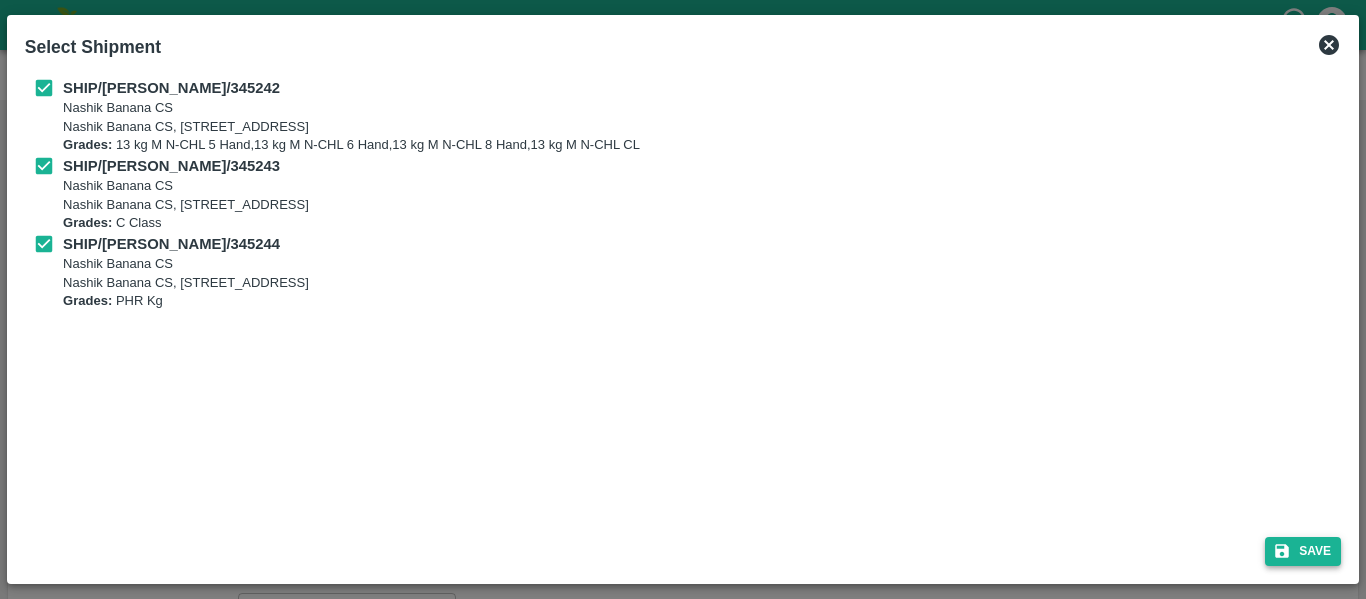 click on "Save" at bounding box center [1303, 551] 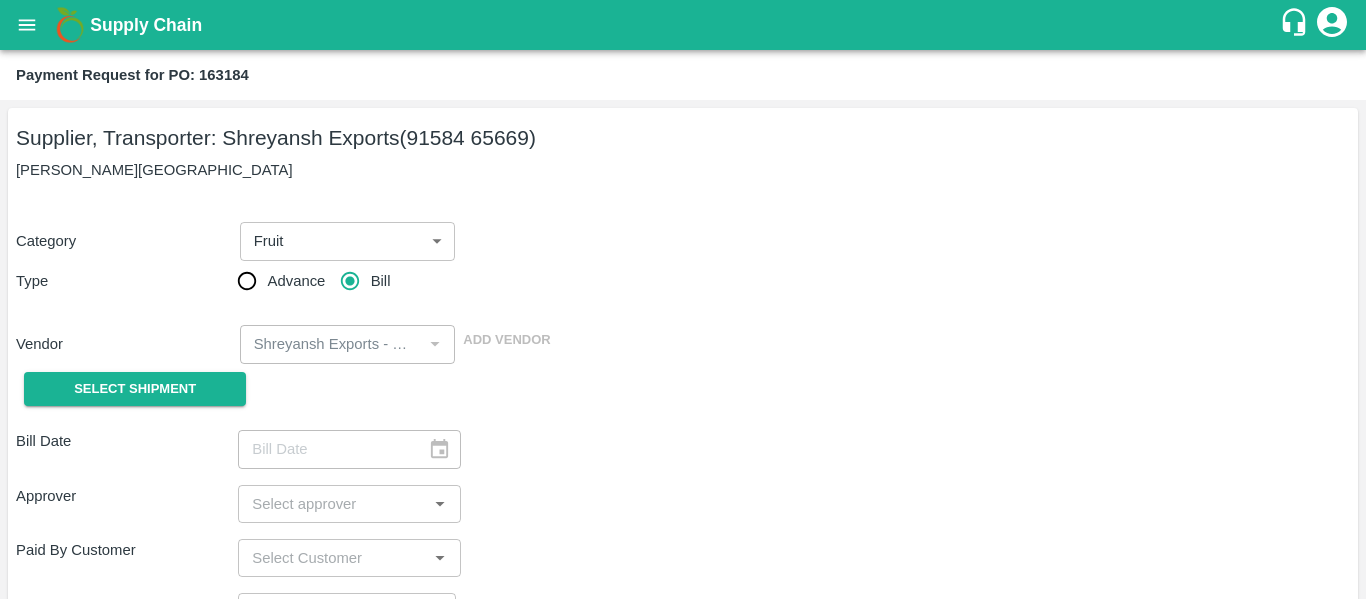 type on "[DATE]" 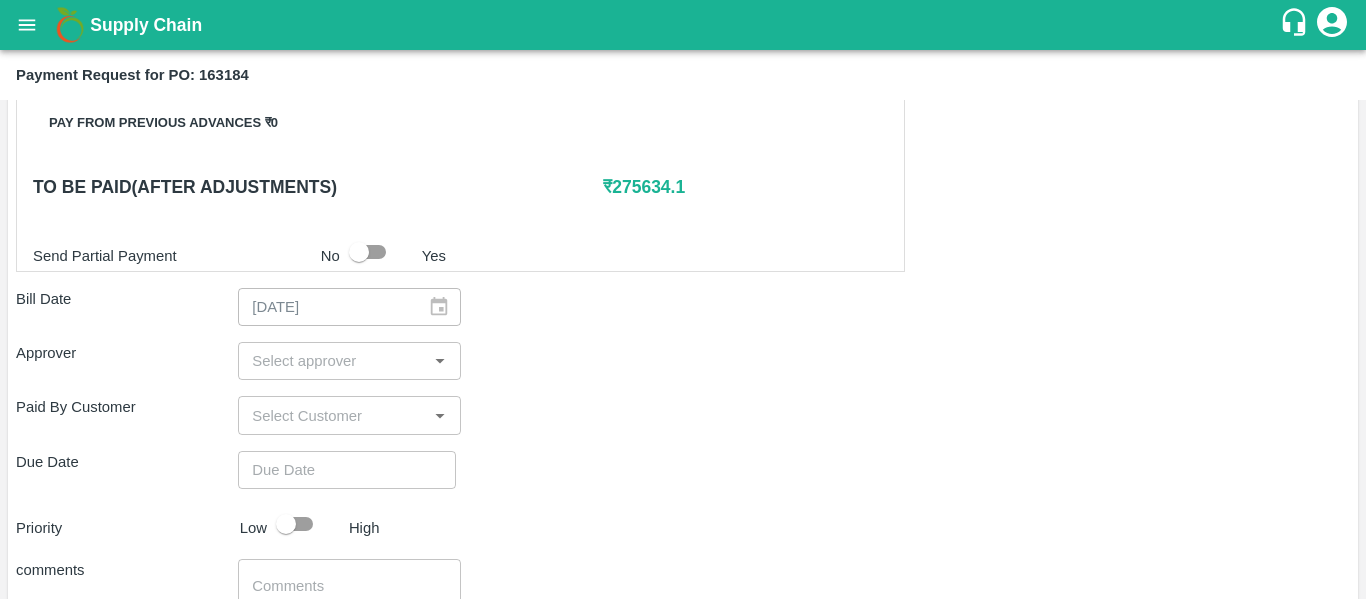 scroll, scrollTop: 924, scrollLeft: 0, axis: vertical 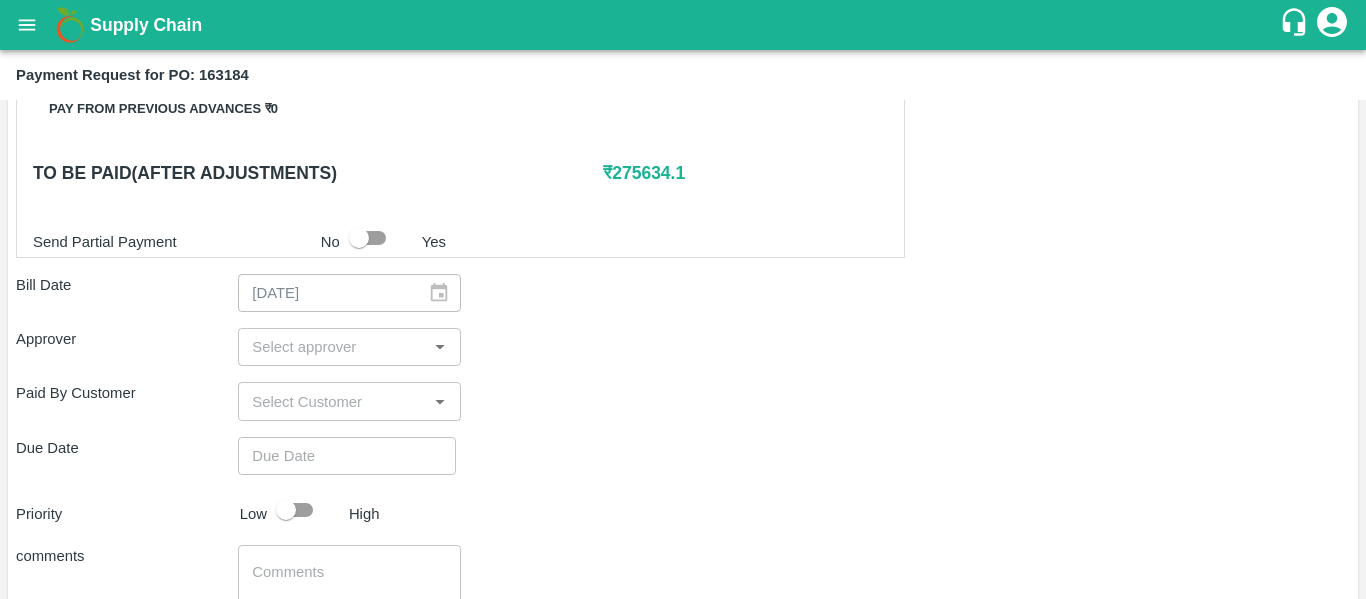 click at bounding box center [332, 347] 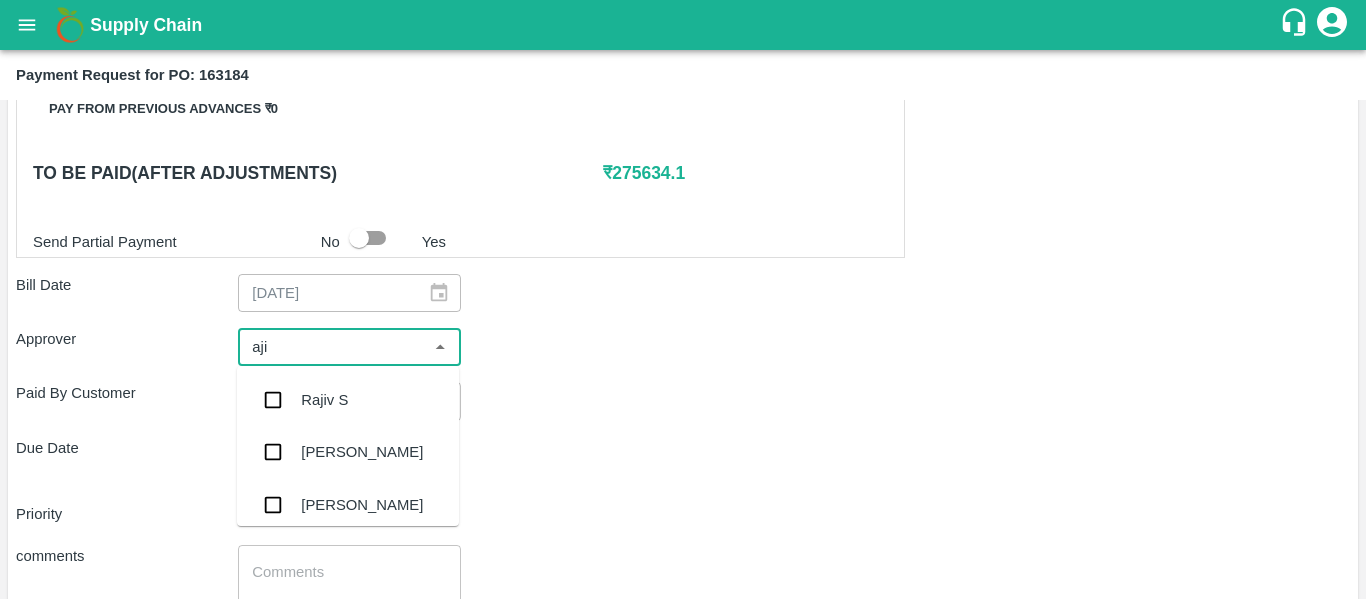 type on "ajit" 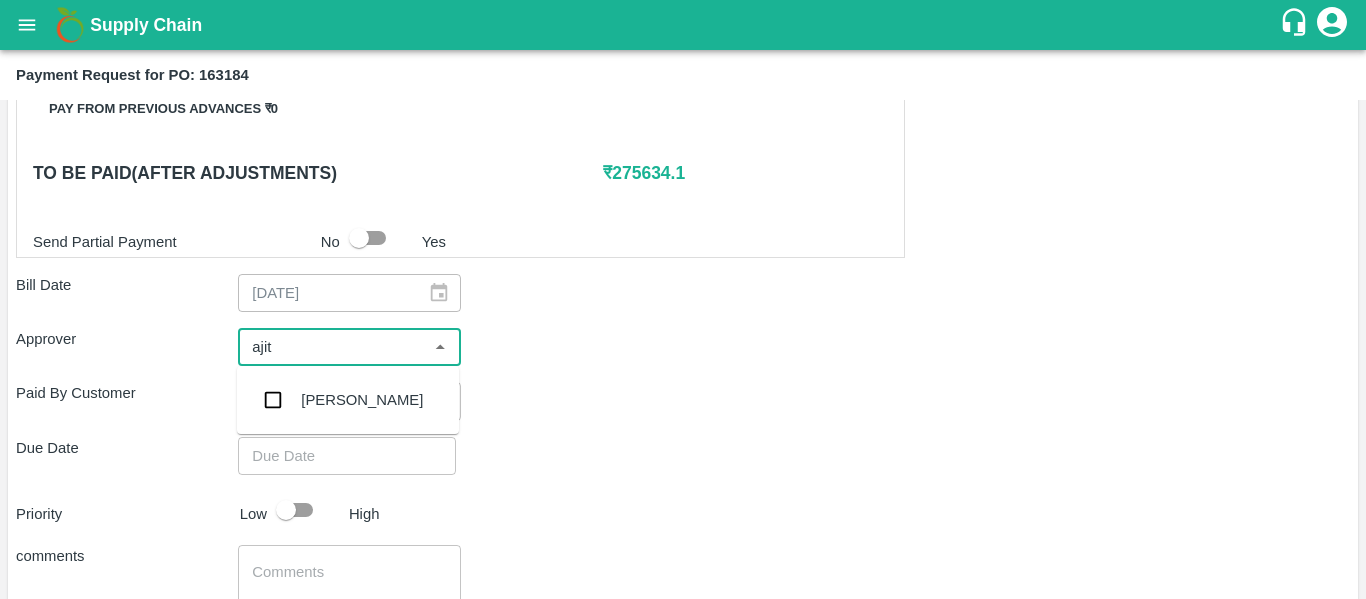 click on "[PERSON_NAME]" at bounding box center [362, 400] 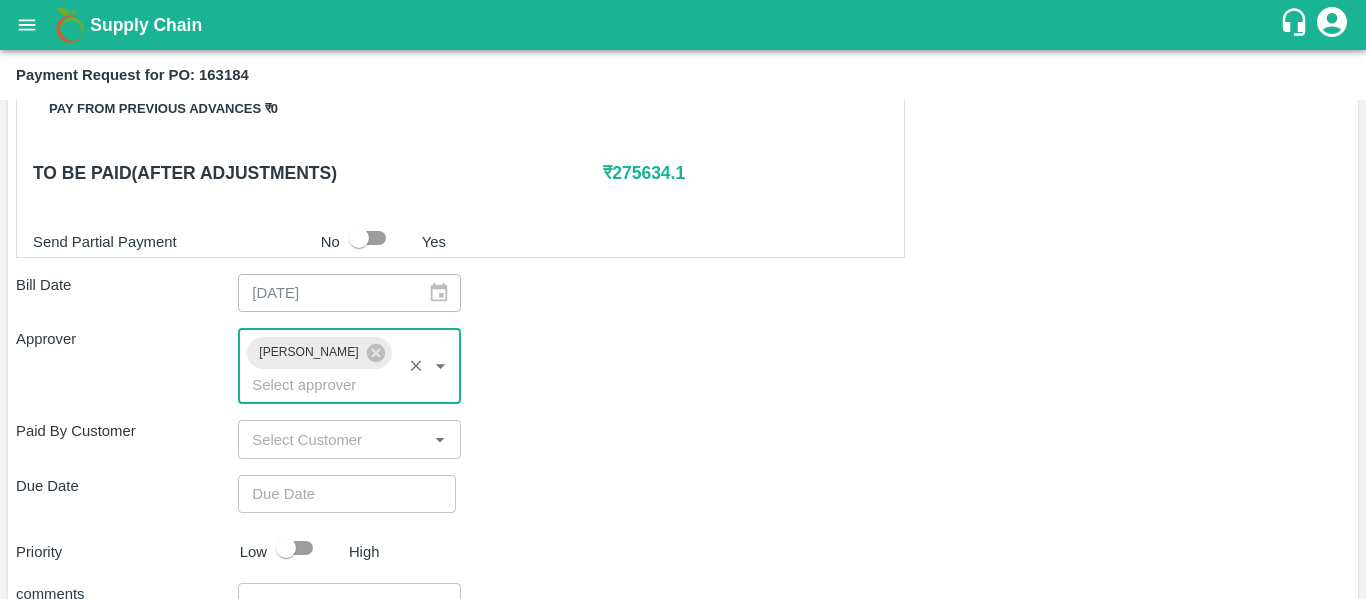 type on "DD/MM/YYYY hh:mm aa" 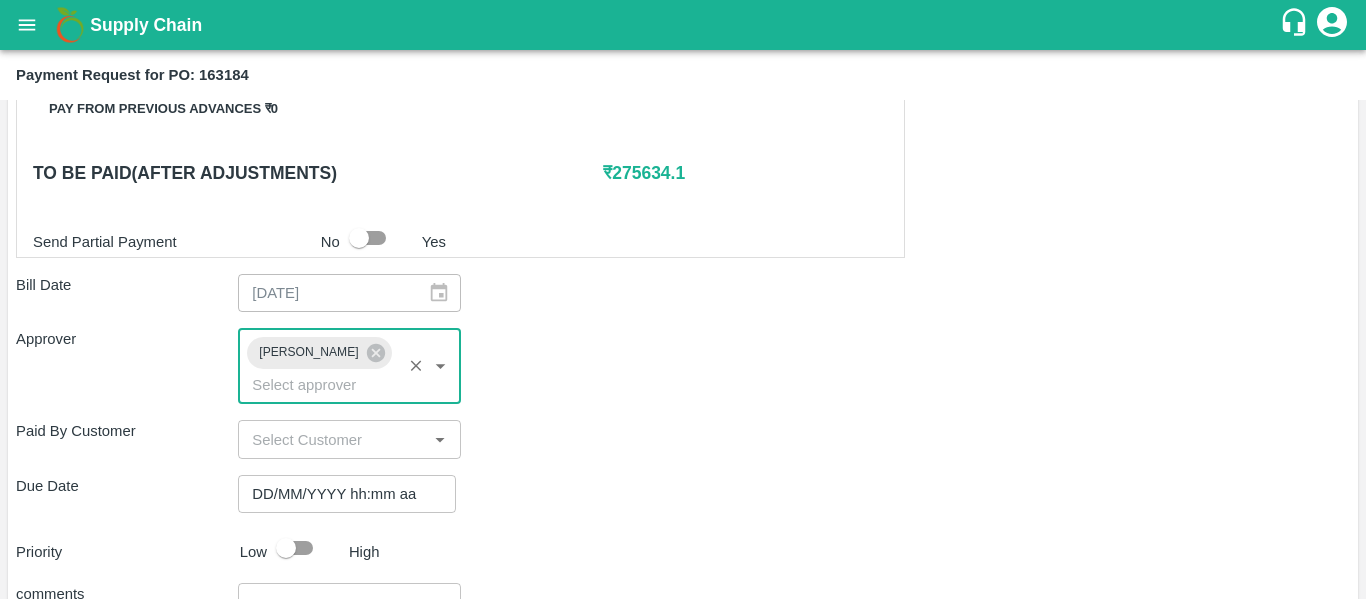 click on "DD/MM/YYYY hh:mm aa" at bounding box center (340, 494) 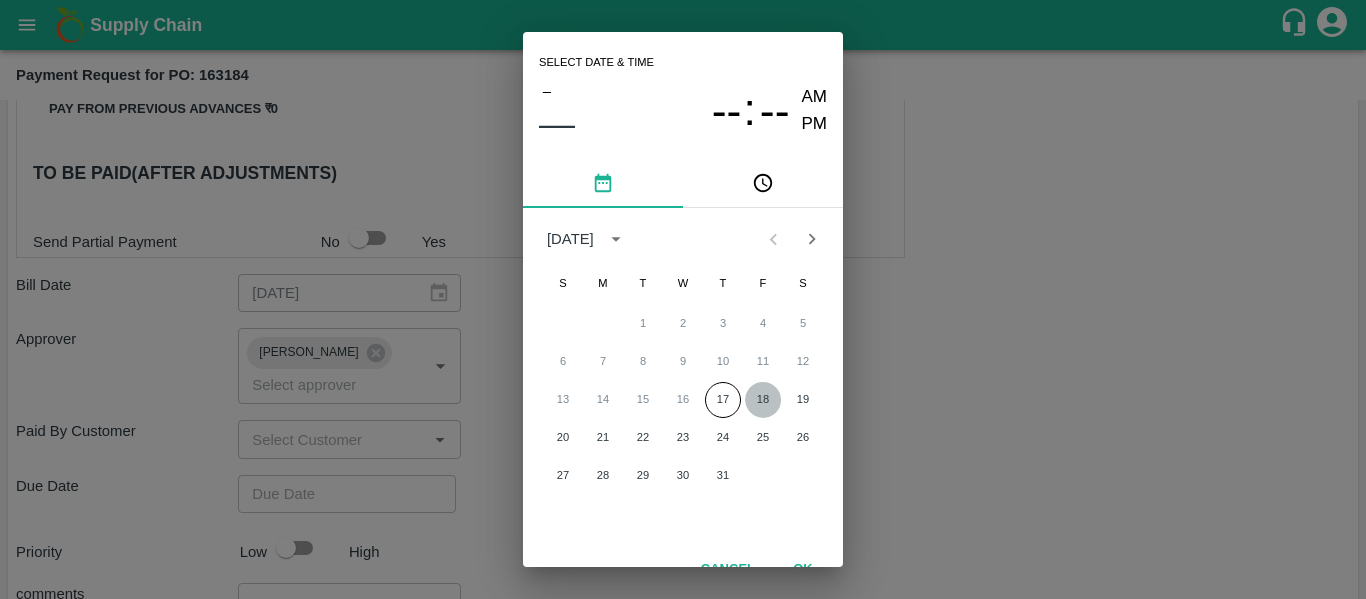 click on "18" at bounding box center [763, 400] 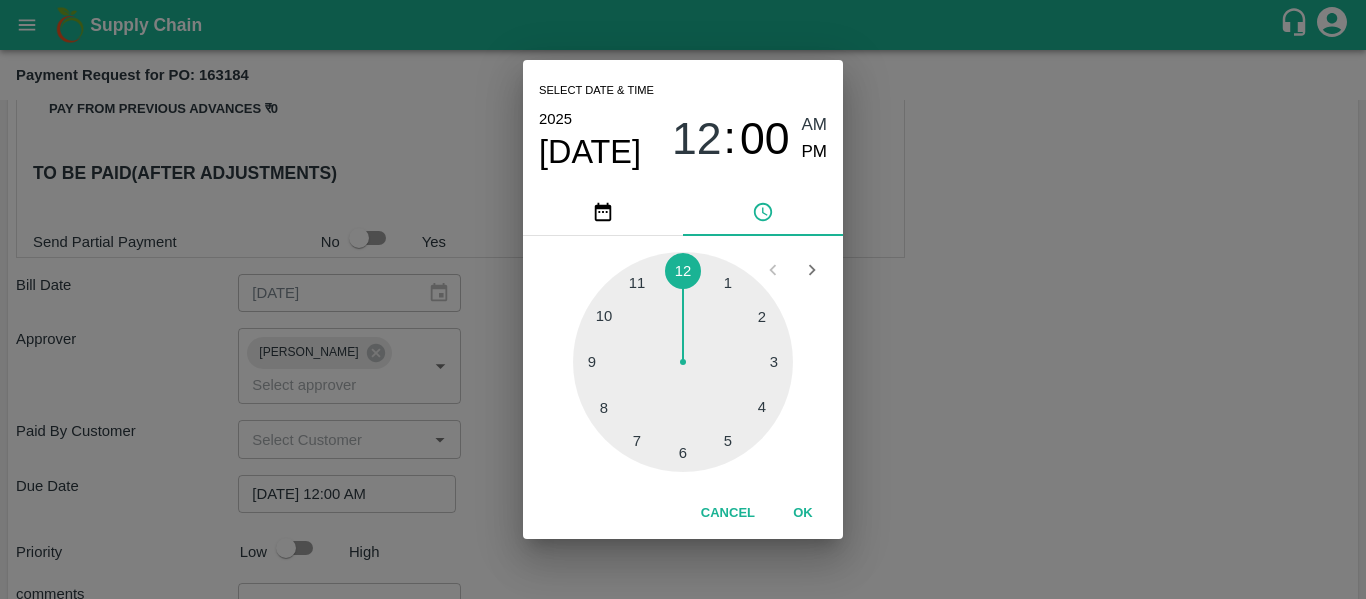 click on "Select date & time [DATE] 12 : 00 AM PM 1 2 3 4 5 6 7 8 9 10 11 12 Cancel OK" at bounding box center (683, 299) 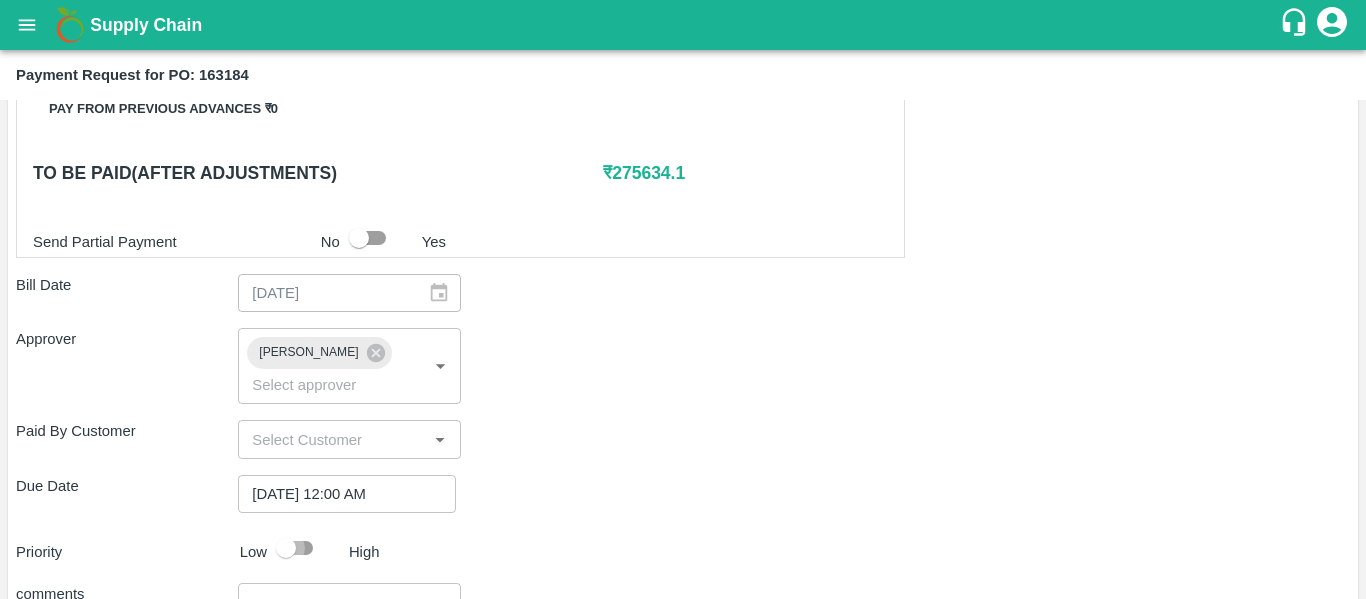 click at bounding box center (286, 548) 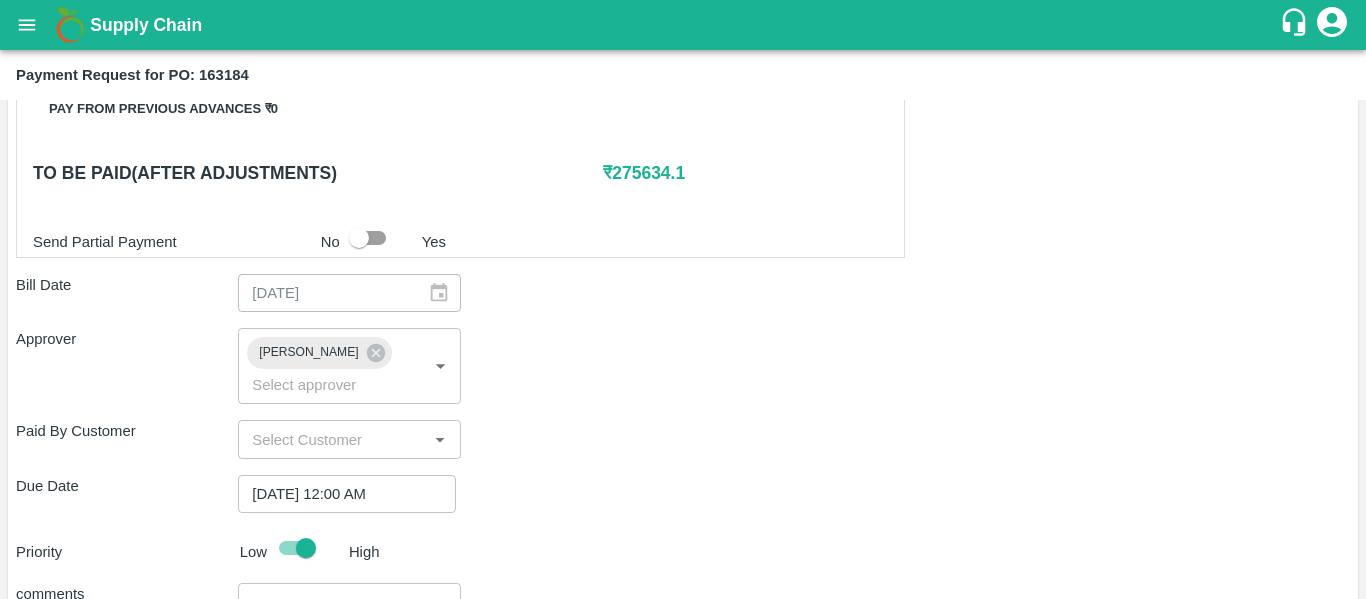 click at bounding box center [349, 621] 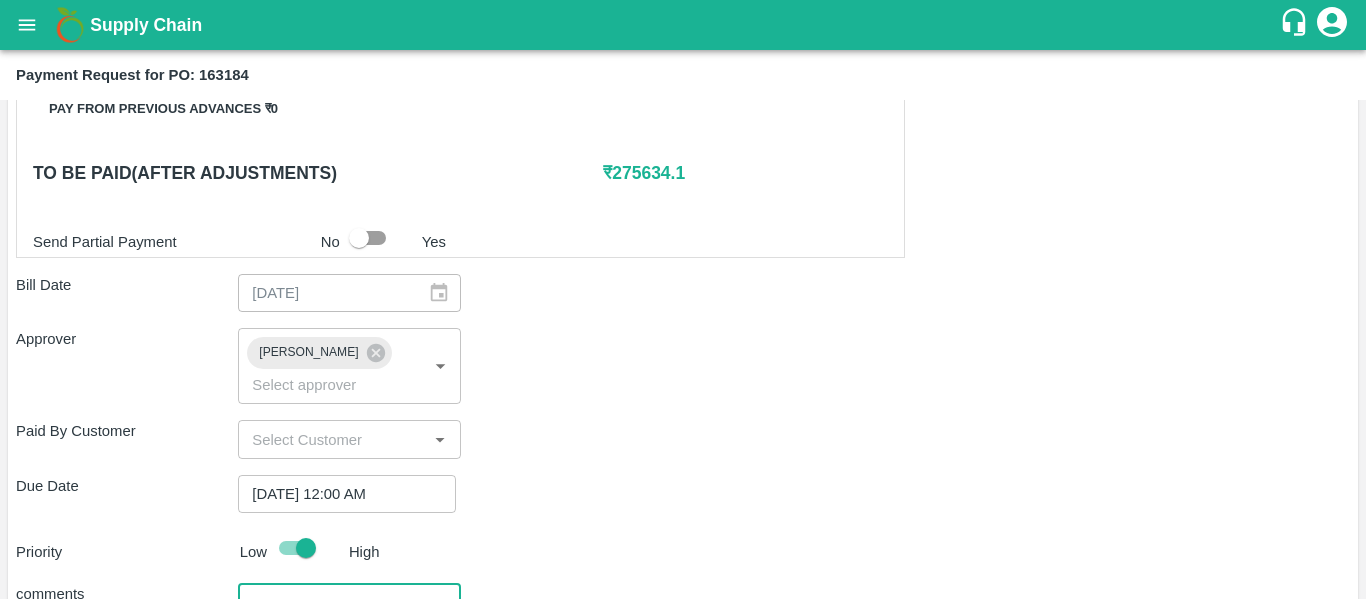 type on "Fruit Bill" 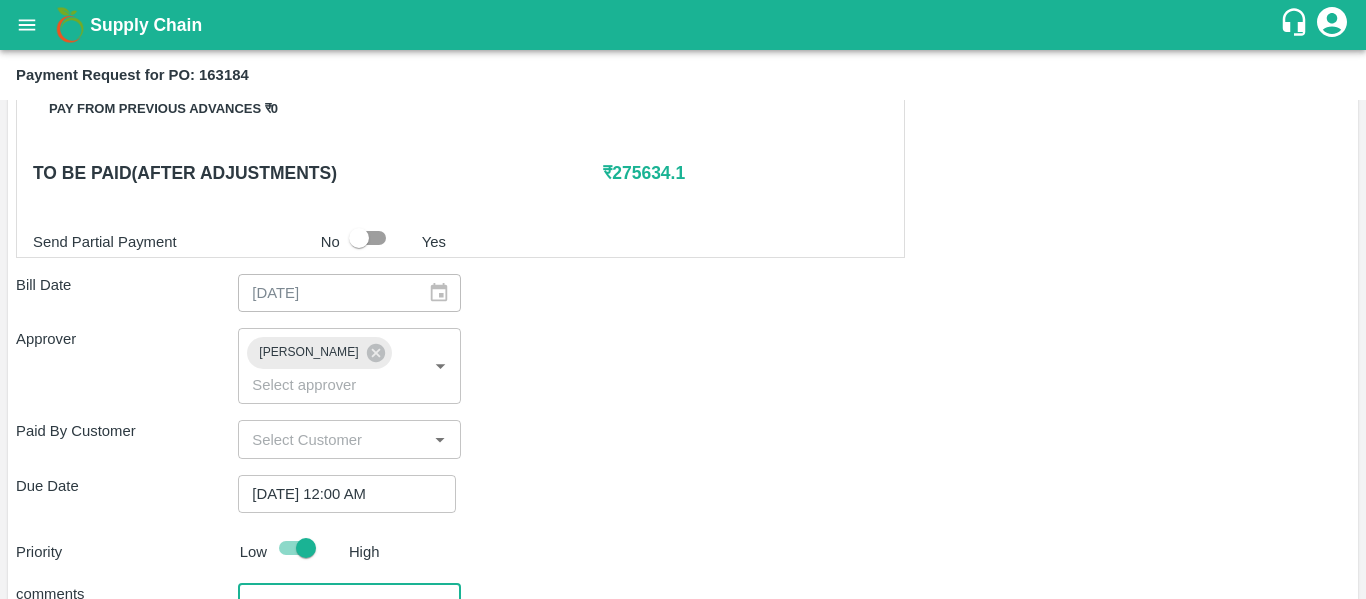 scroll, scrollTop: 1082, scrollLeft: 0, axis: vertical 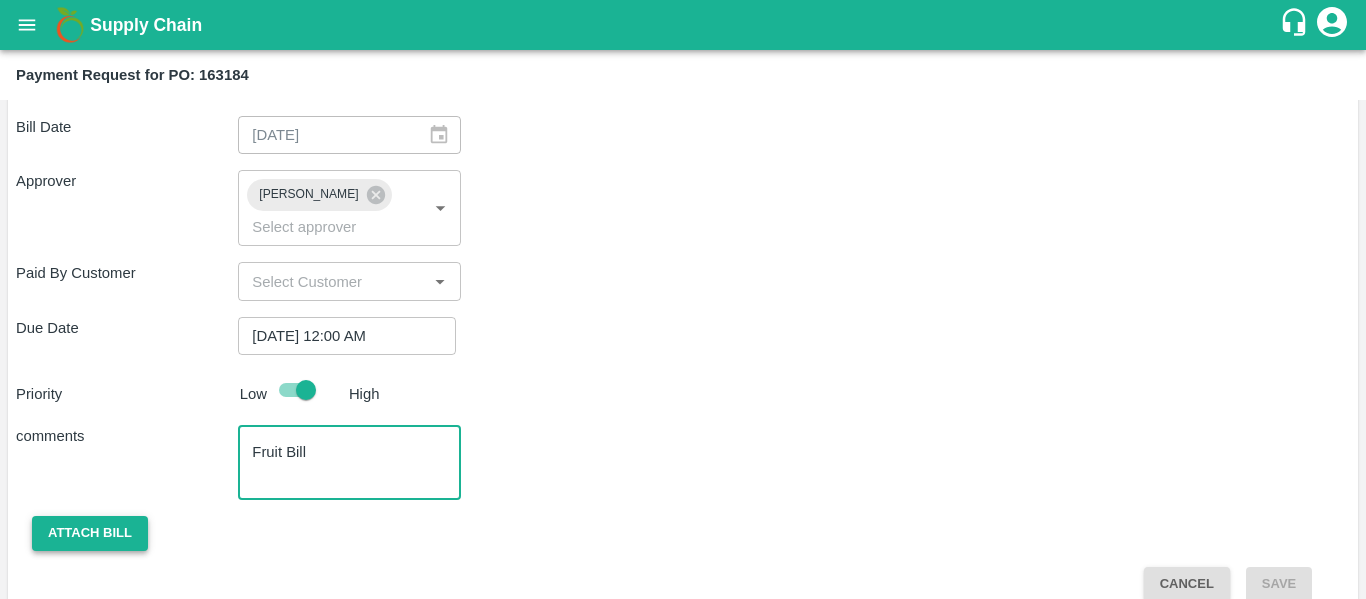 click on "Attach bill" at bounding box center [90, 533] 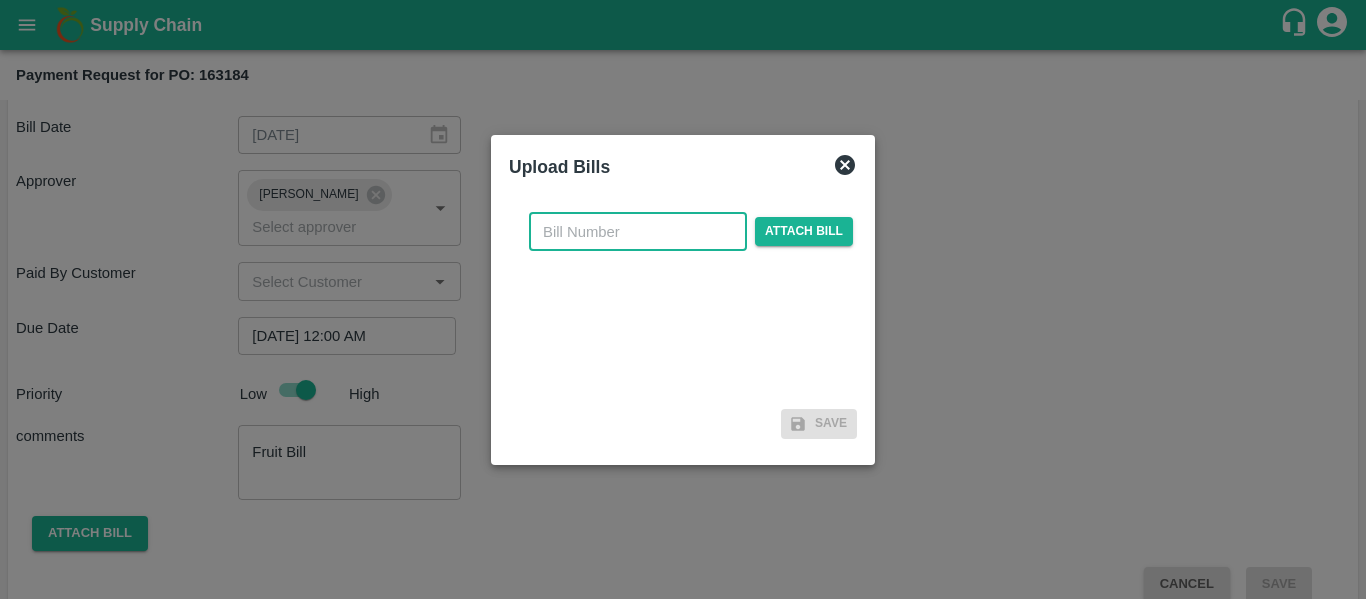 click at bounding box center (638, 232) 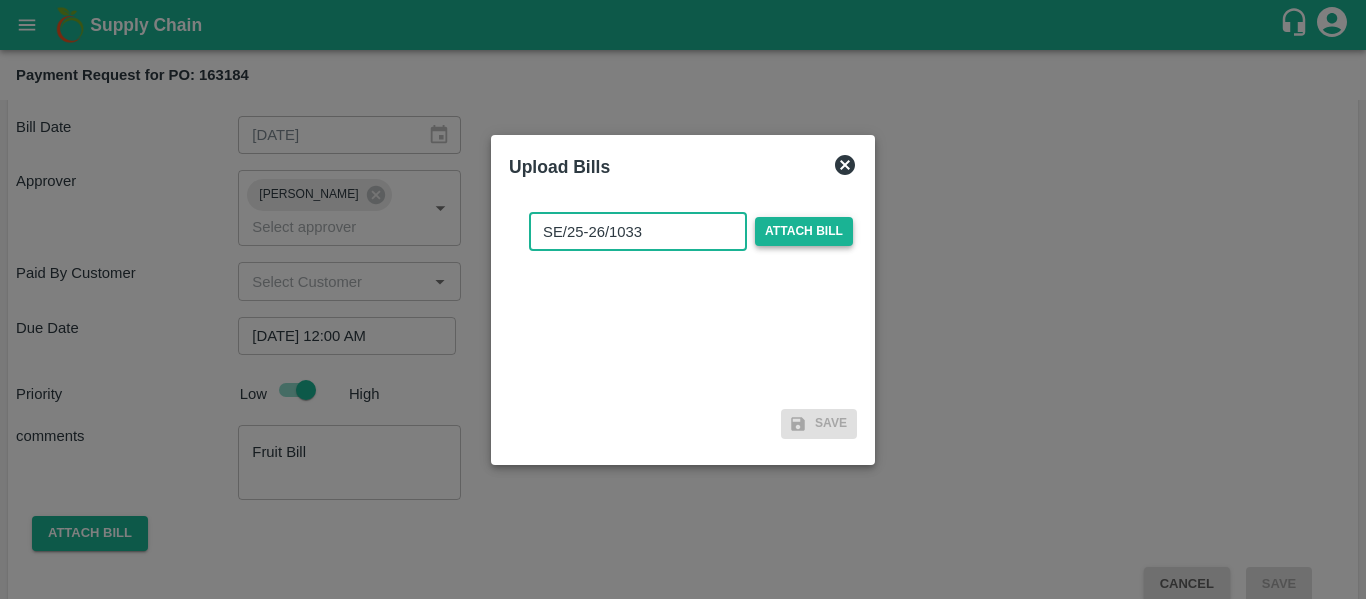 type on "SE/25-26/1033" 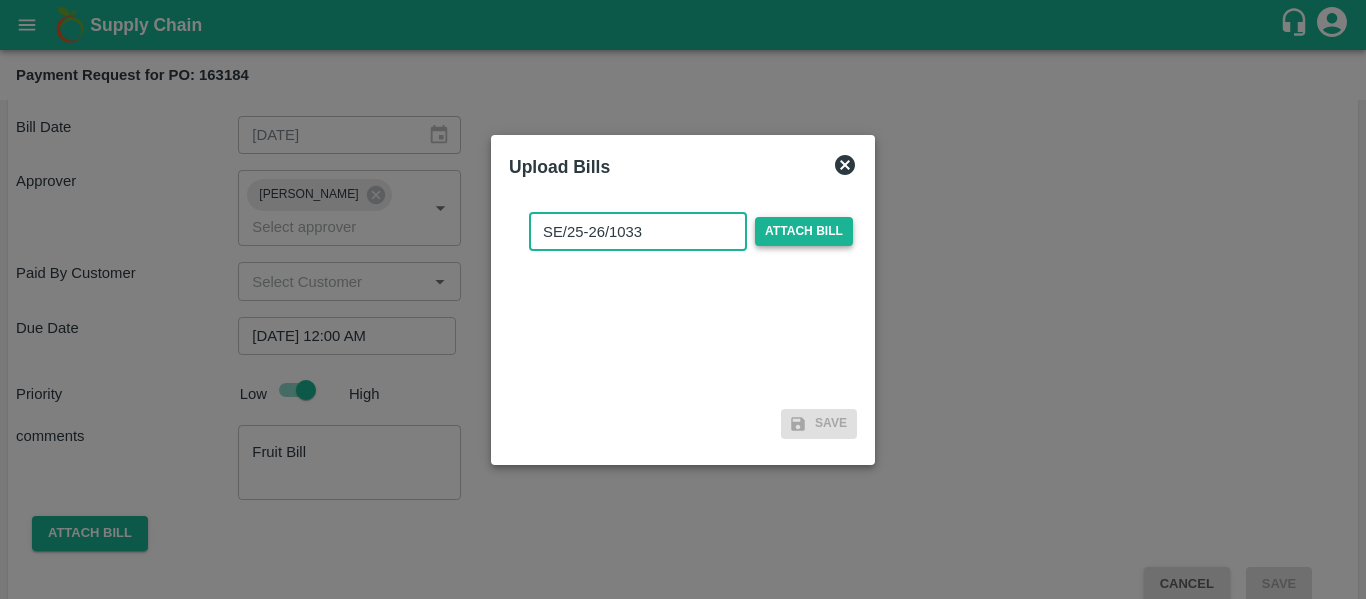 click on "Attach bill" at bounding box center (804, 231) 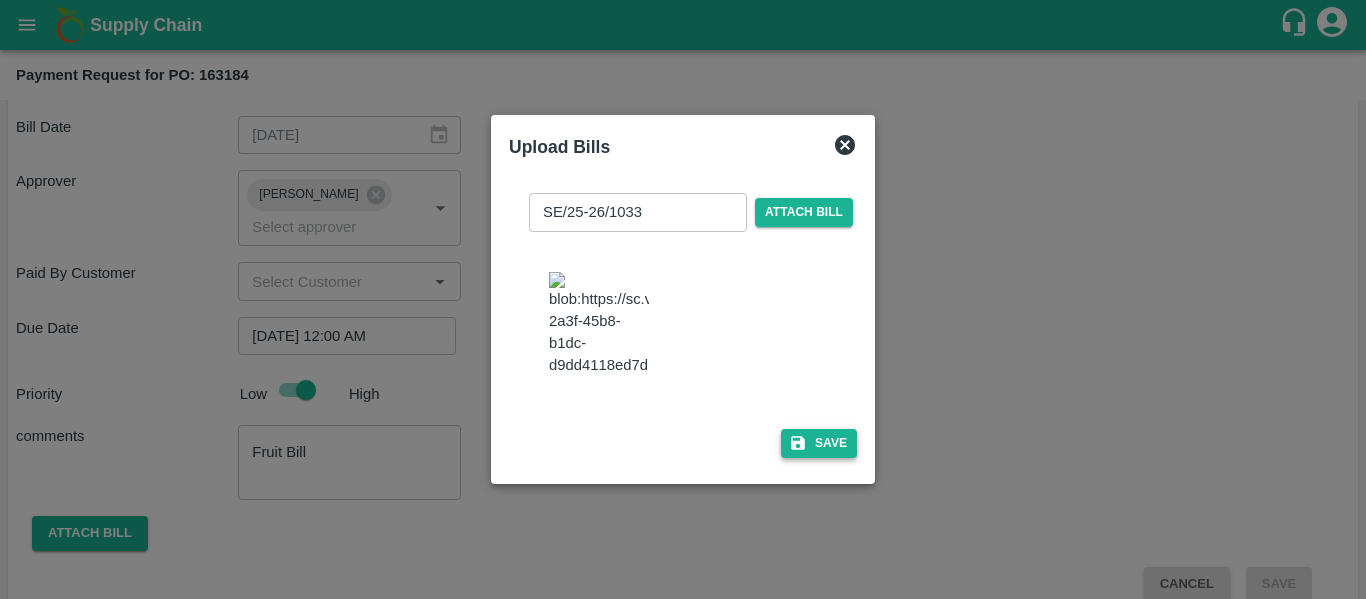 click on "Save" at bounding box center (819, 443) 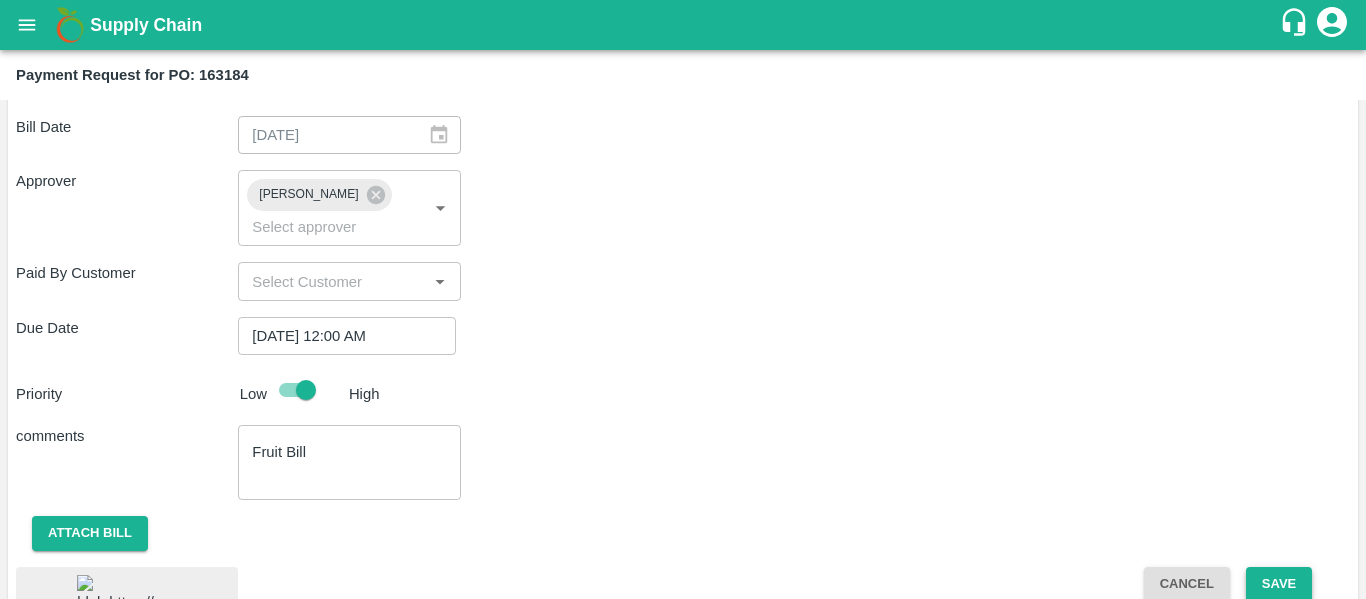 click on "Save" at bounding box center [1279, 584] 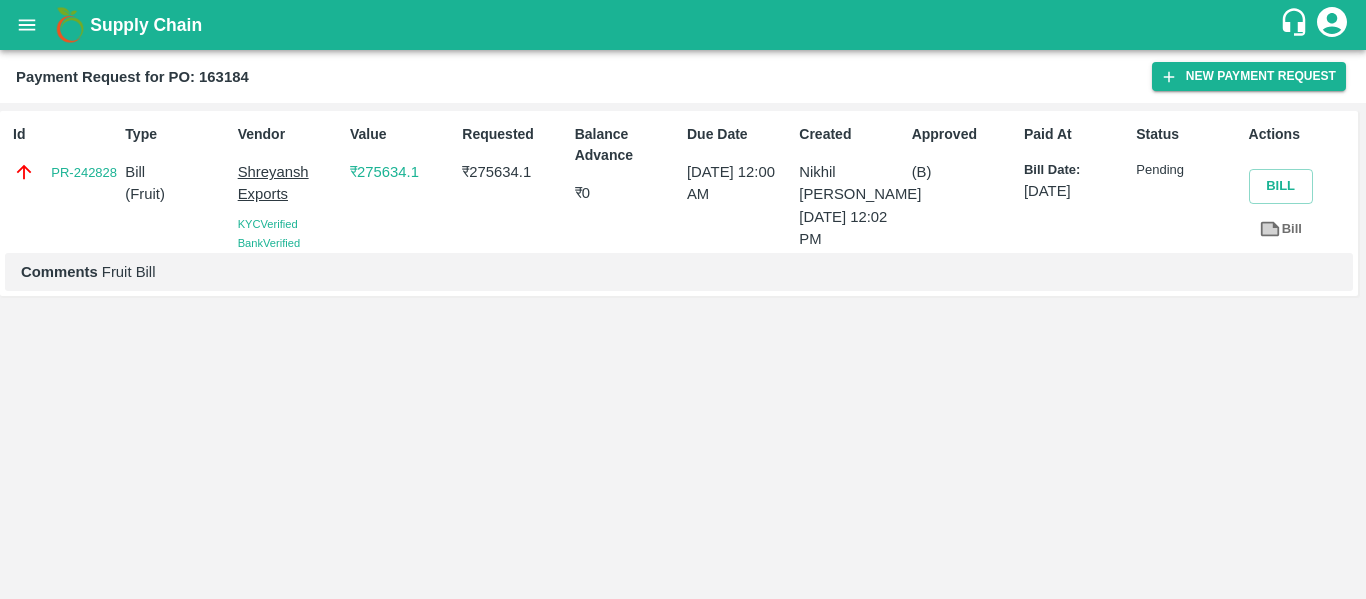 click 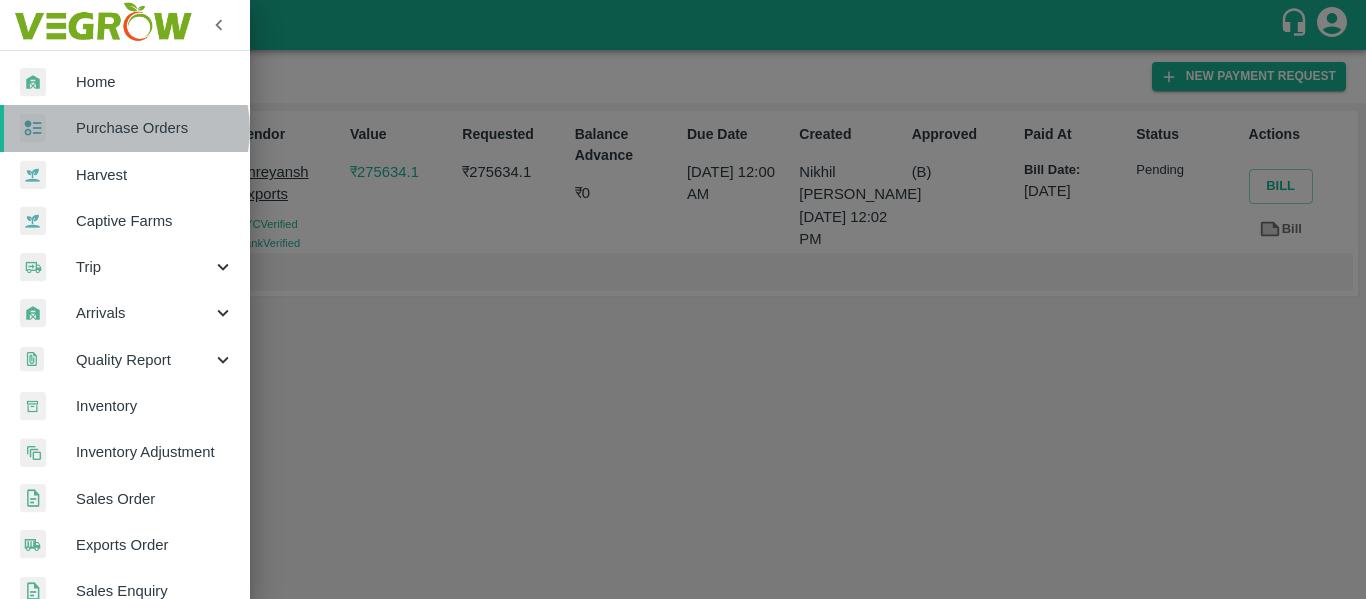 click on "Purchase Orders" at bounding box center (155, 128) 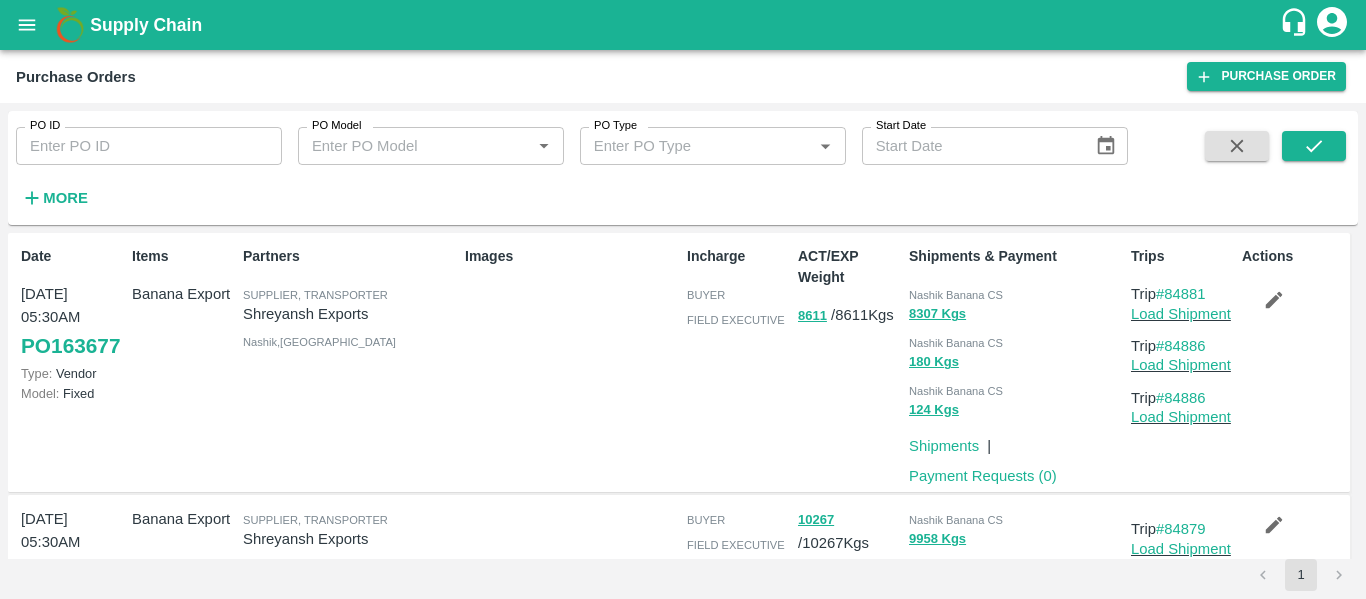 click on "PO ID" at bounding box center (149, 146) 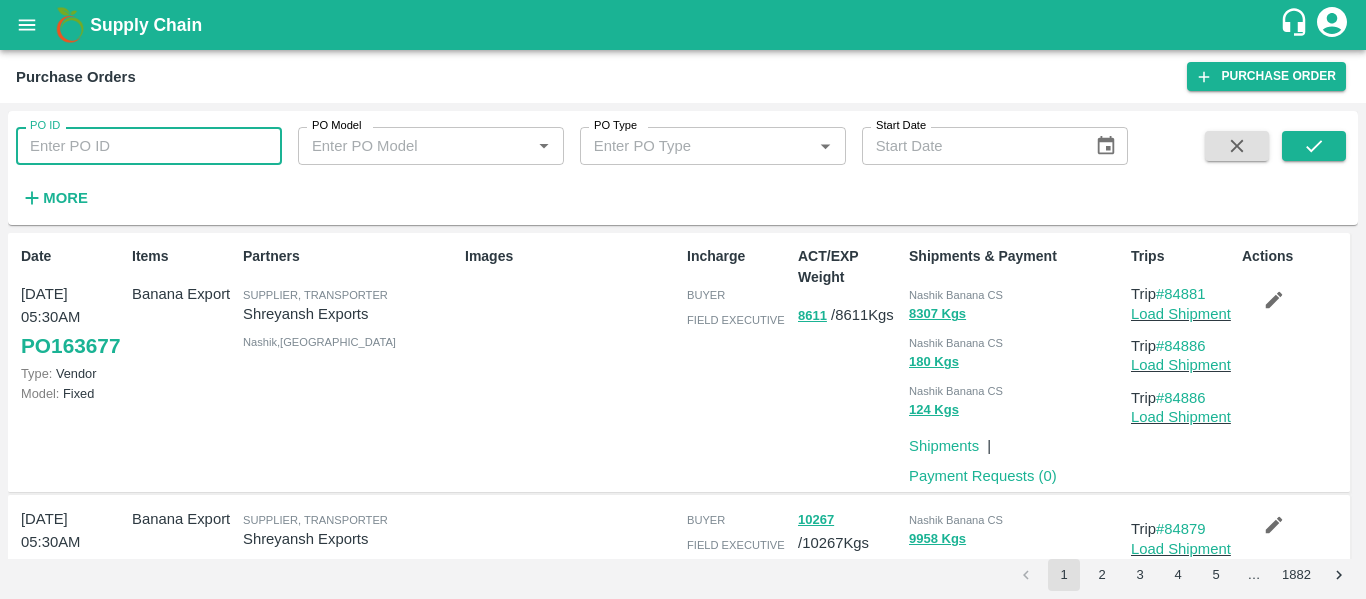 paste on "163201" 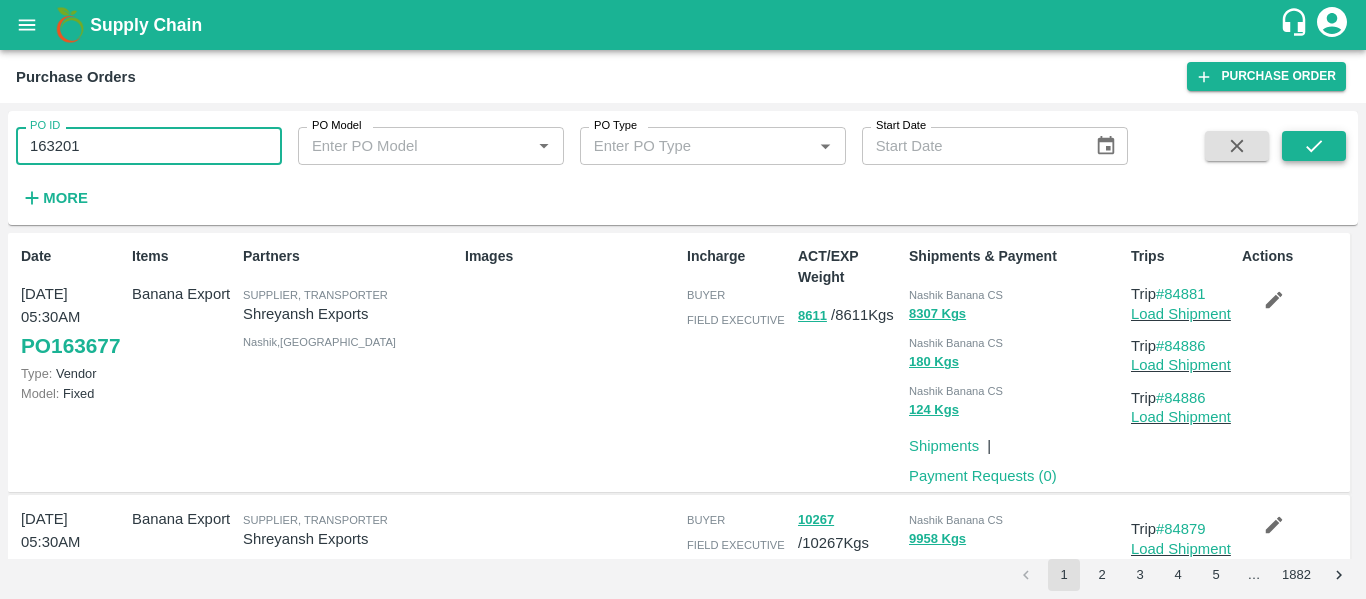 type on "163201" 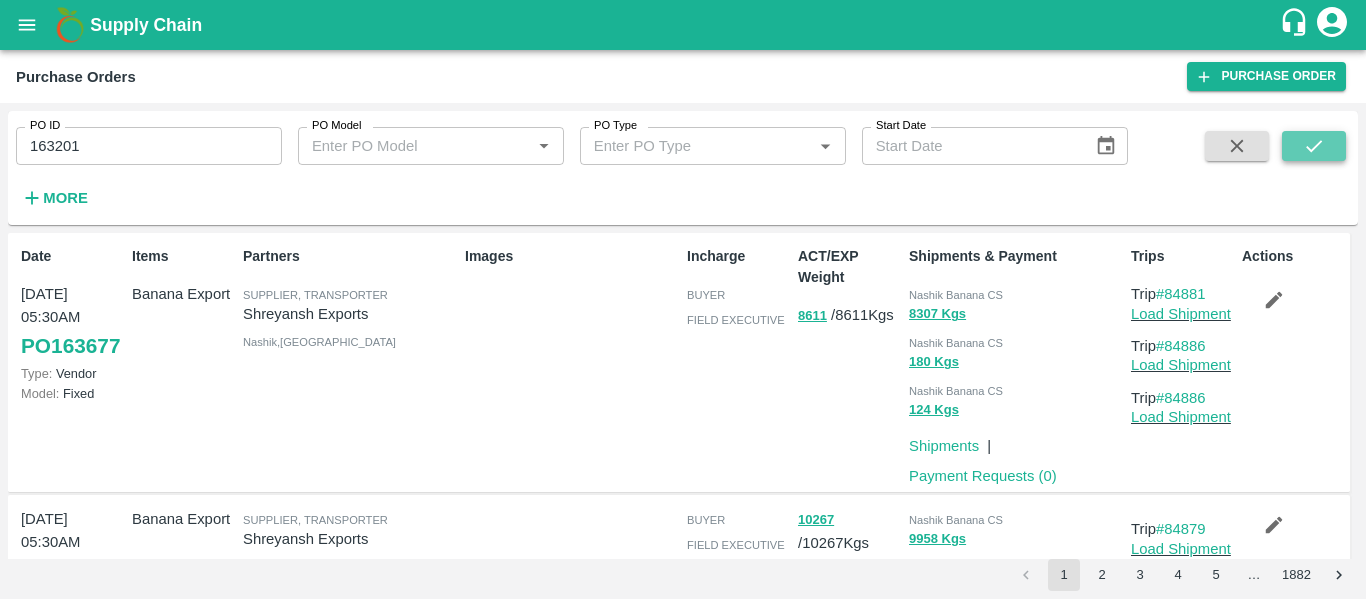 click at bounding box center [1314, 146] 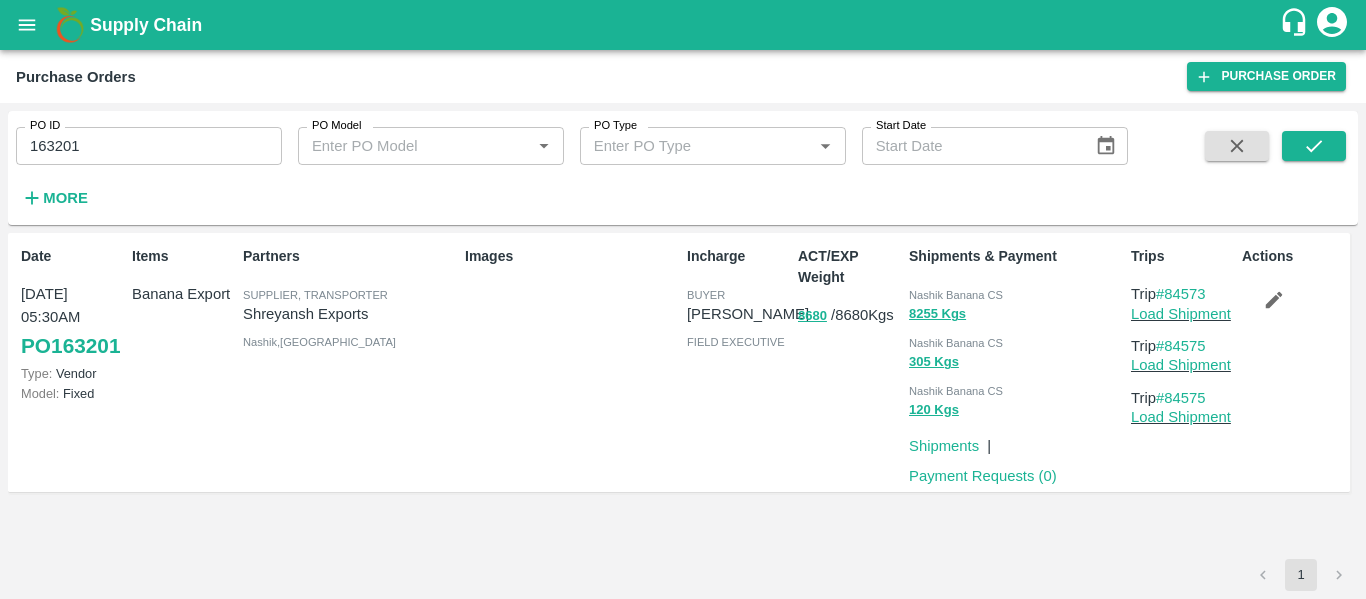 click on "Payment Requests ( 0 )" at bounding box center [979, 472] 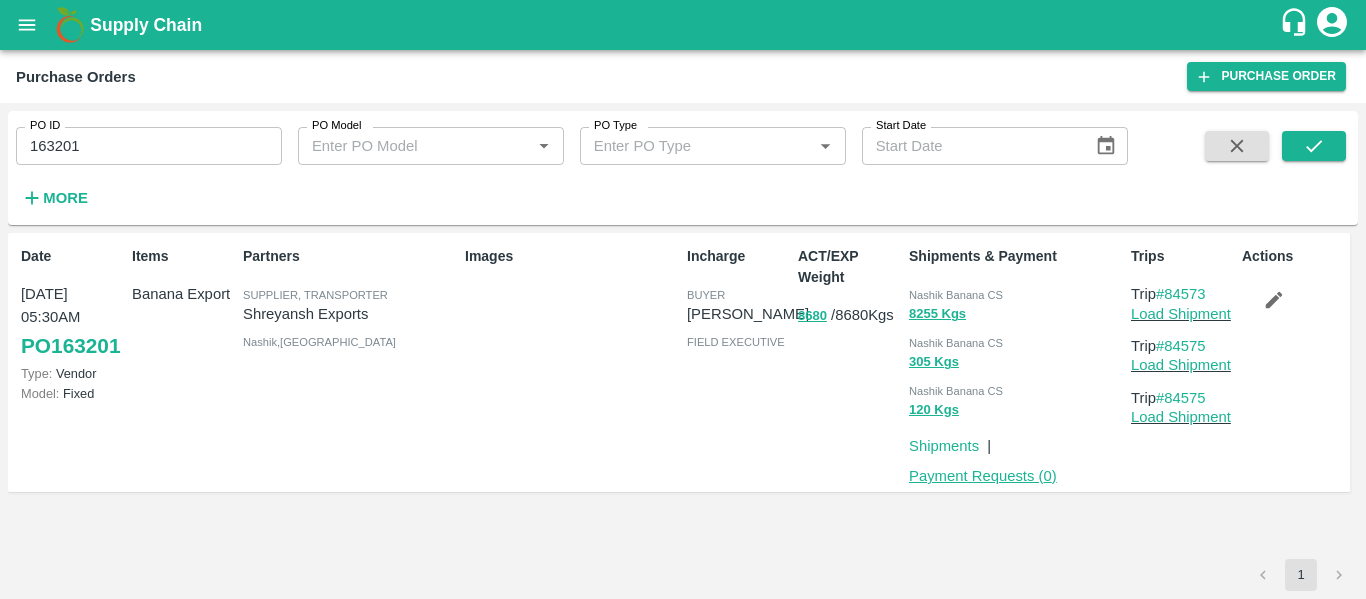 click on "Payment Requests ( 0 )" at bounding box center [983, 476] 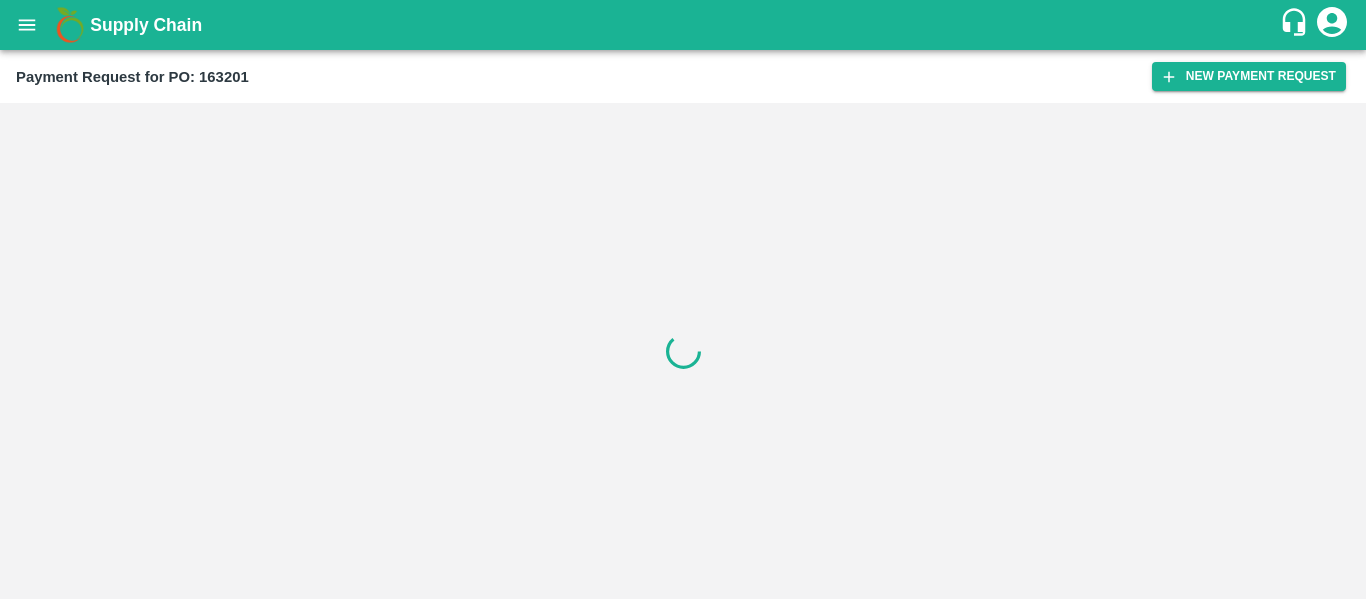 scroll, scrollTop: 0, scrollLeft: 0, axis: both 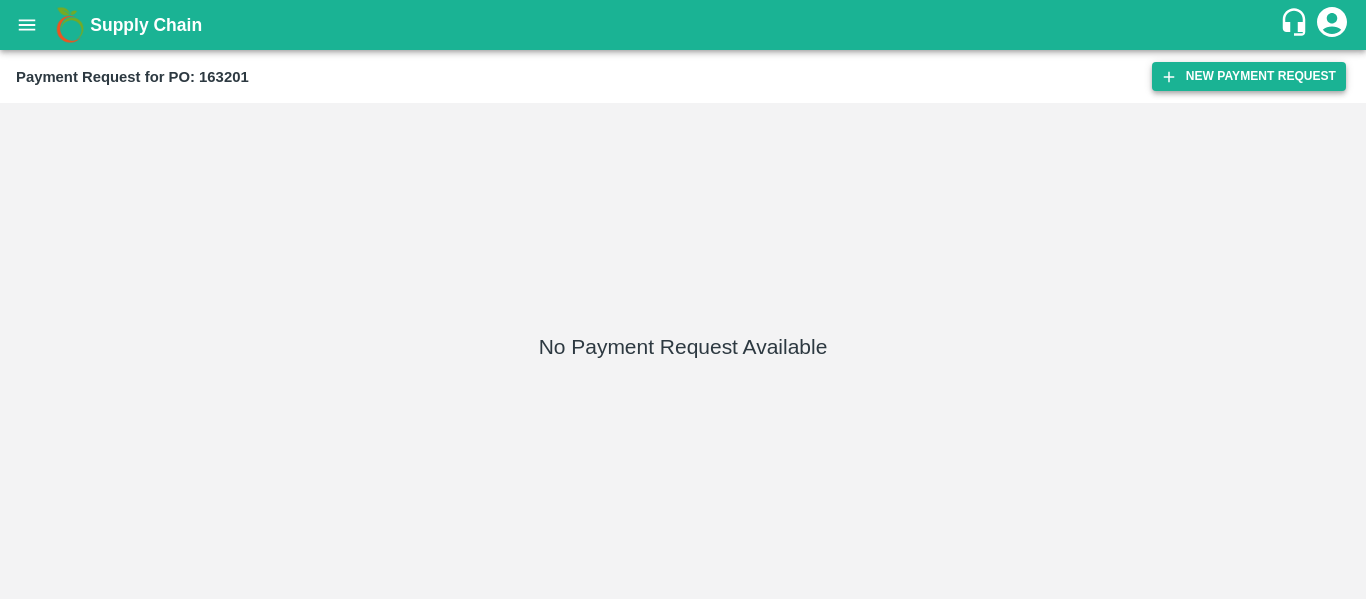 click on "New Payment Request" at bounding box center (1249, 76) 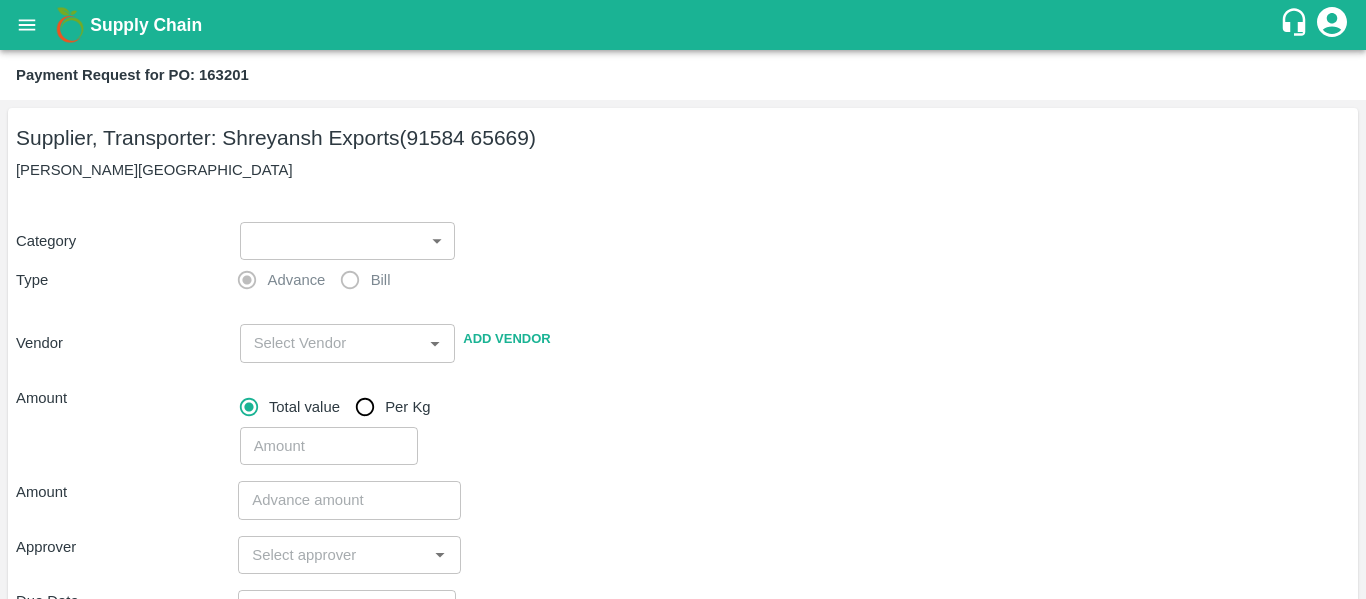 click on "Supply Chain Payment Request for PO: 163201 Supplier, Transporter:    [PERSON_NAME] Exports  (91584 65669) Nashik, [GEOGRAPHIC_DATA] Category ​ ​ Type Advance Bill Vendor ​ Add Vendor Amount Total value Per Kg ​ Amount ​ Approver ​ Due Date ​  Priority  Low  High Comment x ​ Attach bill Cancel Save Tembhurni PH Nashik CC Shahada Banana Export PH Savda Banana Export PH Nashik Banana CS Nikhil Subhash Mangvade Logout" at bounding box center [683, 299] 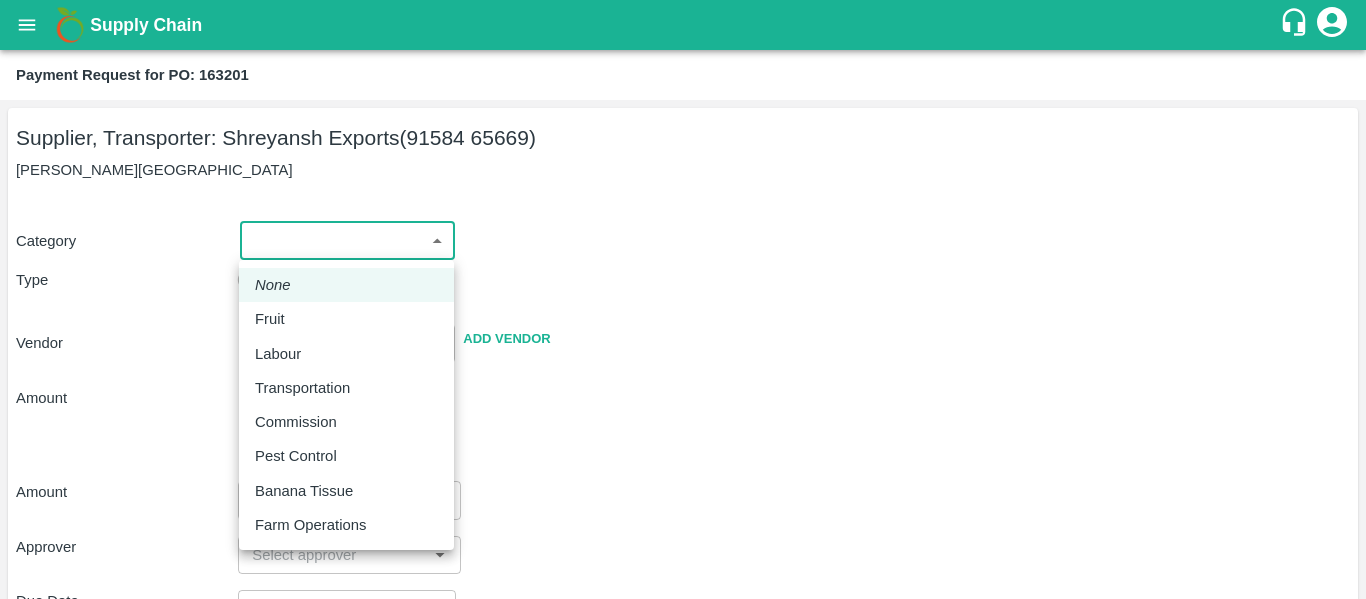 click on "Fruit" at bounding box center (270, 319) 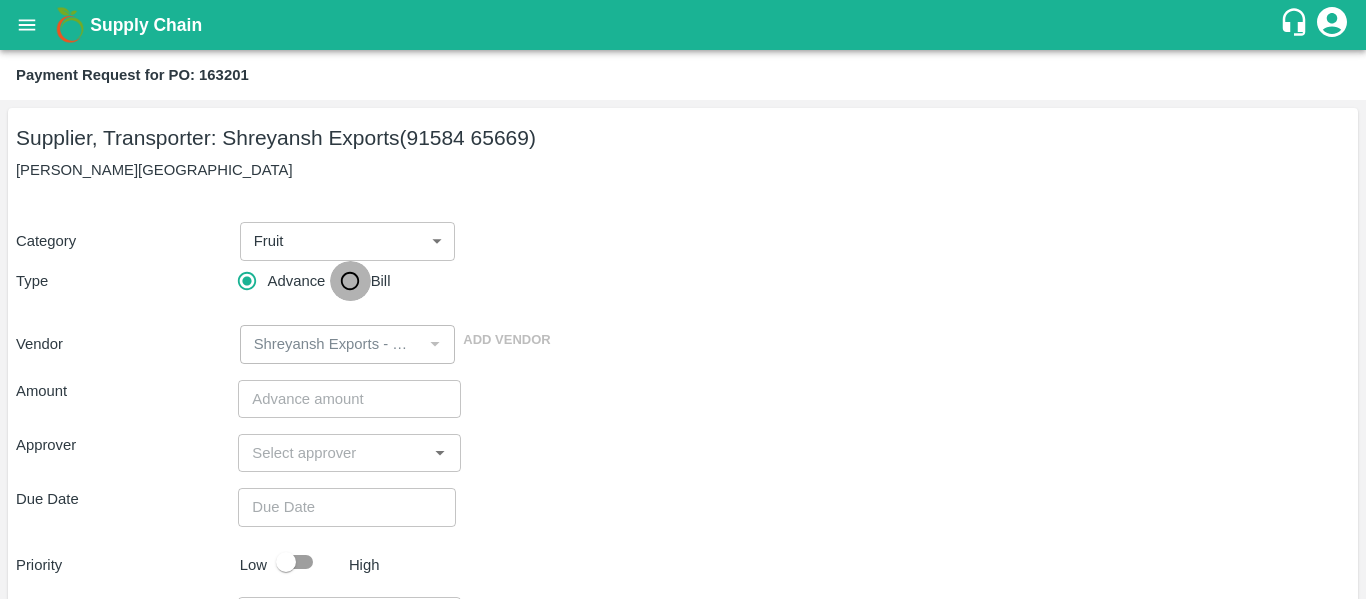 click on "Bill" at bounding box center (350, 281) 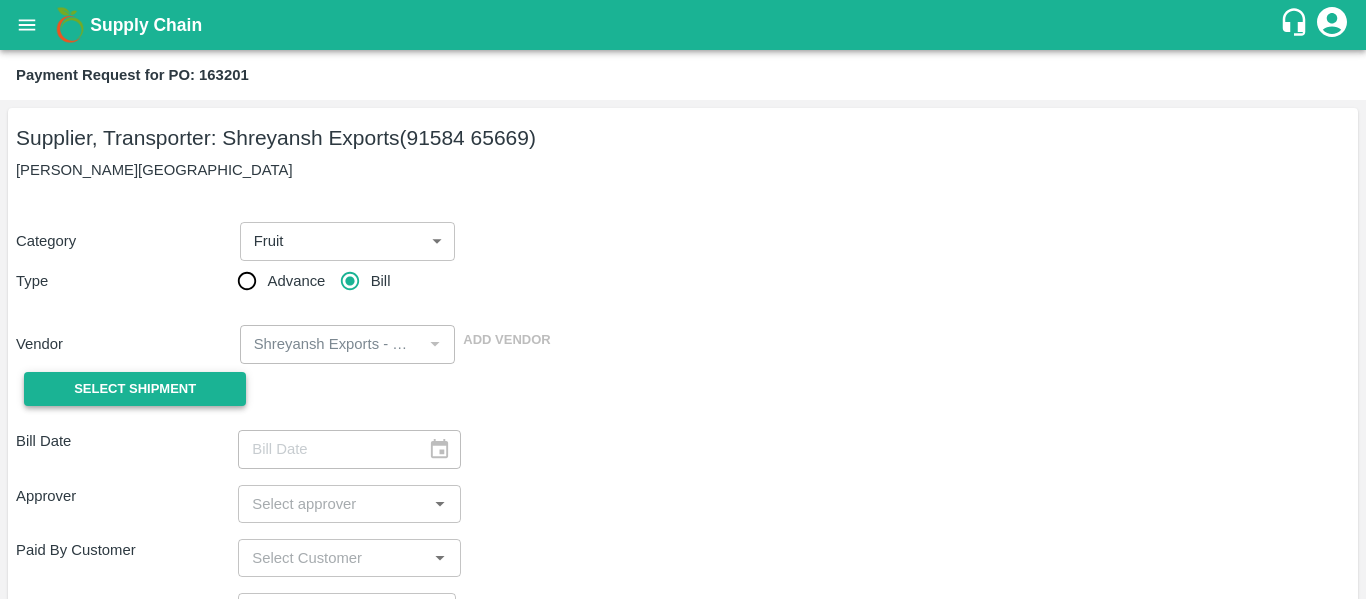 click on "Select Shipment" at bounding box center [135, 389] 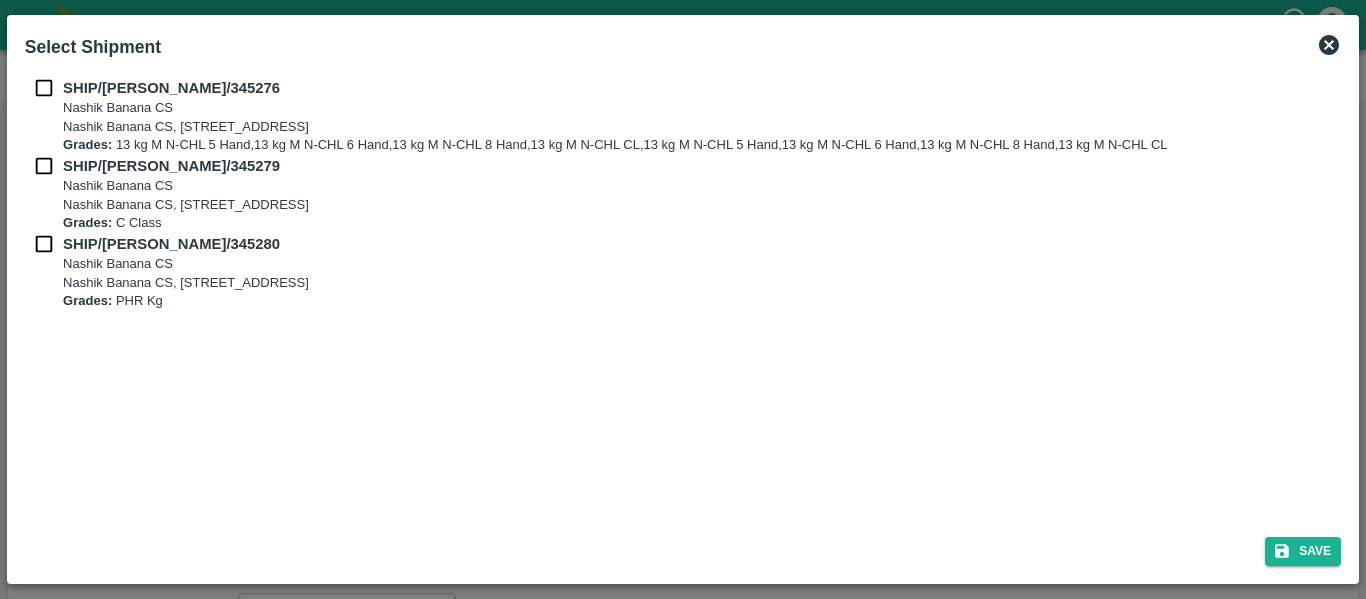 click on "SHIP/[PERSON_NAME]/345276" at bounding box center [613, 88] 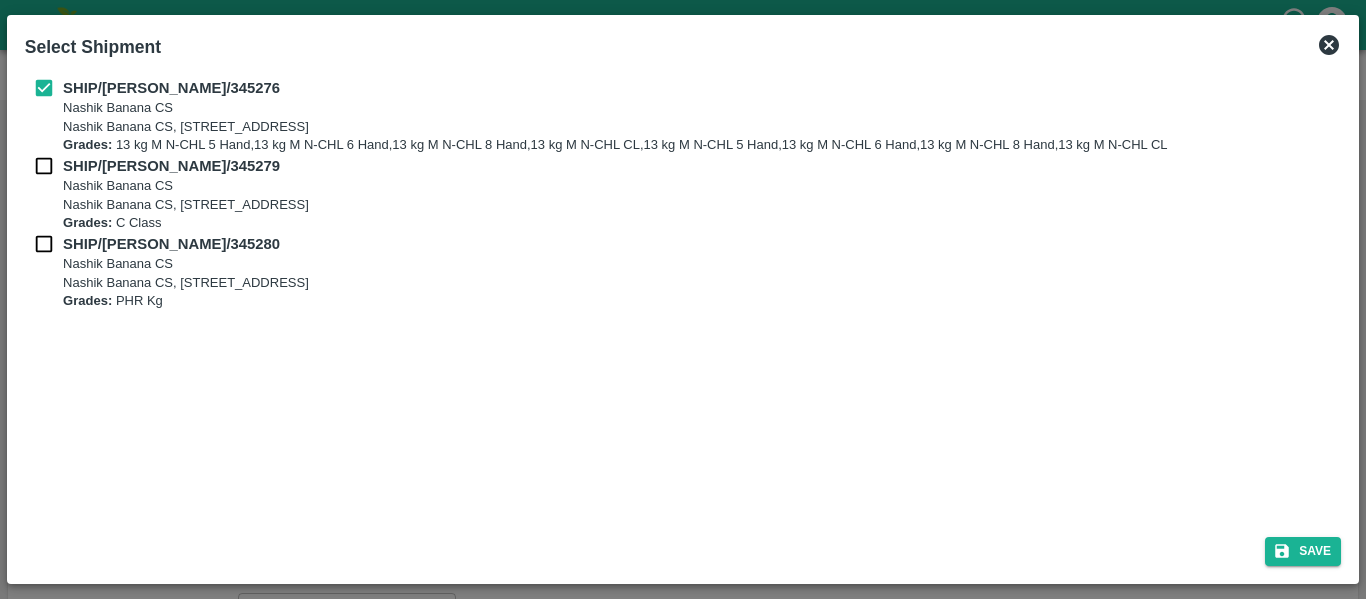 click on "SHIP/[PERSON_NAME]/345279 [STREET_ADDRESS] Grades:   C Class" at bounding box center [683, 194] 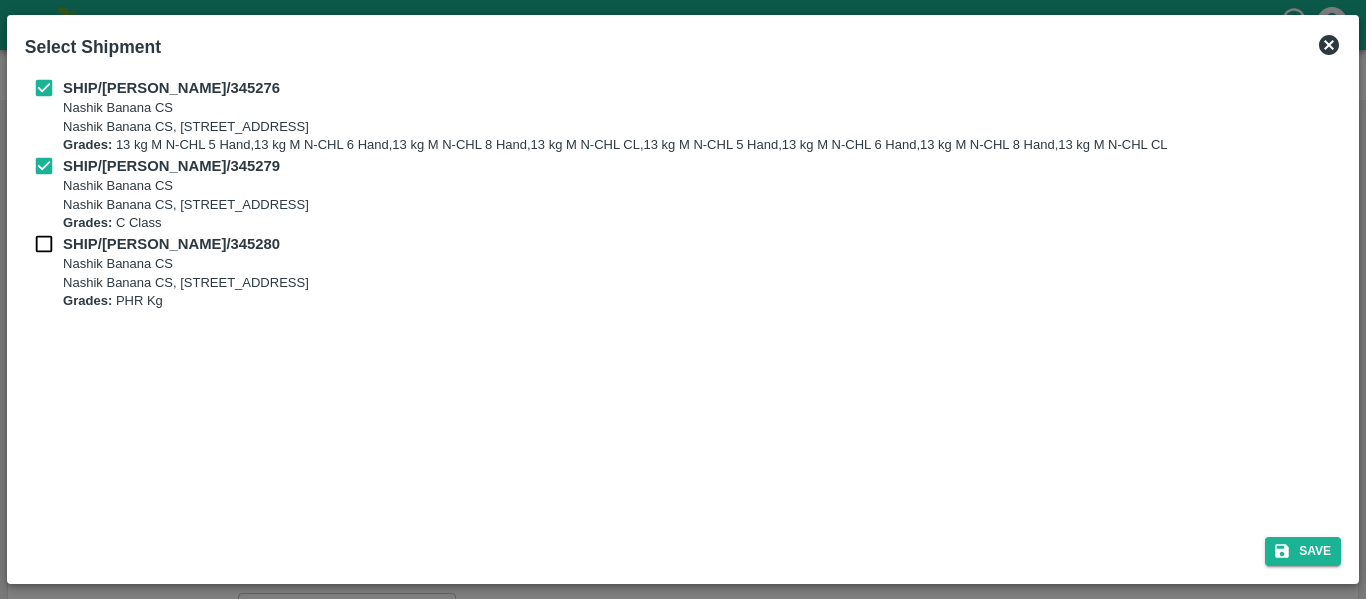 click on "SHIP/[PERSON_NAME]/345279 [STREET_ADDRESS] Grades:   C Class" at bounding box center (683, 194) 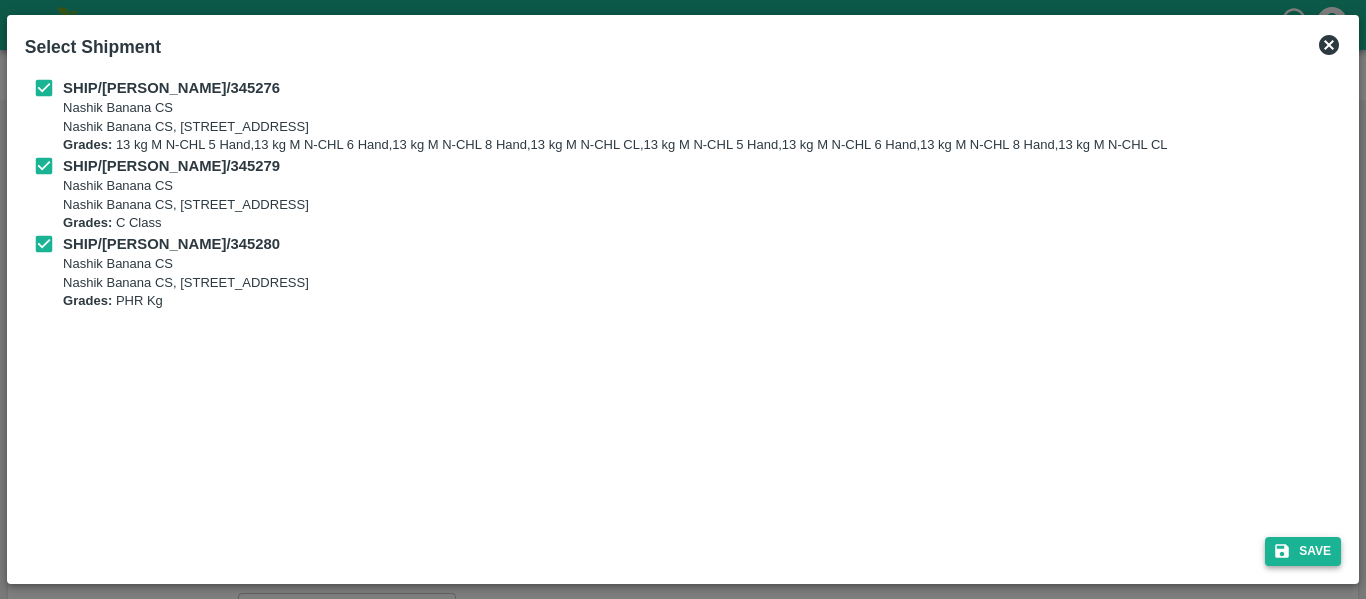 click on "Save" at bounding box center [1303, 551] 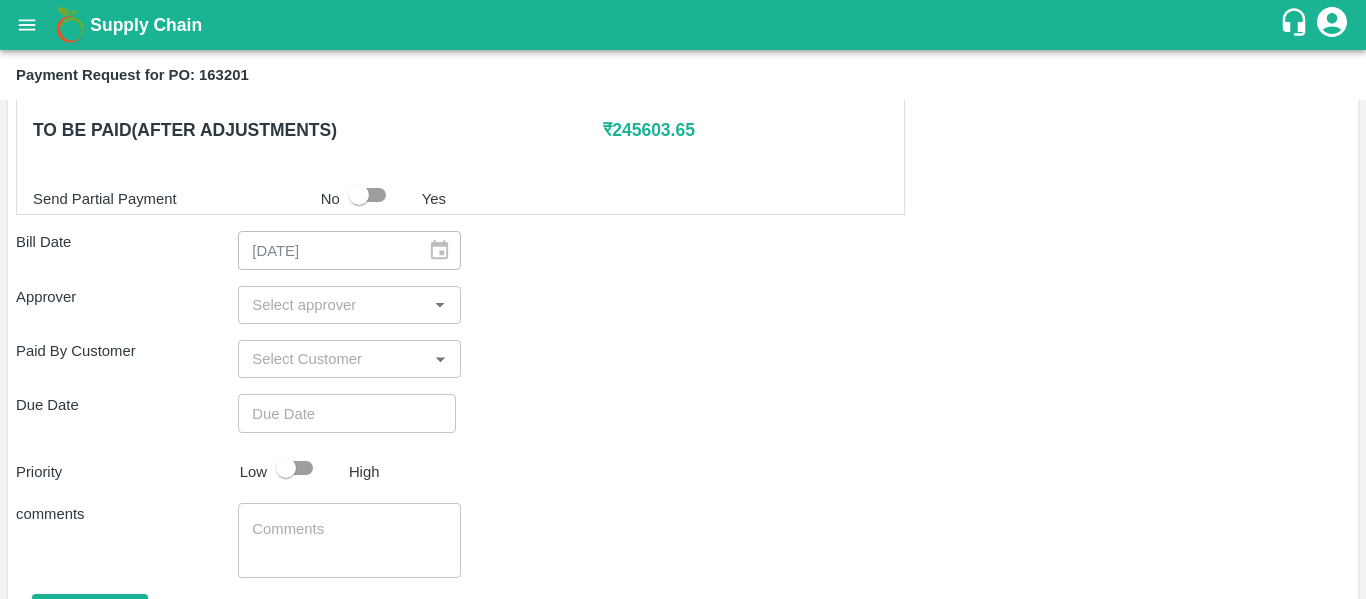 scroll, scrollTop: 1183, scrollLeft: 0, axis: vertical 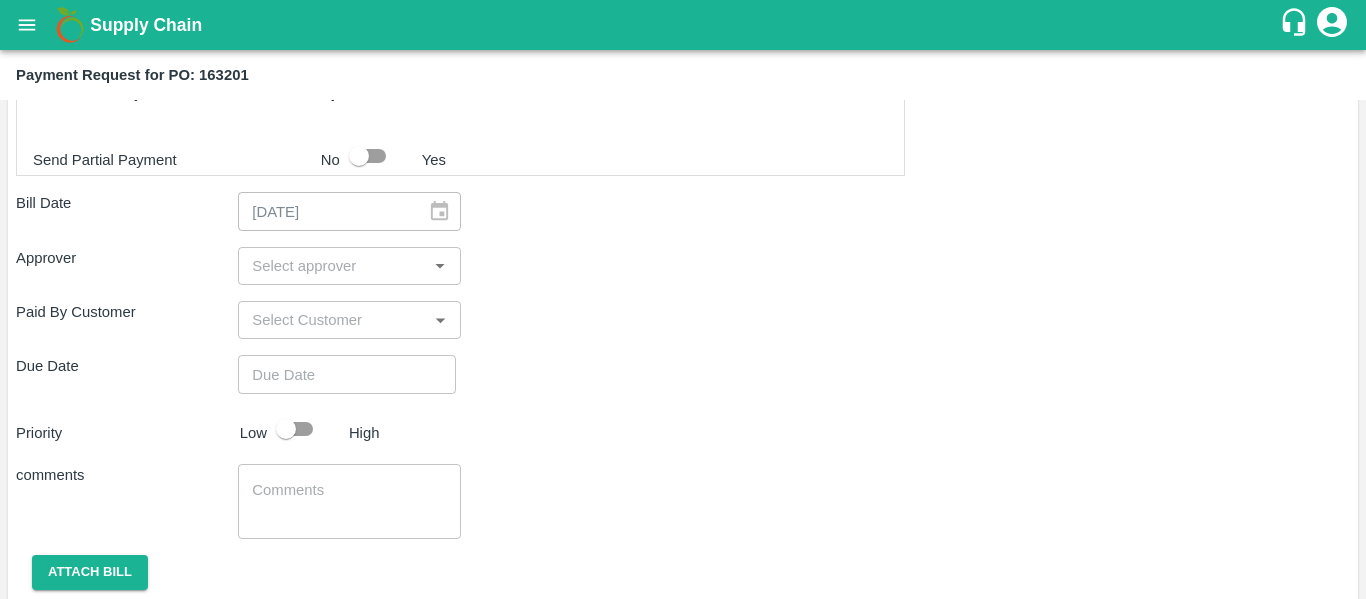 click on "​" at bounding box center [349, 266] 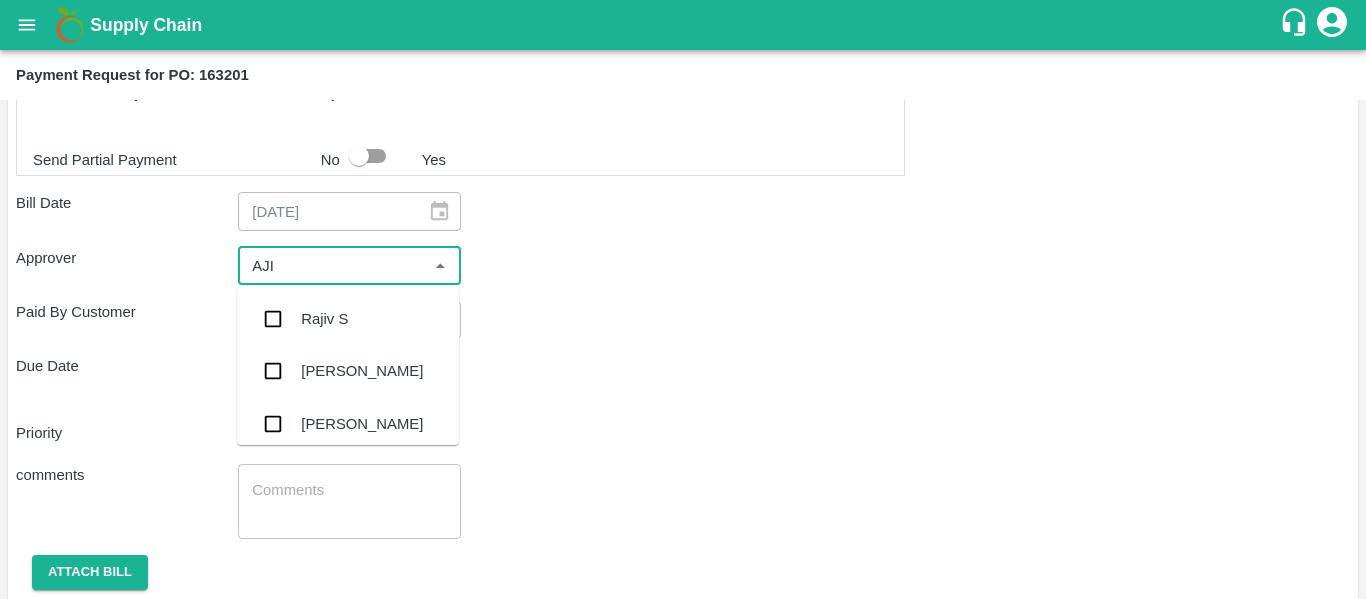 type on "AJIT" 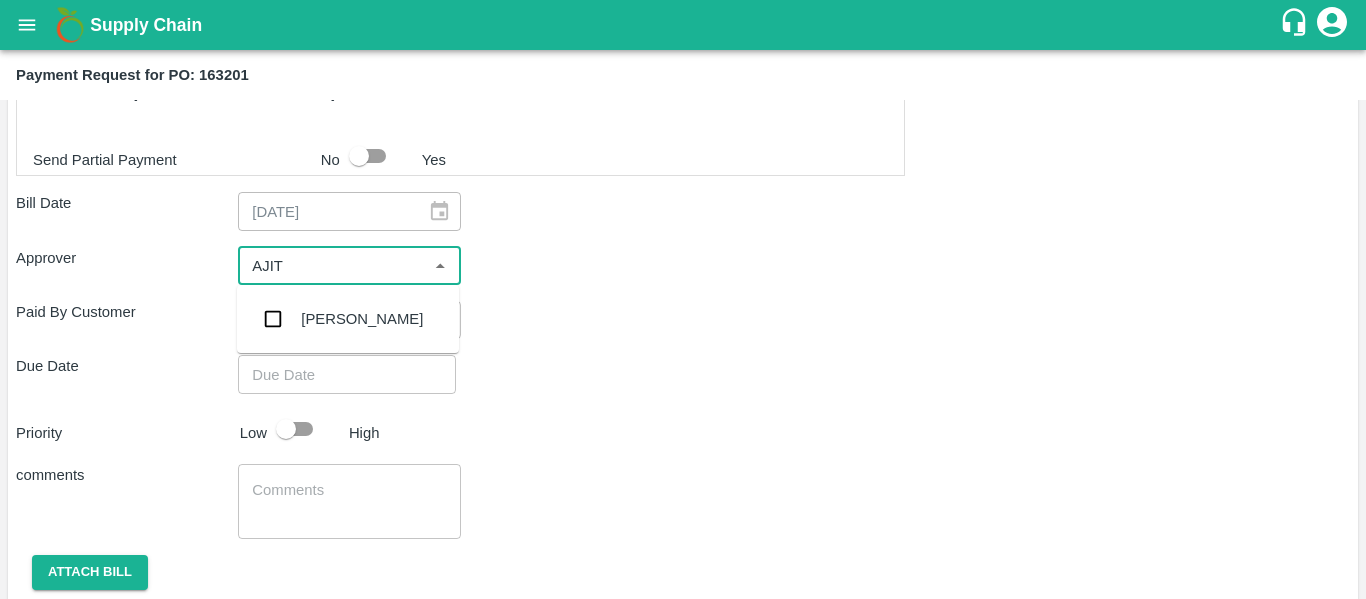 click on "[PERSON_NAME]" at bounding box center (362, 319) 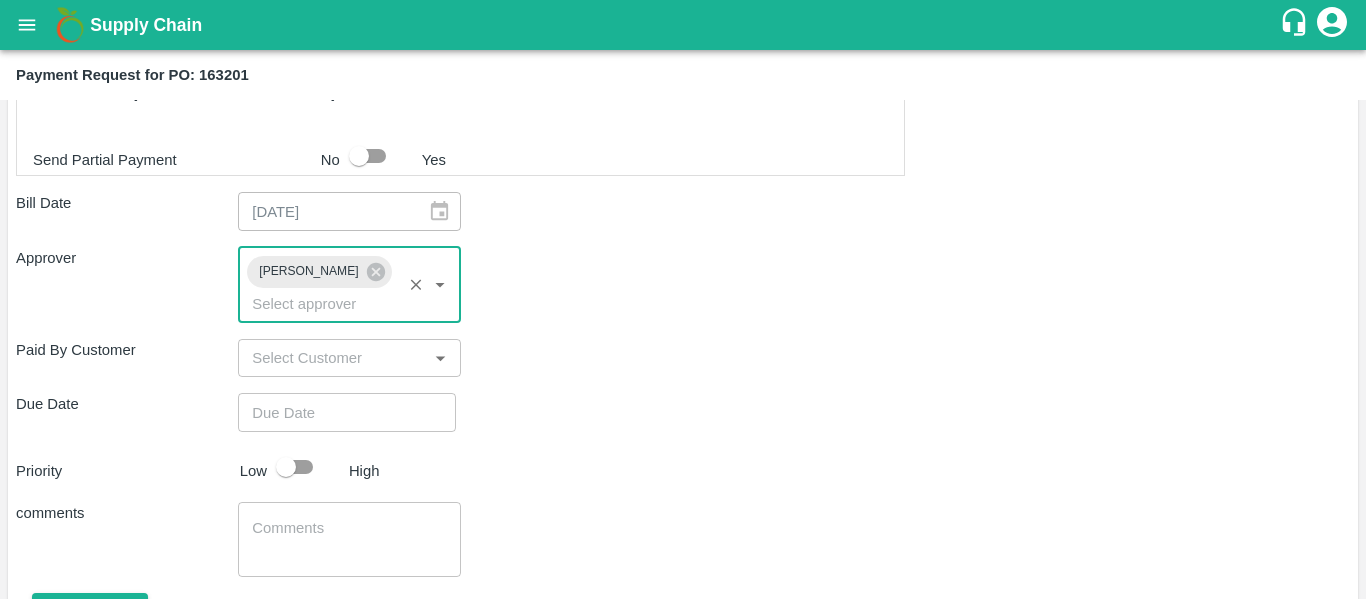 type on "DD/MM/YYYY hh:mm aa" 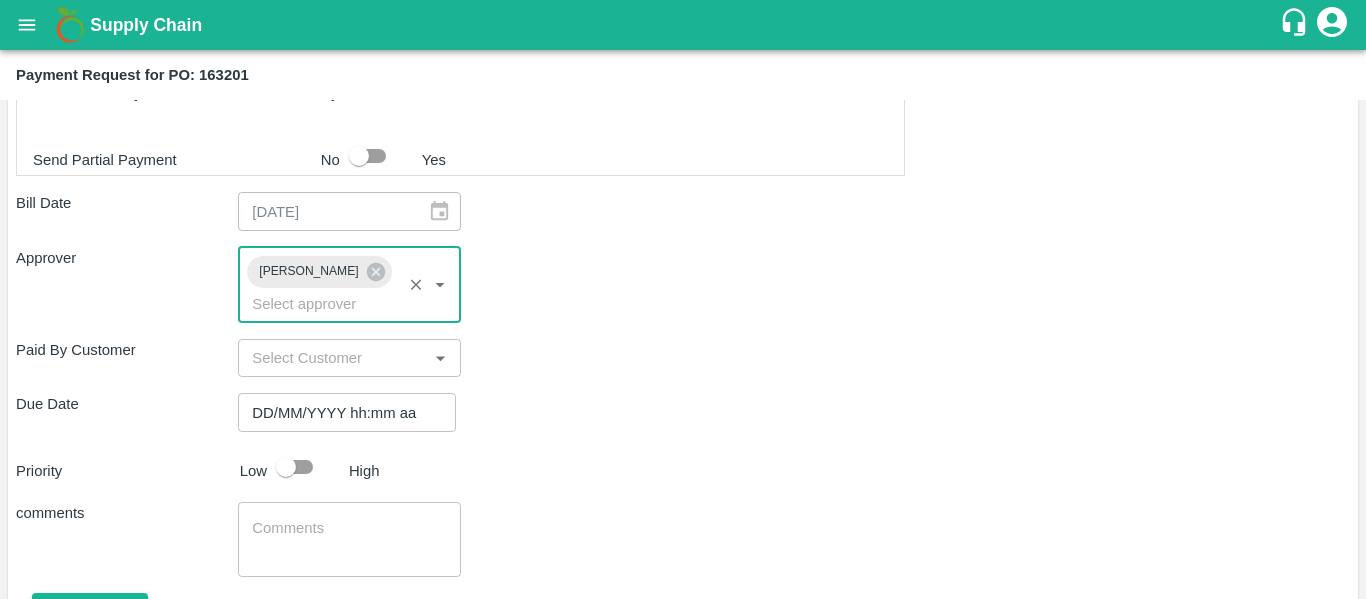 click on "DD/MM/YYYY hh:mm aa" at bounding box center [340, 412] 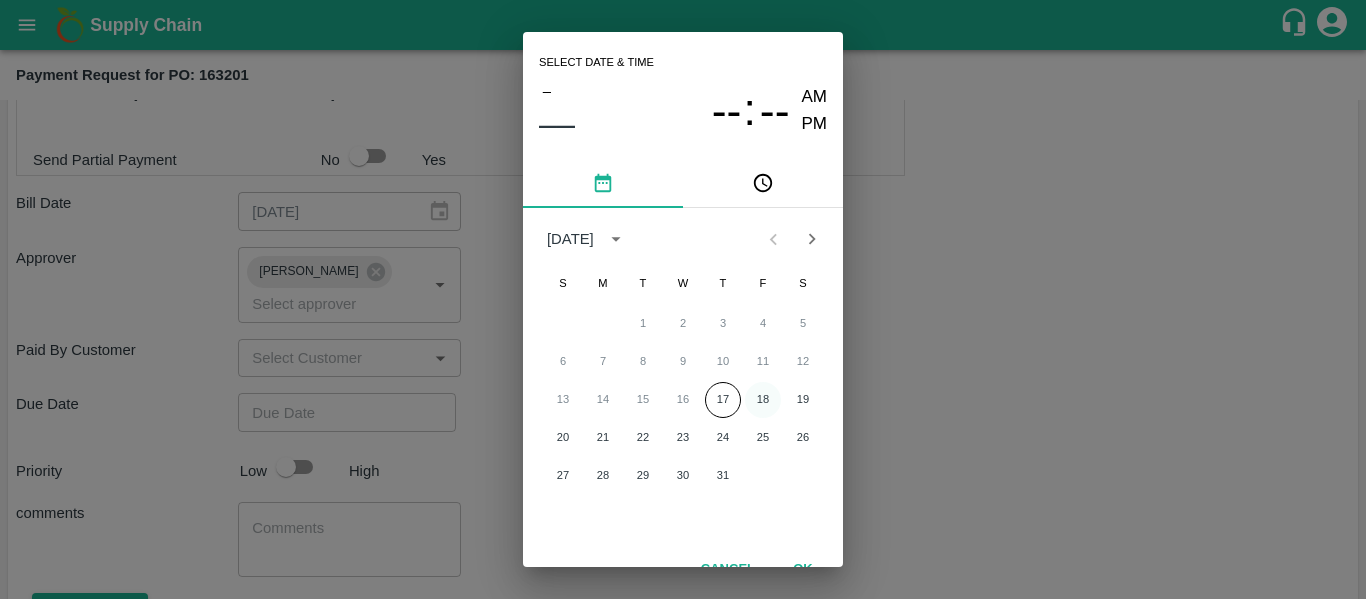 click on "18" at bounding box center [763, 400] 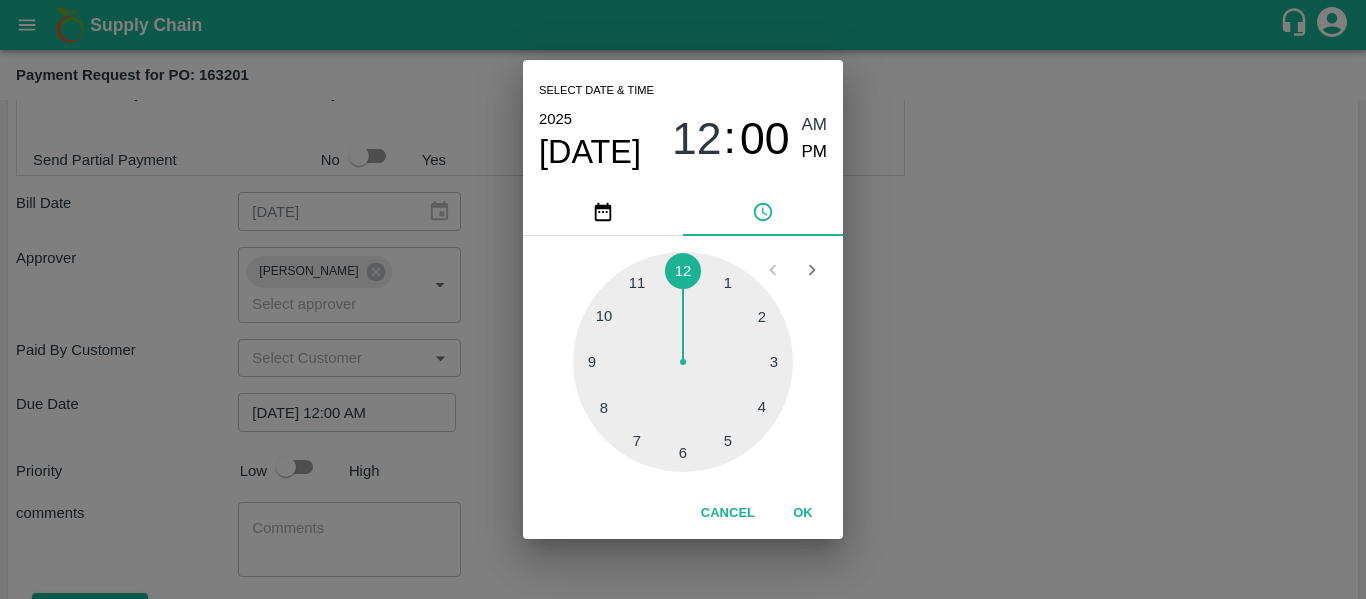 click on "Select date & time [DATE] 12 : 00 AM PM 1 2 3 4 5 6 7 8 9 10 11 12 Cancel OK" at bounding box center (683, 299) 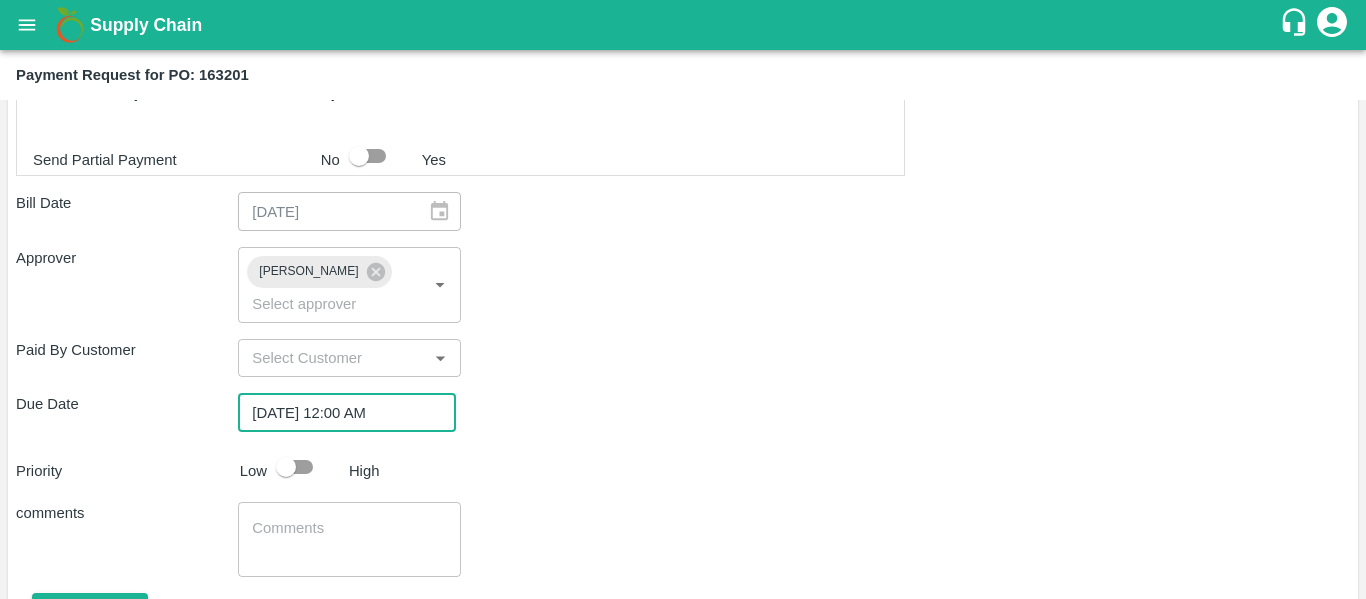 click at bounding box center [286, 467] 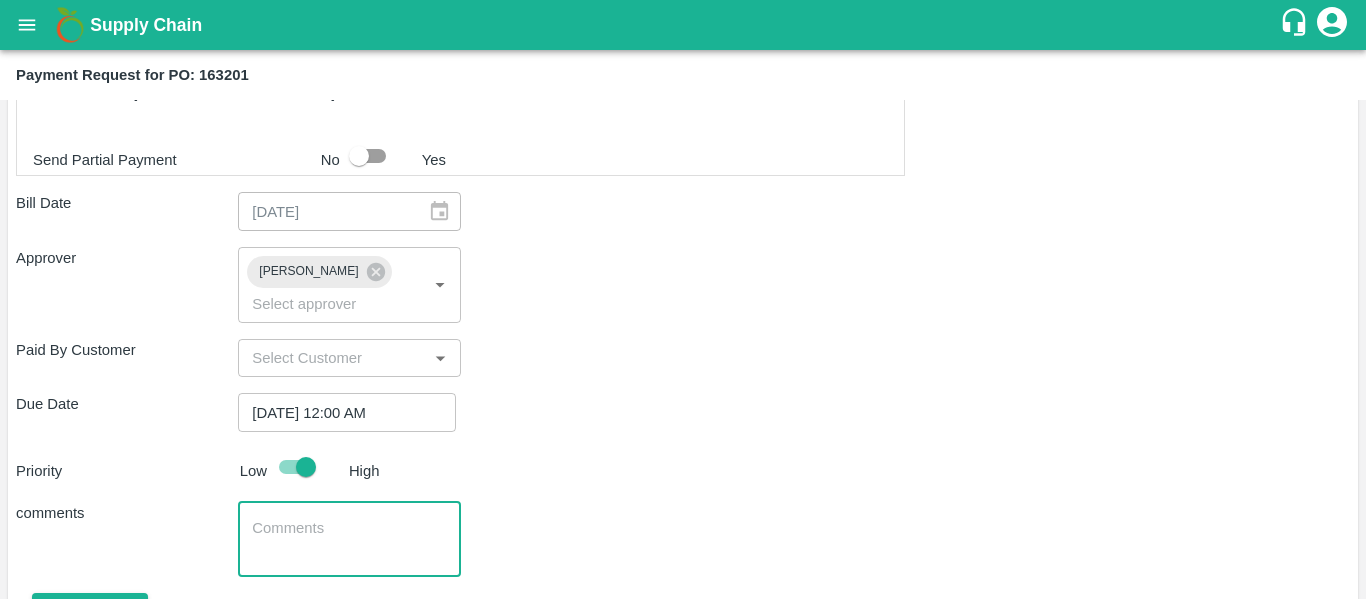 click at bounding box center [349, 539] 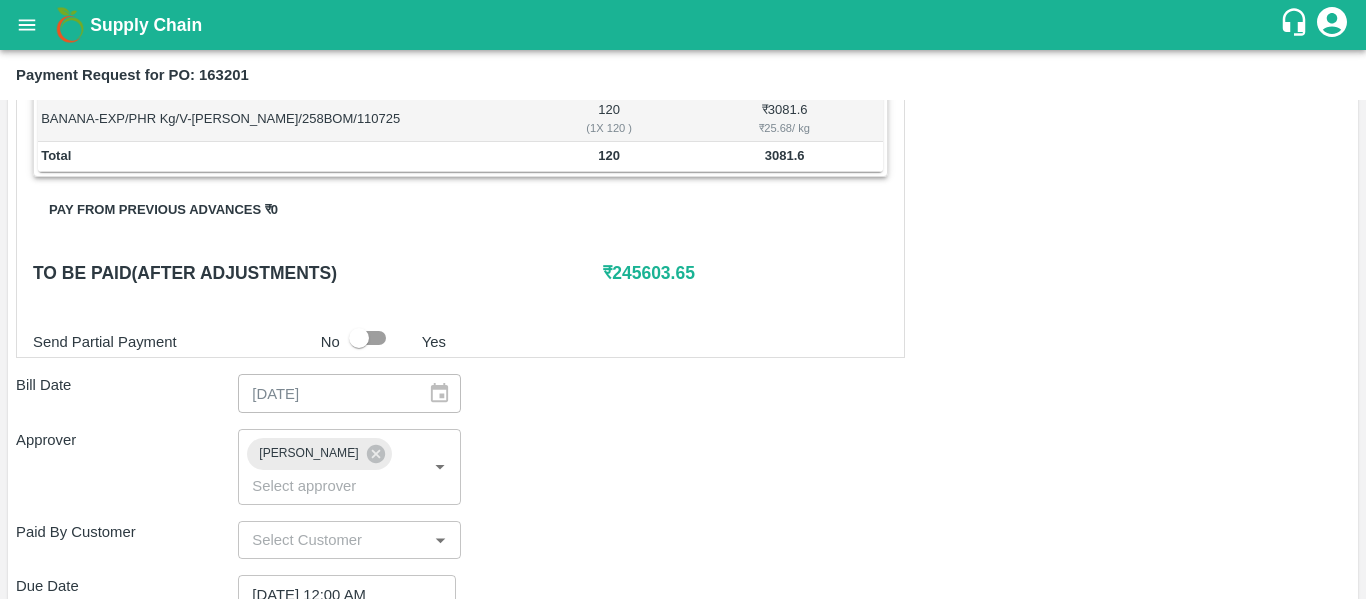 scroll, scrollTop: 1000, scrollLeft: 0, axis: vertical 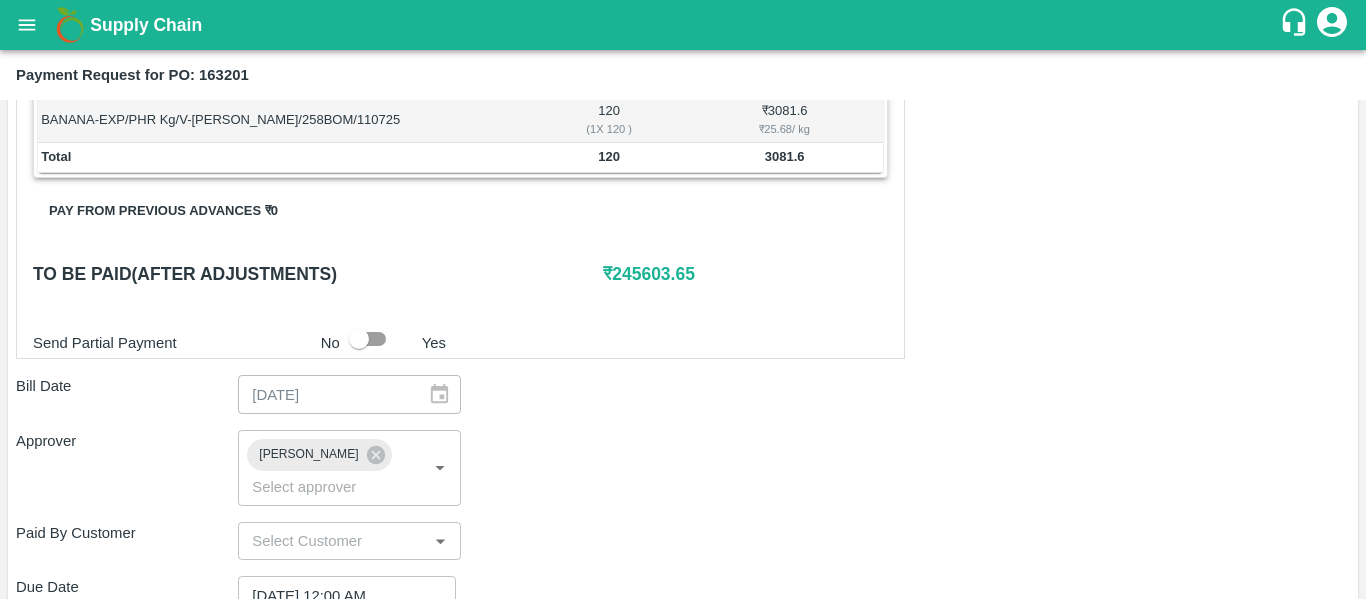 type on "Fruit Bill" 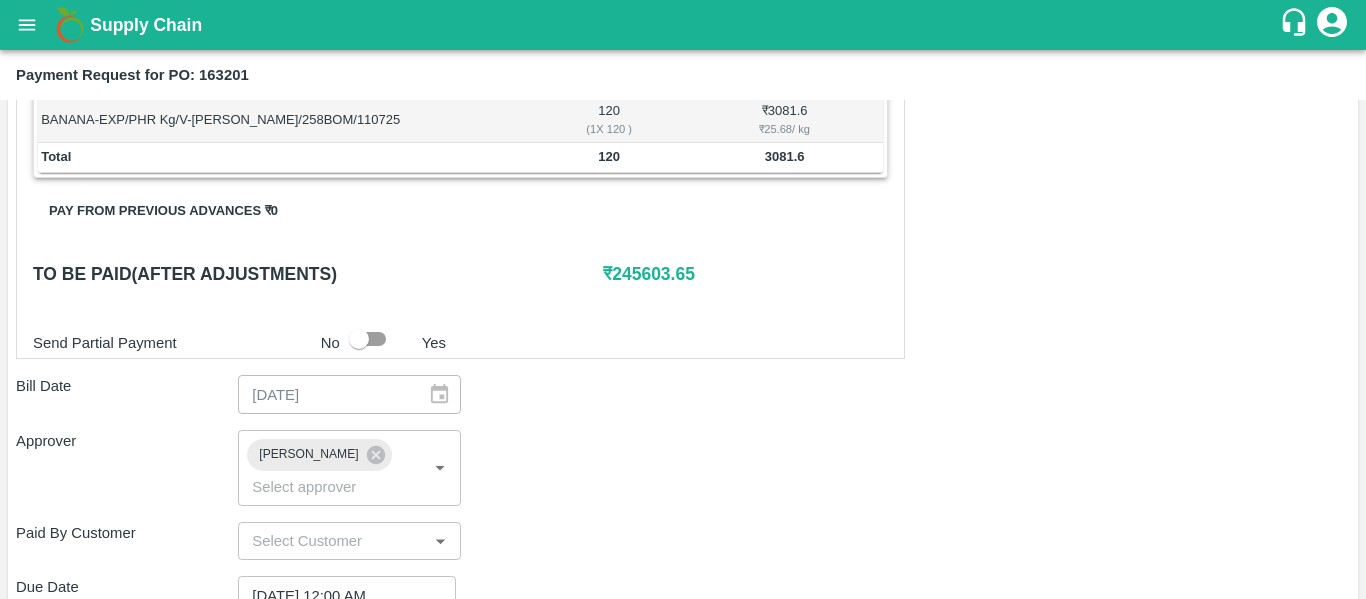 scroll, scrollTop: 1260, scrollLeft: 0, axis: vertical 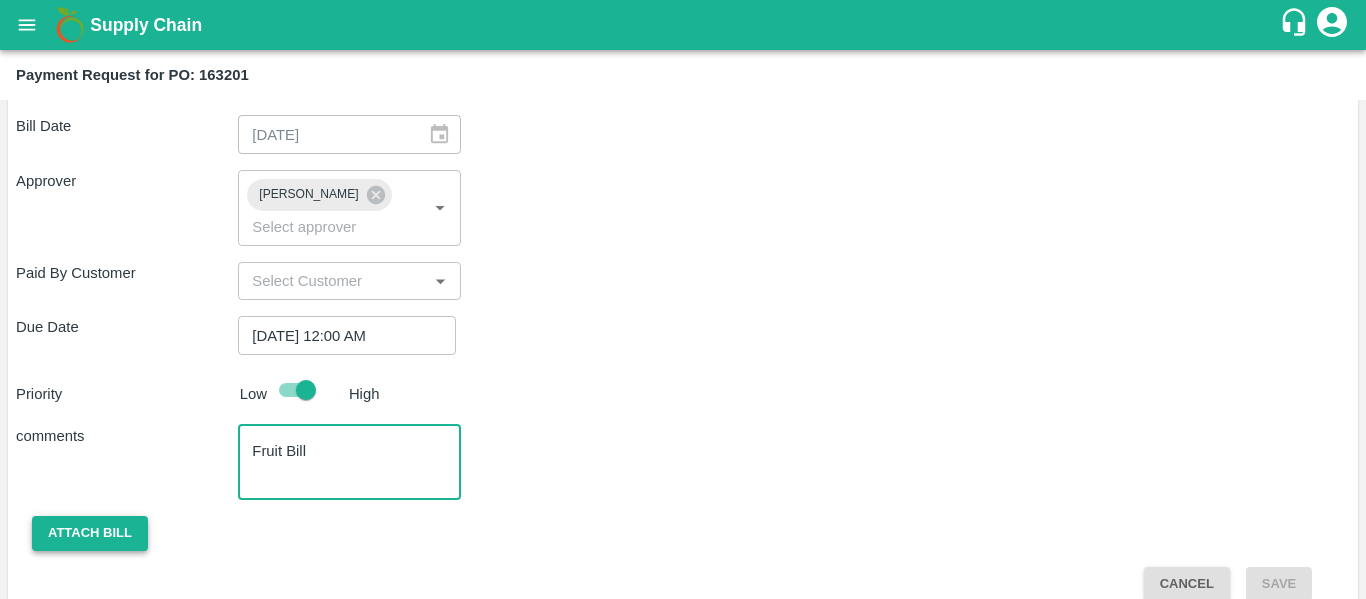 click on "Attach bill" at bounding box center [90, 533] 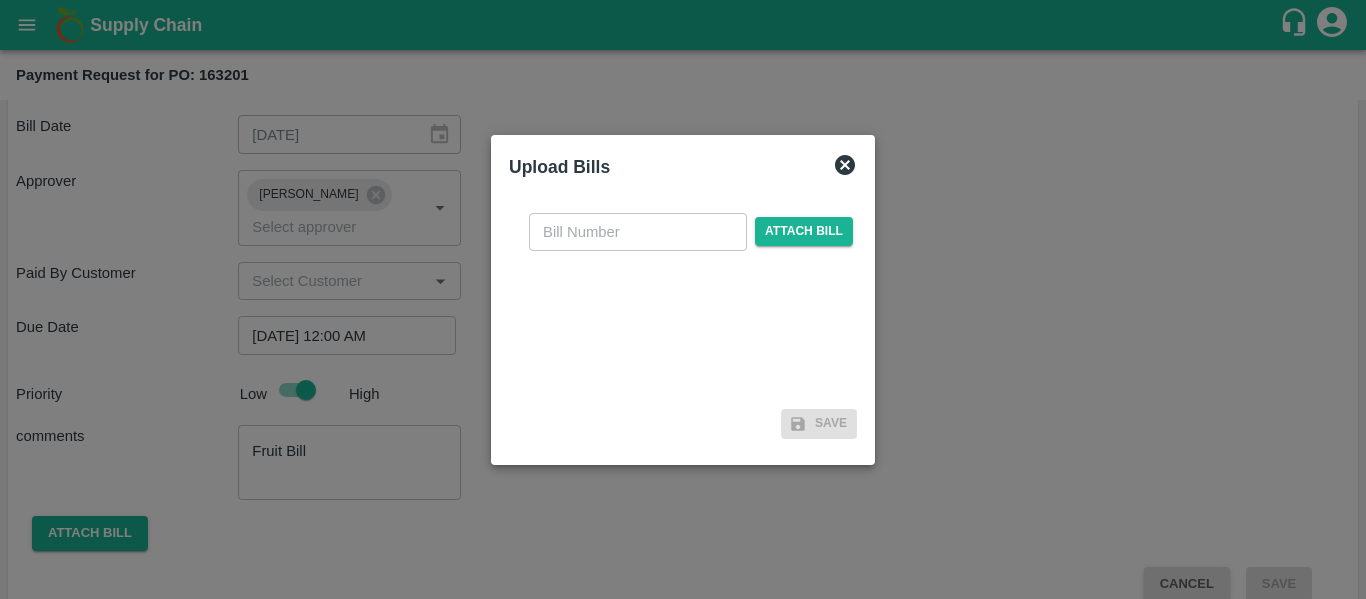 click on "Upload Bills" at bounding box center [559, 167] 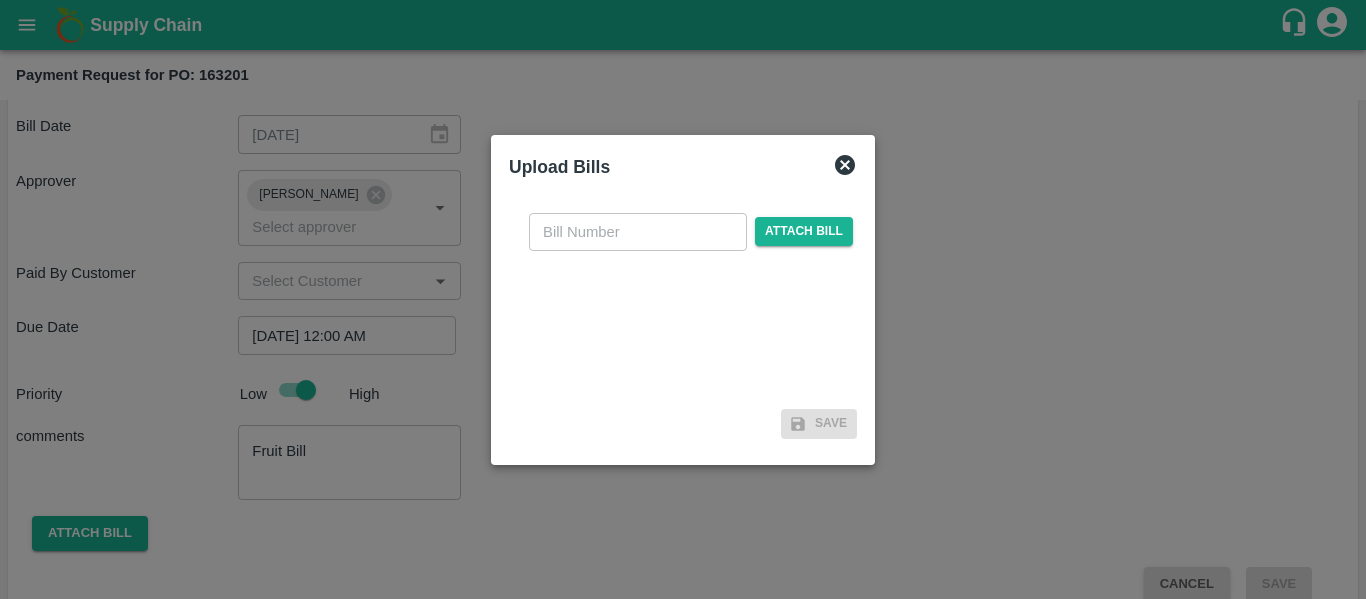 click at bounding box center (638, 232) 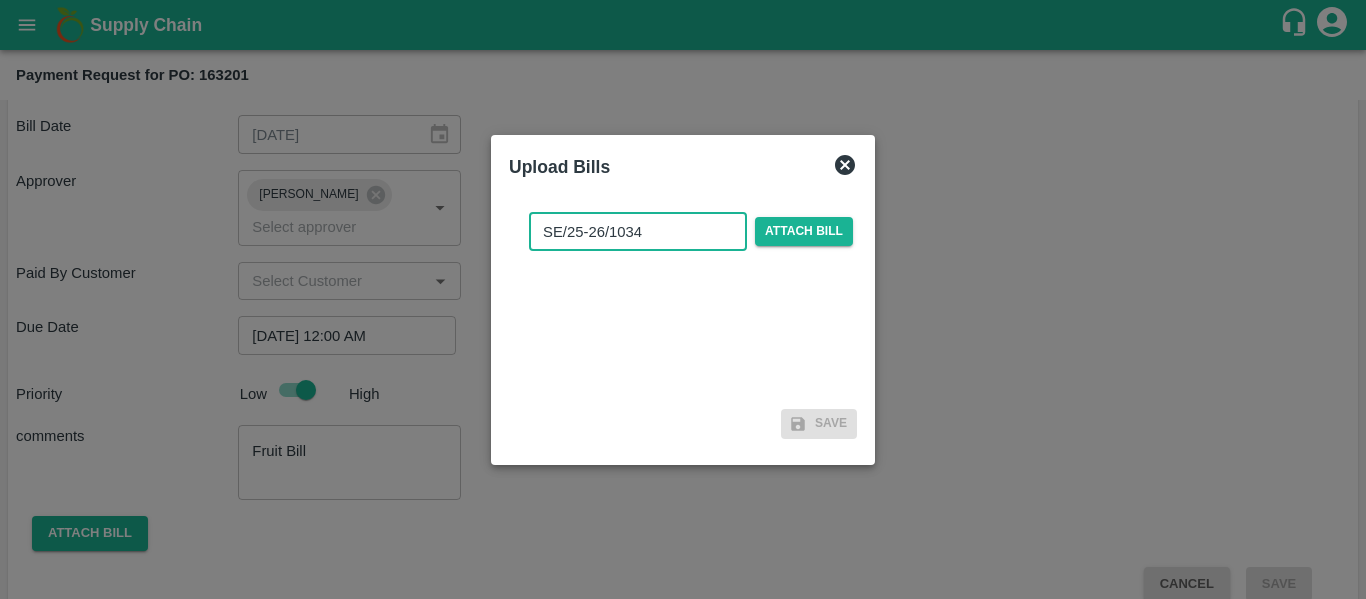 type on "SE/25-26/1034" 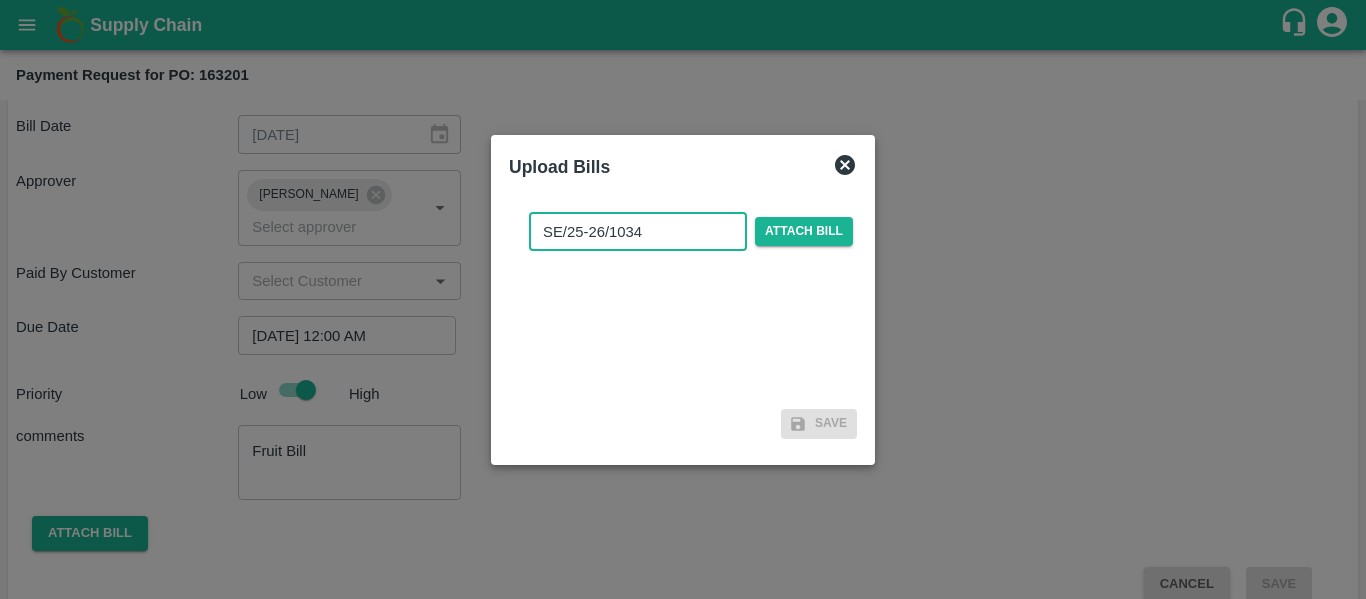 click on "SE/25-26/1034 ​ Attach bill" at bounding box center [691, 232] 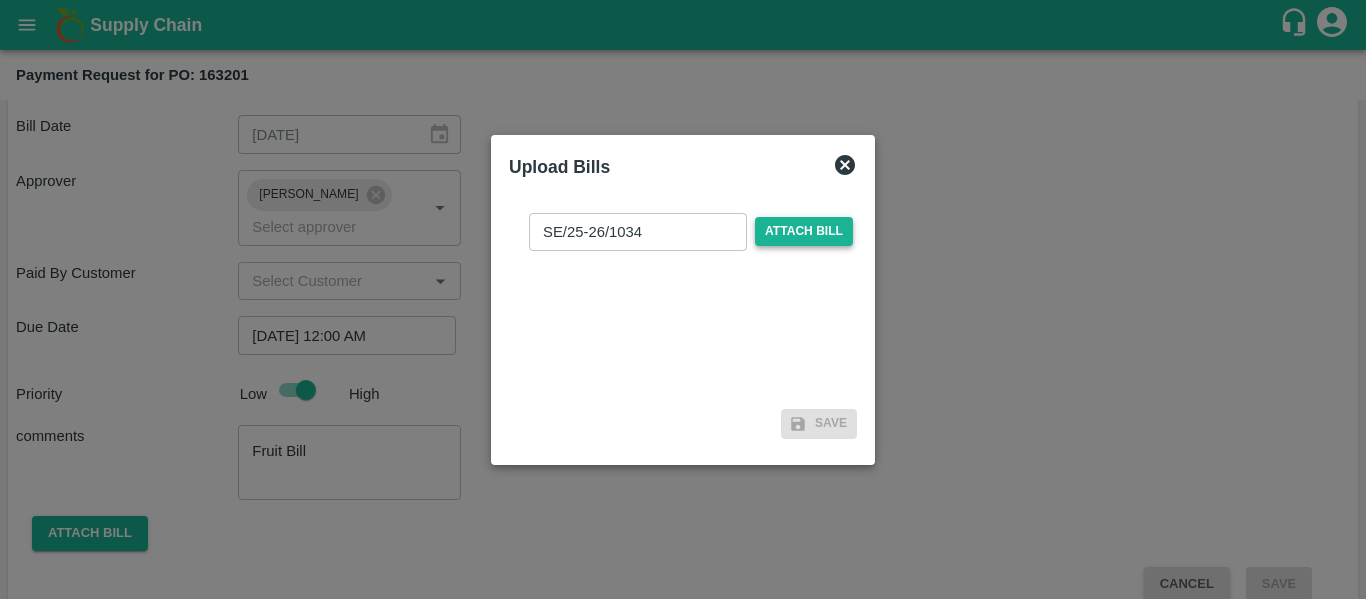 click on "Attach bill" at bounding box center (804, 231) 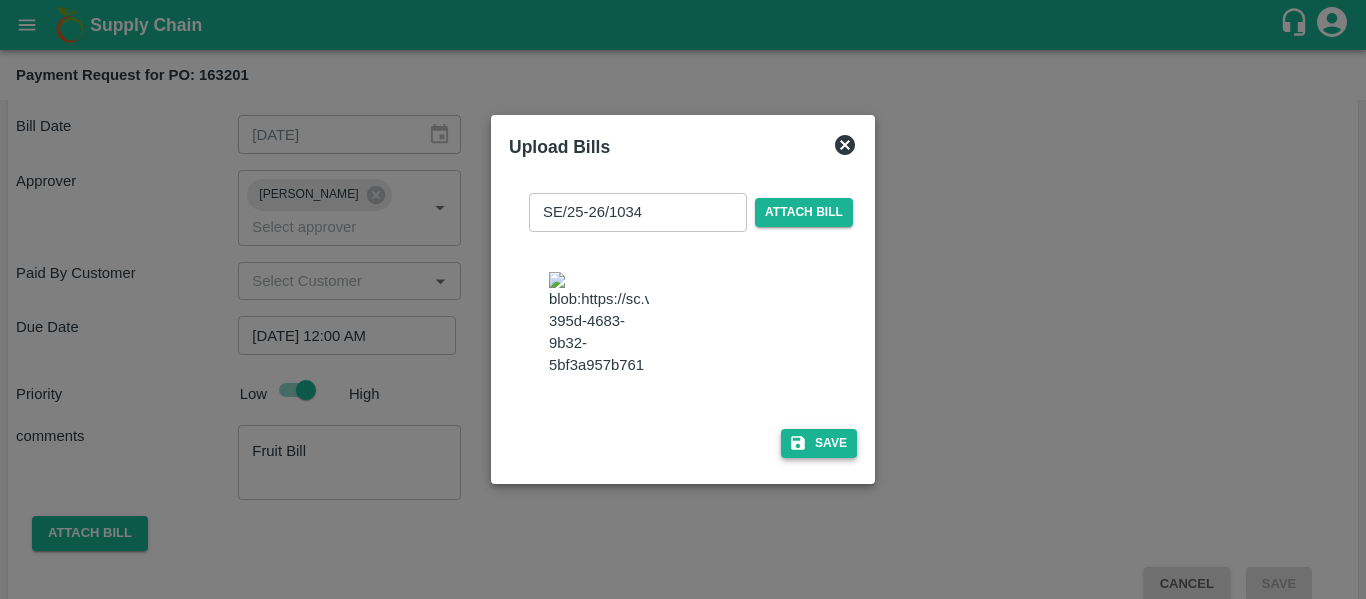 click on "Save" at bounding box center [819, 443] 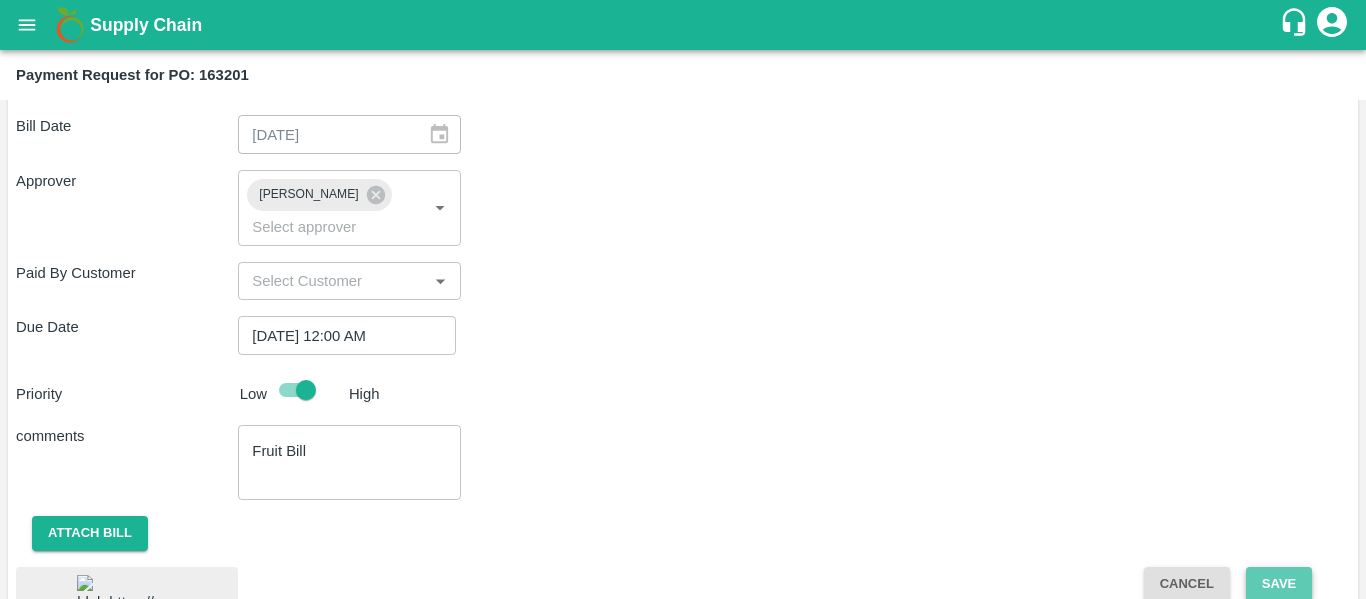 click on "Save" at bounding box center (1279, 584) 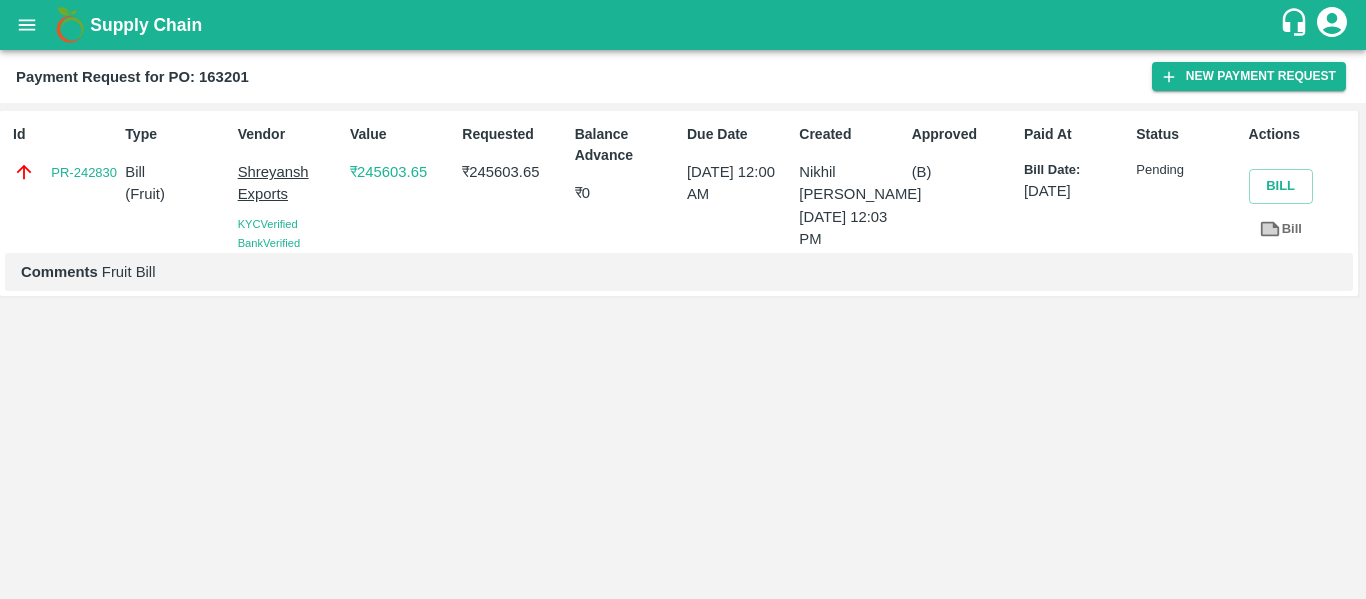 click 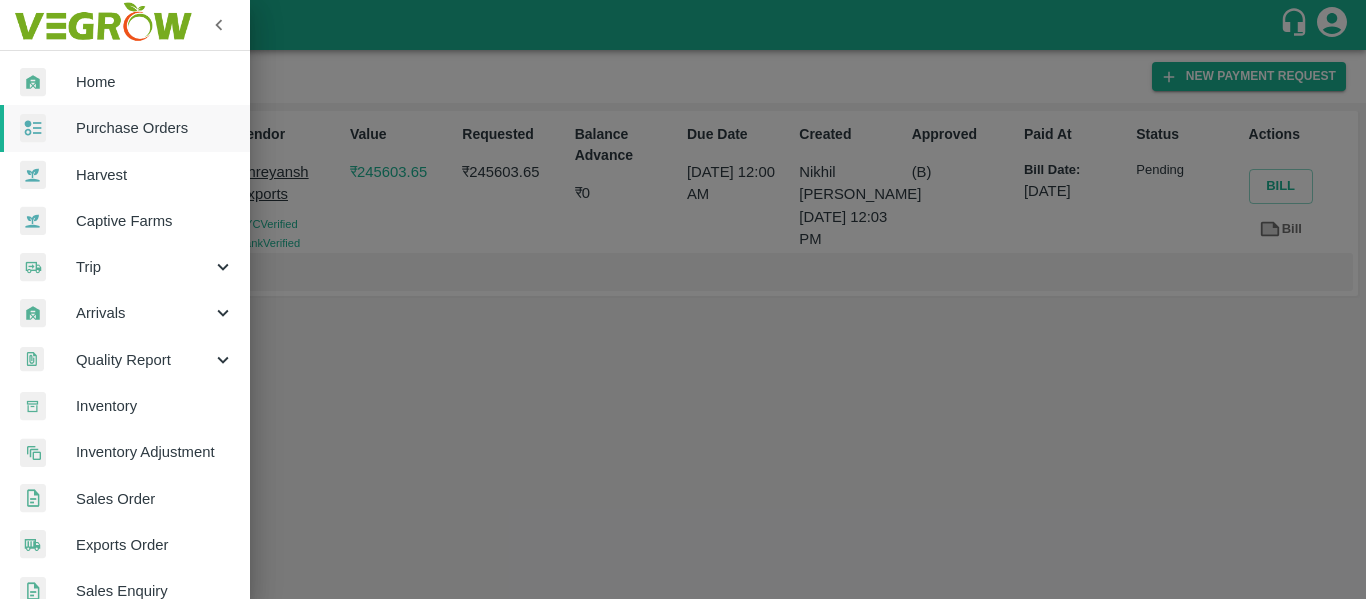 click on "Purchase Orders" at bounding box center (155, 128) 